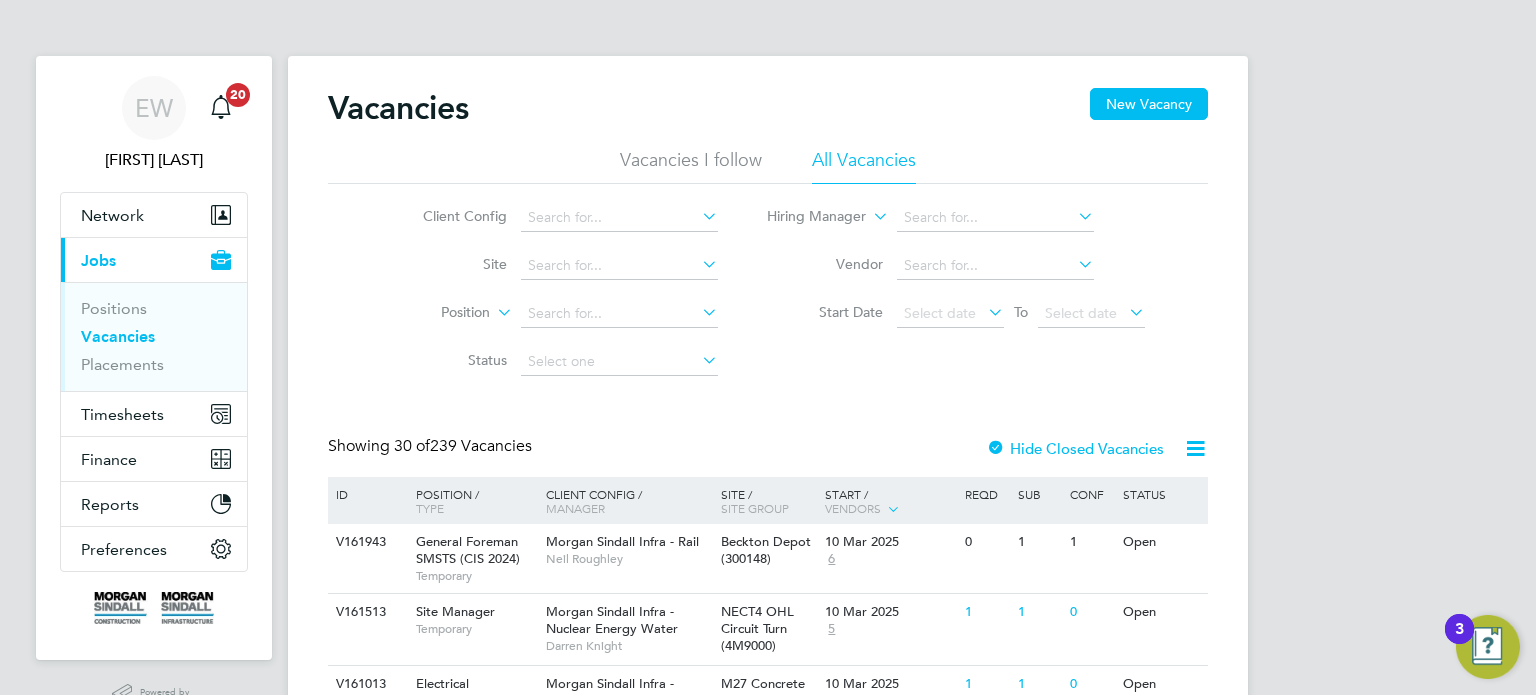 scroll, scrollTop: 0, scrollLeft: 0, axis: both 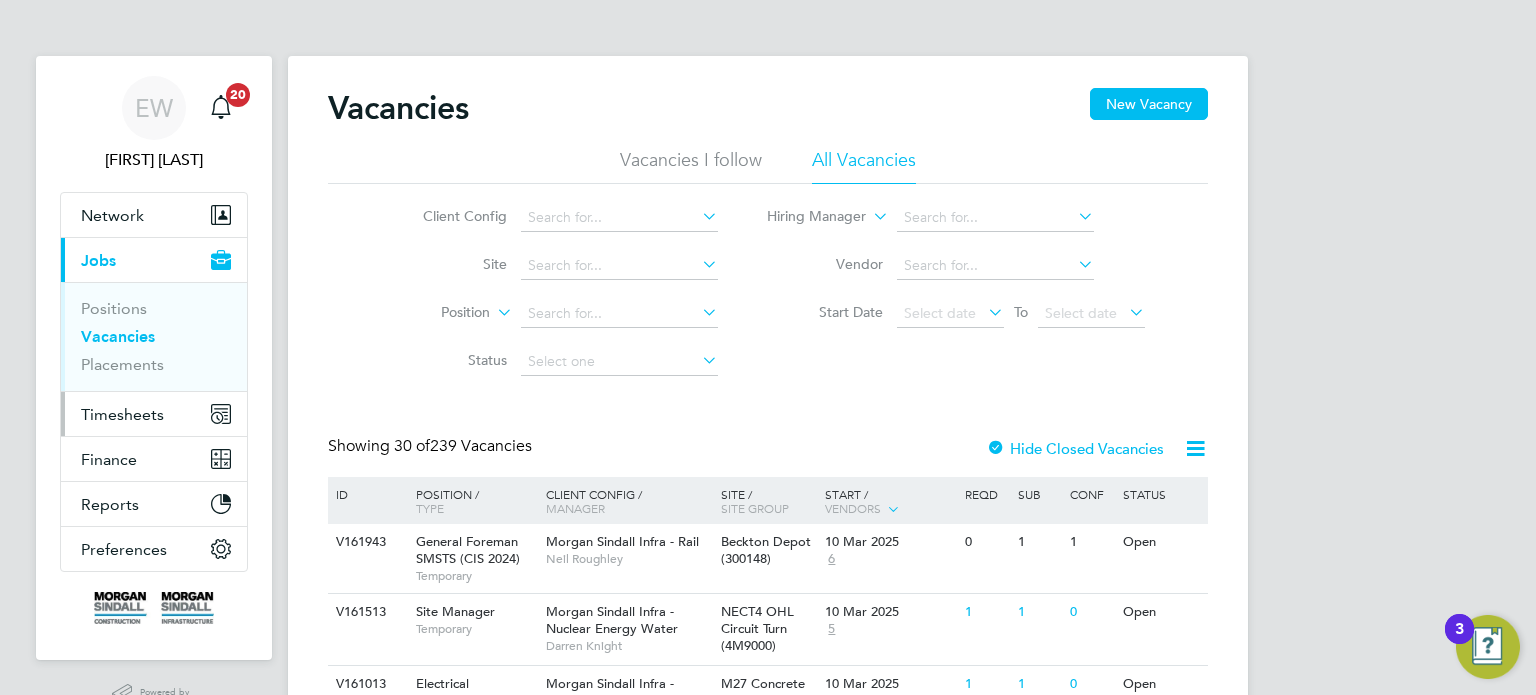 click on "Timesheets" at bounding box center (122, 414) 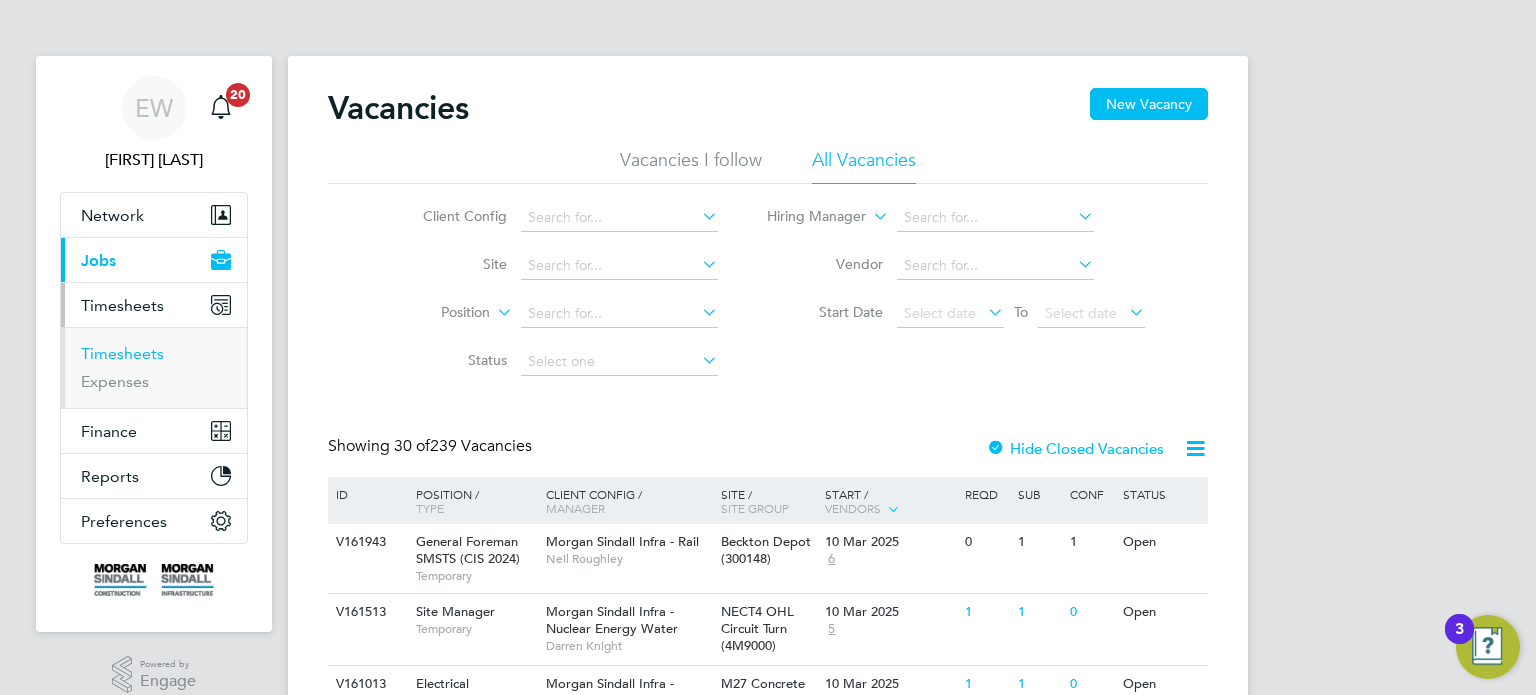 click on "Timesheets" at bounding box center (122, 353) 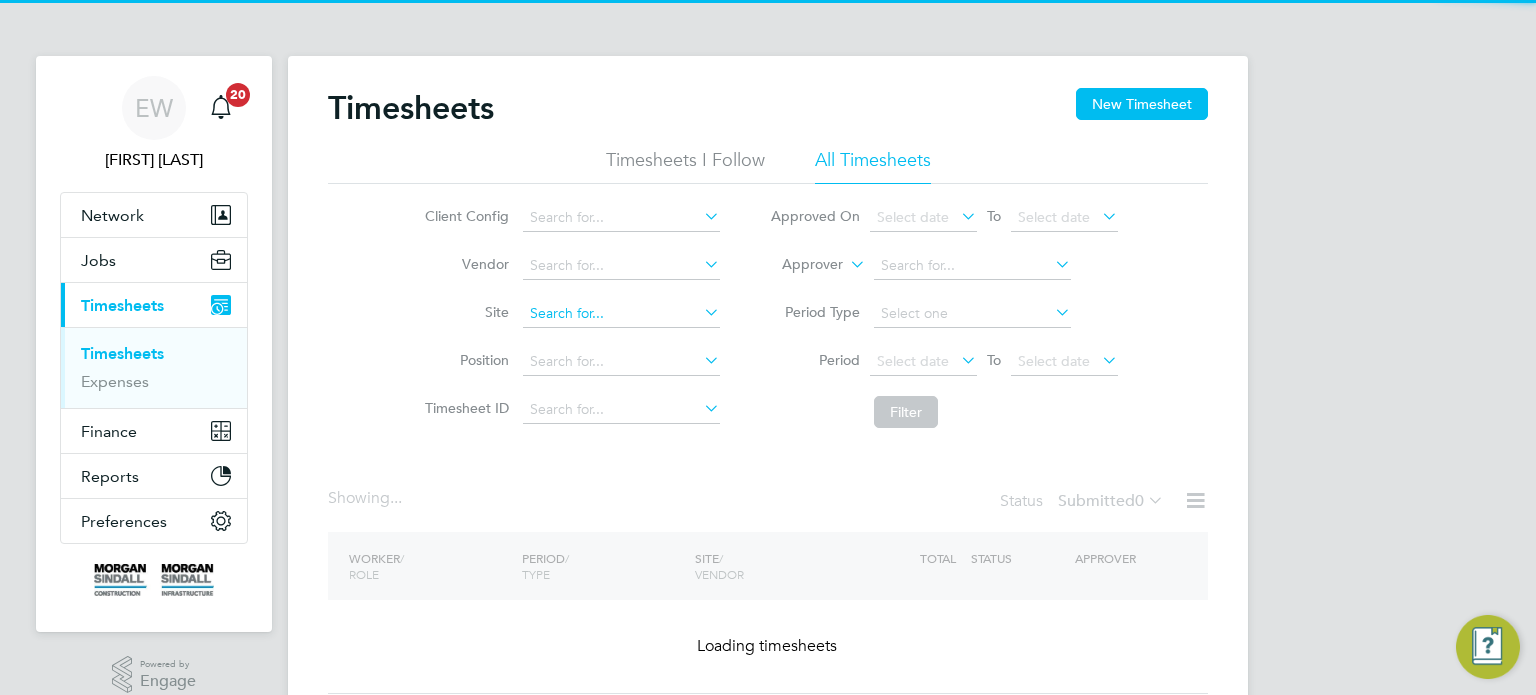 click 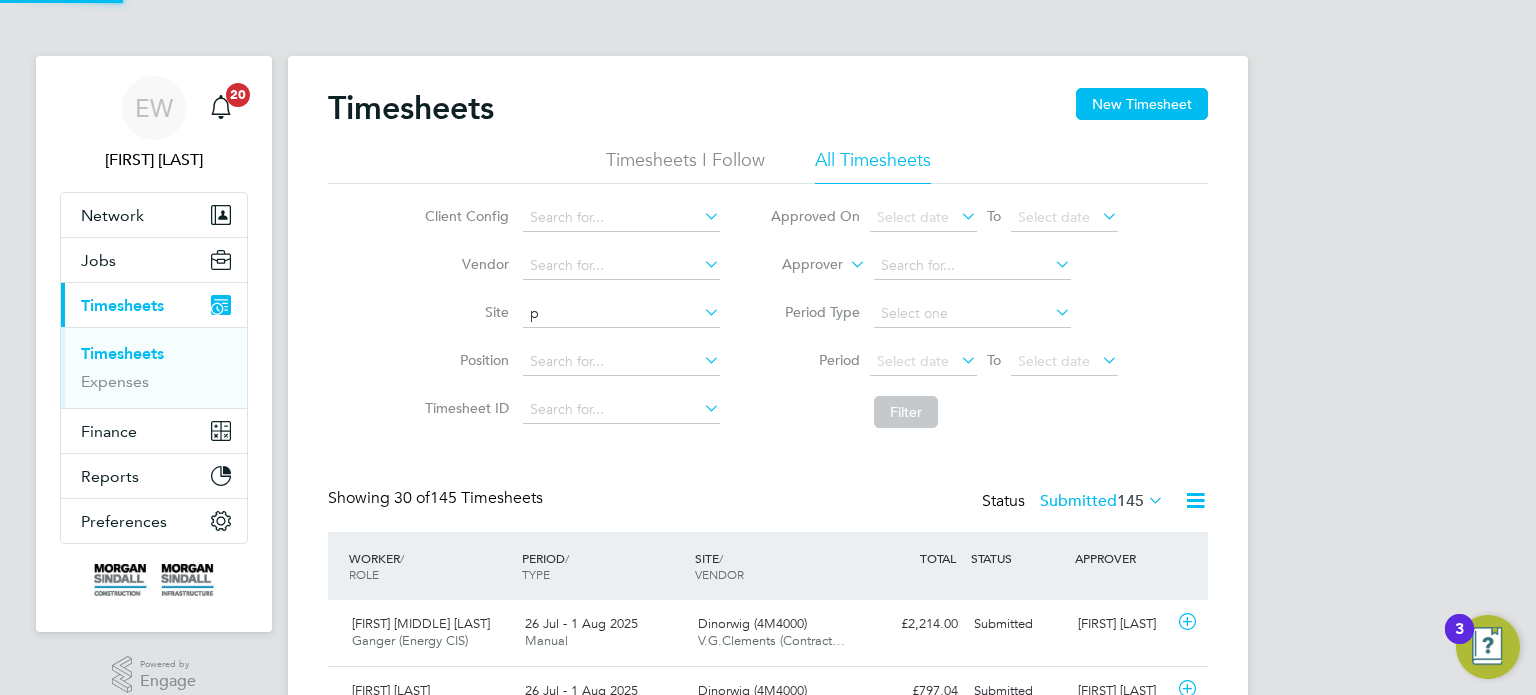 scroll, scrollTop: 9, scrollLeft: 10, axis: both 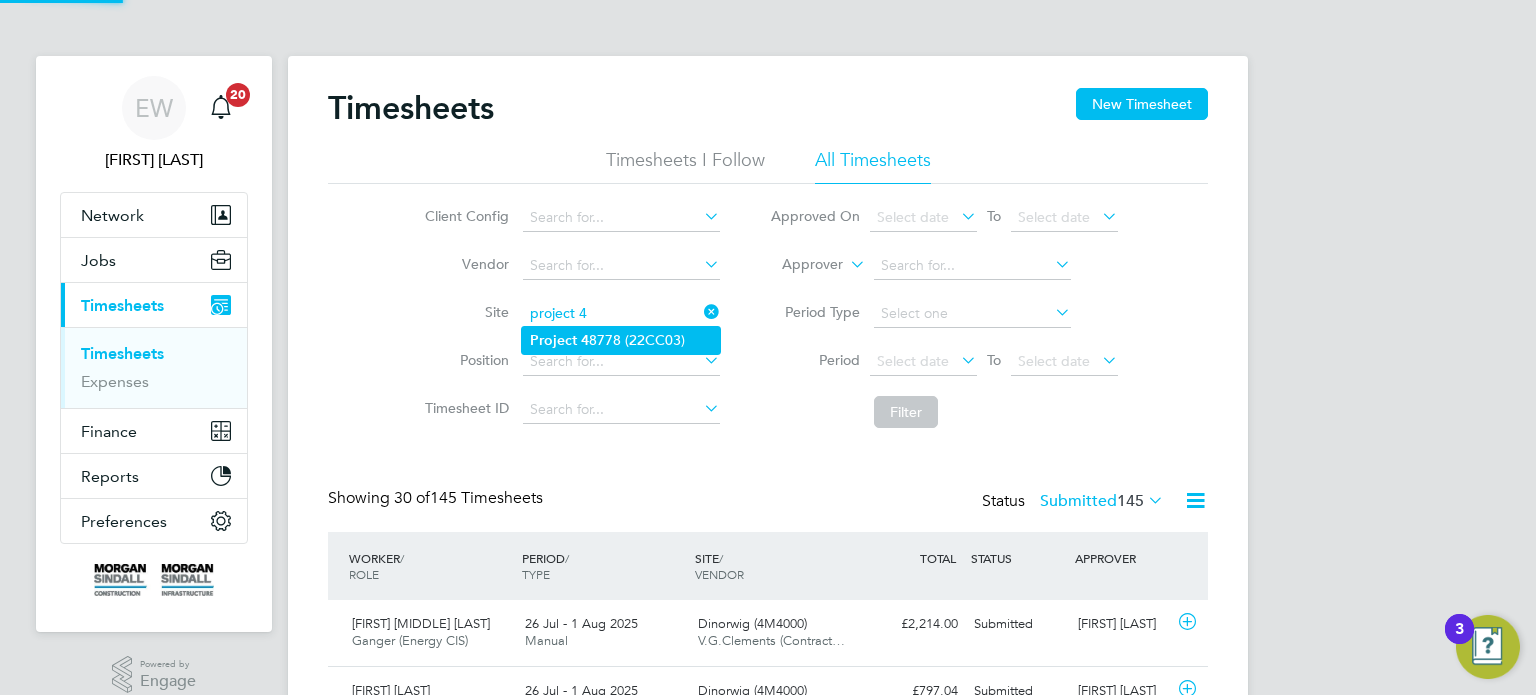 click on "Project   4 8778 (22CC03)" 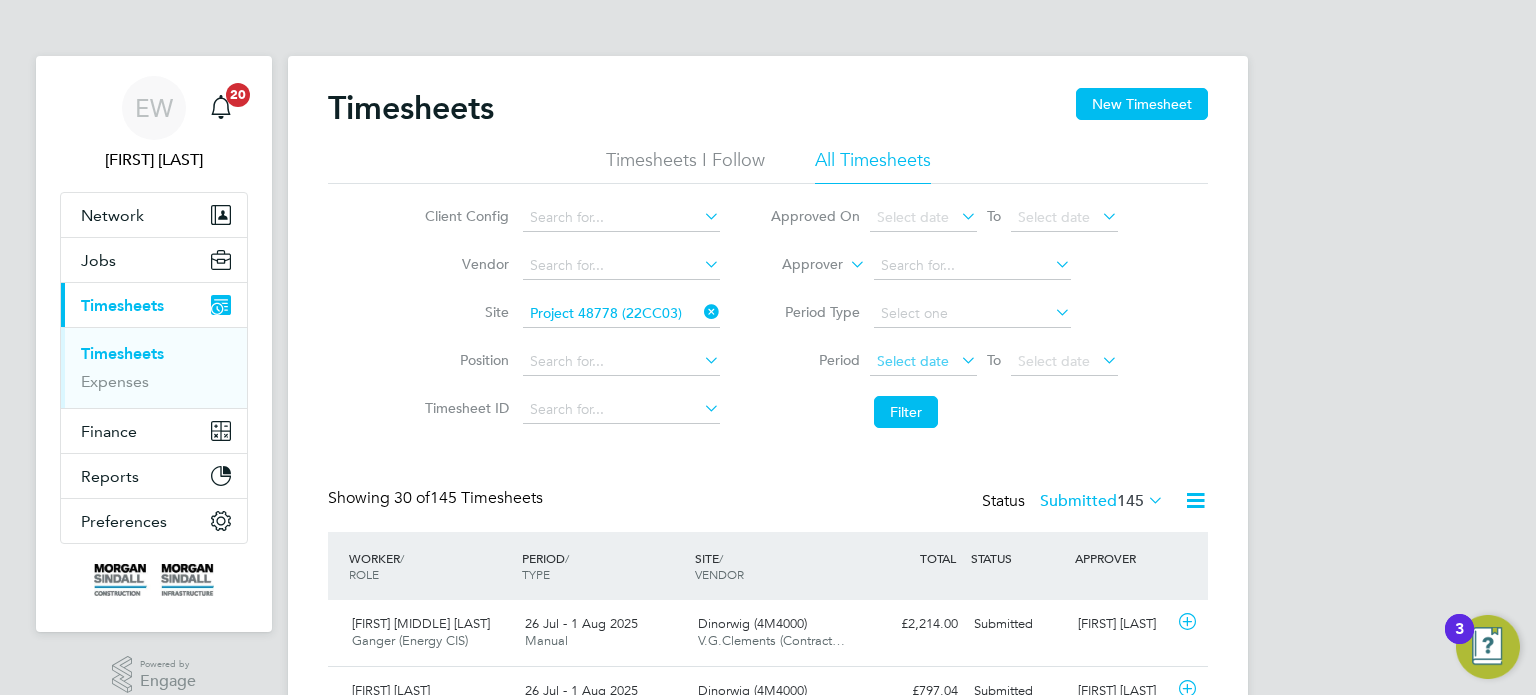 click on "Select date" 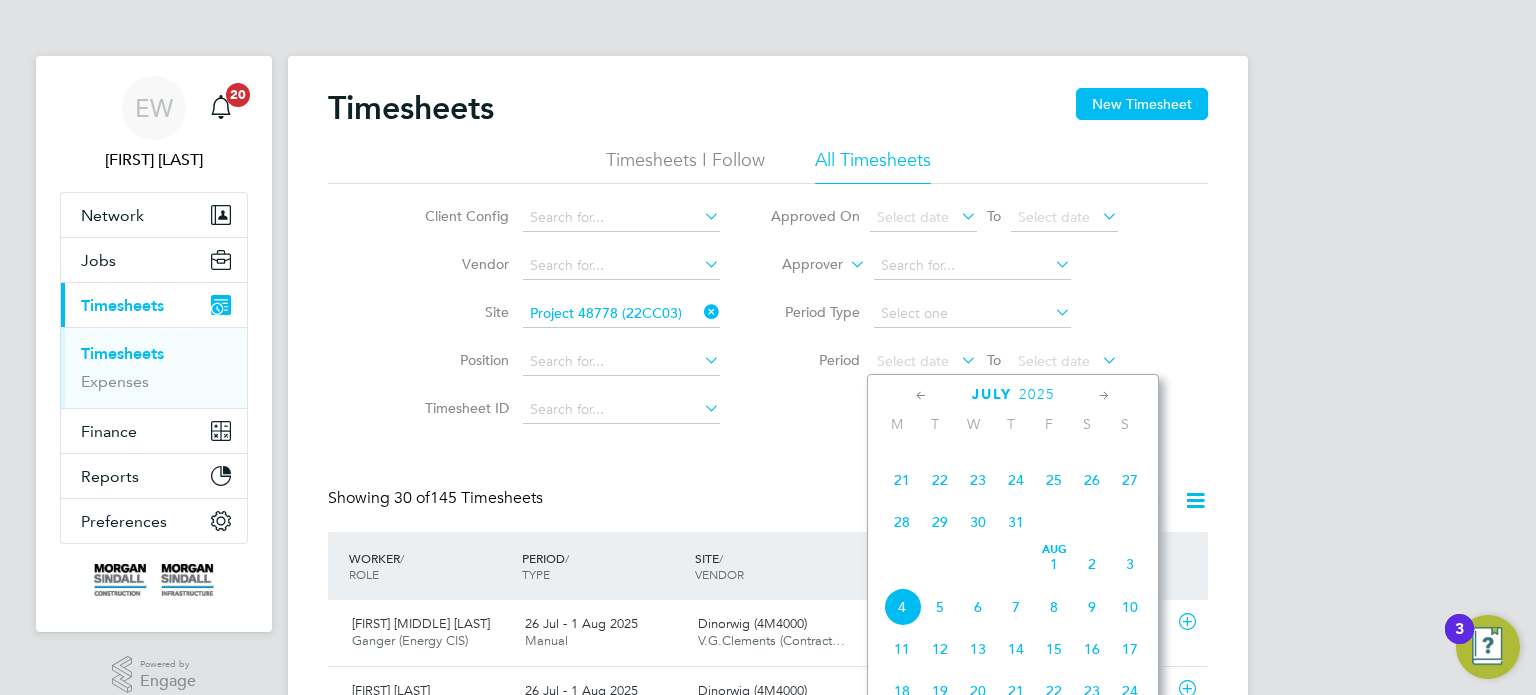 click on "26" 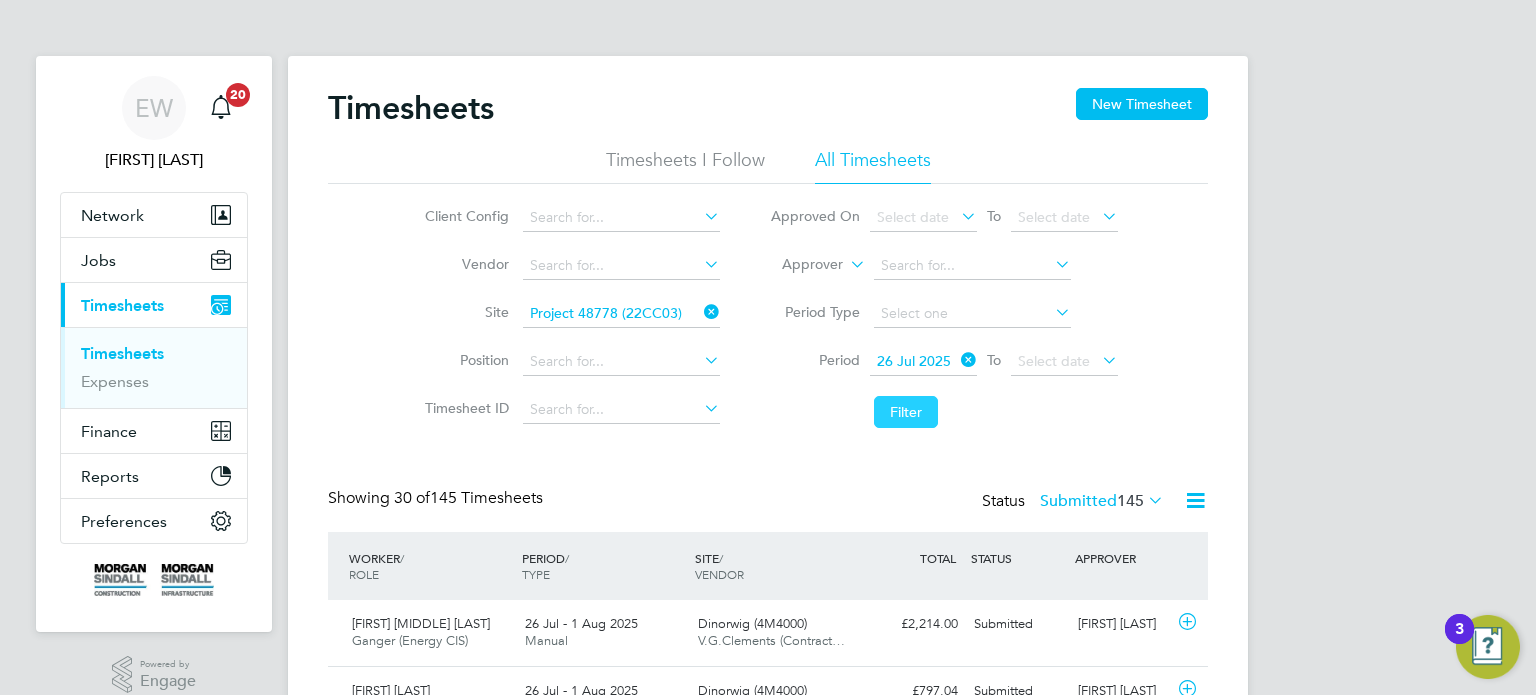 click on "Filter" 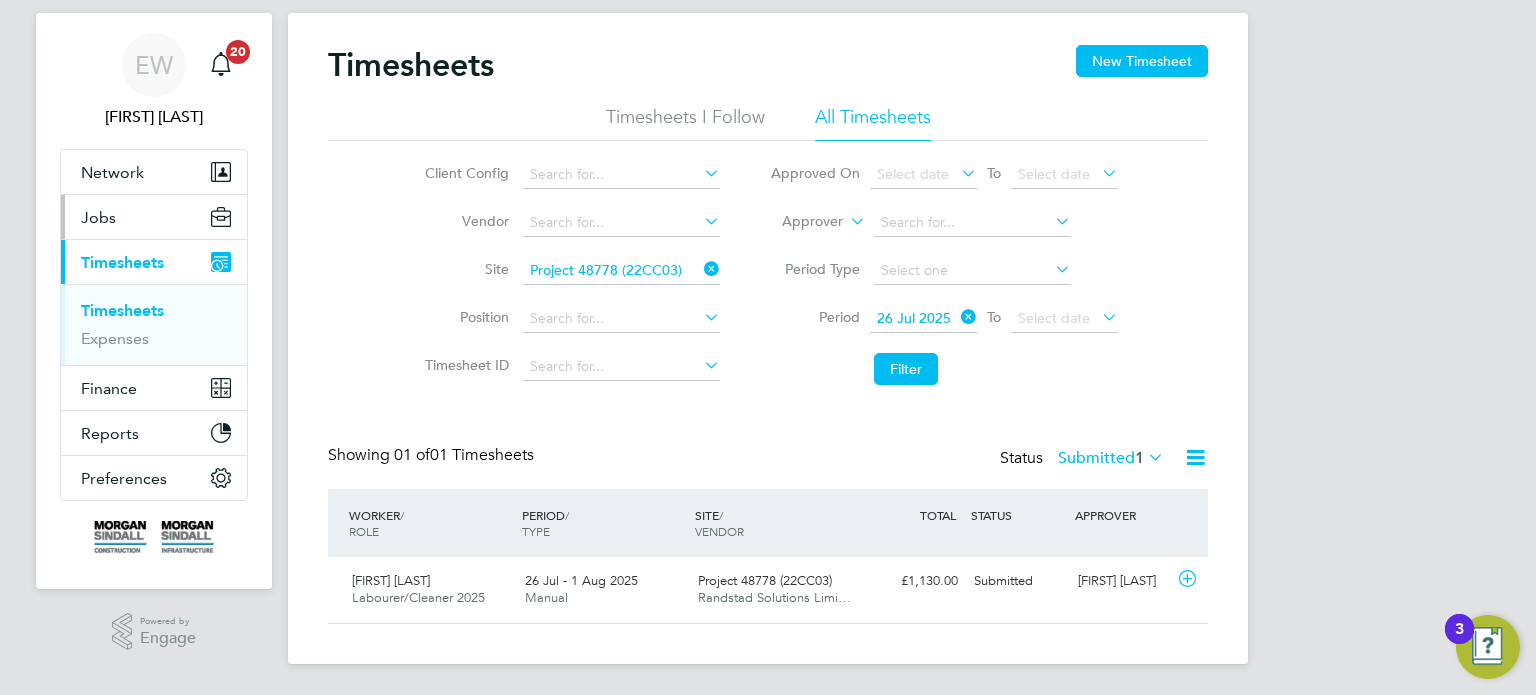 click on "Jobs" at bounding box center (98, 217) 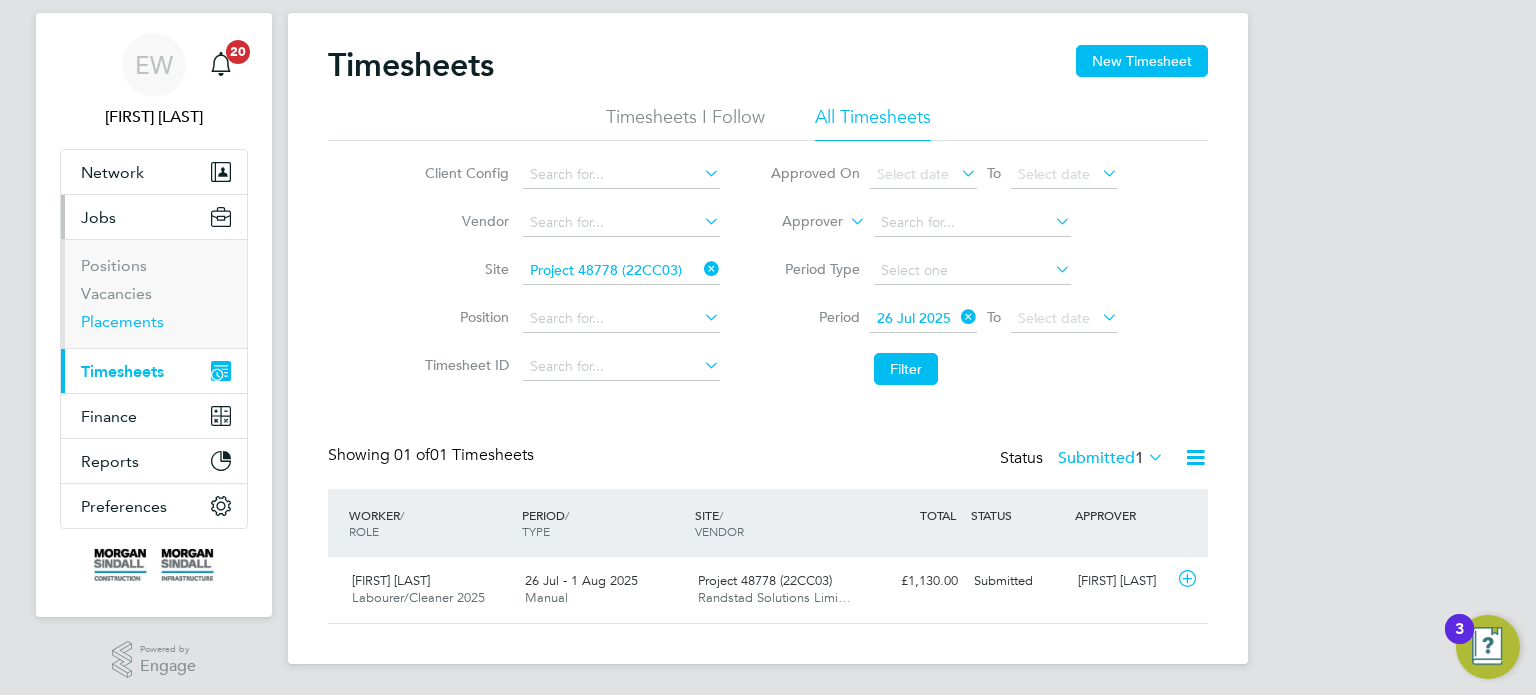 click on "Placements" at bounding box center [122, 321] 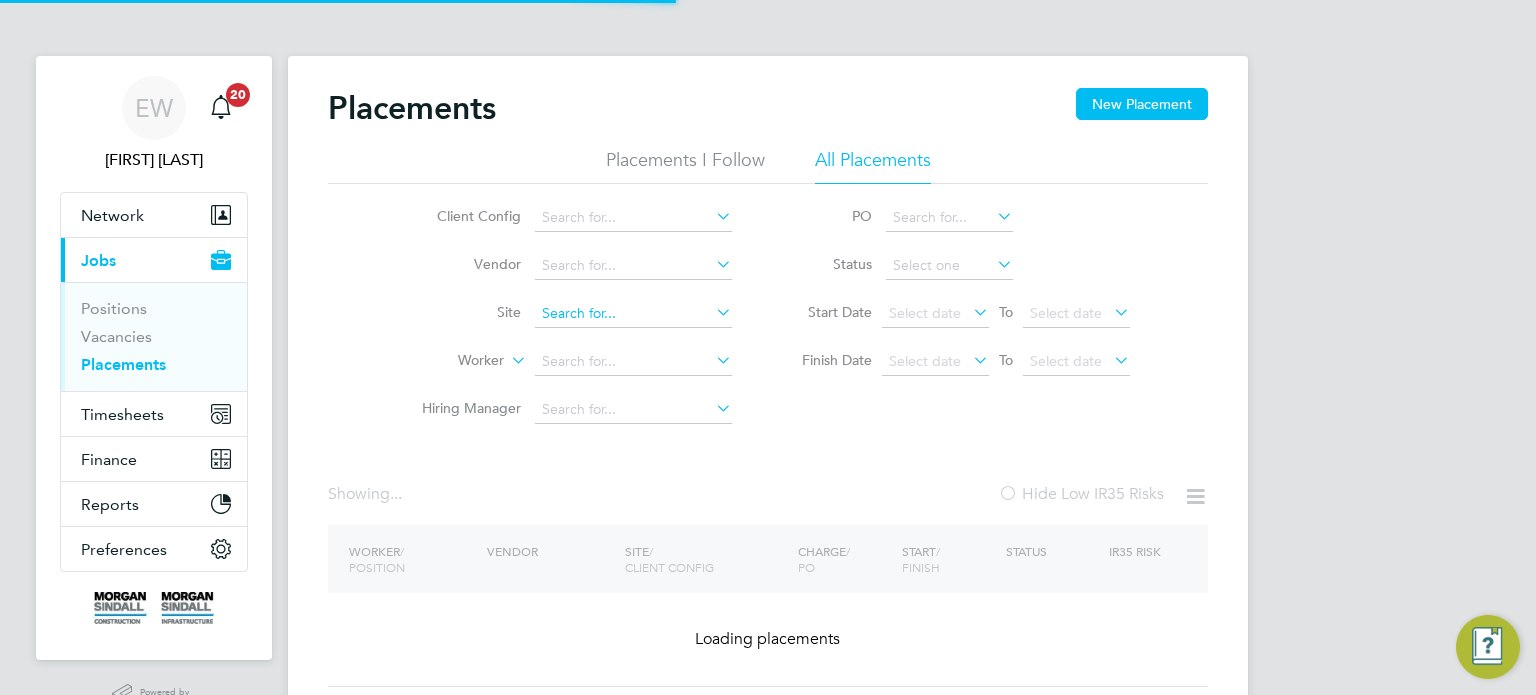 click 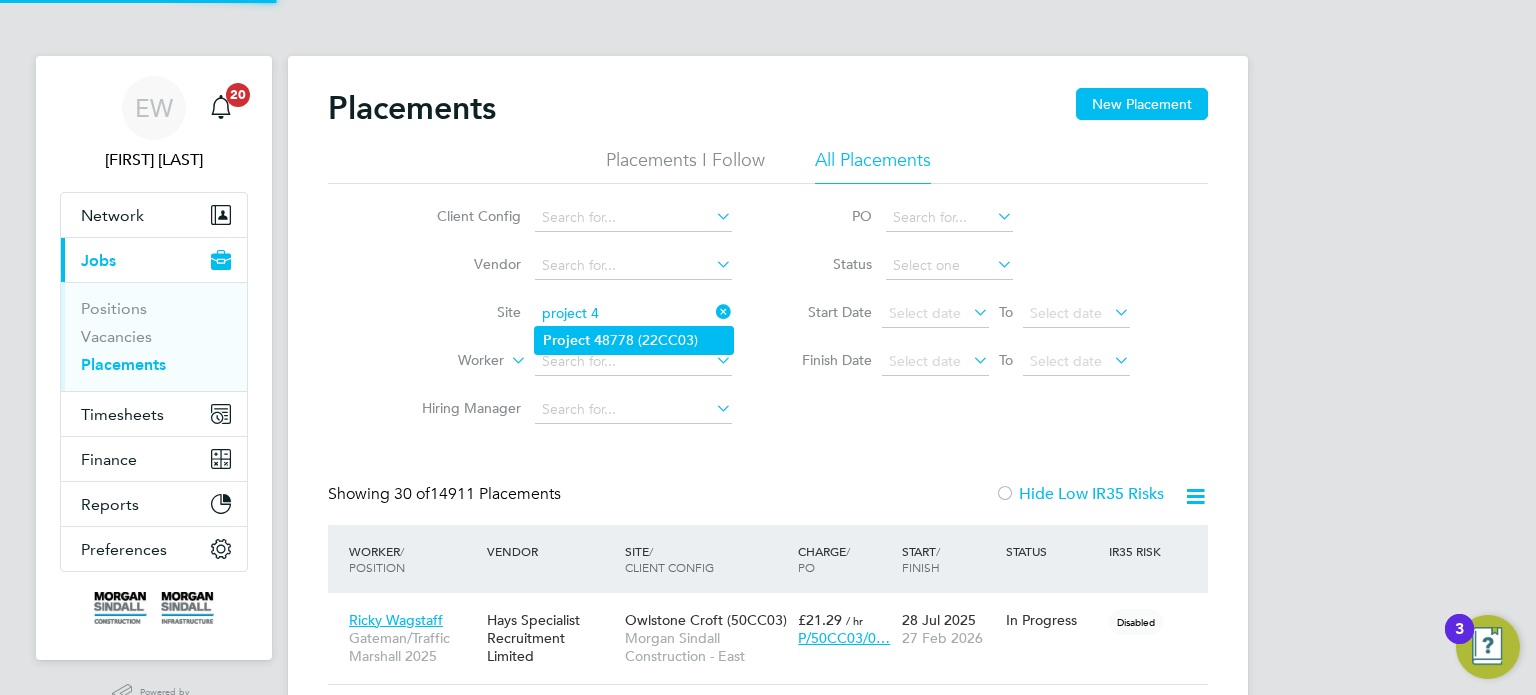 click on "Project   4 8778 (22CC03)" 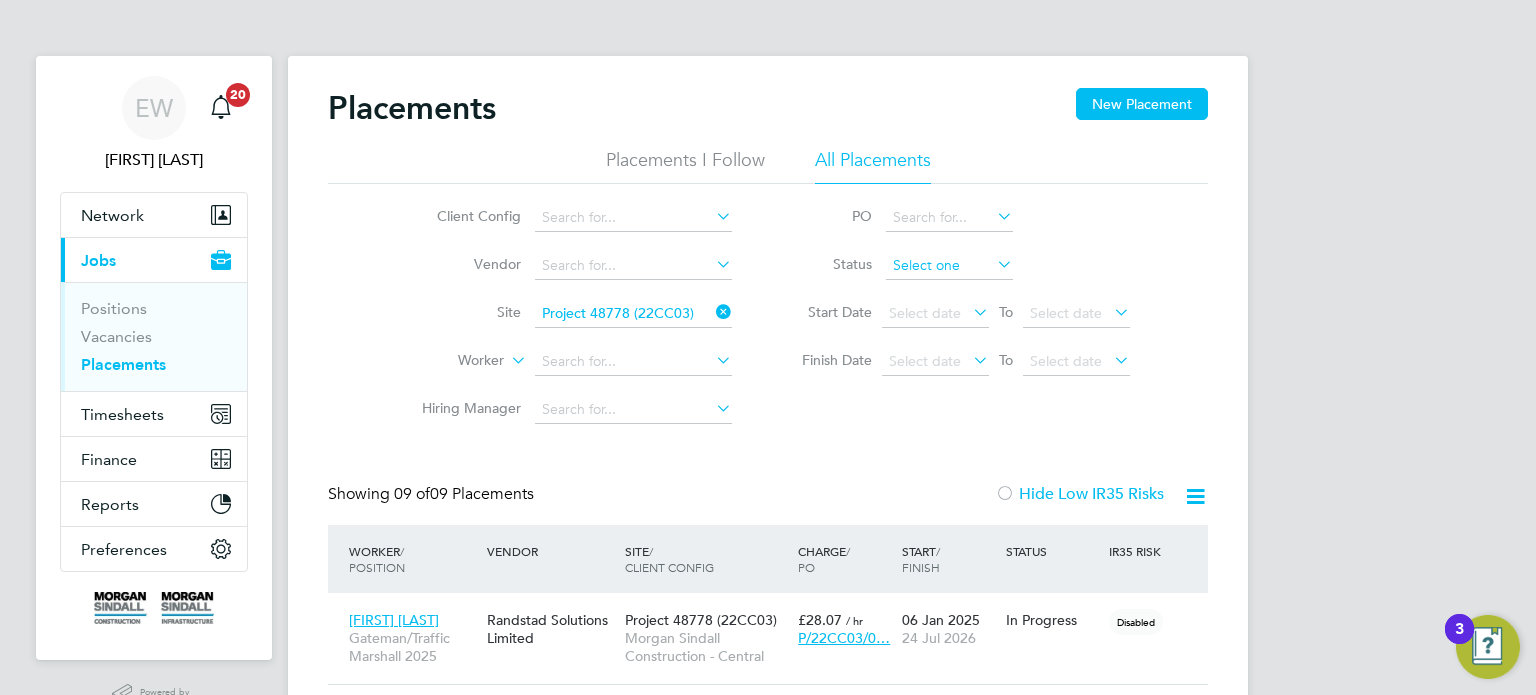 click 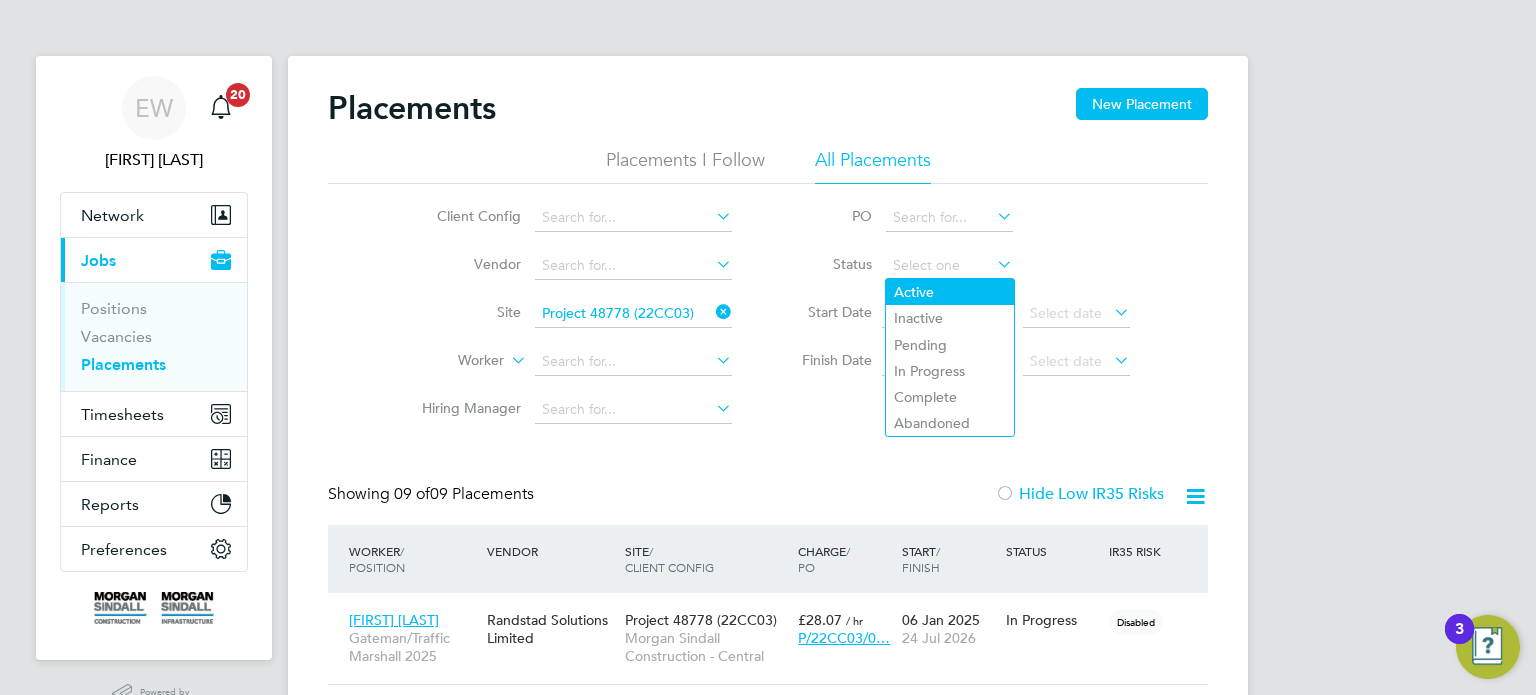 click on "Active" 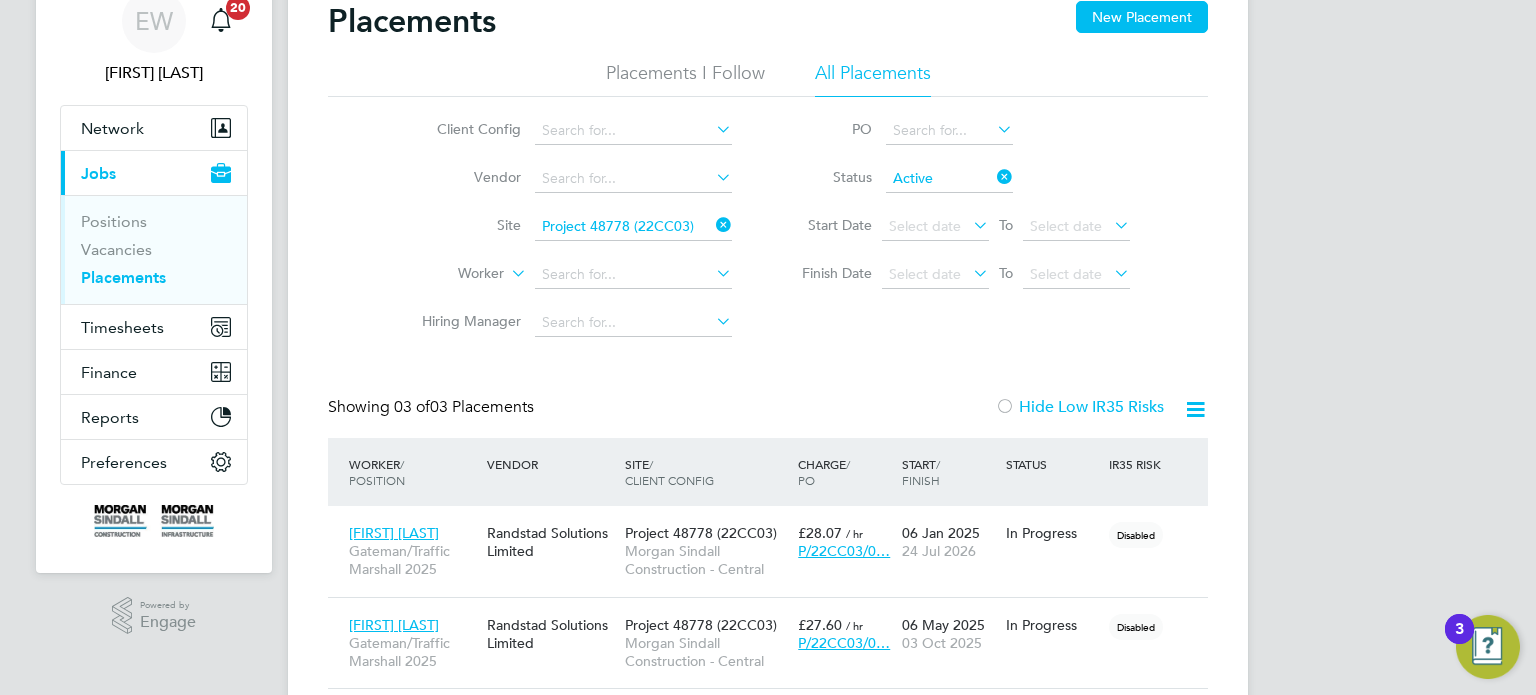 click on "Active" 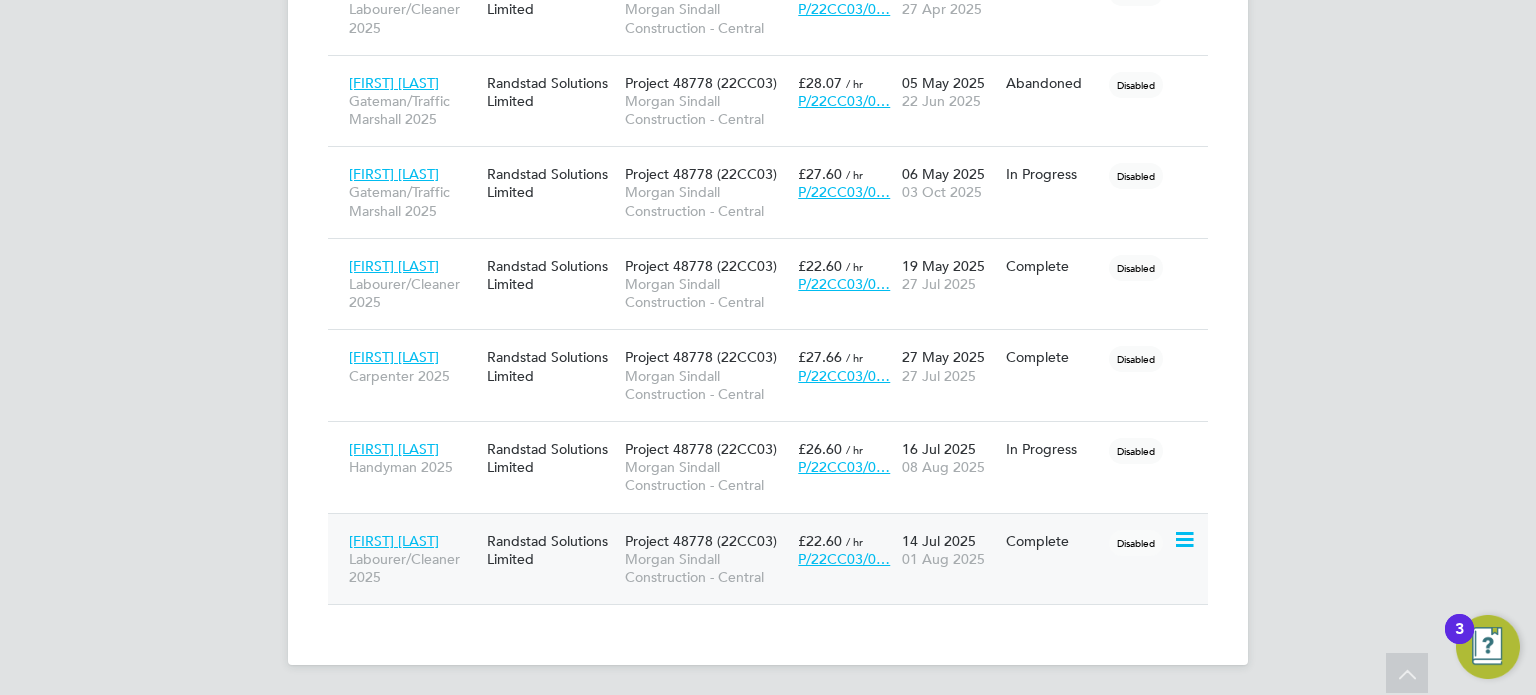 click on "Randstad Solutions Limited" 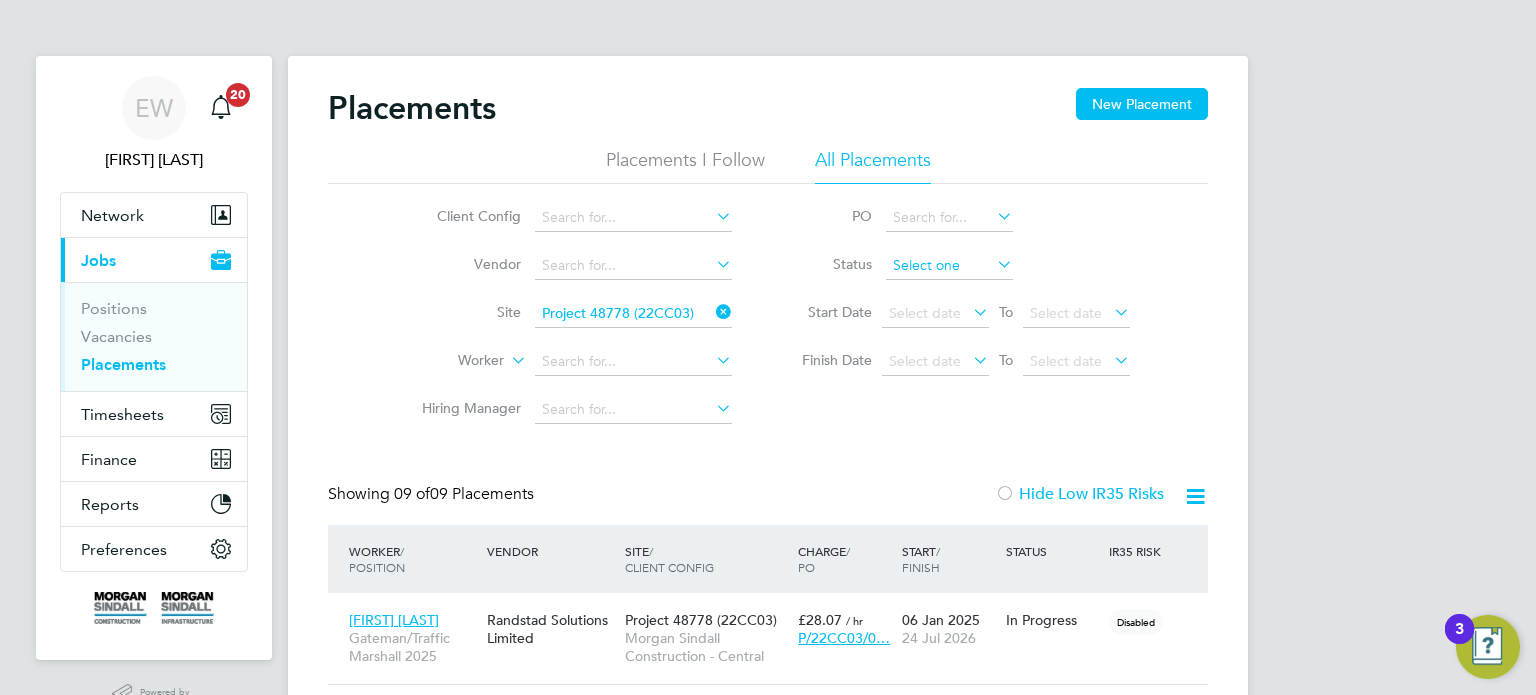 click 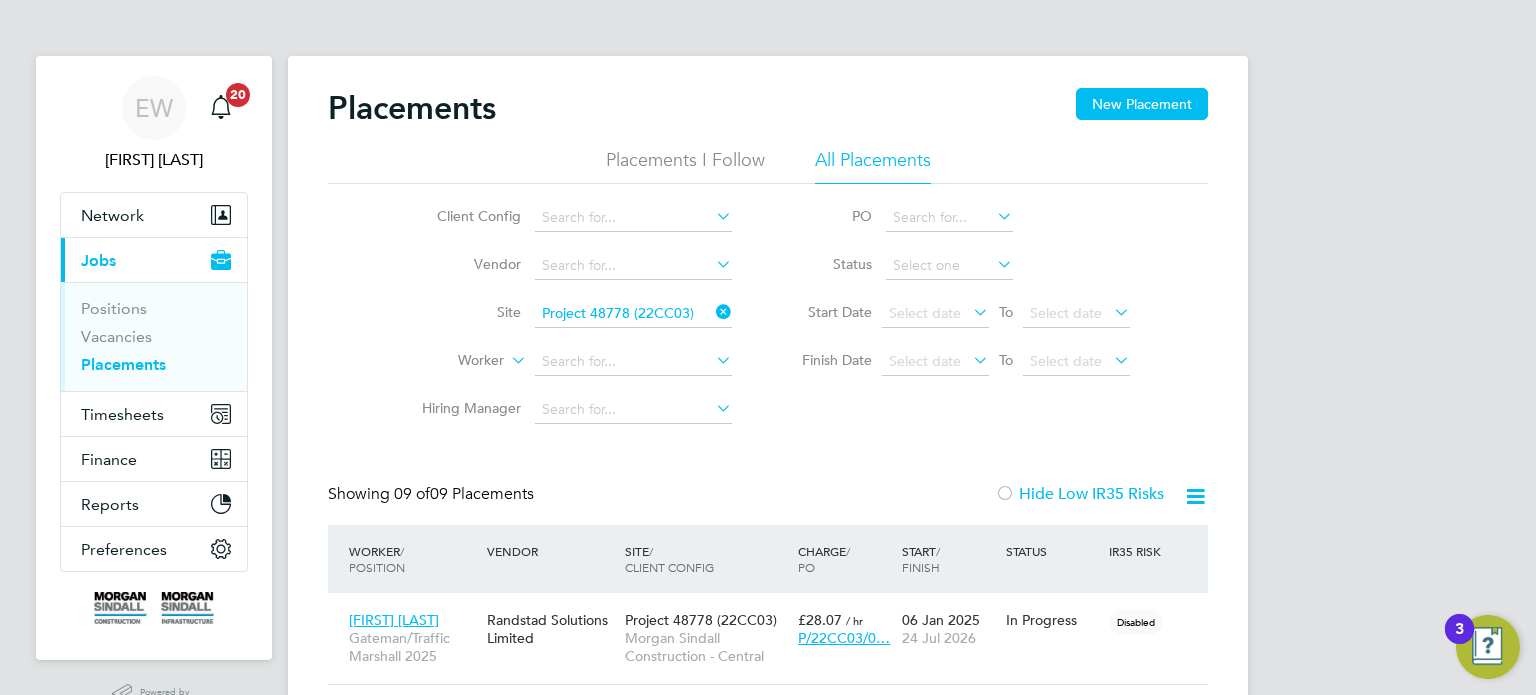click on "Active" 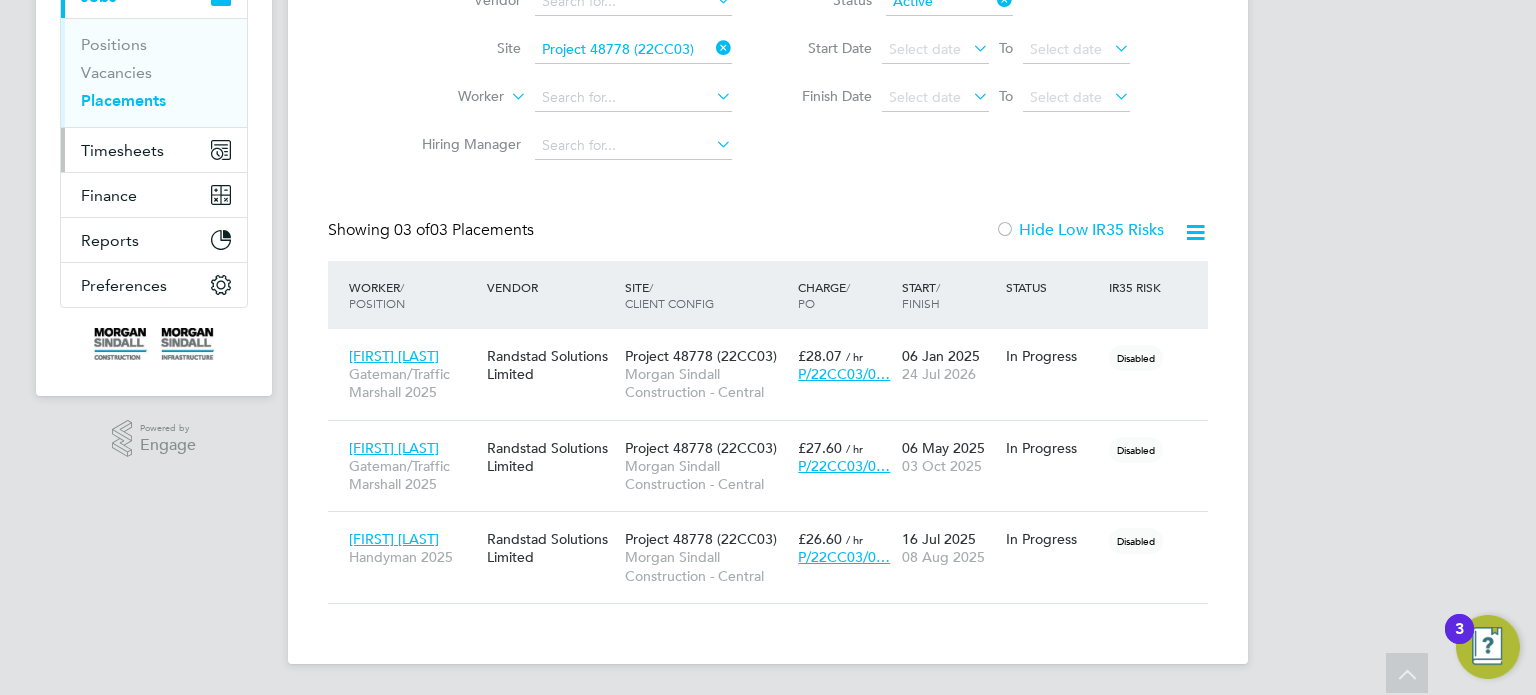 click on "Timesheets" at bounding box center [122, 150] 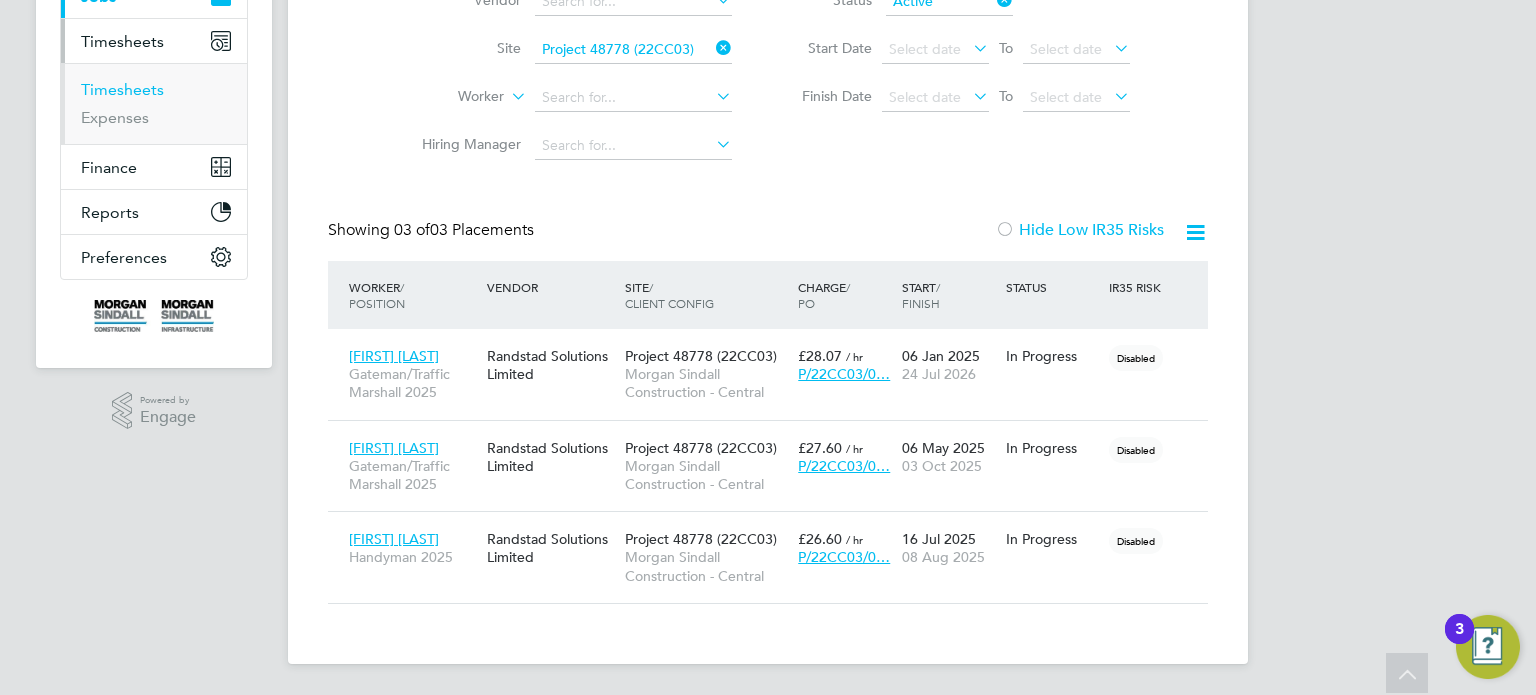 click on "Timesheets" at bounding box center (122, 89) 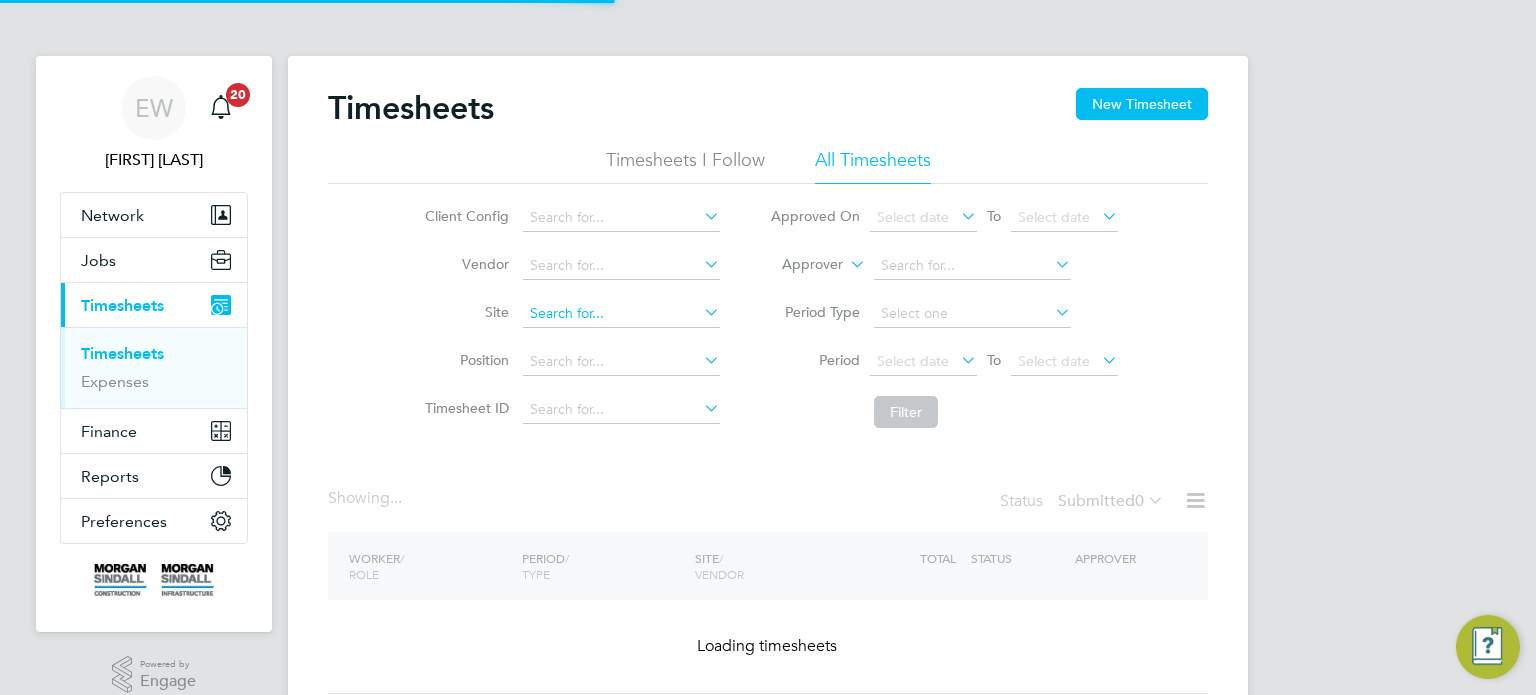 click 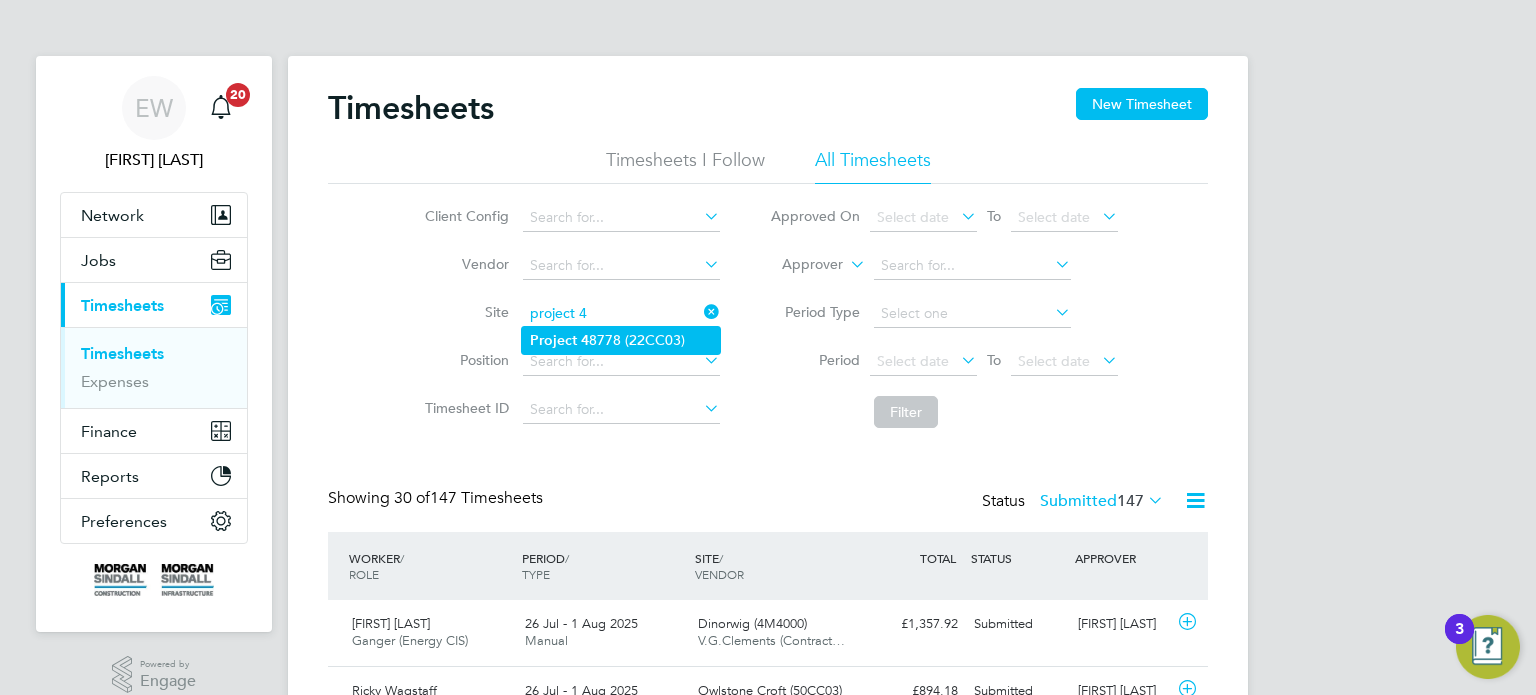 click on "Project   4 8778 (22CC03)" 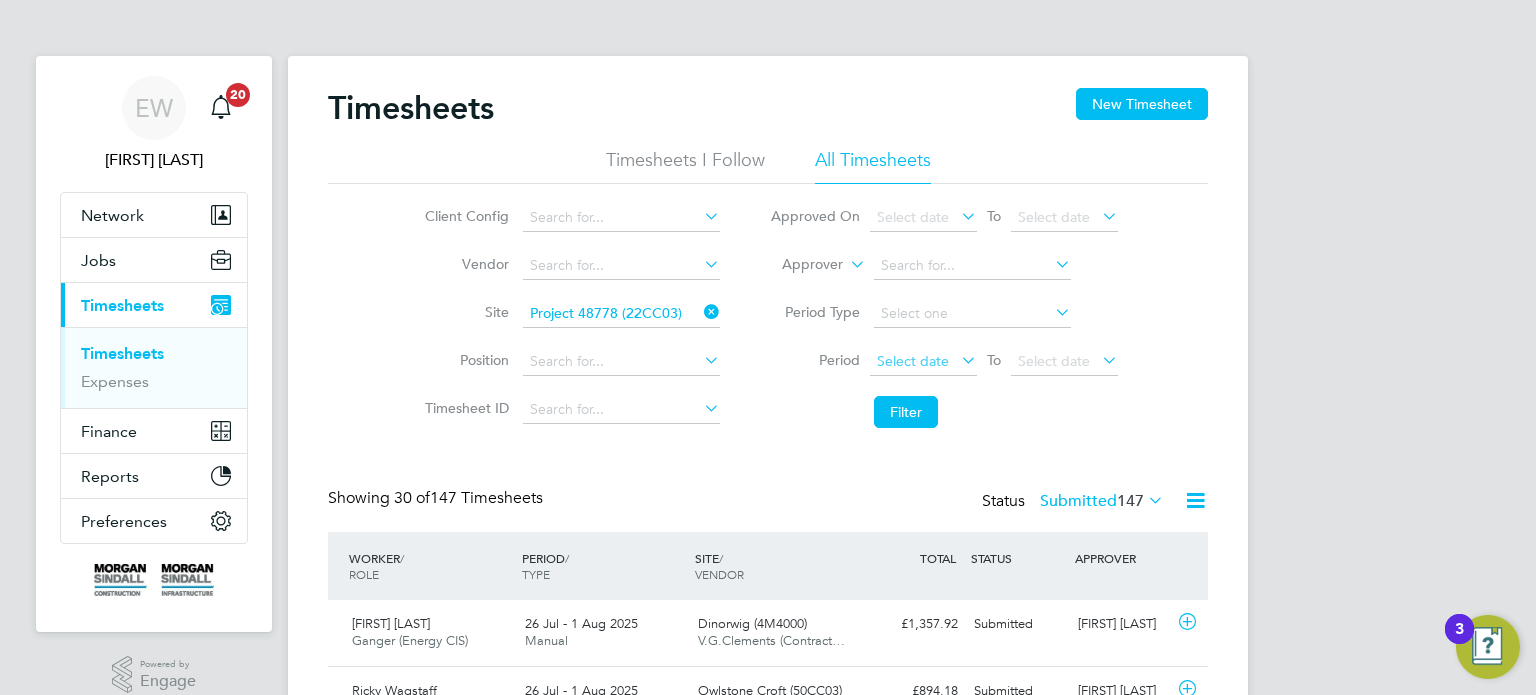 click on "Select date" 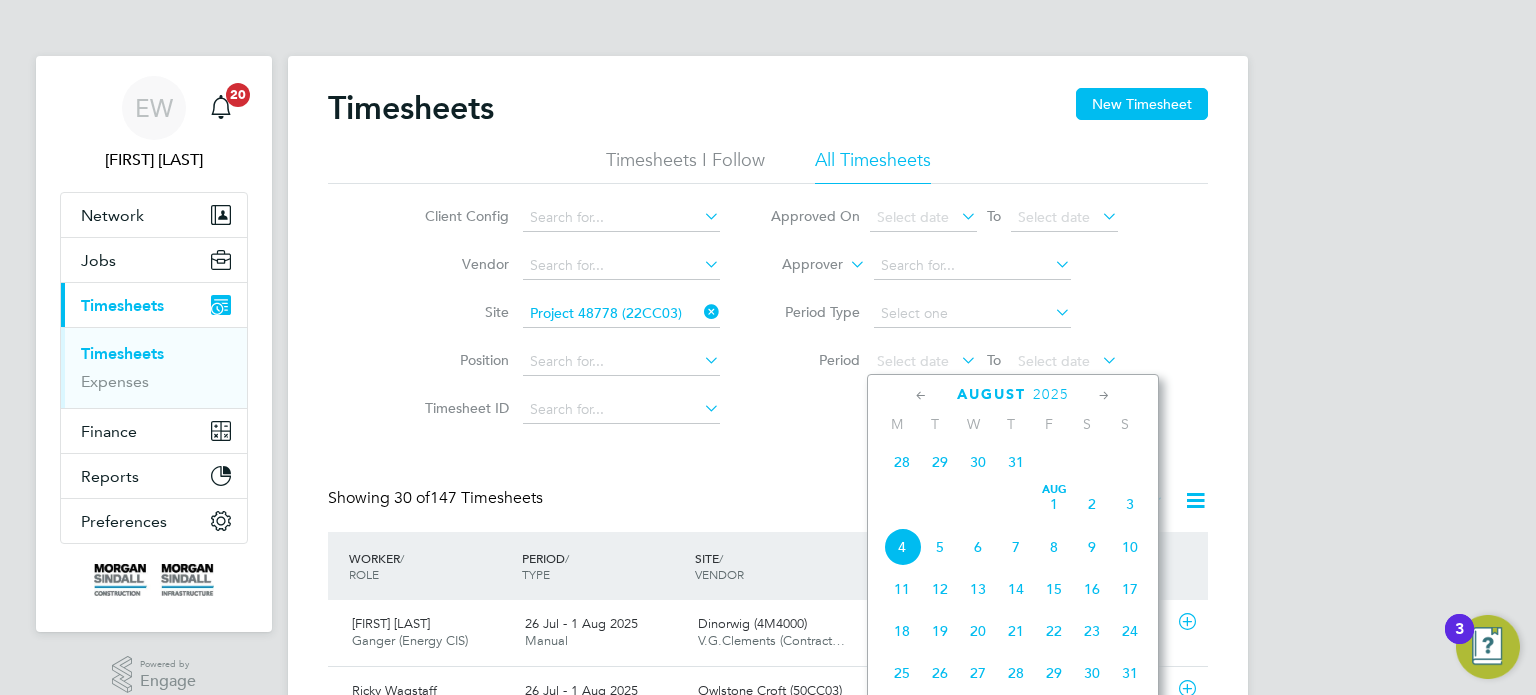 click on "26" 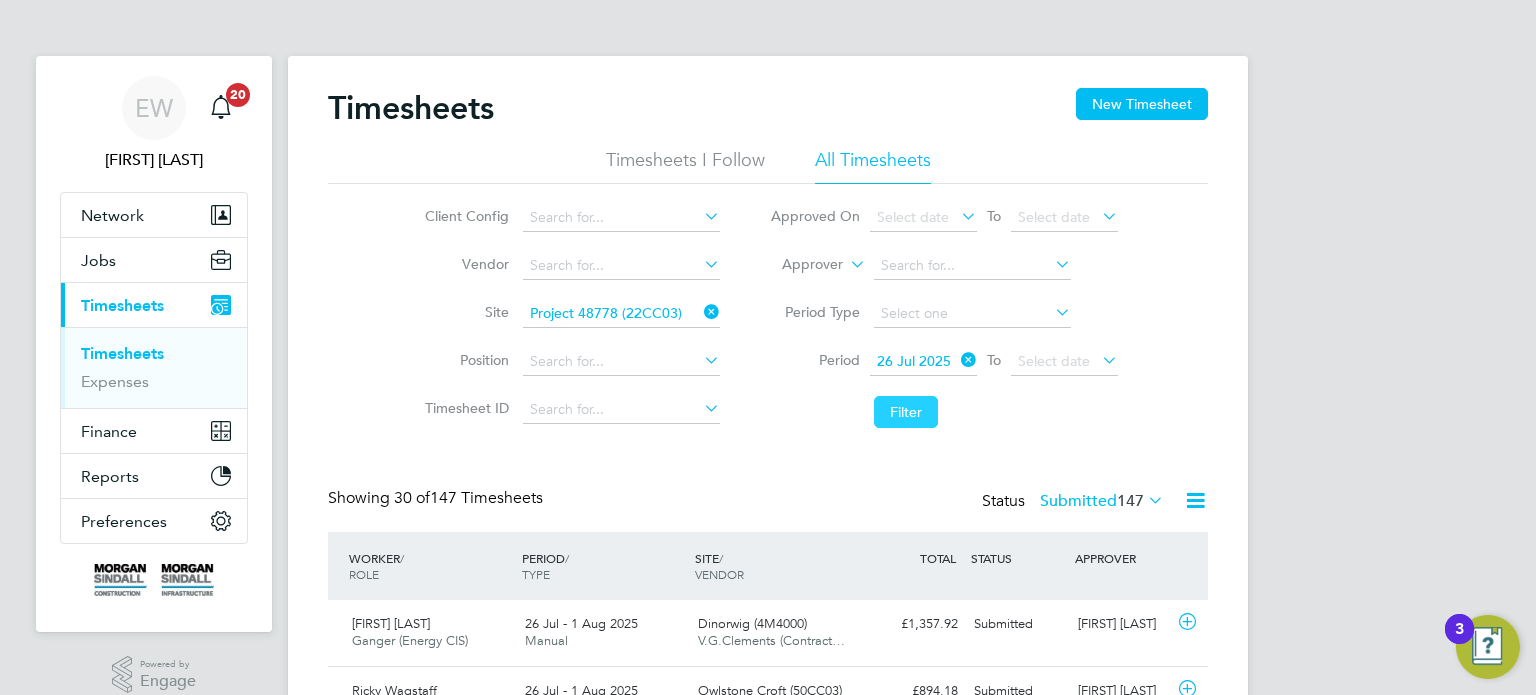 click on "Filter" 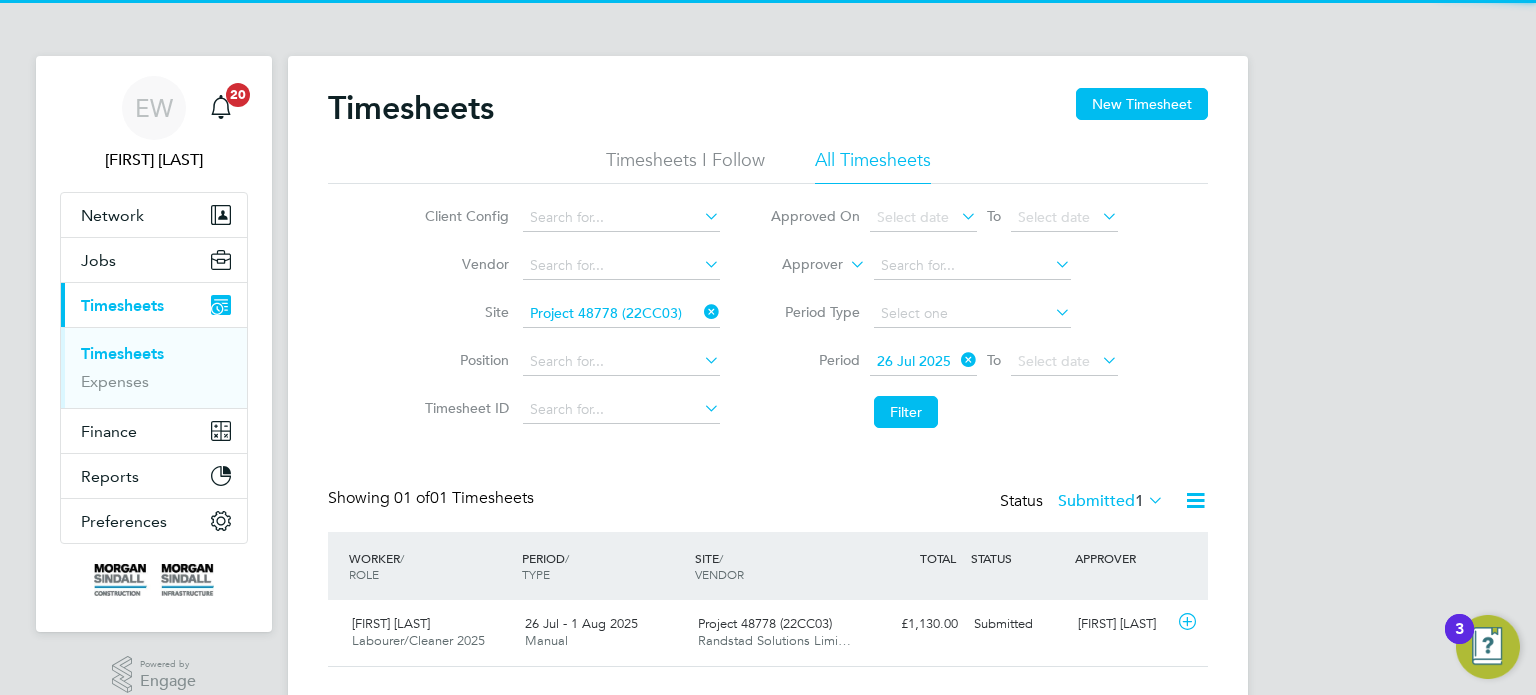 click on "Submitted  1" 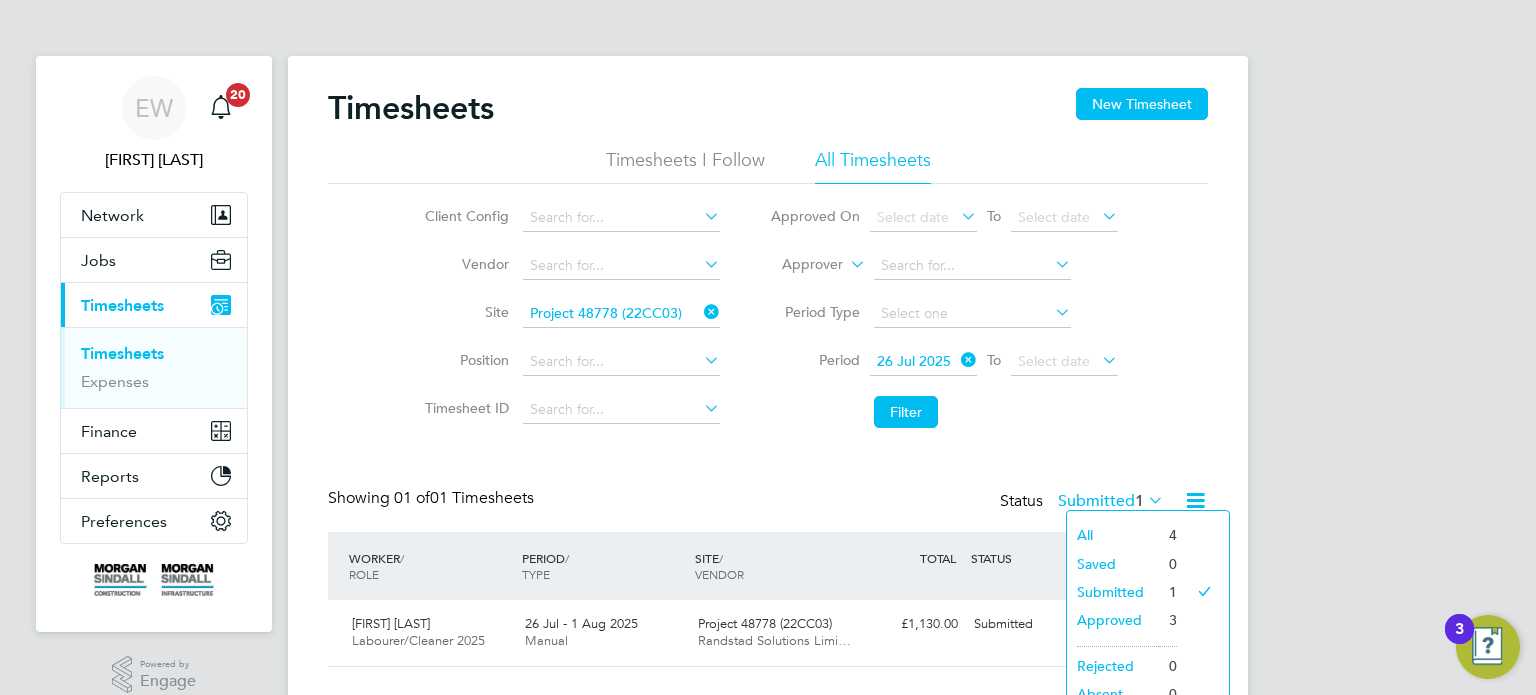 click on "TOTAL   TOTAL  / STATUS" 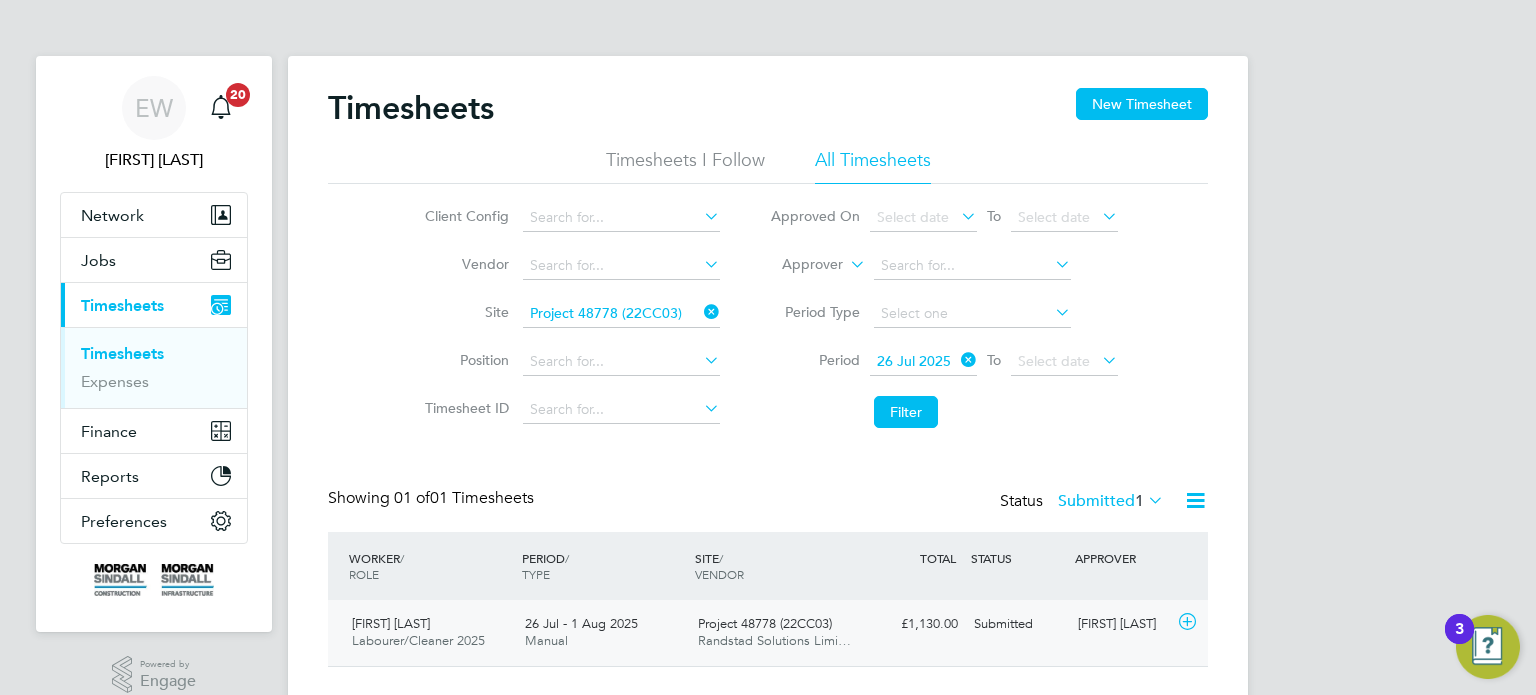 click on "£1,130.00 Submitted" 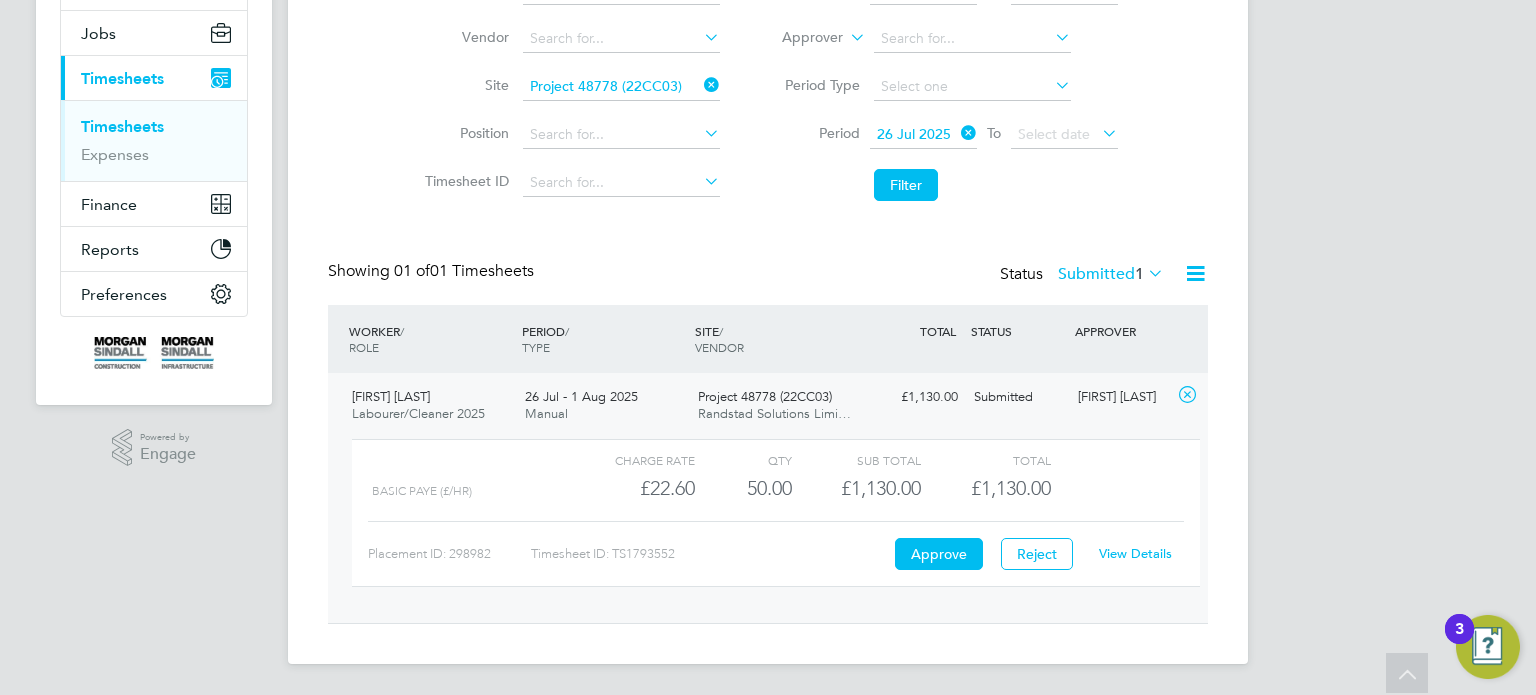 click on "View Details" 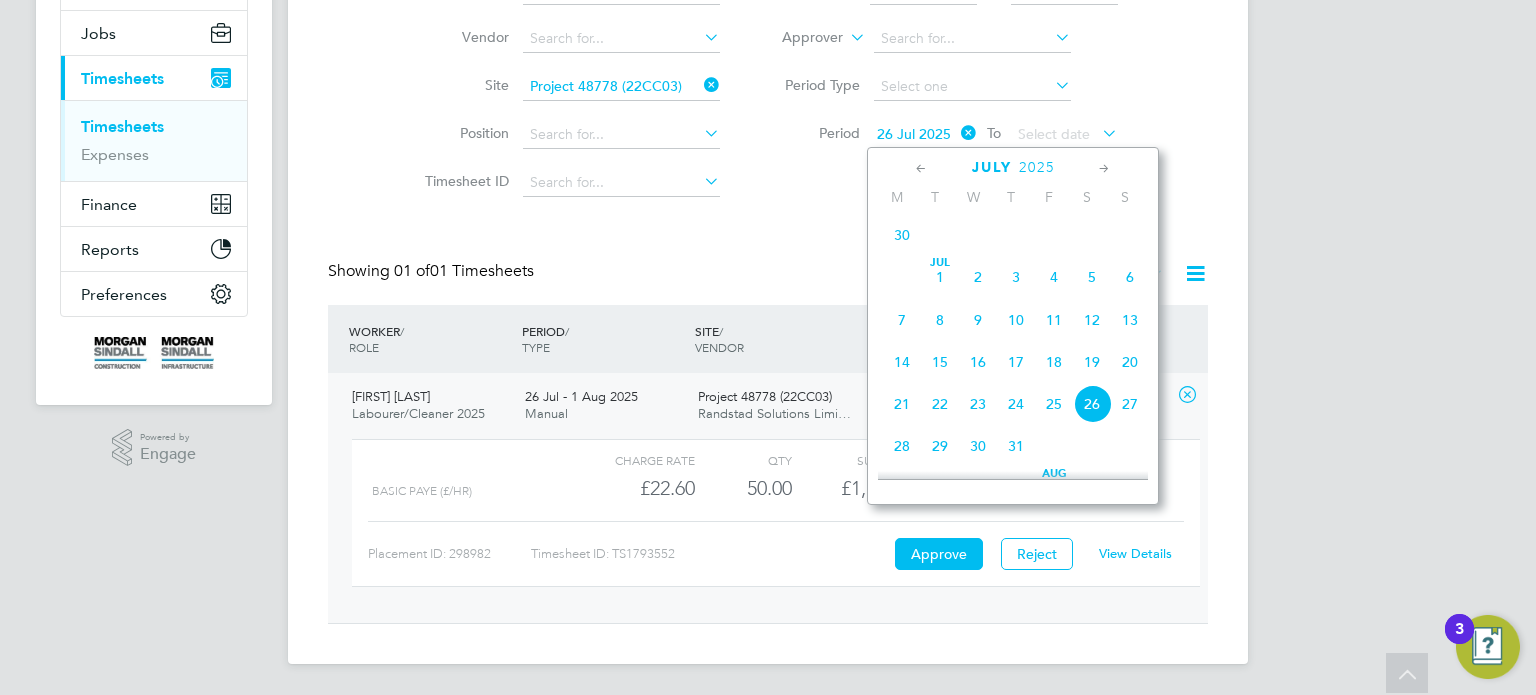 scroll, scrollTop: 755, scrollLeft: 0, axis: vertical 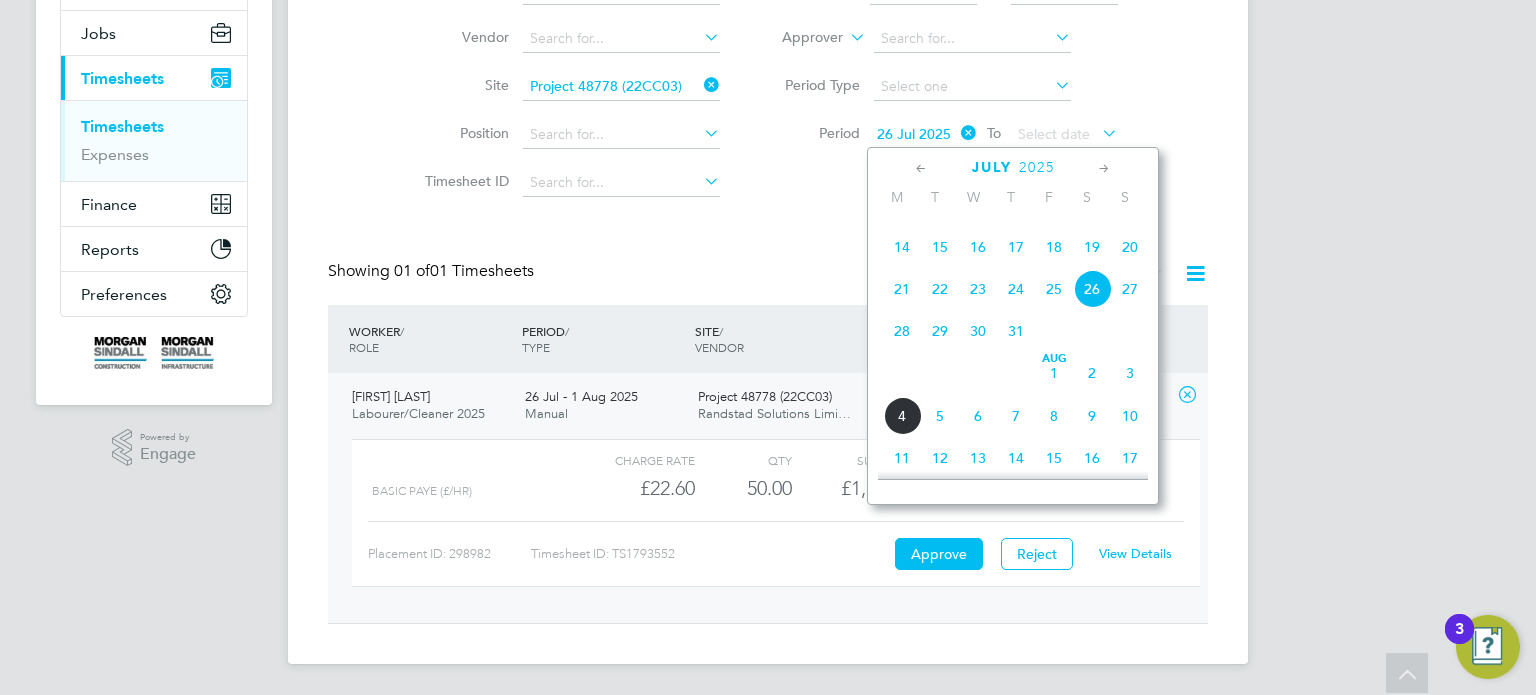 click on "19" 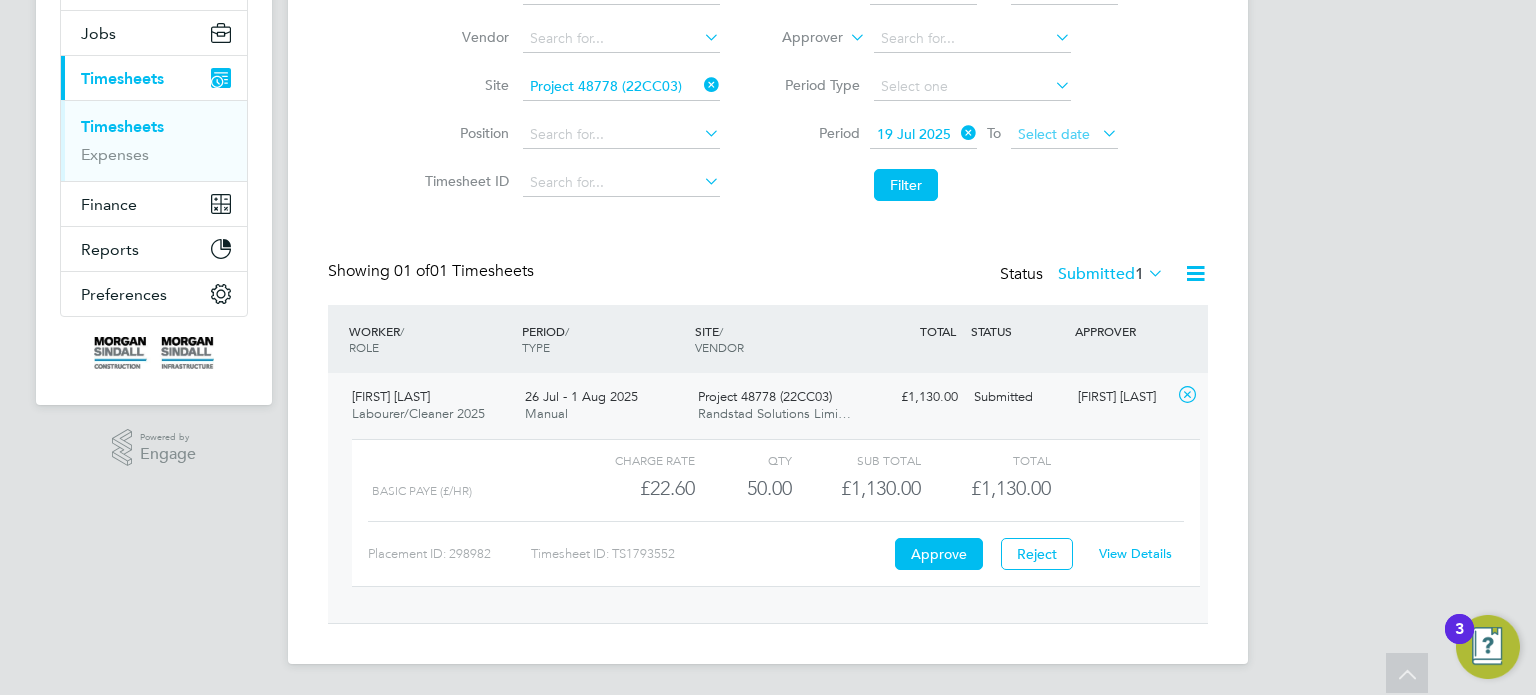 click on "Select date" 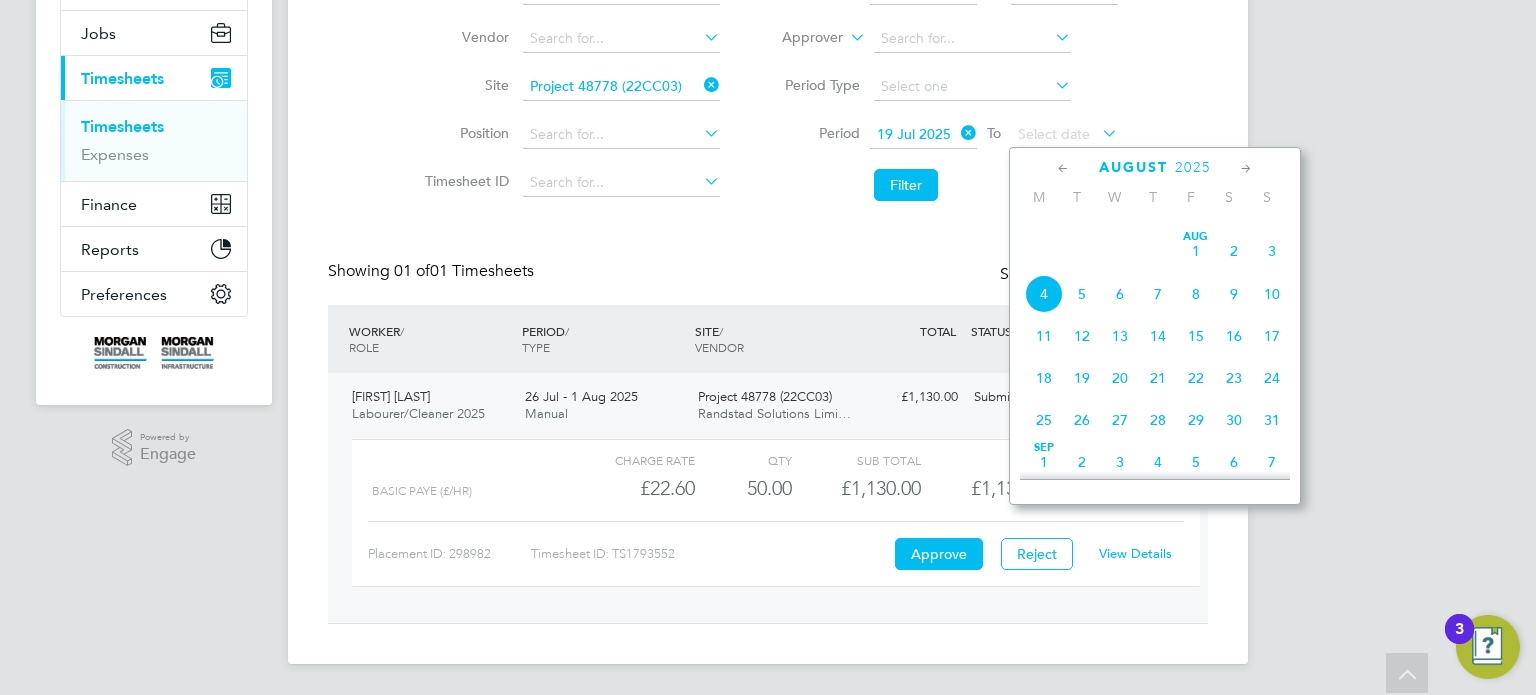scroll, scrollTop: 193, scrollLeft: 0, axis: vertical 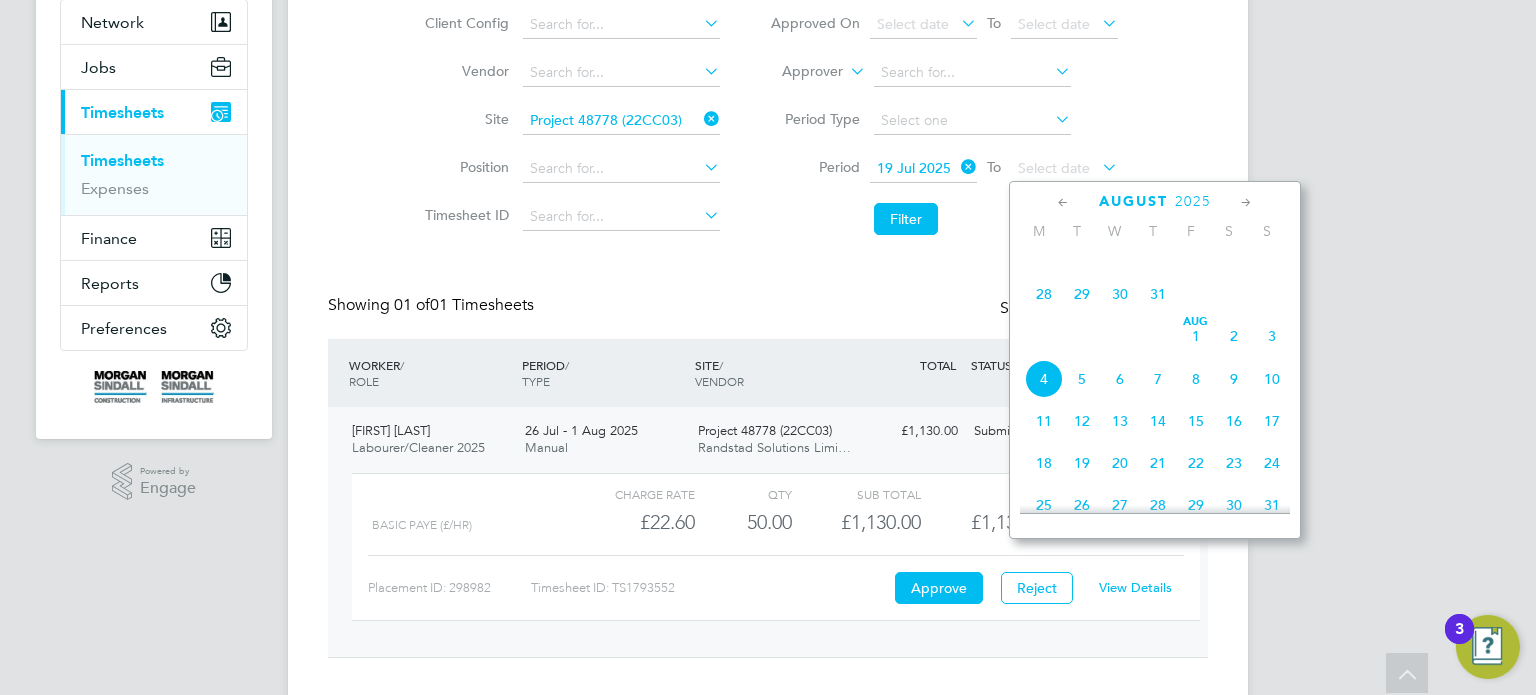 click on "25" 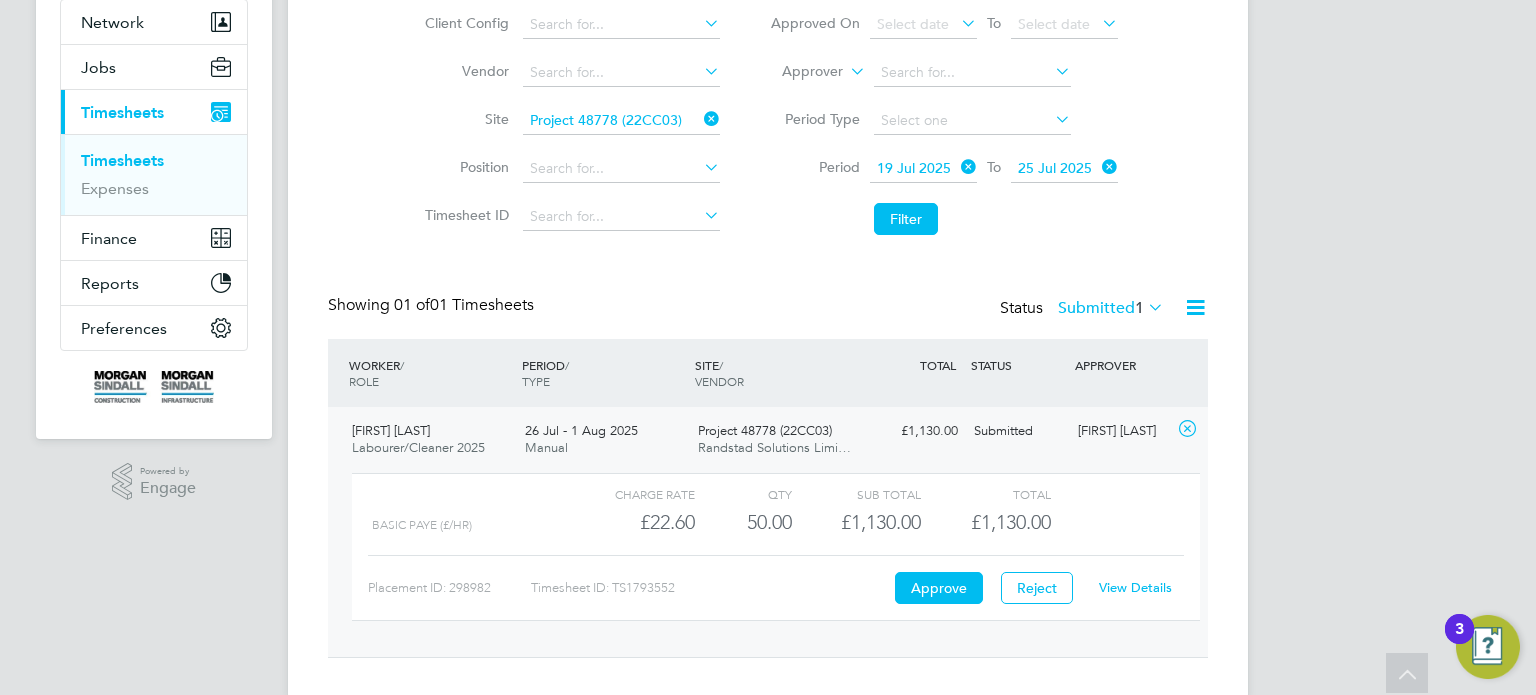 click 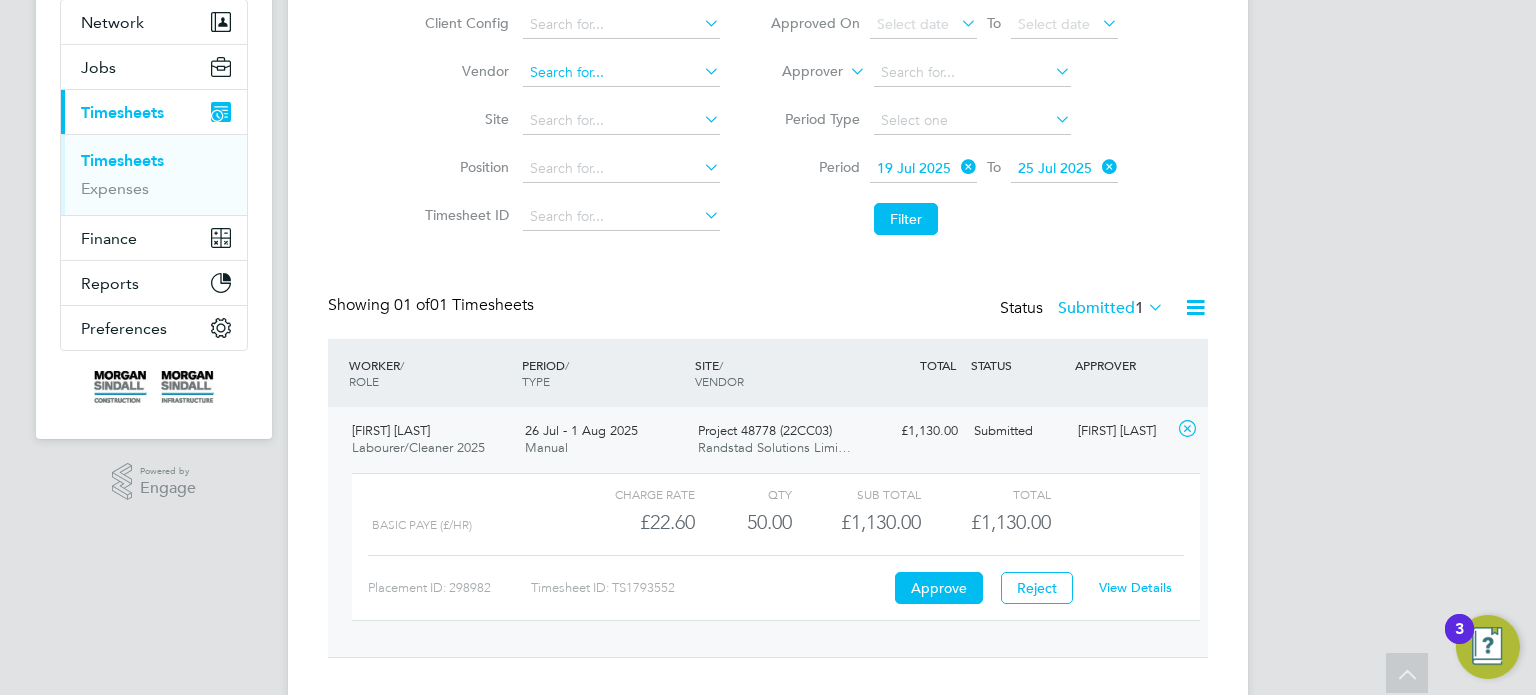 click 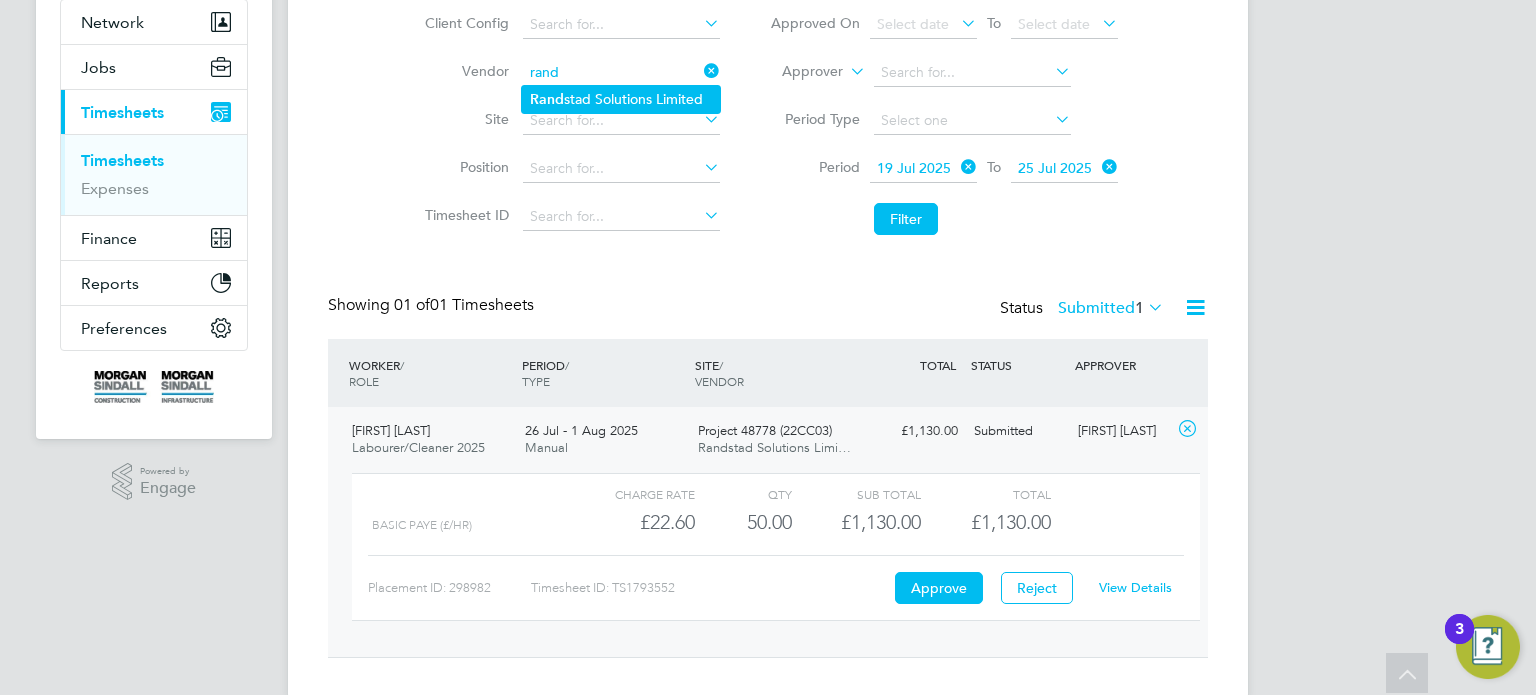 click on "Rand stad Solutions Limited" 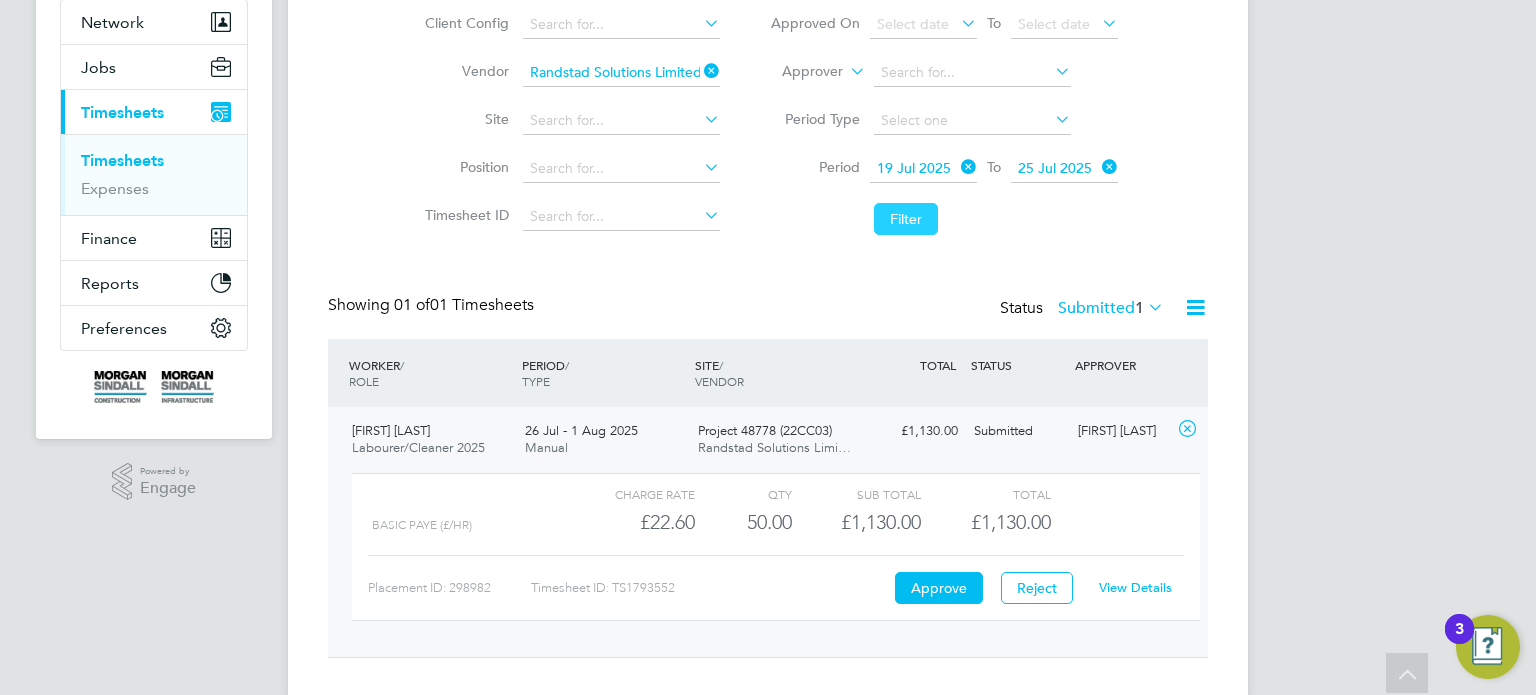 click on "Filter" 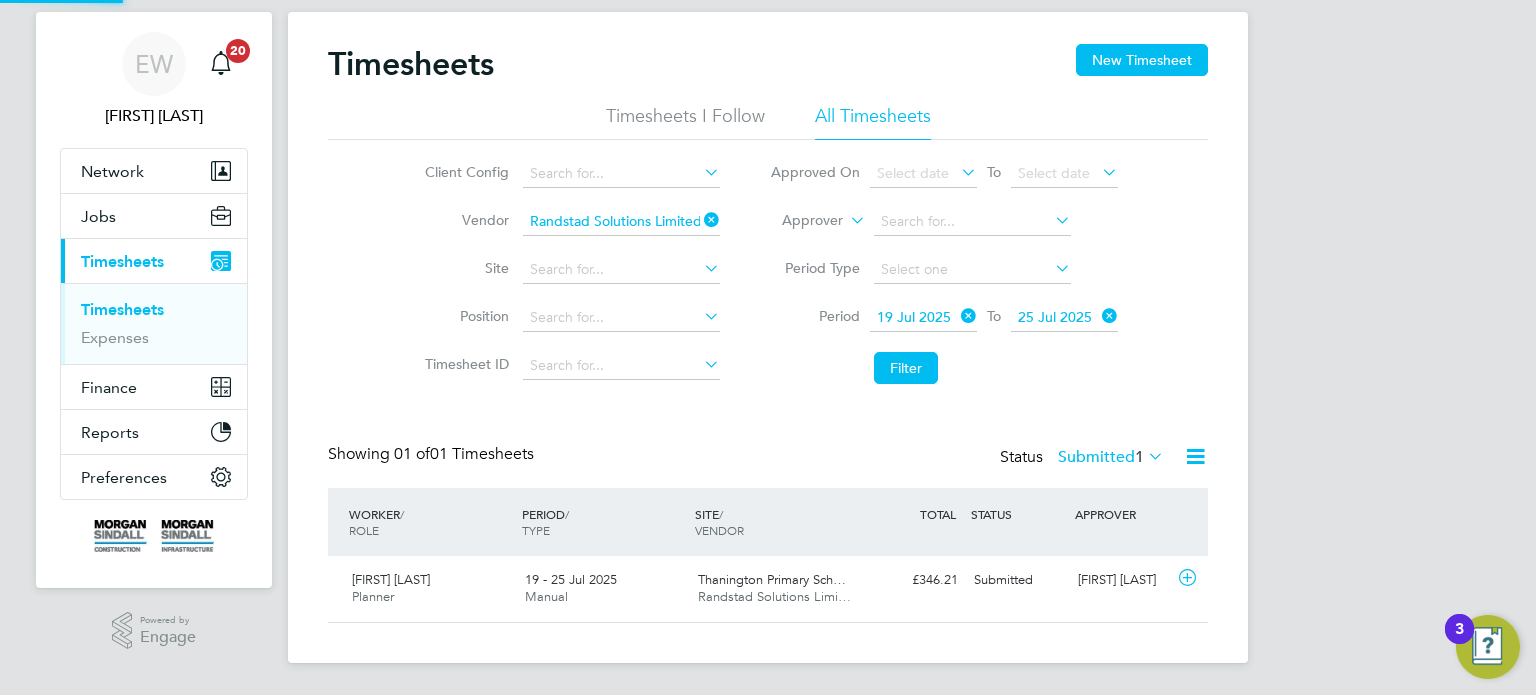 scroll, scrollTop: 43, scrollLeft: 0, axis: vertical 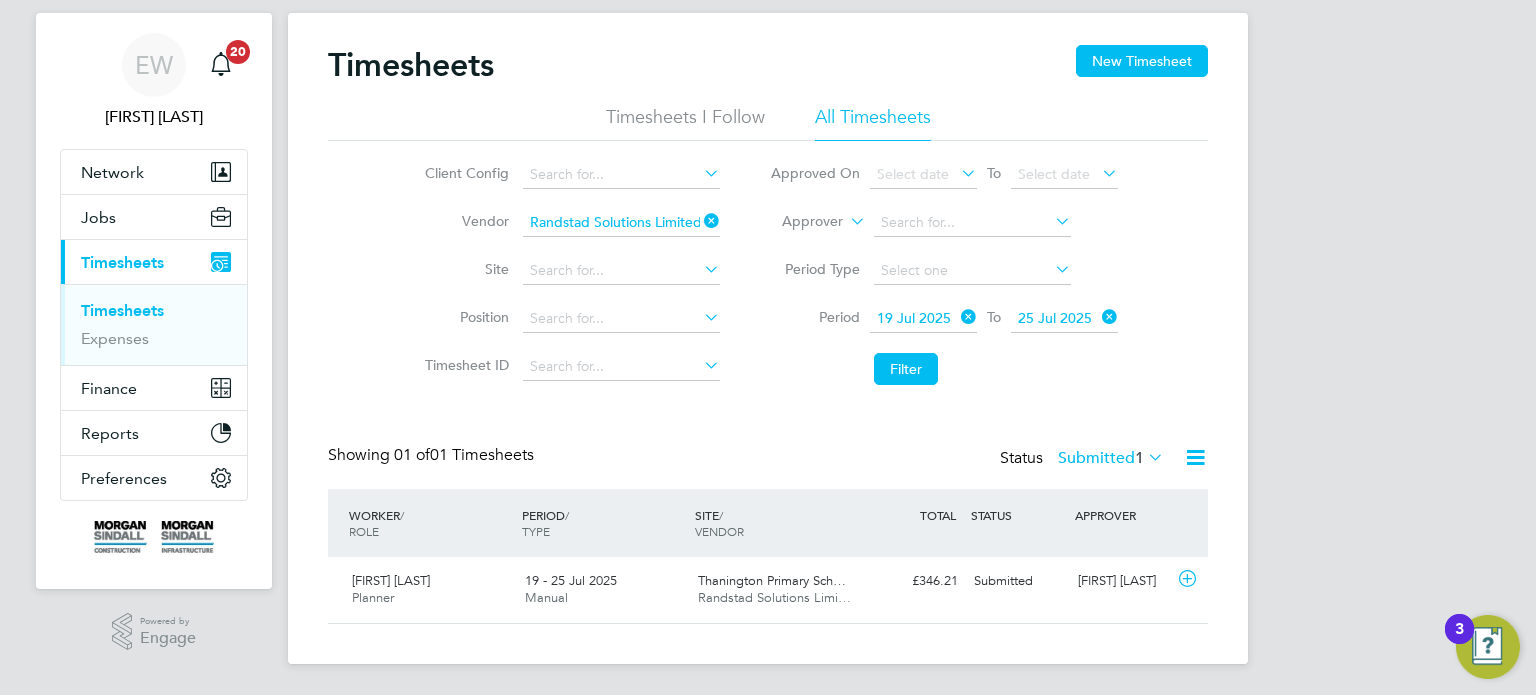 click on "Submitted  1" 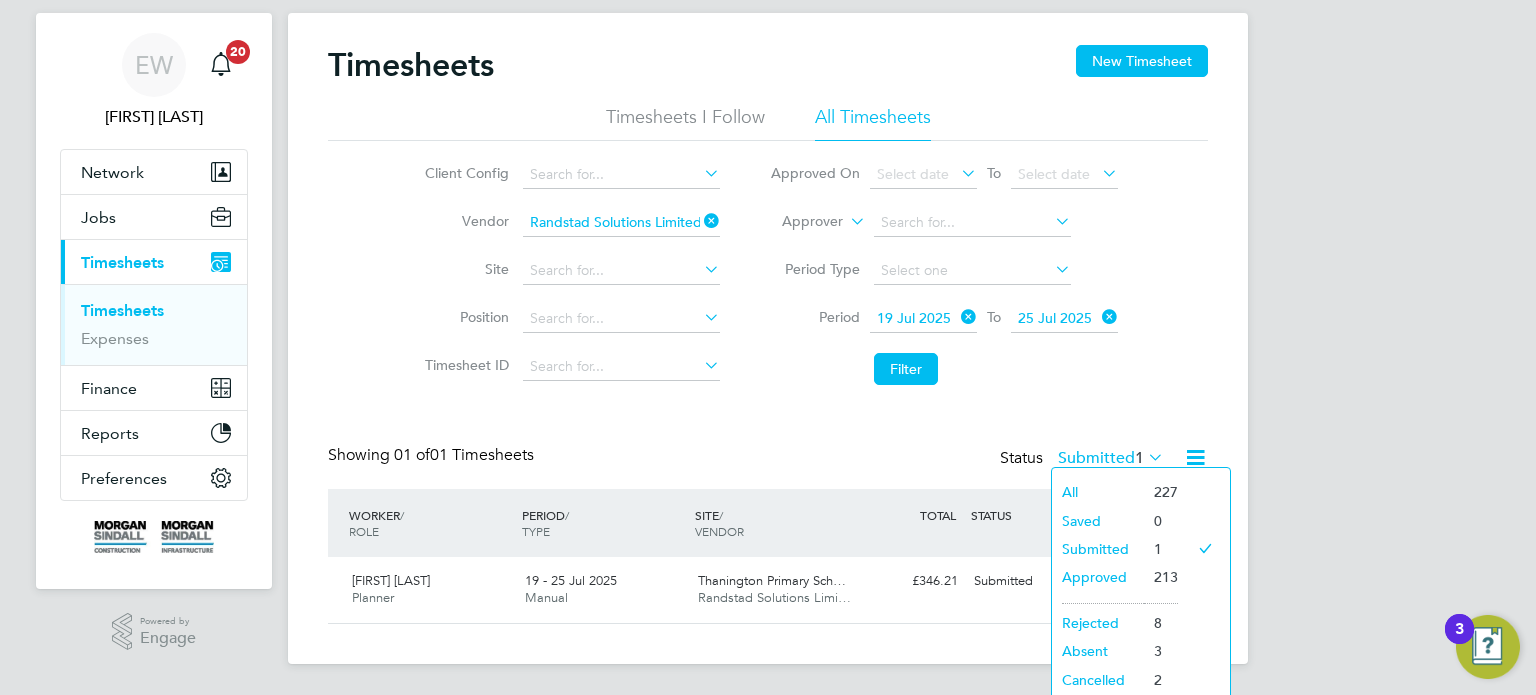 click on "19 Jul 2025" 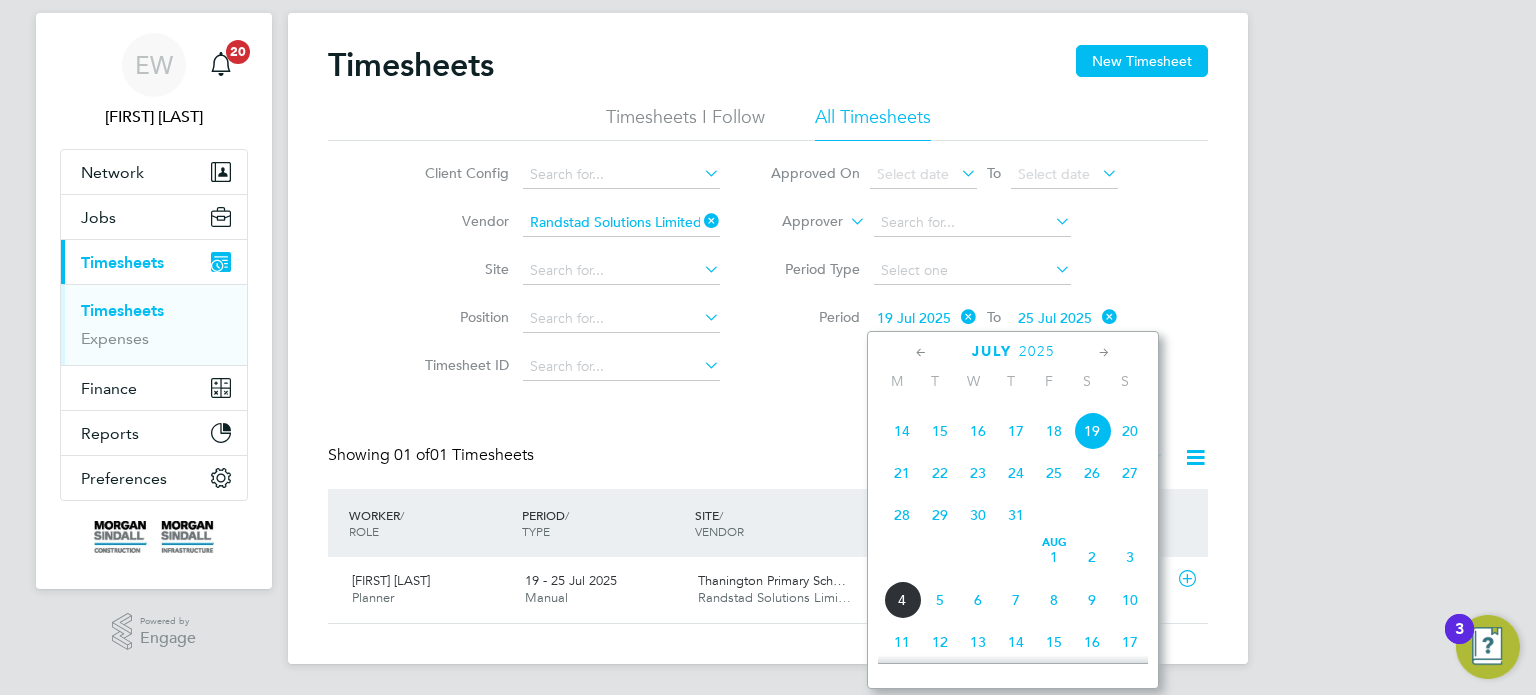 scroll, scrollTop: 710, scrollLeft: 0, axis: vertical 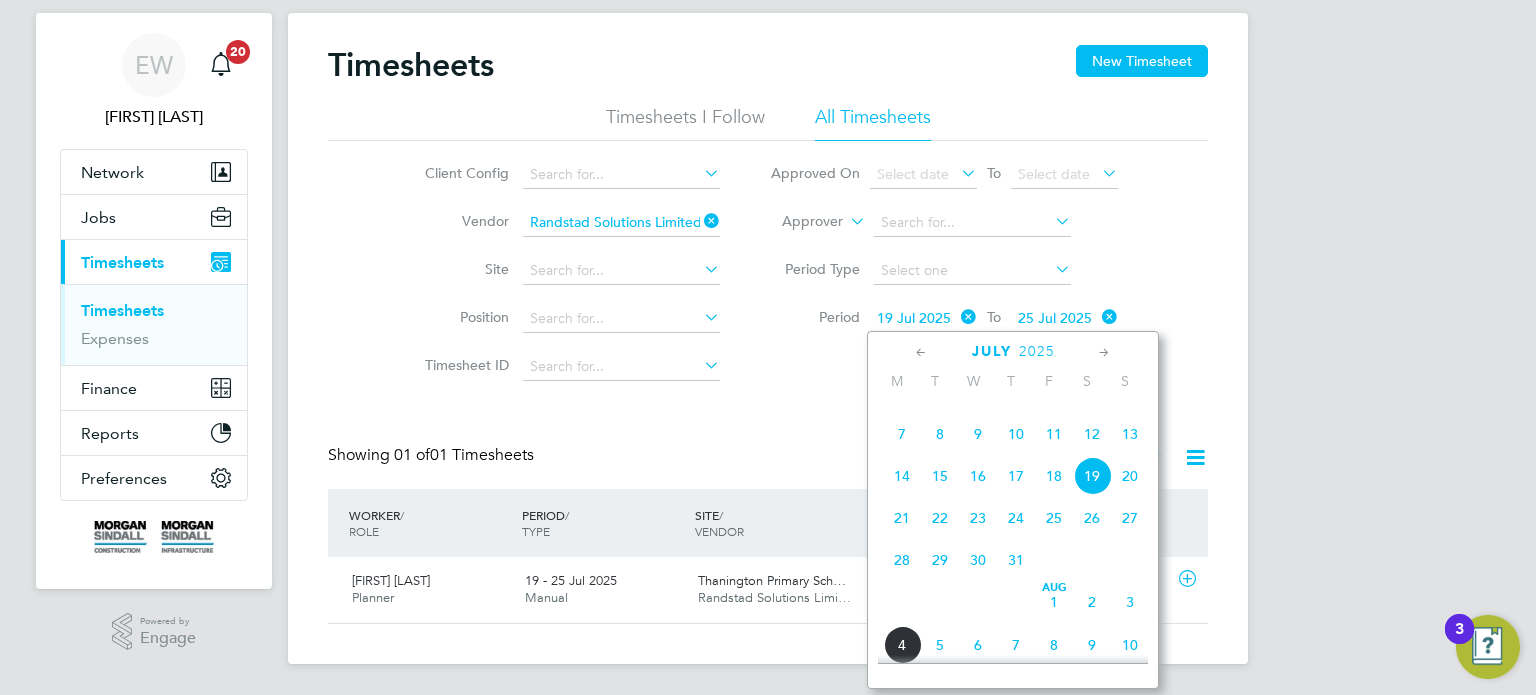 click on "12" 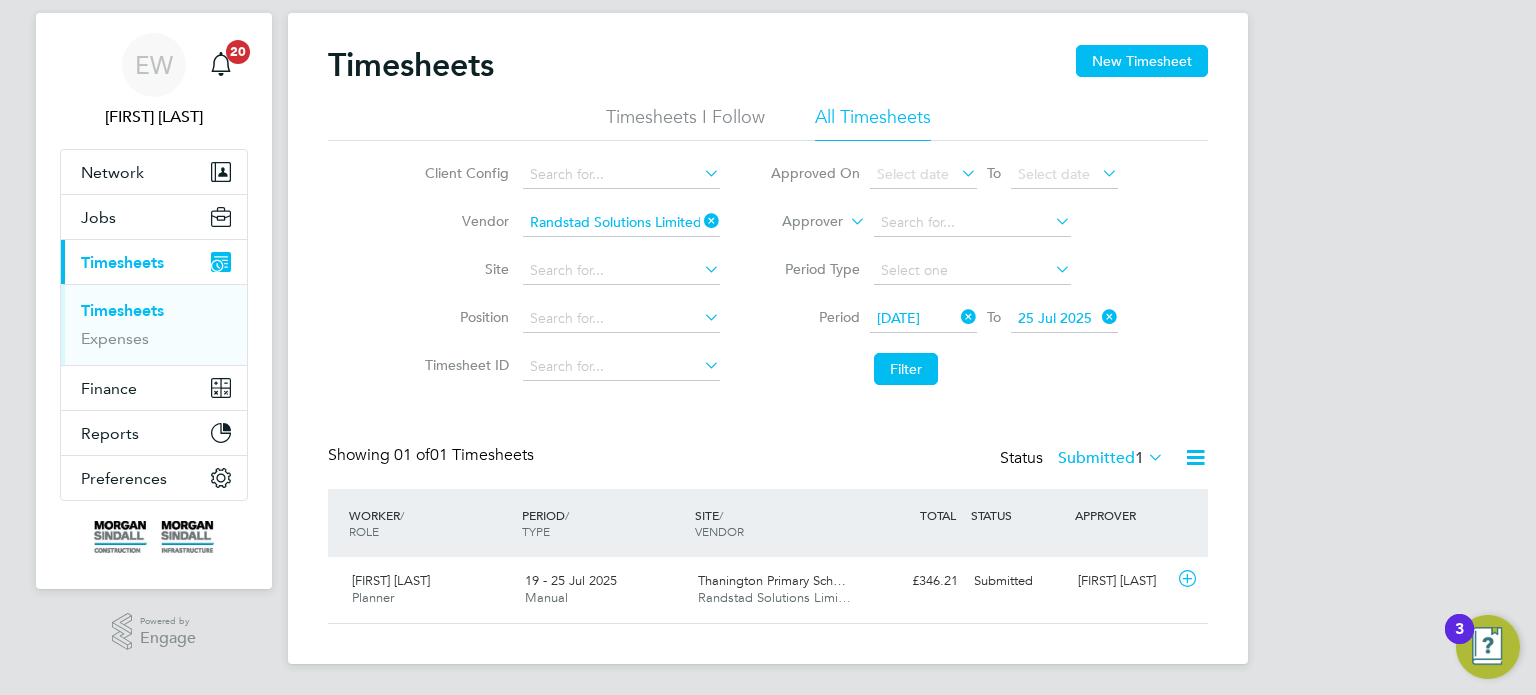click on "25 Jul 2025" 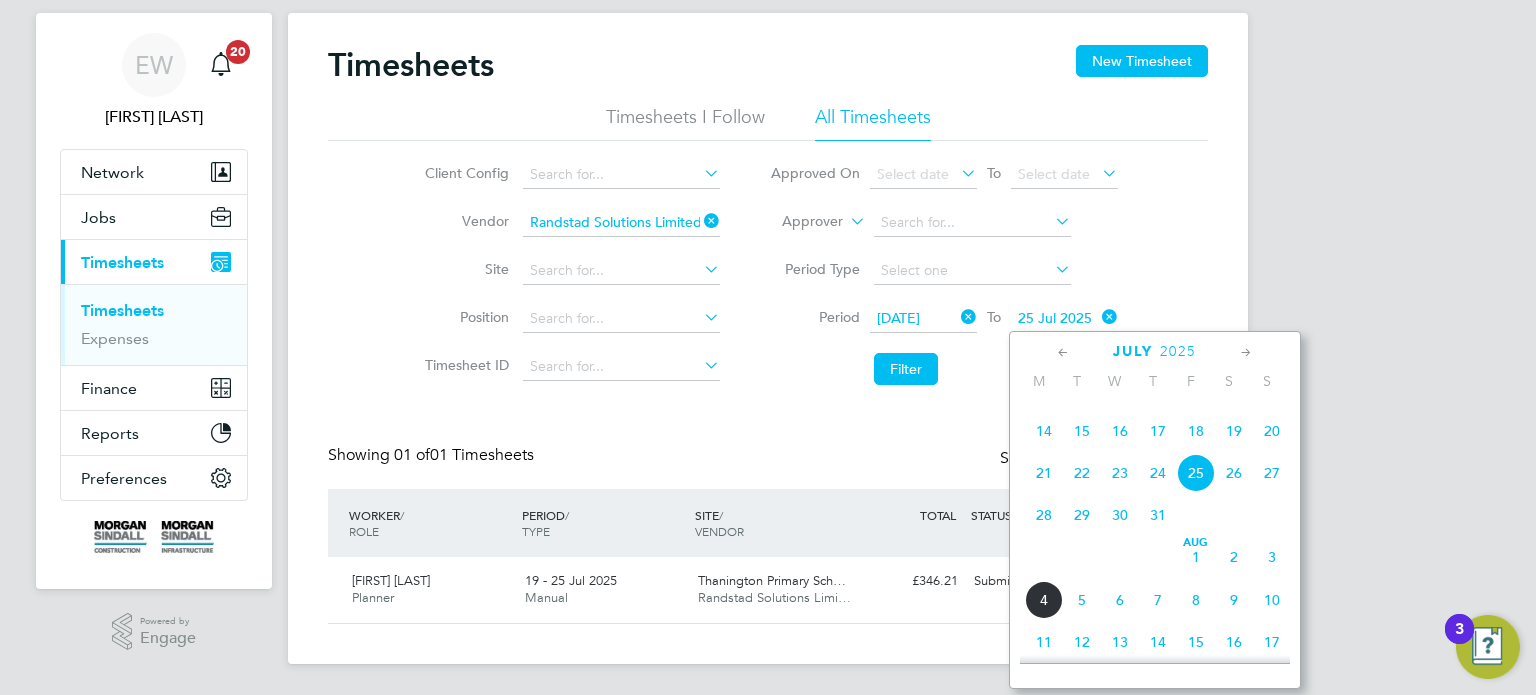 click on "18" 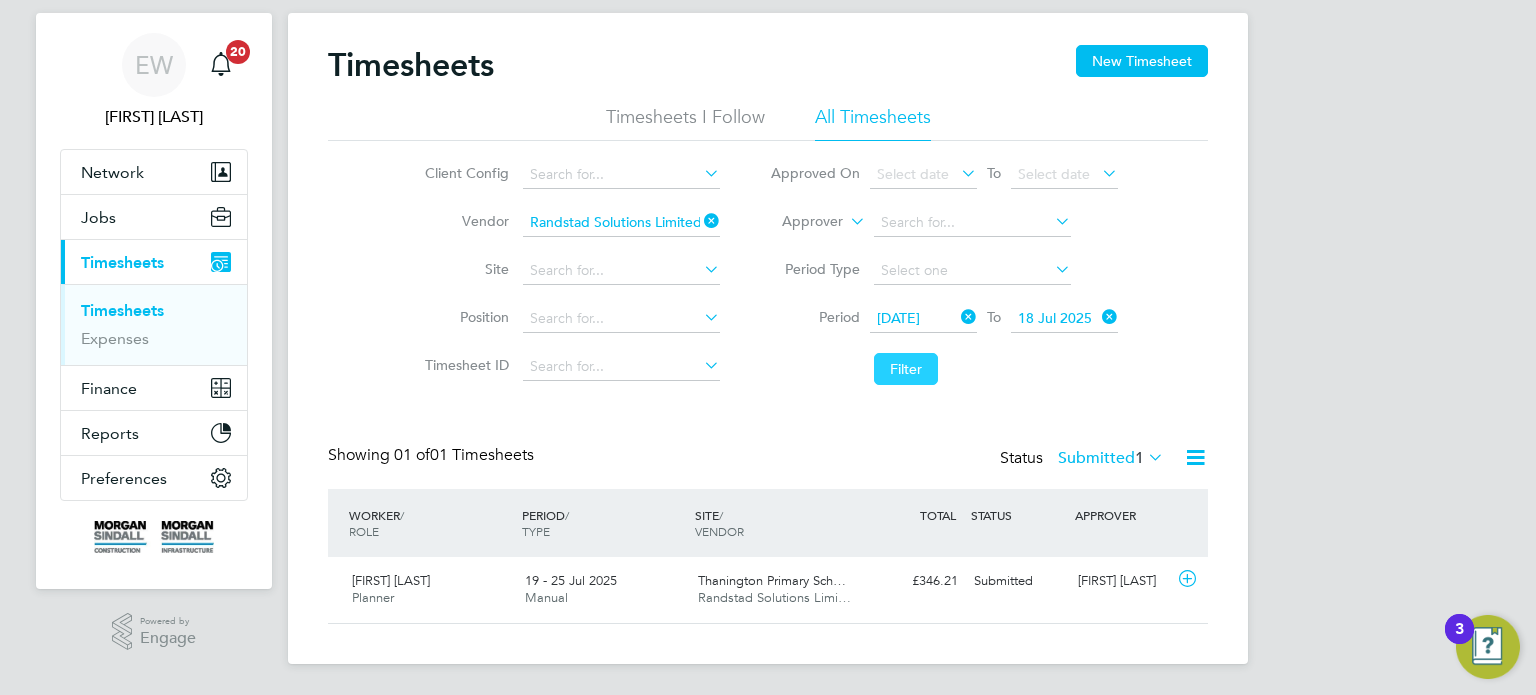 click on "Filter" 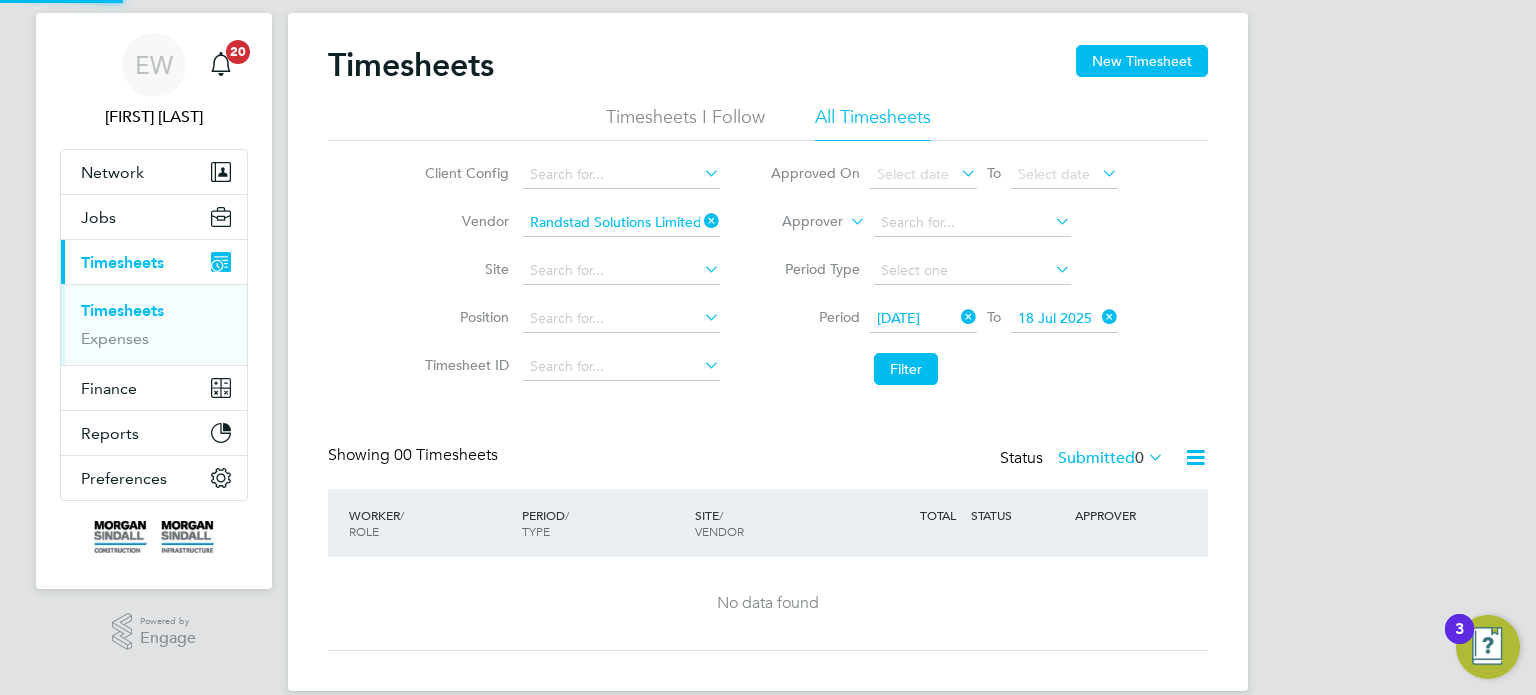 click on "Submitted  0" 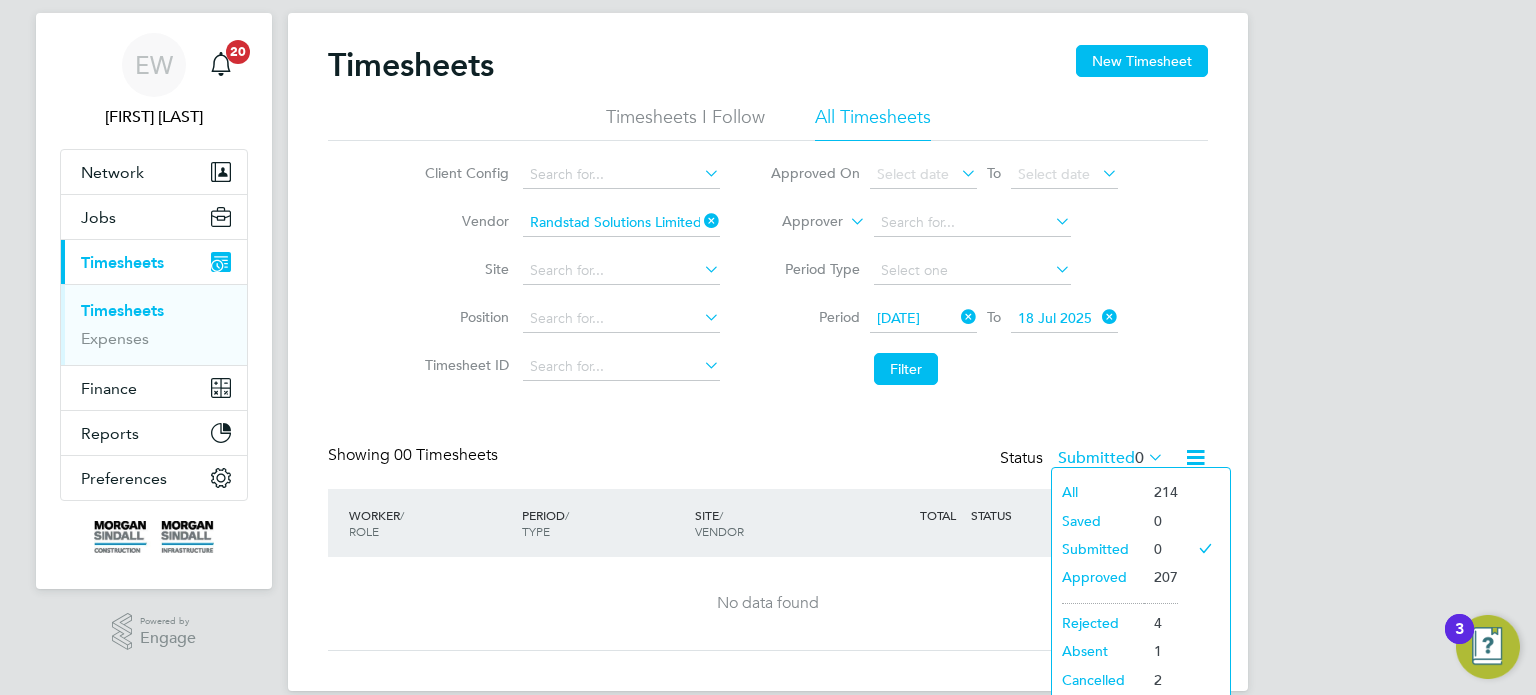 click on "12 Jul 2025" 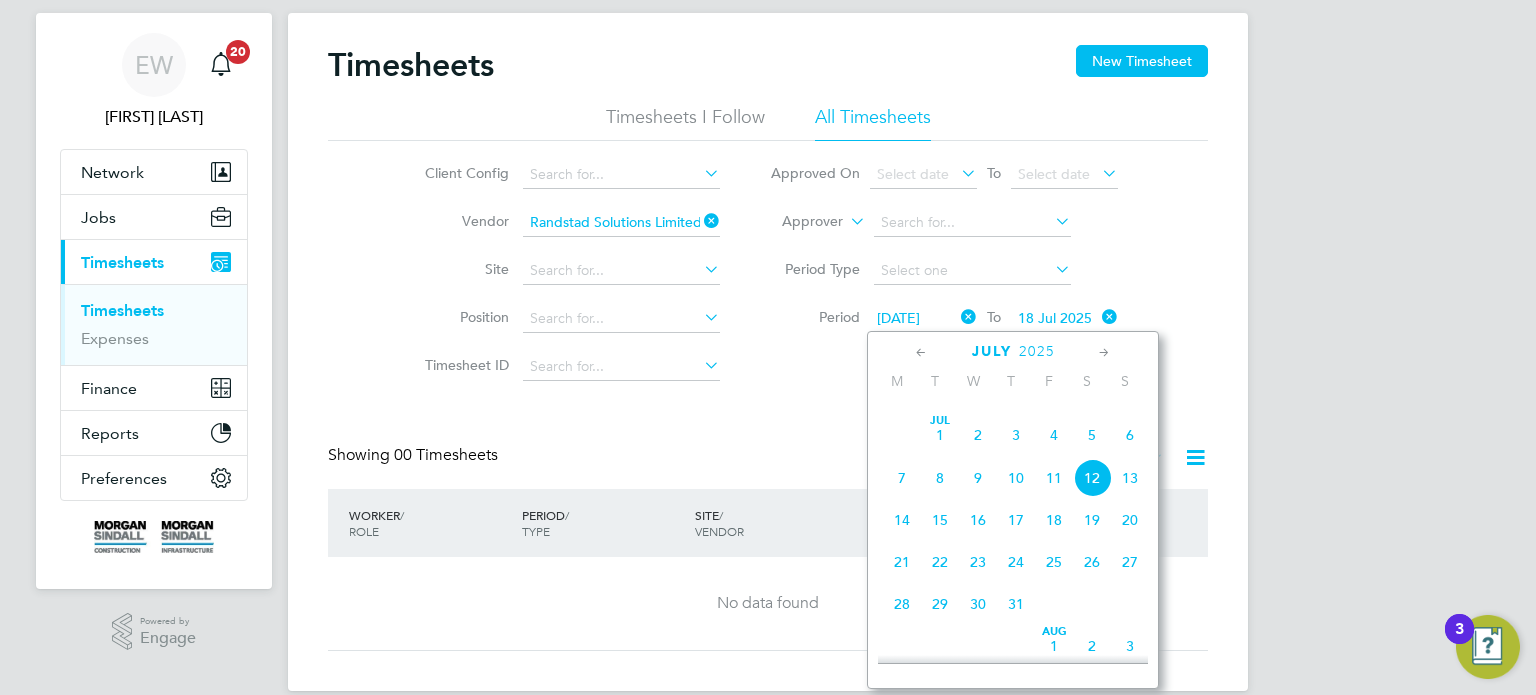 click on "5" 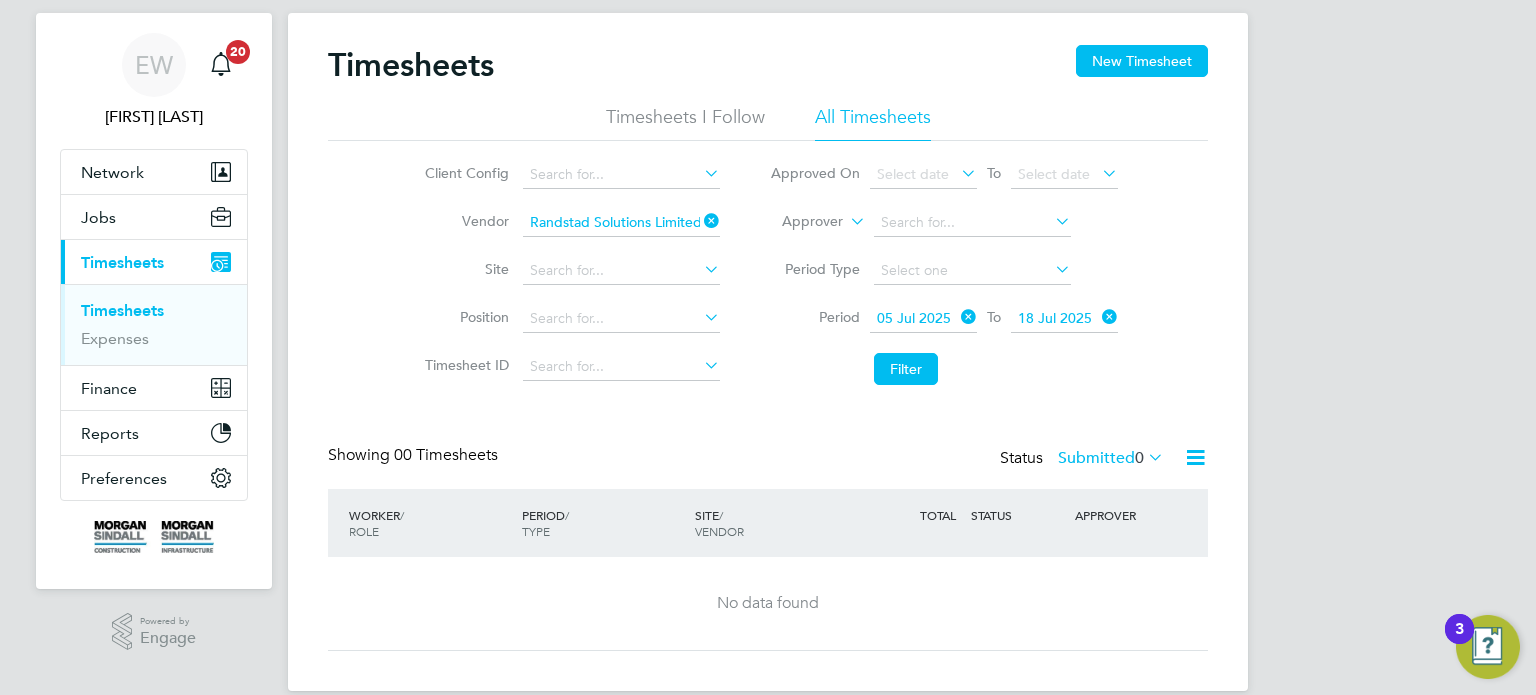 click on "18 Jul 2025" 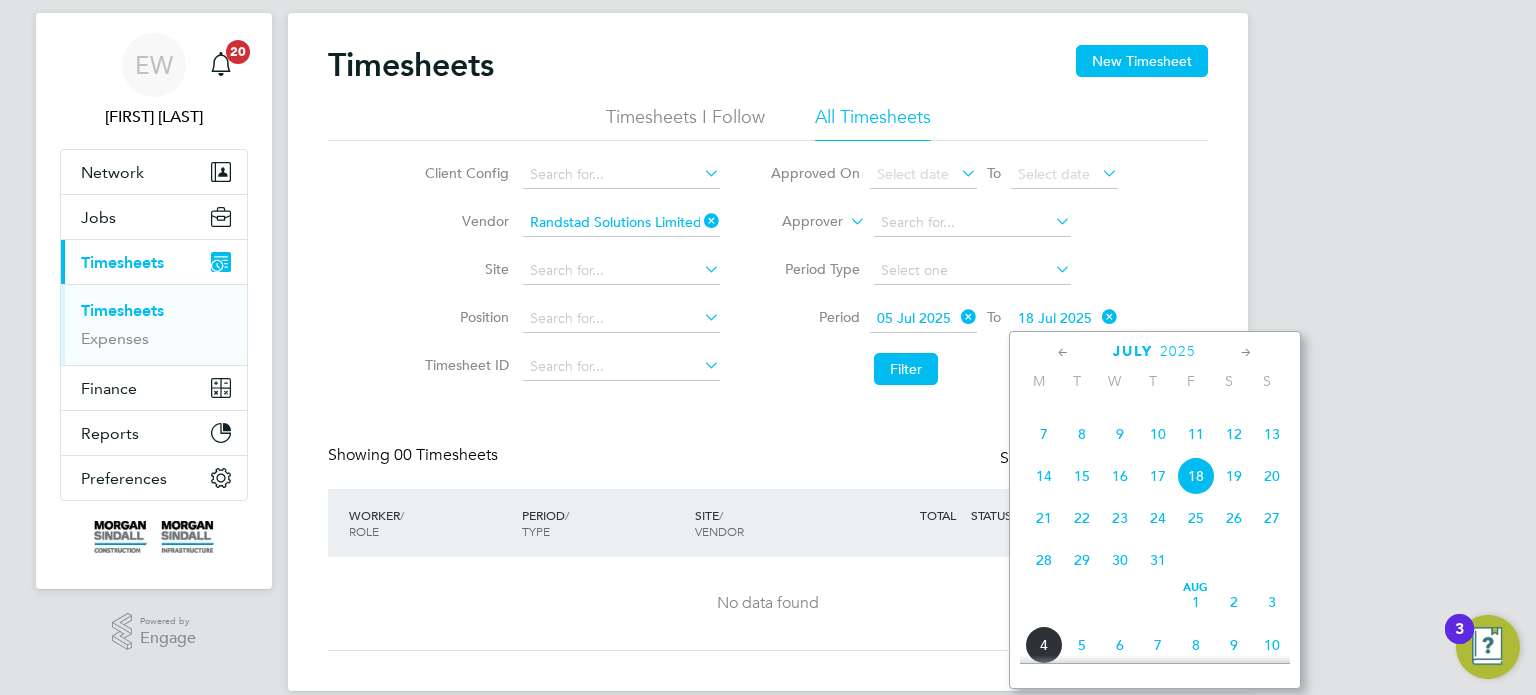click on "11" 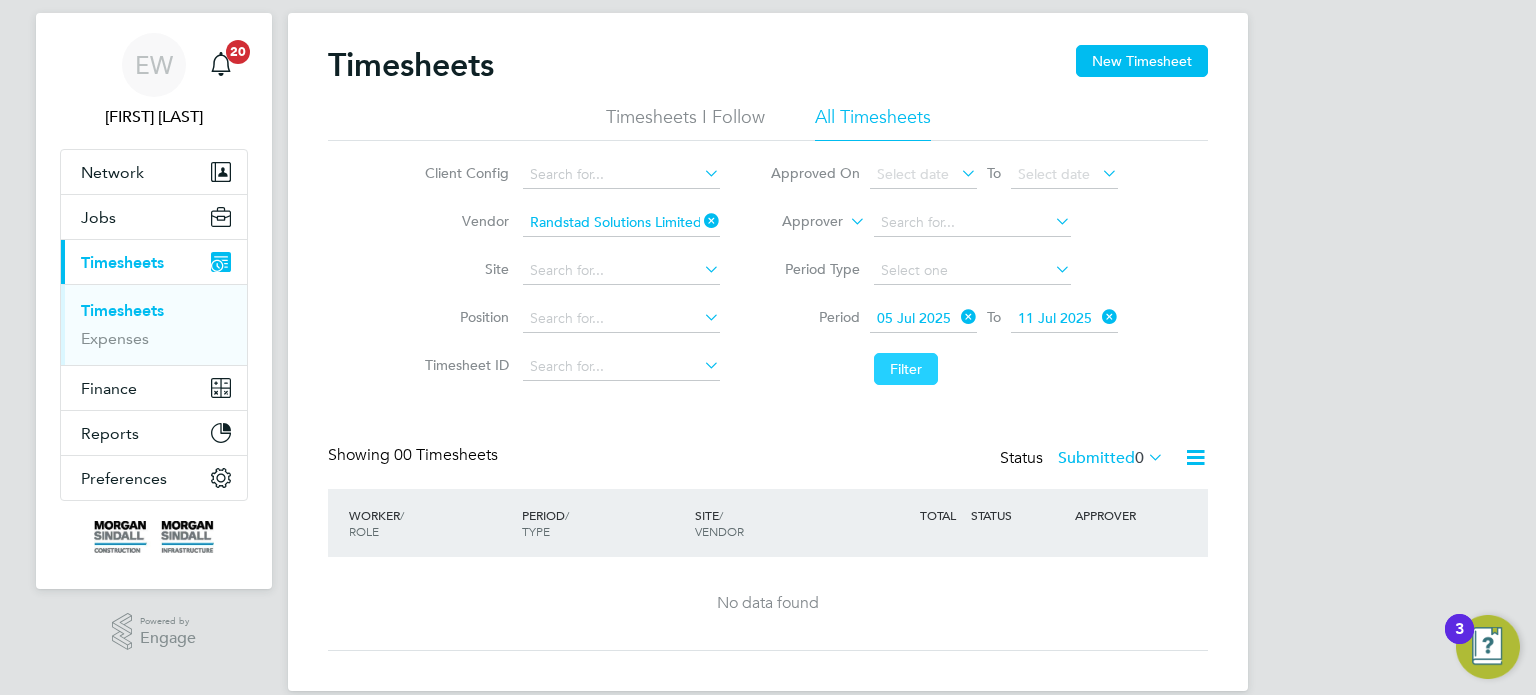 click on "Filter" 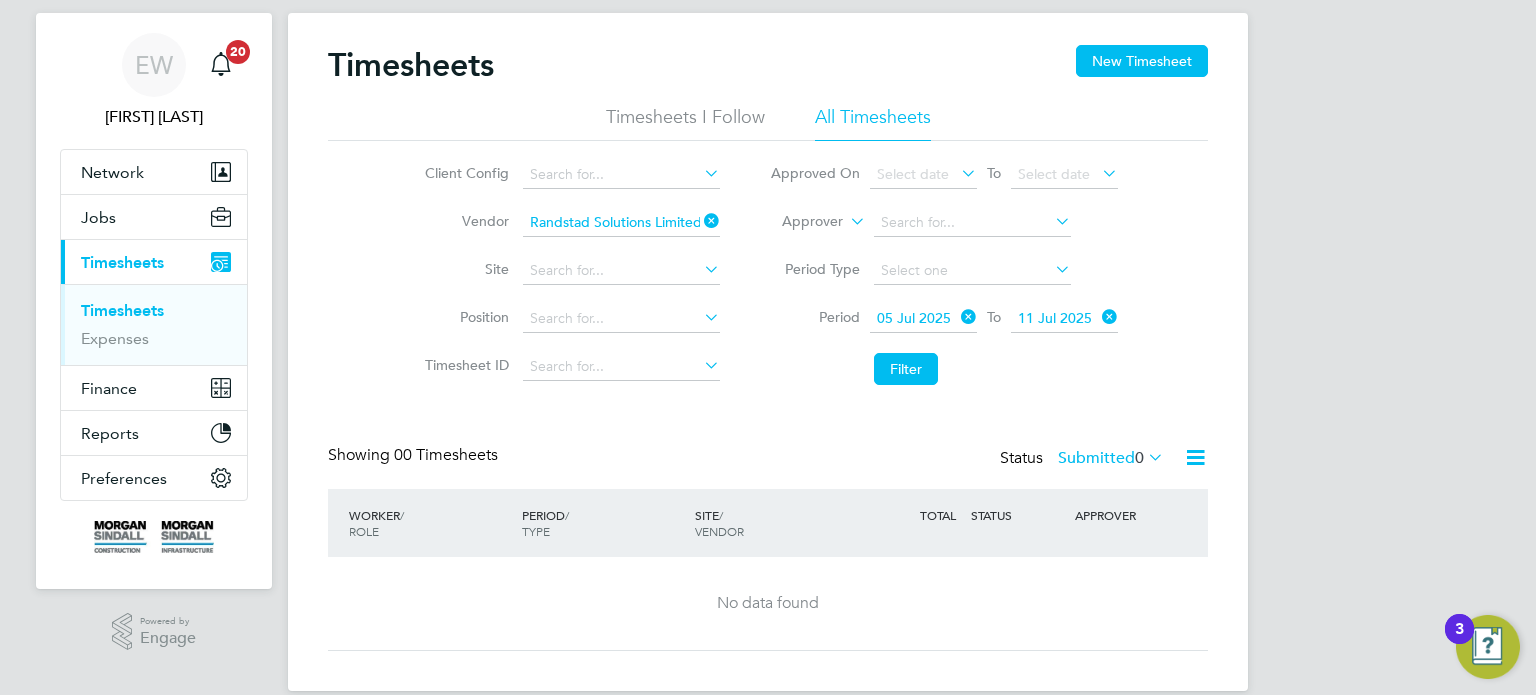 click on "Submitted  0" 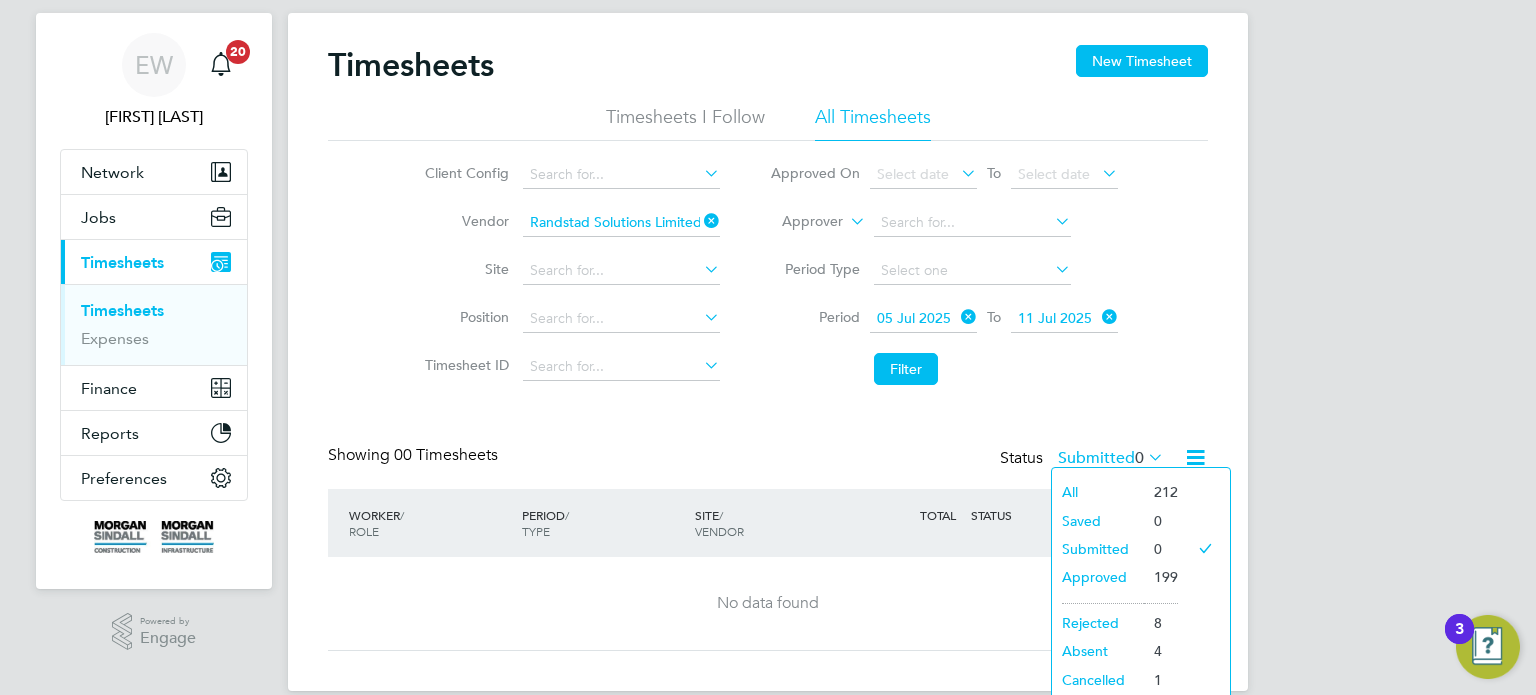 click on "05 Jul 2025" 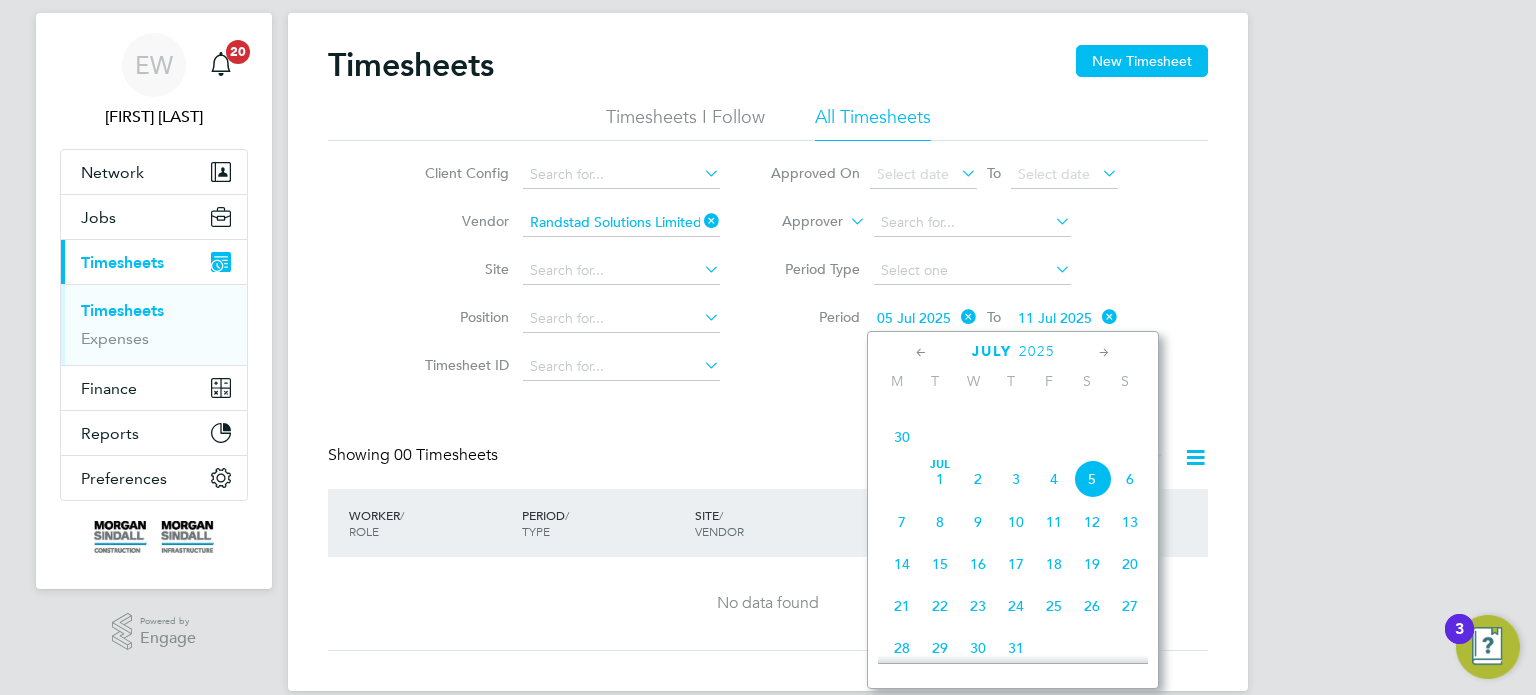 click on "28" 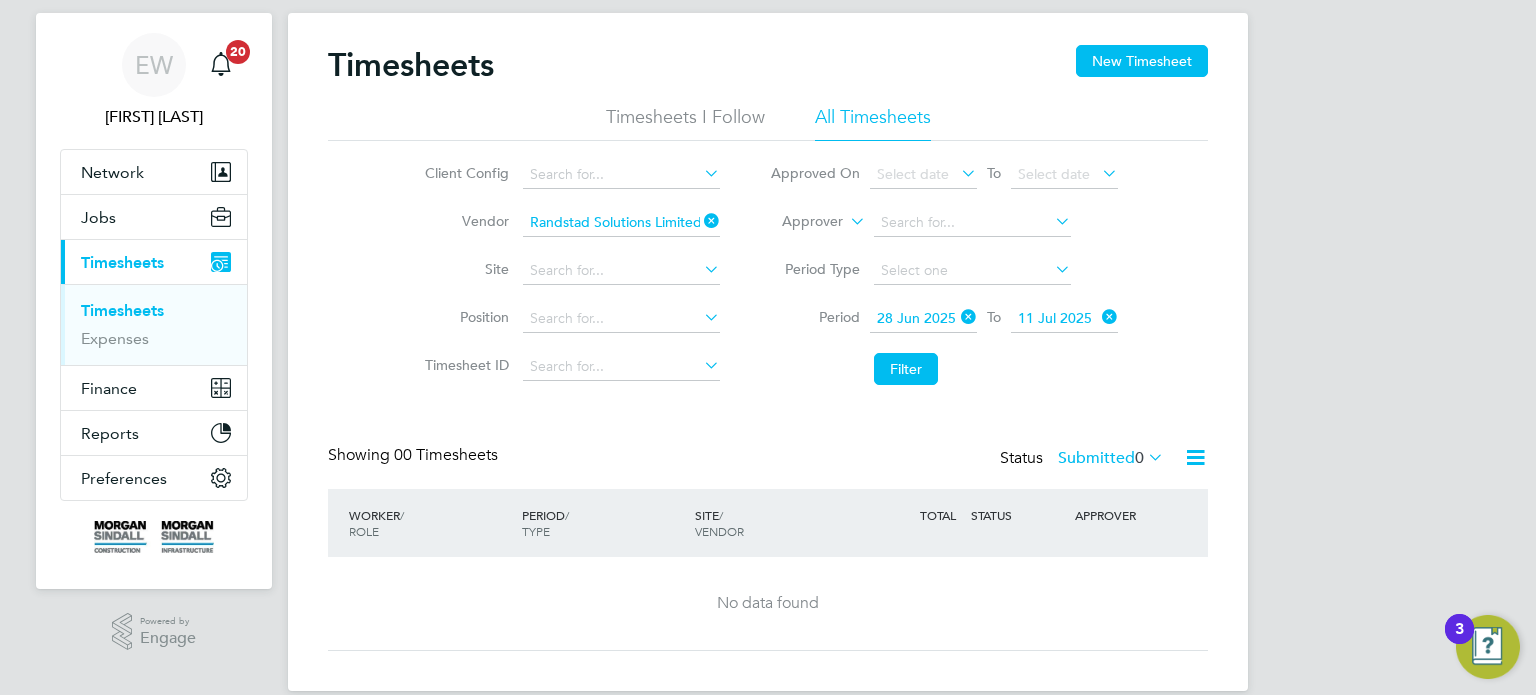 click on "11 Jul 2025" 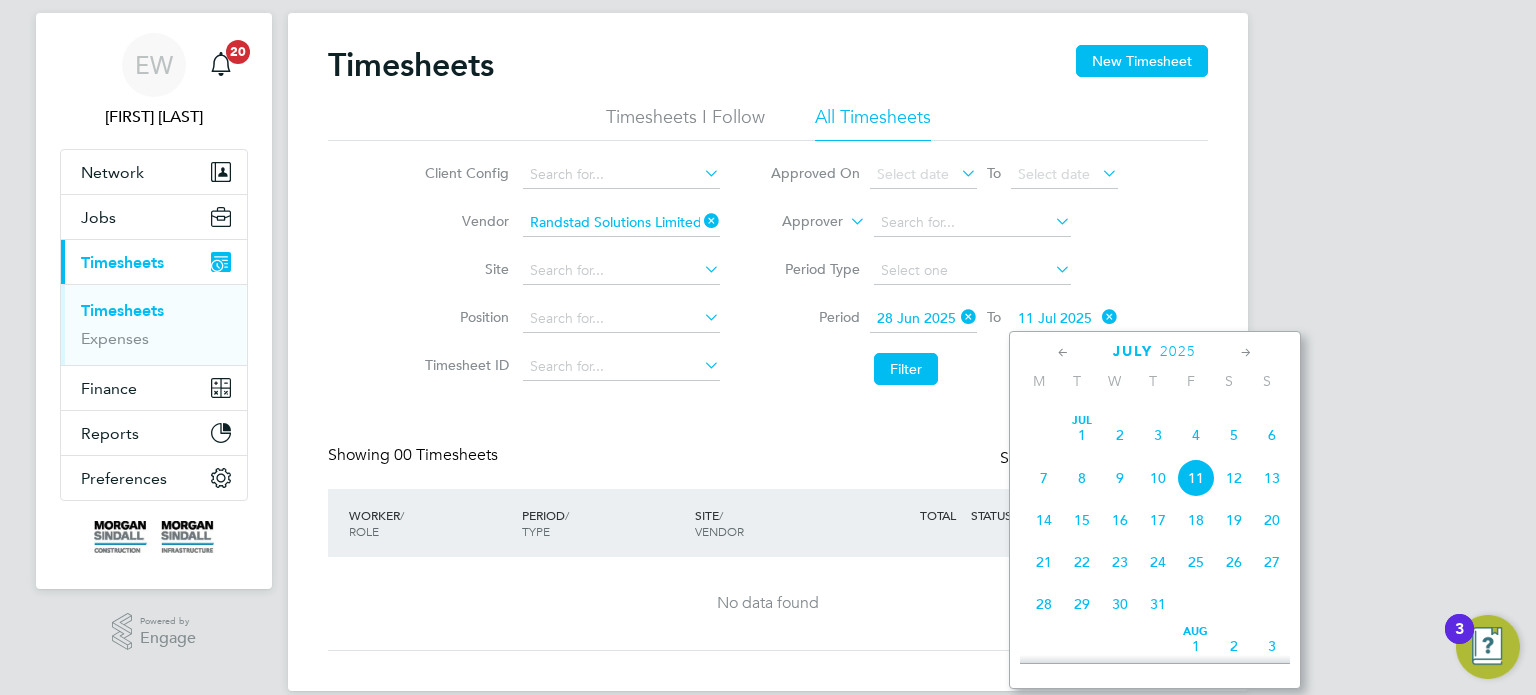 click on "4" 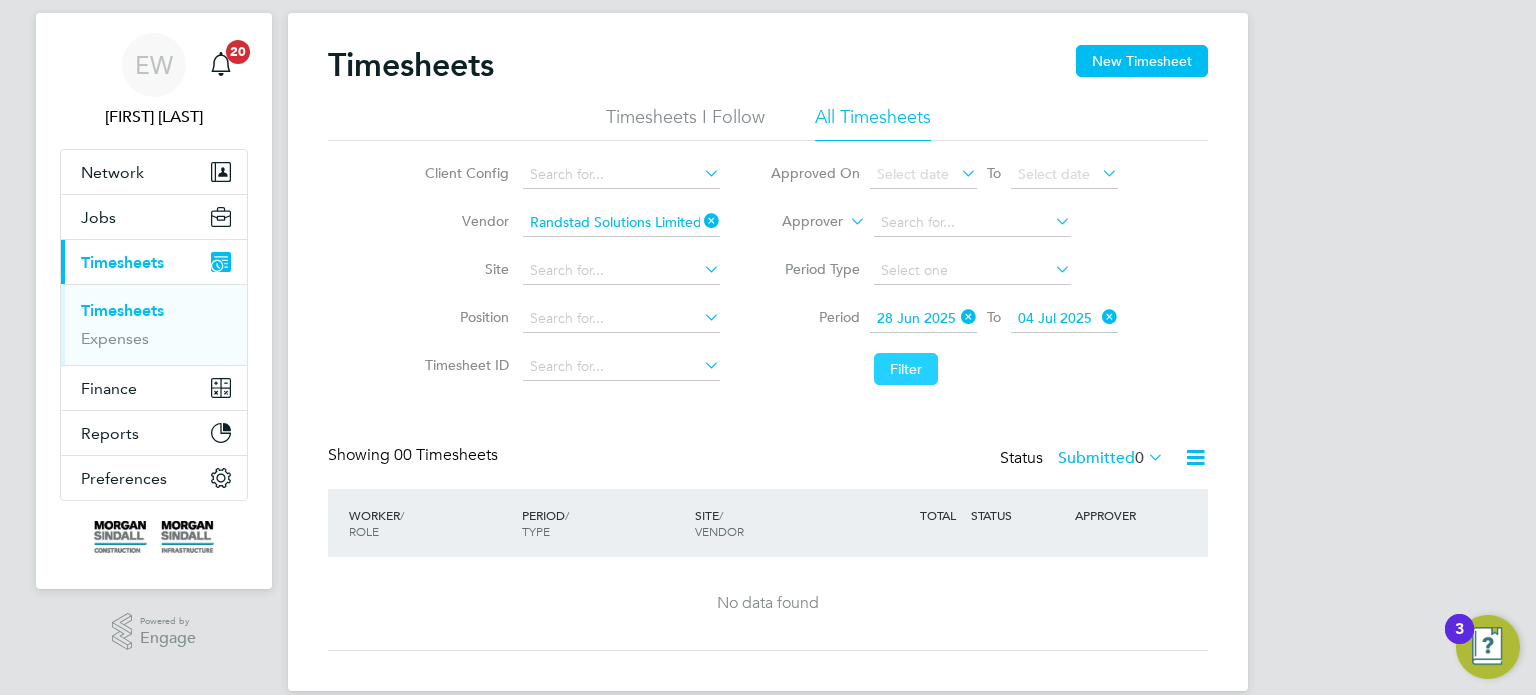 click on "Filter" 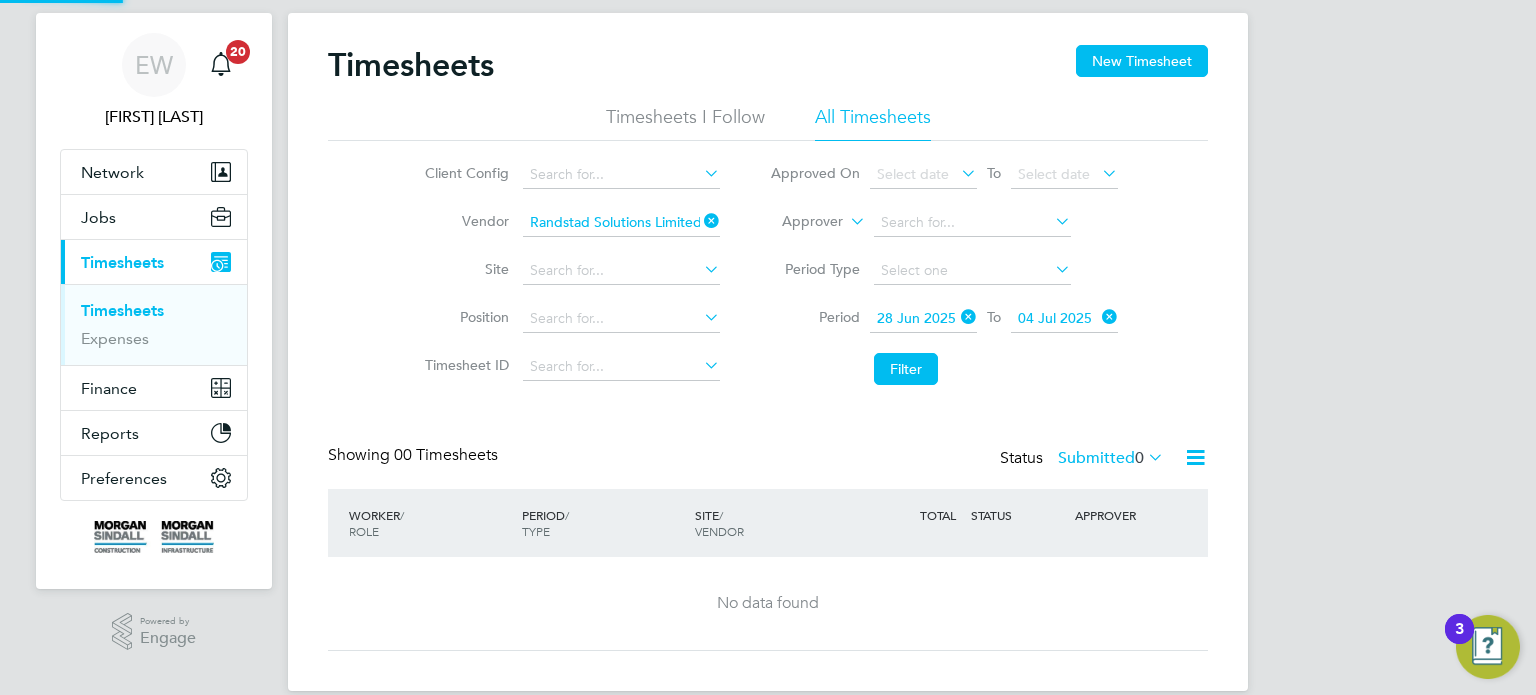 click on "Submitted  0" 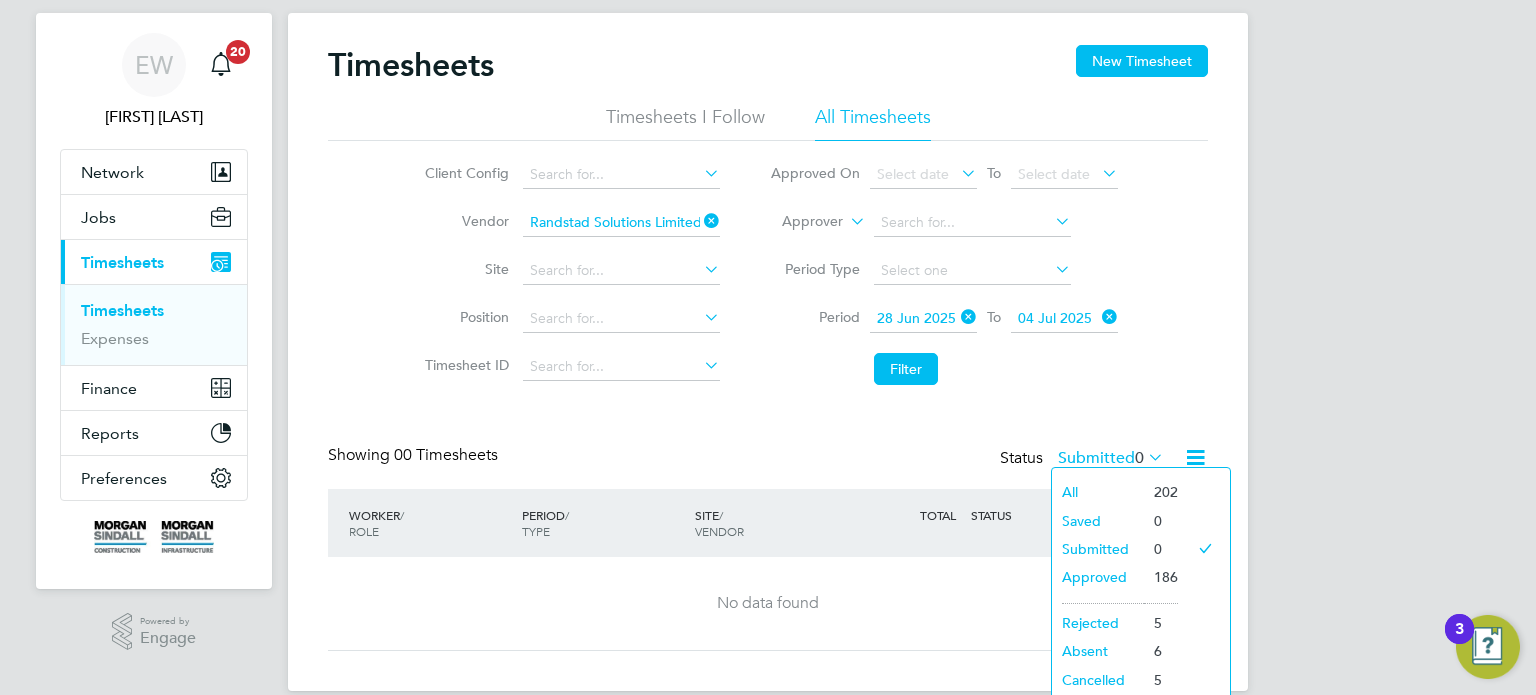 click on "Filter" 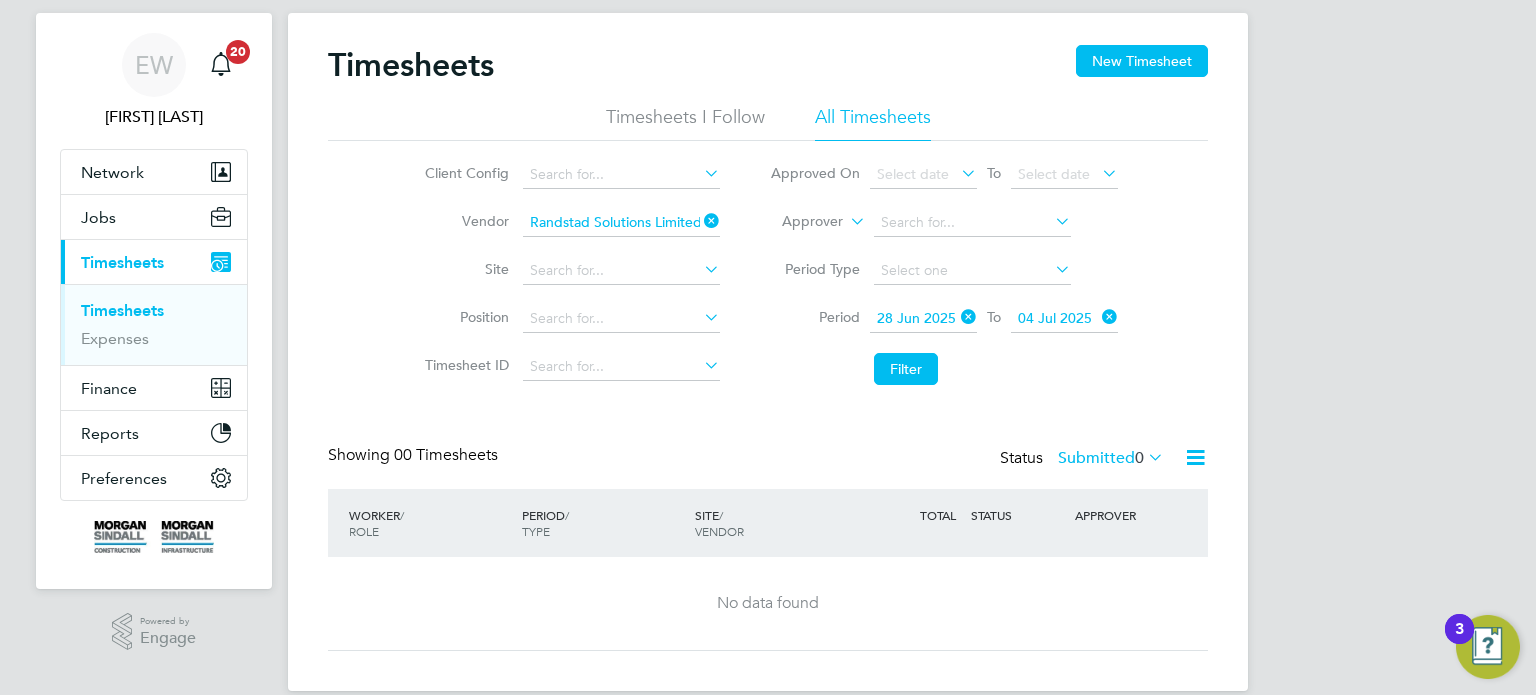 click on "28 Jun 2025" 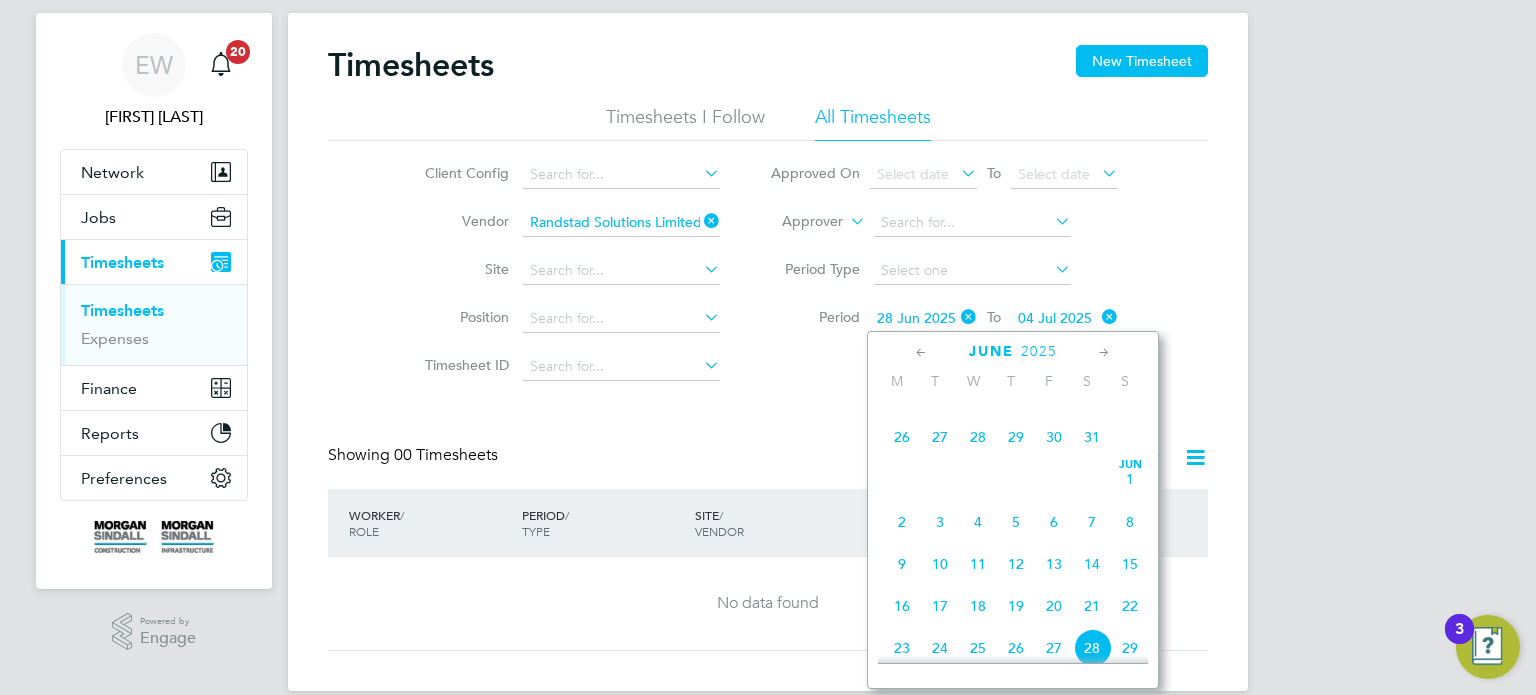 scroll, scrollTop: 799, scrollLeft: 0, axis: vertical 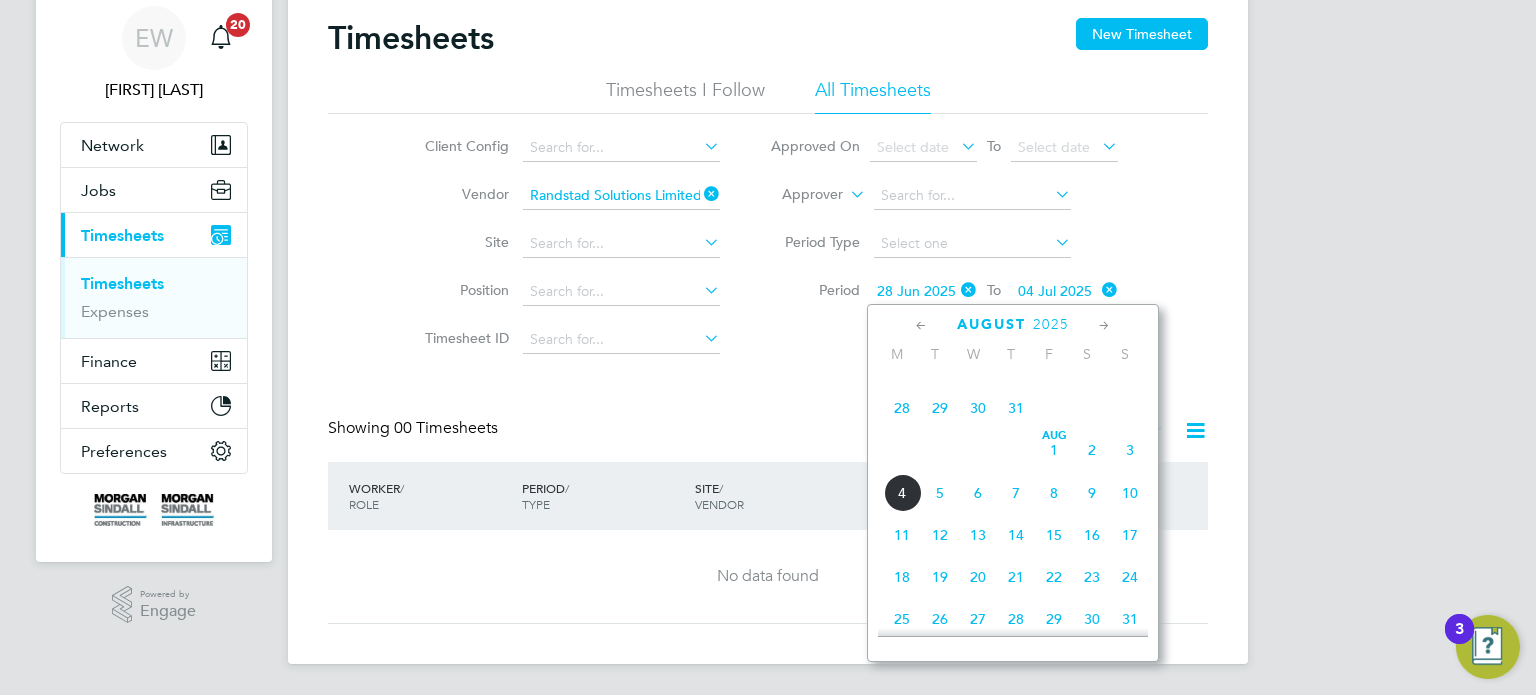click on "26" 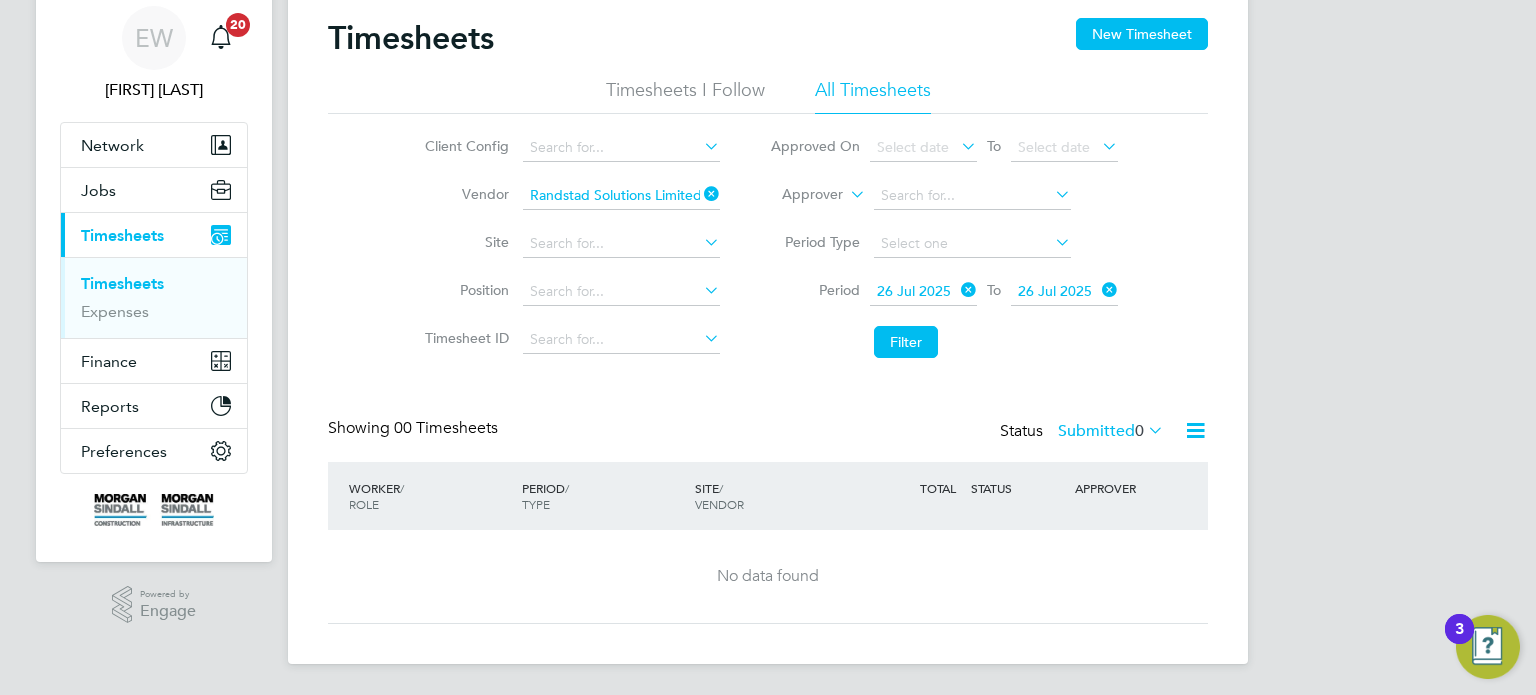 click on "26 Jul 2025" 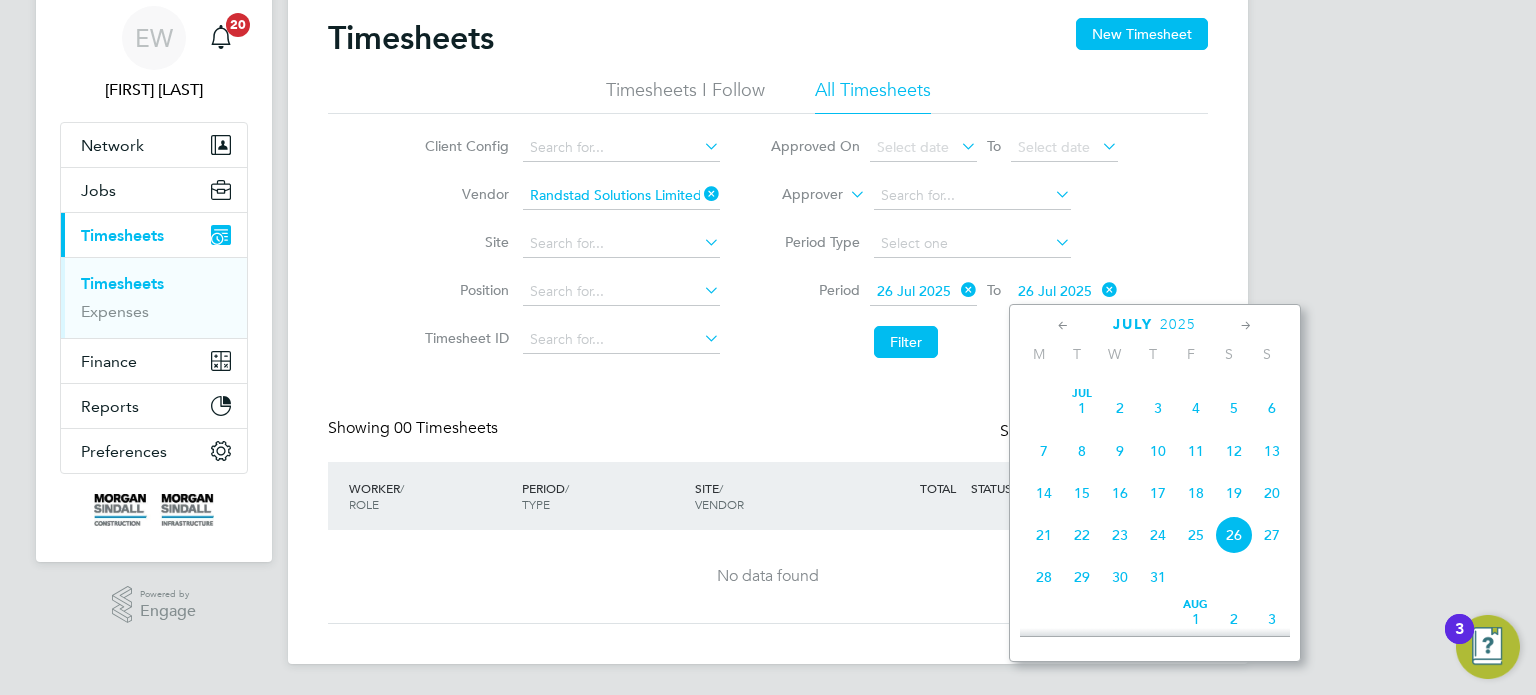 scroll, scrollTop: 755, scrollLeft: 0, axis: vertical 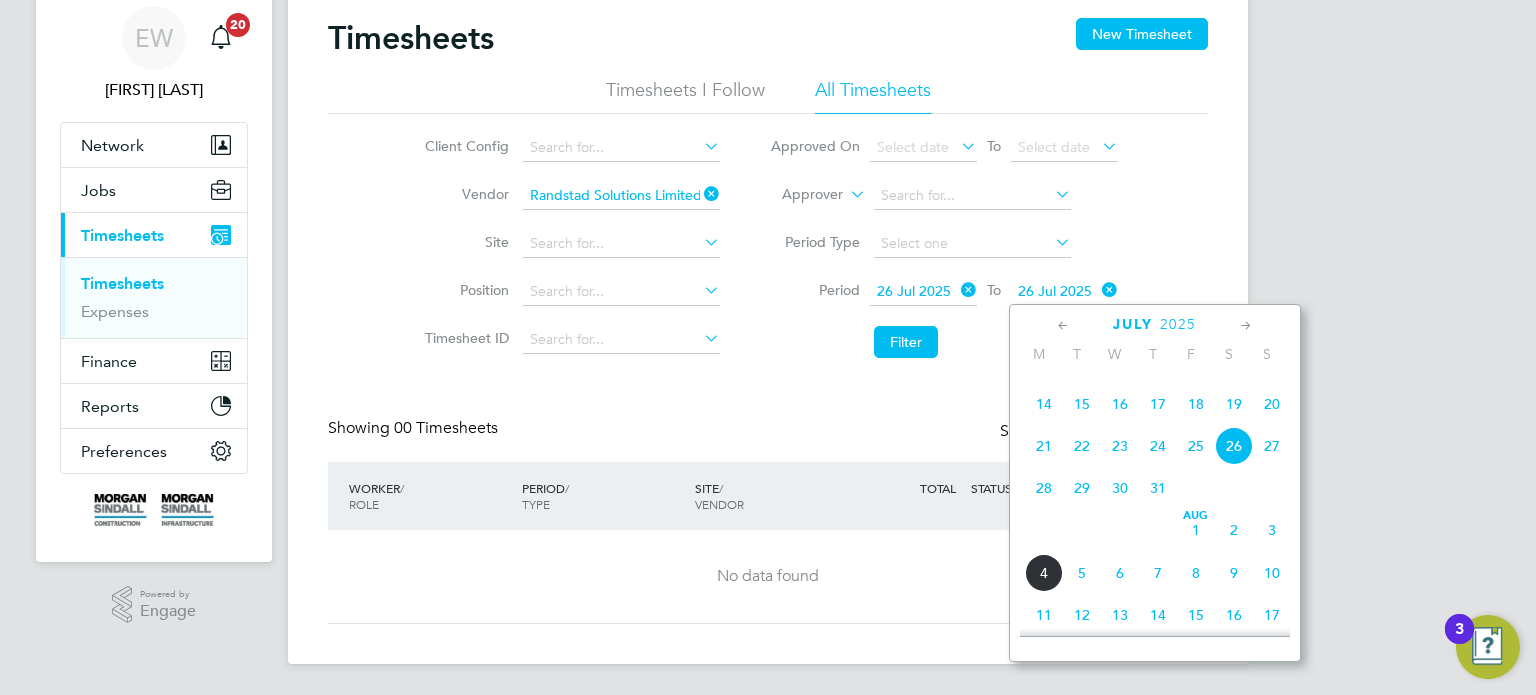 click on "Aug 1" 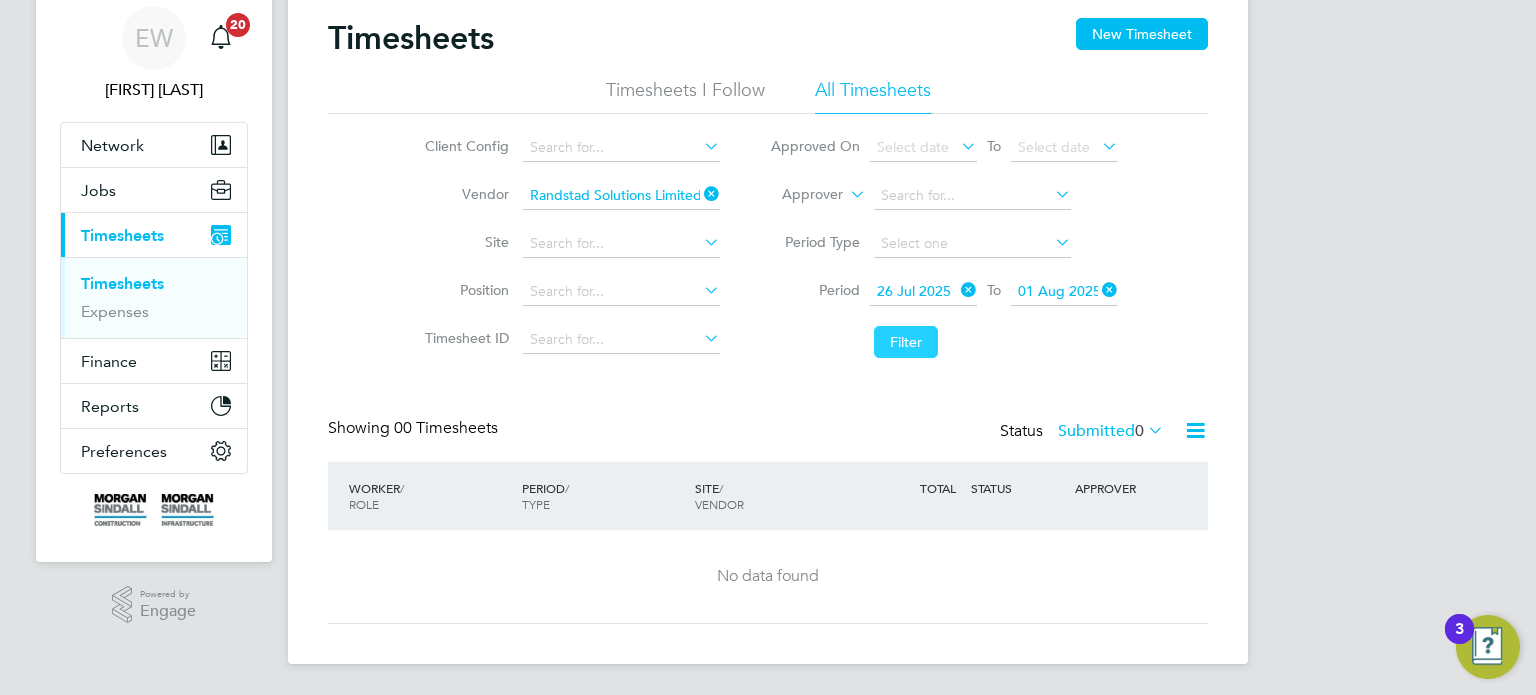 click on "Filter" 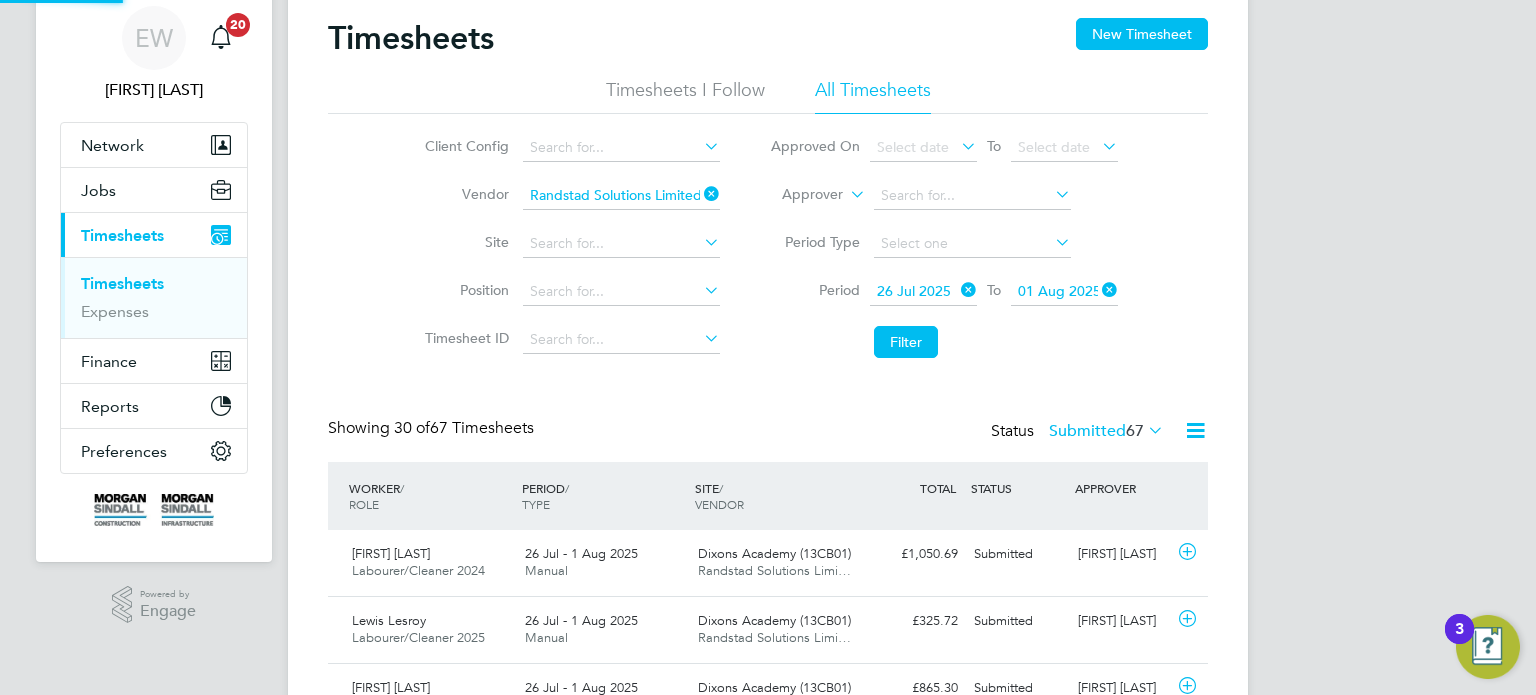 click on "Submitted  67" 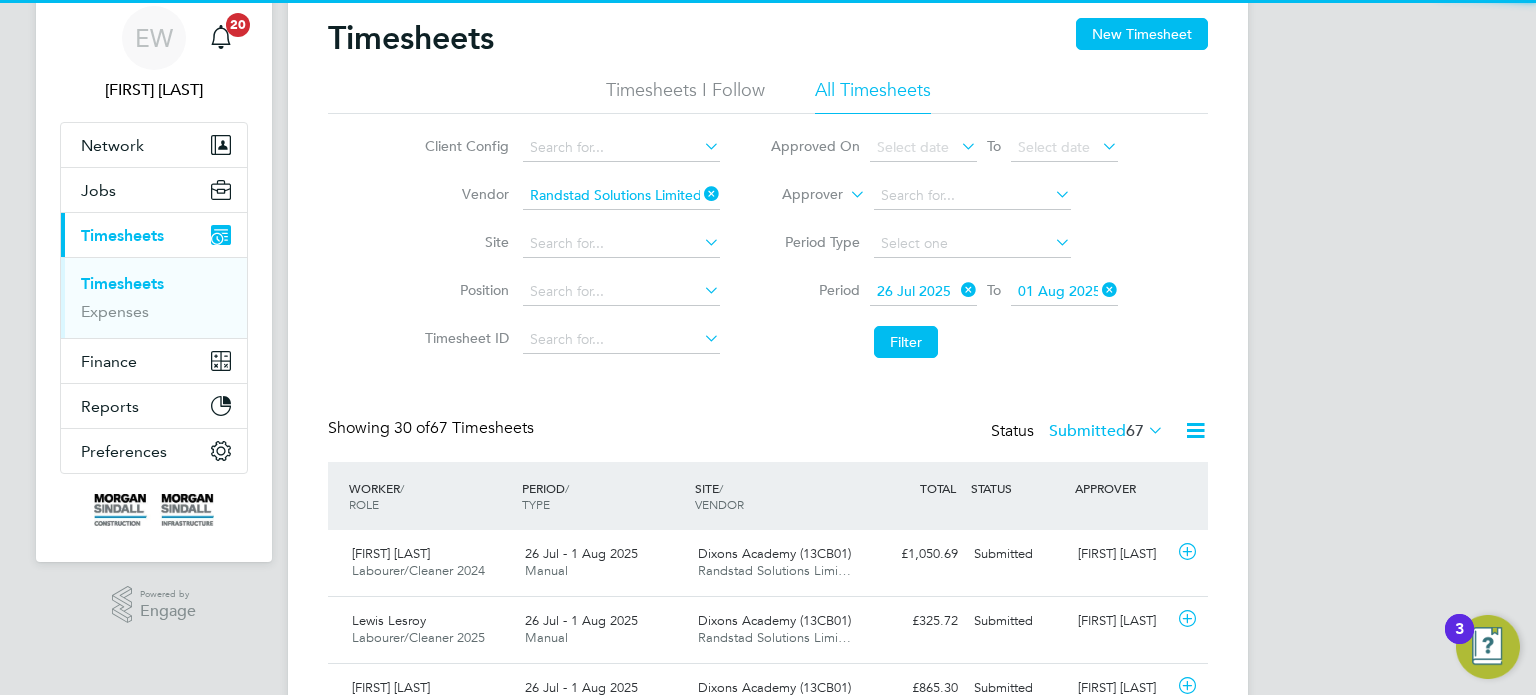 scroll, scrollTop: 9, scrollLeft: 10, axis: both 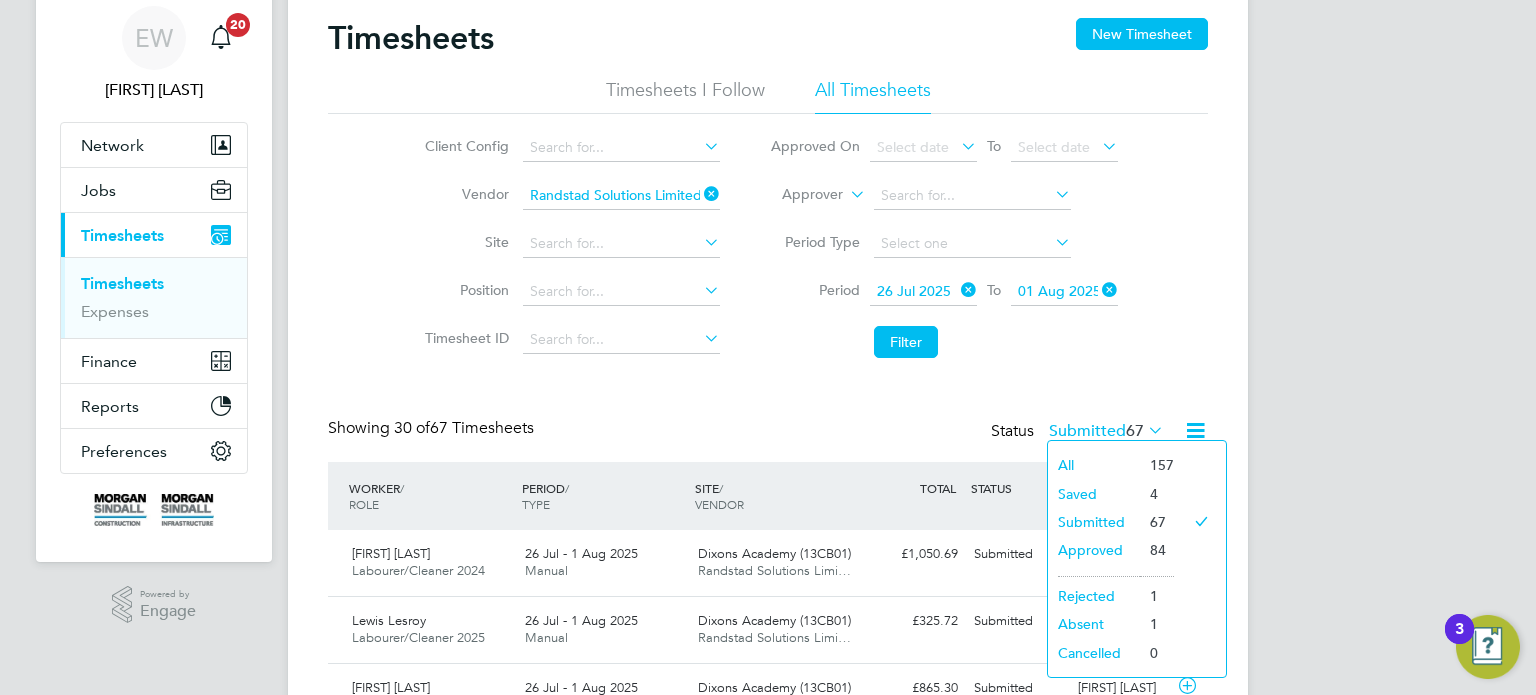 click on "Saved" 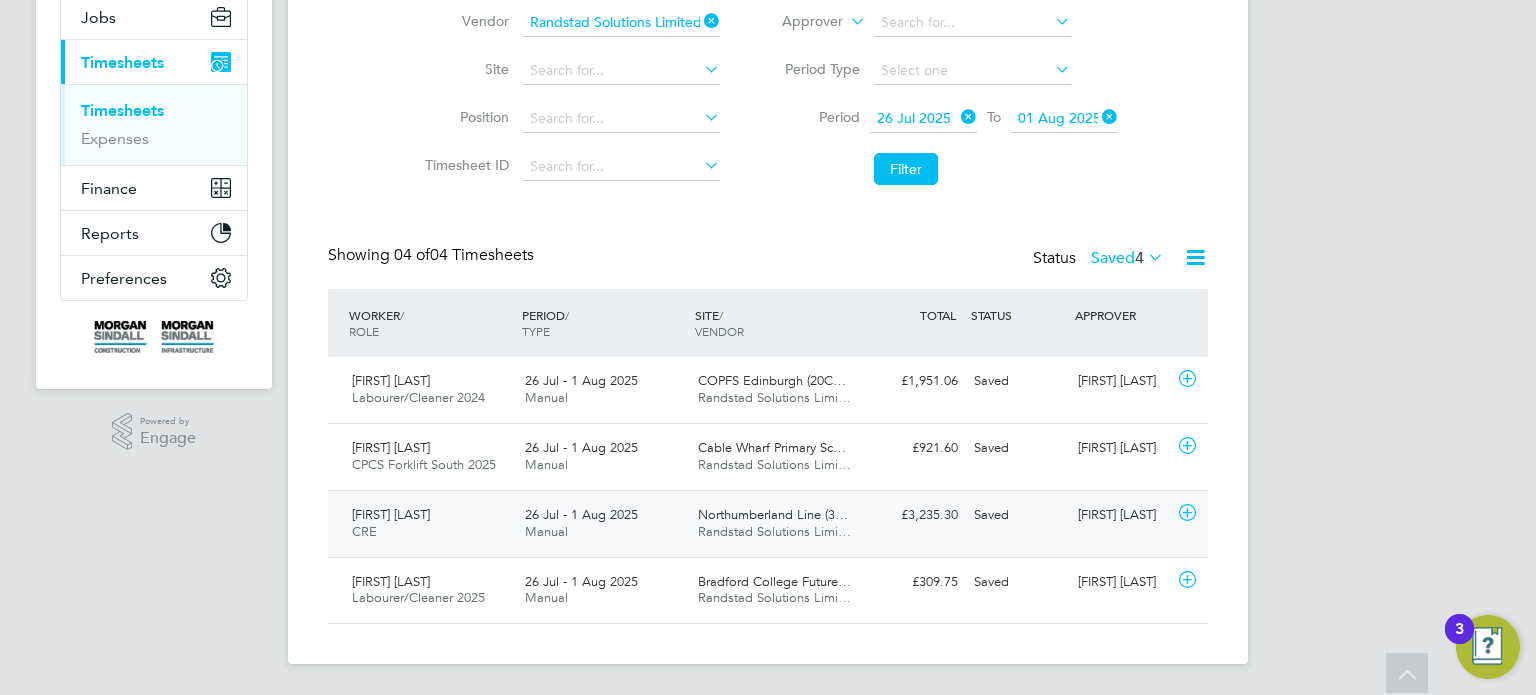 click on "Abdiulfatah Kassim" 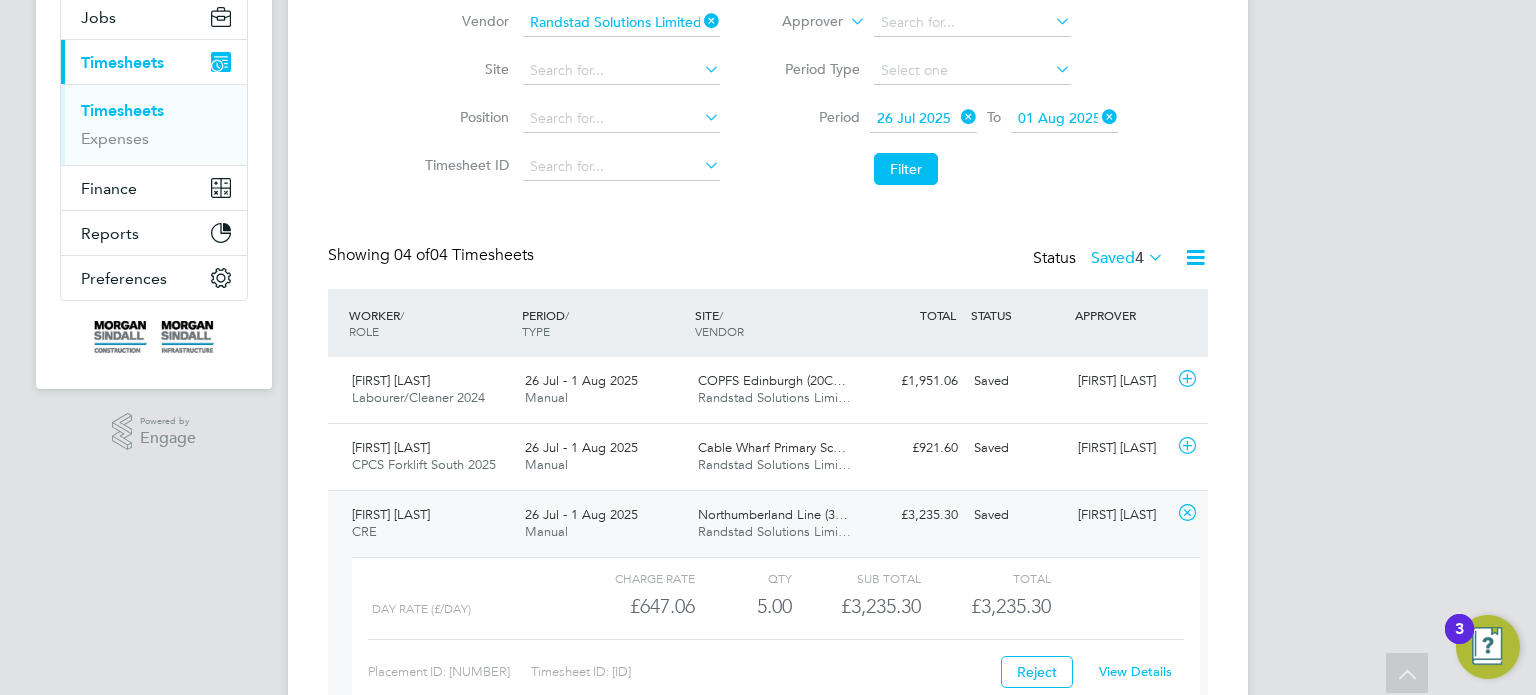 click on "View Details" 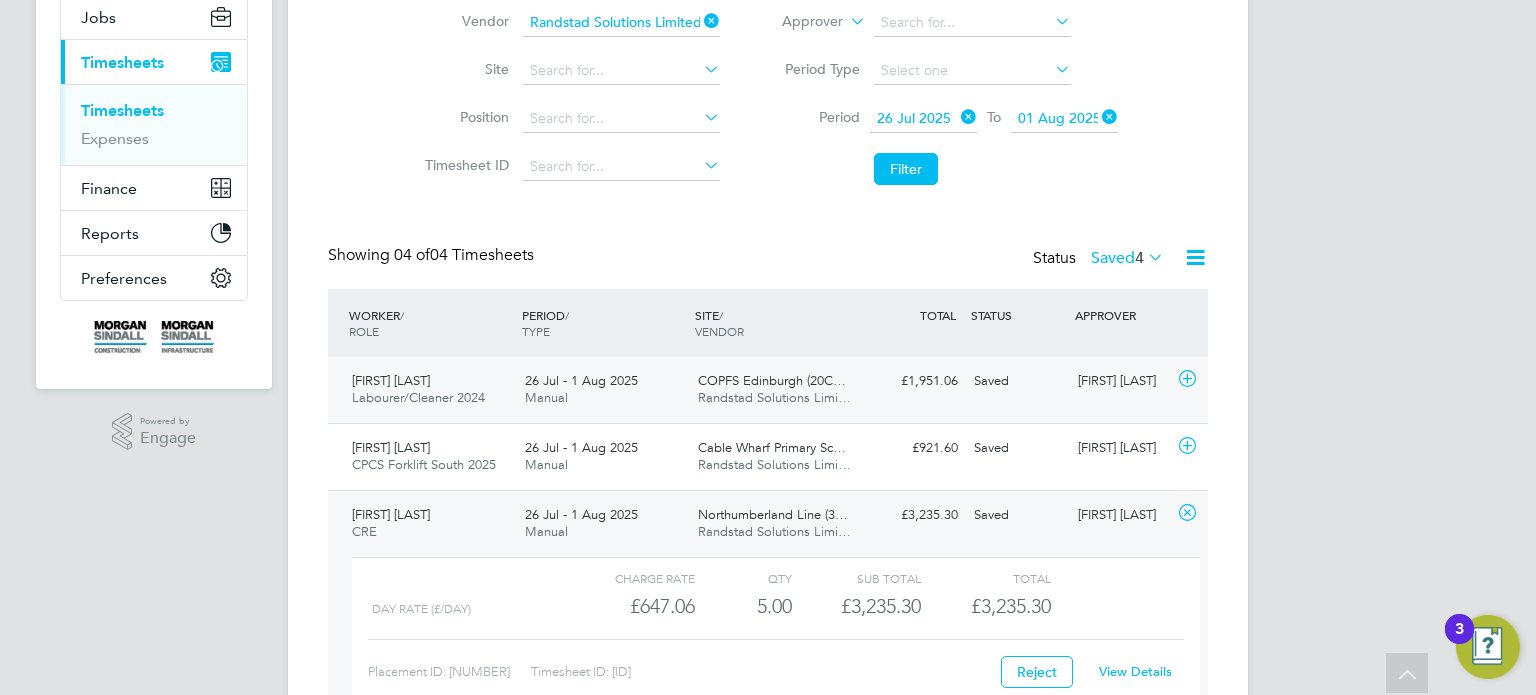 click on "Chris Donnelly Labourer/Cleaner 2024   26 Jul - 1 Aug 2025 26 Jul - 1 Aug 2025 Manual COPFS Edinburgh (20C… Randstad Solutions Limi… £1,951.06 Saved Saved Joanne Fuller" 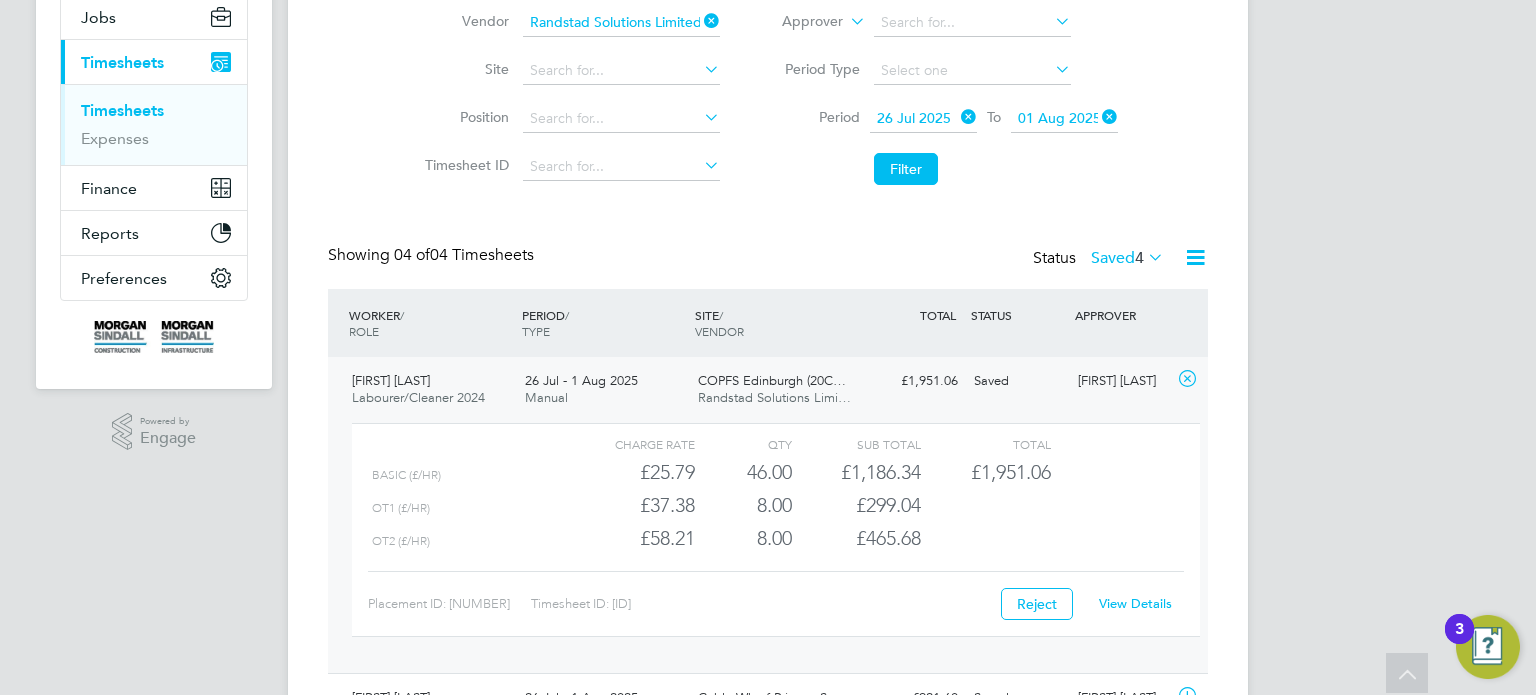 click on "View Details" 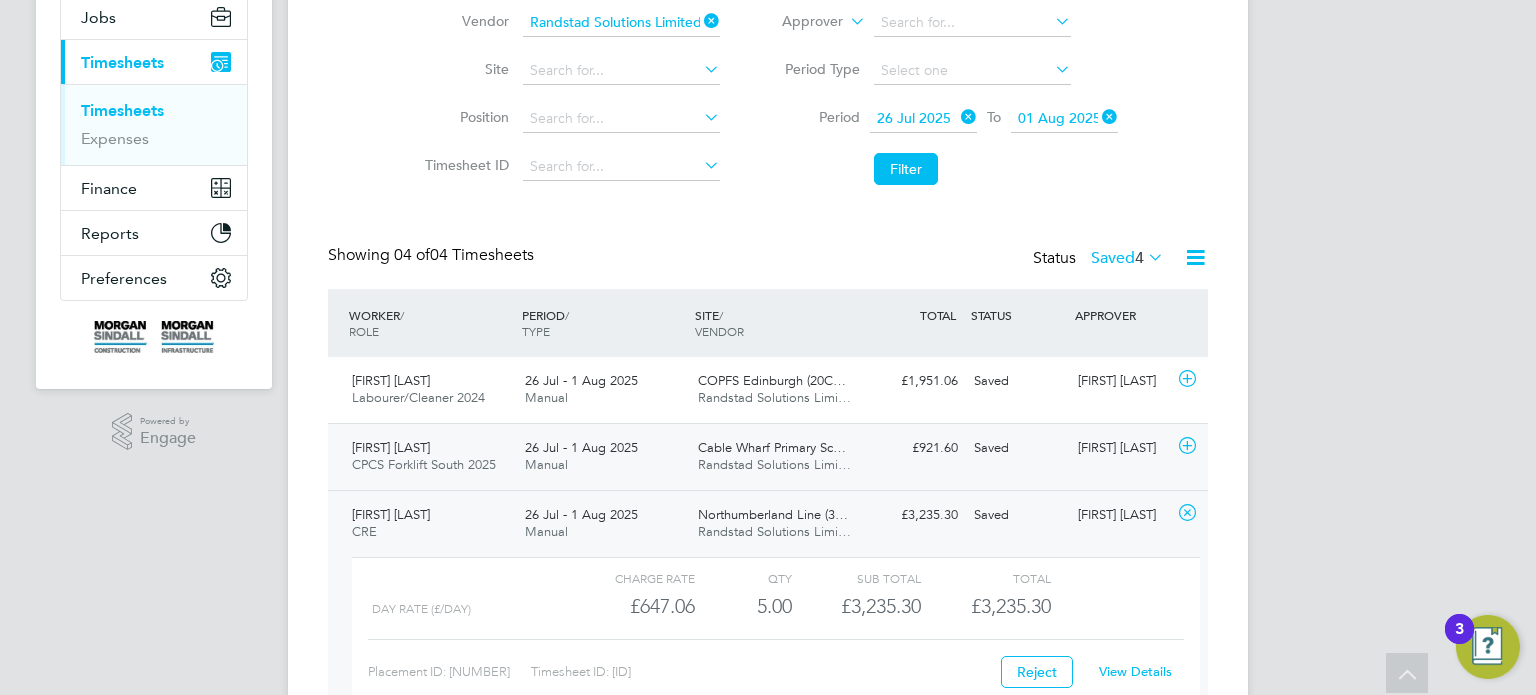 click on "Adrian Broadway" 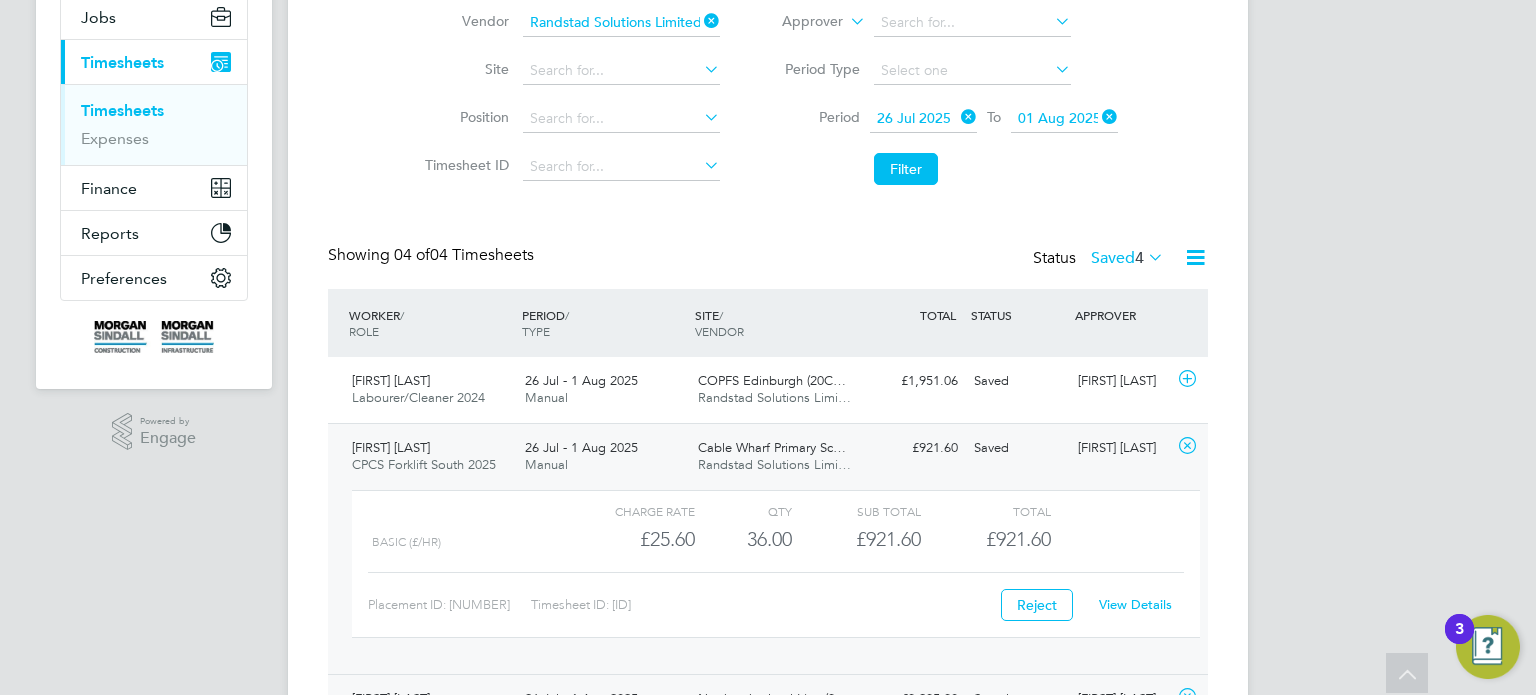 click on "View Details" 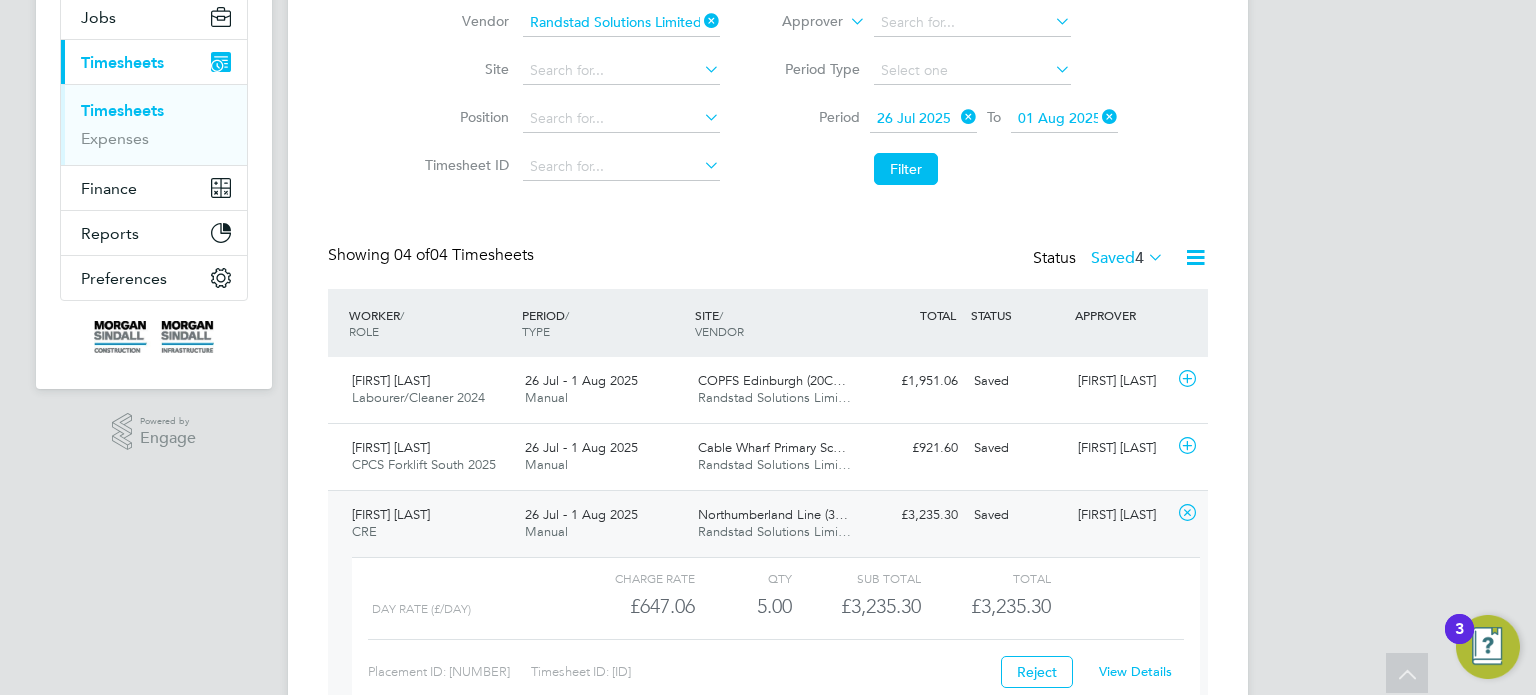 click on "Abdiulfatah Kassim" 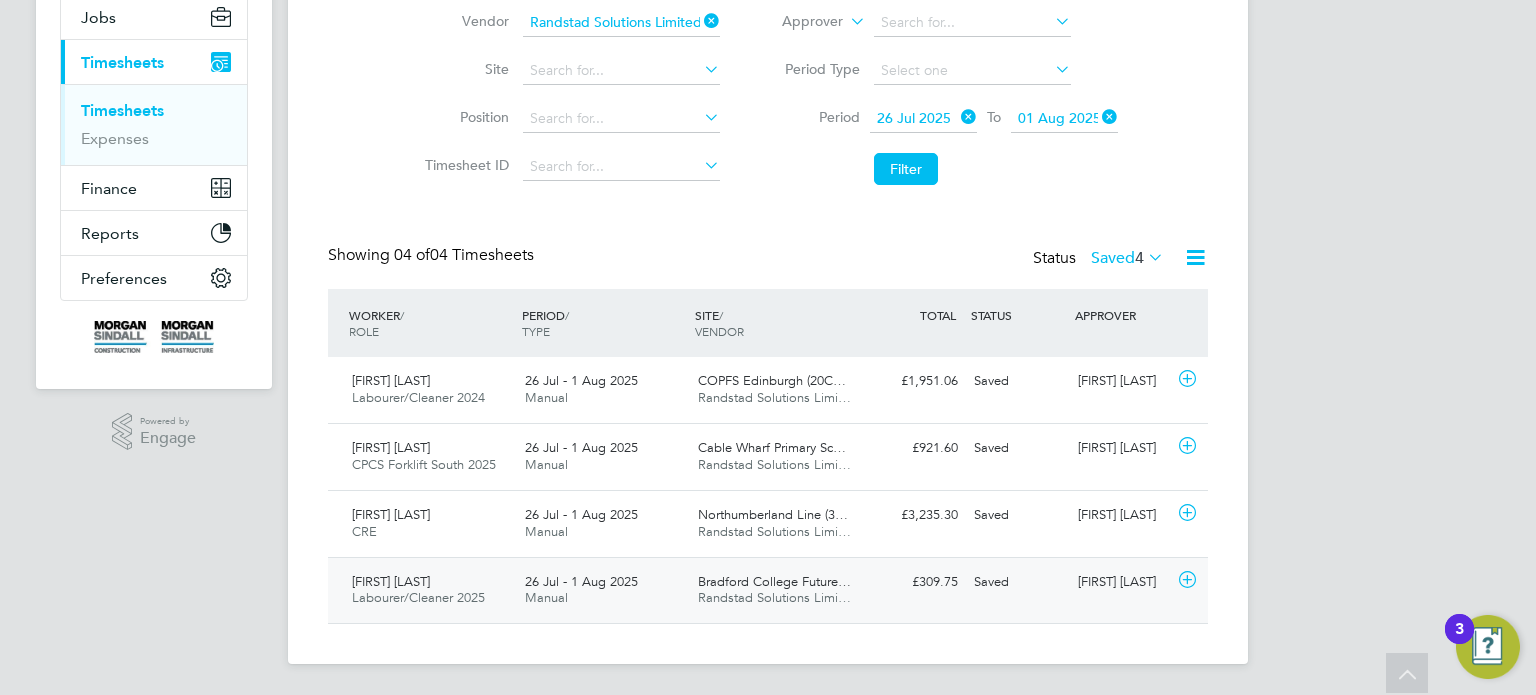 click on "Dan Marsh" 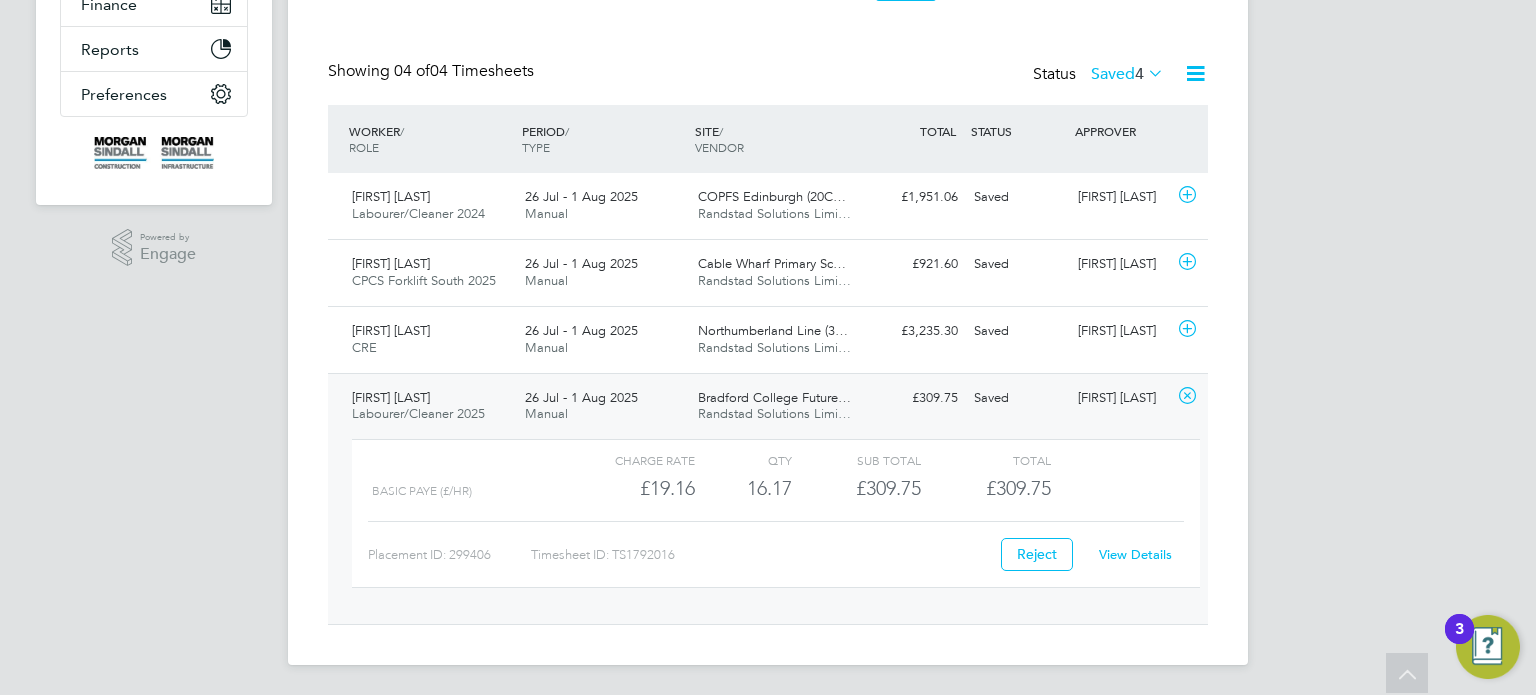 click on "View Details" 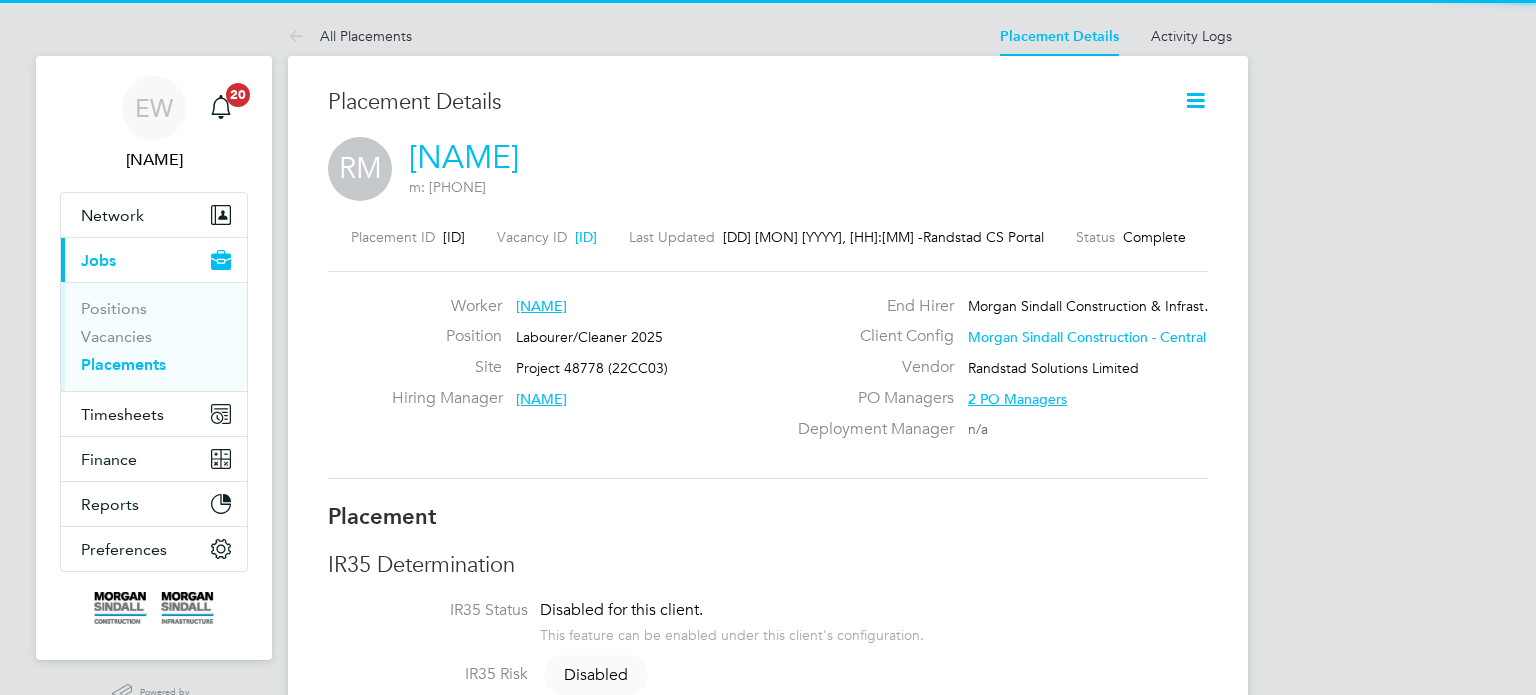 scroll, scrollTop: 0, scrollLeft: 0, axis: both 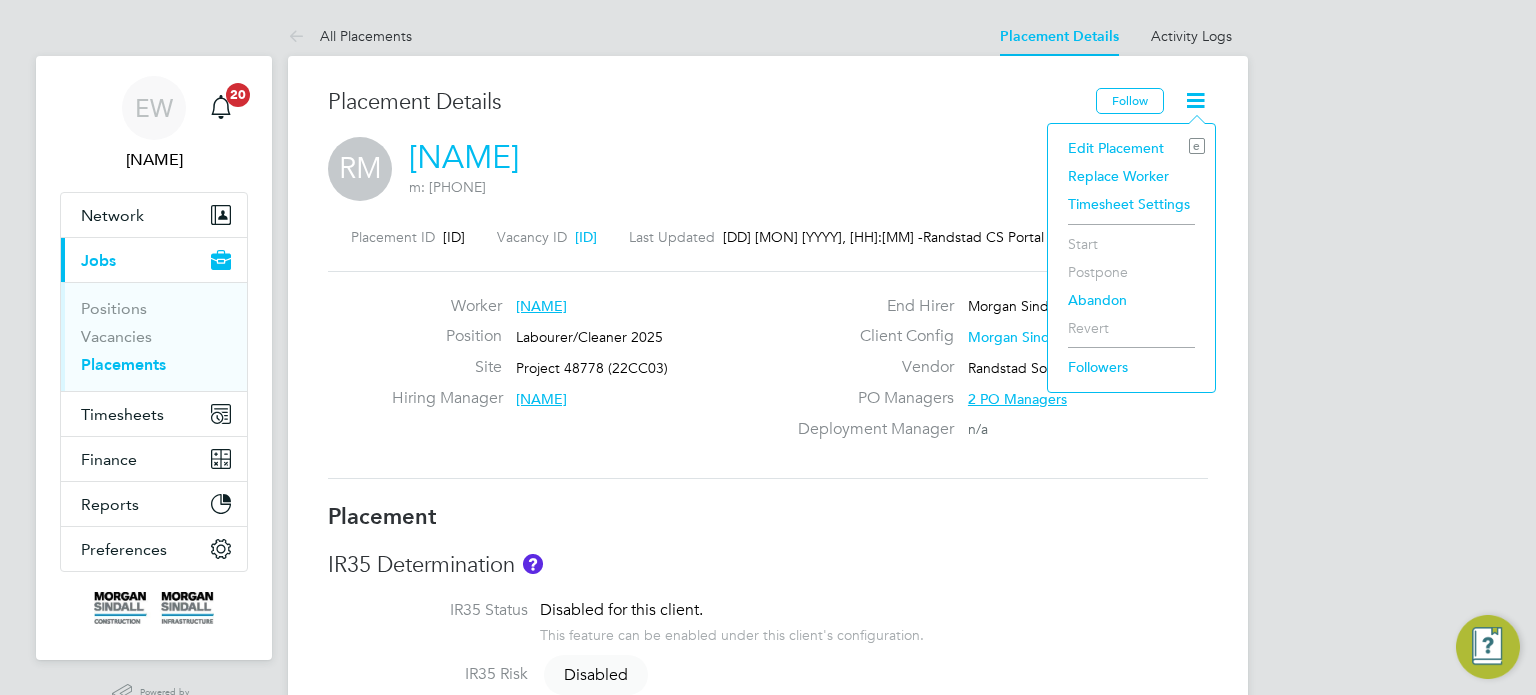 click 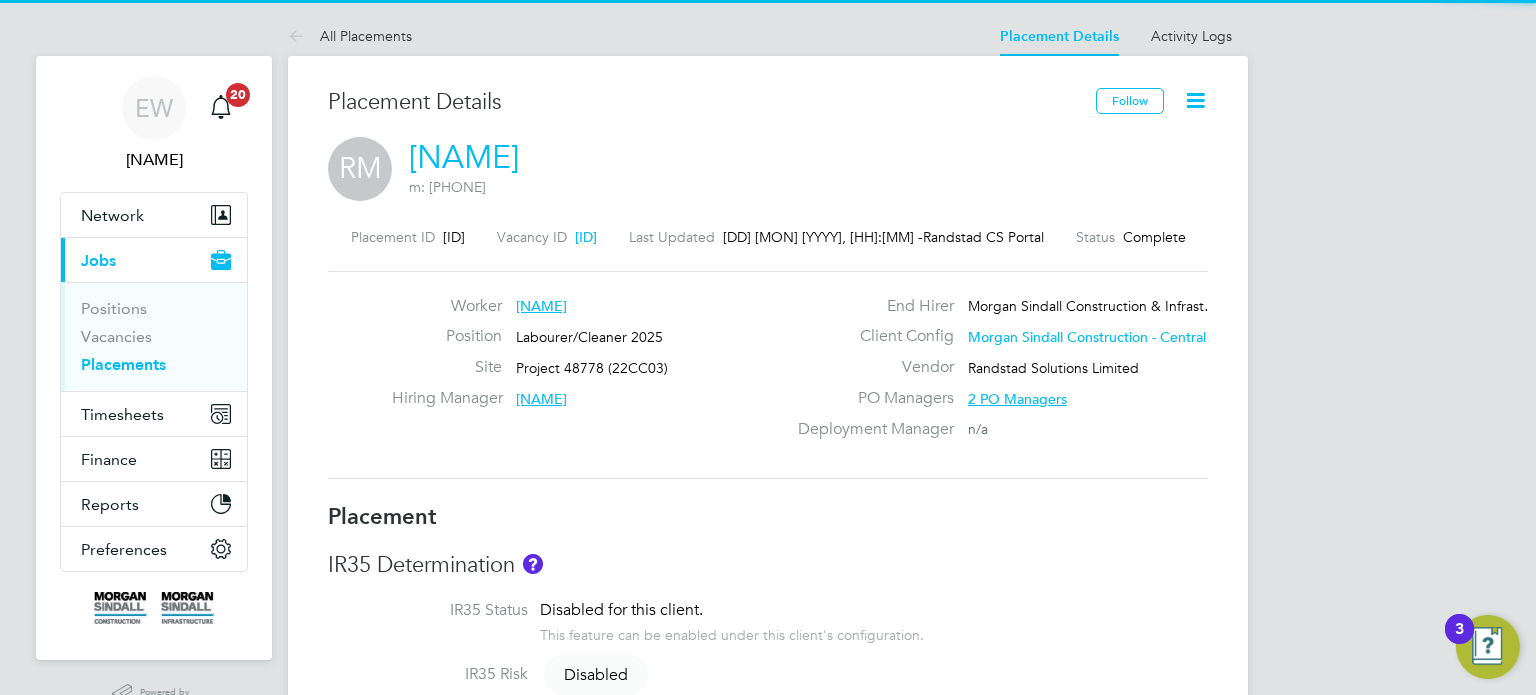 click 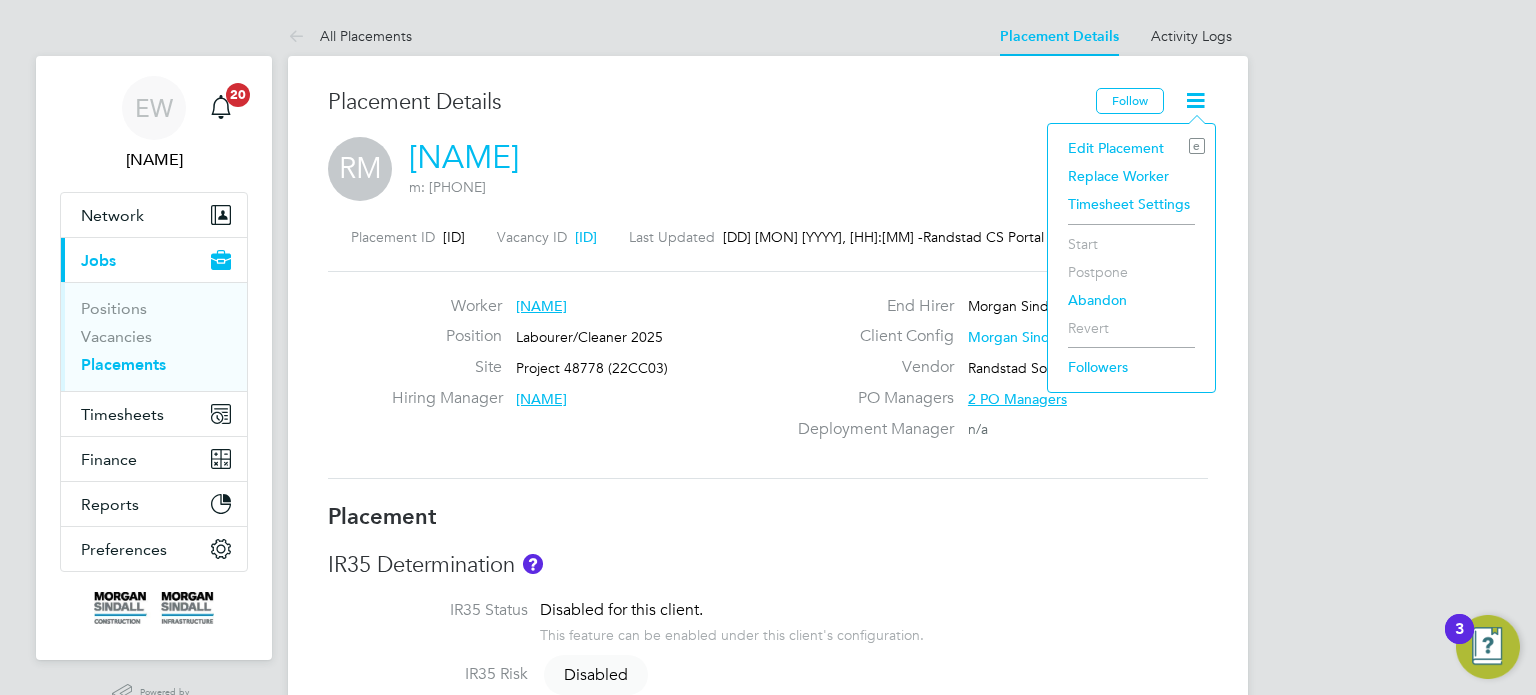 click on "Edit Placement e" 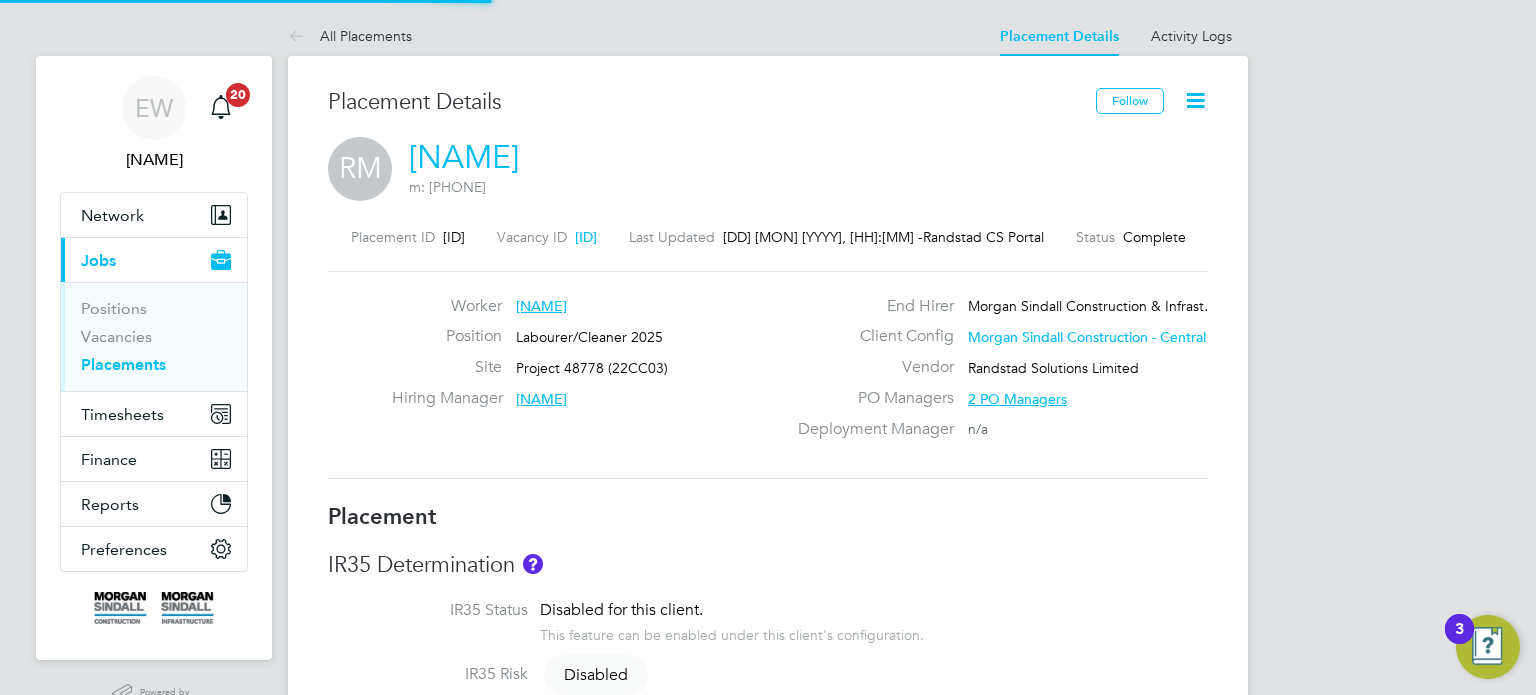 type on "Joe Golby" 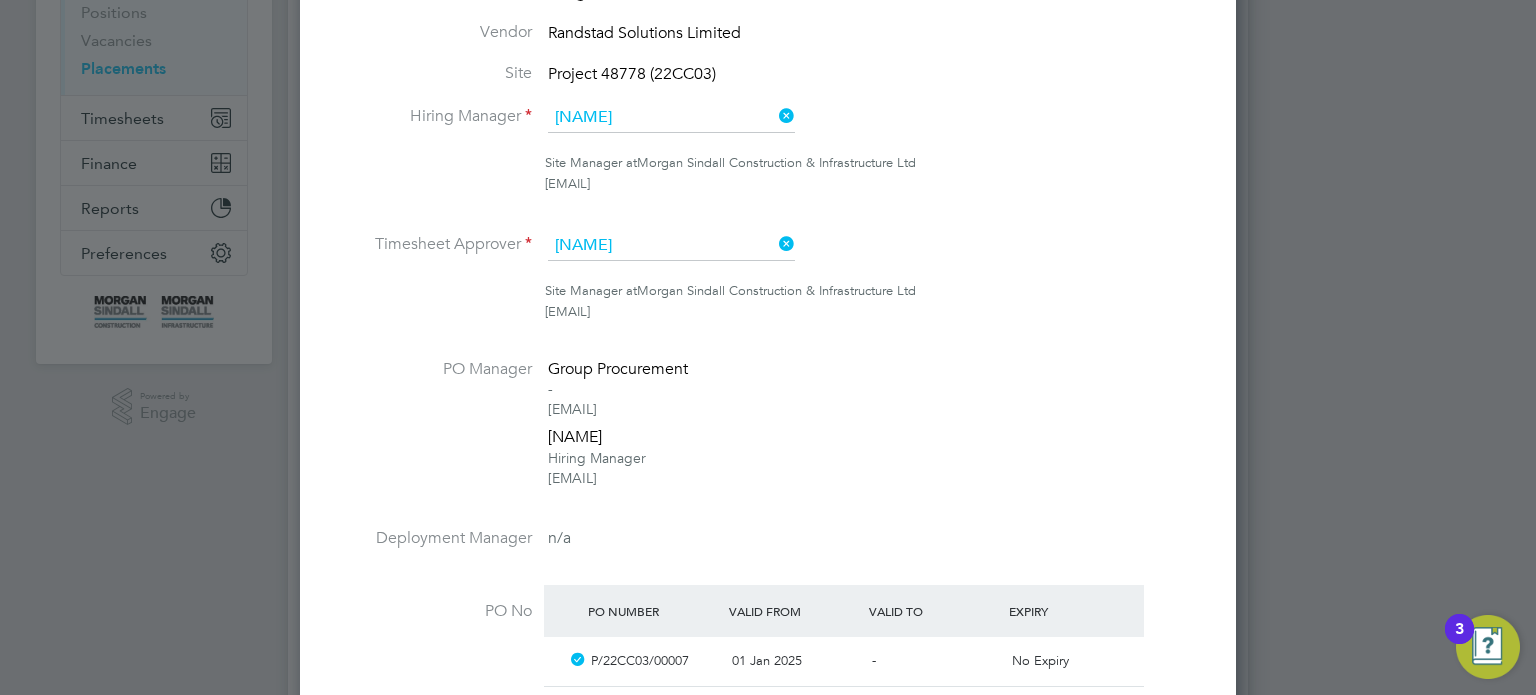 click on "Joe Golby" at bounding box center [671, 118] 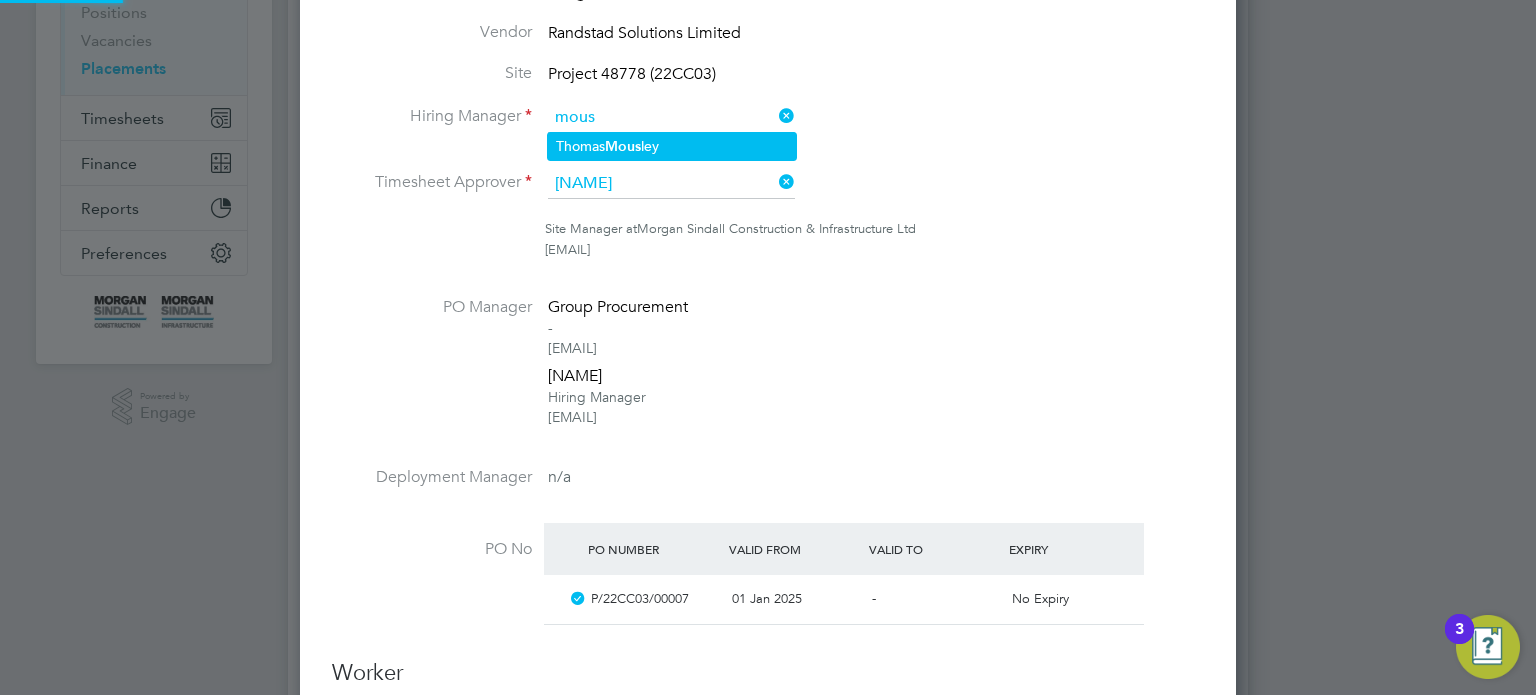 click on "Thomas  Mous ley" 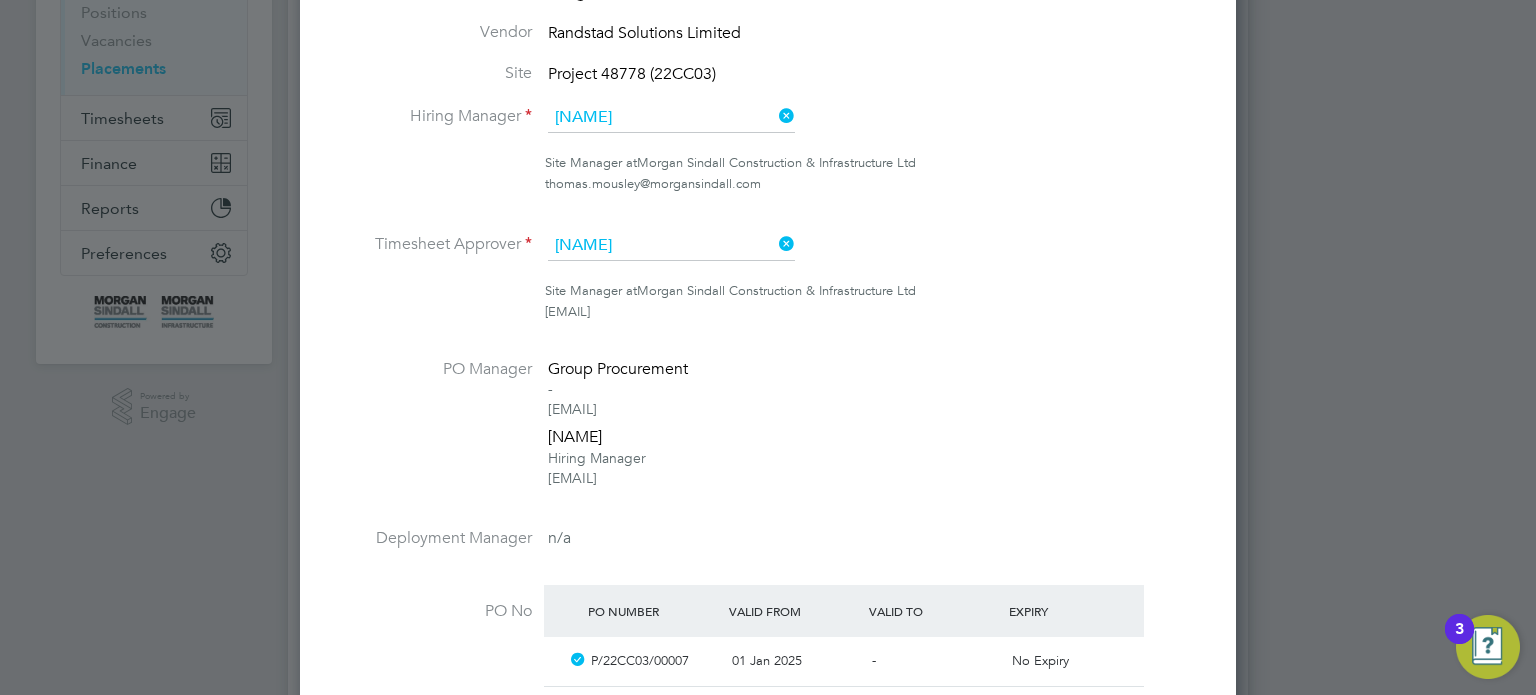 click on "Joe Golby" at bounding box center [671, 246] 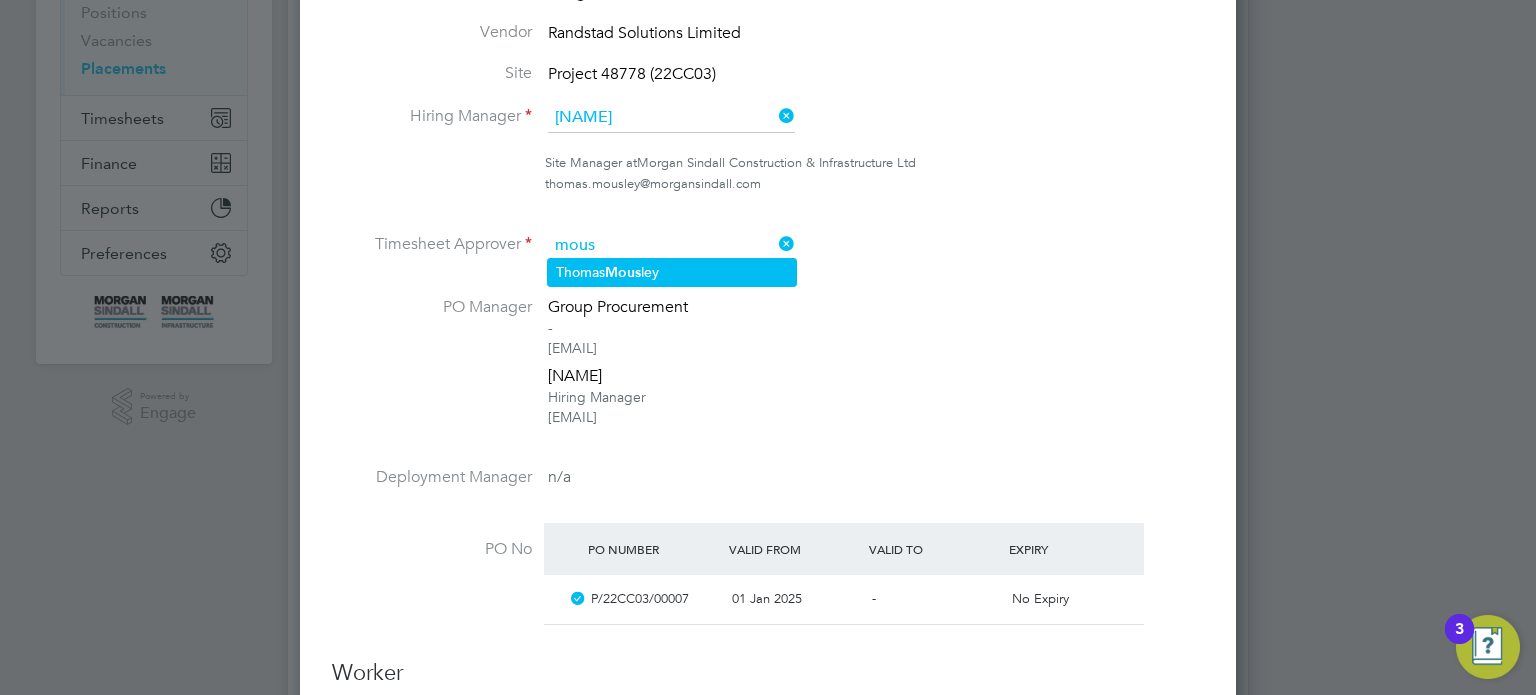 click on "Mous" 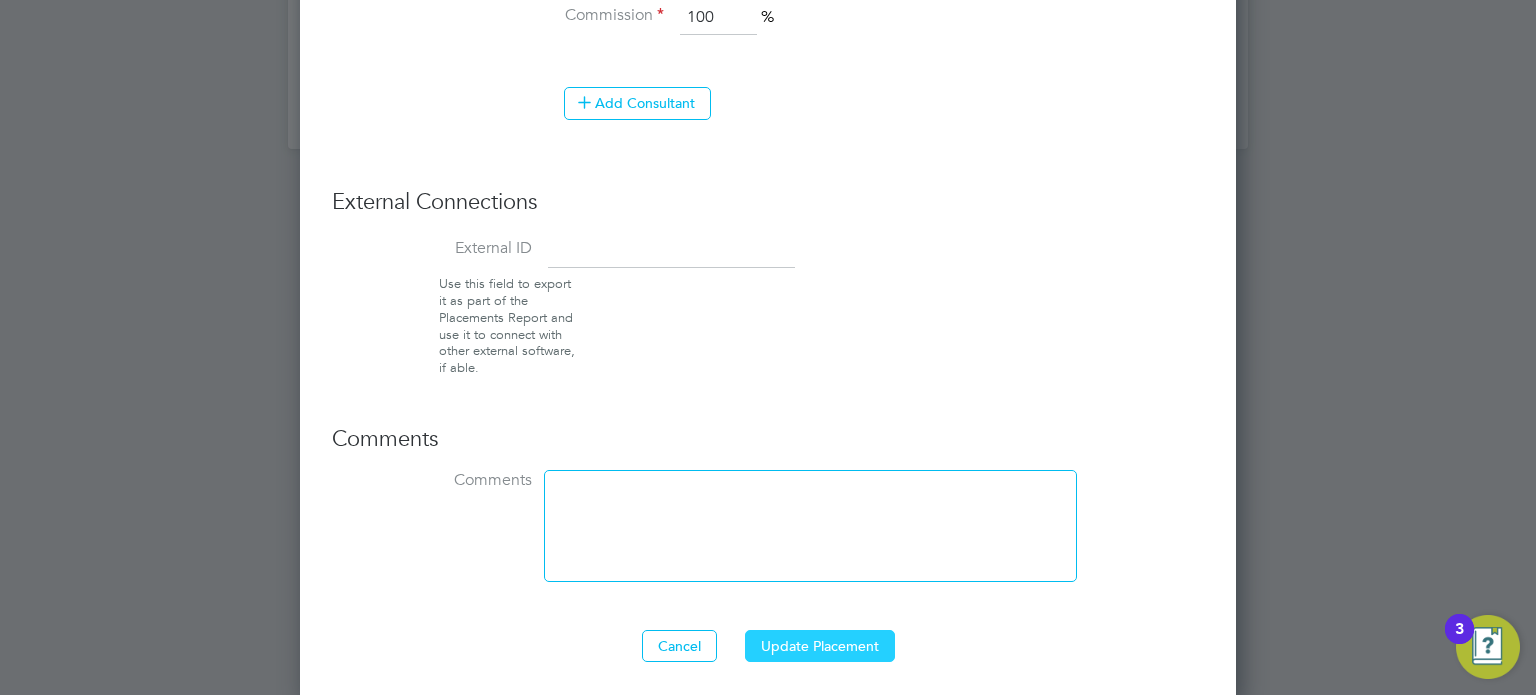 click on "Update Placement" at bounding box center (820, 646) 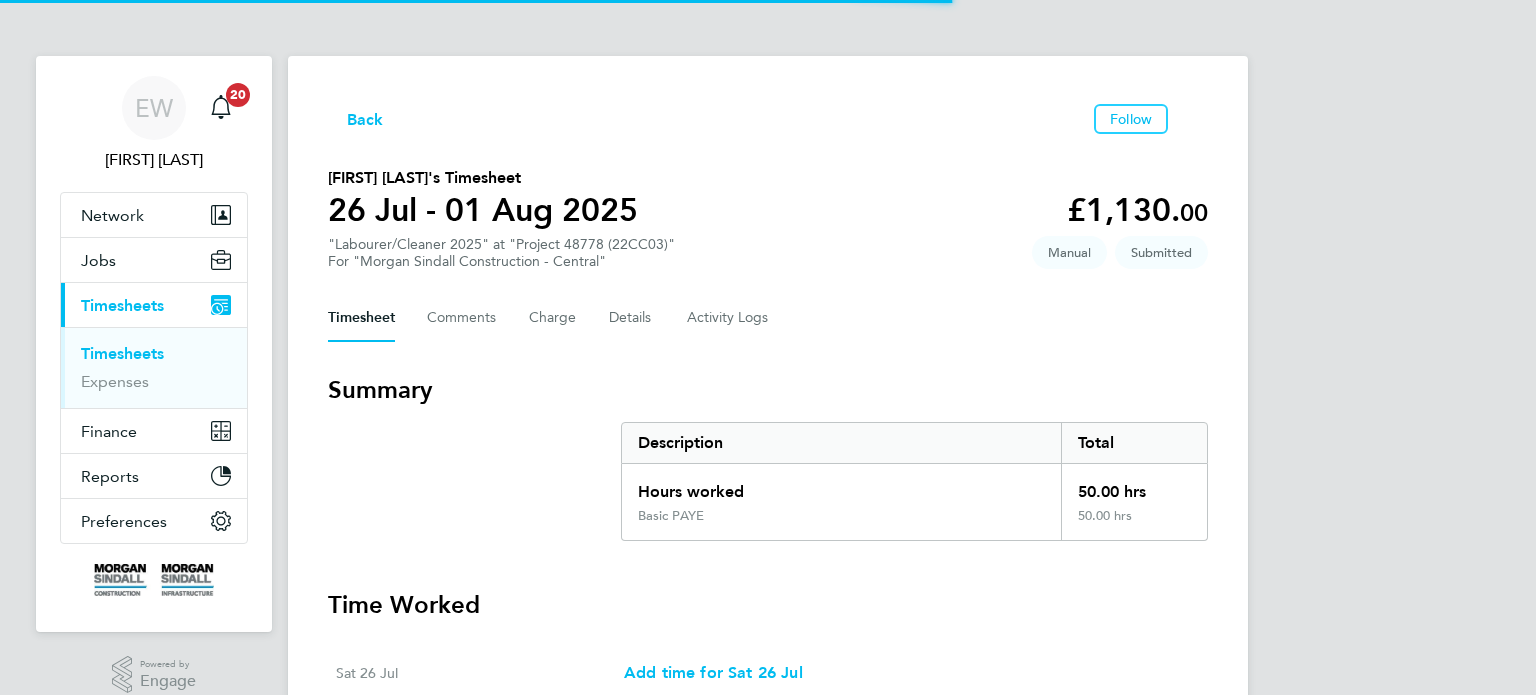 scroll, scrollTop: 0, scrollLeft: 0, axis: both 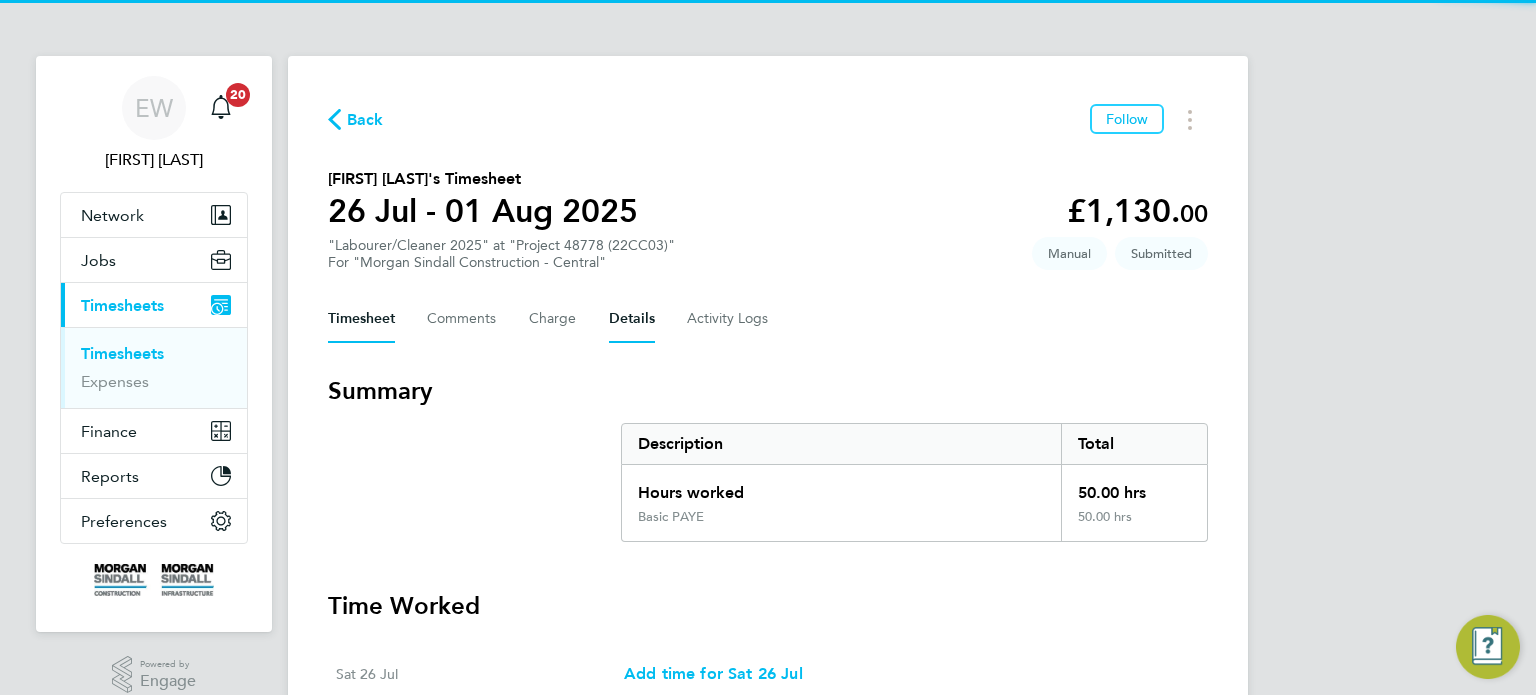 click on "Details" at bounding box center (632, 319) 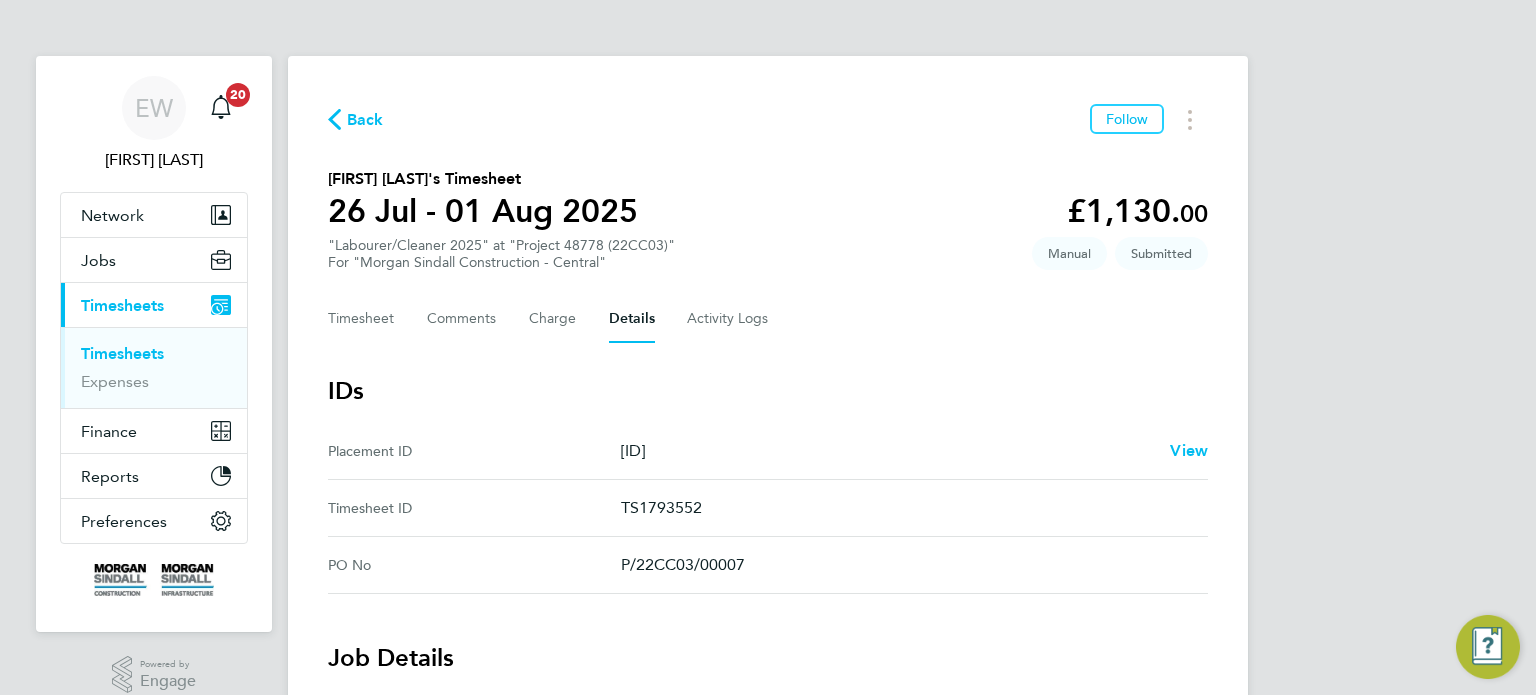 scroll, scrollTop: 952, scrollLeft: 0, axis: vertical 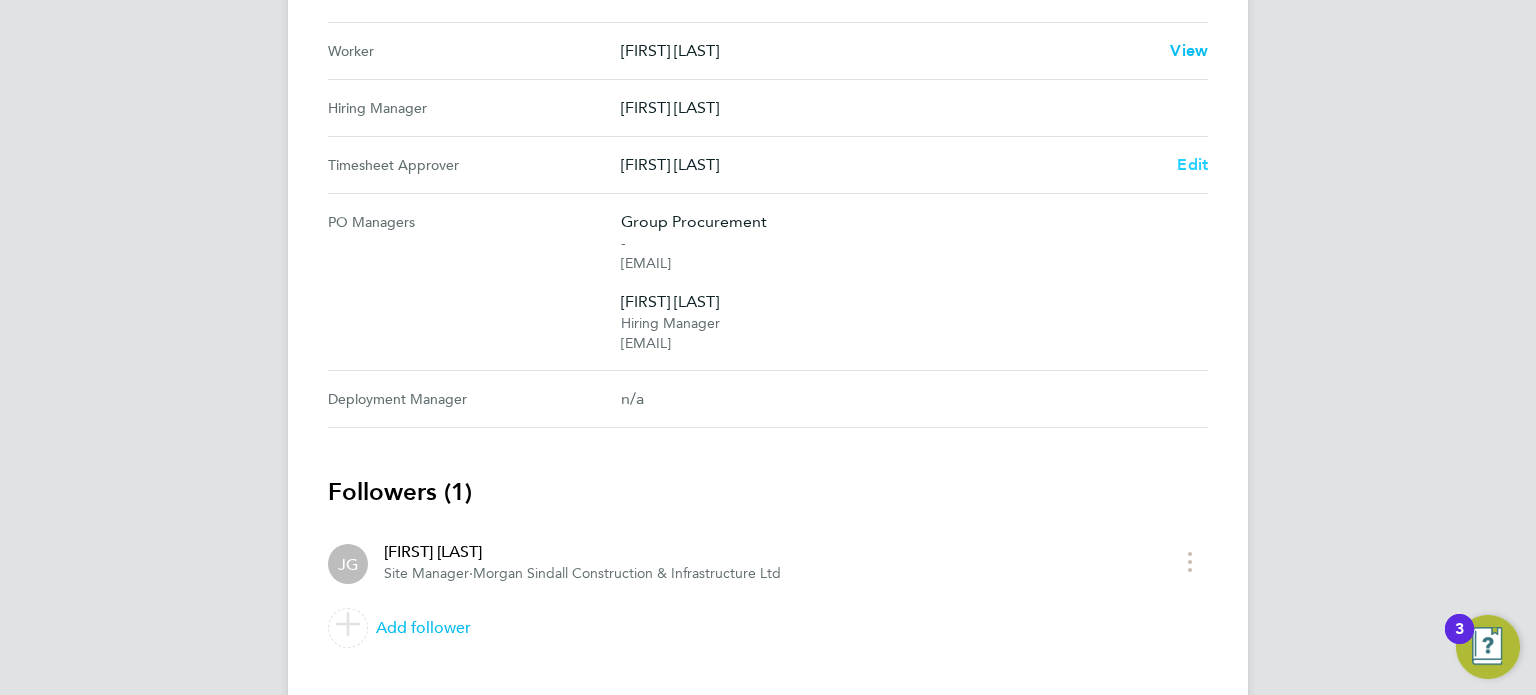 click on "Edit" at bounding box center [1192, 164] 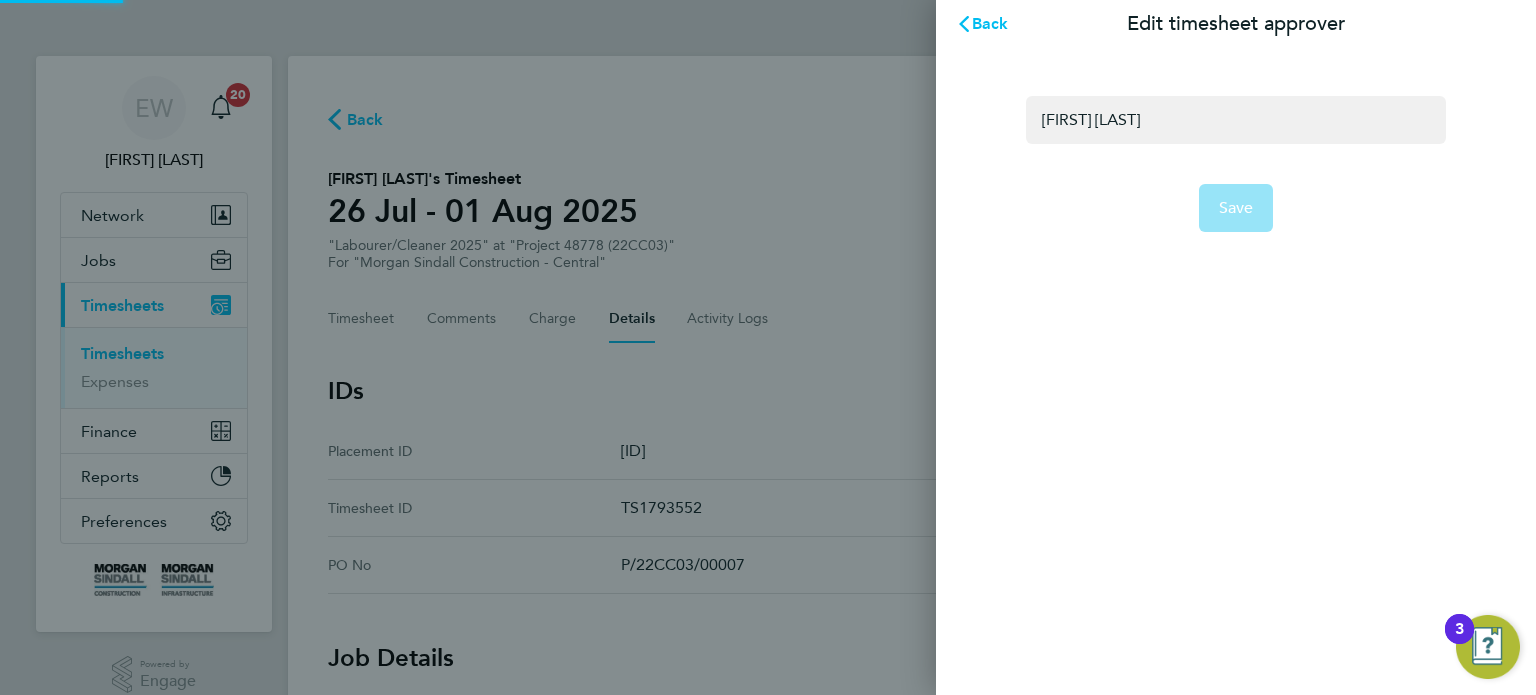 scroll, scrollTop: 0, scrollLeft: 0, axis: both 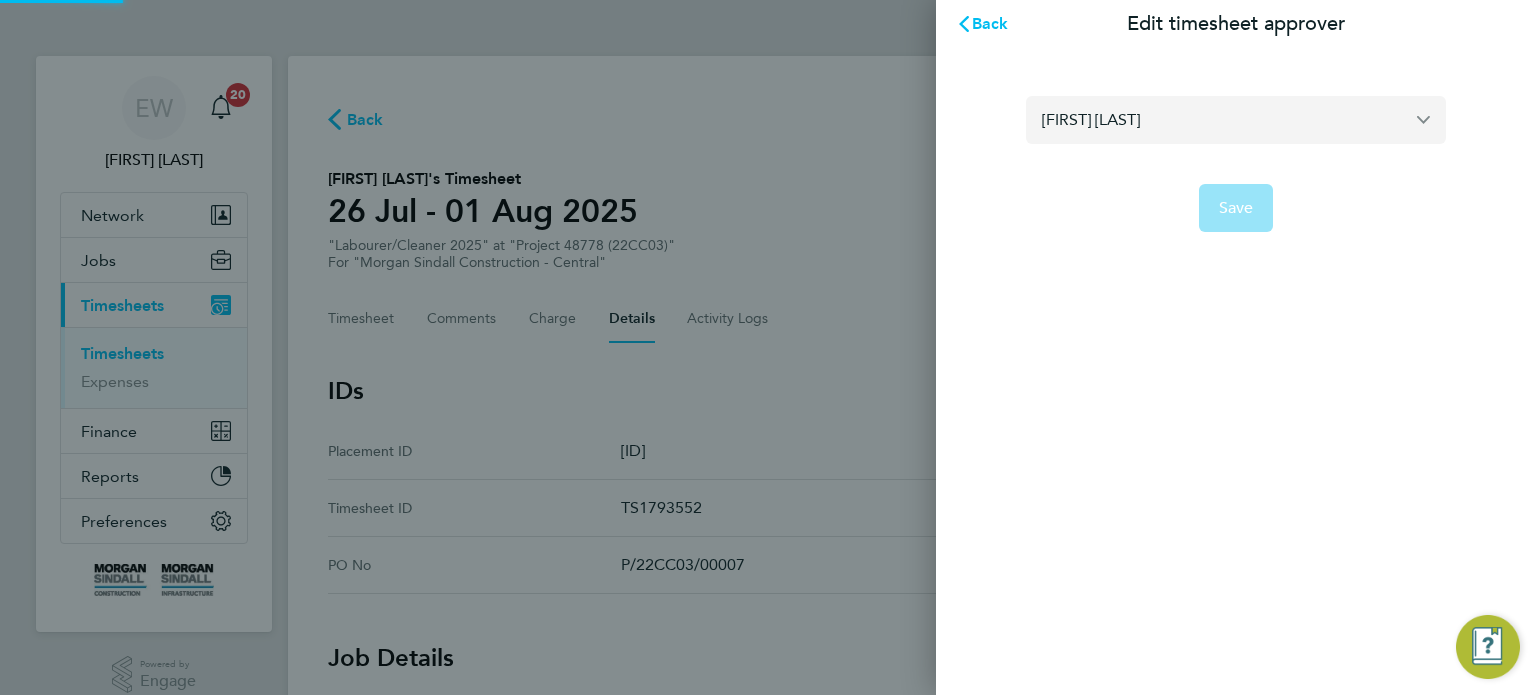 click on "Joe Golby" at bounding box center (1236, 119) 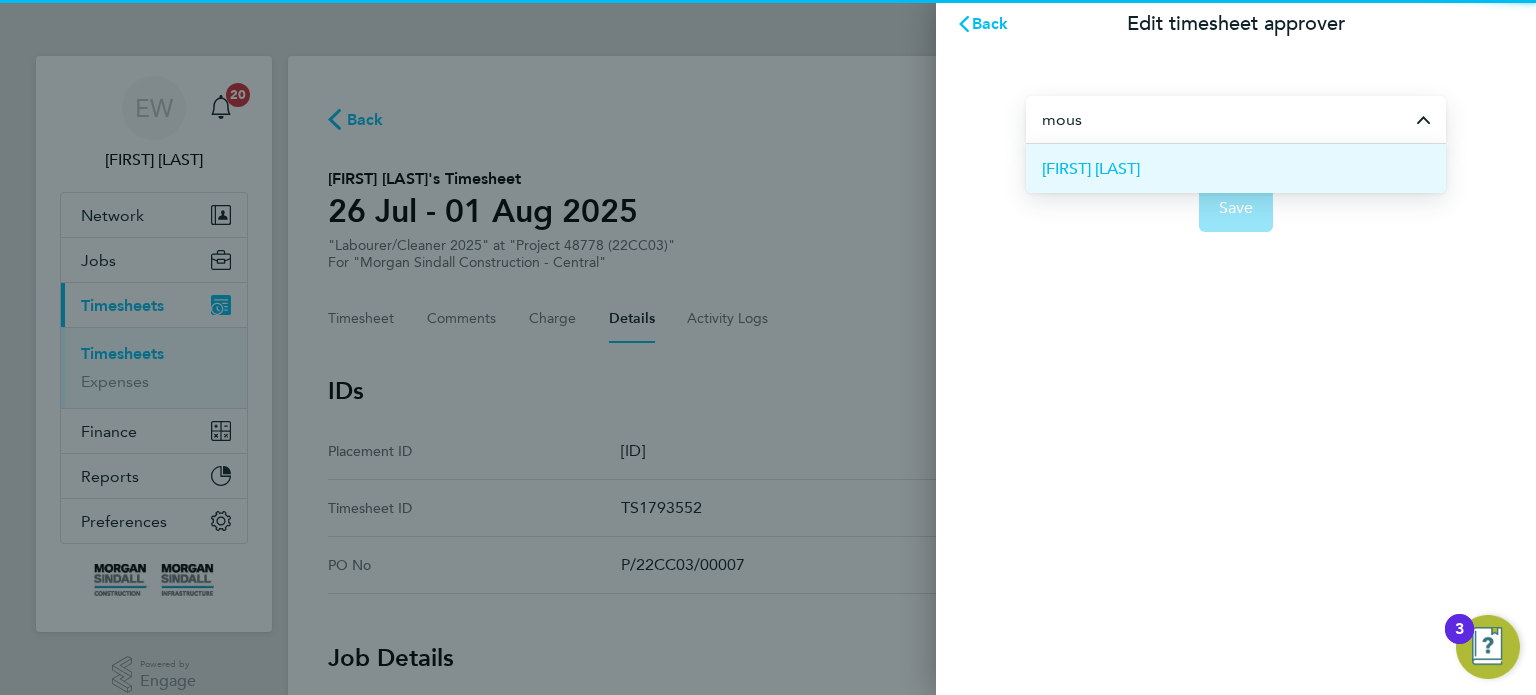 click on "Thomas Mousley" at bounding box center (1236, 168) 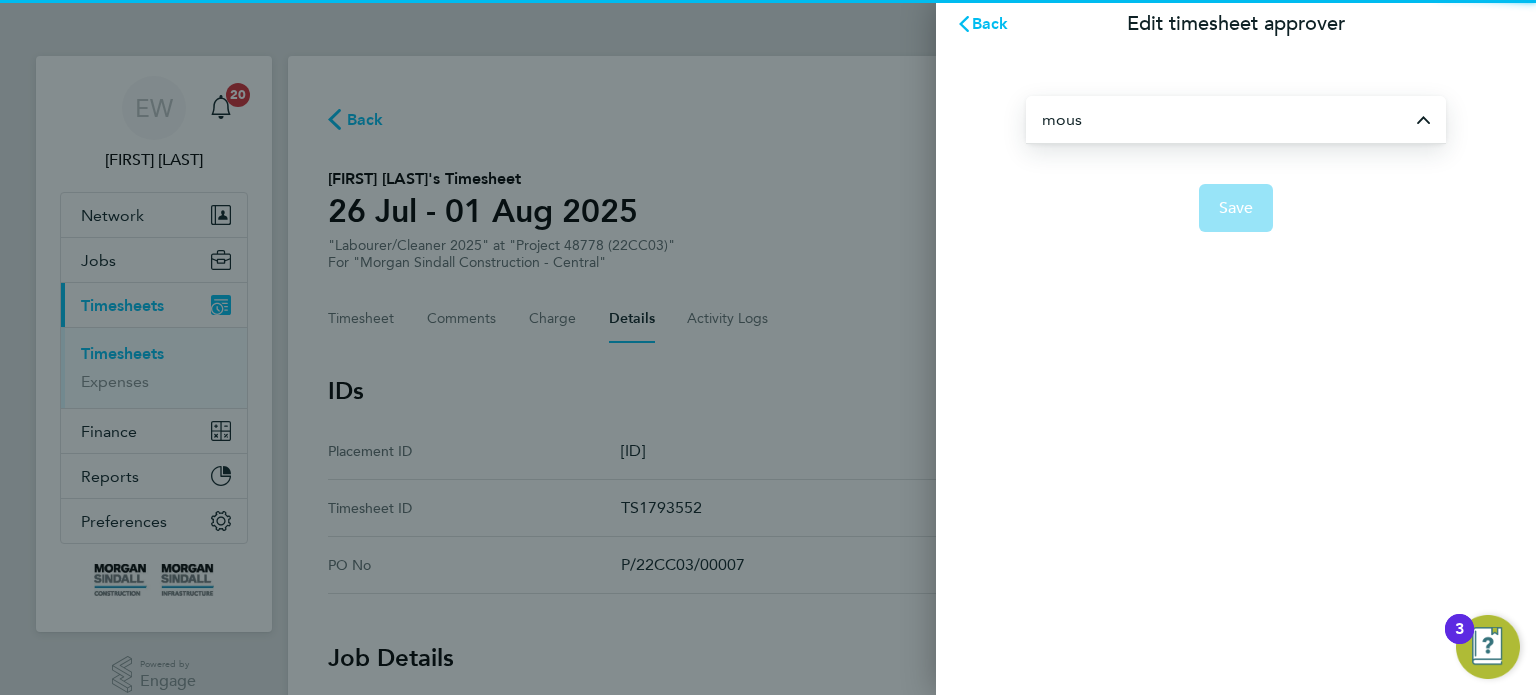 type on "Thomas Mousley" 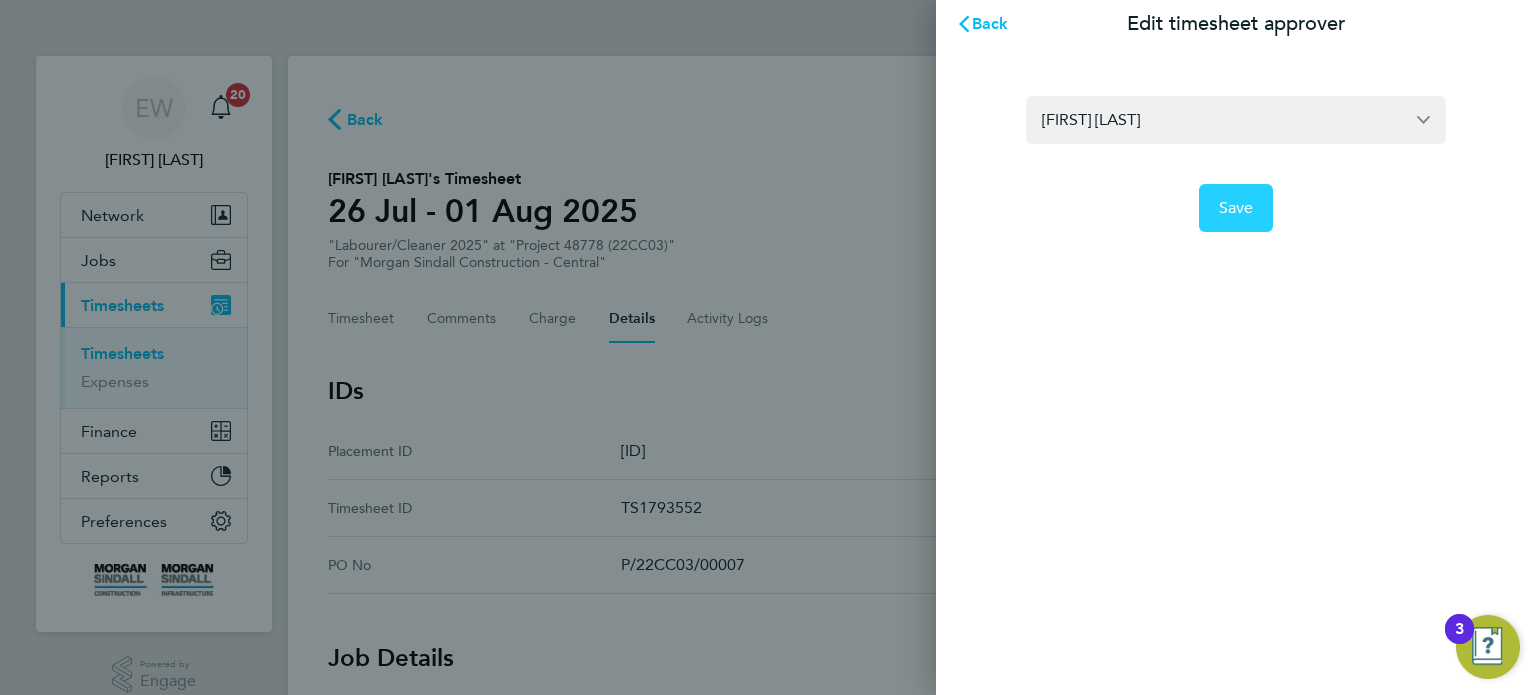 click on "Save" 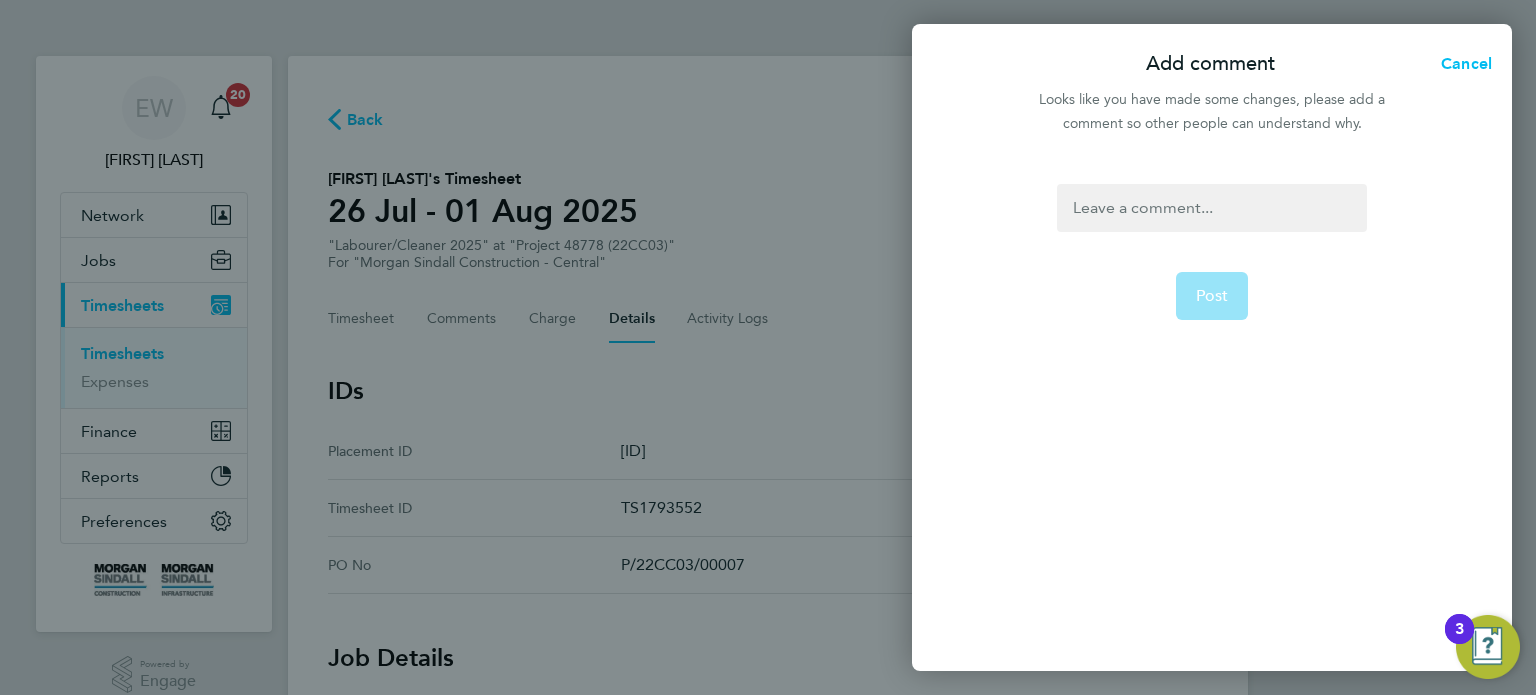 click at bounding box center [1211, 208] 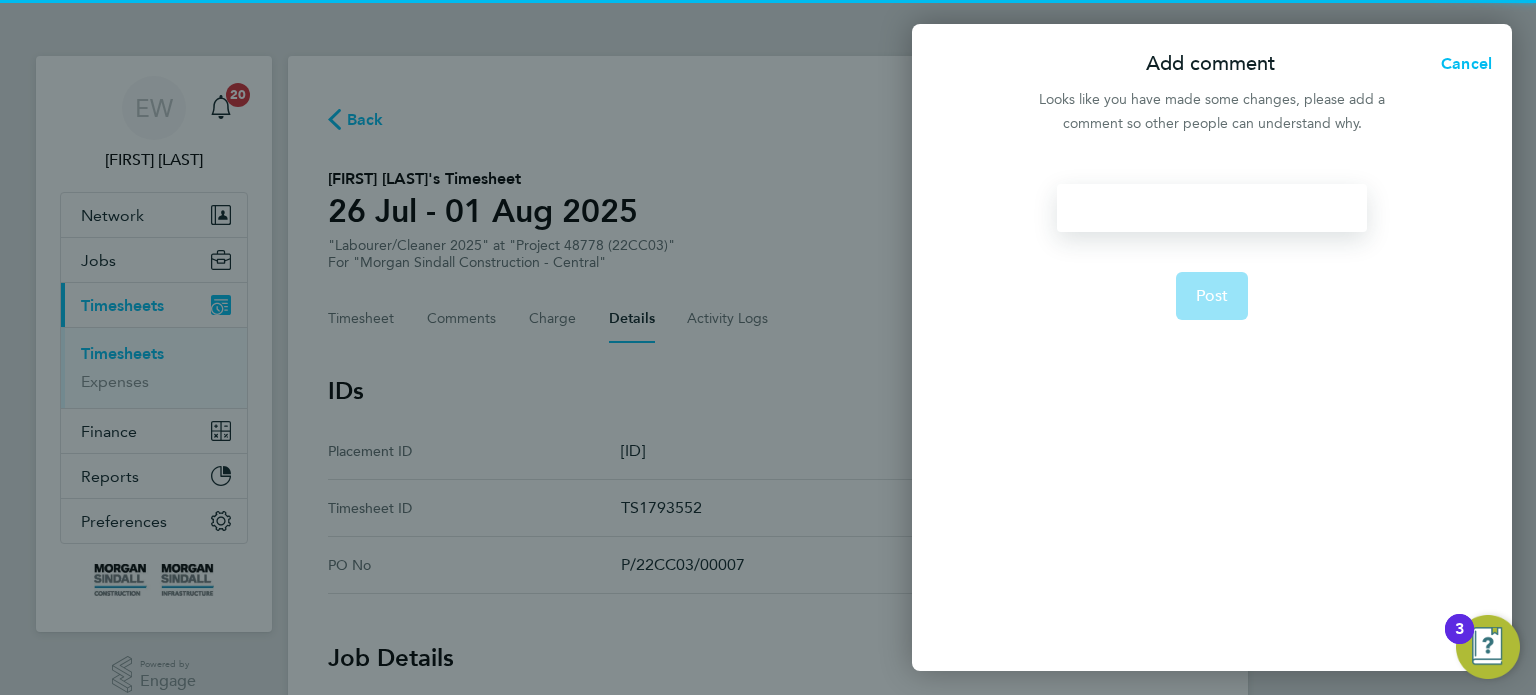 click at bounding box center (1211, 208) 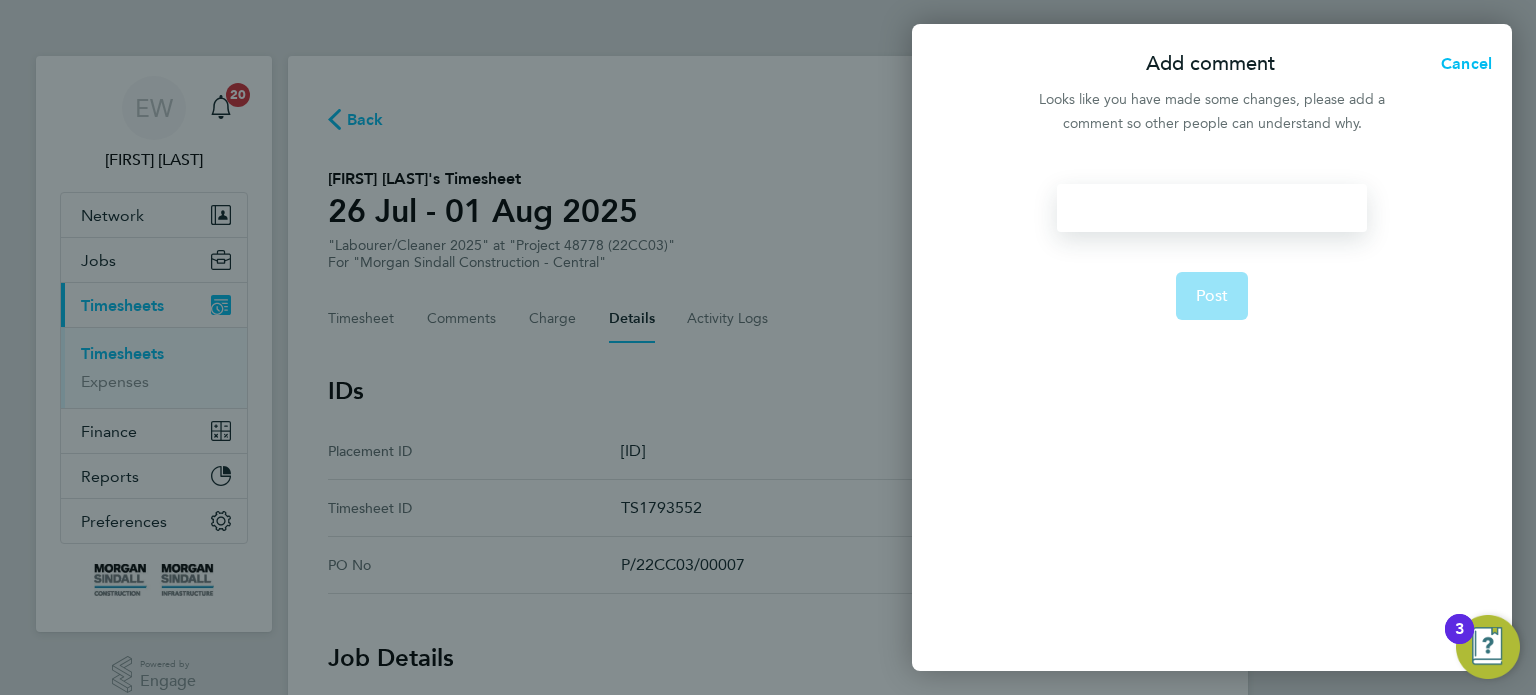 type 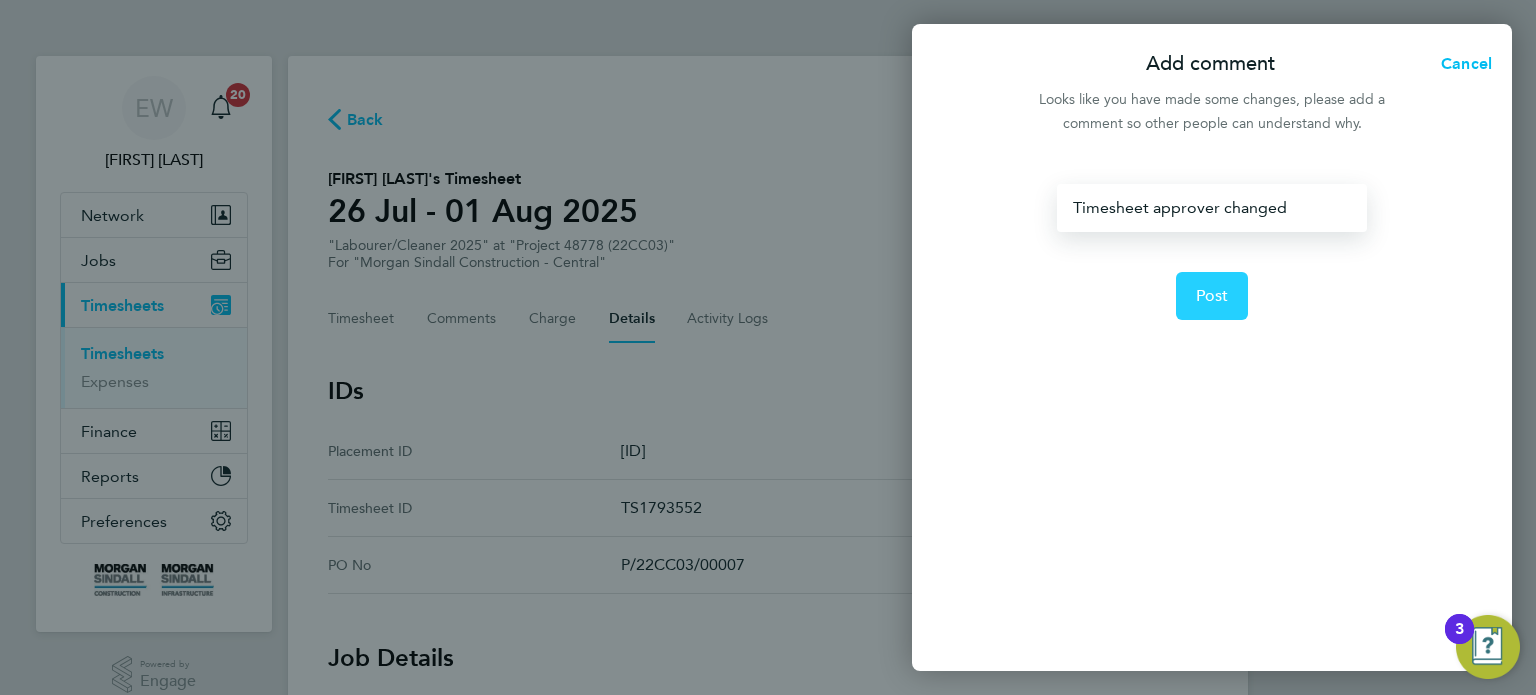 click on "Post" 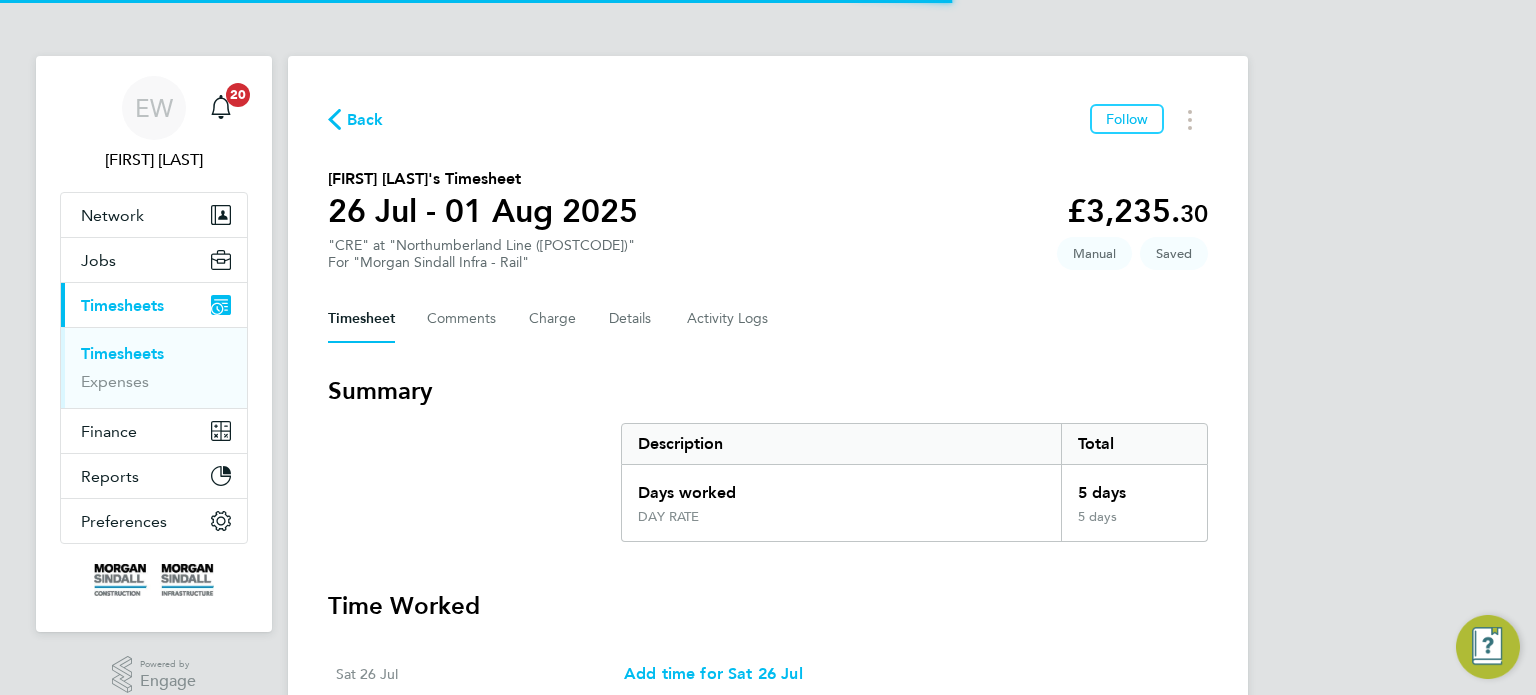 scroll, scrollTop: 746, scrollLeft: 0, axis: vertical 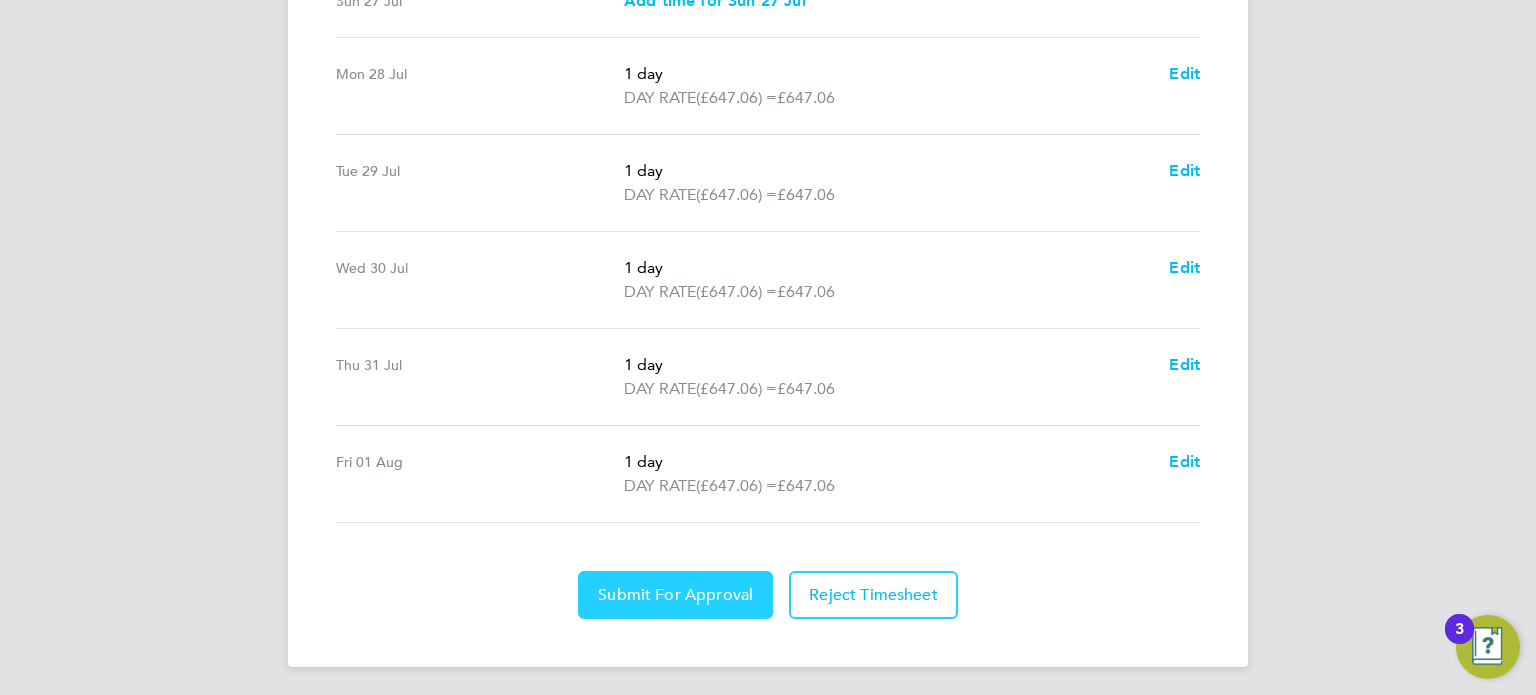 click on "Submit For Approval" 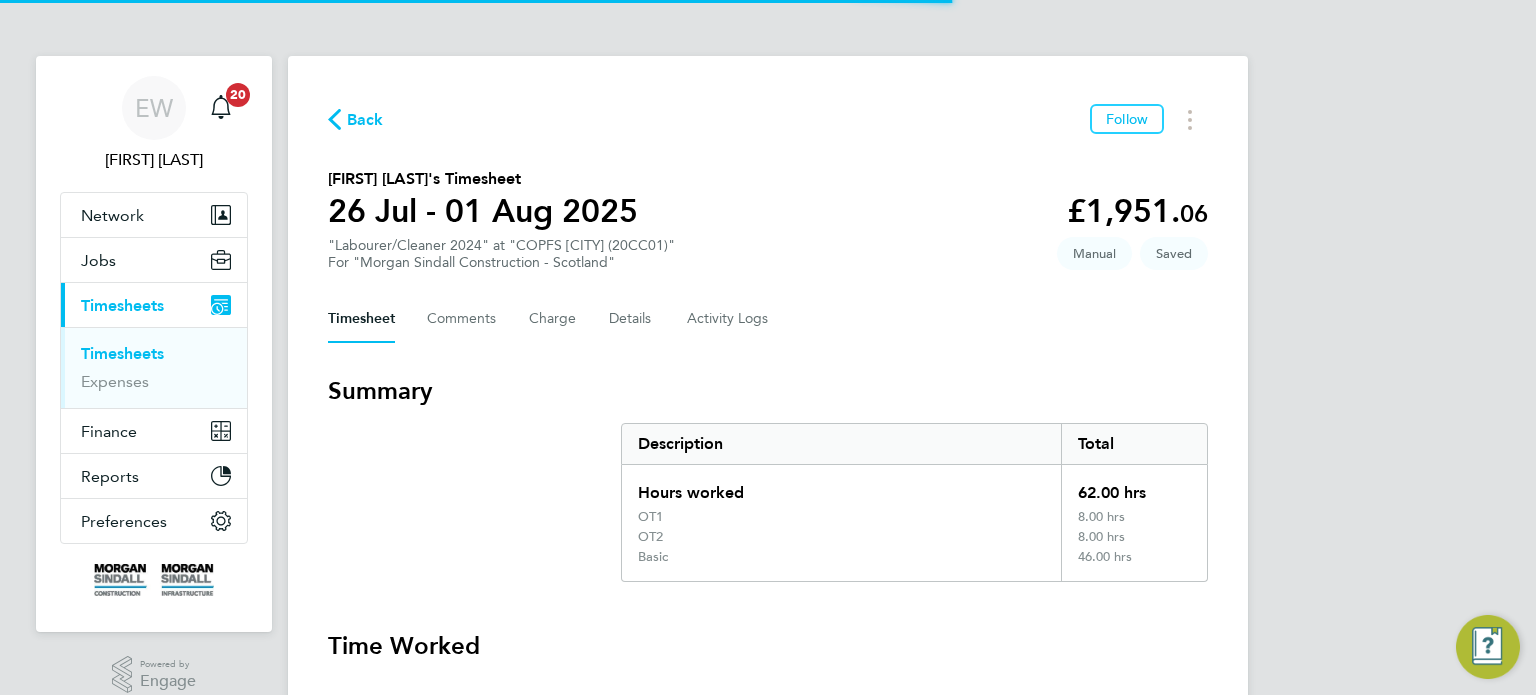 scroll, scrollTop: 834, scrollLeft: 0, axis: vertical 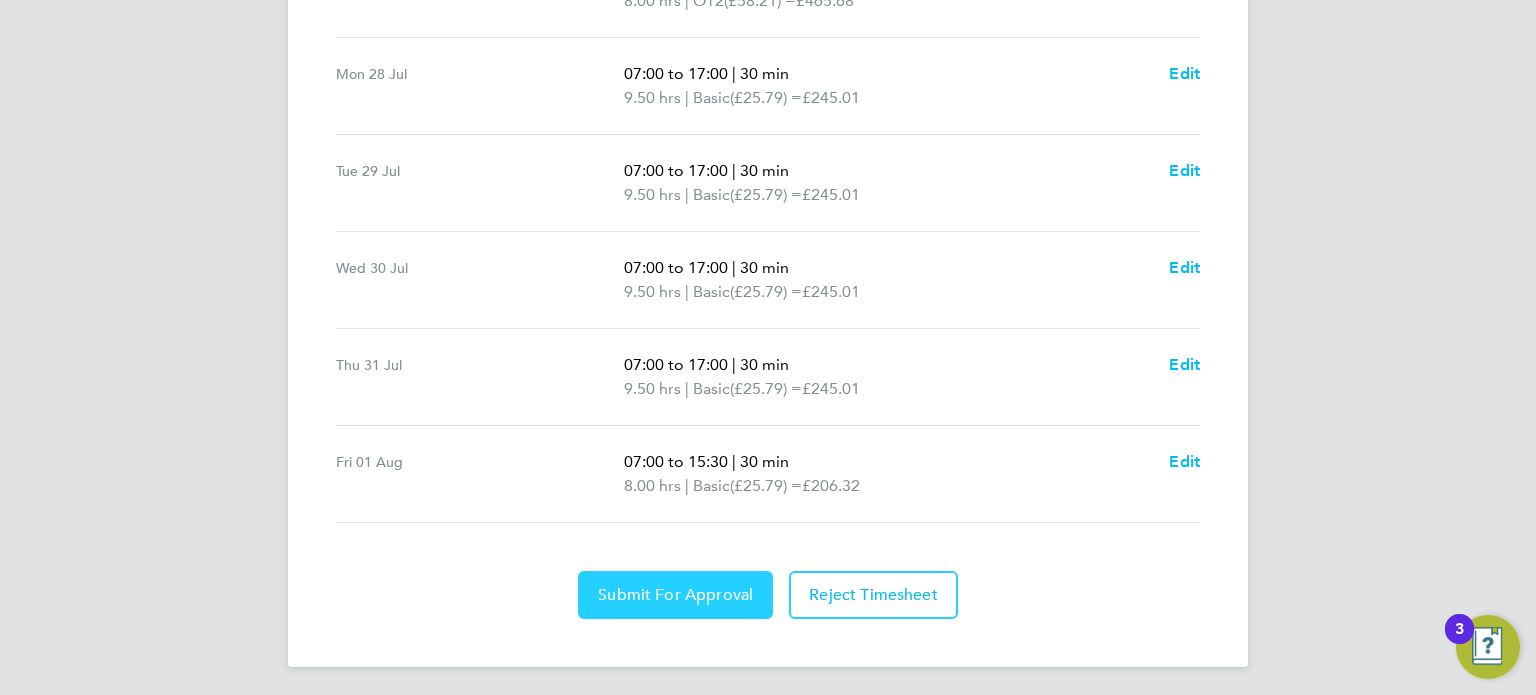 click on "Submit For Approval" 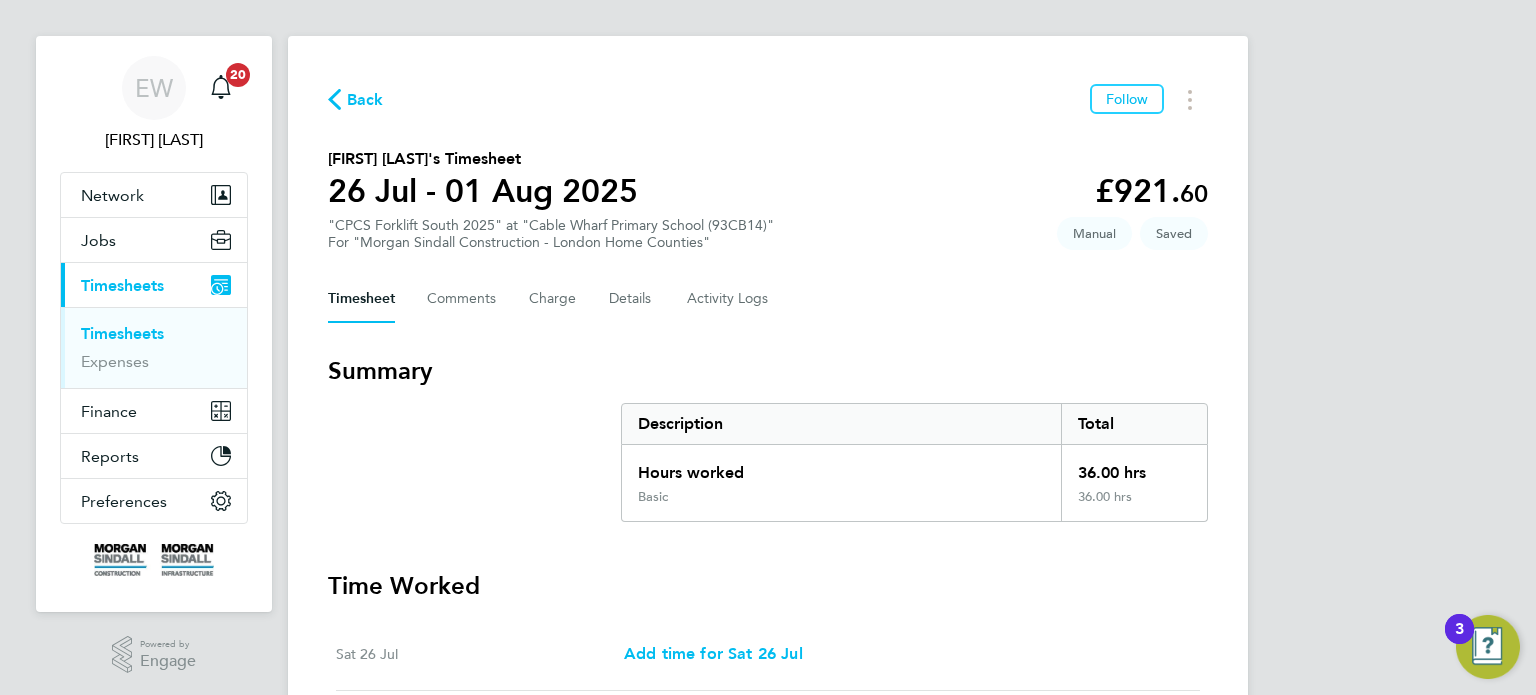 scroll, scrollTop: 16, scrollLeft: 0, axis: vertical 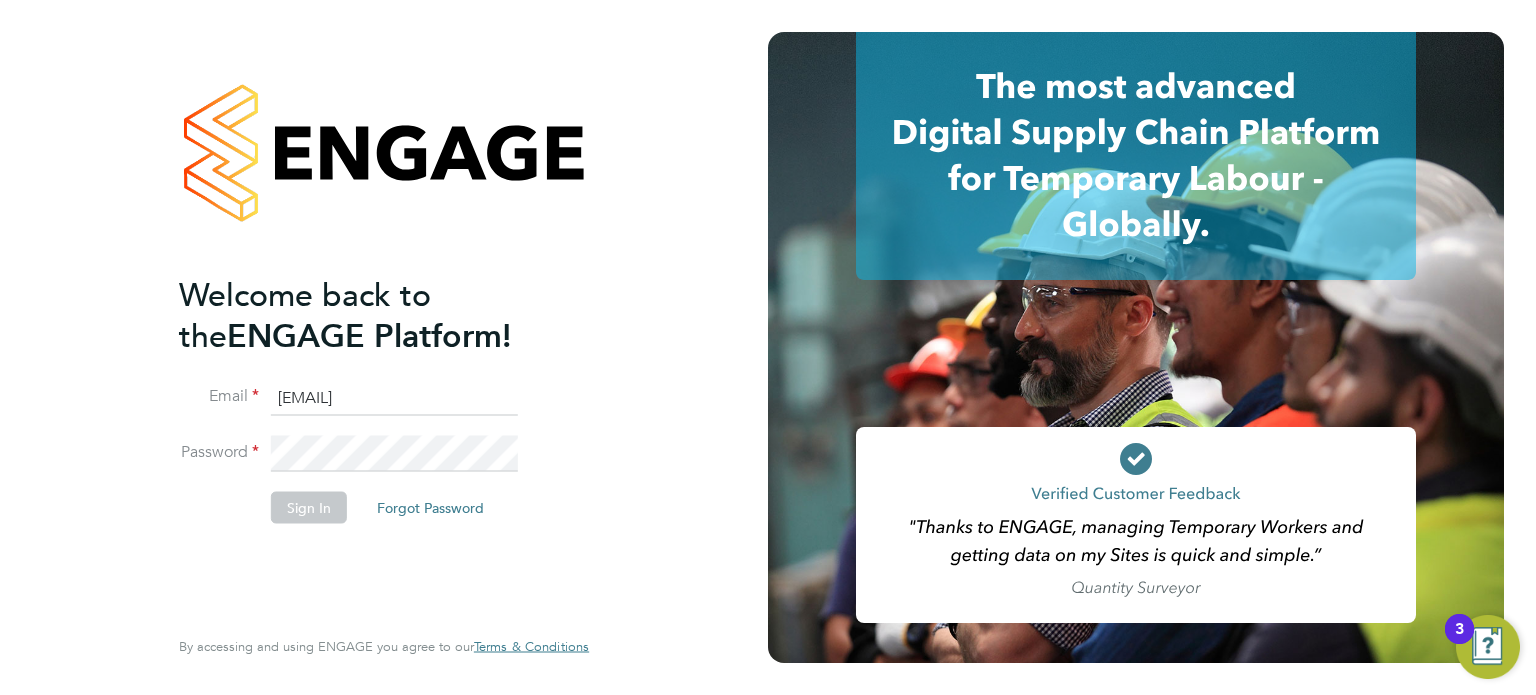 click on "Email [EMAIL]" 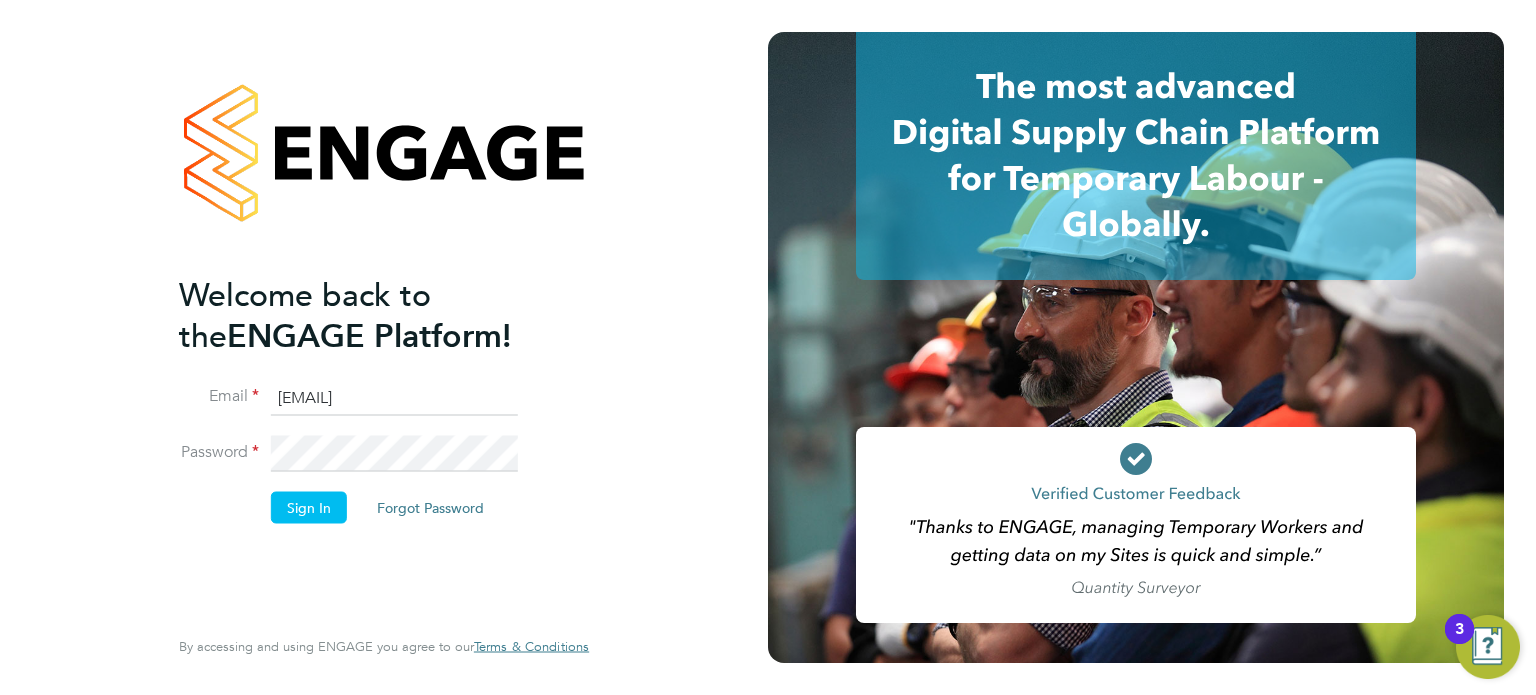 click on "[EMAIL]" 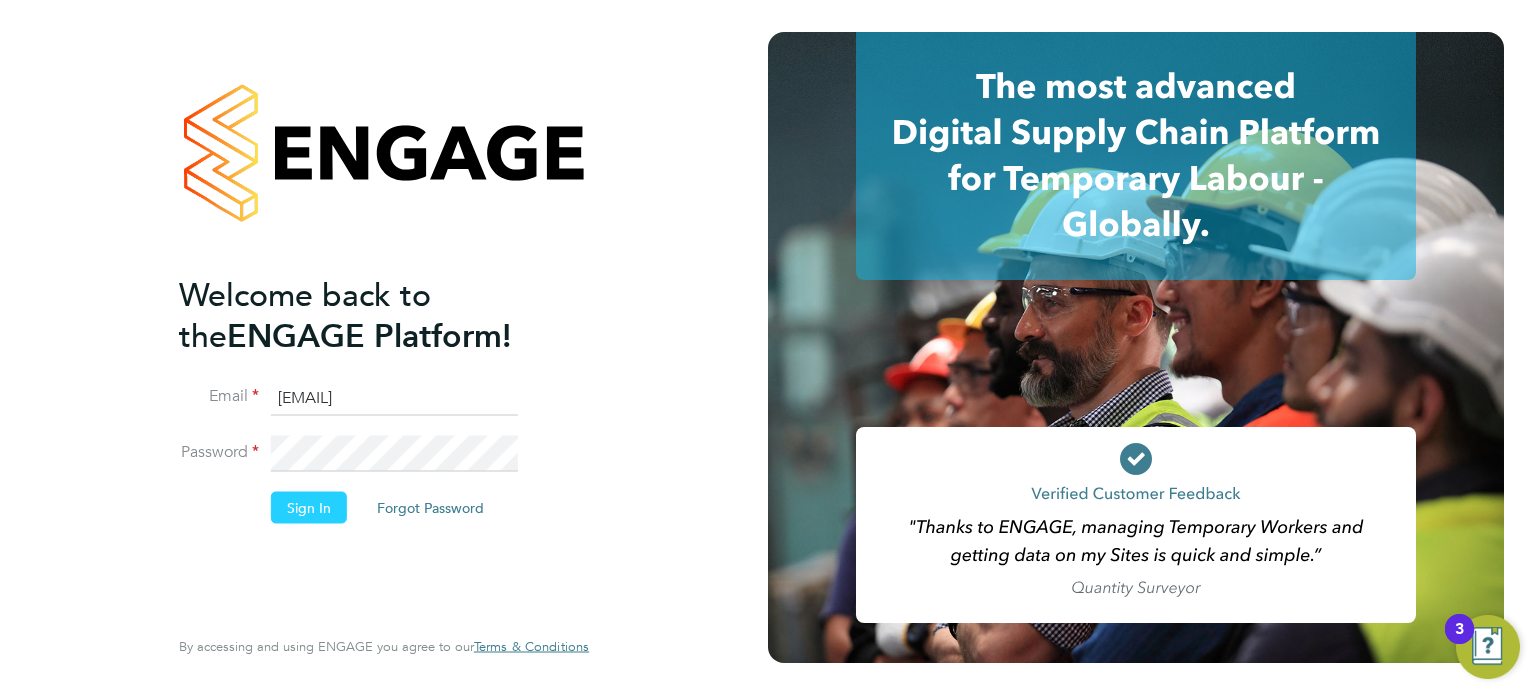 click on "Sign In" 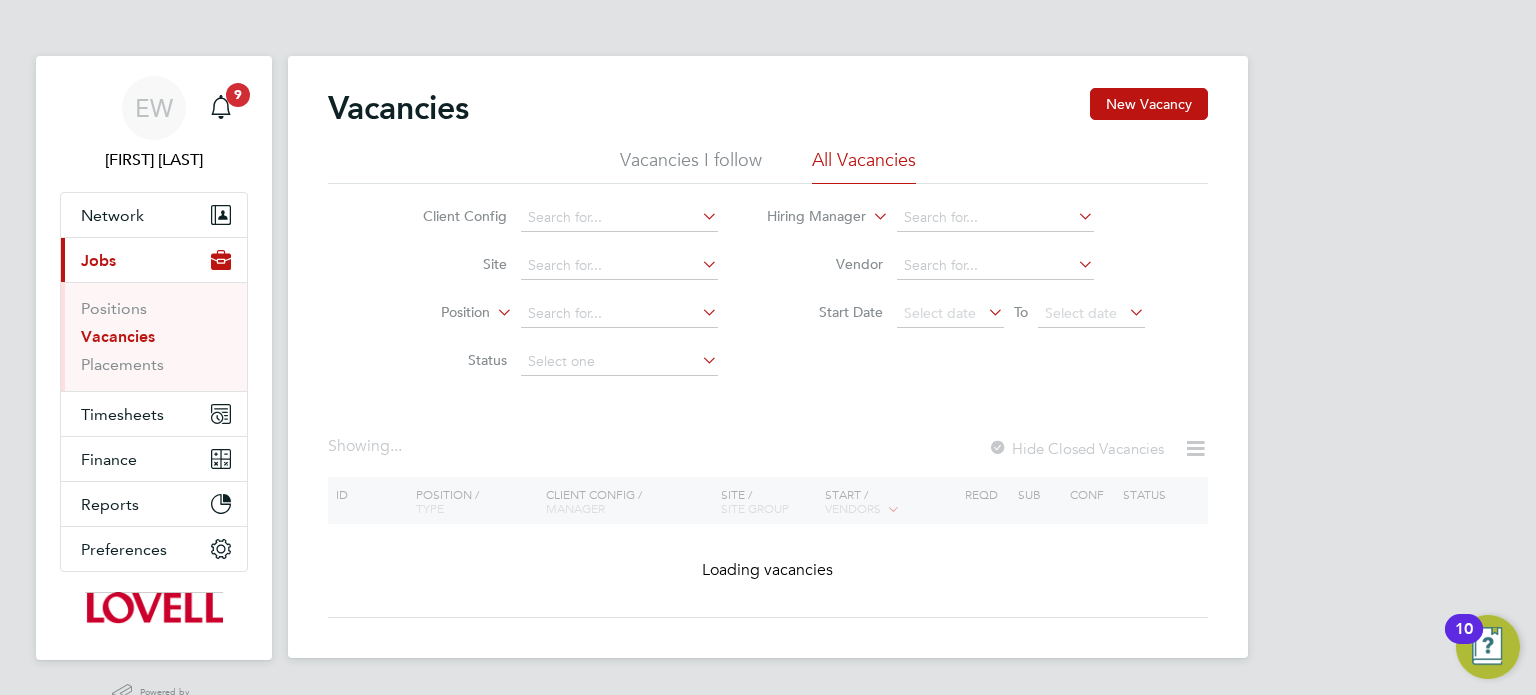 scroll, scrollTop: 0, scrollLeft: 0, axis: both 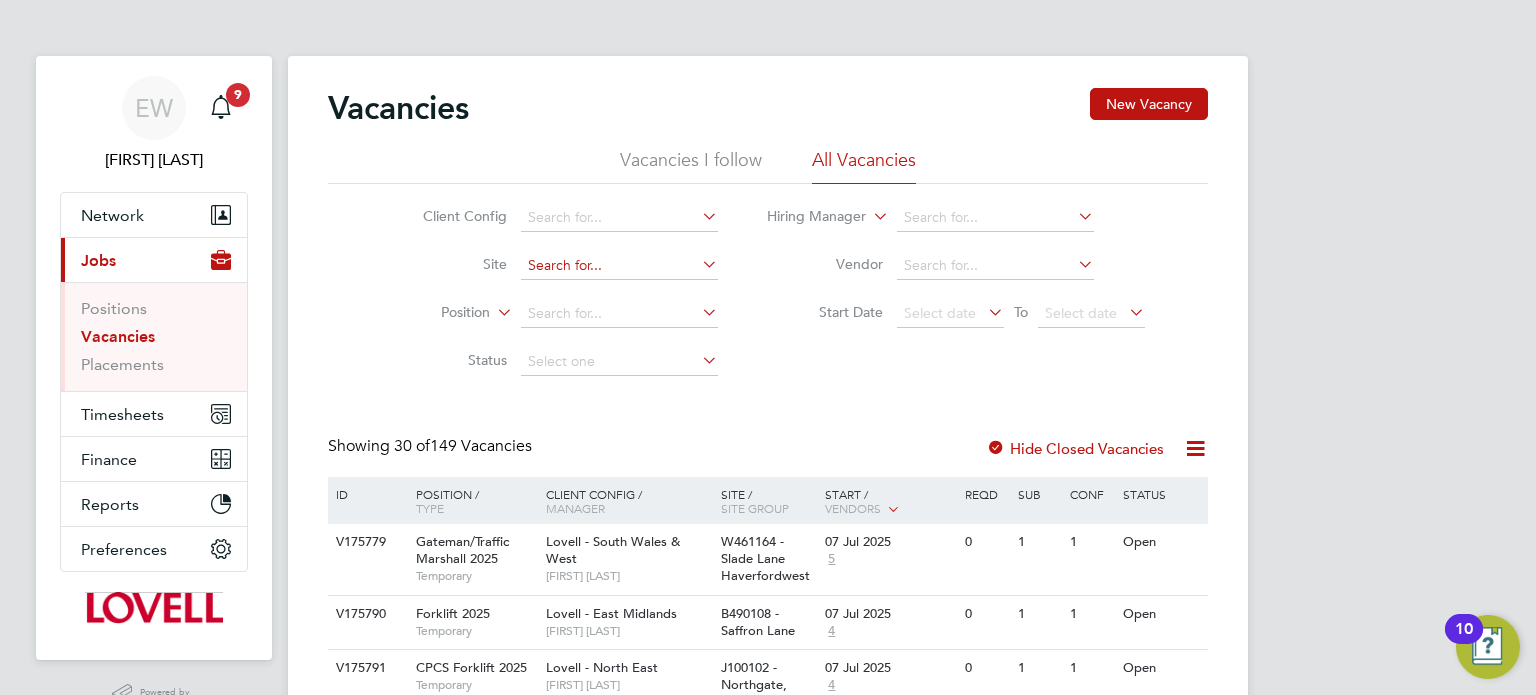 click 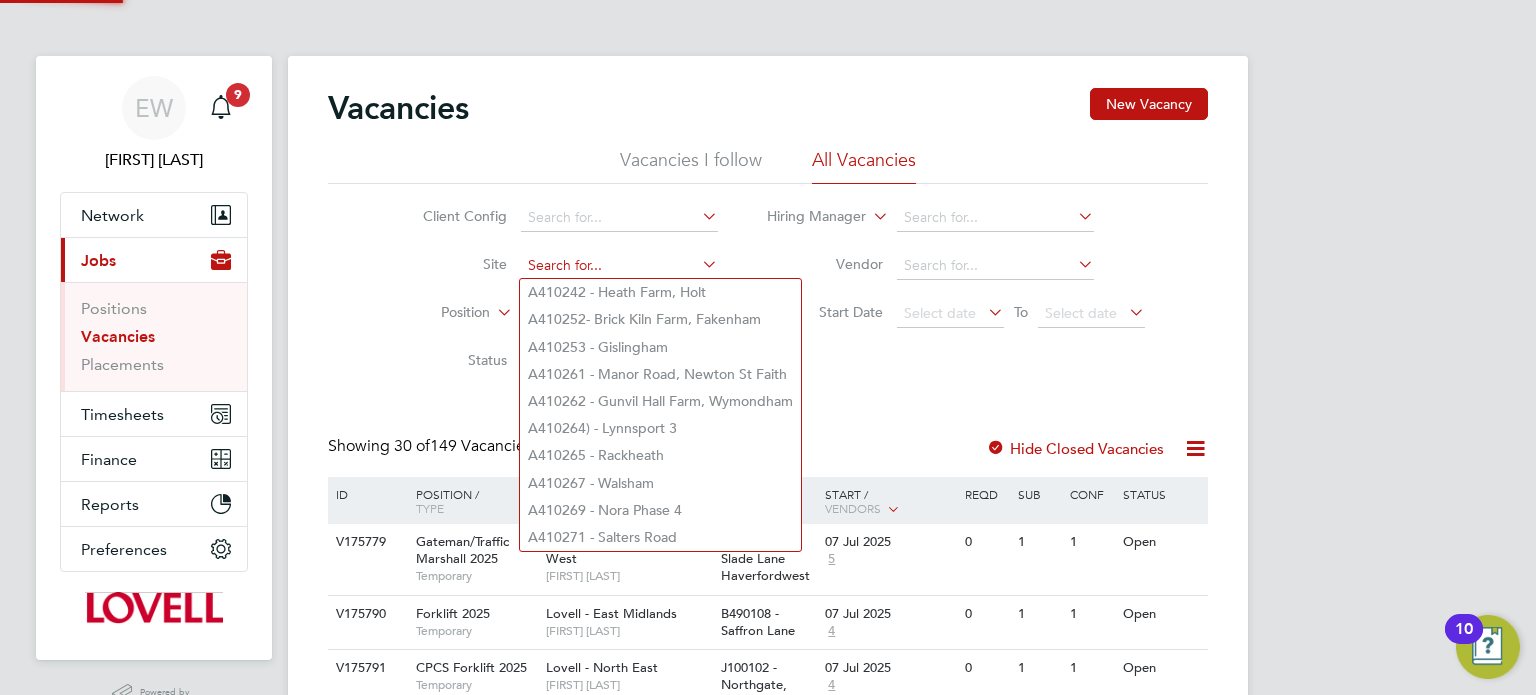 paste on "F470003" 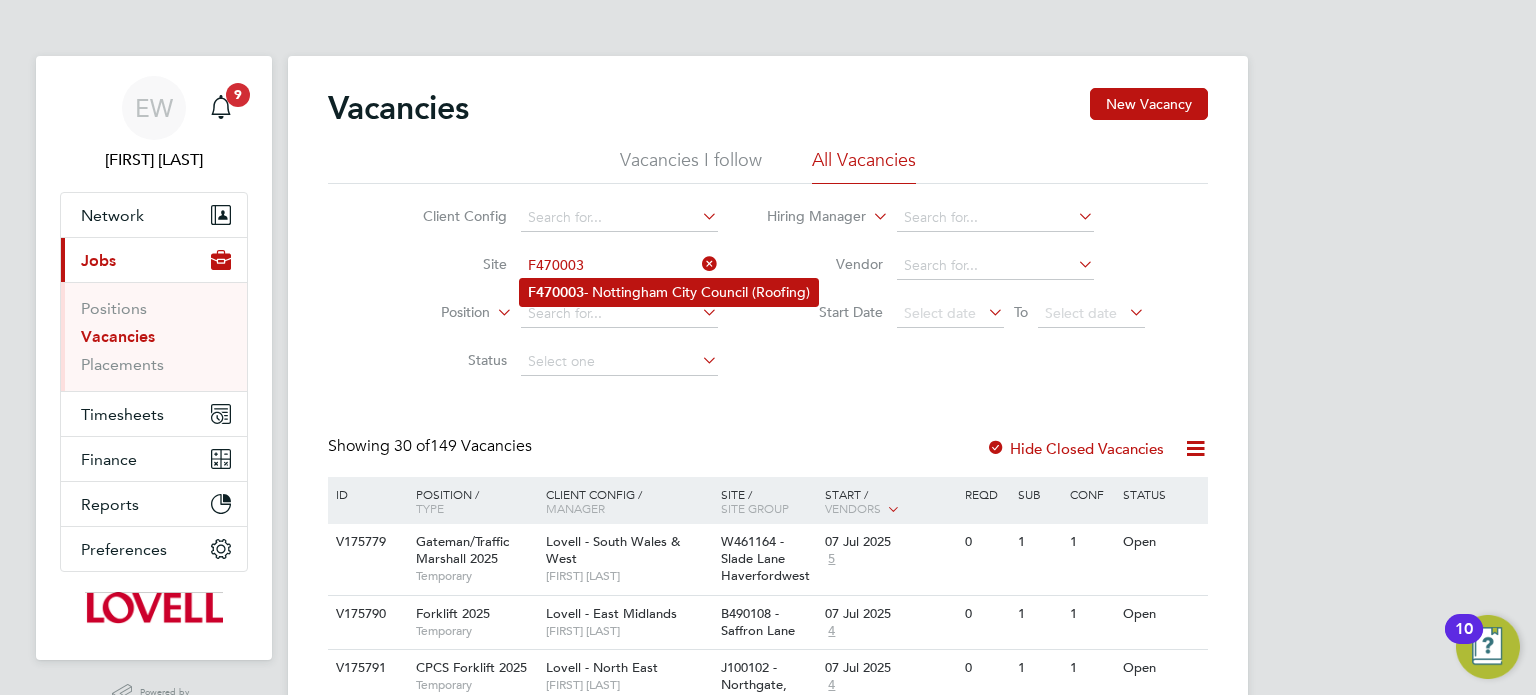 click on "F470003  - Nottingham City Council (Roofing)" 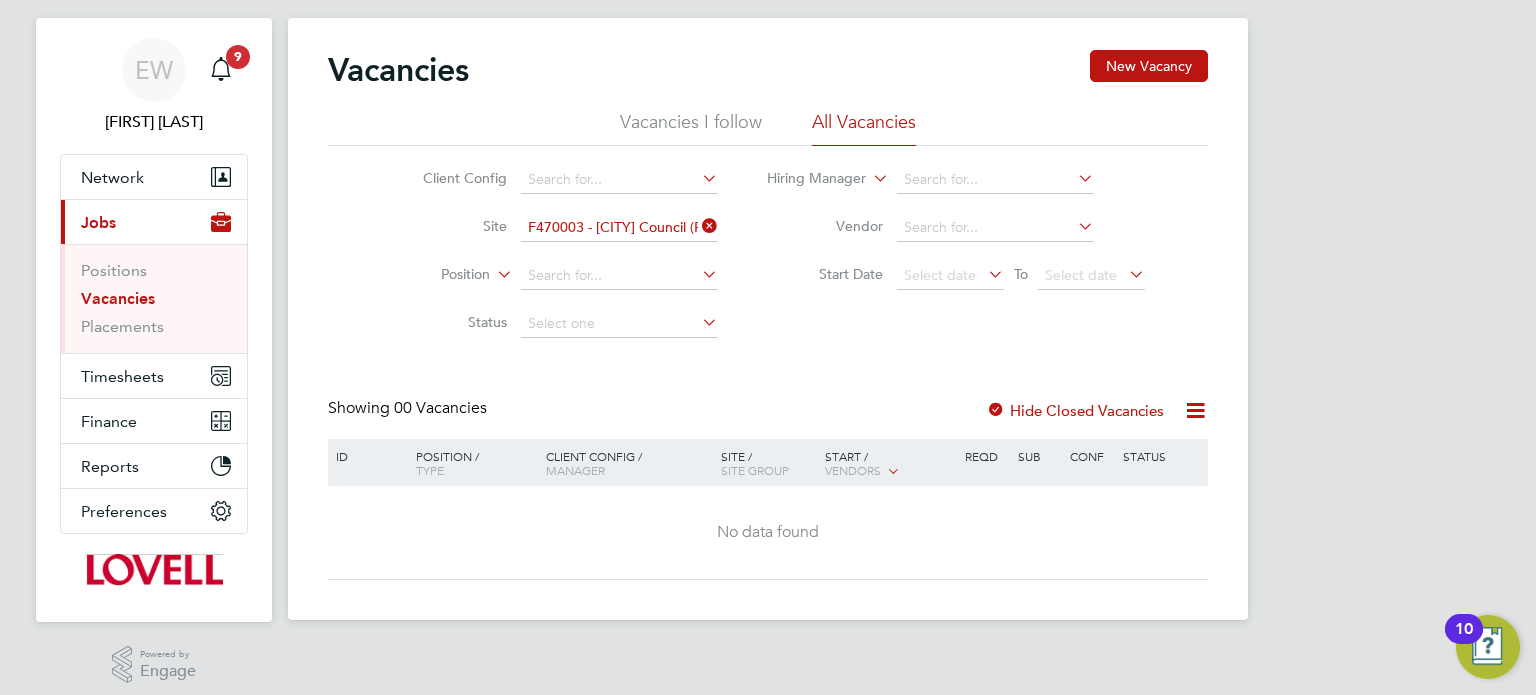 scroll, scrollTop: 48, scrollLeft: 0, axis: vertical 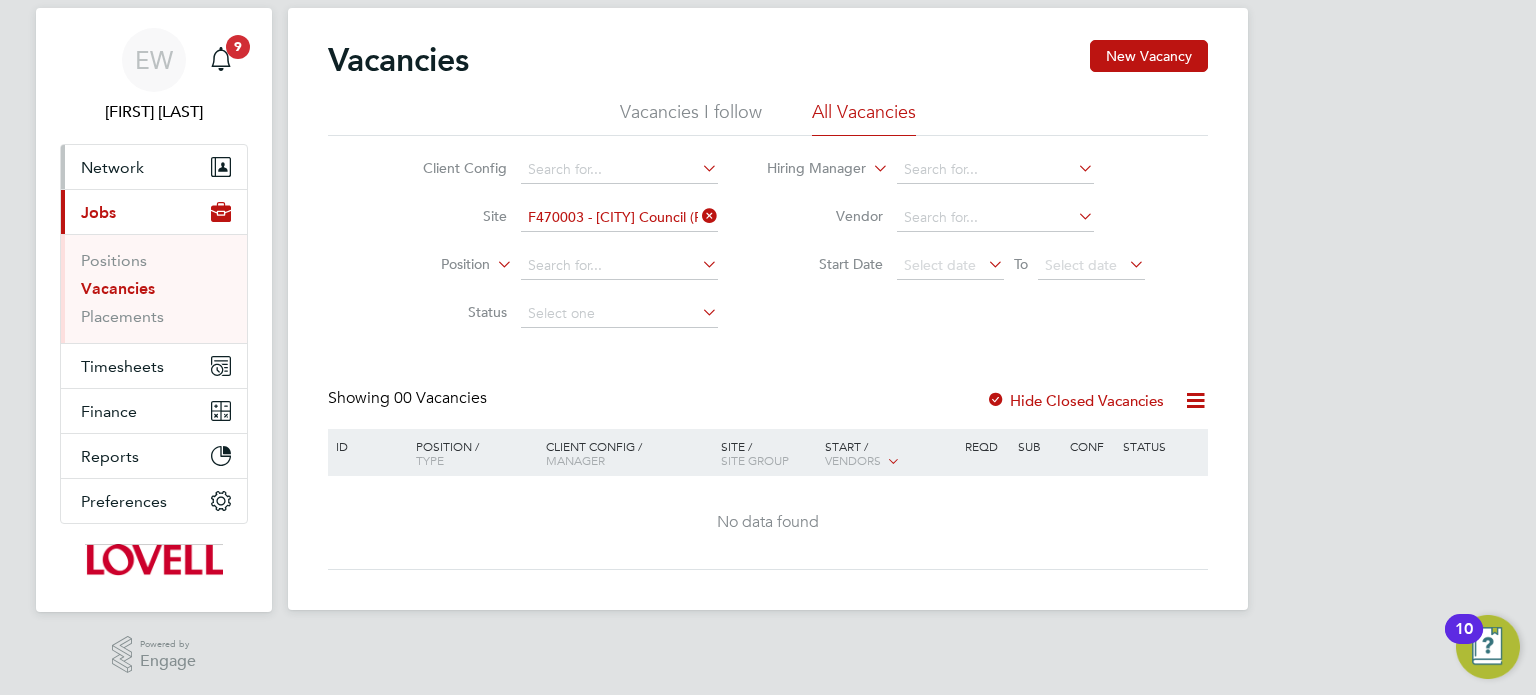 click on "Network" at bounding box center [154, 167] 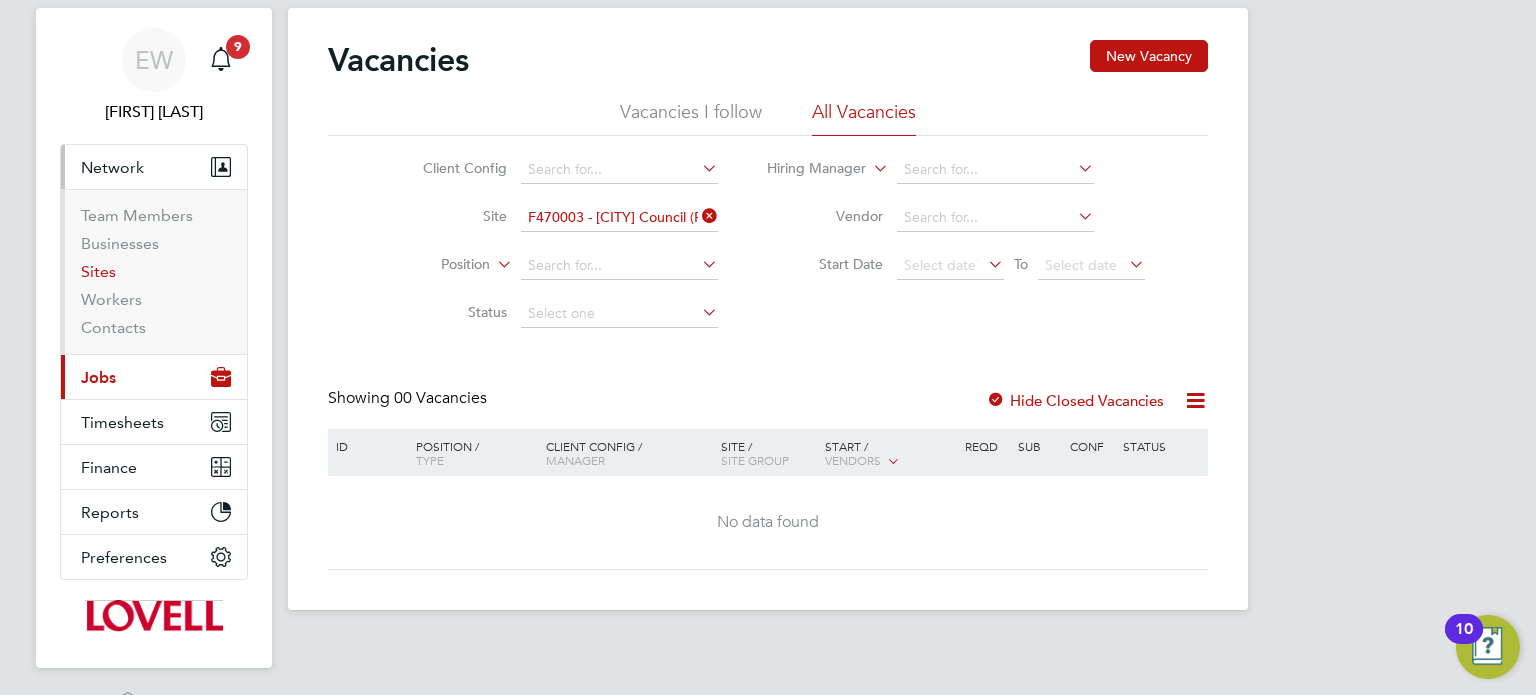 click on "Sites" at bounding box center [98, 271] 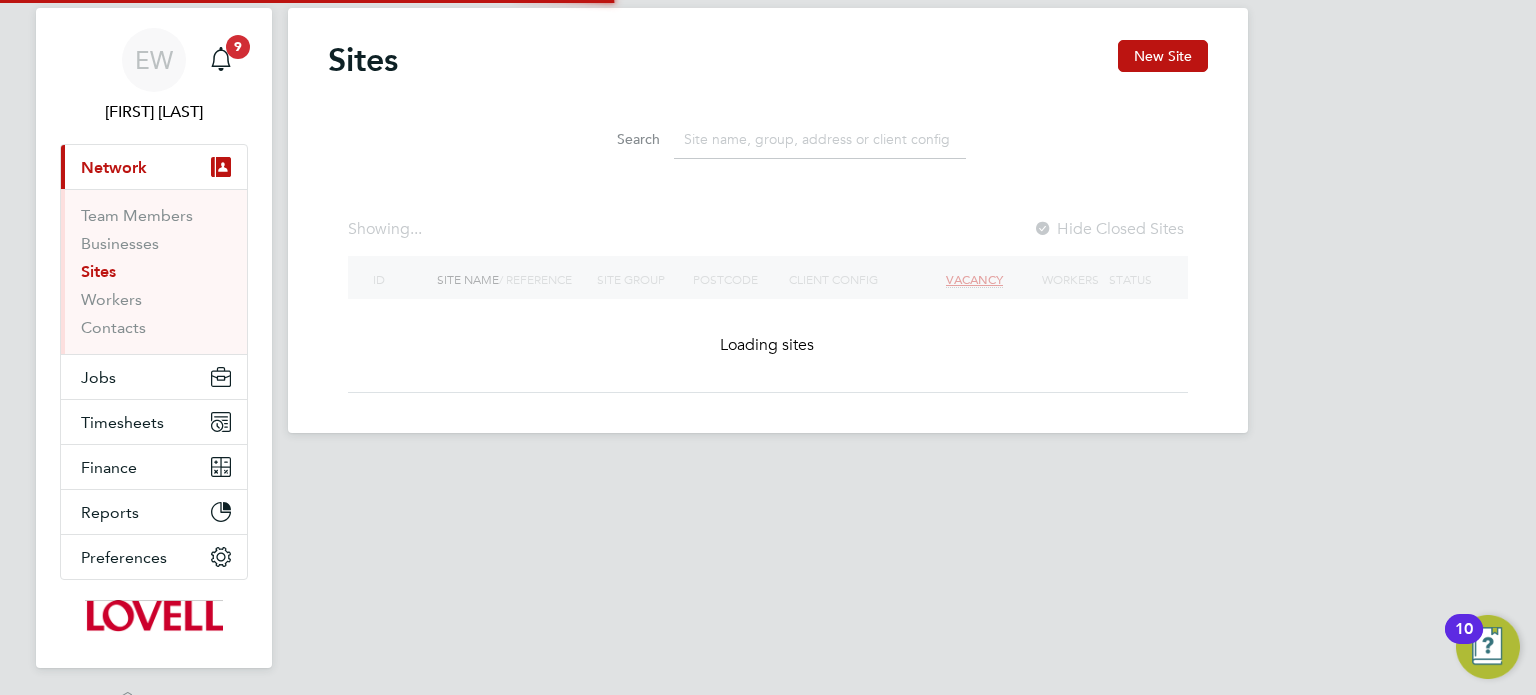scroll, scrollTop: 0, scrollLeft: 0, axis: both 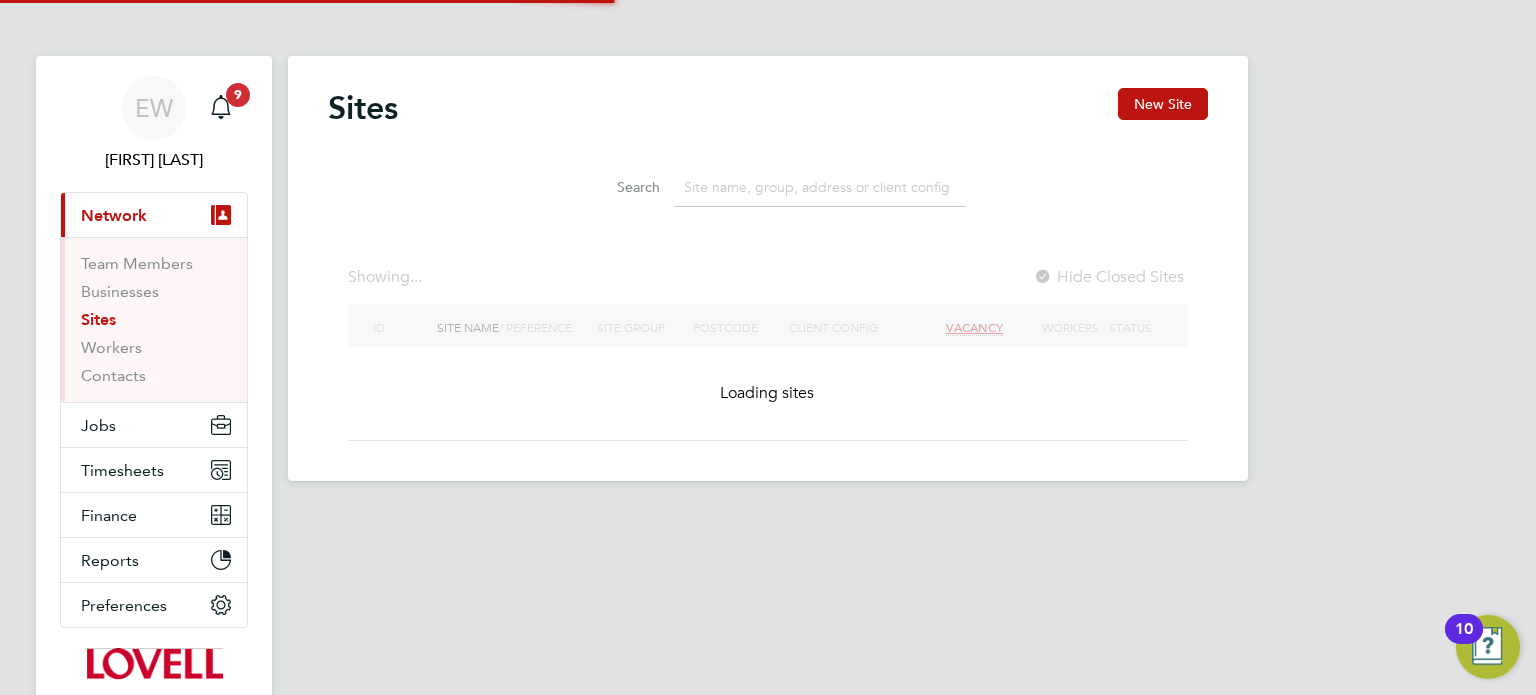 click 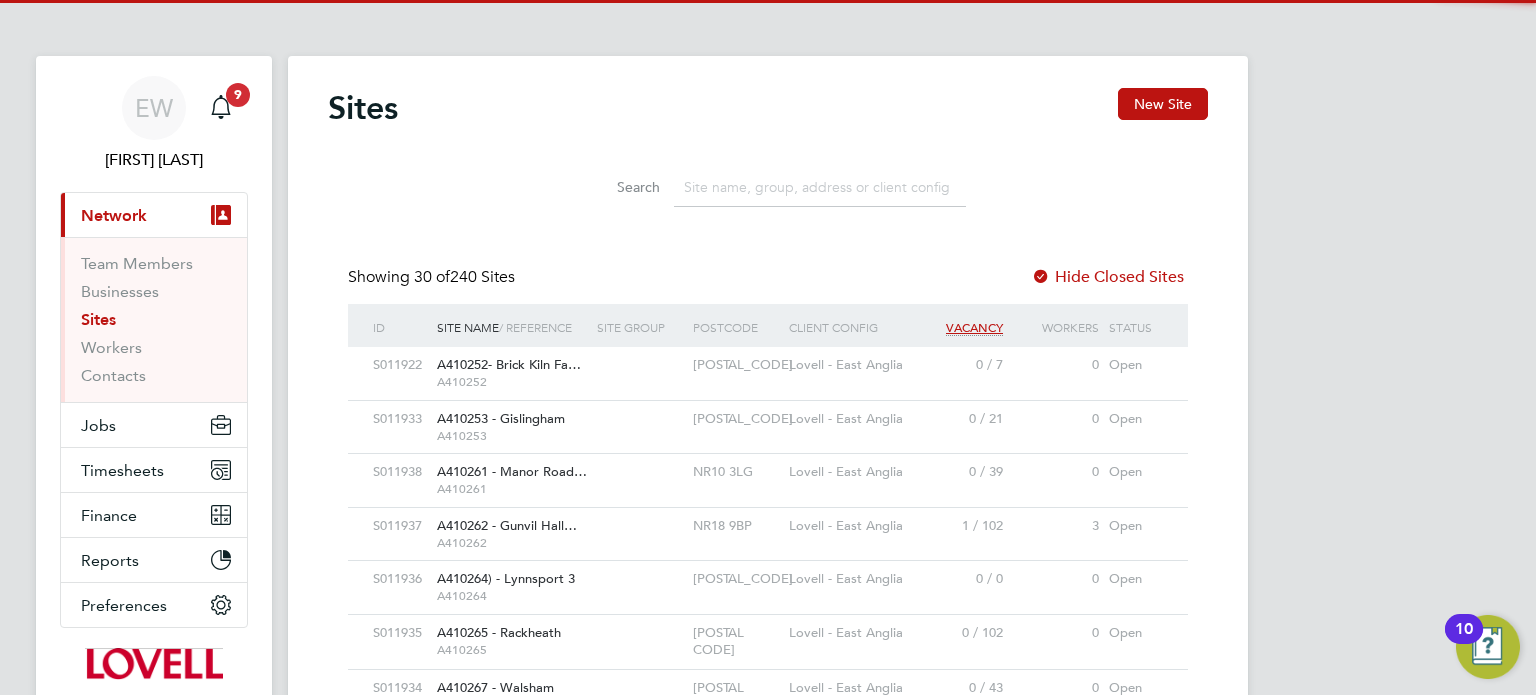 scroll, scrollTop: 10, scrollLeft: 10, axis: both 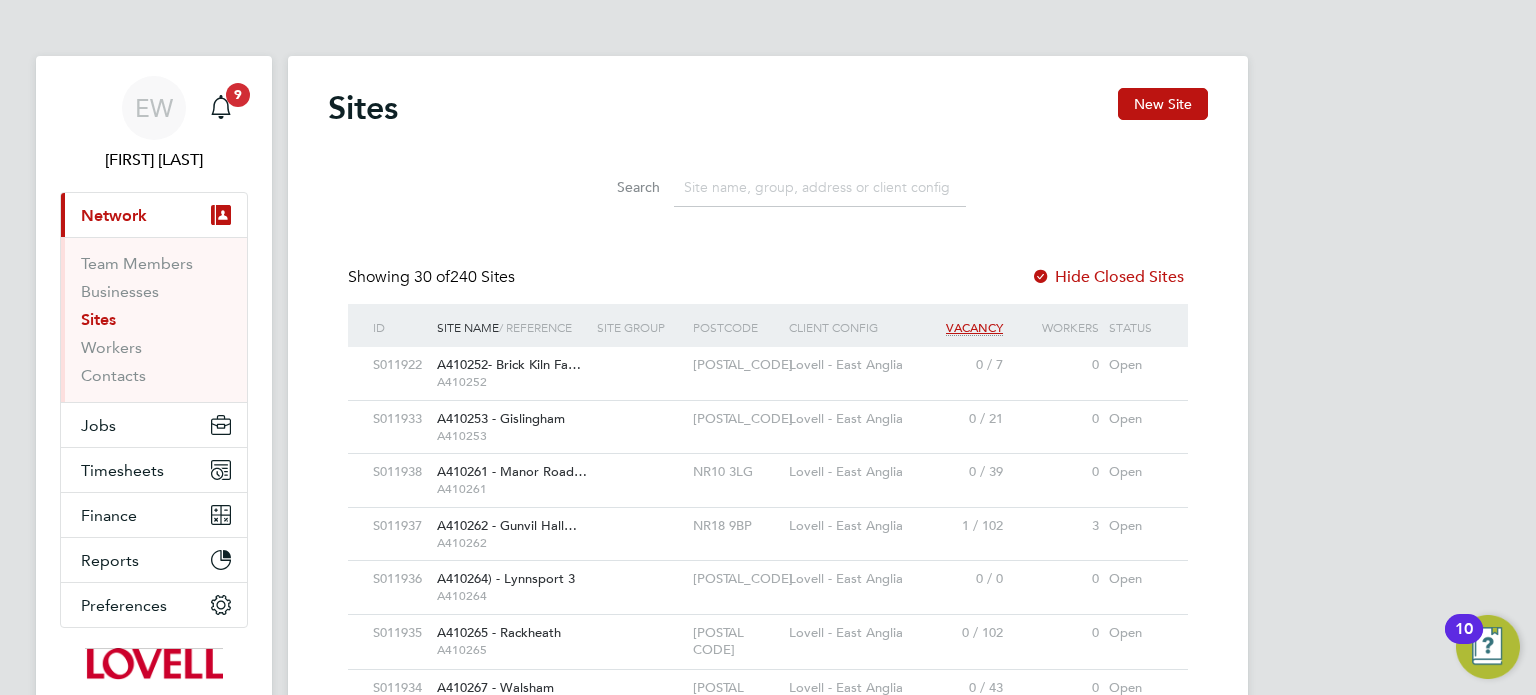 paste on "F470003" 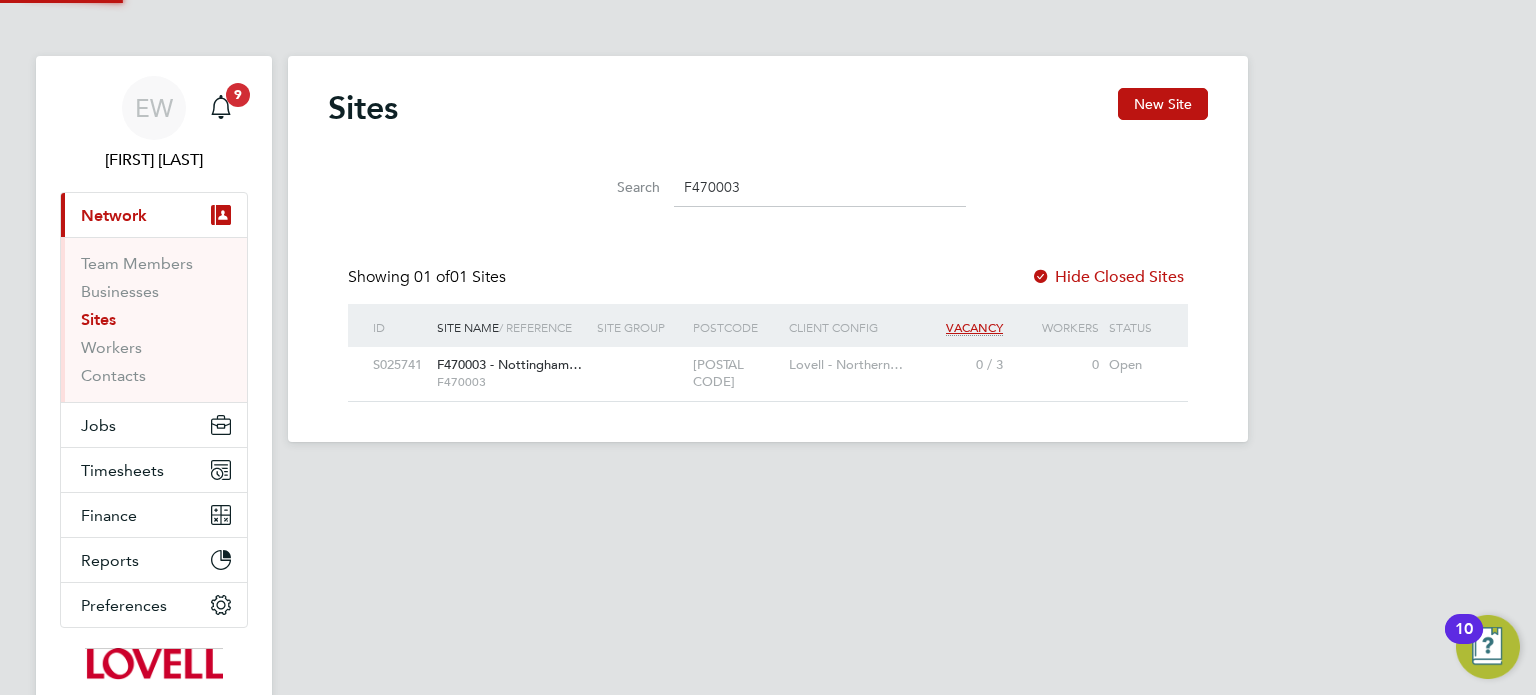 type on "F470003" 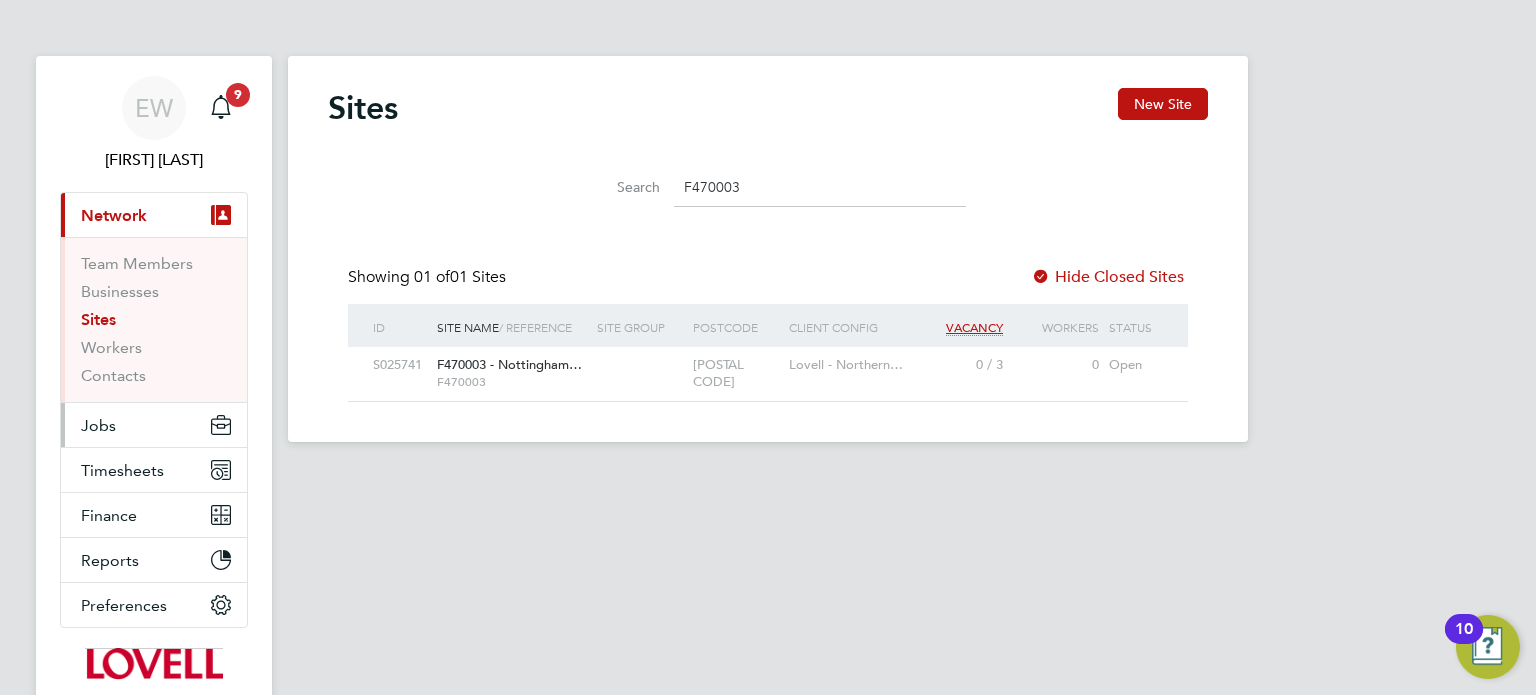 click on "Jobs" at bounding box center (98, 425) 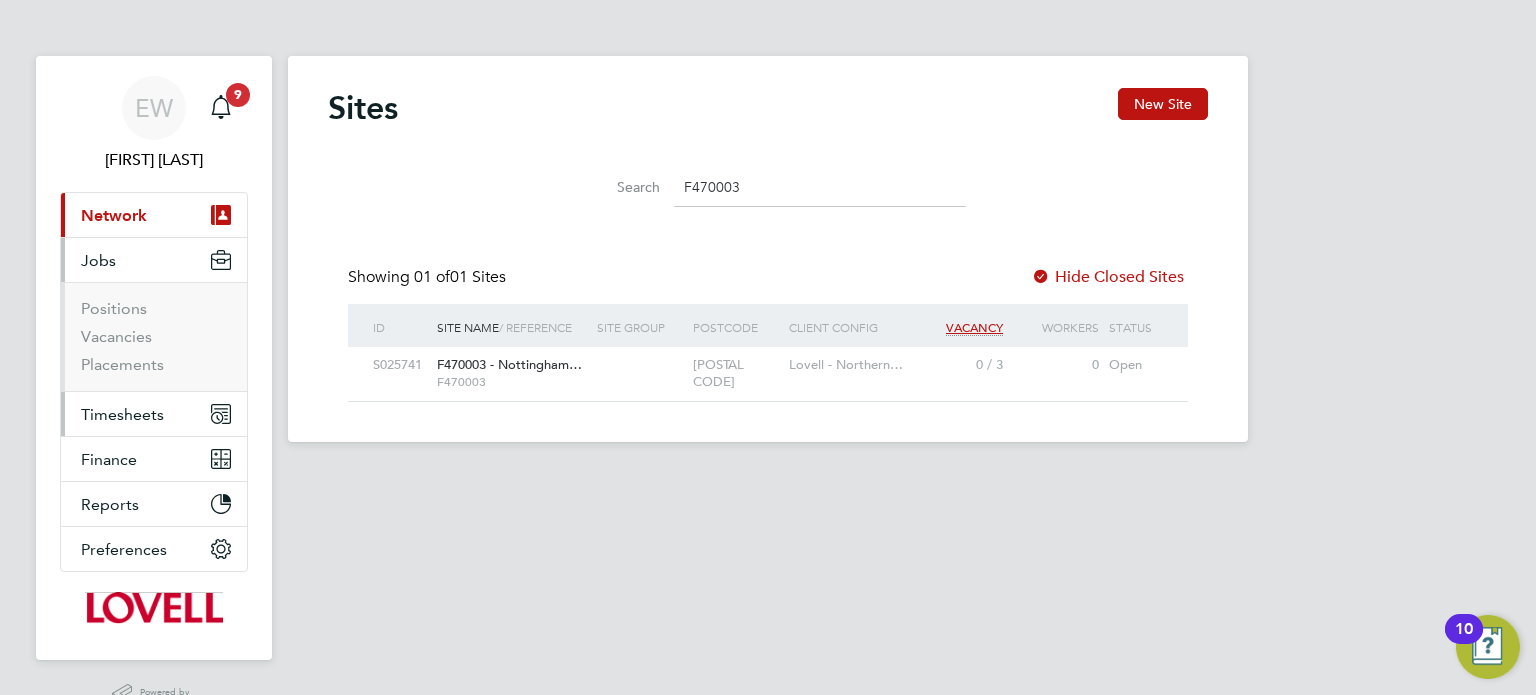 click on "Timesheets" at bounding box center (122, 414) 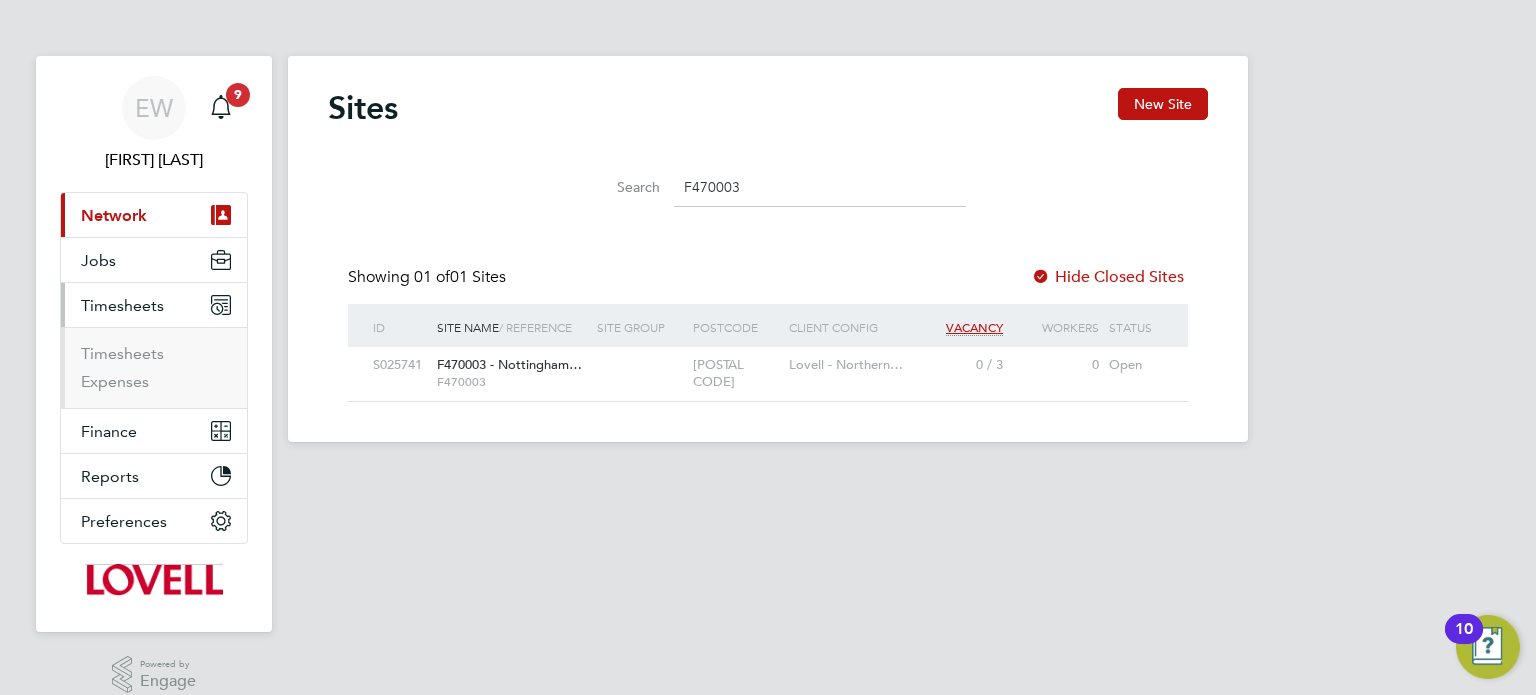 click on "Network" at bounding box center [114, 215] 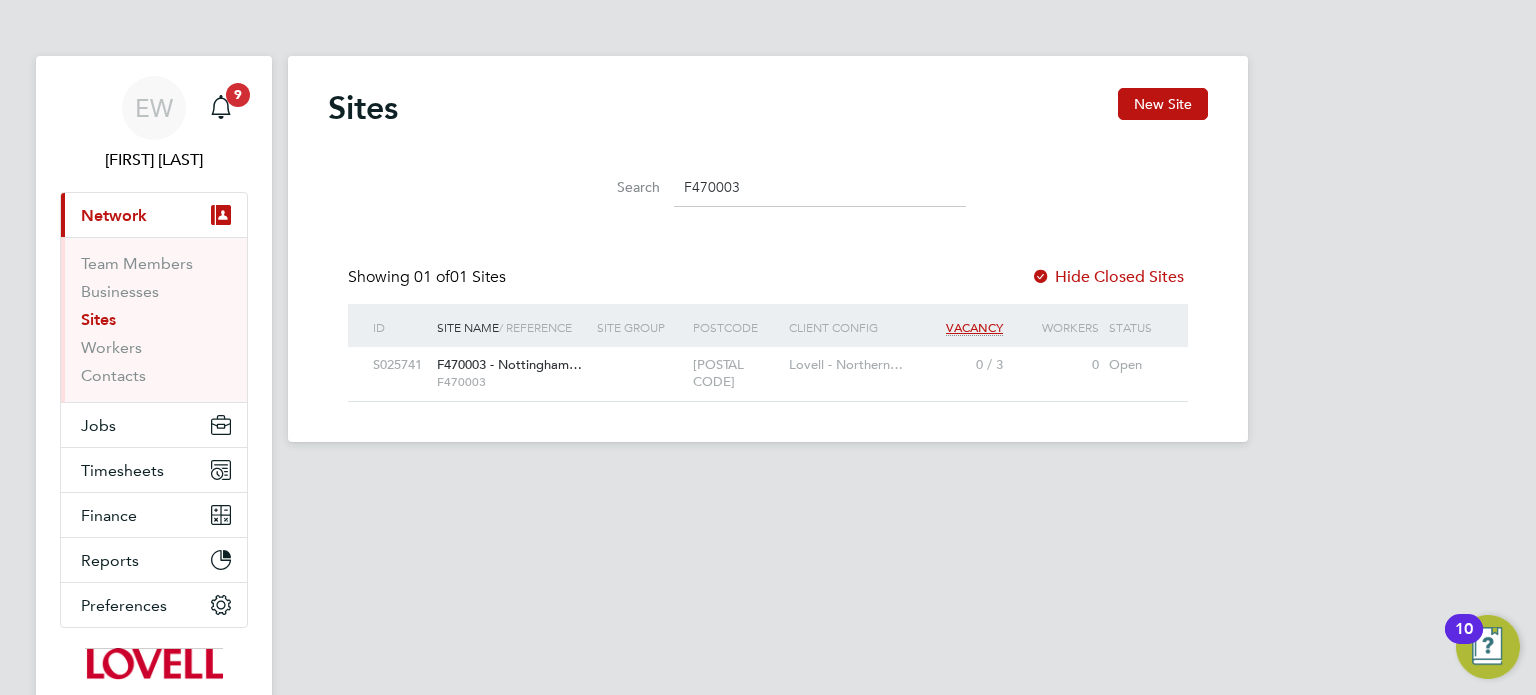 click on "Sites" at bounding box center (98, 319) 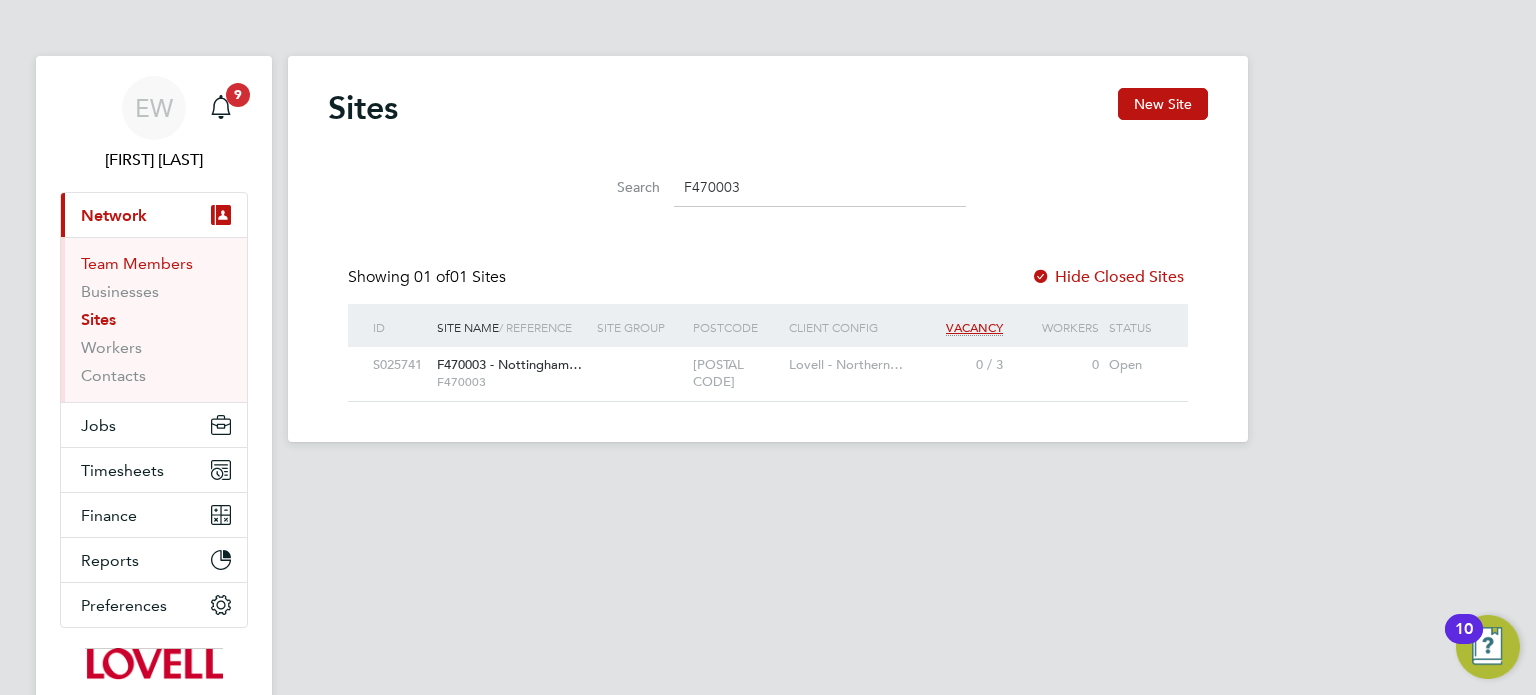 click on "Team Members" at bounding box center [137, 263] 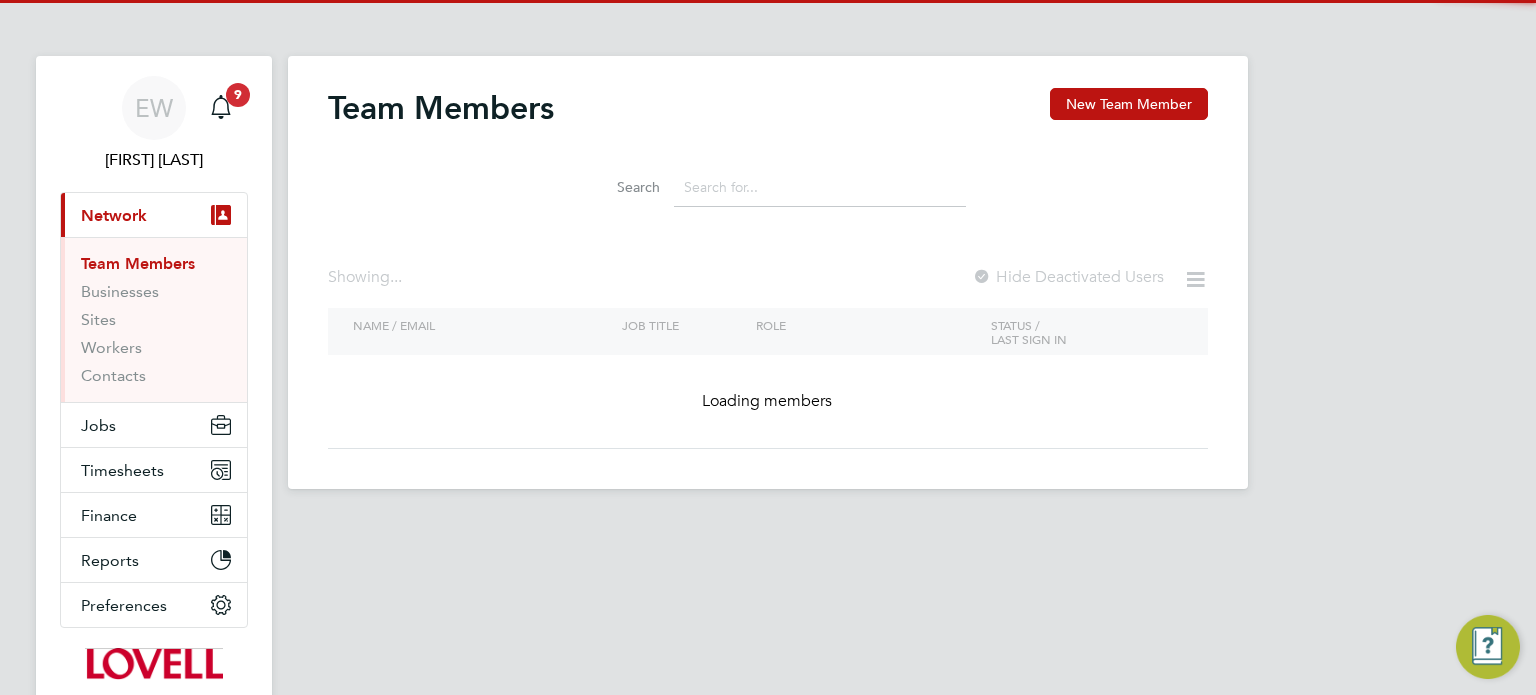 click 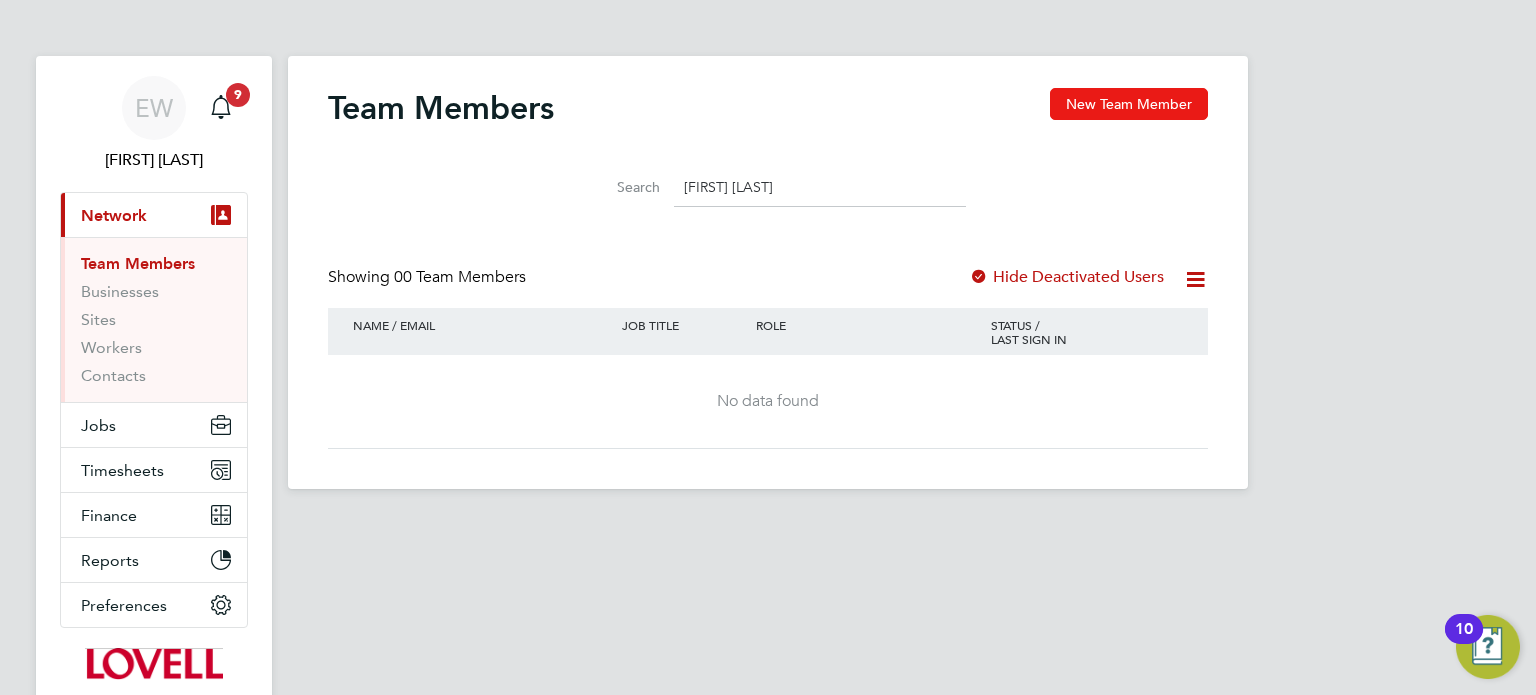 type on "neil plamers" 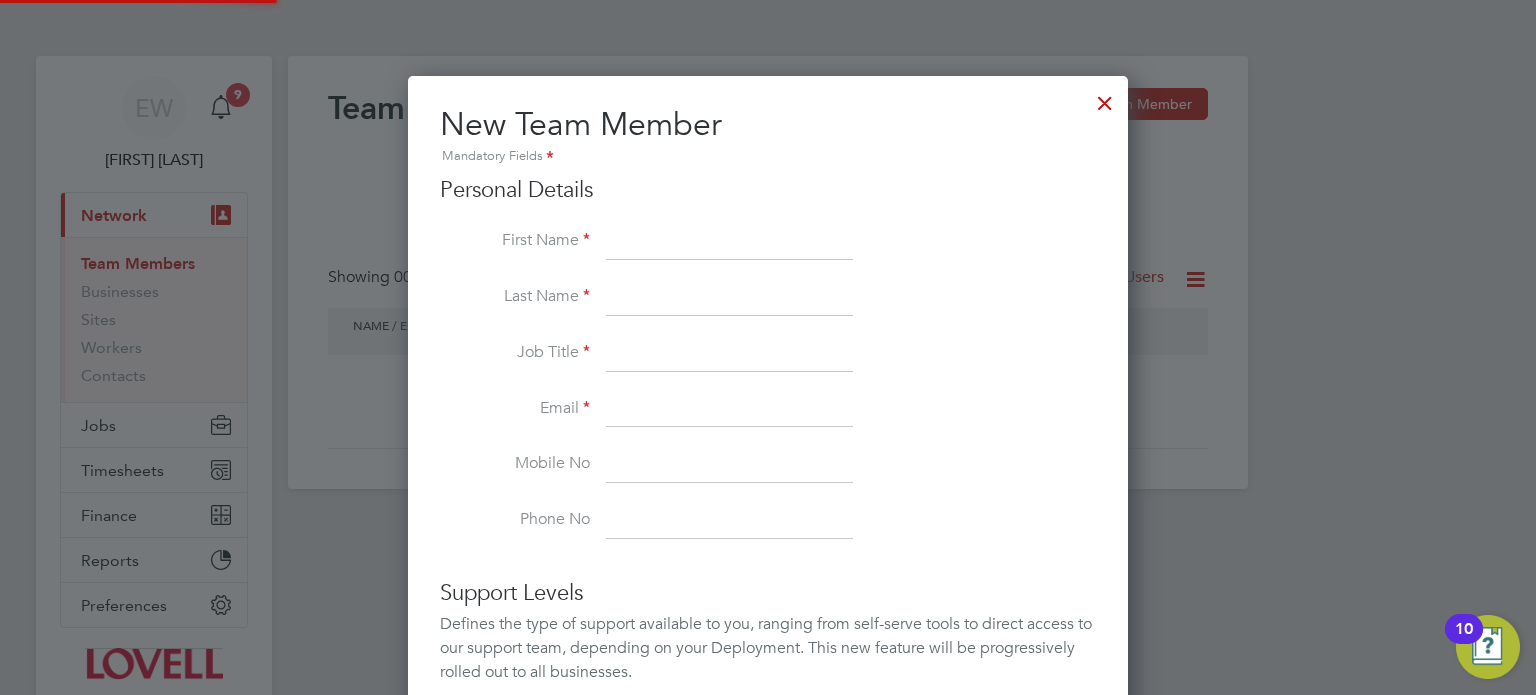 scroll, scrollTop: 10, scrollLeft: 10, axis: both 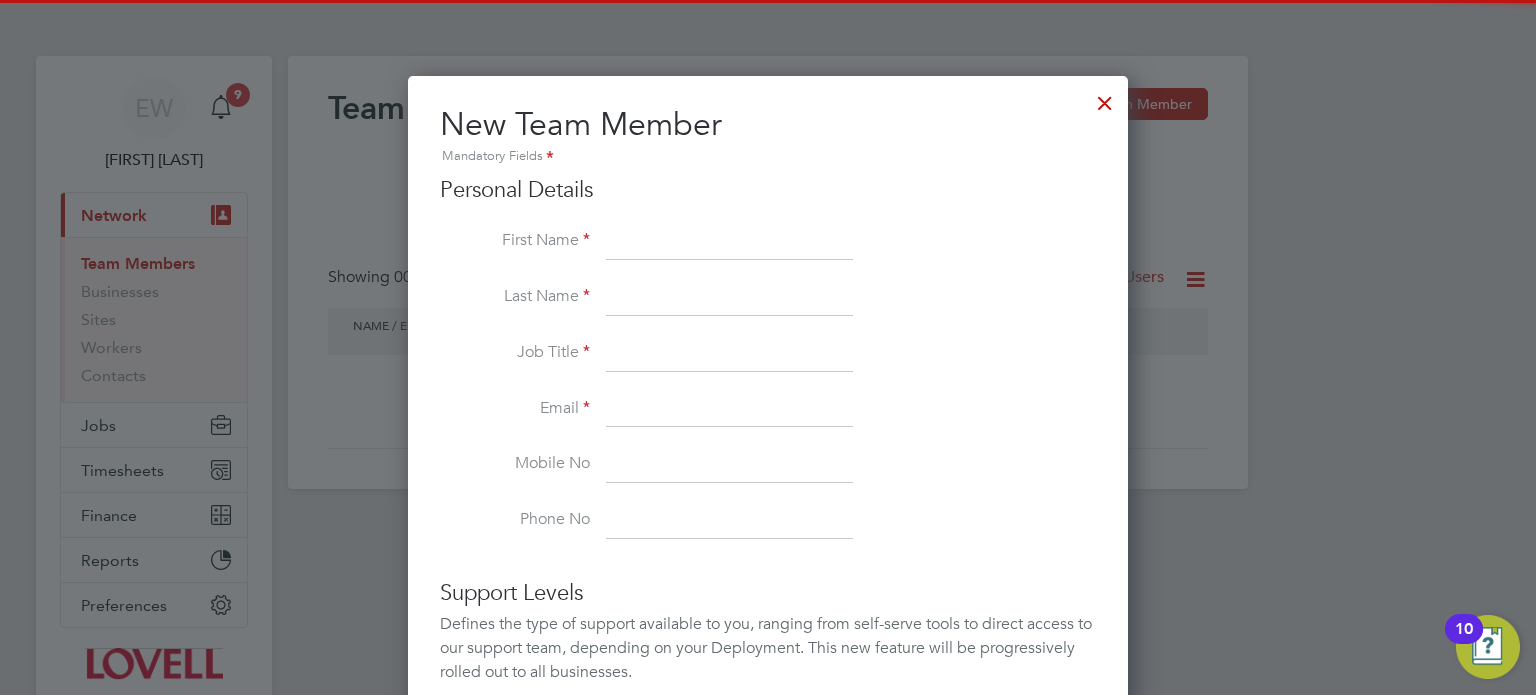 click at bounding box center [729, 242] 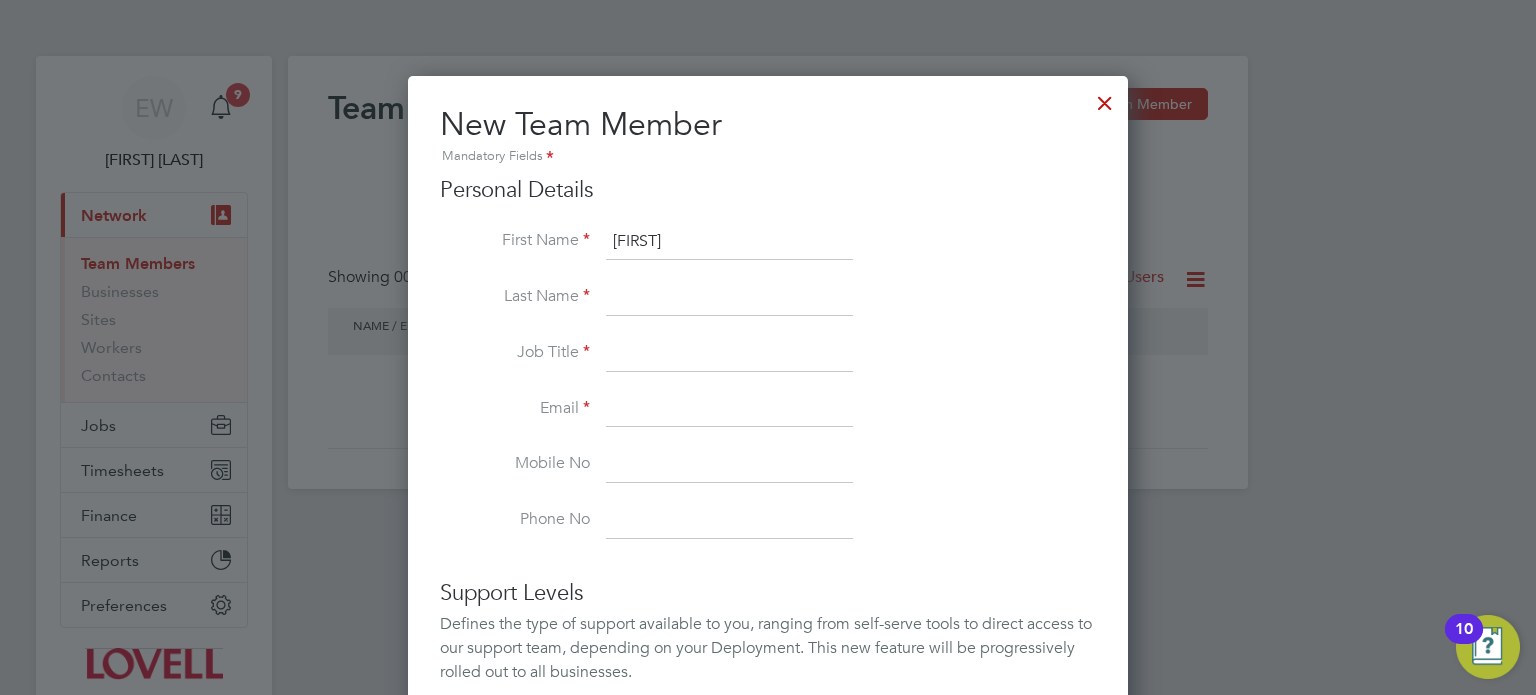 type on "Neil" 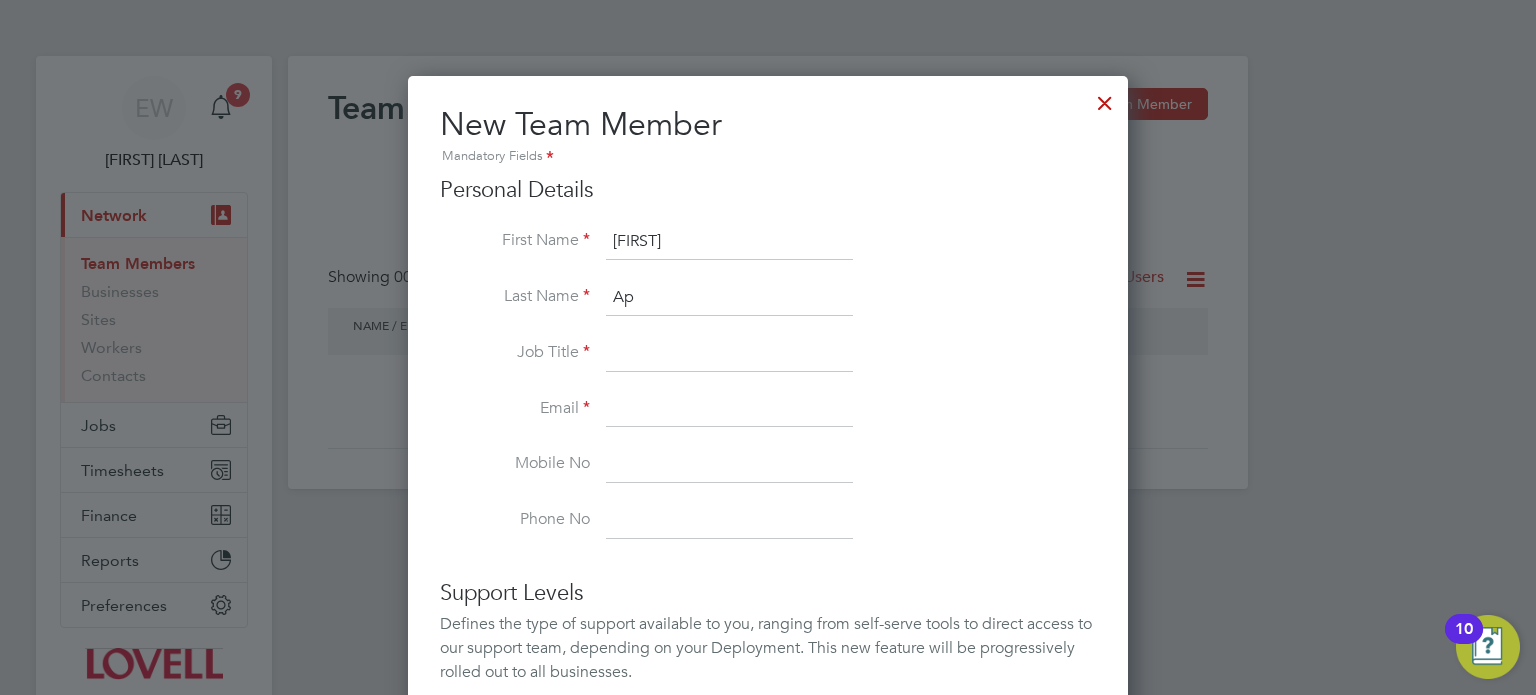 type on "A" 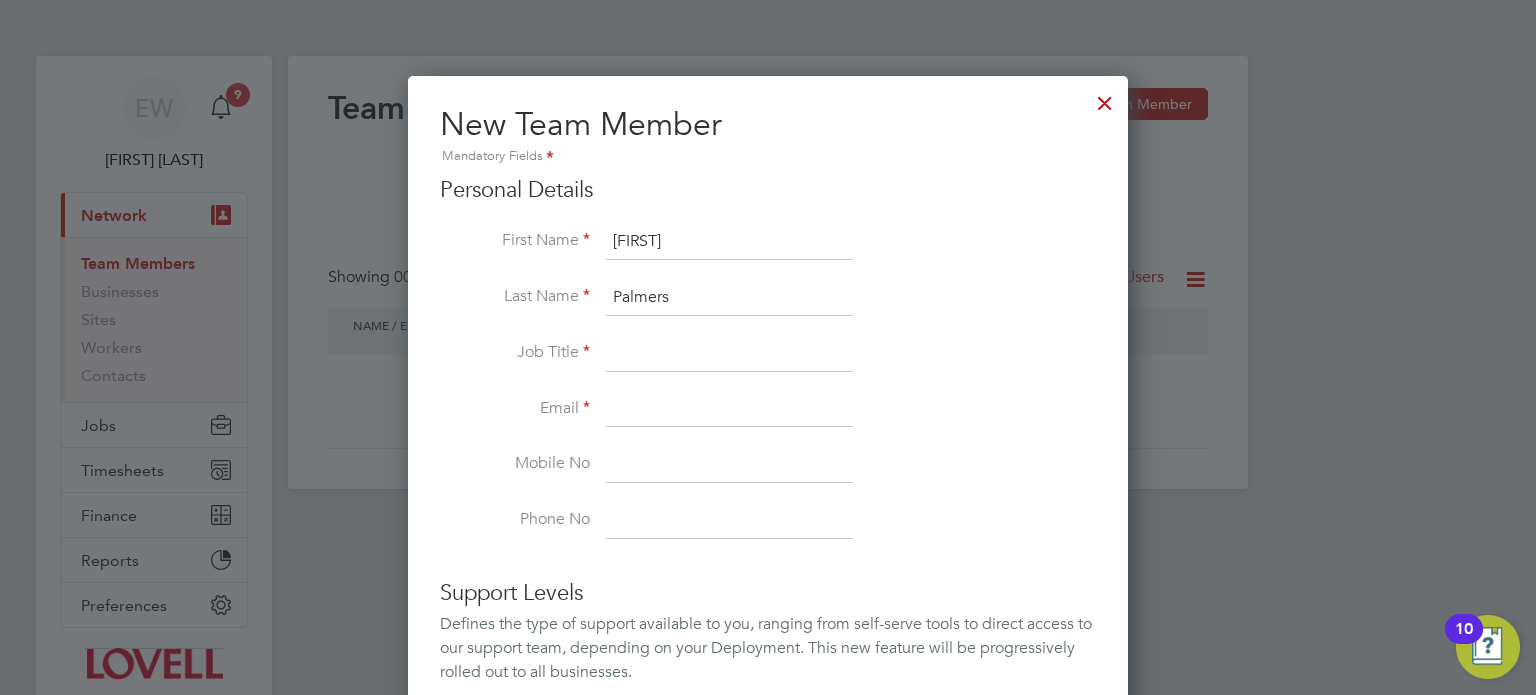 type on "Palmers" 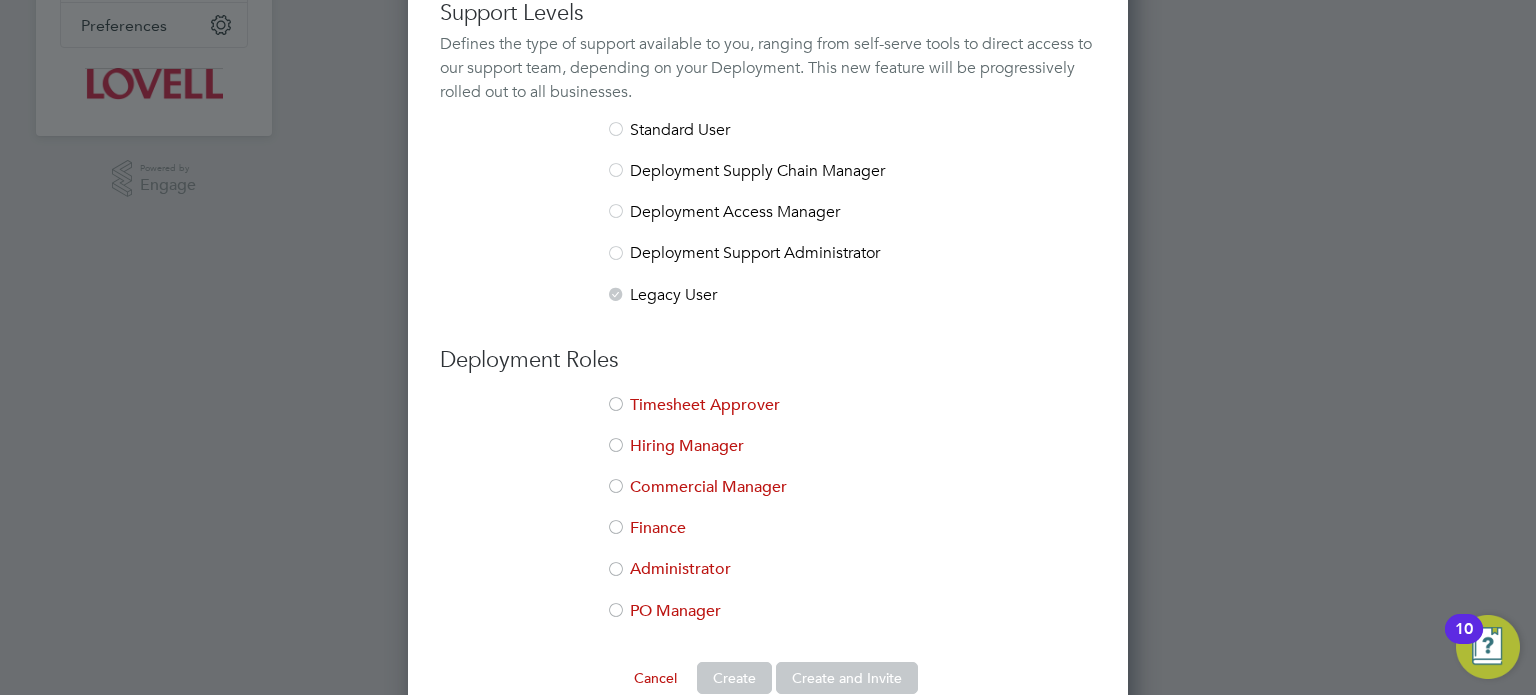scroll, scrollTop: 619, scrollLeft: 0, axis: vertical 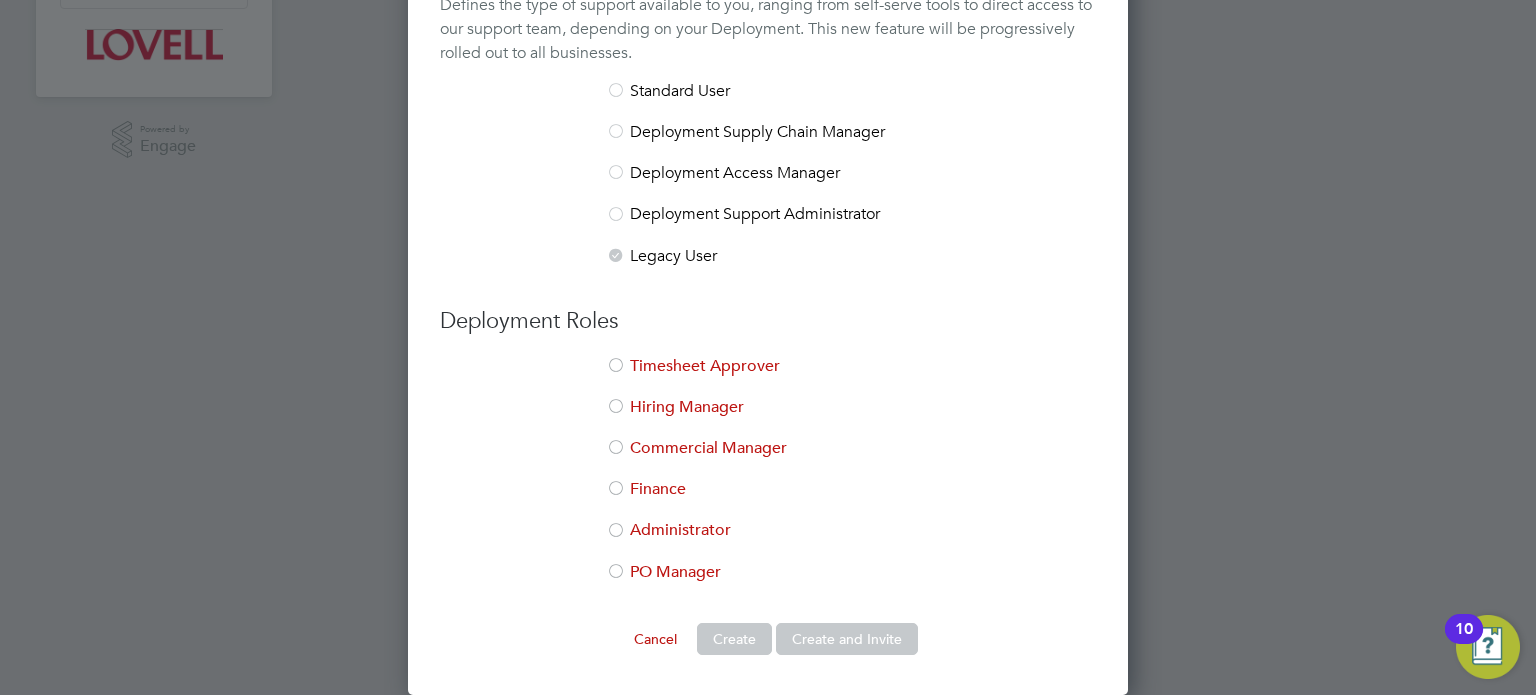 type on "Neil.Palmer@lovell.co.uk" 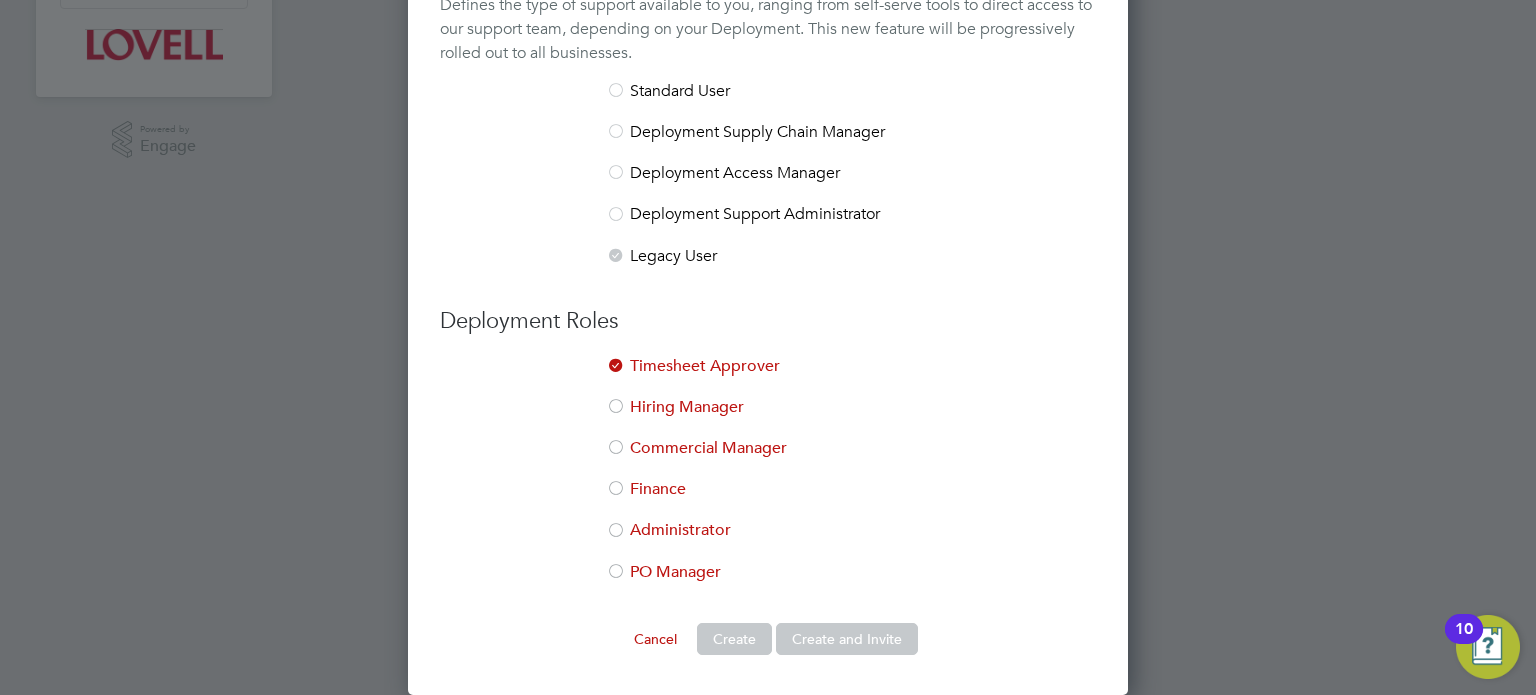 click at bounding box center (616, 408) 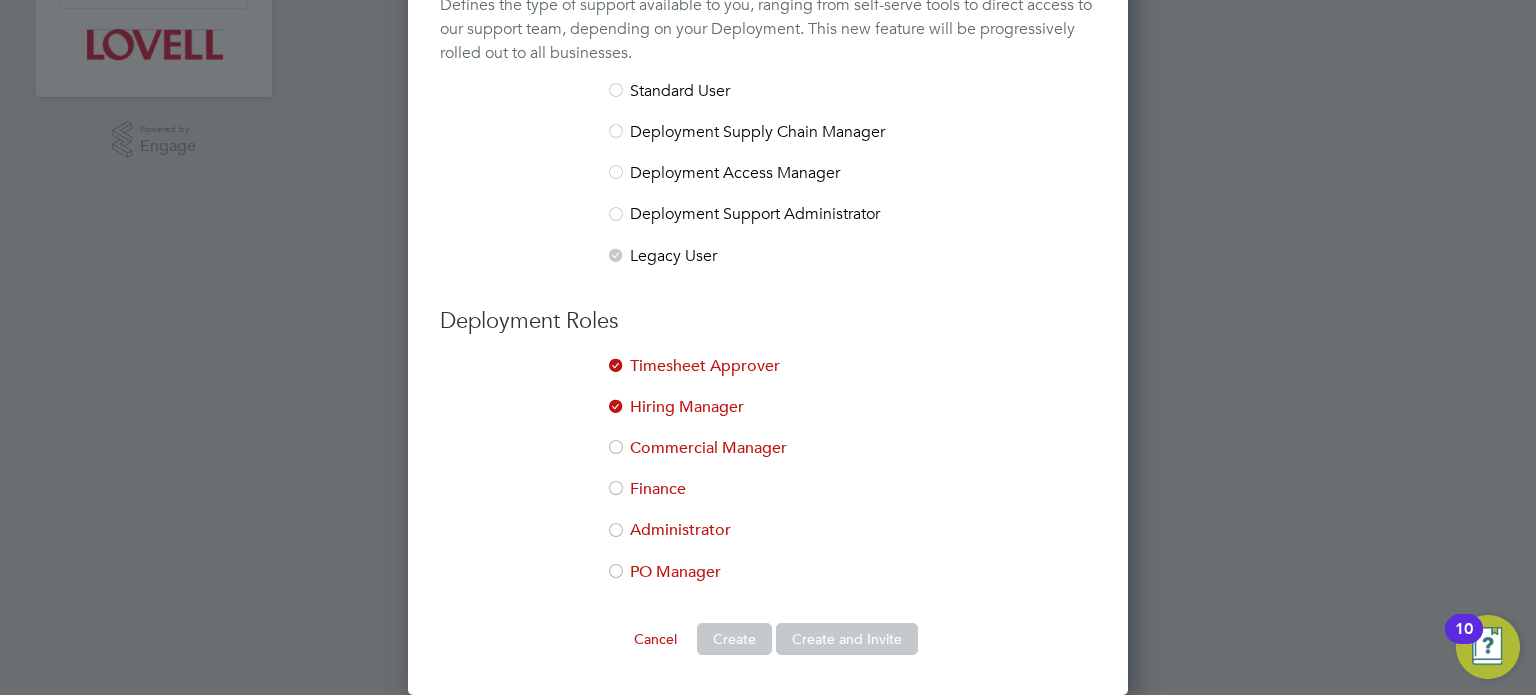 click at bounding box center (616, 92) 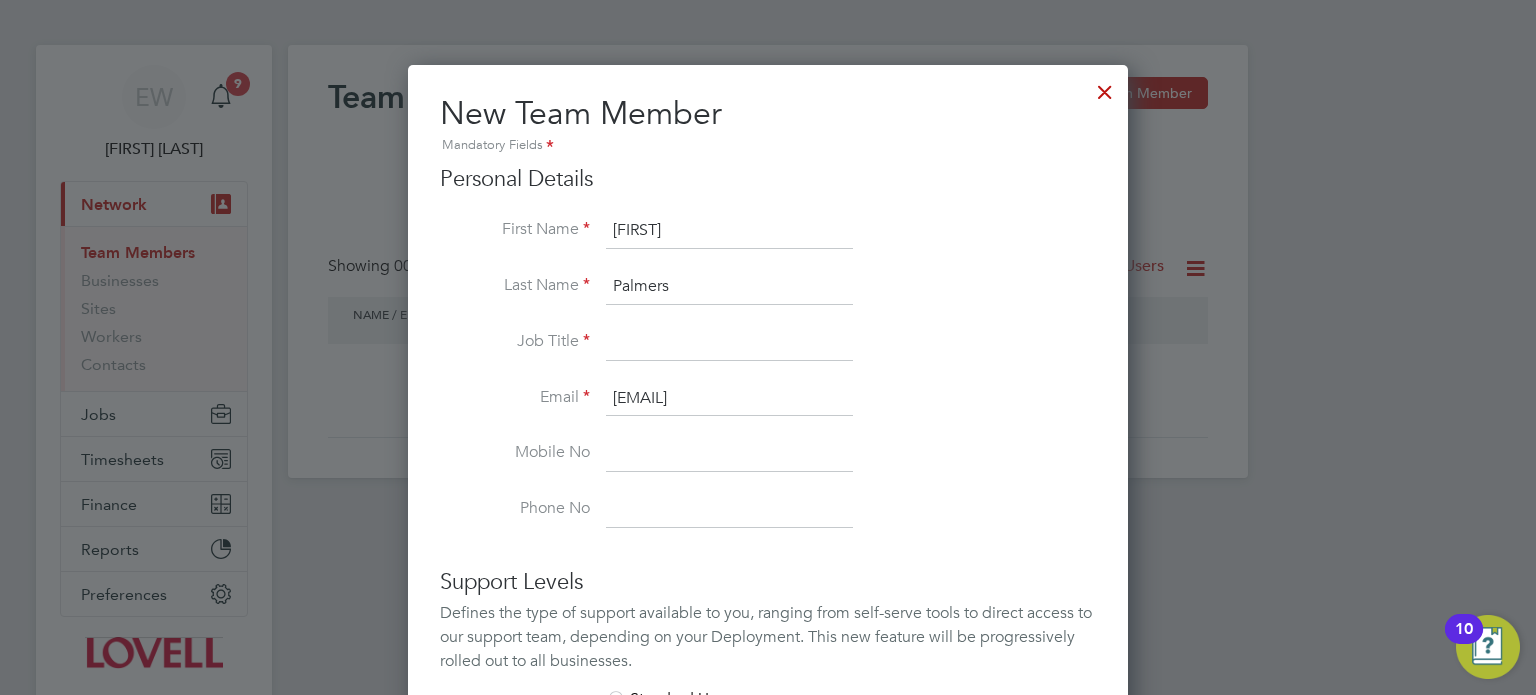scroll, scrollTop: 0, scrollLeft: 0, axis: both 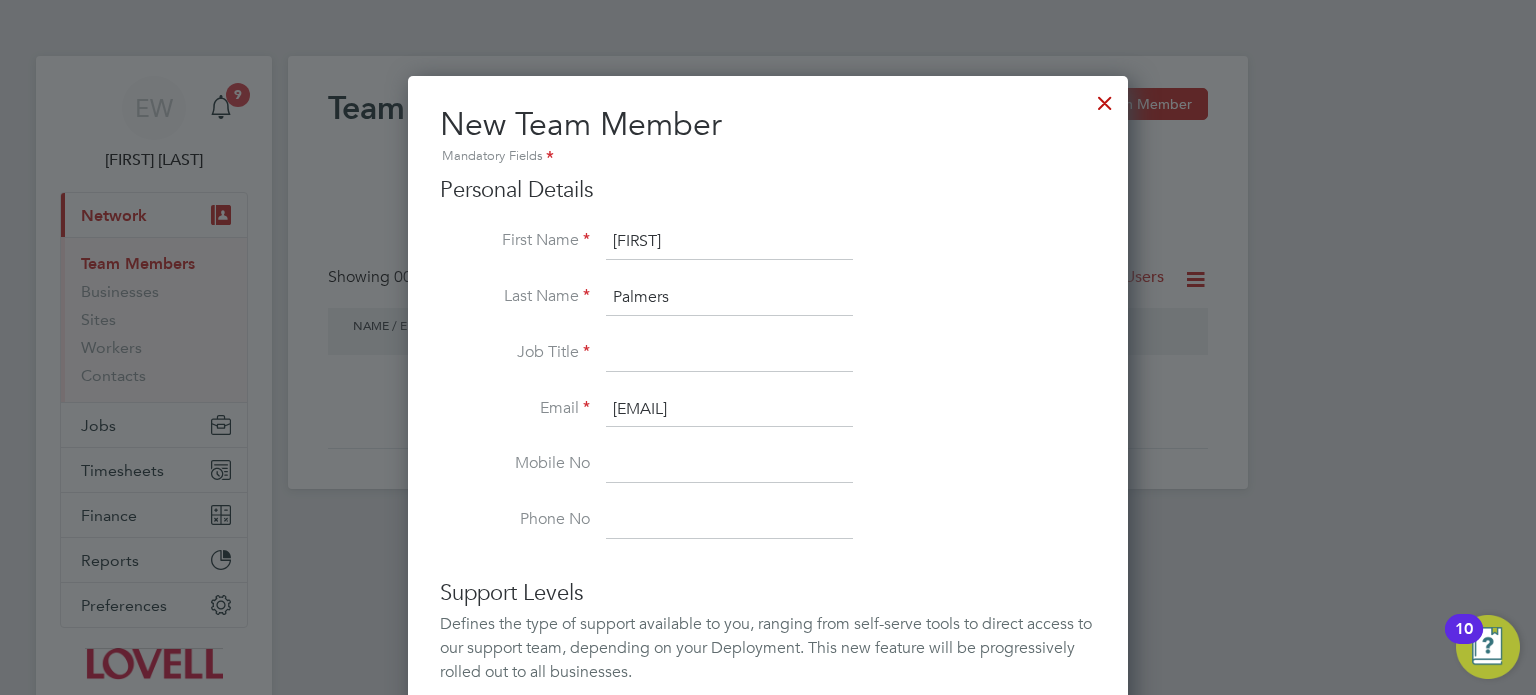 click on "Job Title" at bounding box center (768, 364) 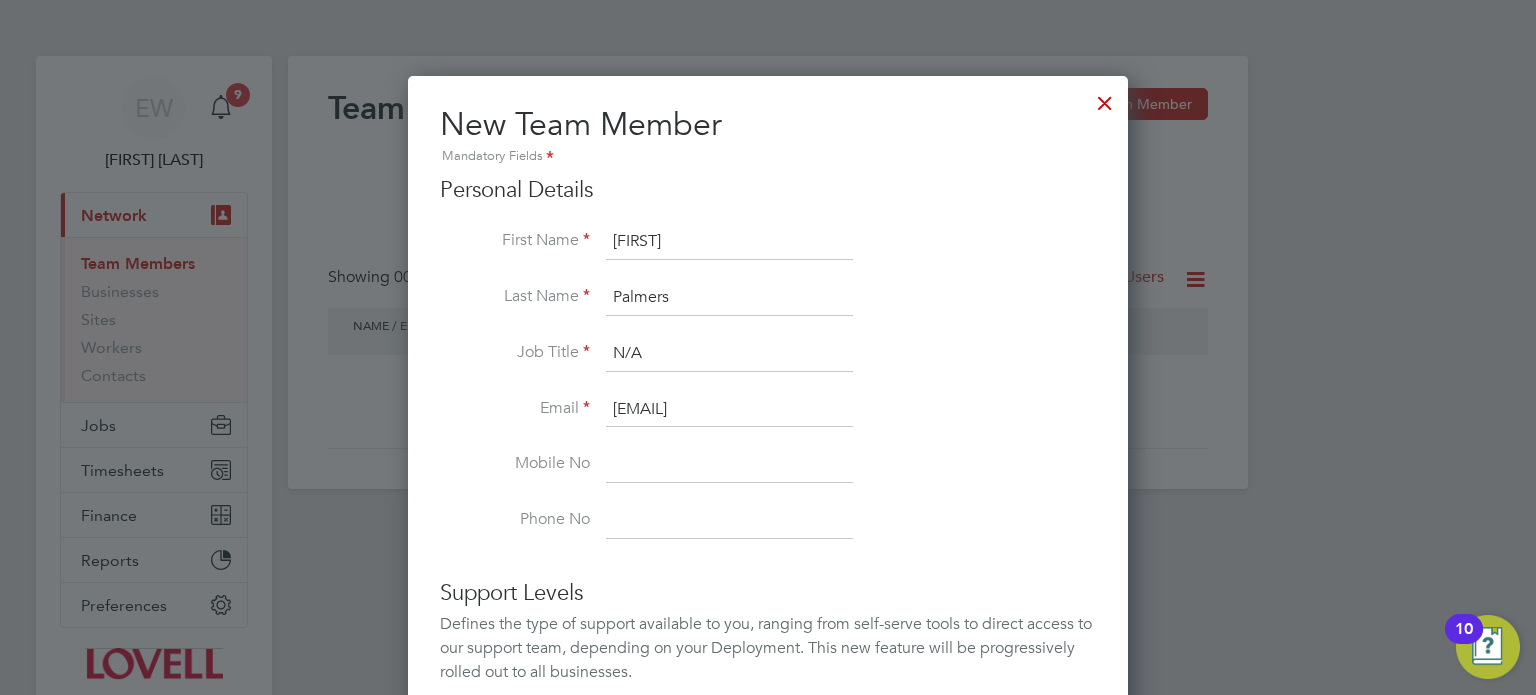 click on "Email   Neil.Palmer@lovell.co.uk" at bounding box center [768, 420] 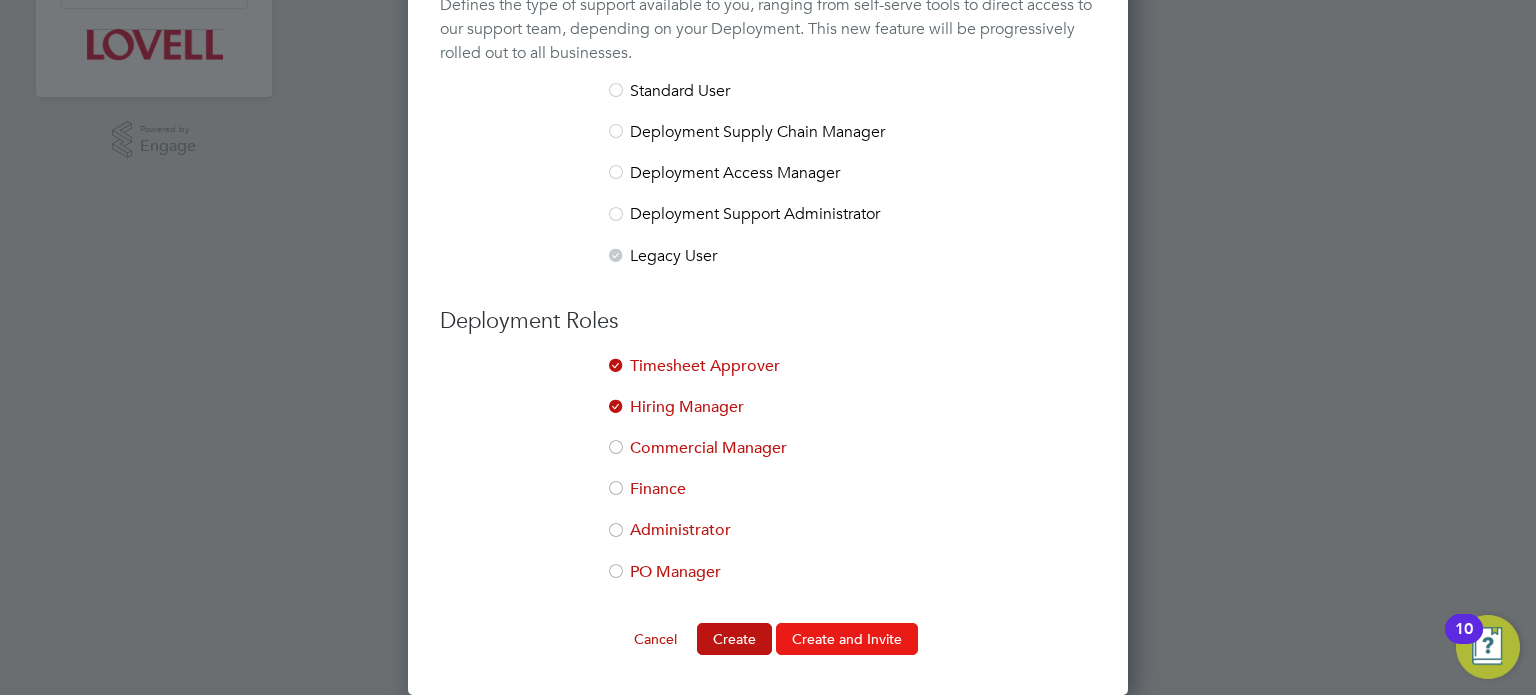 click on "Create and Invite" at bounding box center [847, 639] 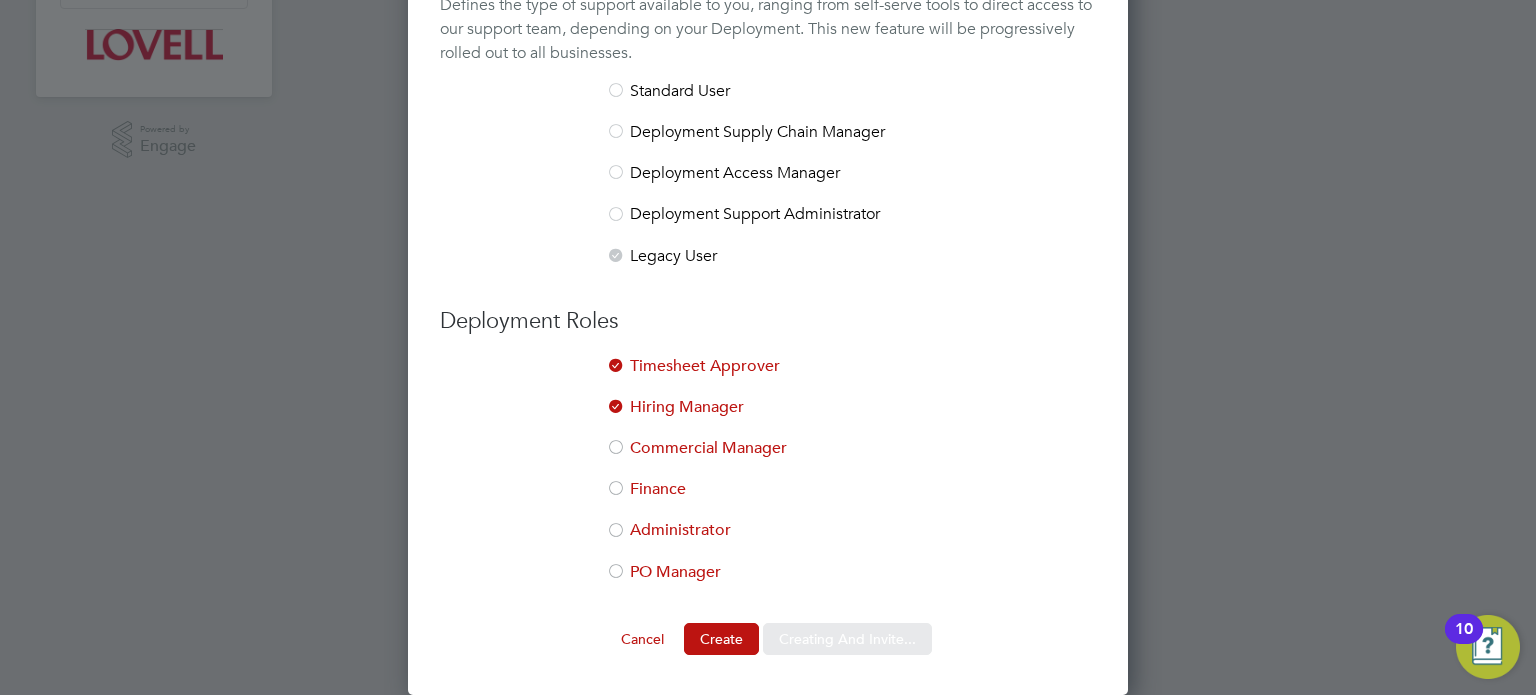 scroll, scrollTop: 0, scrollLeft: 0, axis: both 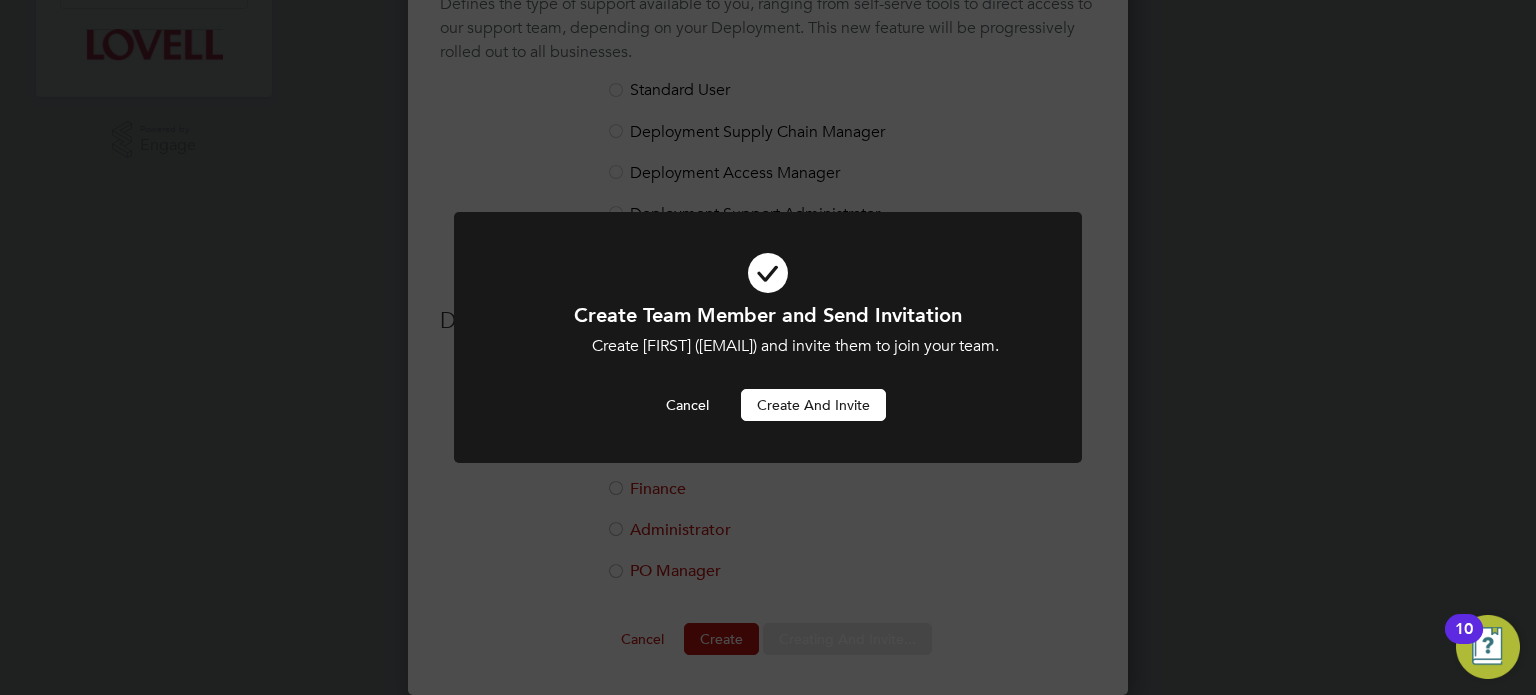 click on "Create and invite" at bounding box center (813, 405) 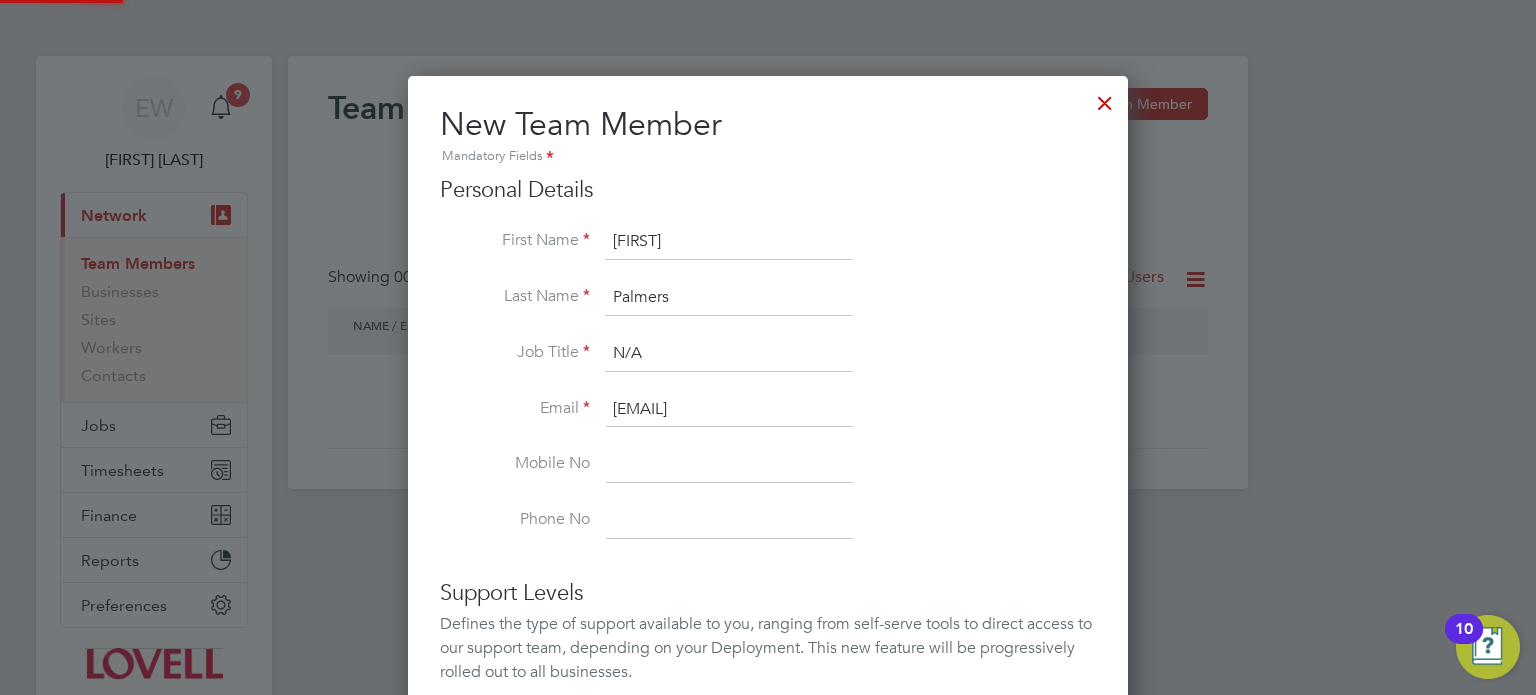 scroll, scrollTop: 619, scrollLeft: 0, axis: vertical 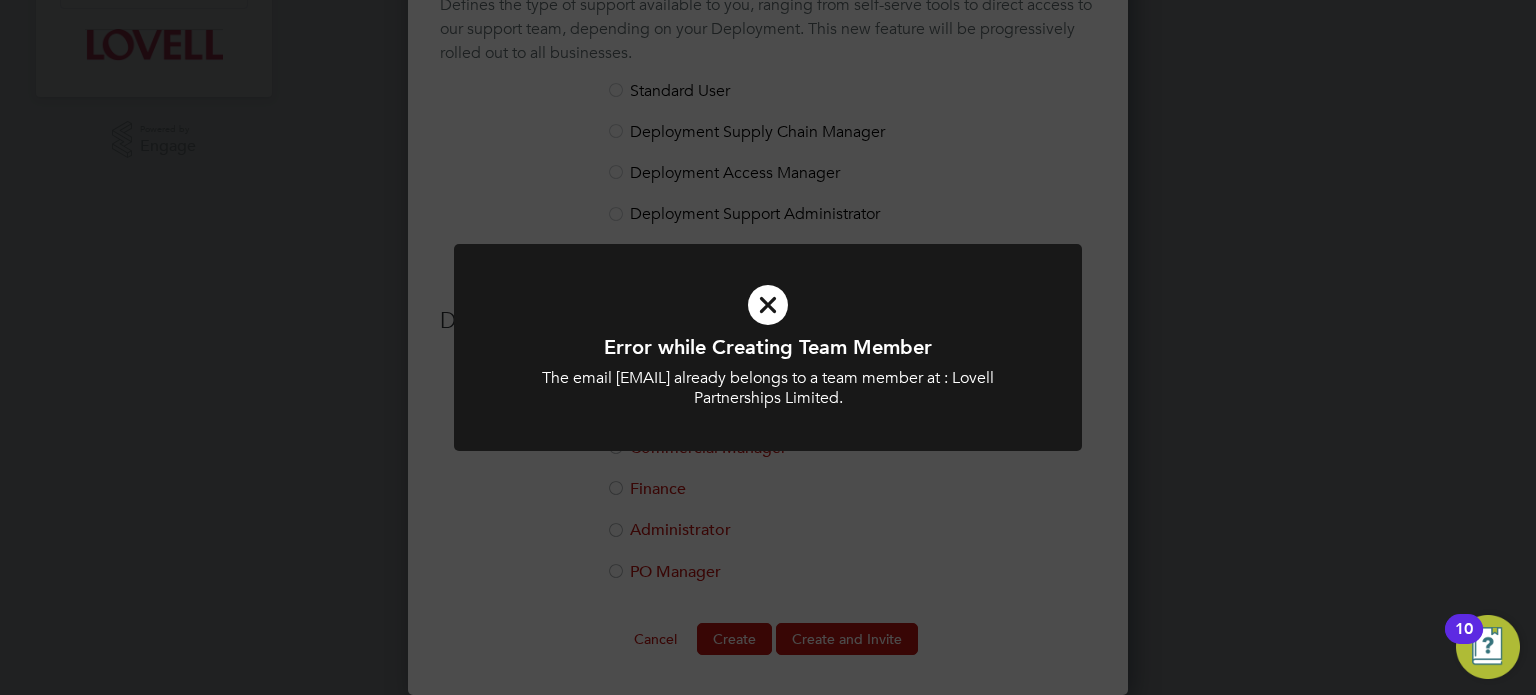 click on "Error while Creating Team Member The email Neil.Palmer@lovell.co.uk already belongs to a team member at : Lovell Partnerships Limited. Cancel Okay" 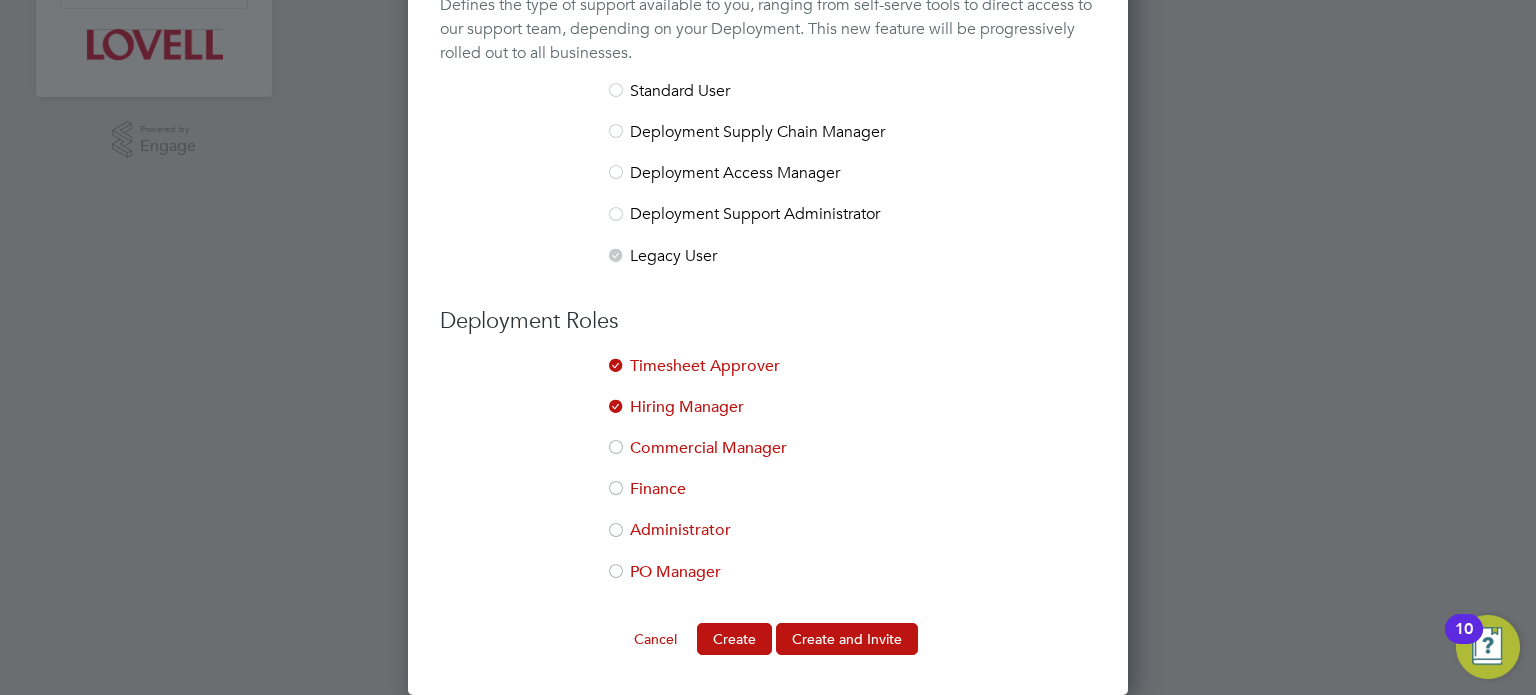 scroll, scrollTop: 0, scrollLeft: 0, axis: both 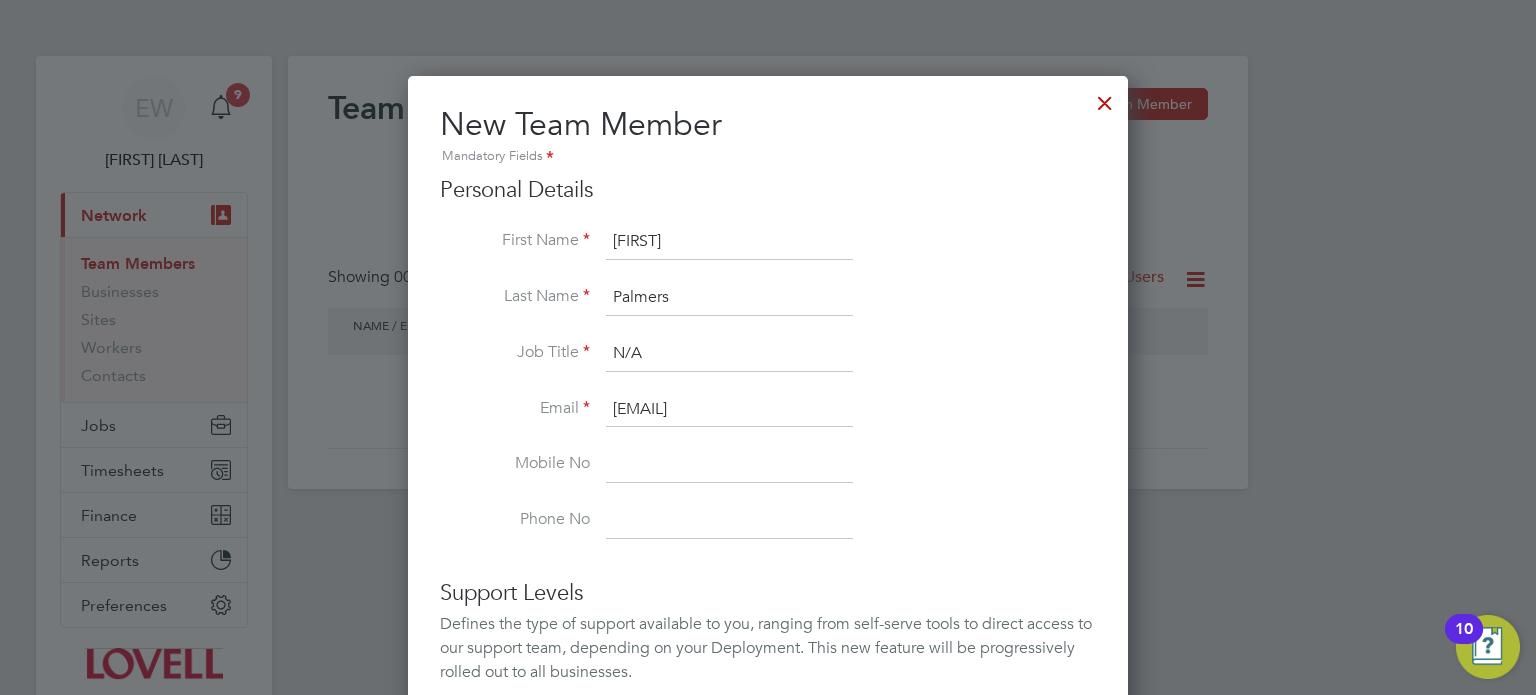 click at bounding box center [1105, 98] 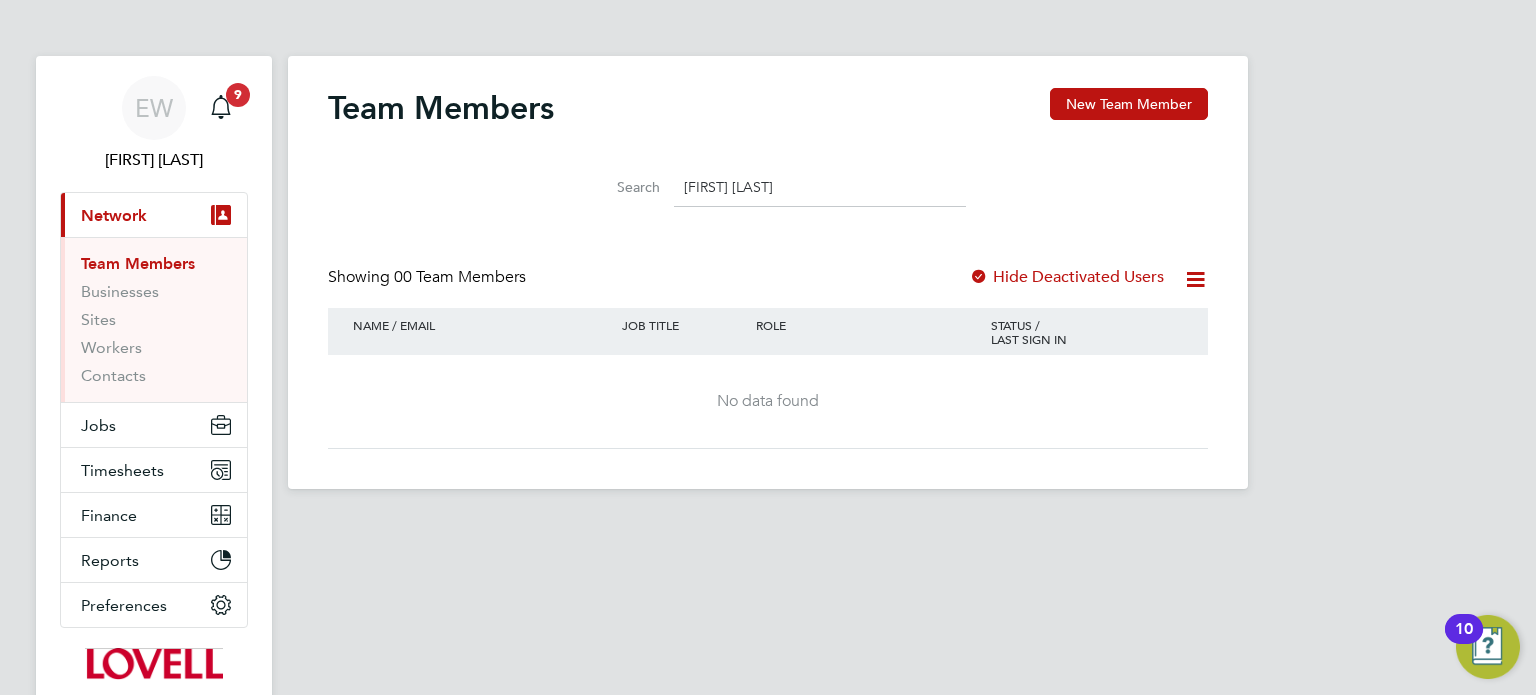 drag, startPoint x: 820, startPoint y: 189, endPoint x: 402, endPoint y: 117, distance: 424.15564 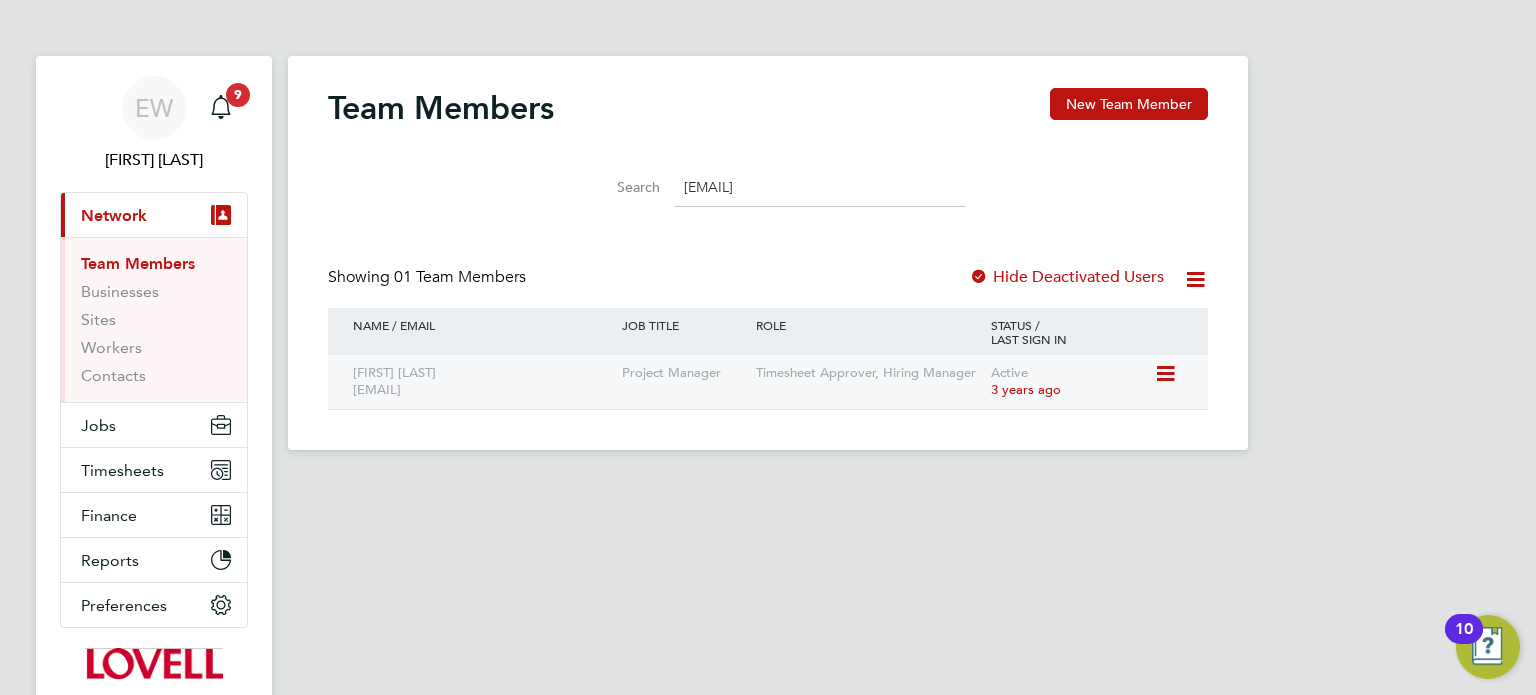 type on "Neil.Palmer@lovell.co.uk" 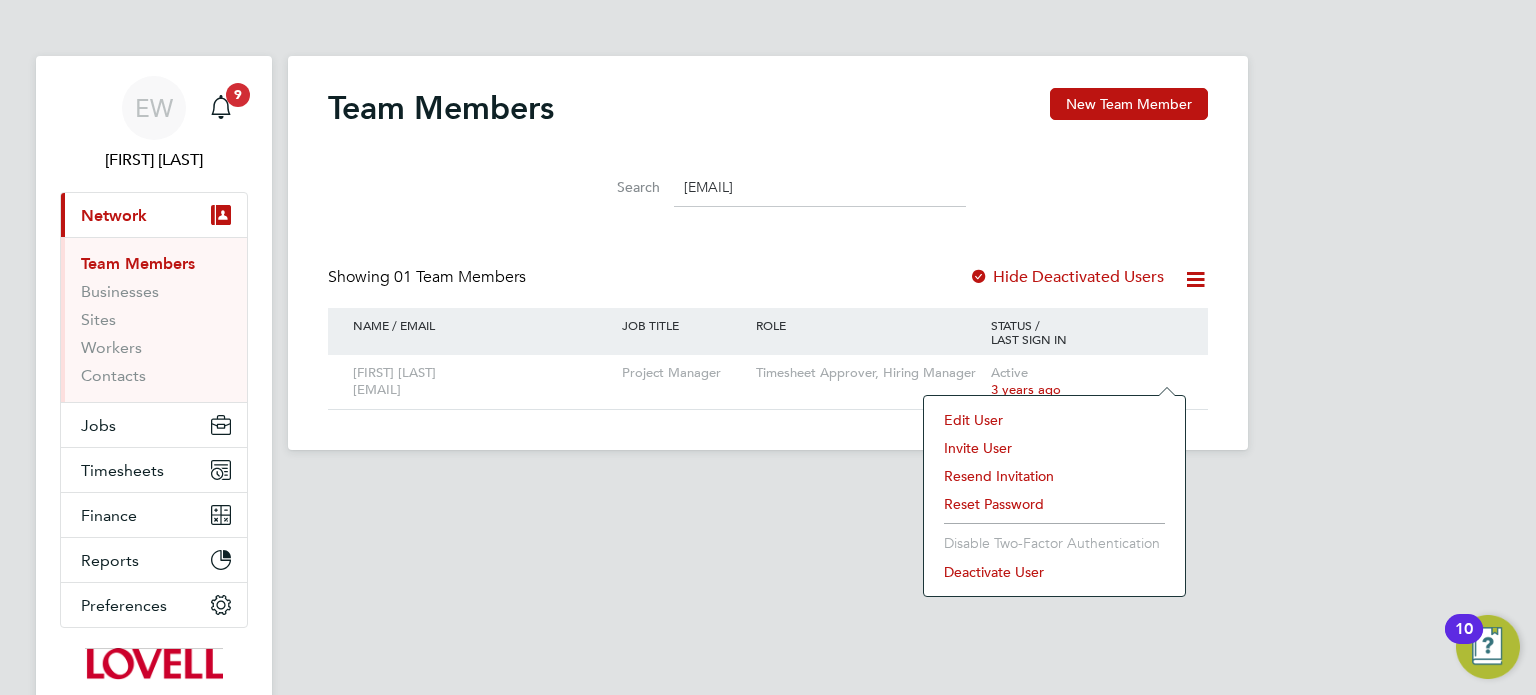 click on "Resend Invitation" 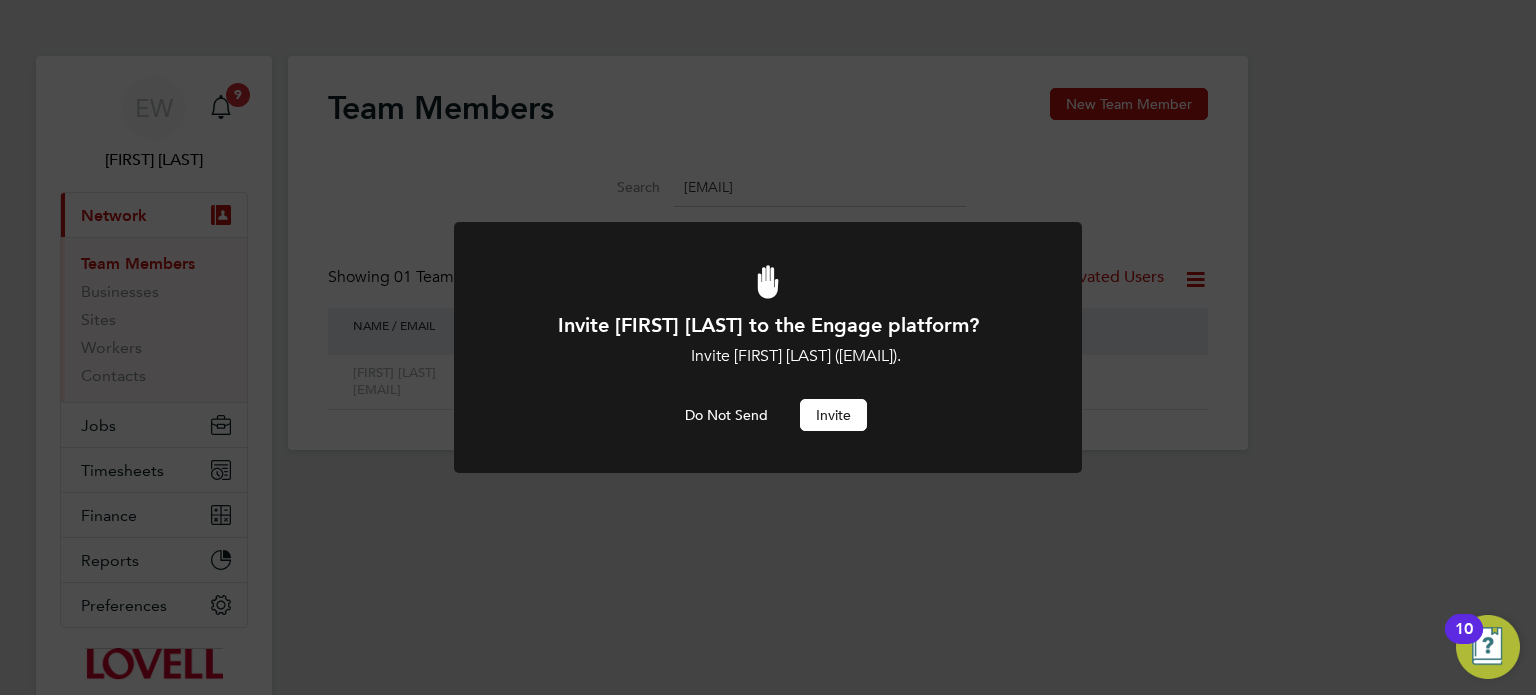 click on "Invite" at bounding box center [833, 415] 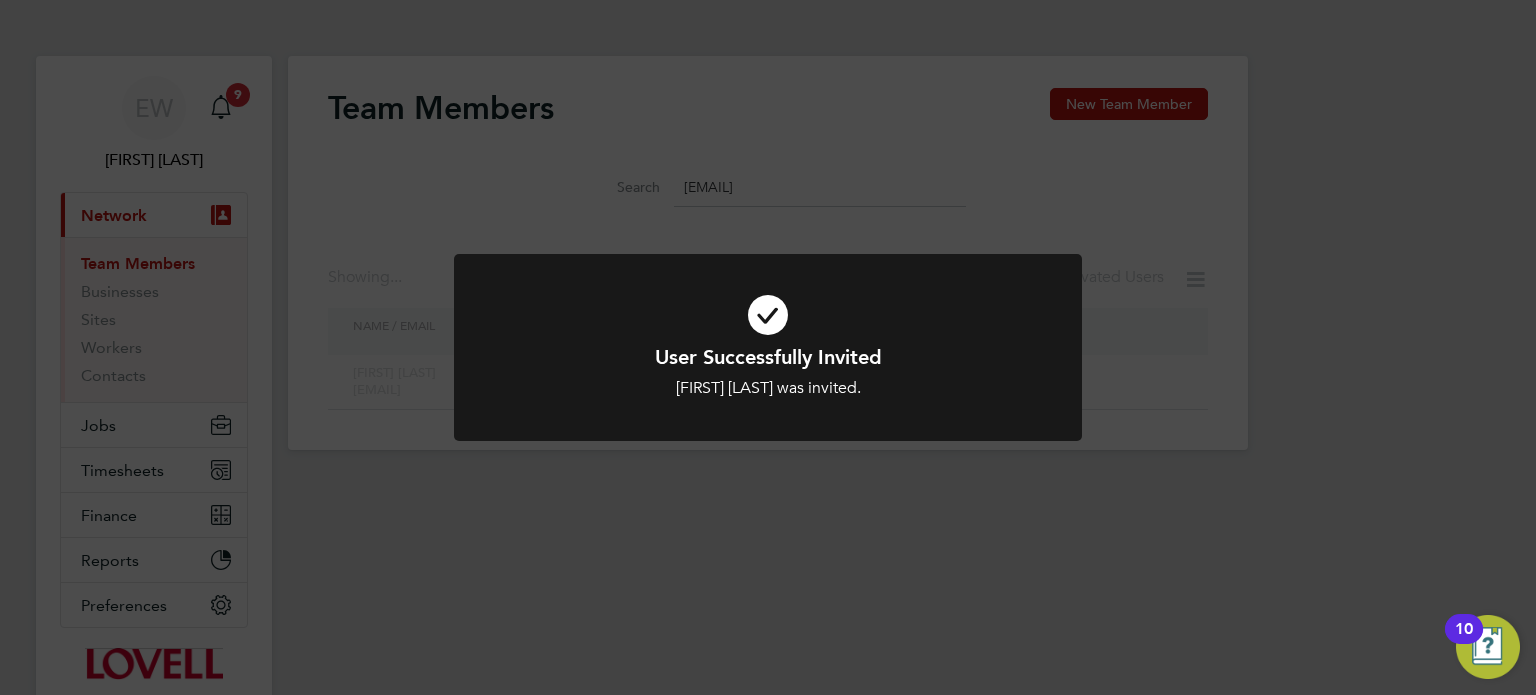 click on "User Successfully Invited Neil Palmer was invited. Cancel Okay" 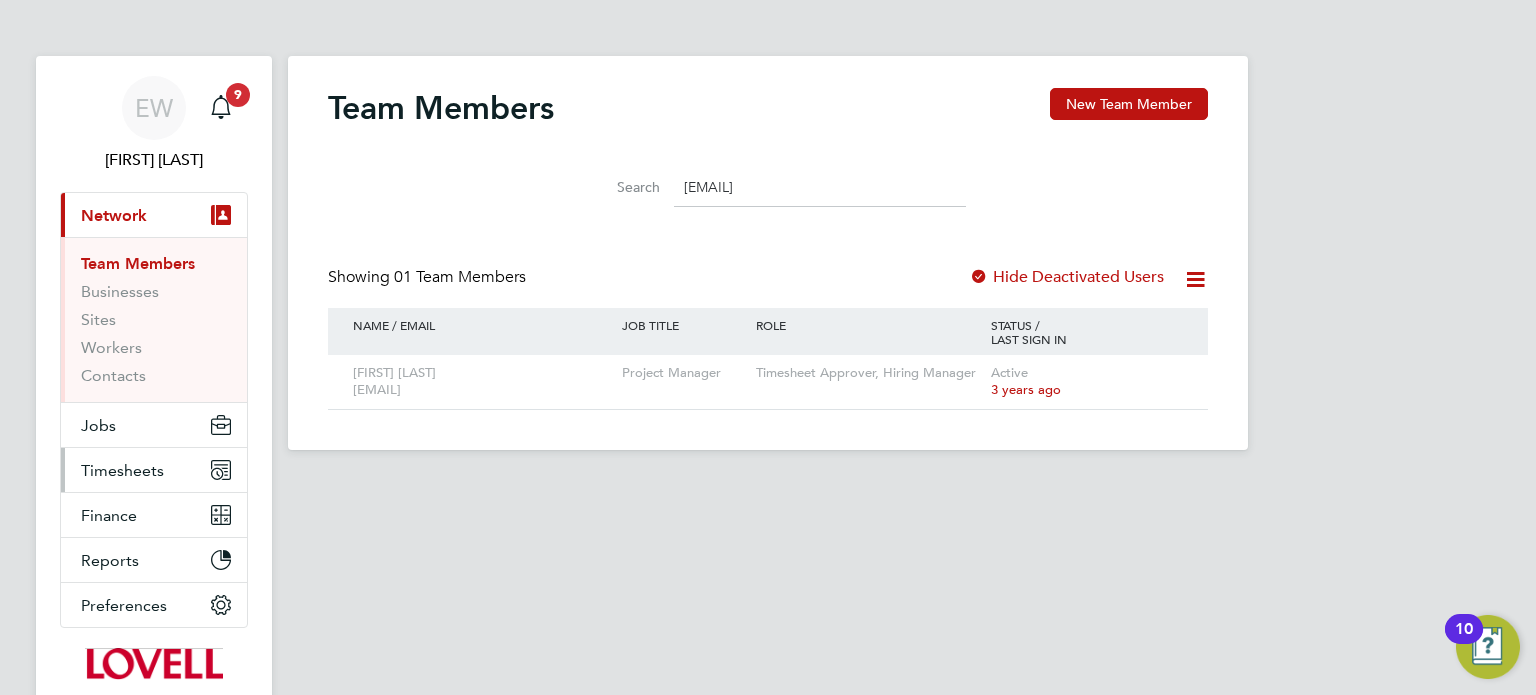 click on "Timesheets" at bounding box center [122, 470] 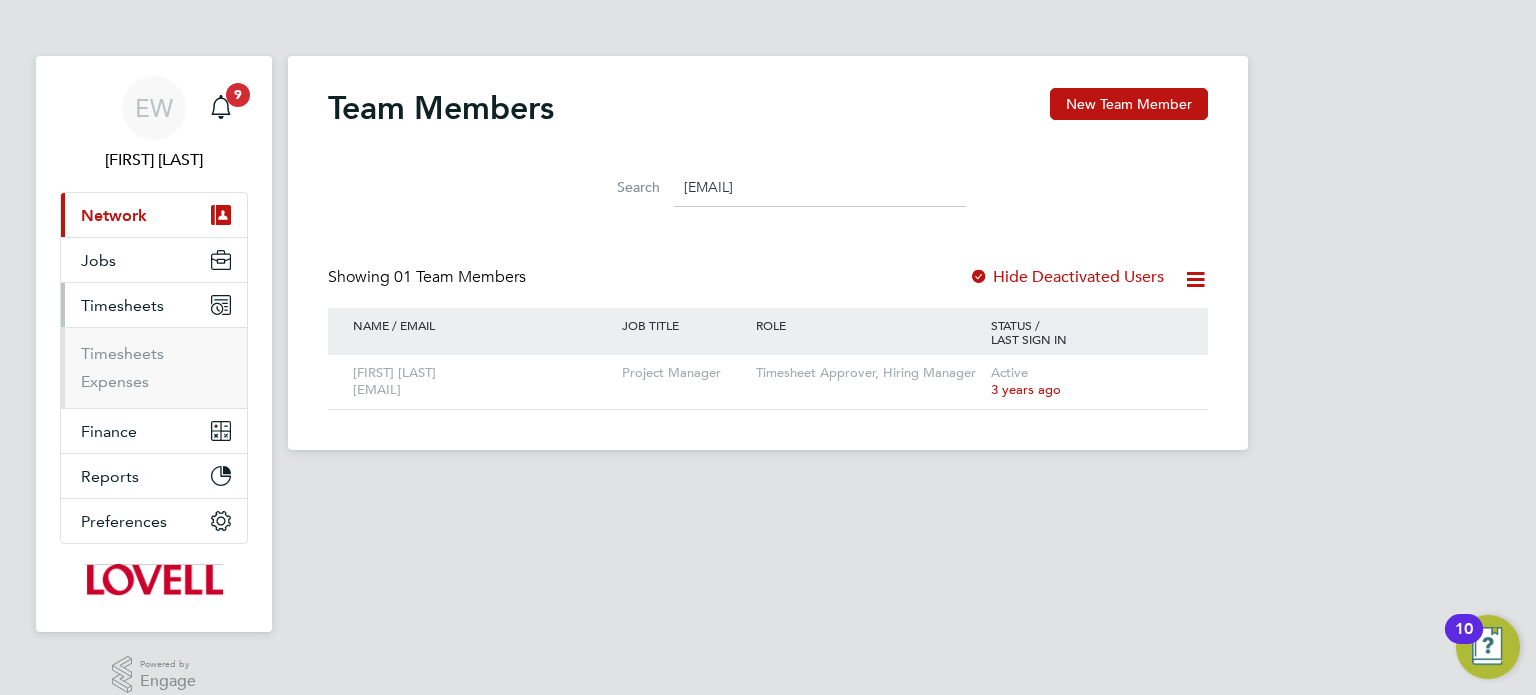 click on "Timesheets" at bounding box center [156, 358] 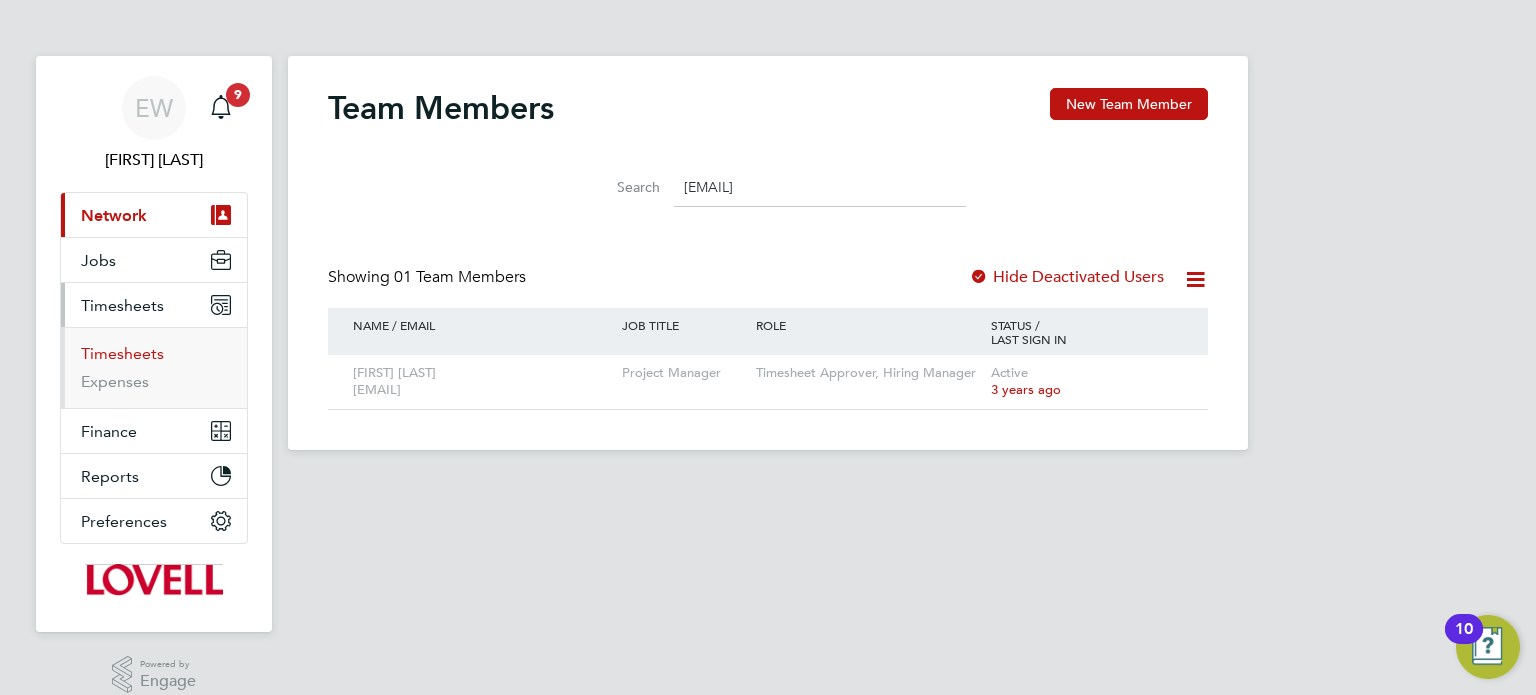 click on "Timesheets" at bounding box center [122, 353] 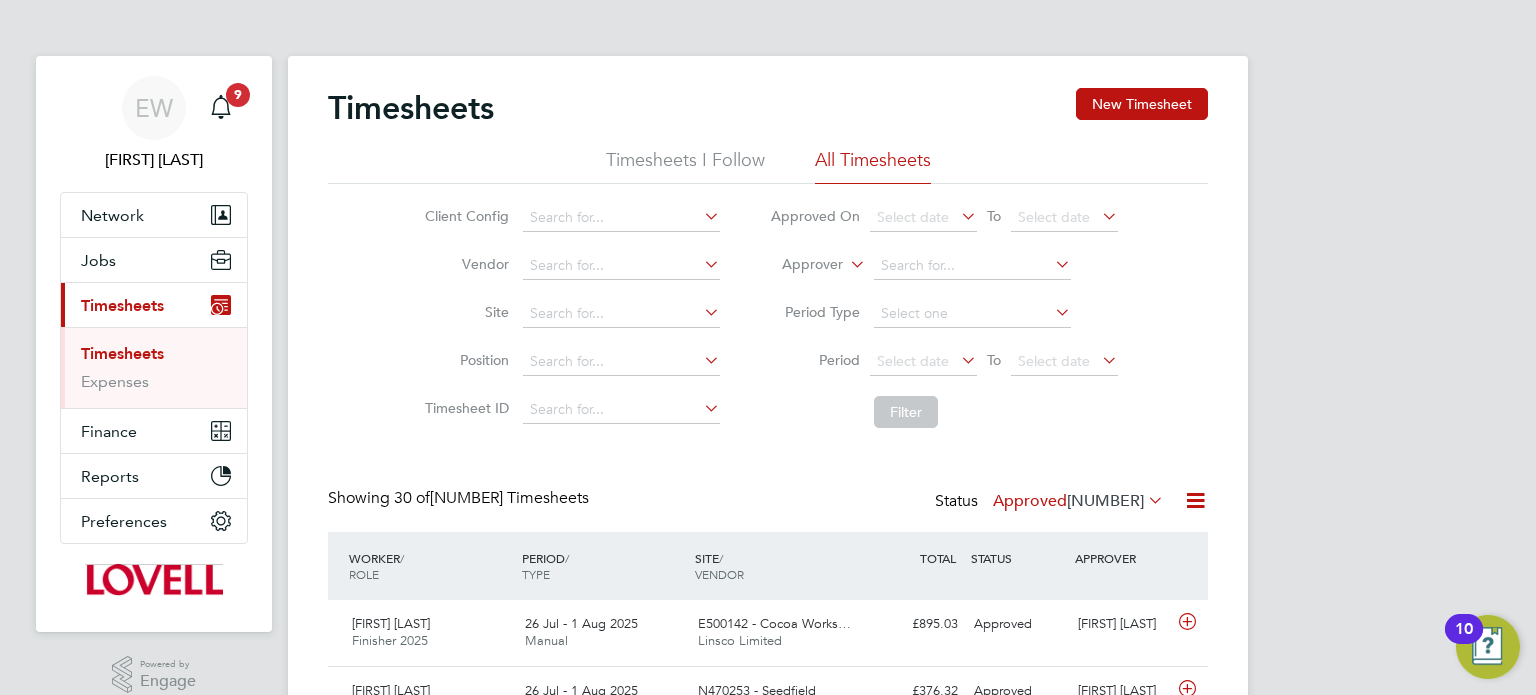 scroll, scrollTop: 9, scrollLeft: 10, axis: both 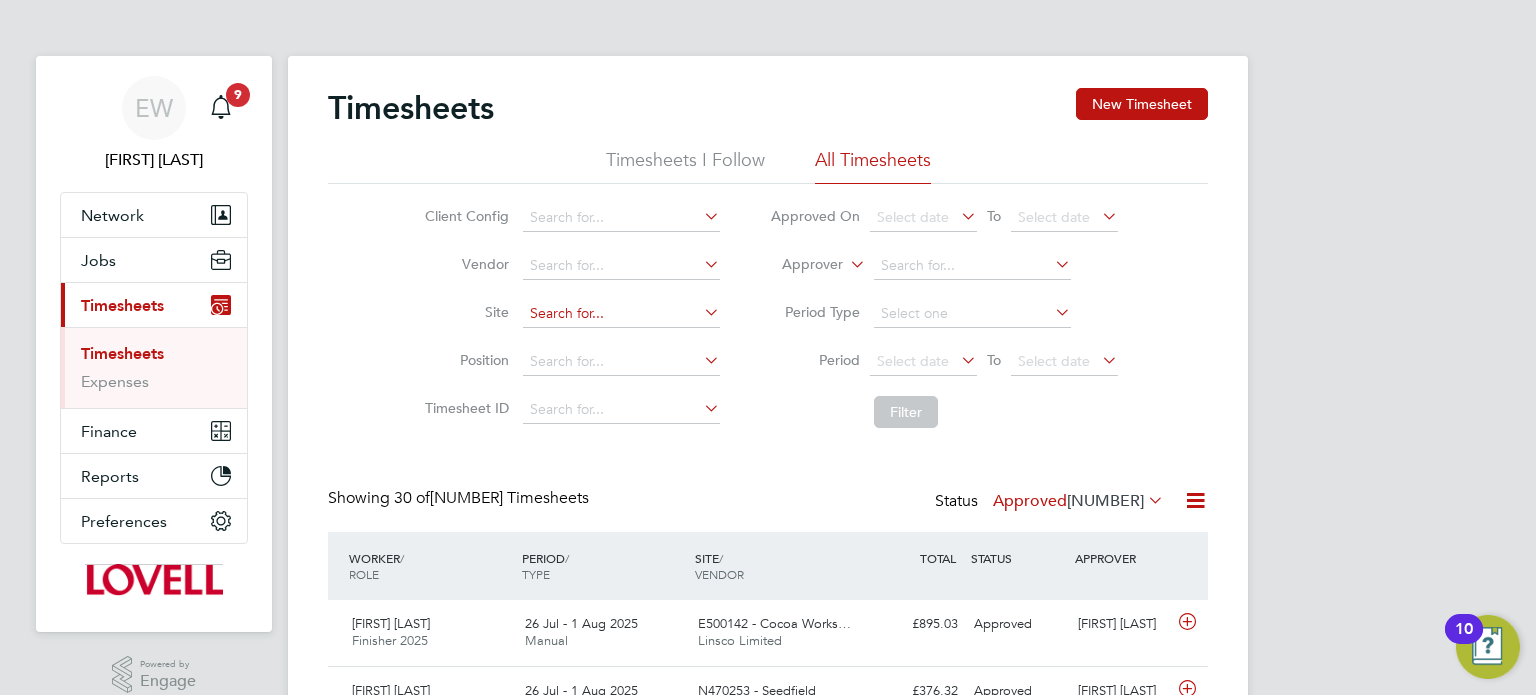 click 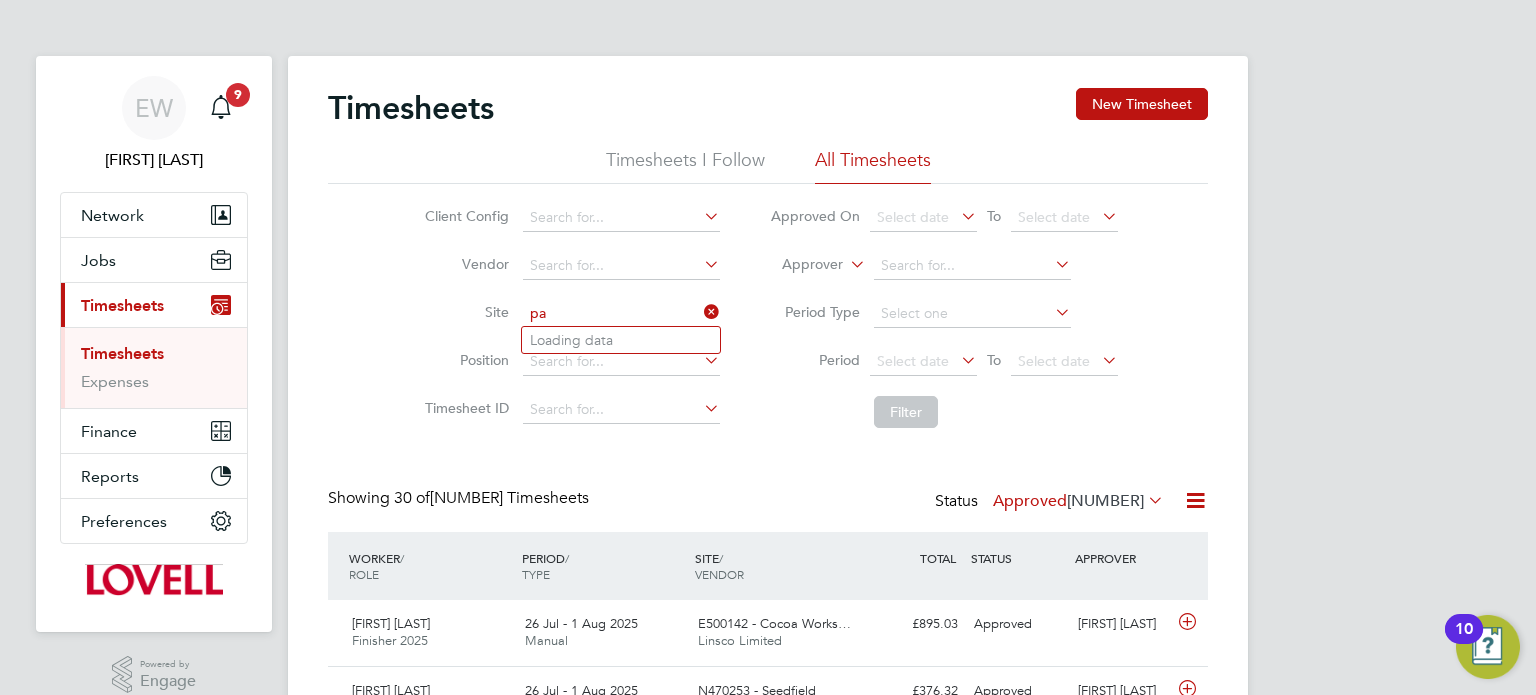 type on "p" 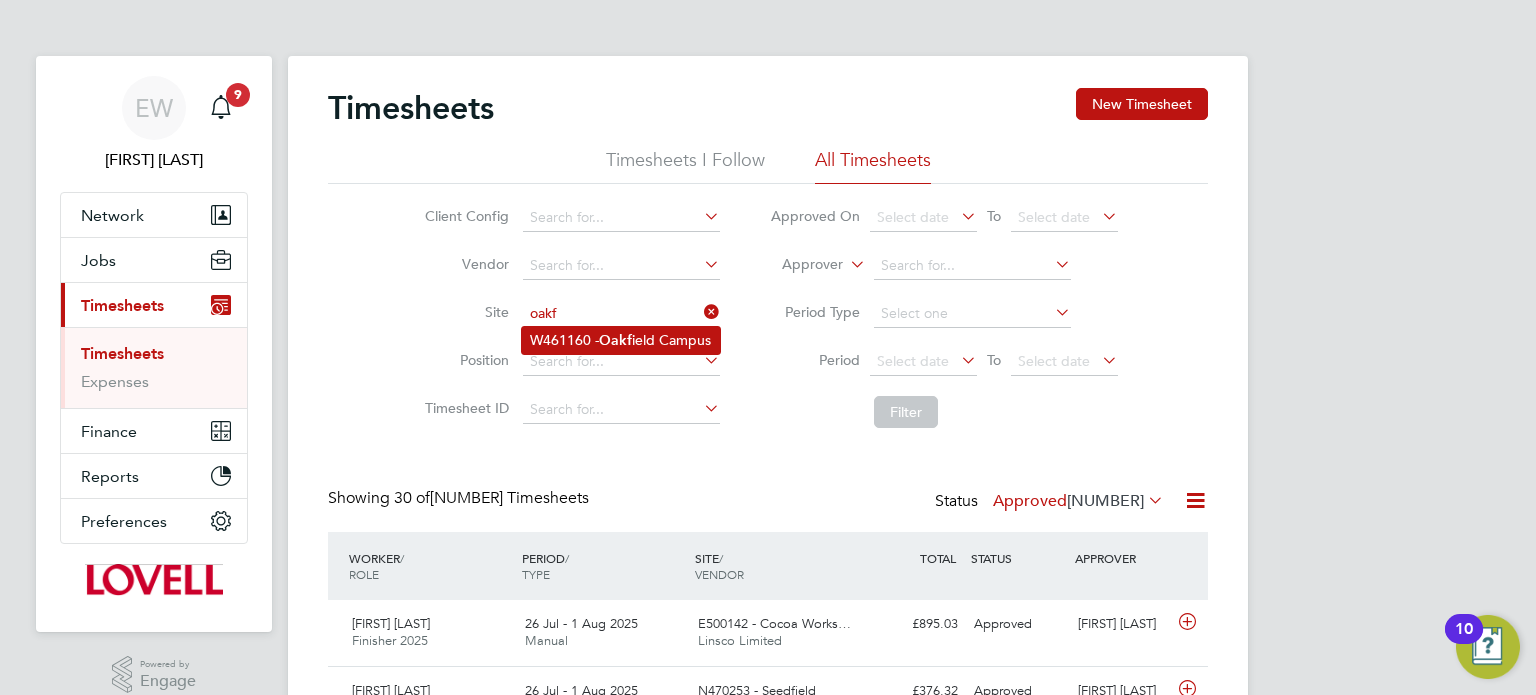 click on "Oakf" 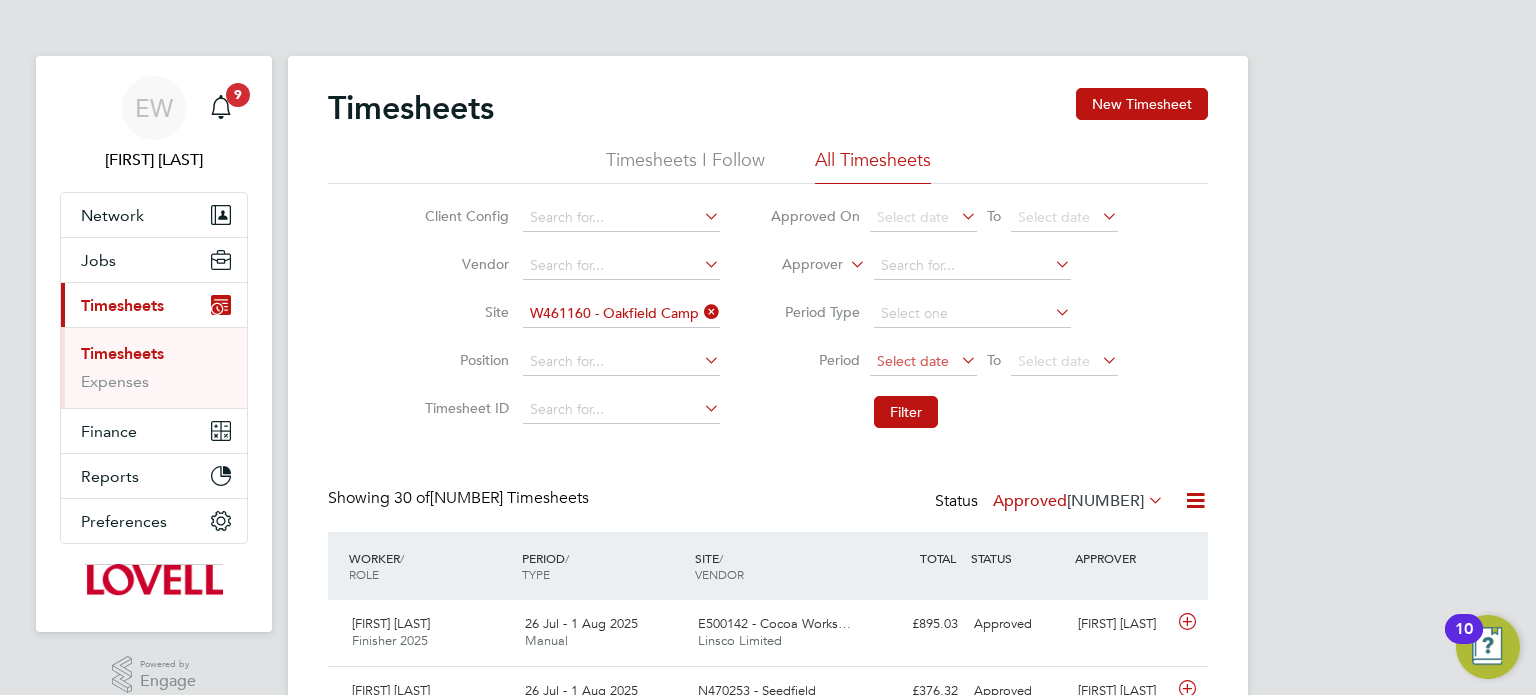 click on "Select date" 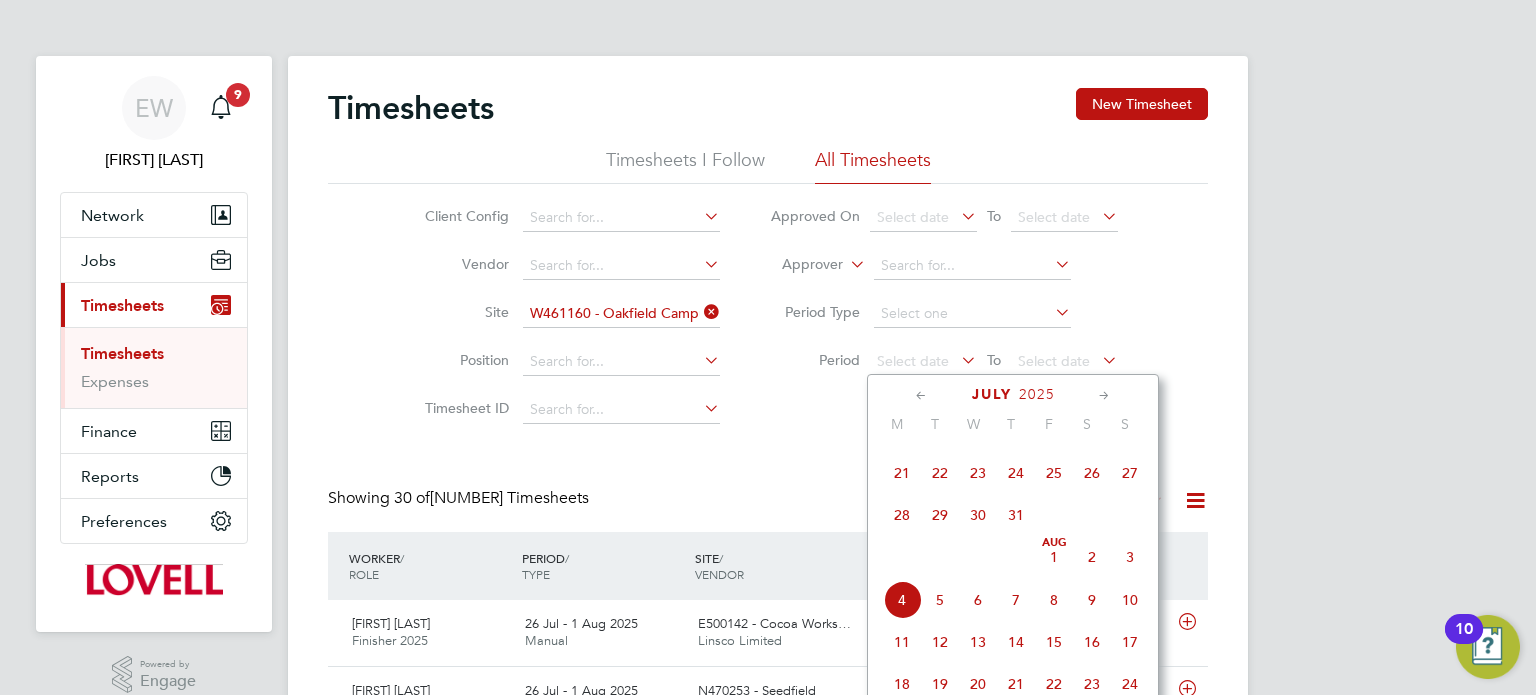 click on "26" 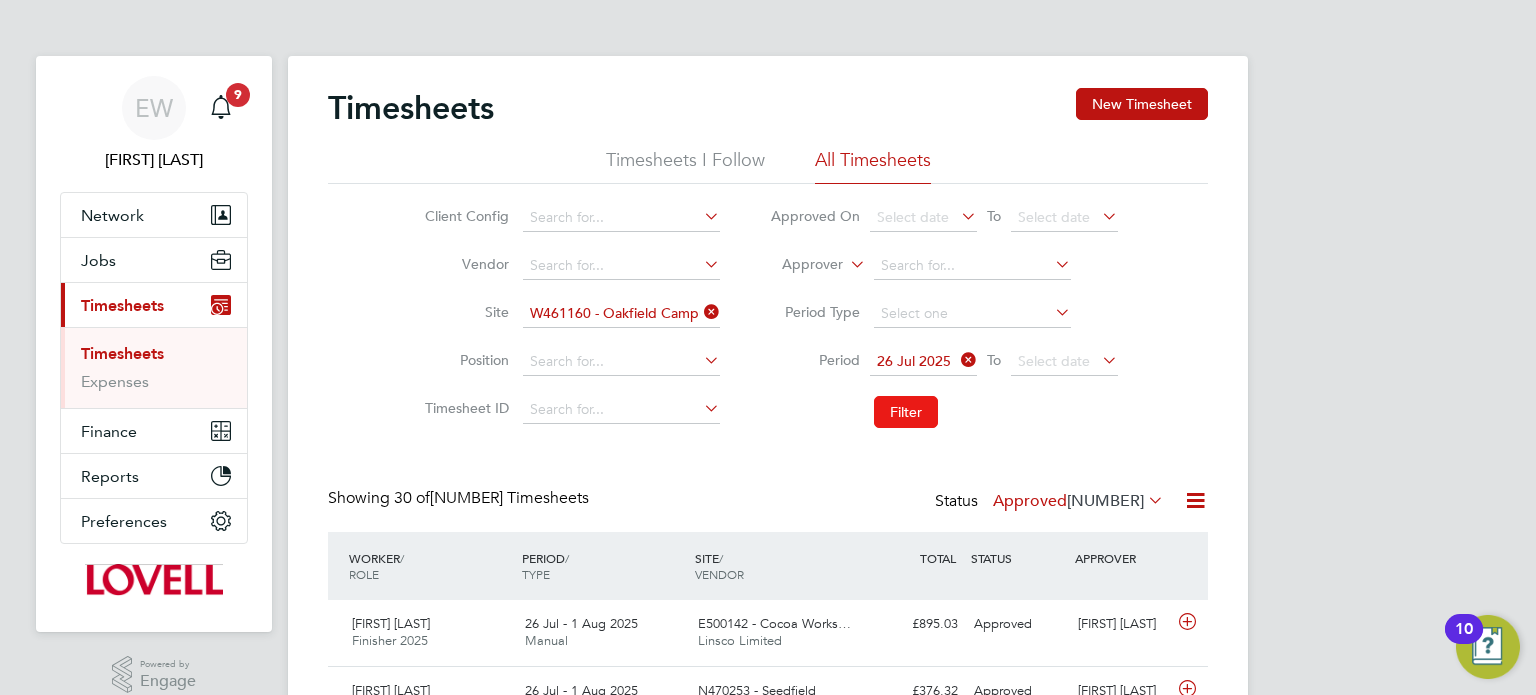 click on "Filter" 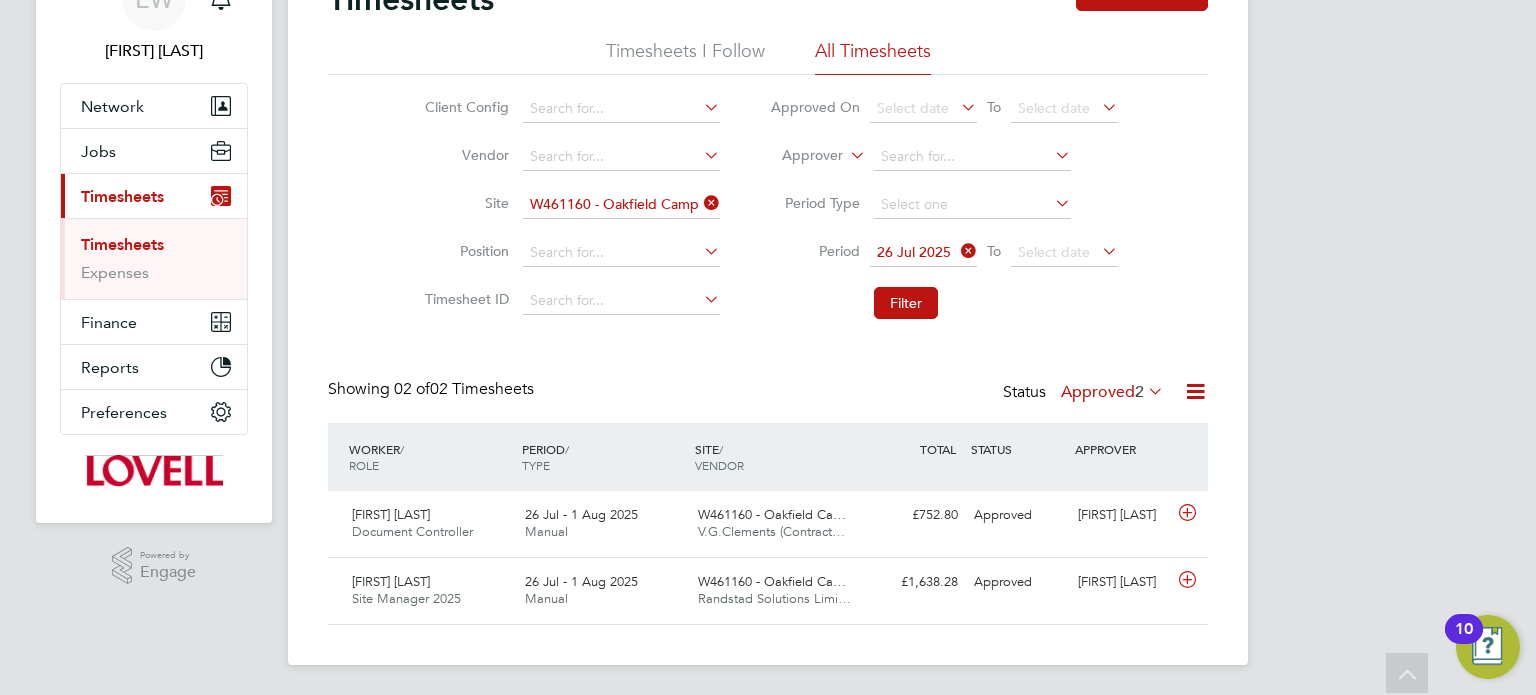 click on "Approved  2" 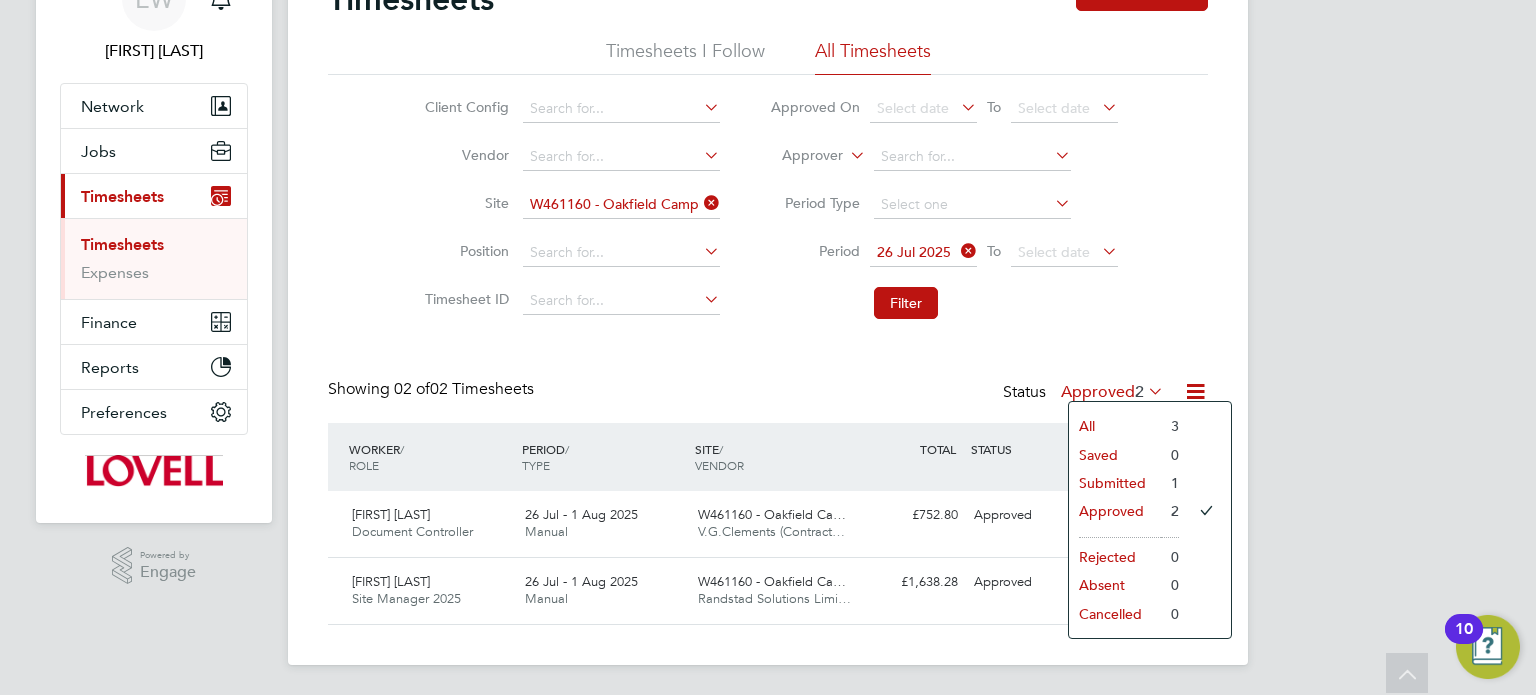 click on "Submitted" 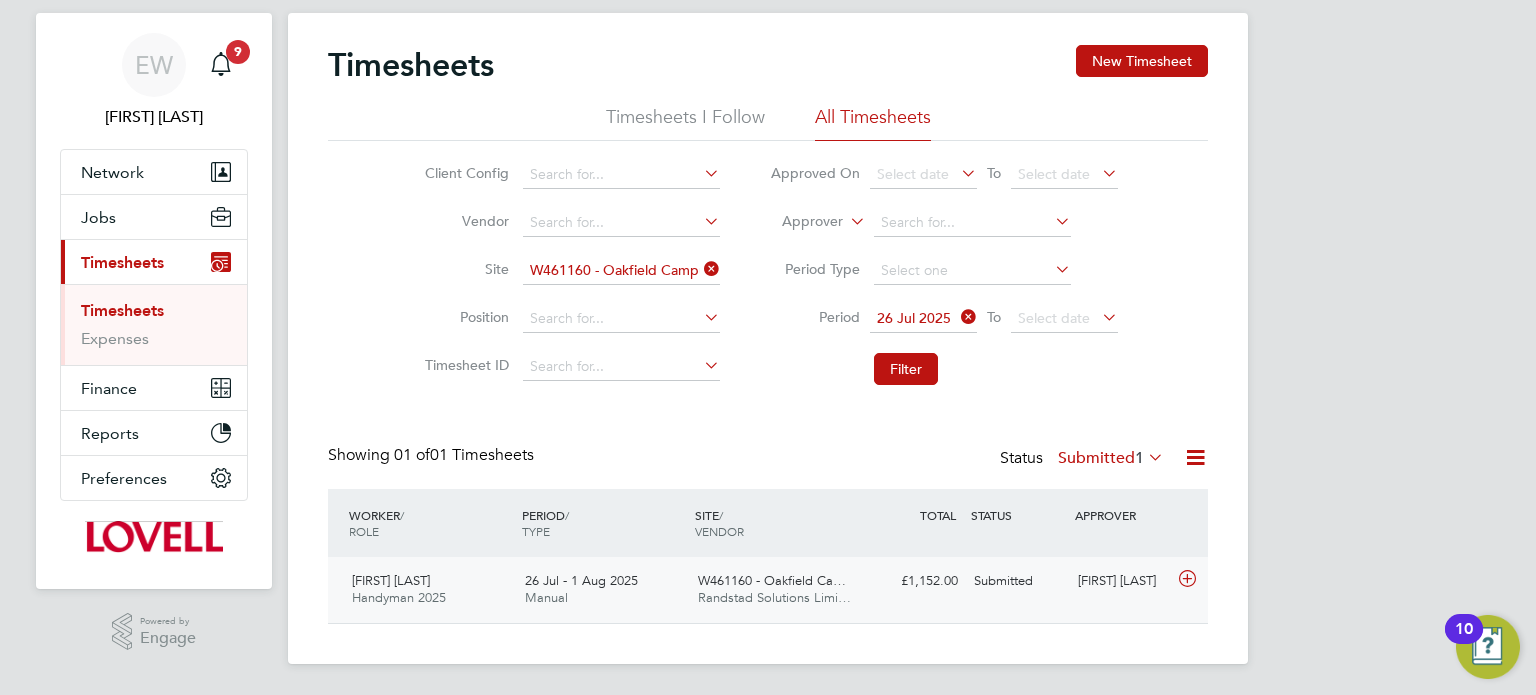 click on "Jano Veneti Handyman 2025   26 Jul - 1 Aug 2025 26 Jul - 1 Aug 2025 Manual W461160 - Oakfield Ca… Randstad Solutions Limi… £1,152.00 Submitted Submitted Michael Darcy" 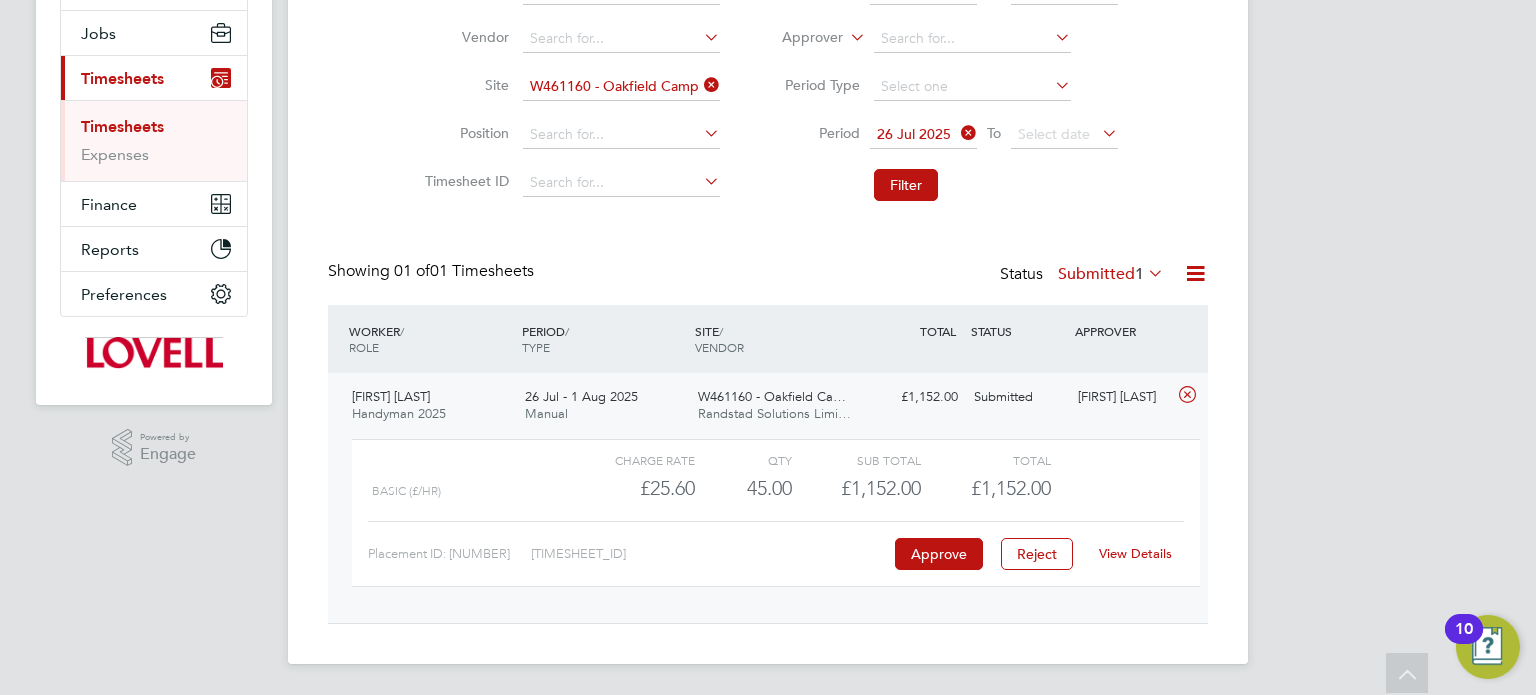 click on "View Details" 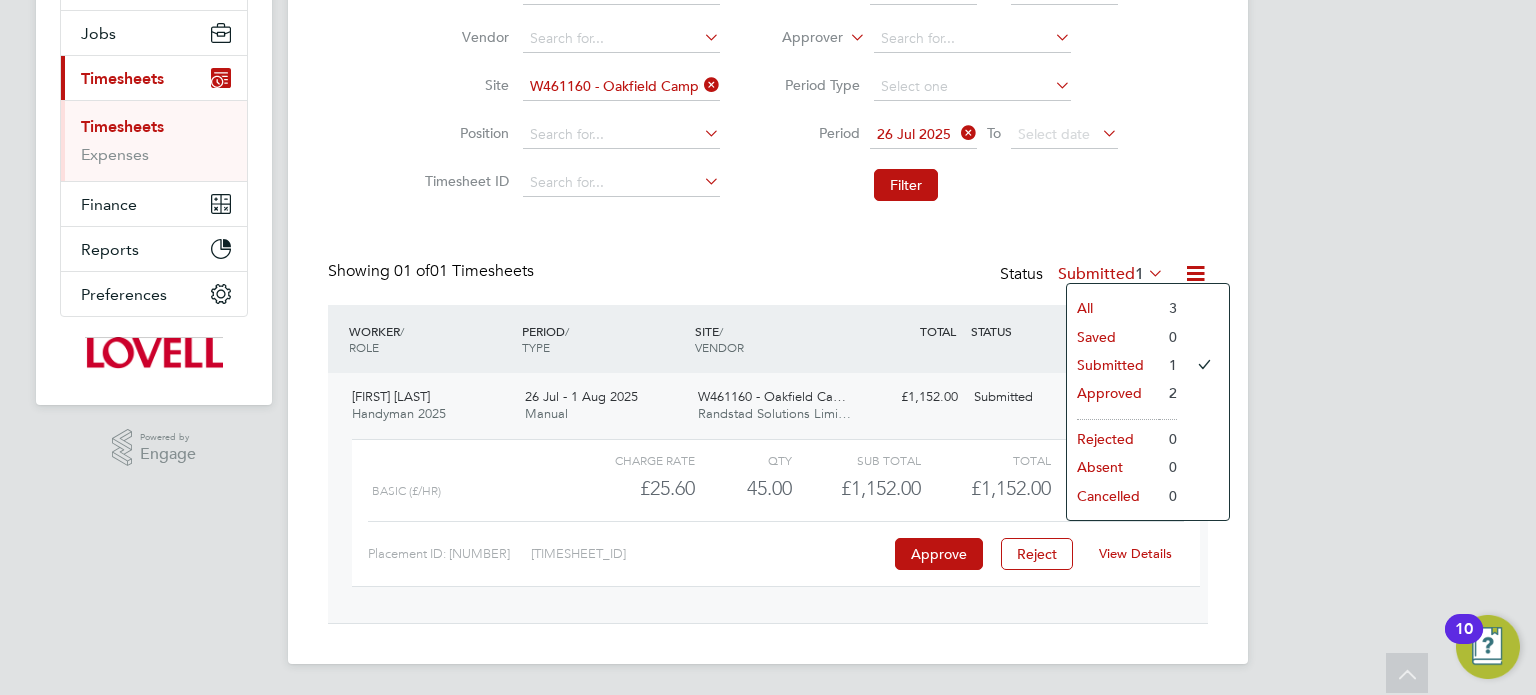click on "Approved" 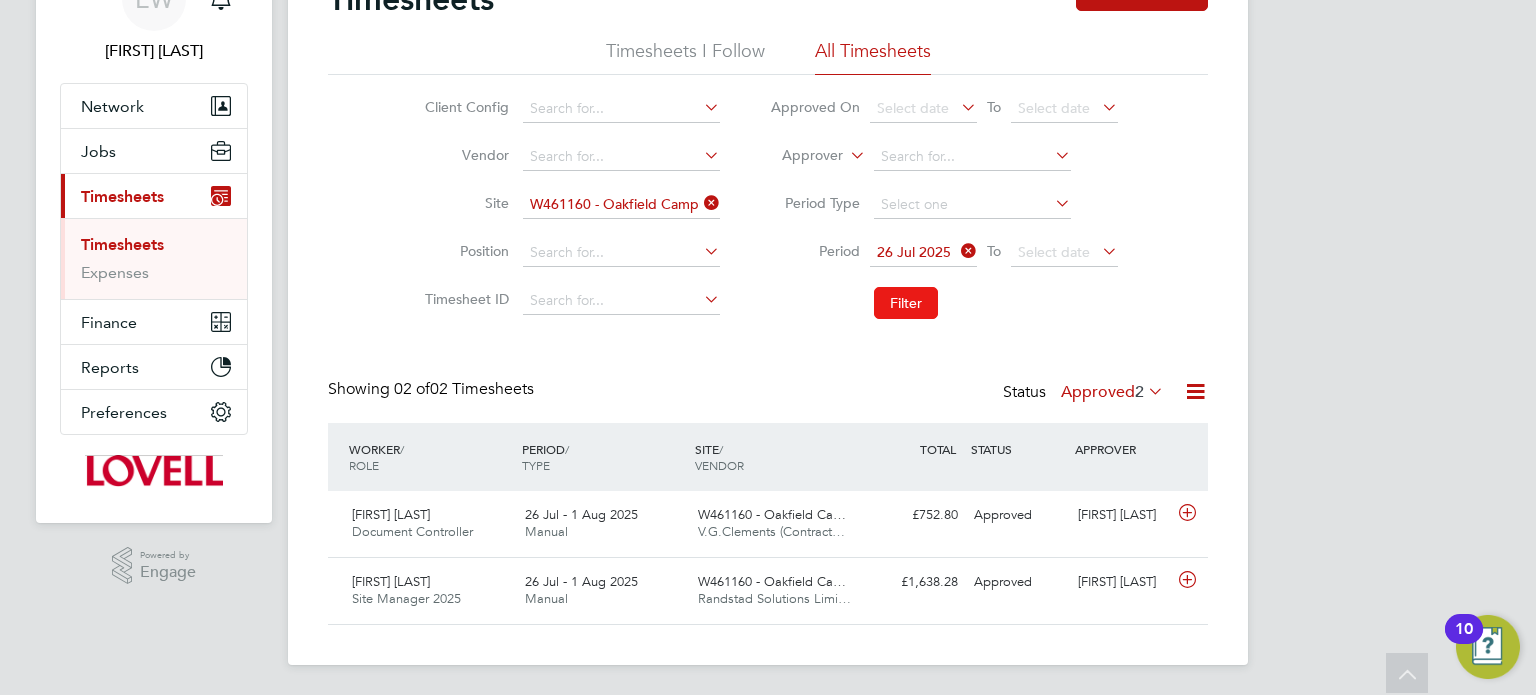 click on "Filter" 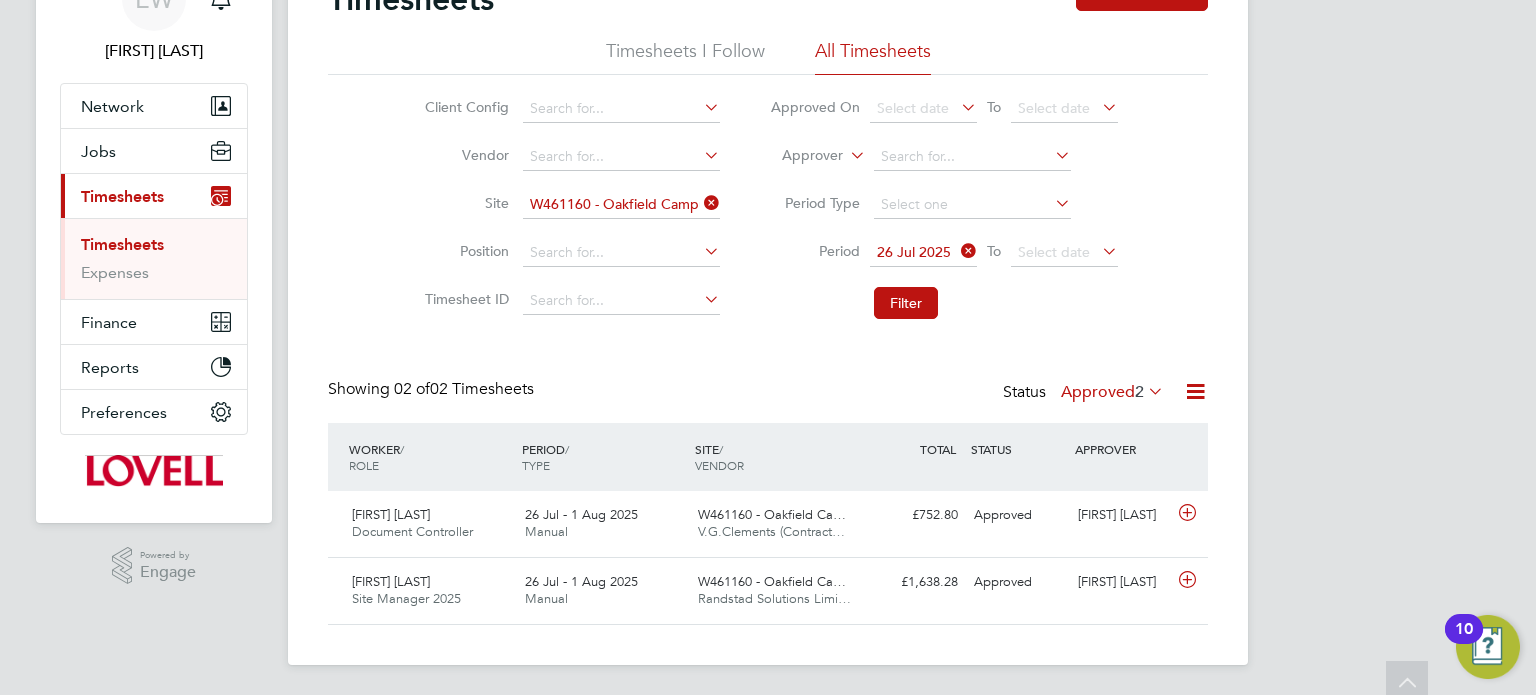scroll, scrollTop: 9, scrollLeft: 10, axis: both 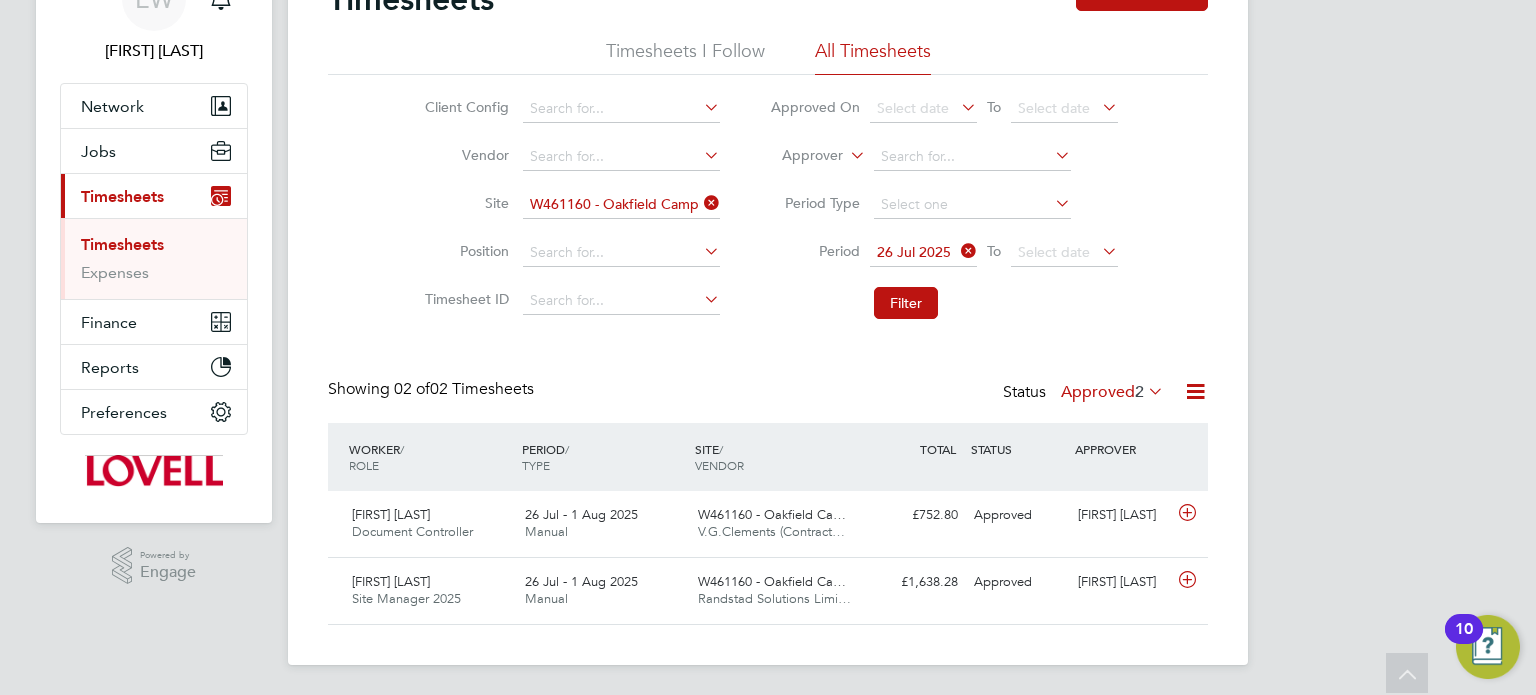 click 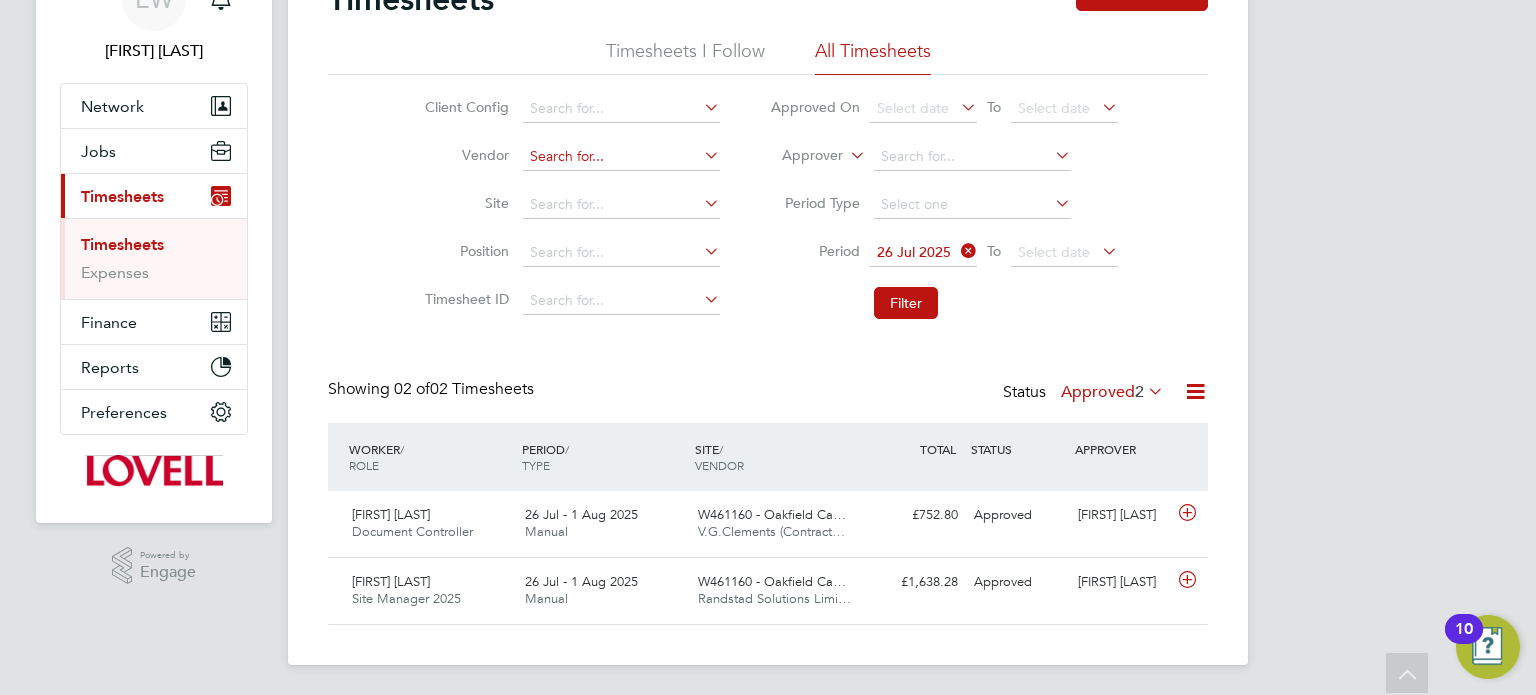 click 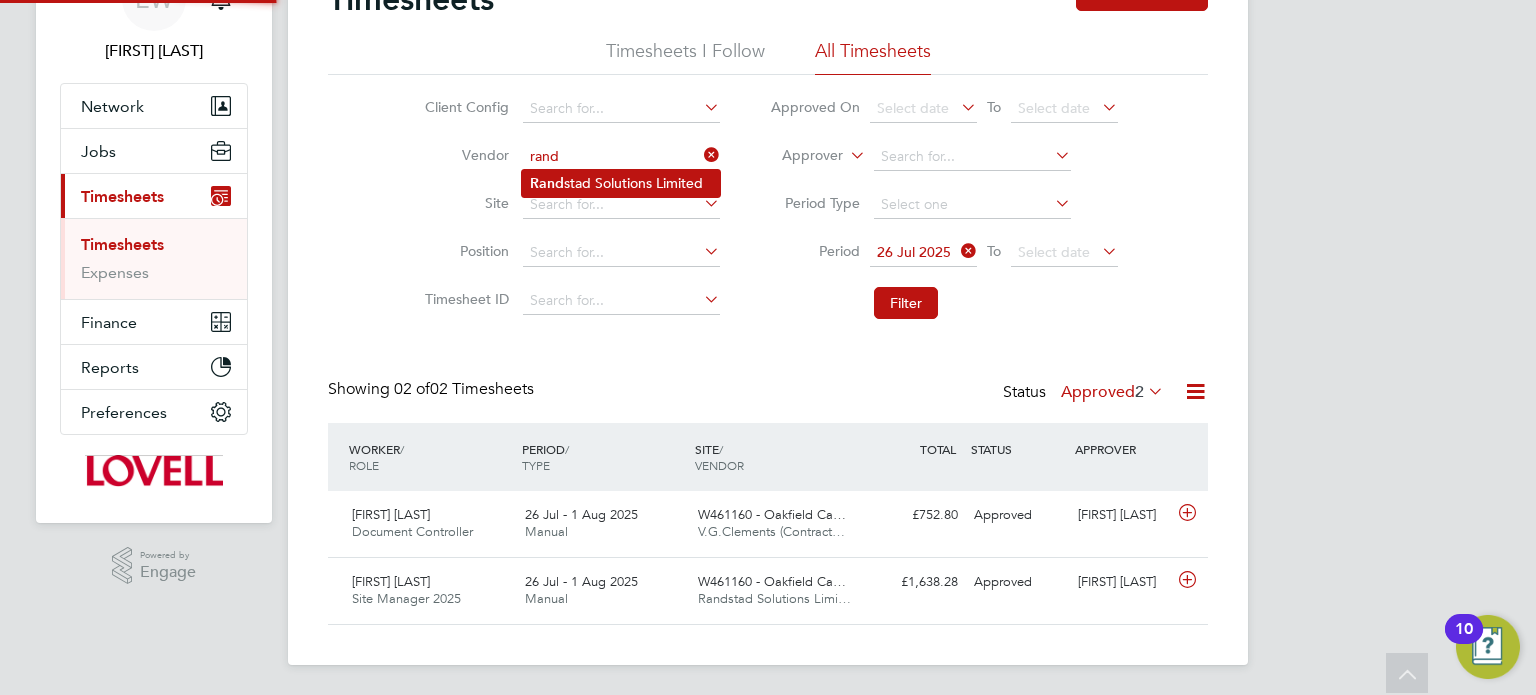 click on "Rand stad Solutions Limited" 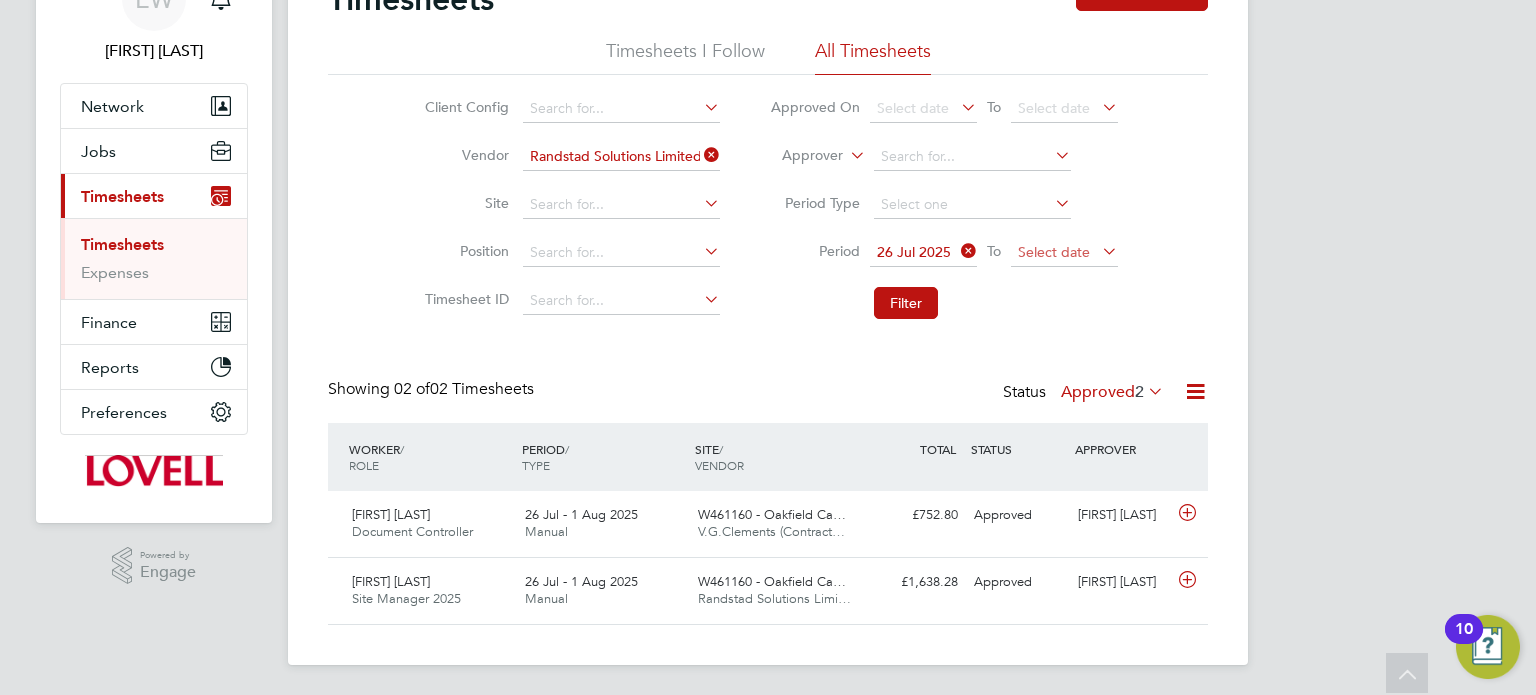 click on "Select date" 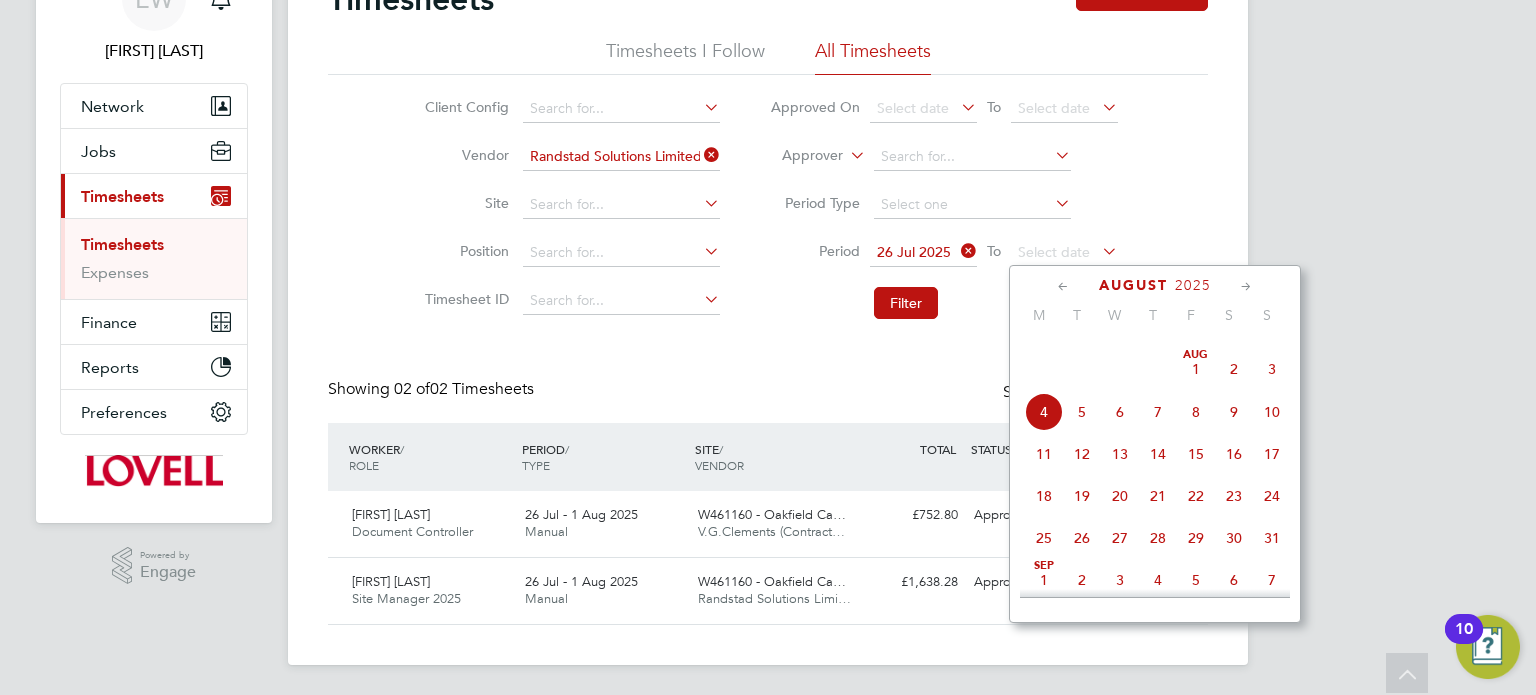 click on "Aug 1" 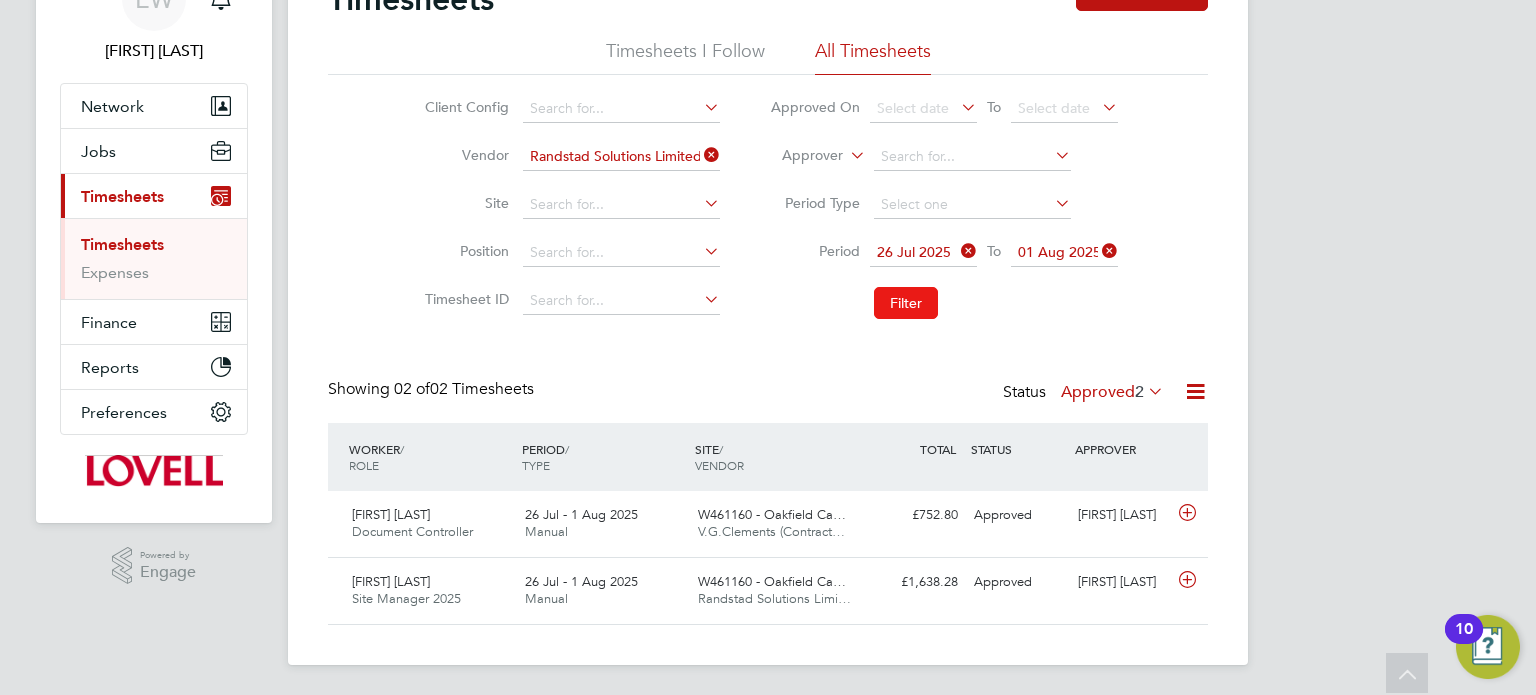 click on "Filter" 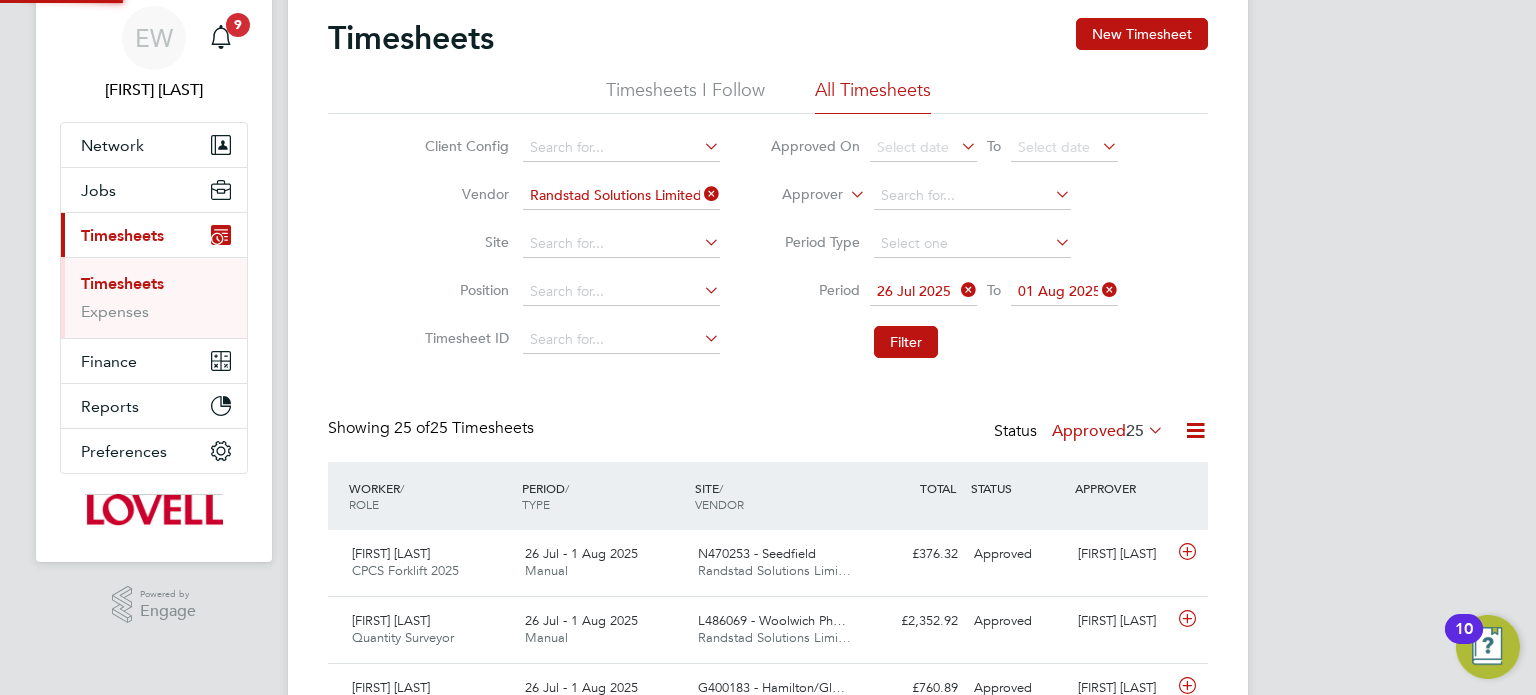 scroll, scrollTop: 109, scrollLeft: 0, axis: vertical 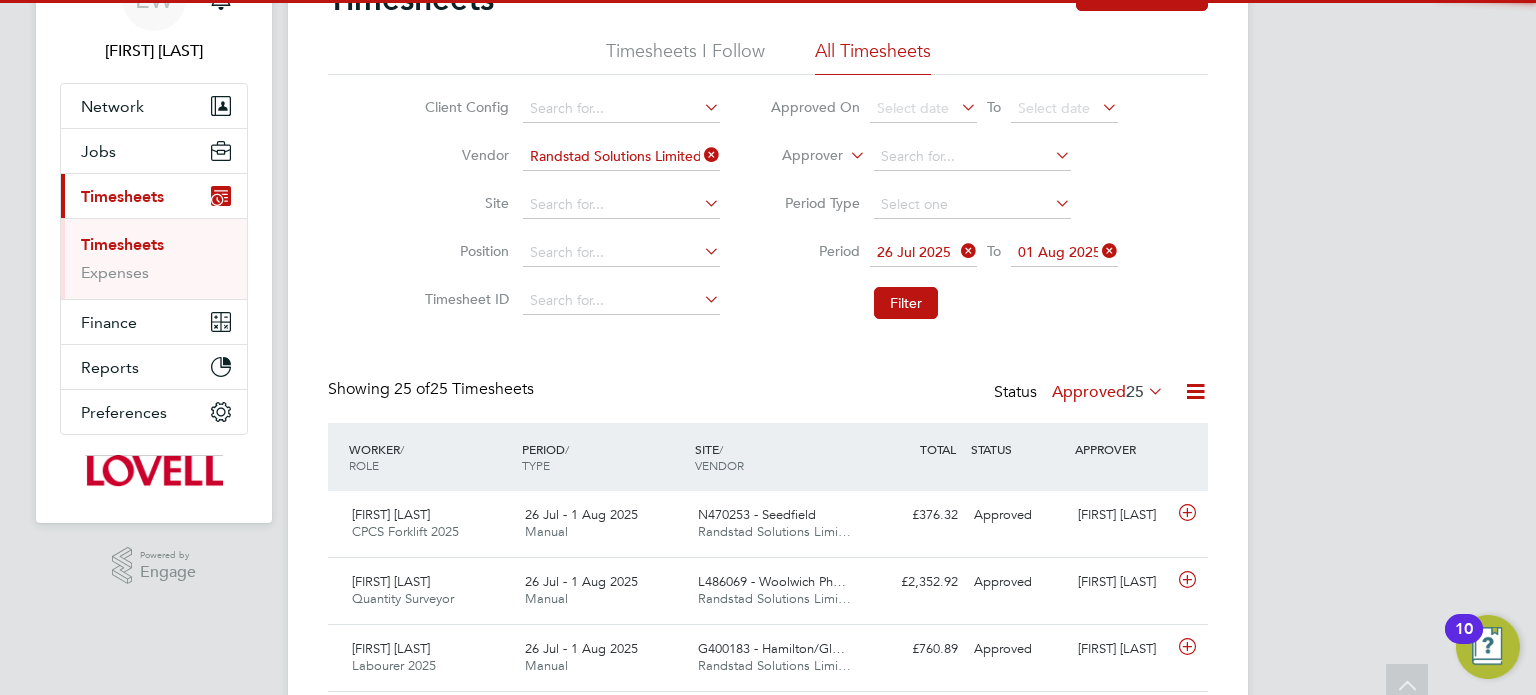 click on "Approved  25" 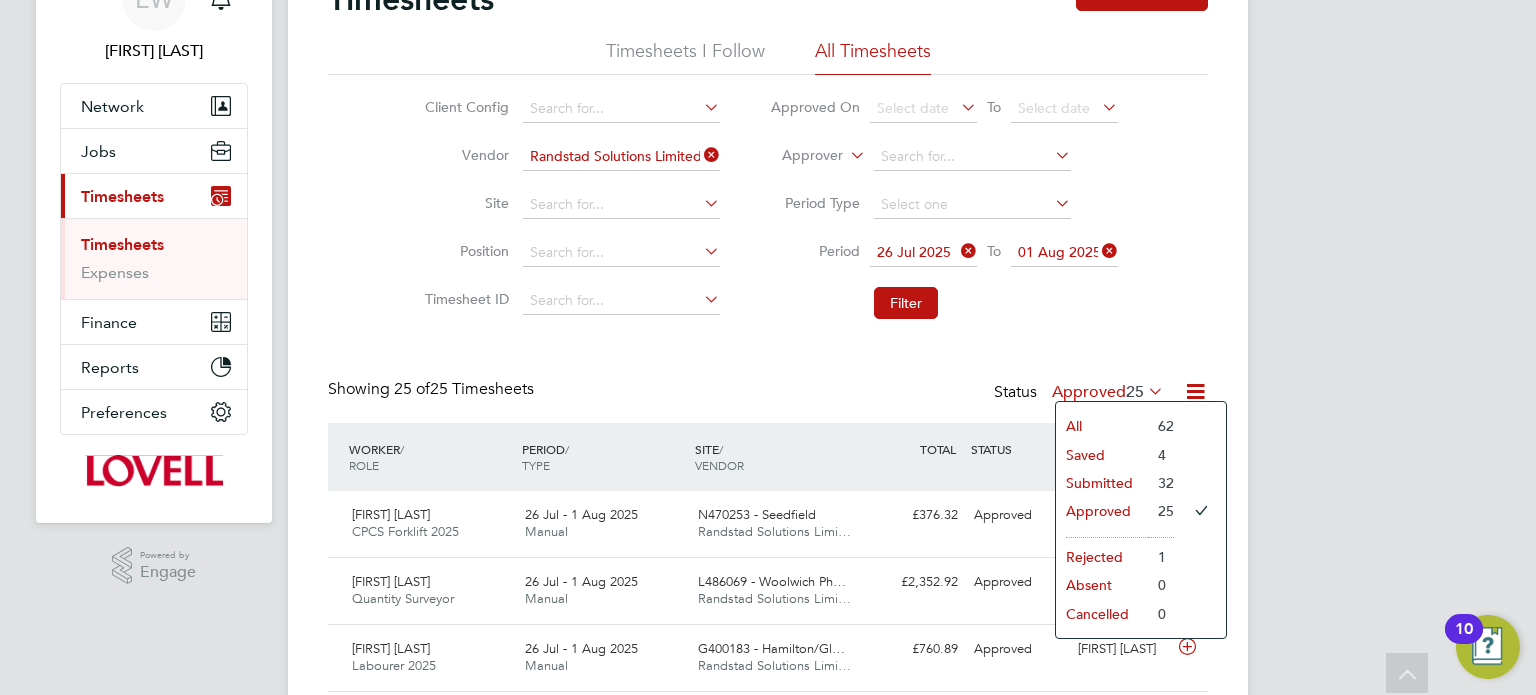 click on "Saved" 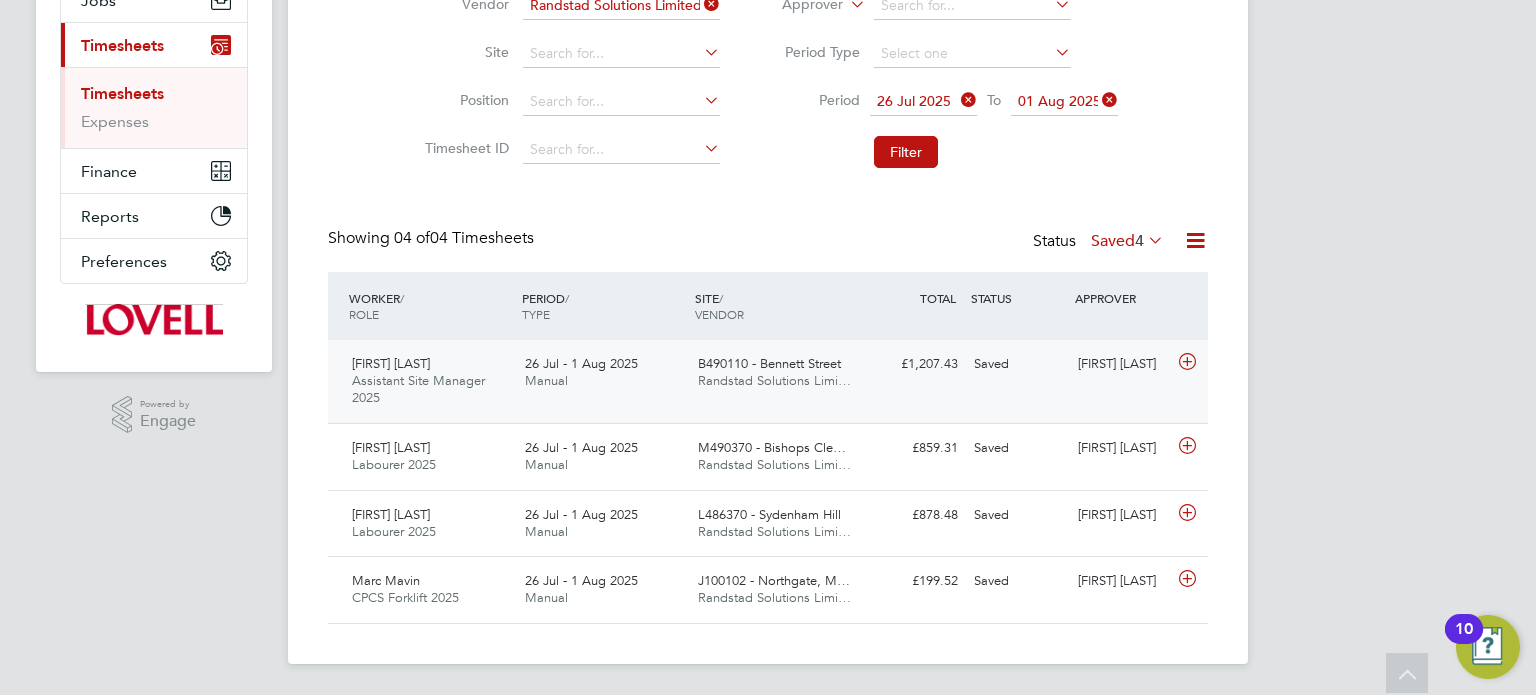 click on "Gurshakti Singh Assistant Site Manager 2025   26 Jul - 1 Aug 2025 26 Jul - 1 Aug 2025 Manual B490110 - Bennett Street Randstad Solutions Limi… £1,207.43 Saved Saved Tim Mansell" 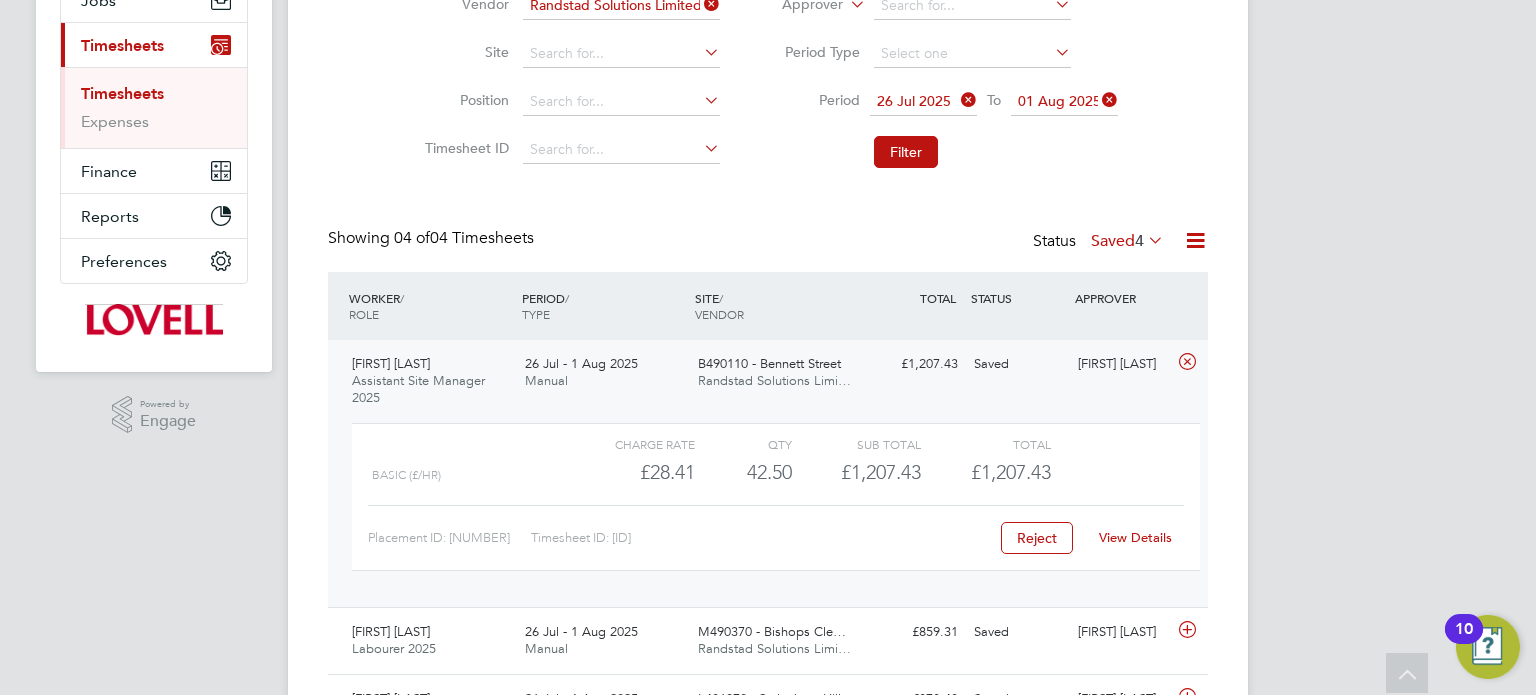 click on "View Details" 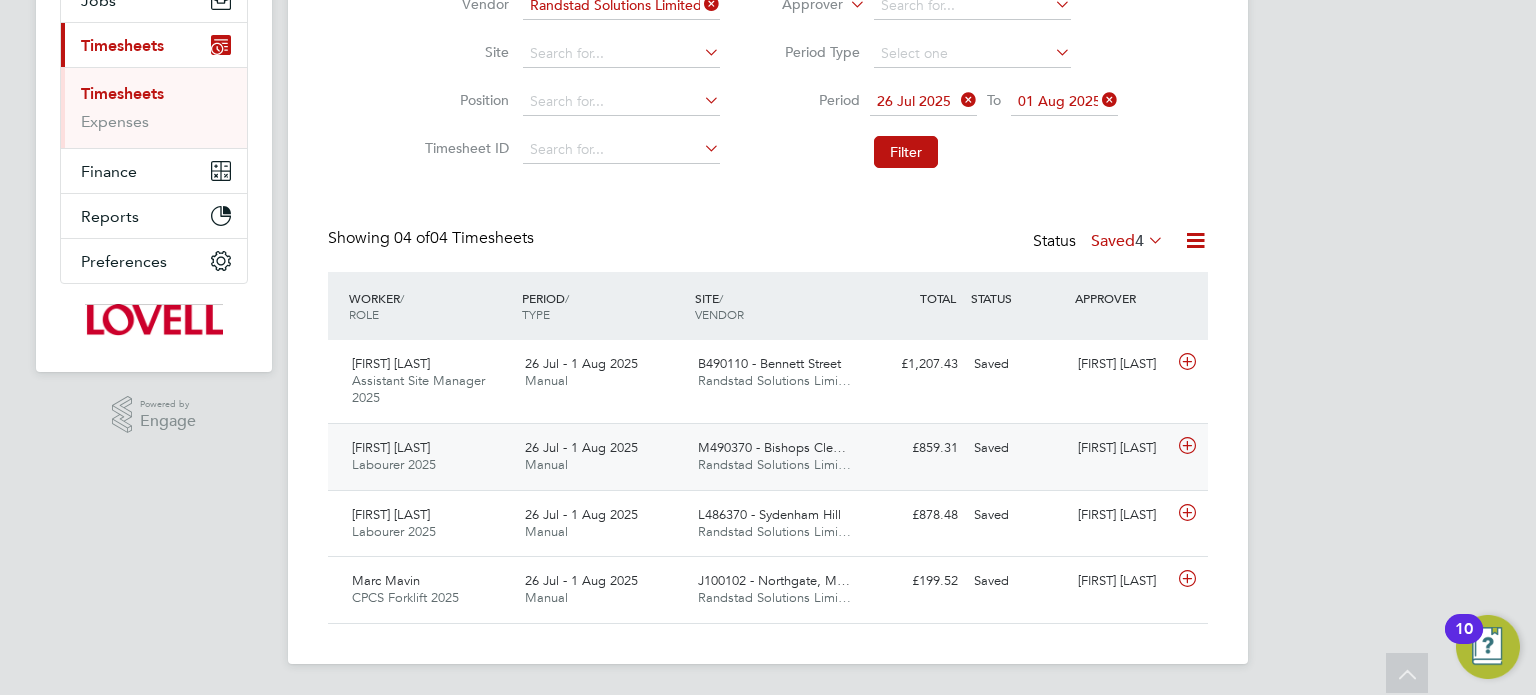 click on "Ryan O'Connor" 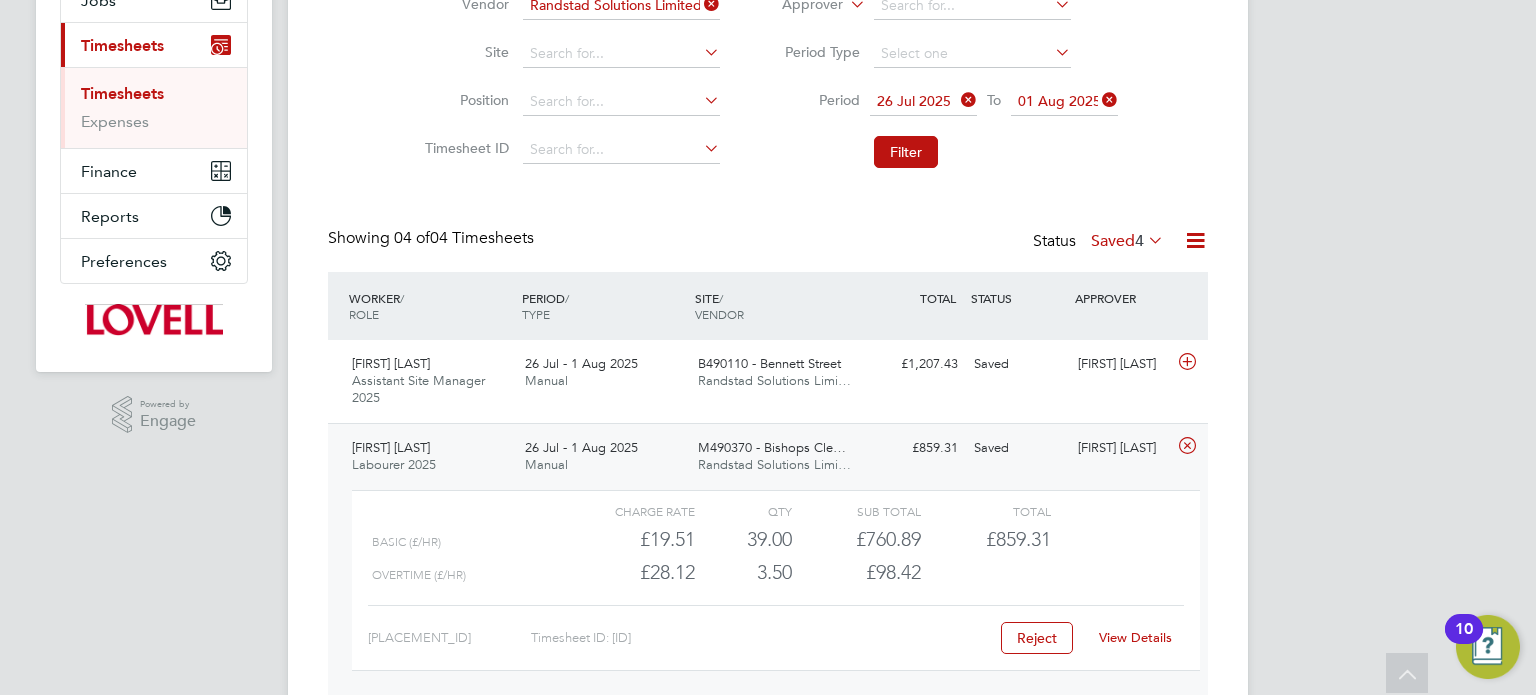 click on "View Details" 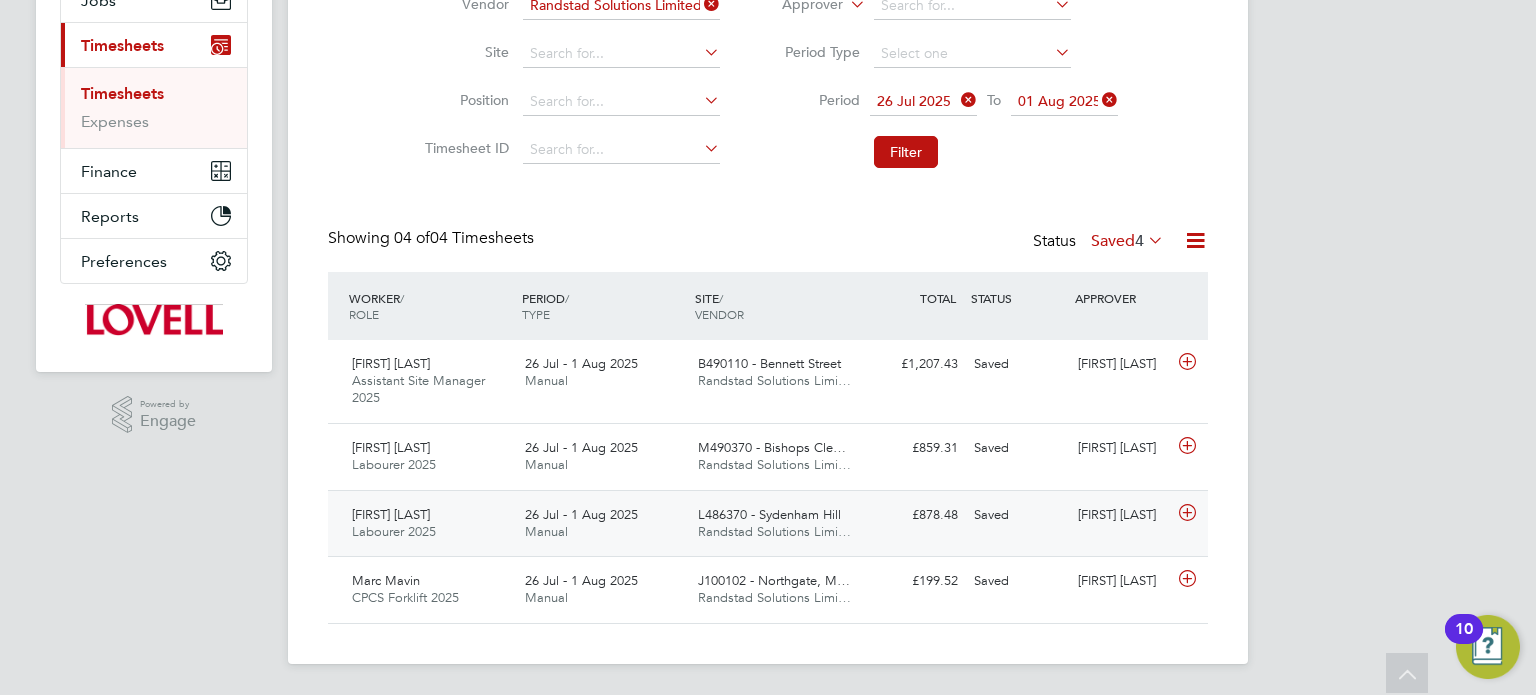 click on "[FIRST] [LAST]" 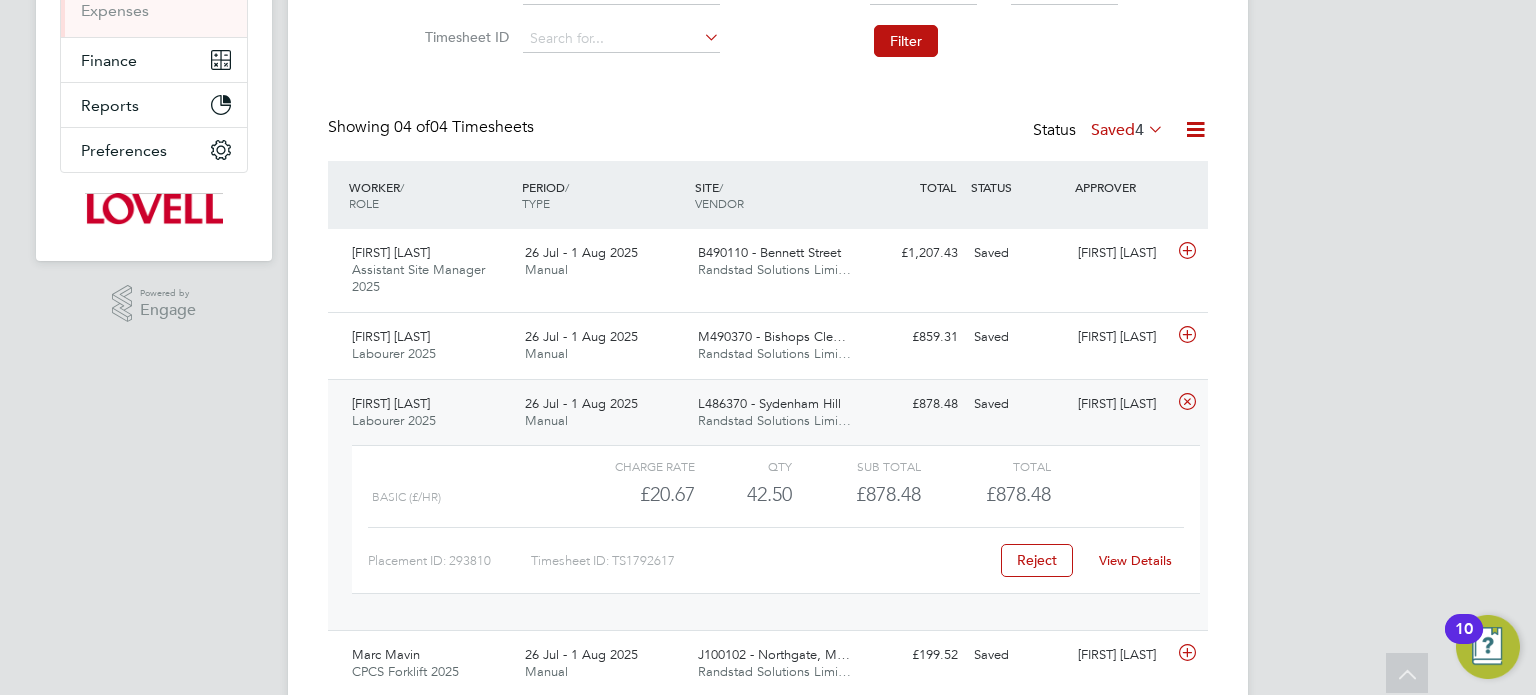 click on "View Details" 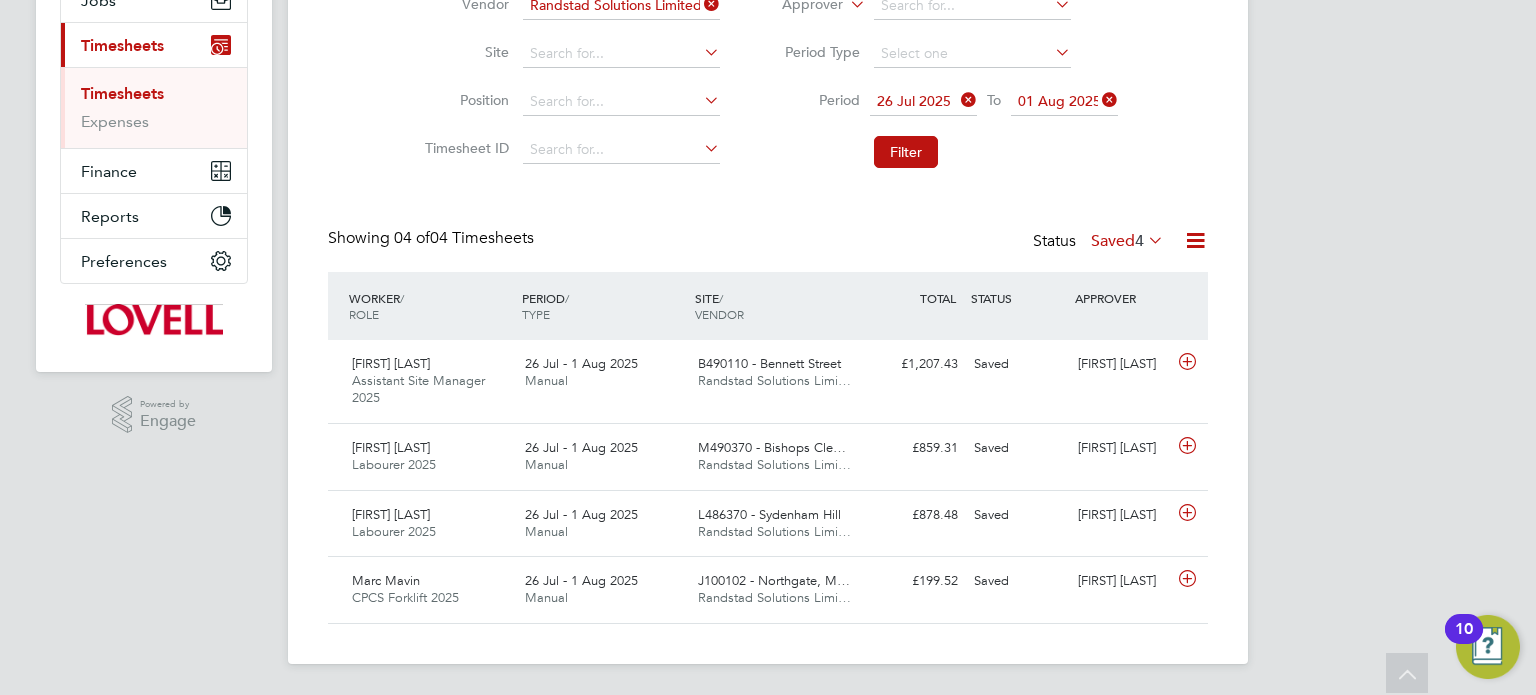 click on "Saved  4" 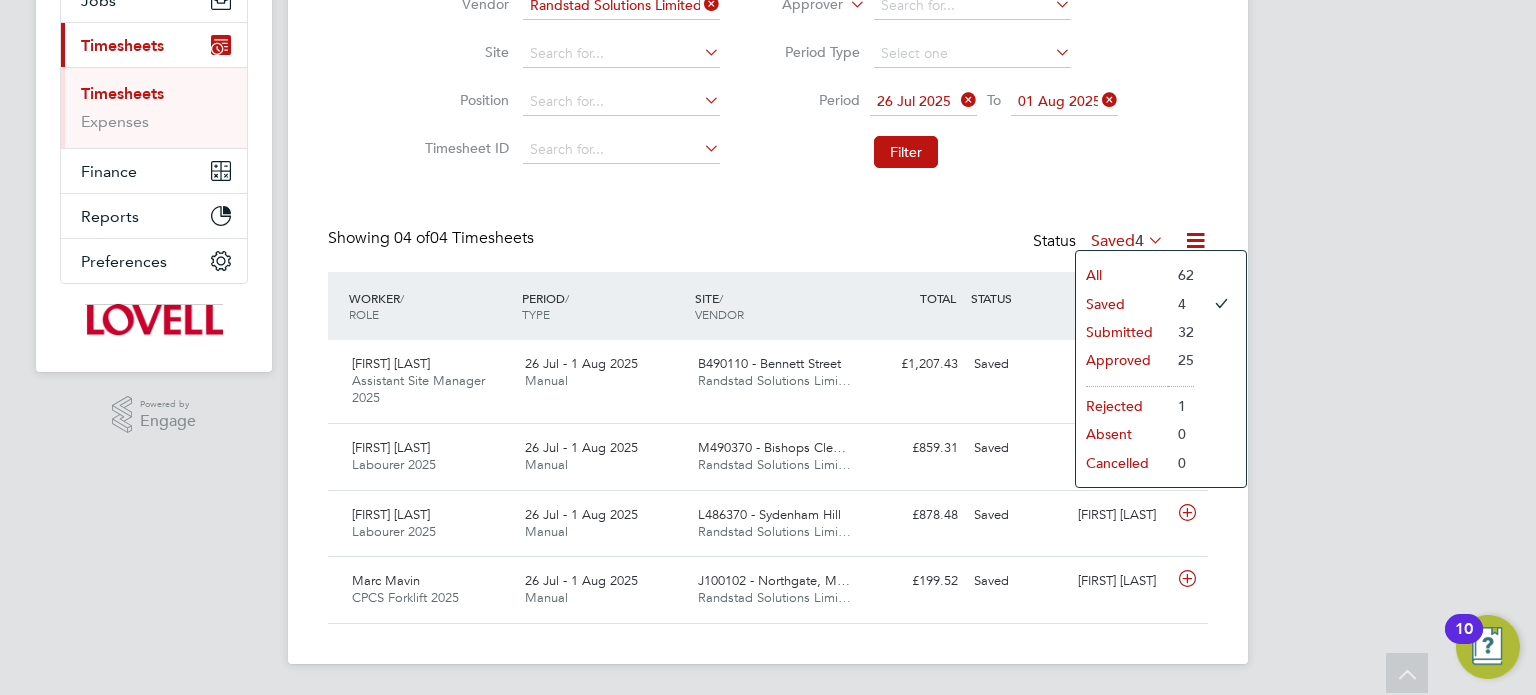 click on "Approved" 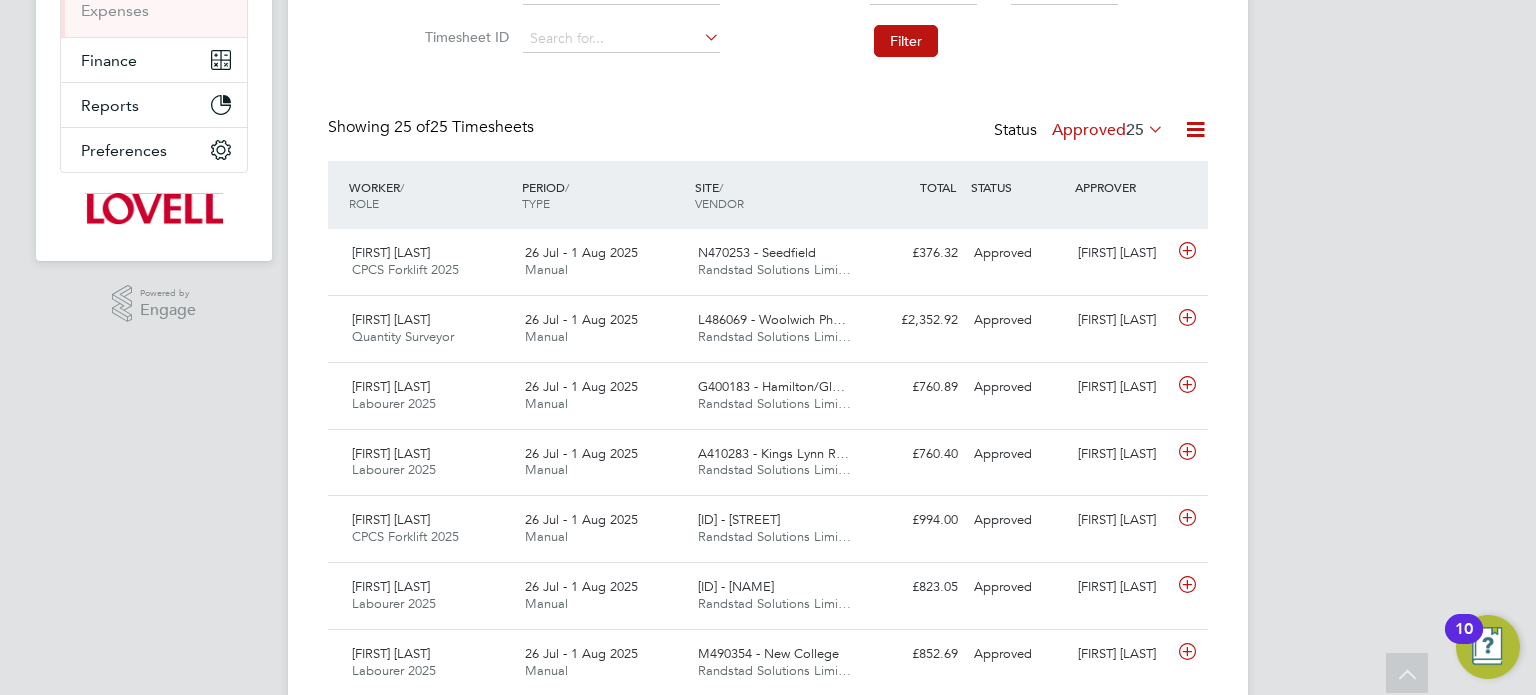 click on "Approved  25" 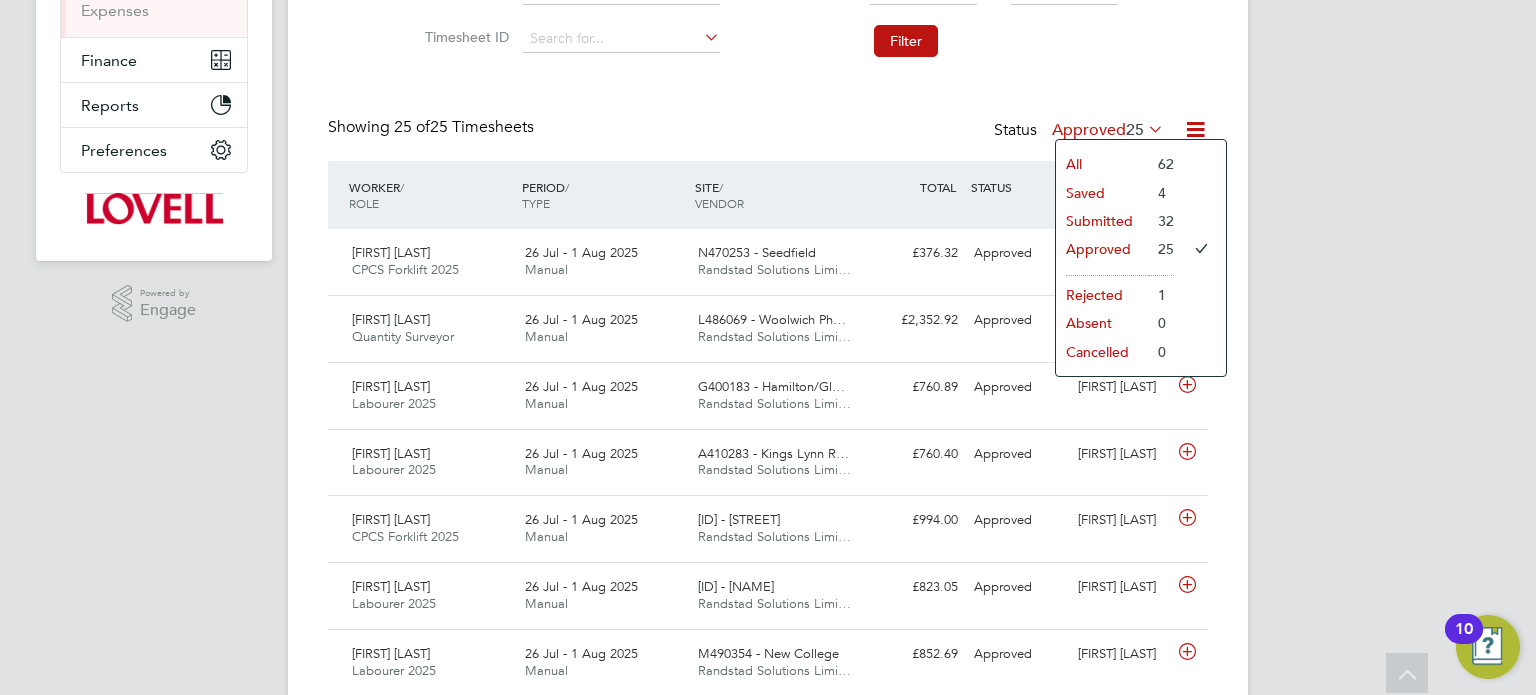 click on "Submitted" 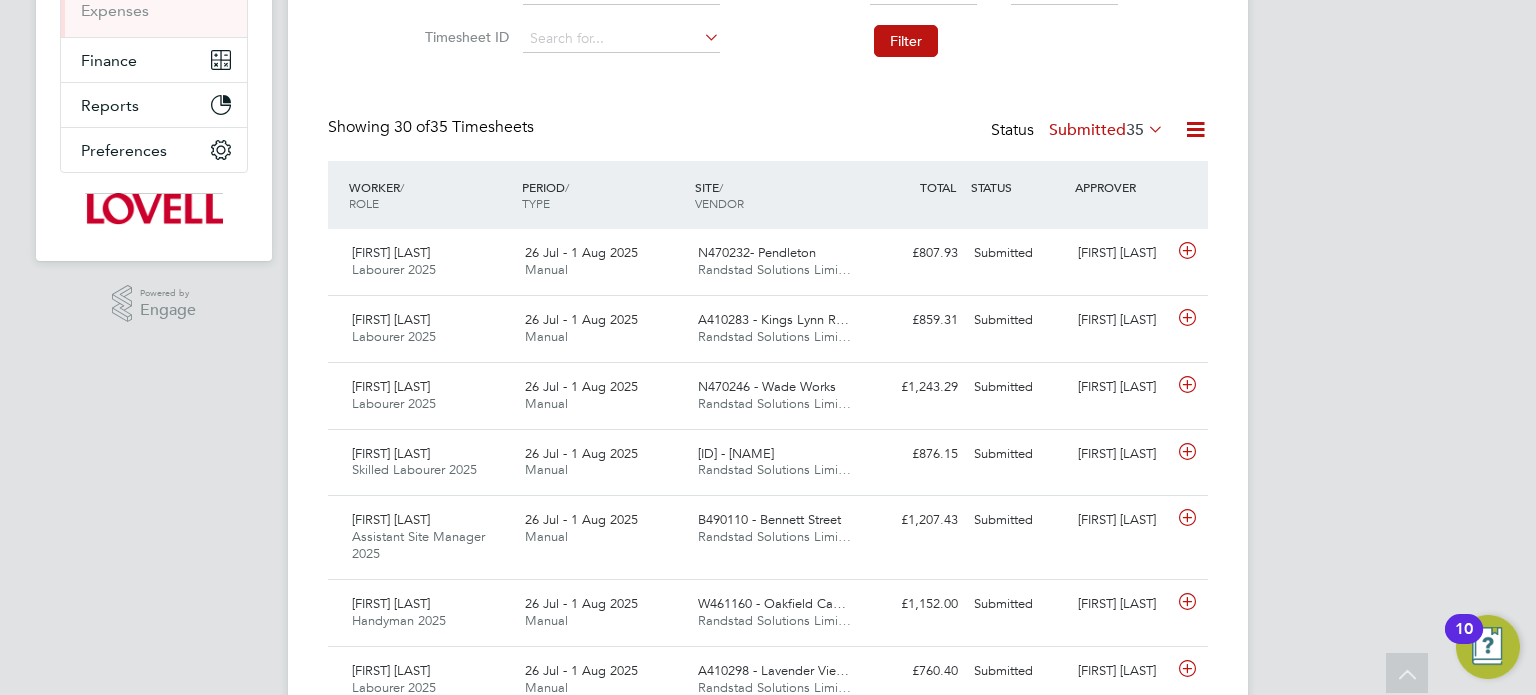 click on "Submitted  35" 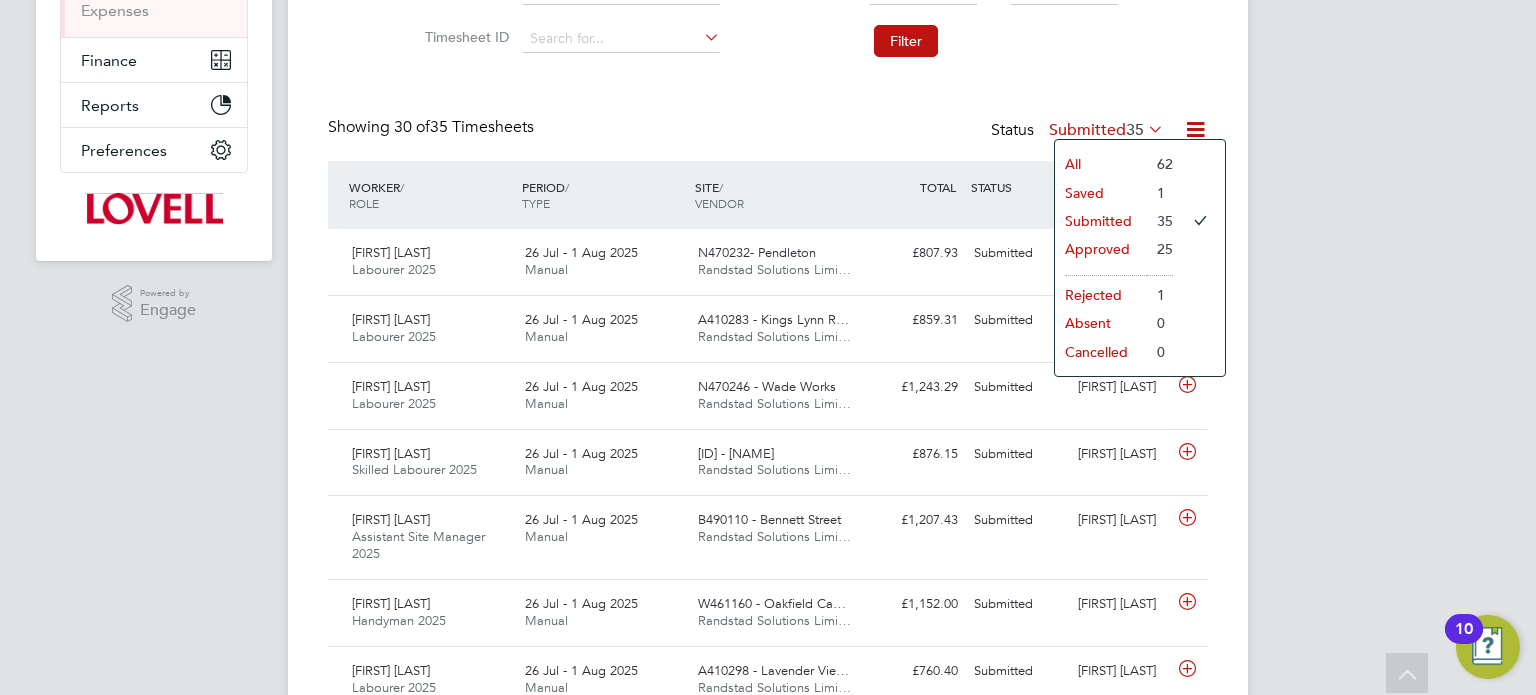 click on "Saved" 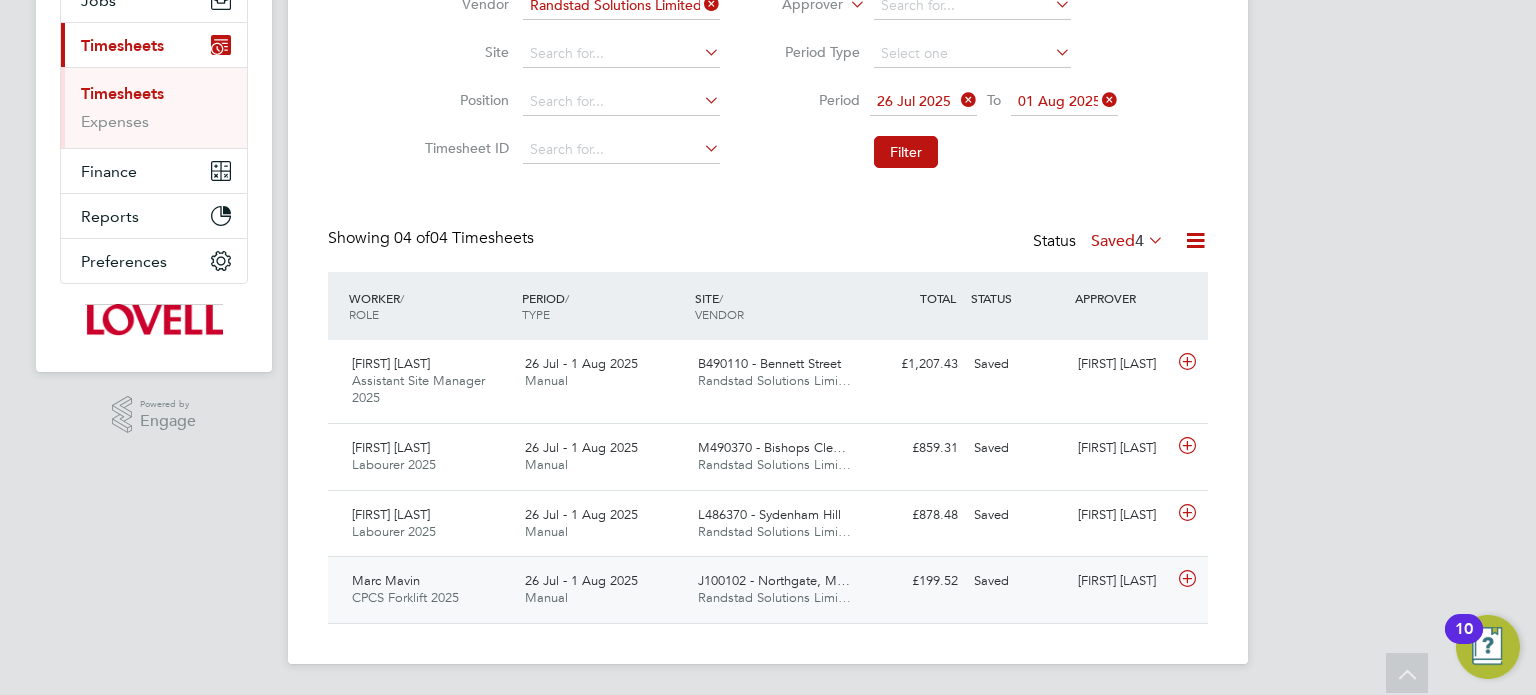click on "Saved" 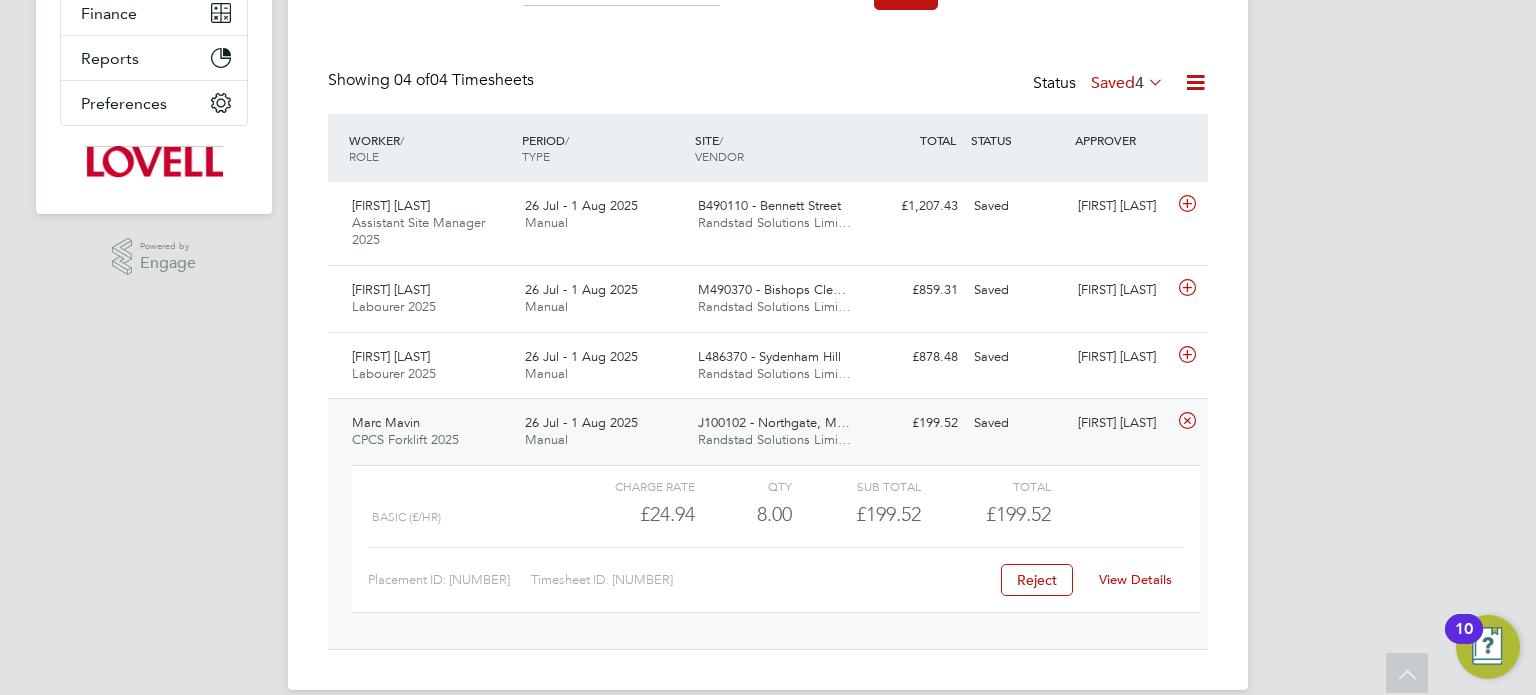 click on "View Details" 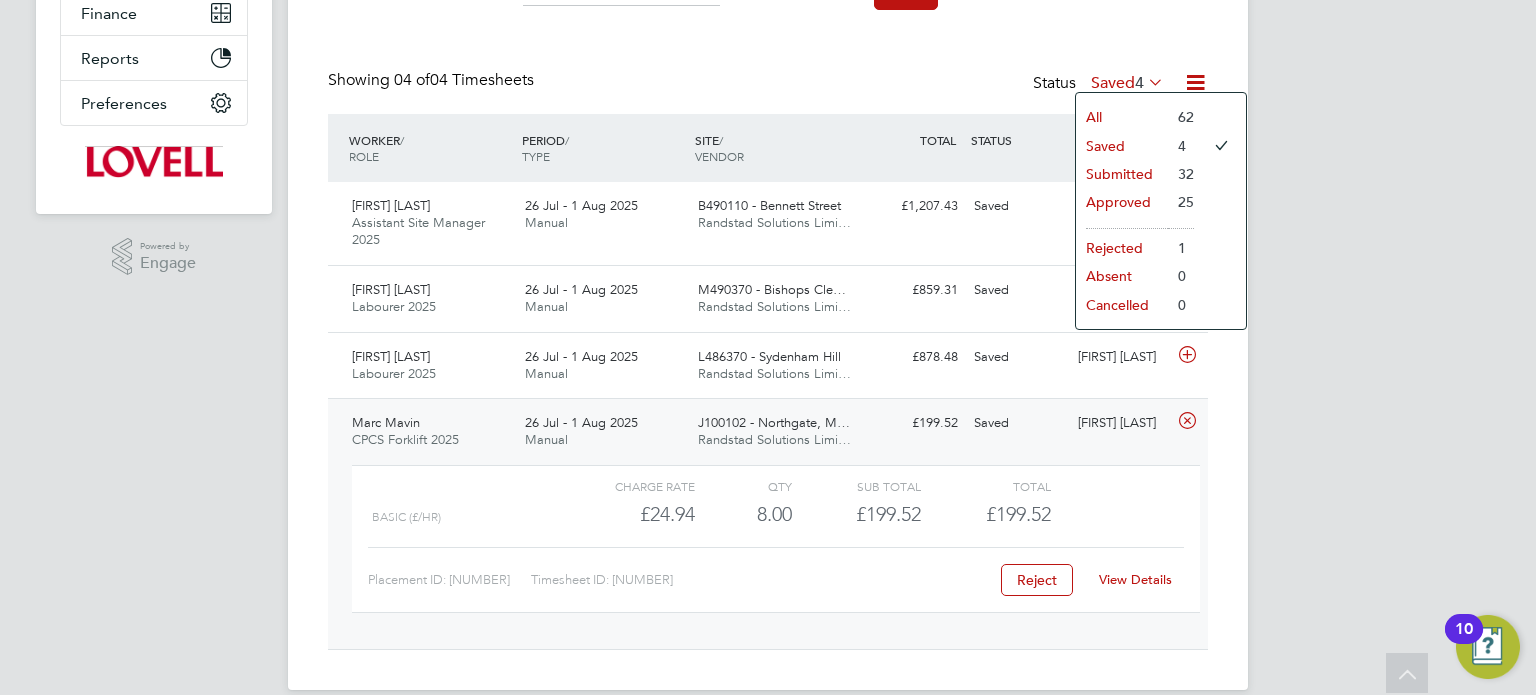 click on "Submitted" 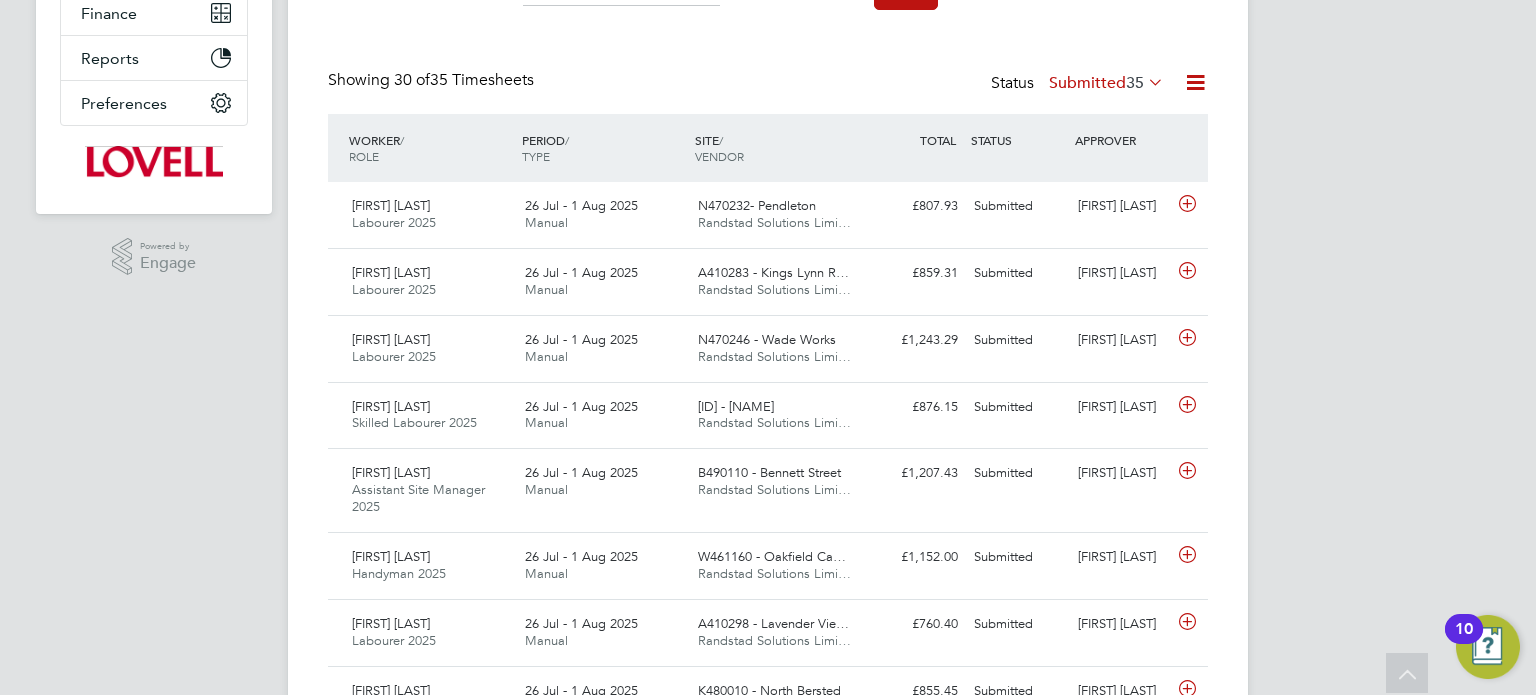 click on "Submitted  35" 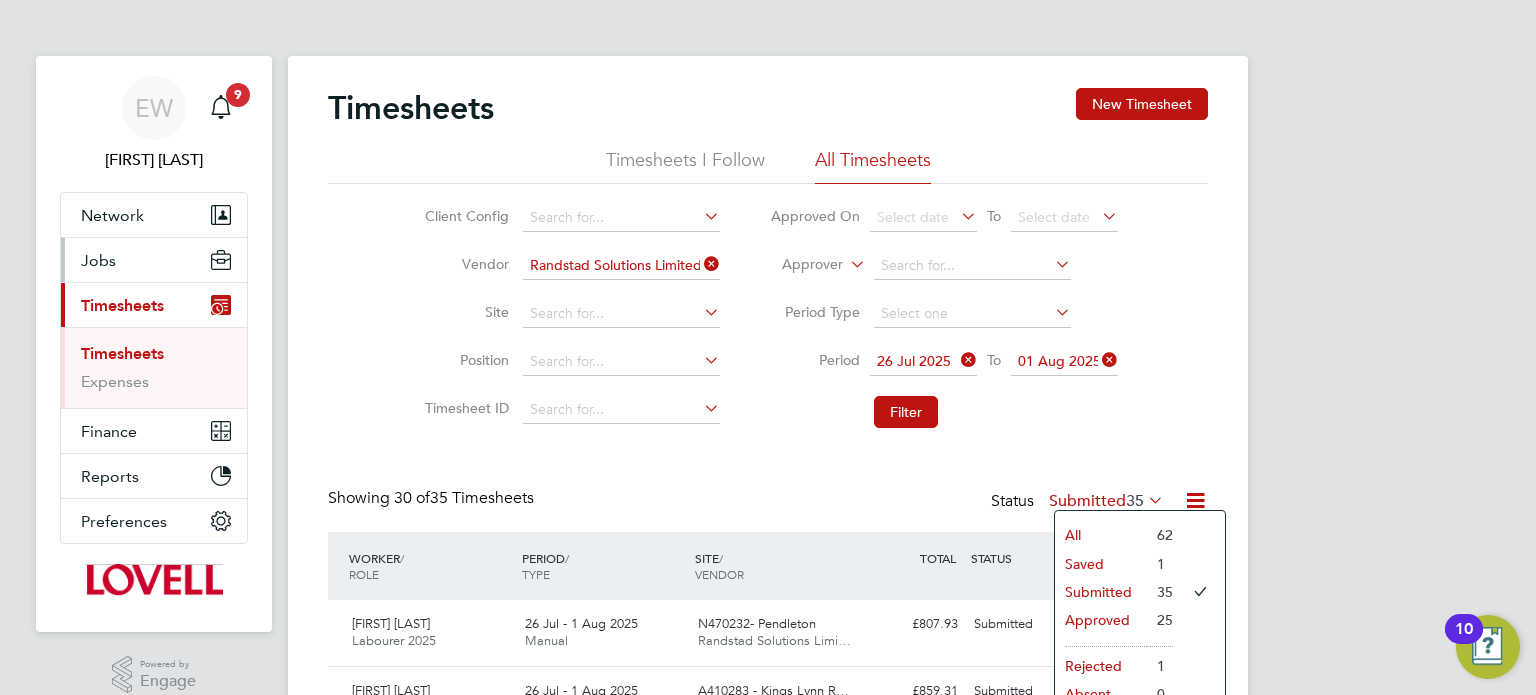 click on "Jobs" at bounding box center [98, 260] 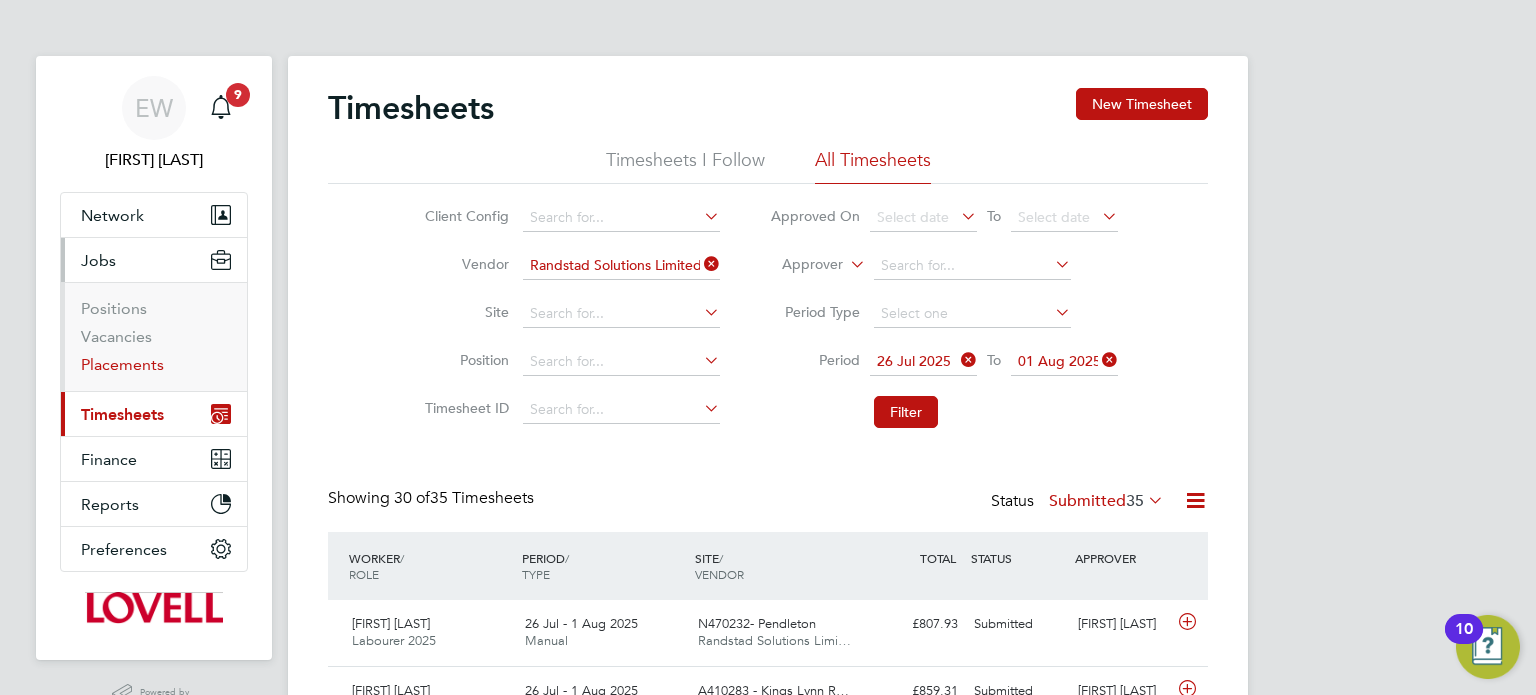 click on "Placements" at bounding box center [122, 364] 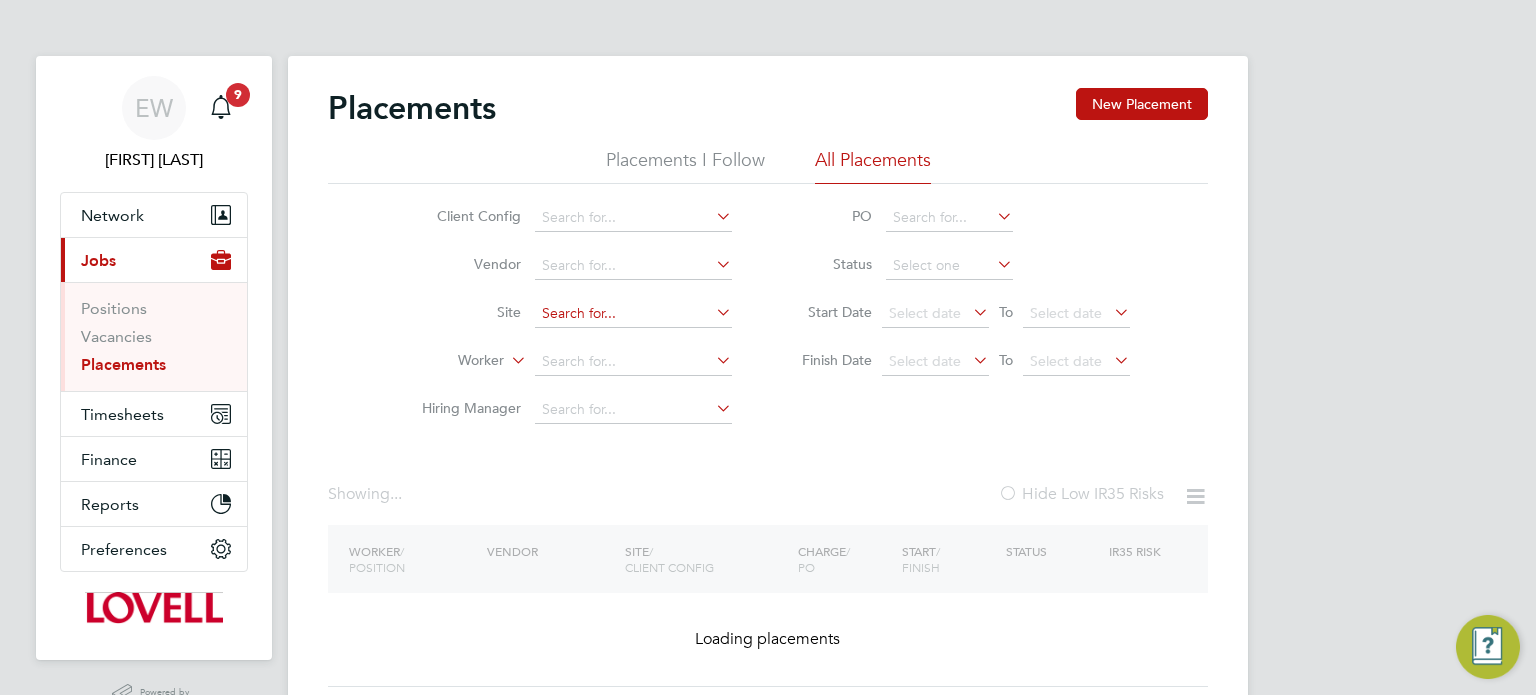 click 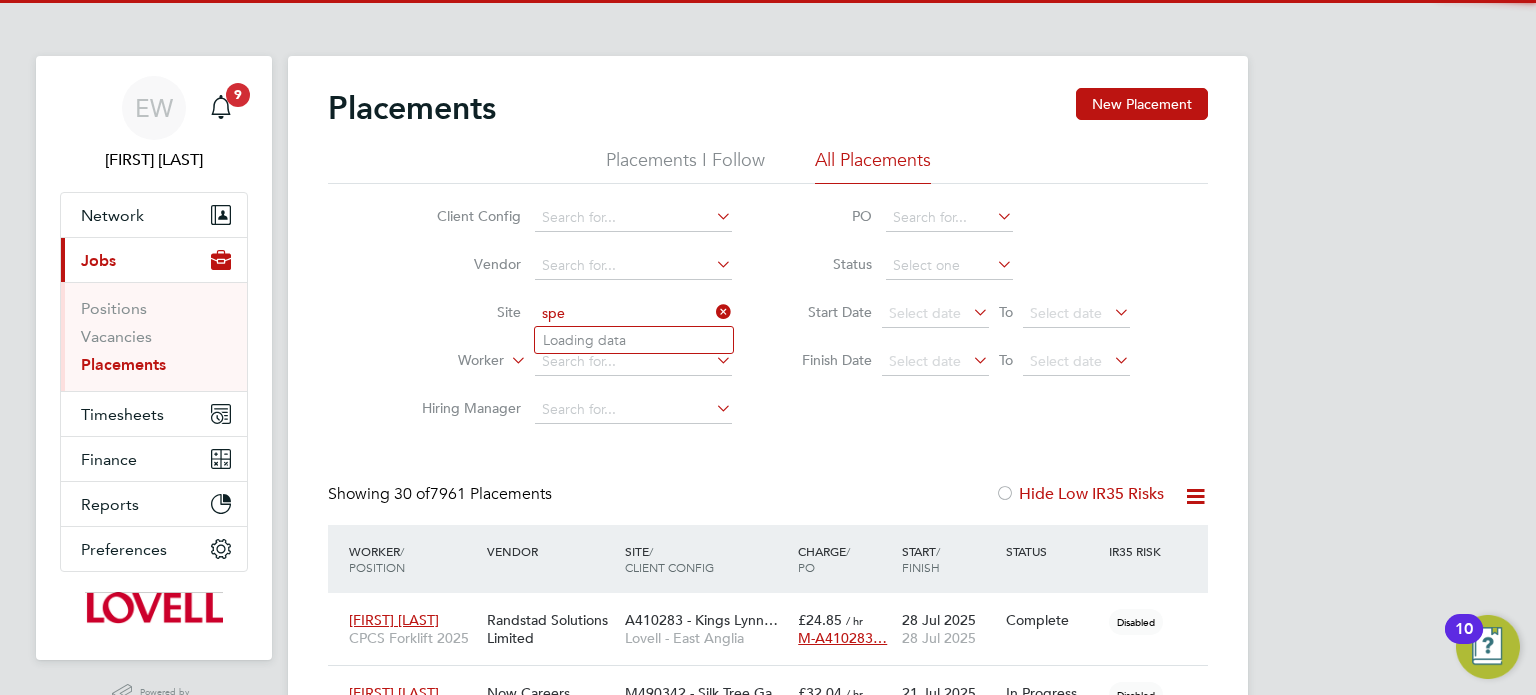 scroll, scrollTop: 9, scrollLeft: 9, axis: both 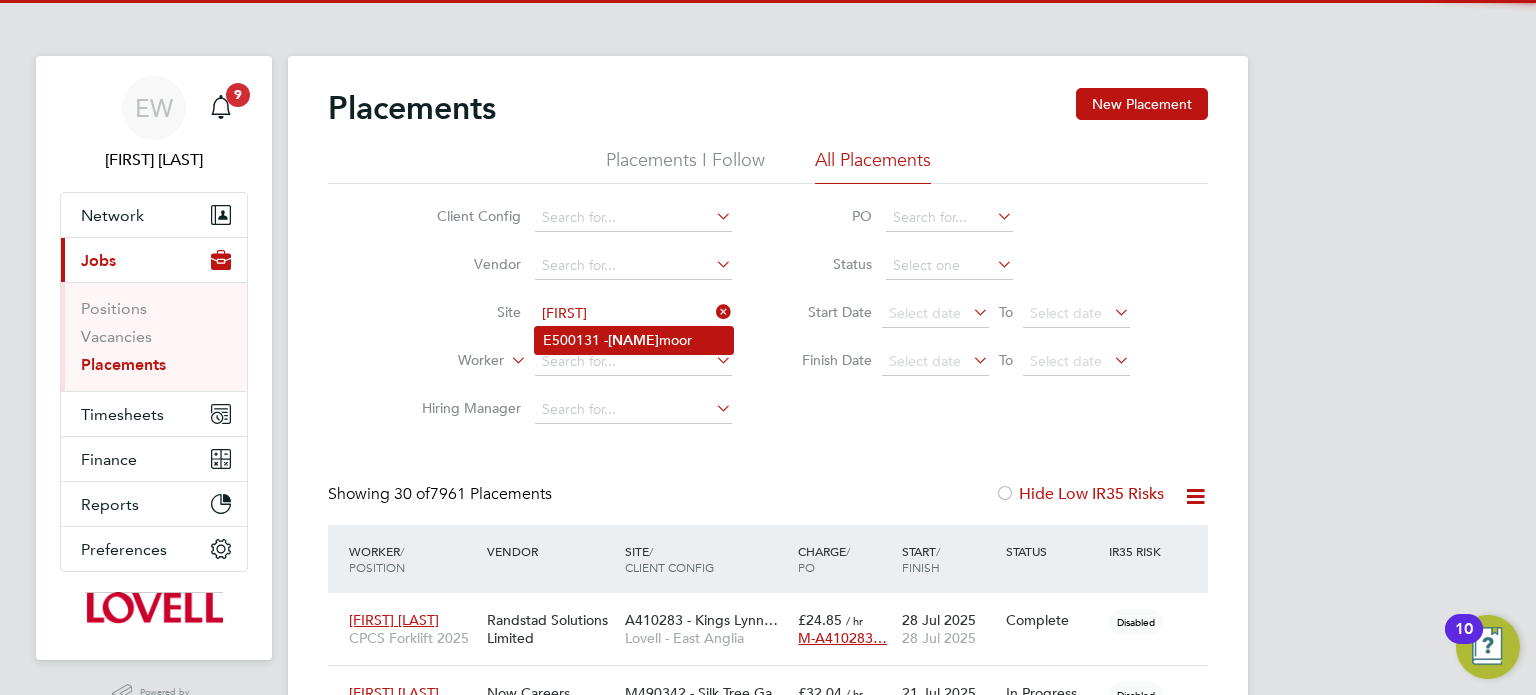 click on "Spenny" 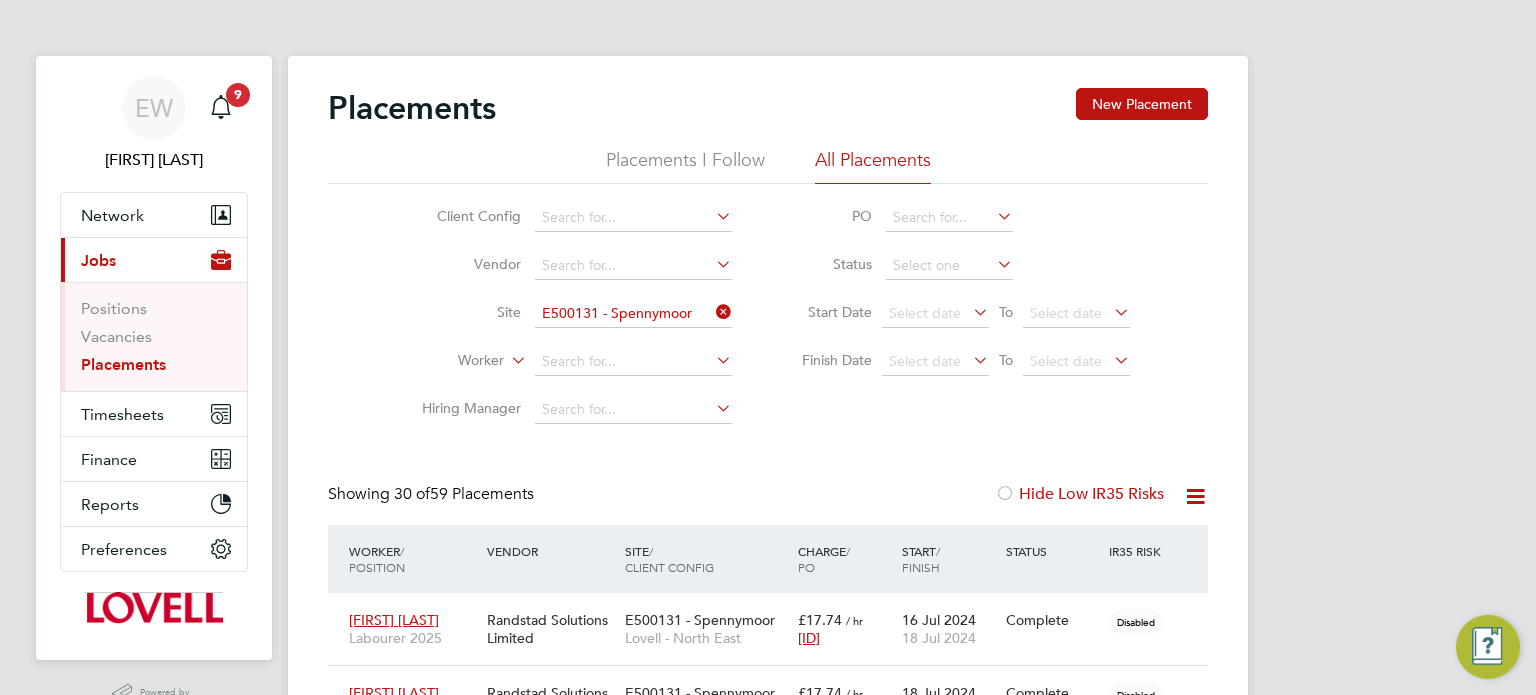 click 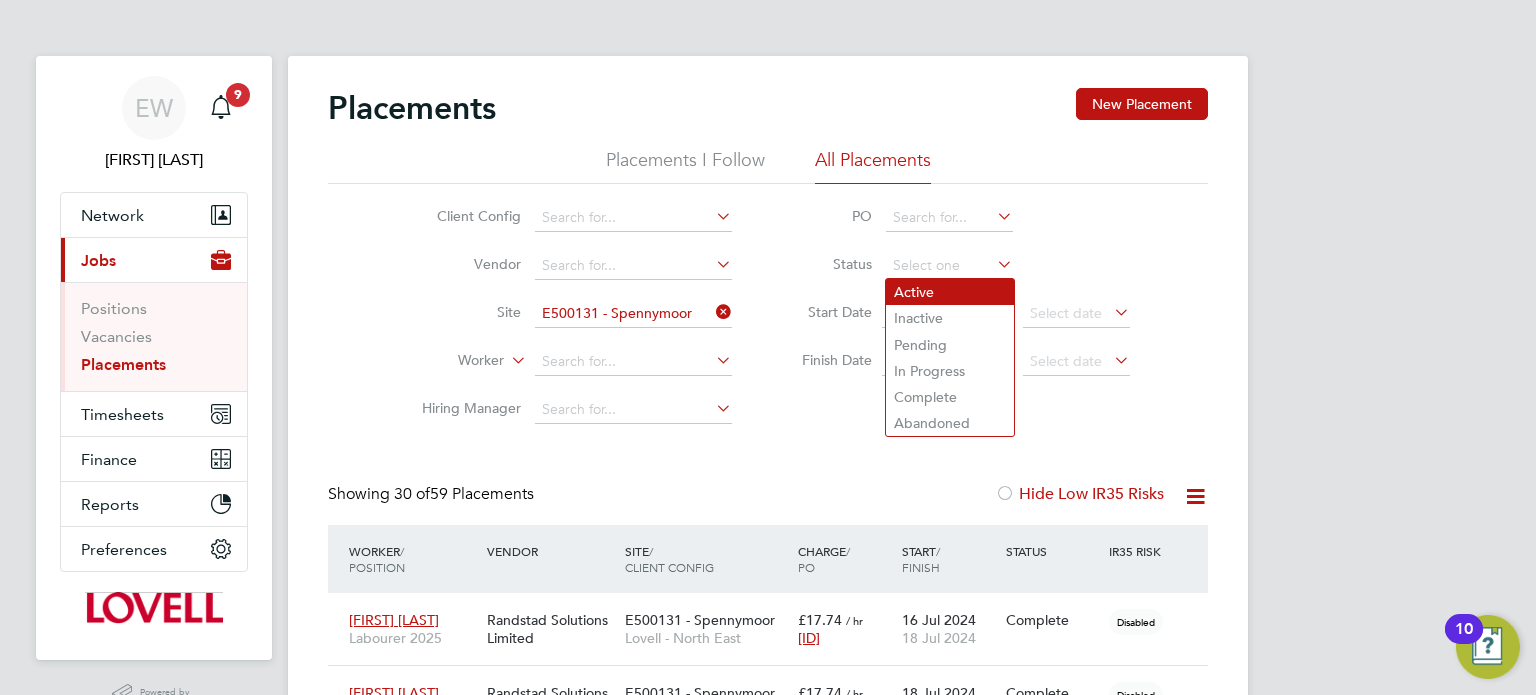 click on "Active" 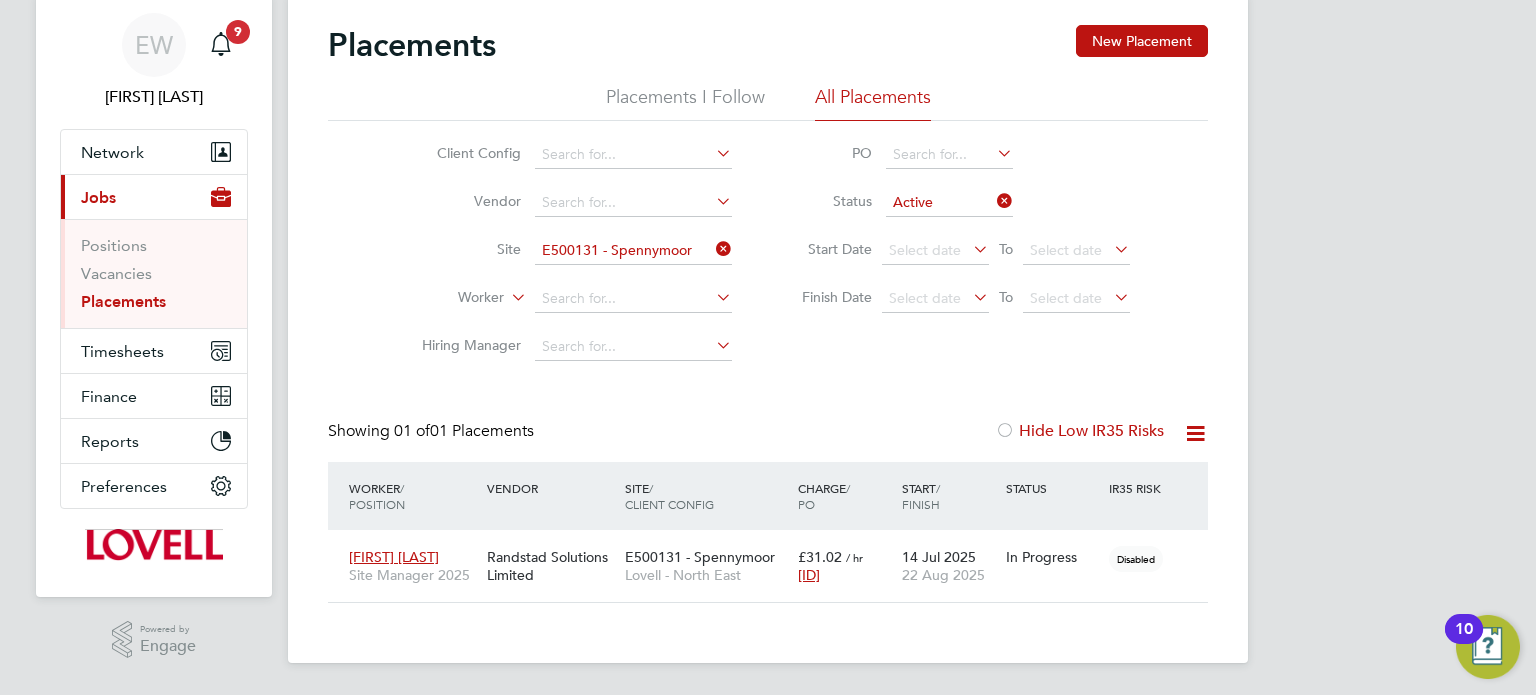 click on "Active" 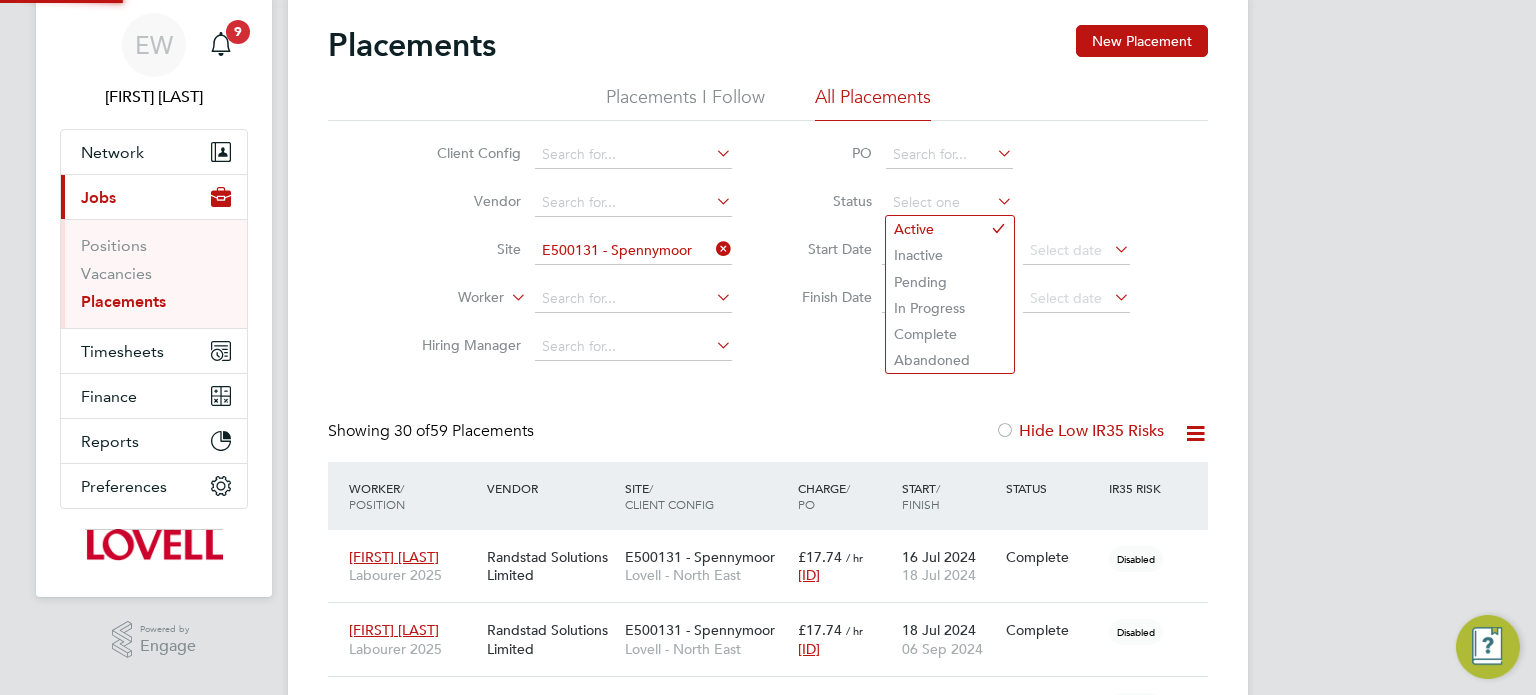 click on "Status" 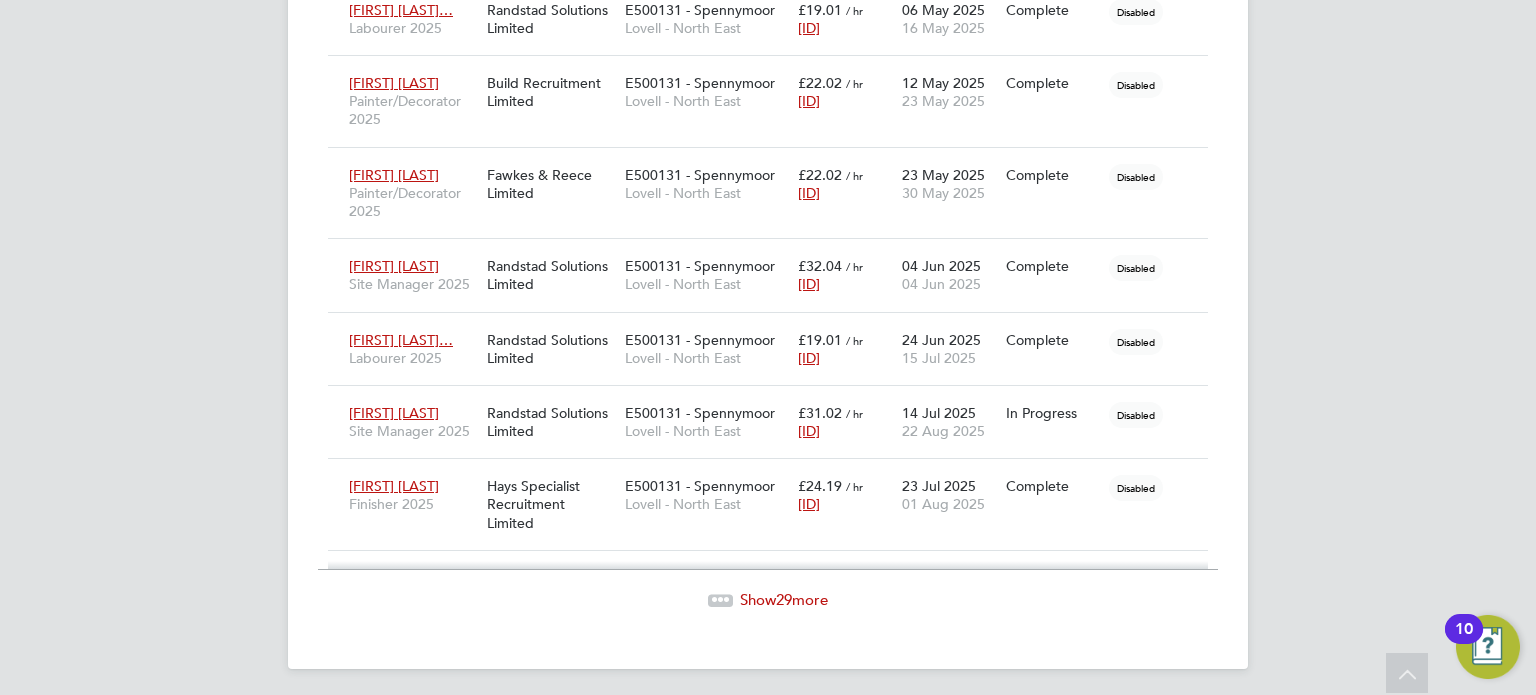 click on "Show  29  more" 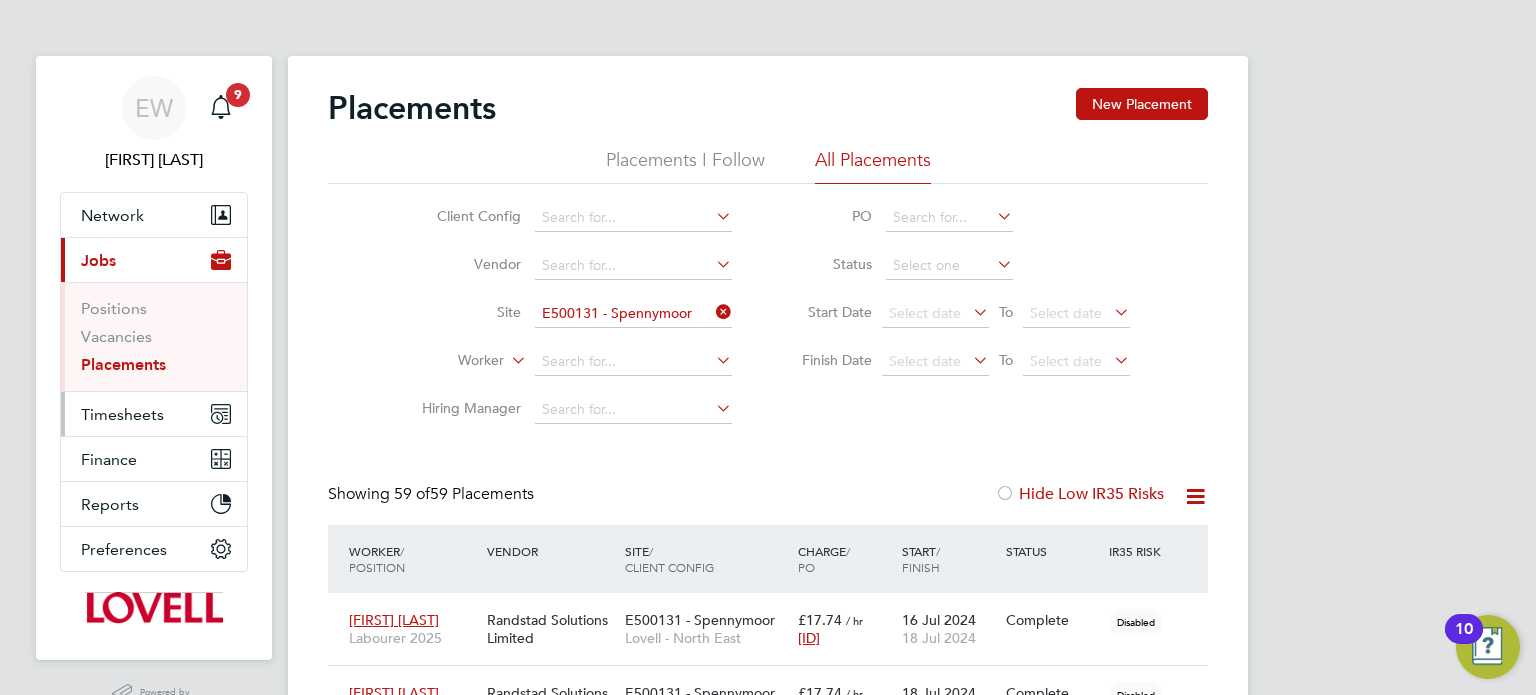 click on "Timesheets" at bounding box center [154, 414] 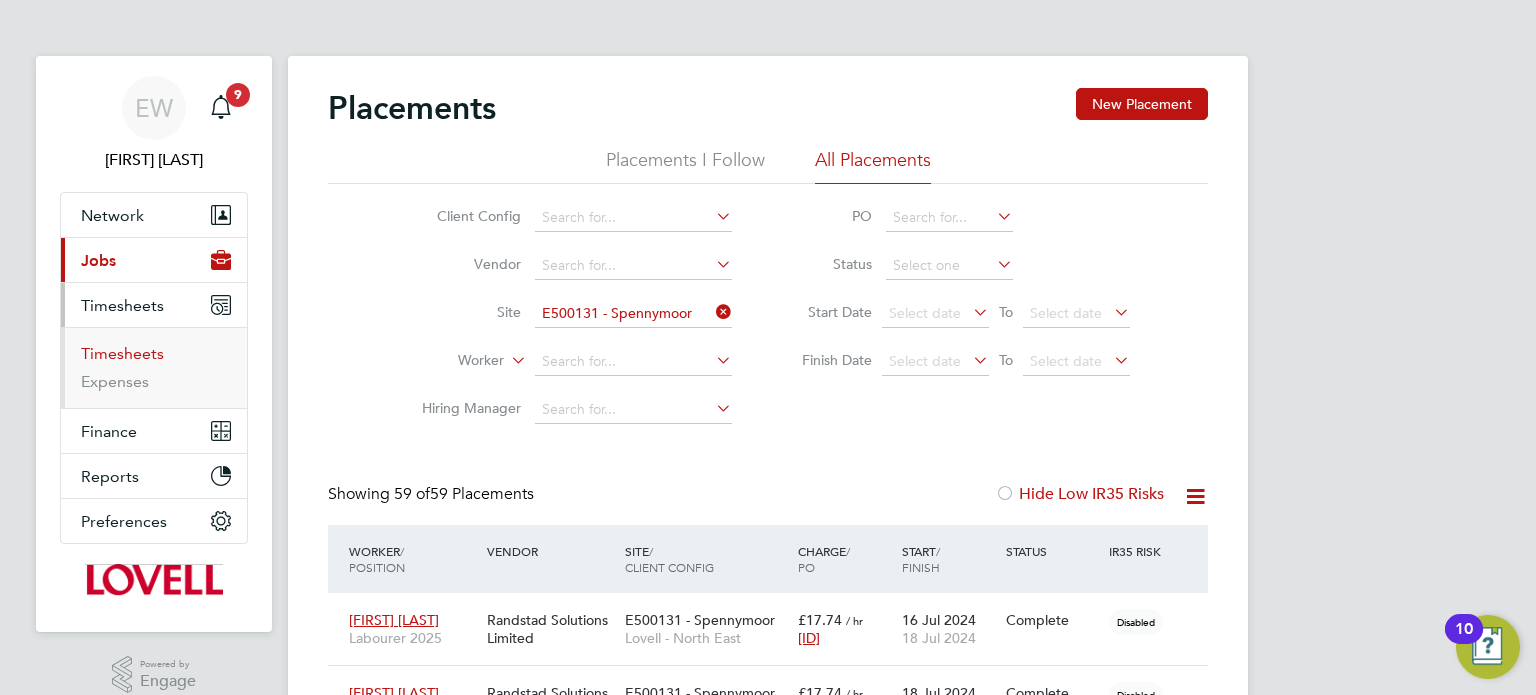 click on "Timesheets" at bounding box center (122, 353) 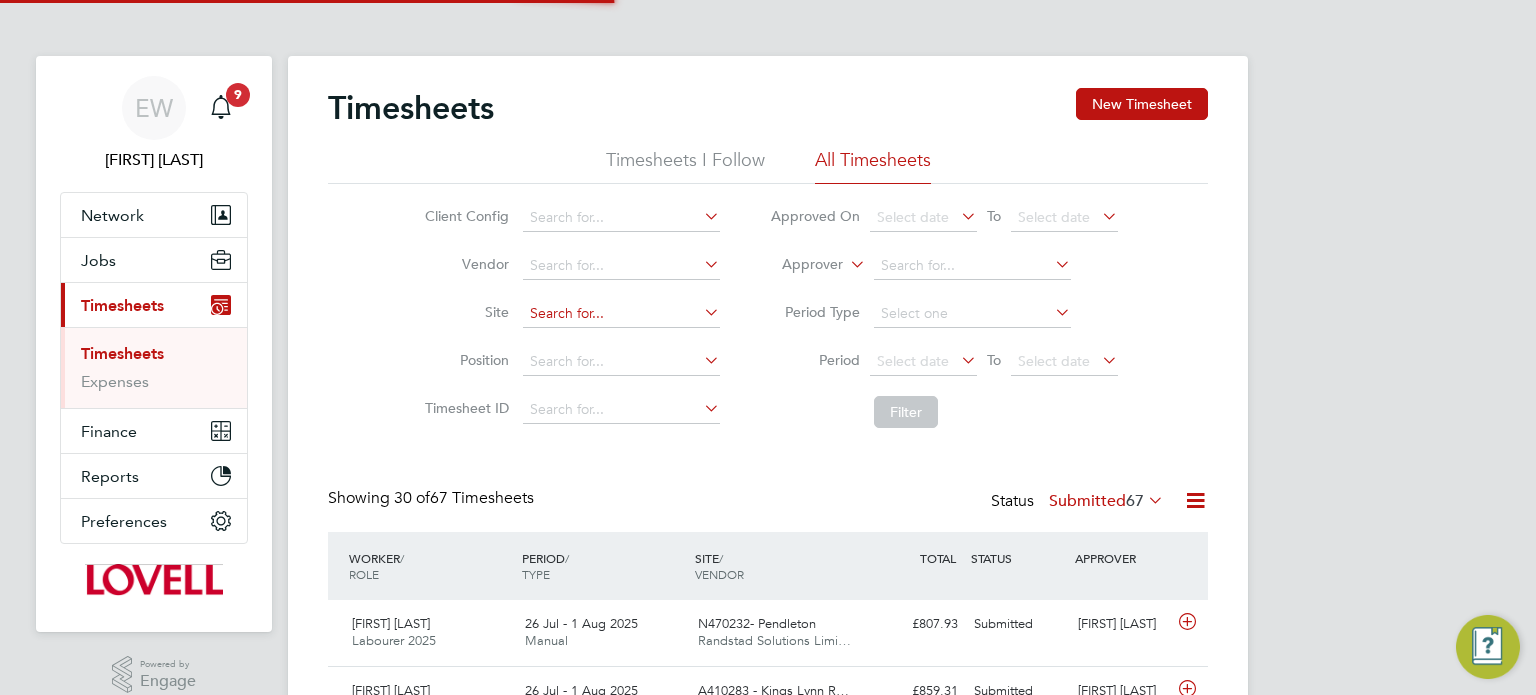 click 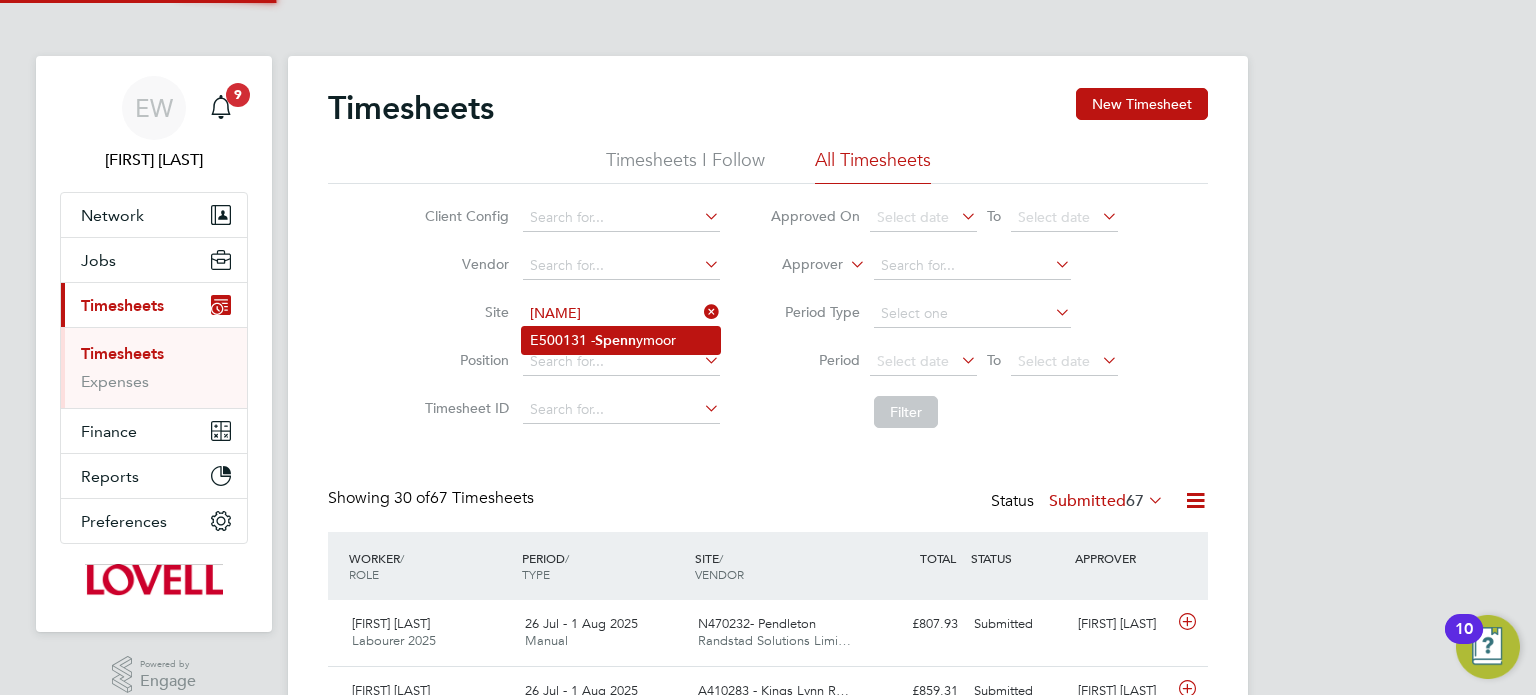 click on "Spenn" 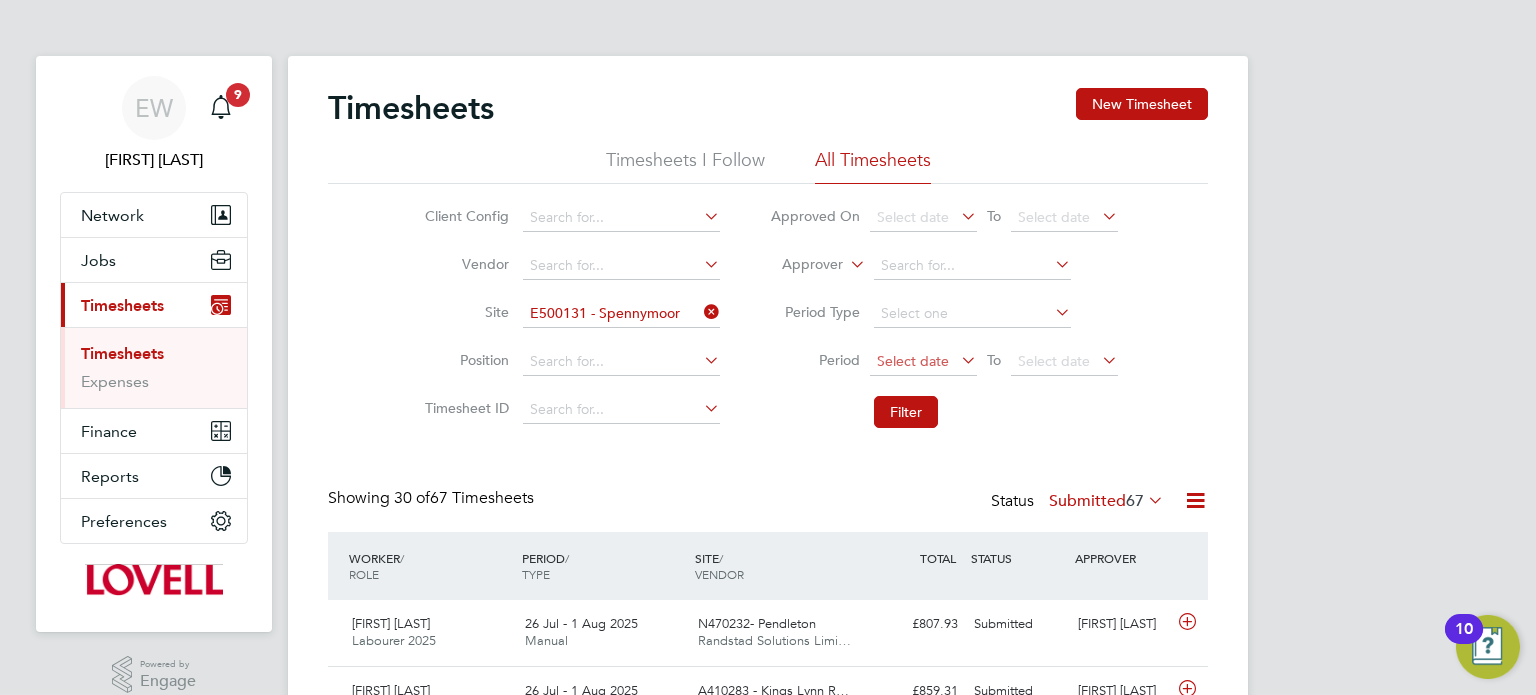 click on "Select date" 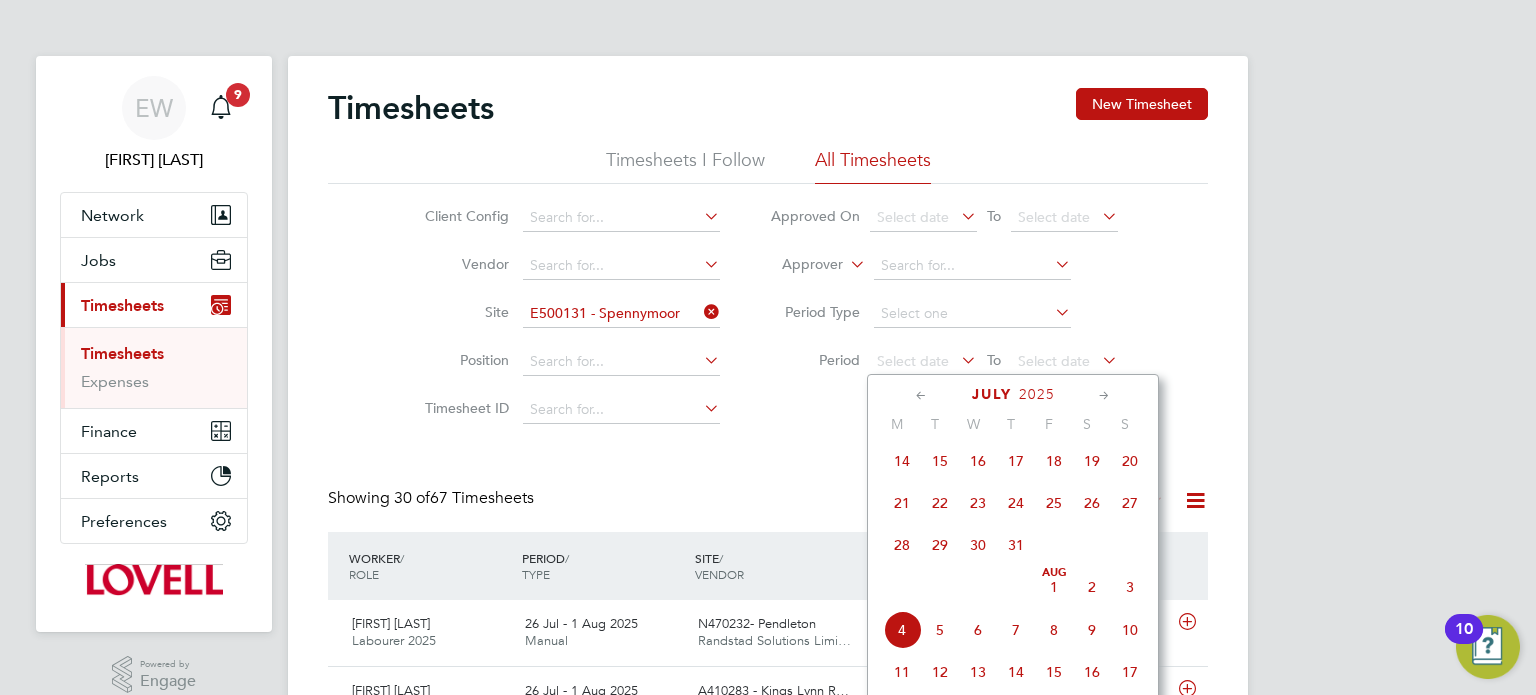 click on "19" 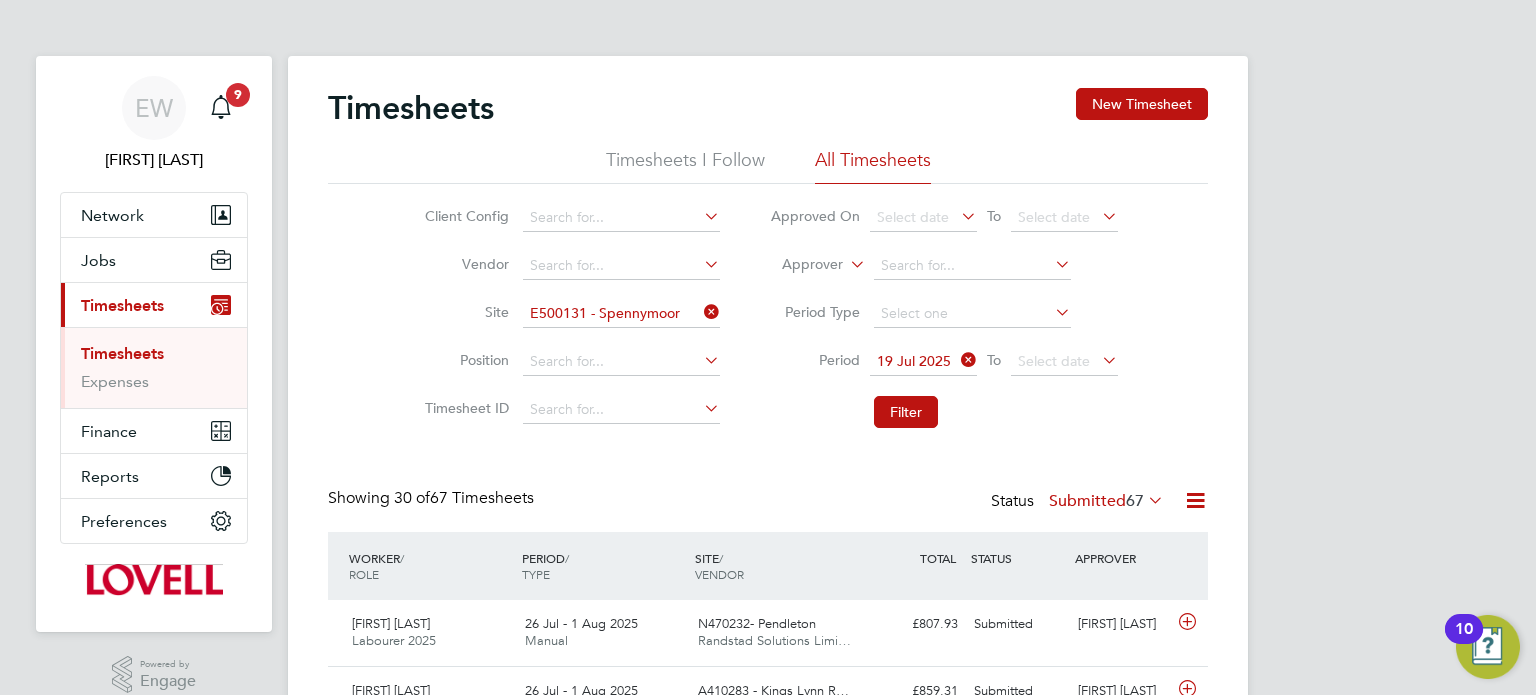 click on "Timesheets New Timesheet Timesheets I Follow All Timesheets Client Config   Vendor   Site   E500131 - Spennymoor Position   Timesheet ID   Approved On
Select date
To
Select date
Approver     Period Type   Period
19 Jul 2025
To
Select date
Filter Showing   30 of  67 Timesheets Status  Submitted  67  WORKER  / ROLE WORKER  / PERIOD PERIOD  / TYPE SITE  / VENDOR TOTAL   TOTAL  / STATUS STATUS APPROVER Alimamy Kamara Labourer 2025   26 Jul - 1 Aug 2025 26 Jul - 1 Aug 2025 Manual N470232- Pendleton Randstad Solutions Limi… £807.93 Submitted Submitted Adam Farbon Stephen Hawes Labourer 2025   26 Jul - 1 Aug 2025 26 Jul - 1 Aug 2025 Manual A410283 - Kings Lynn R… Randstad Solutions Limi… £859.31 Submitted Submitted Myles Tuddenham Patrick Lohan Labourer 2025   26 Jul - 1 Aug 2025 26 Jul - 1 Aug 2025 Manual N470246 - Wade Works Randstad Solutions Limi… £1,243.29 Submitted Submitted David Allcock Andrew Browne Labourer 2025   26 Jul - 1 Aug 2025 Manual" 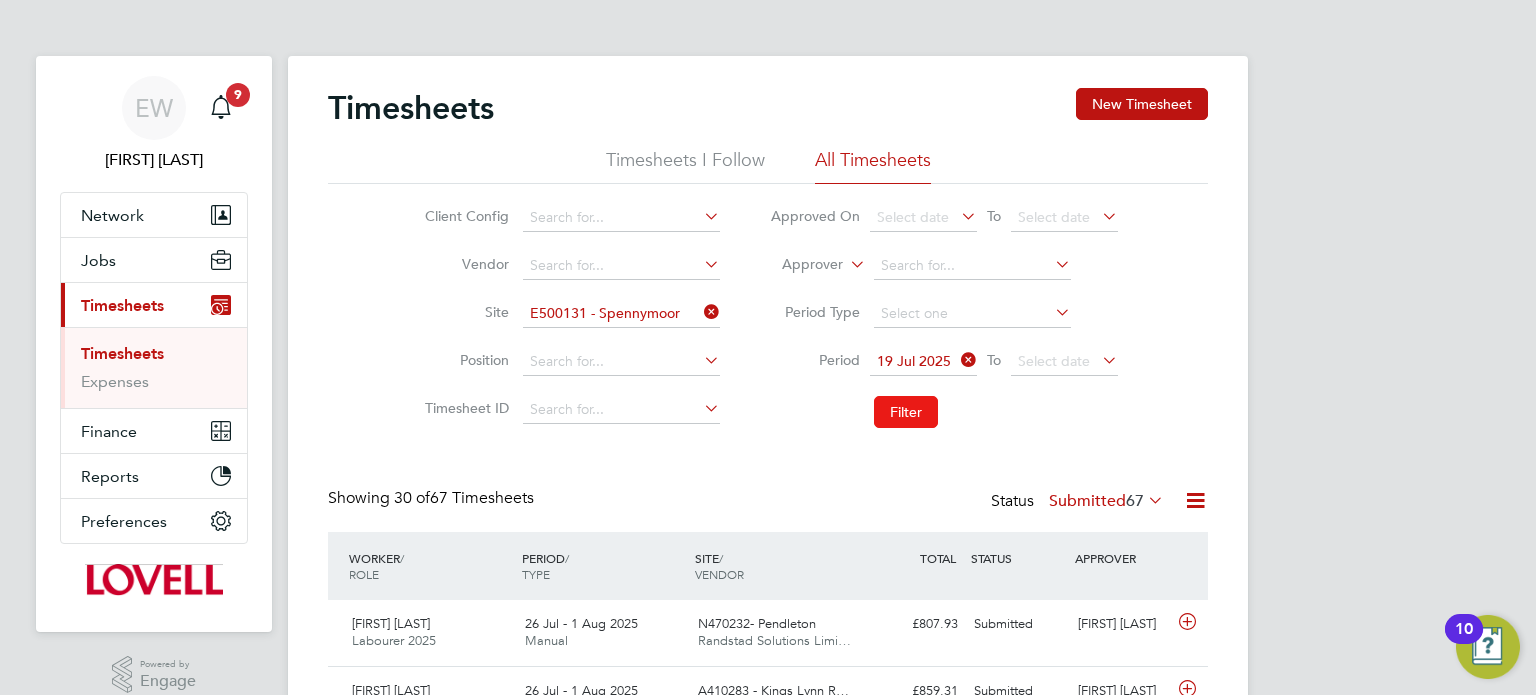 click on "Filter" 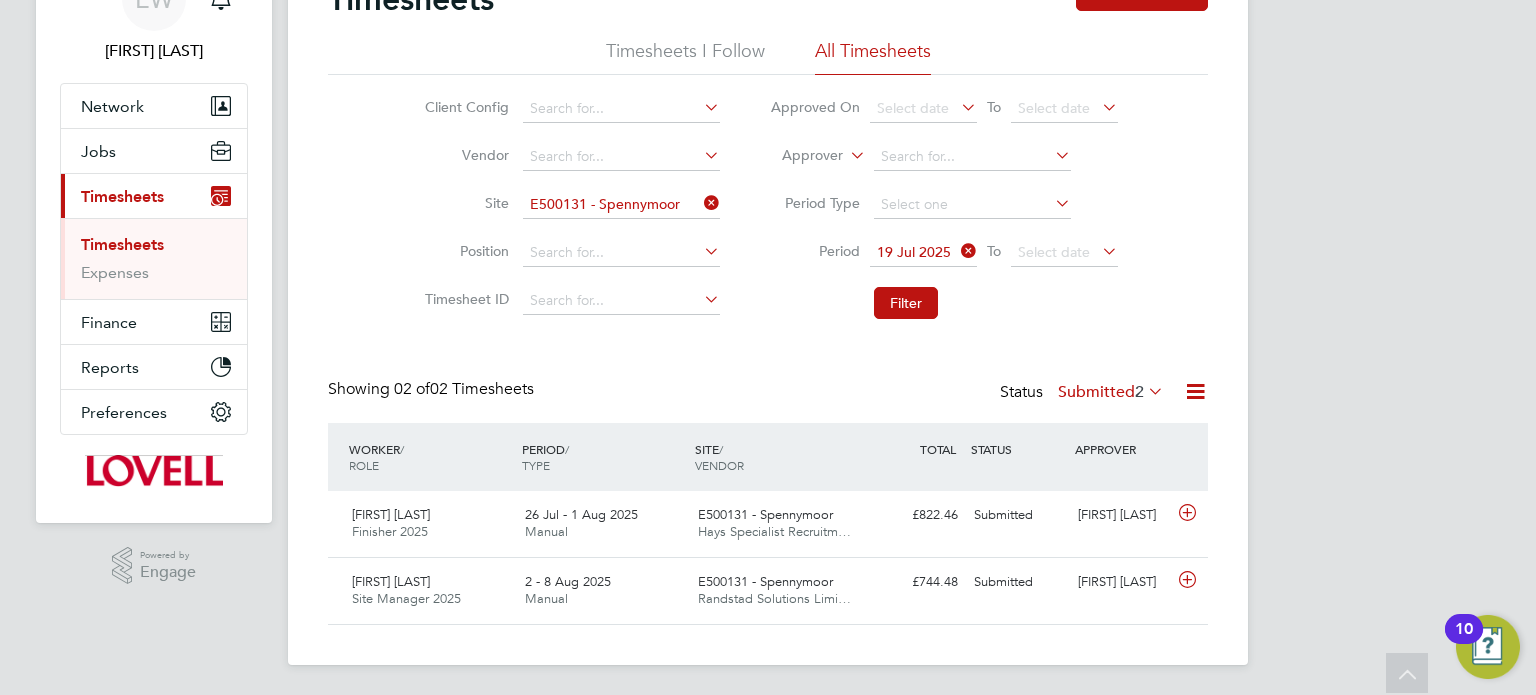 click on "Submitted  2" 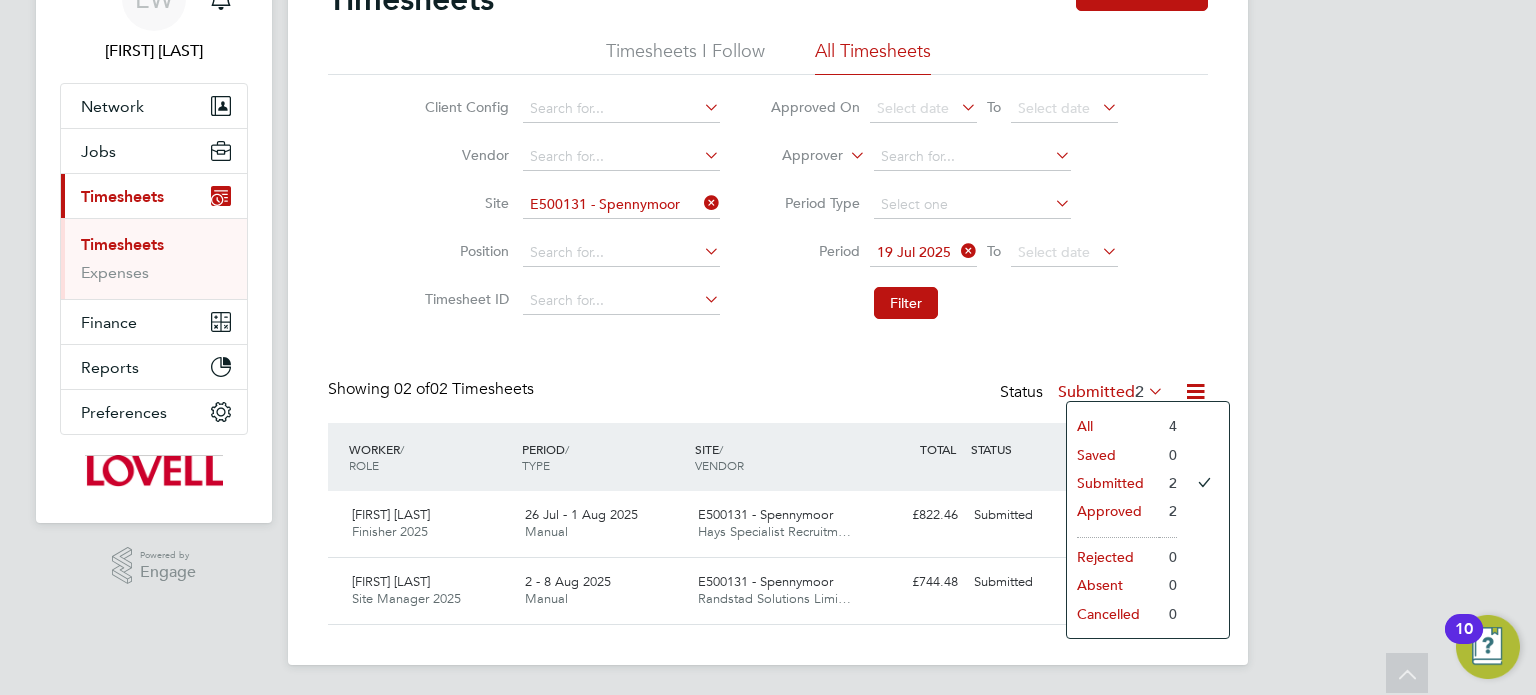 click on "Approved" 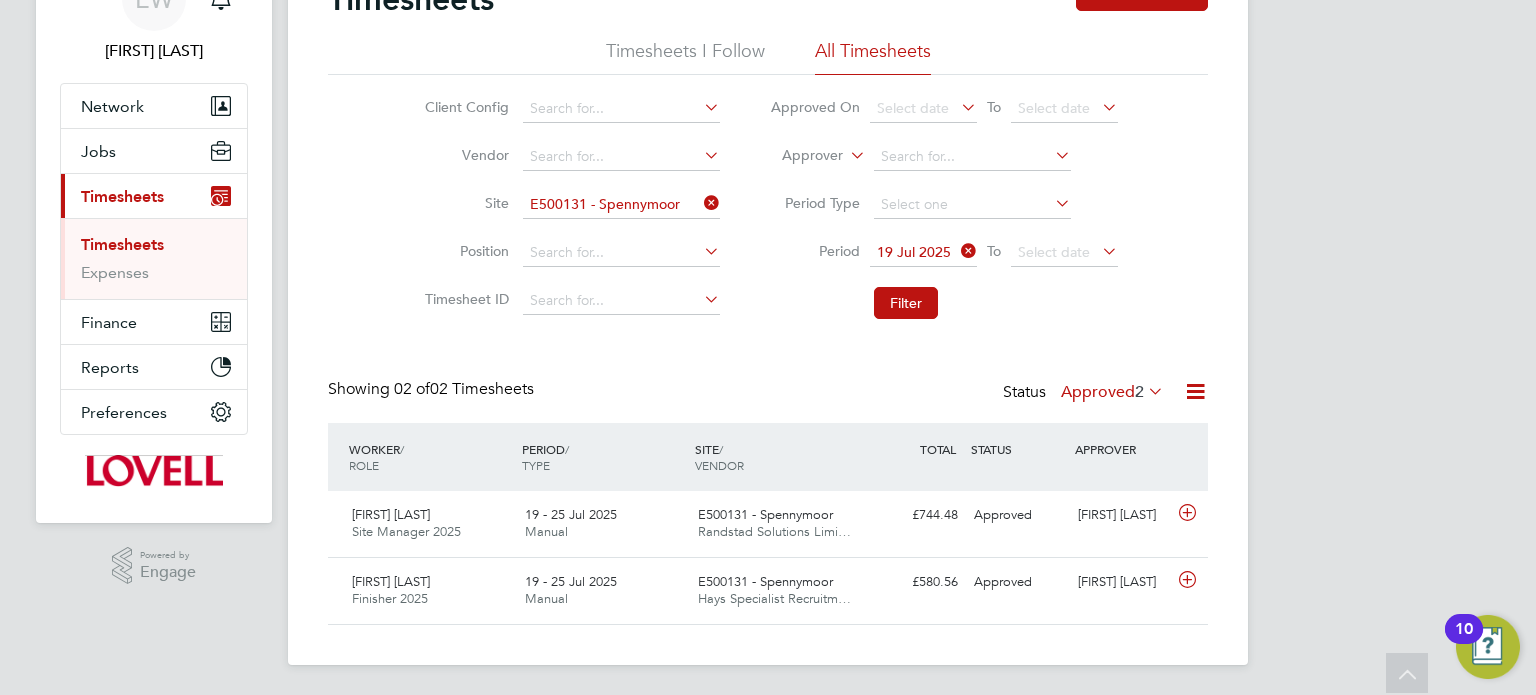click on "19 Jul 2025" 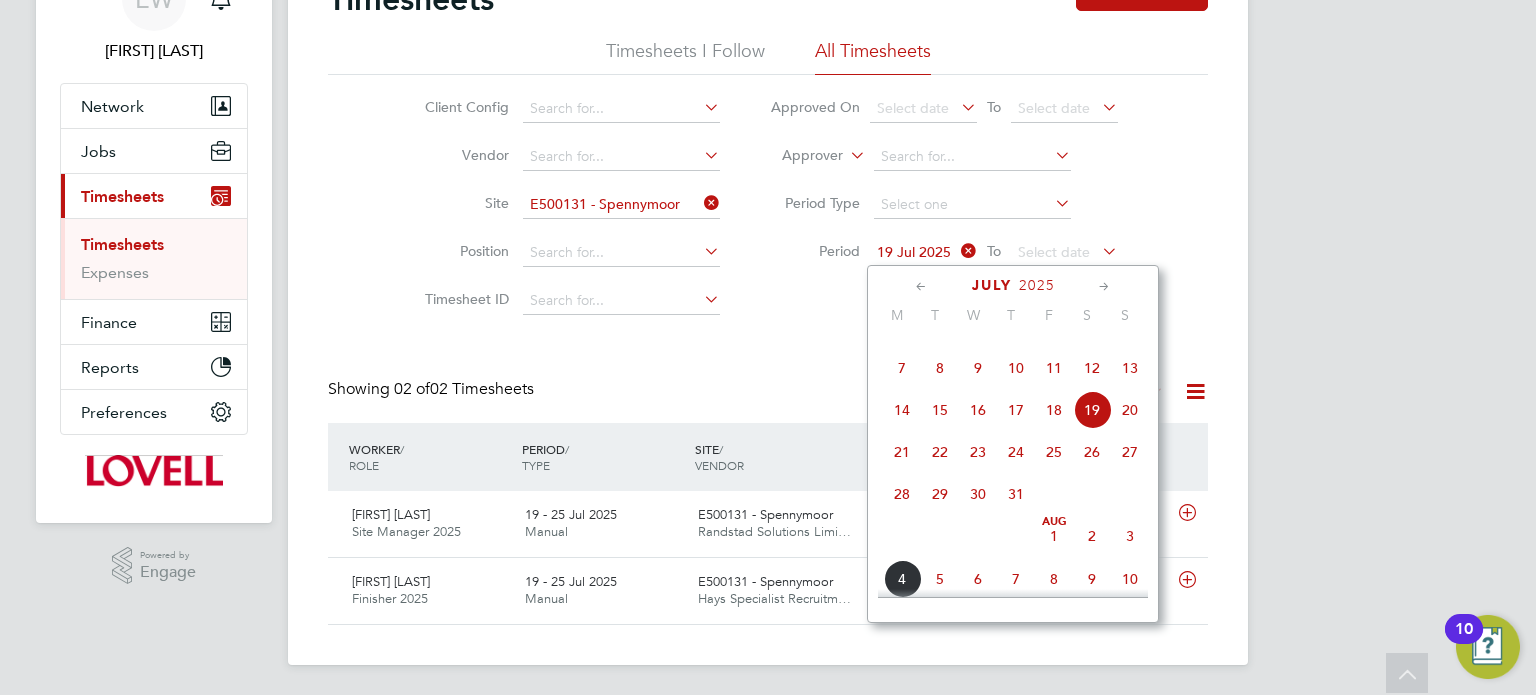 click on "12" 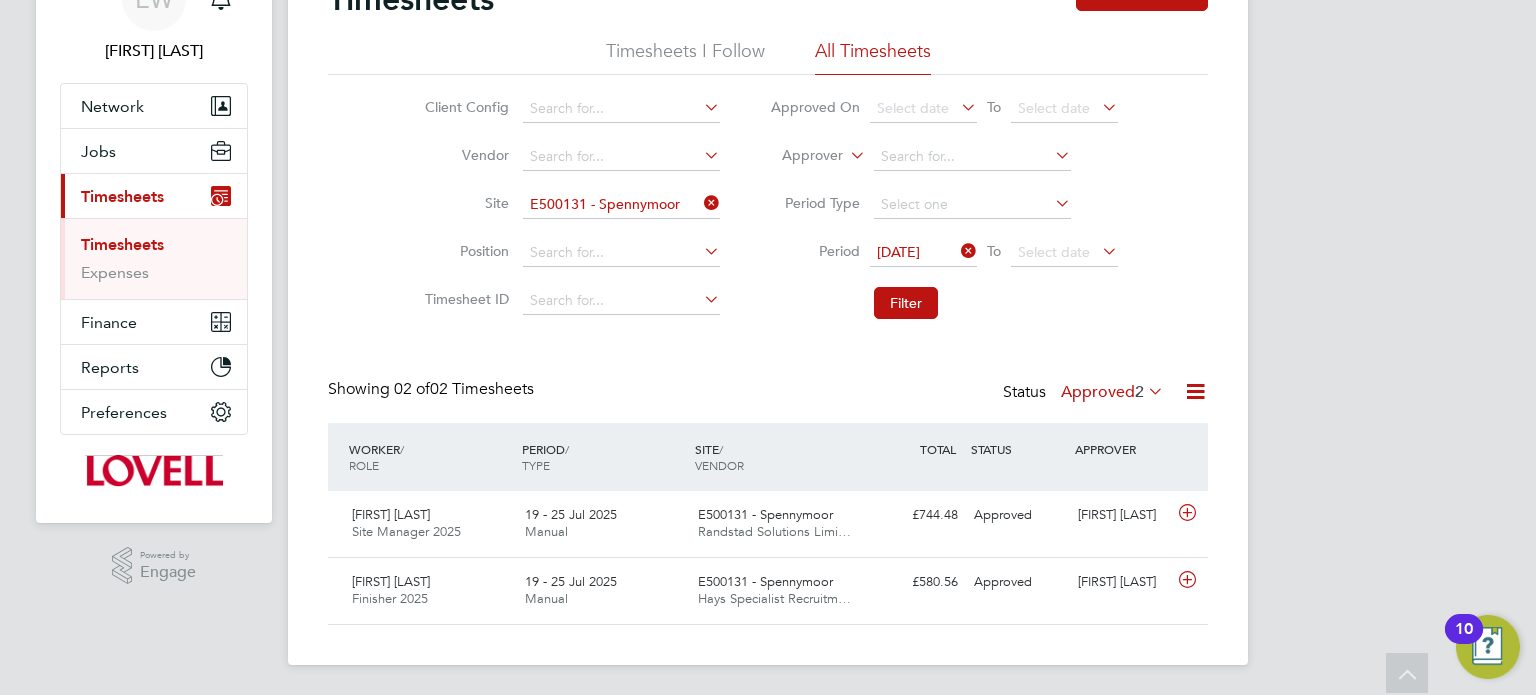 click on "Filter" 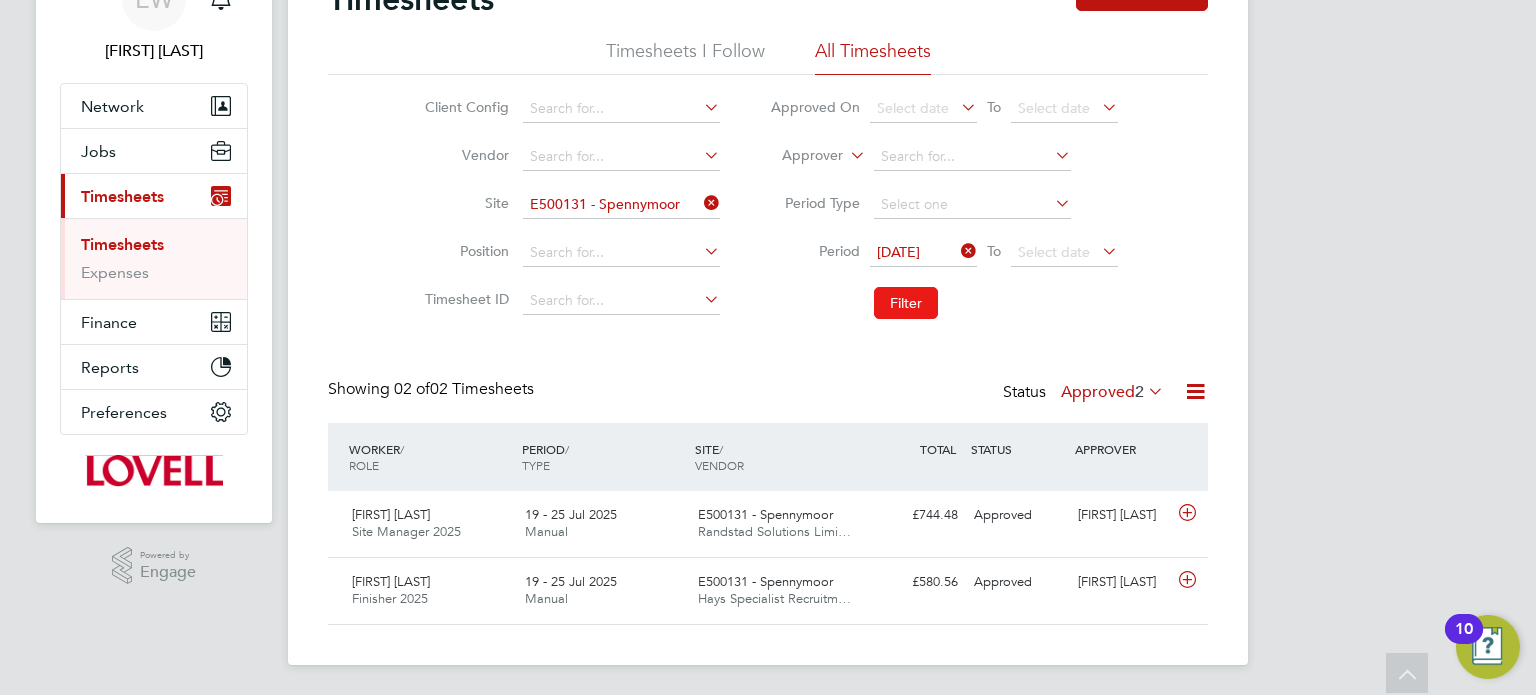 click on "Filter" 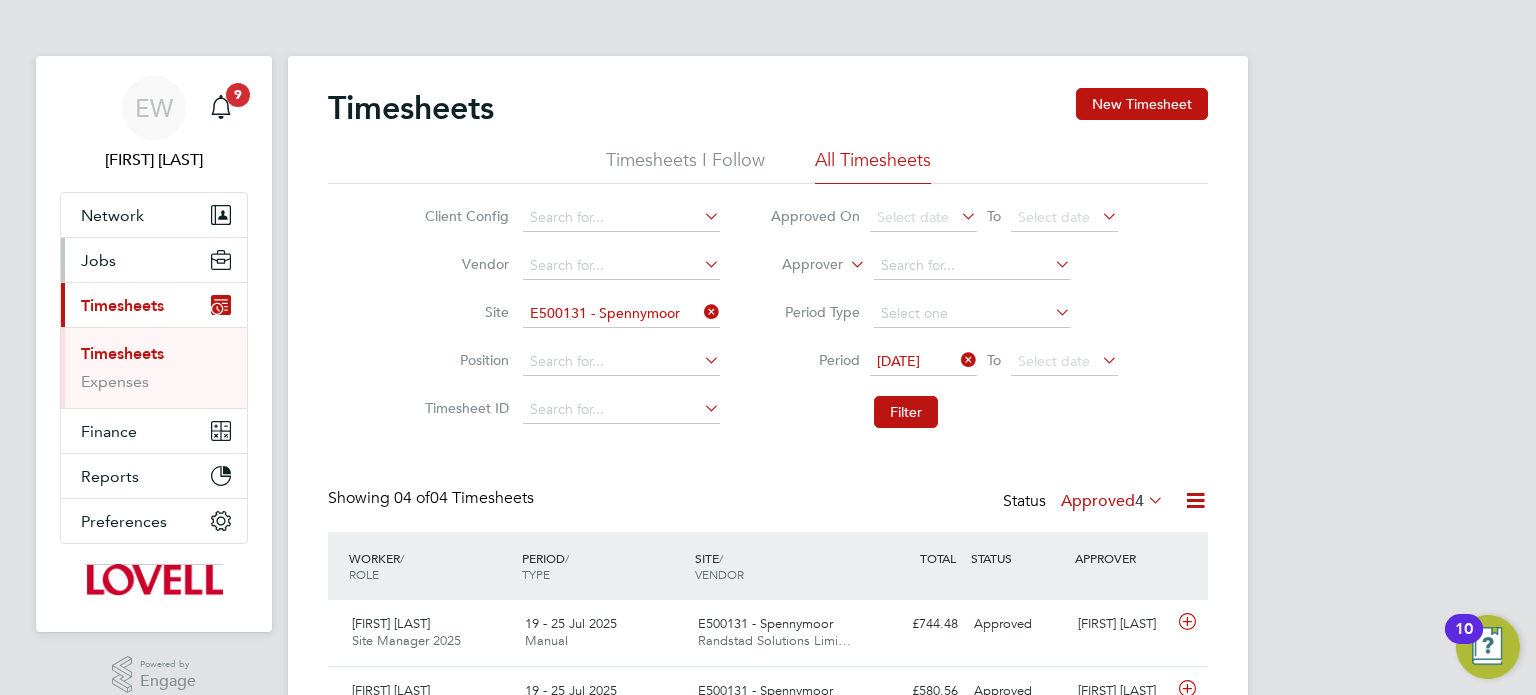 click on "Jobs" at bounding box center (98, 260) 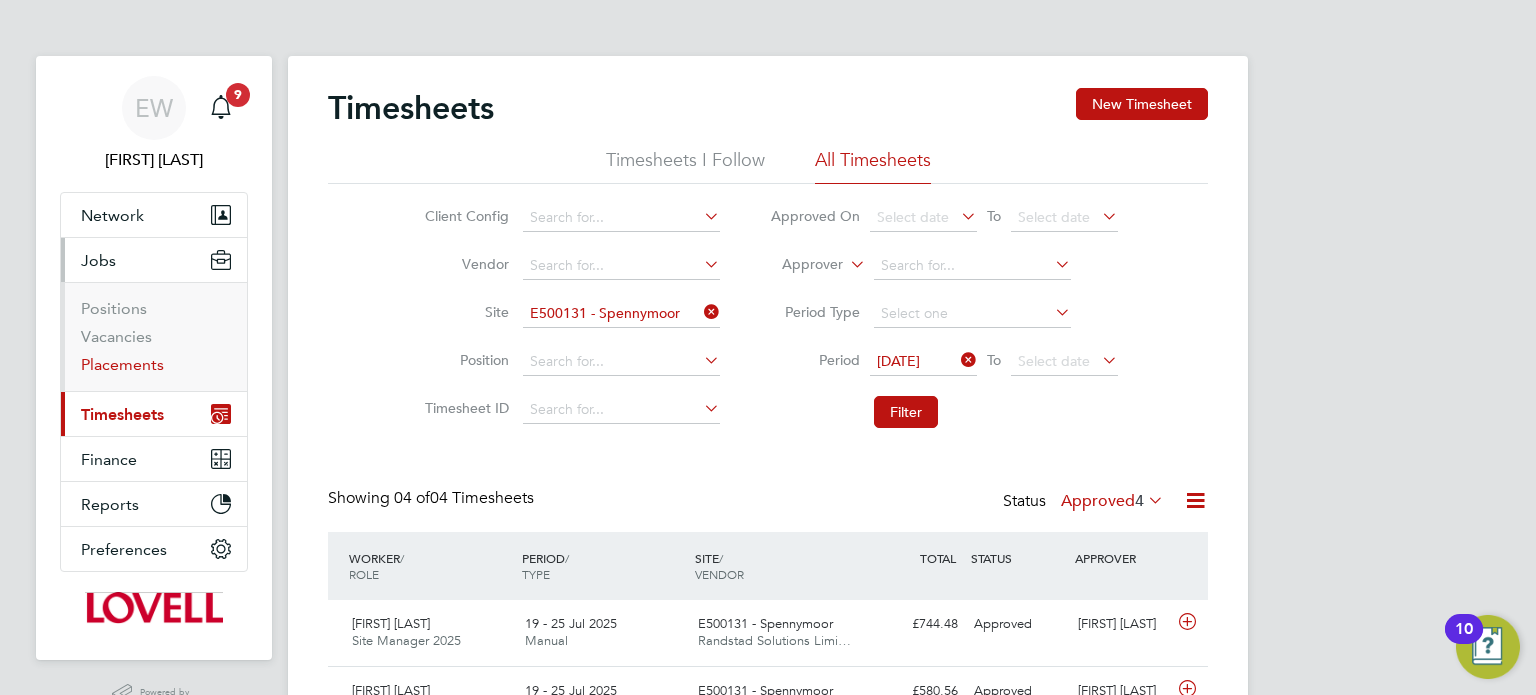 click on "Placements" at bounding box center [122, 364] 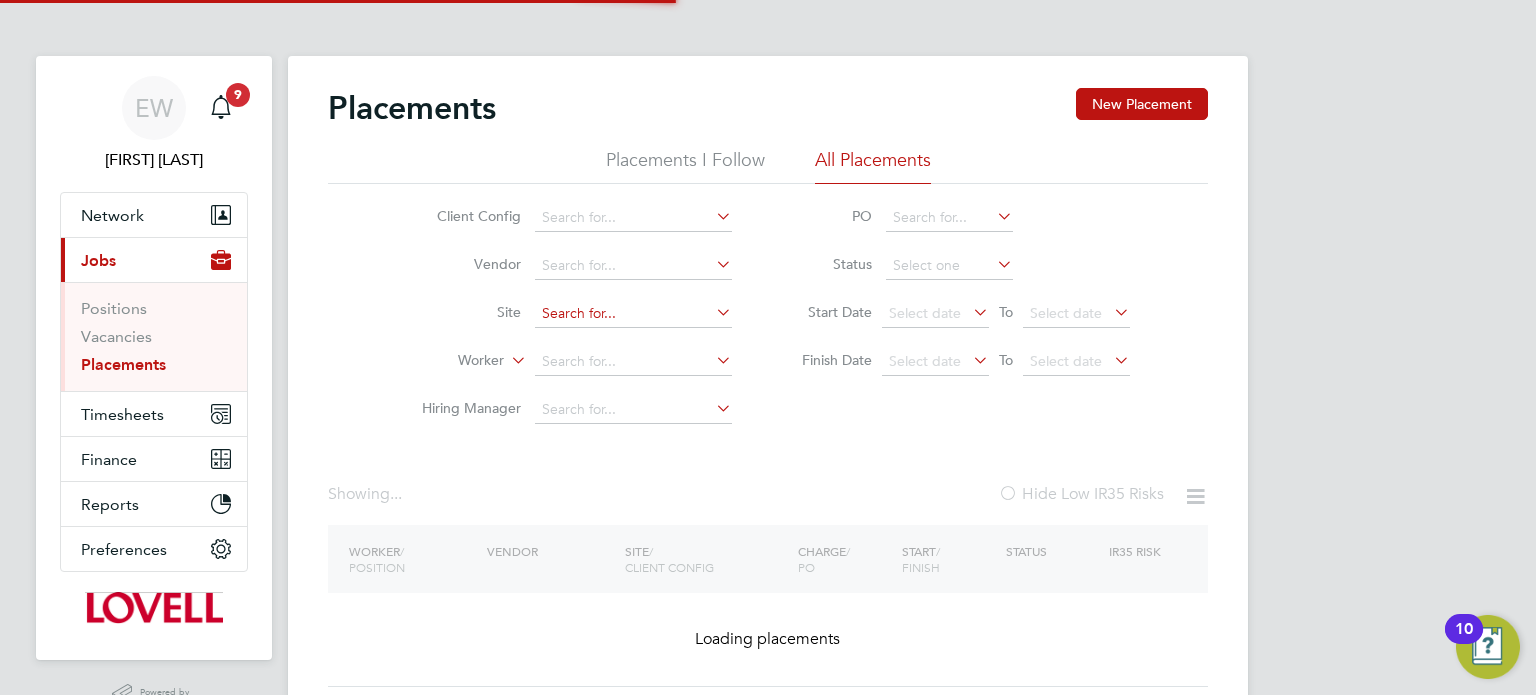 click 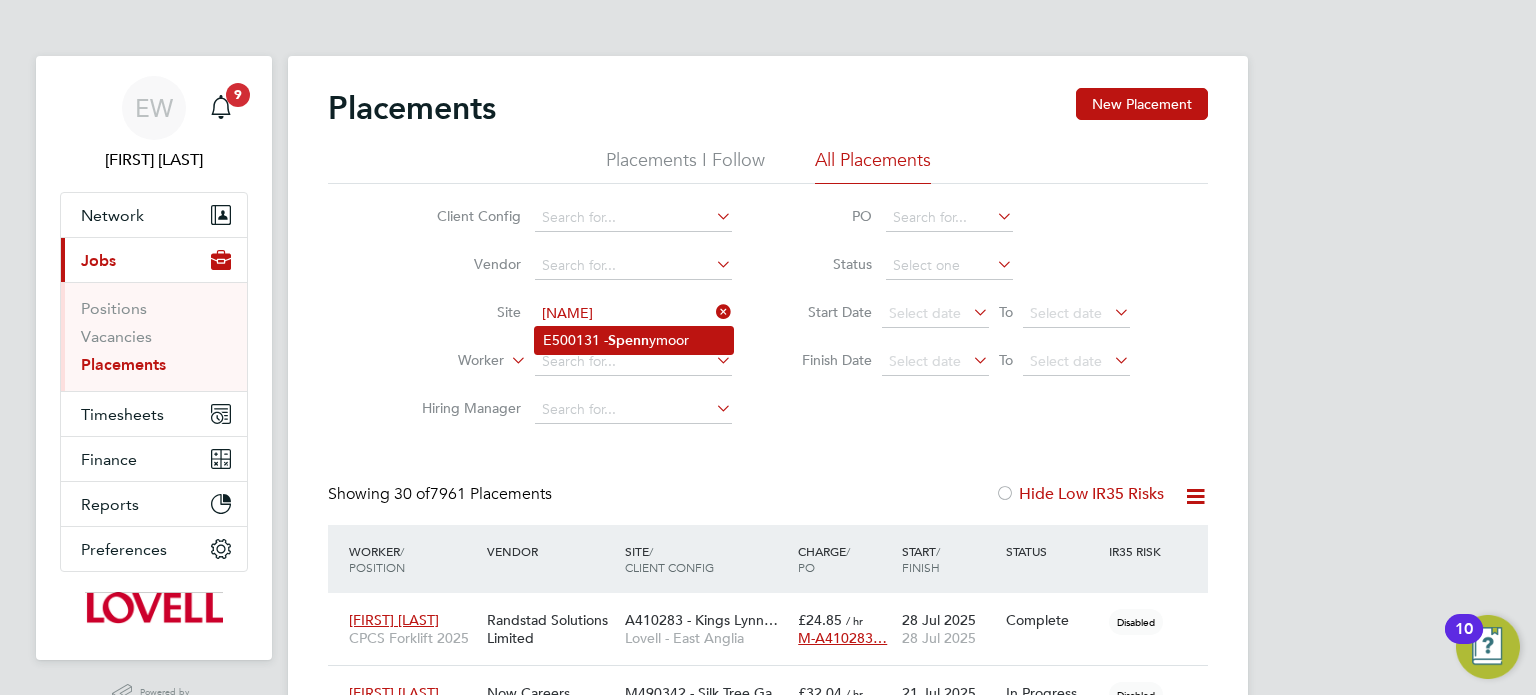click on "Spenn" 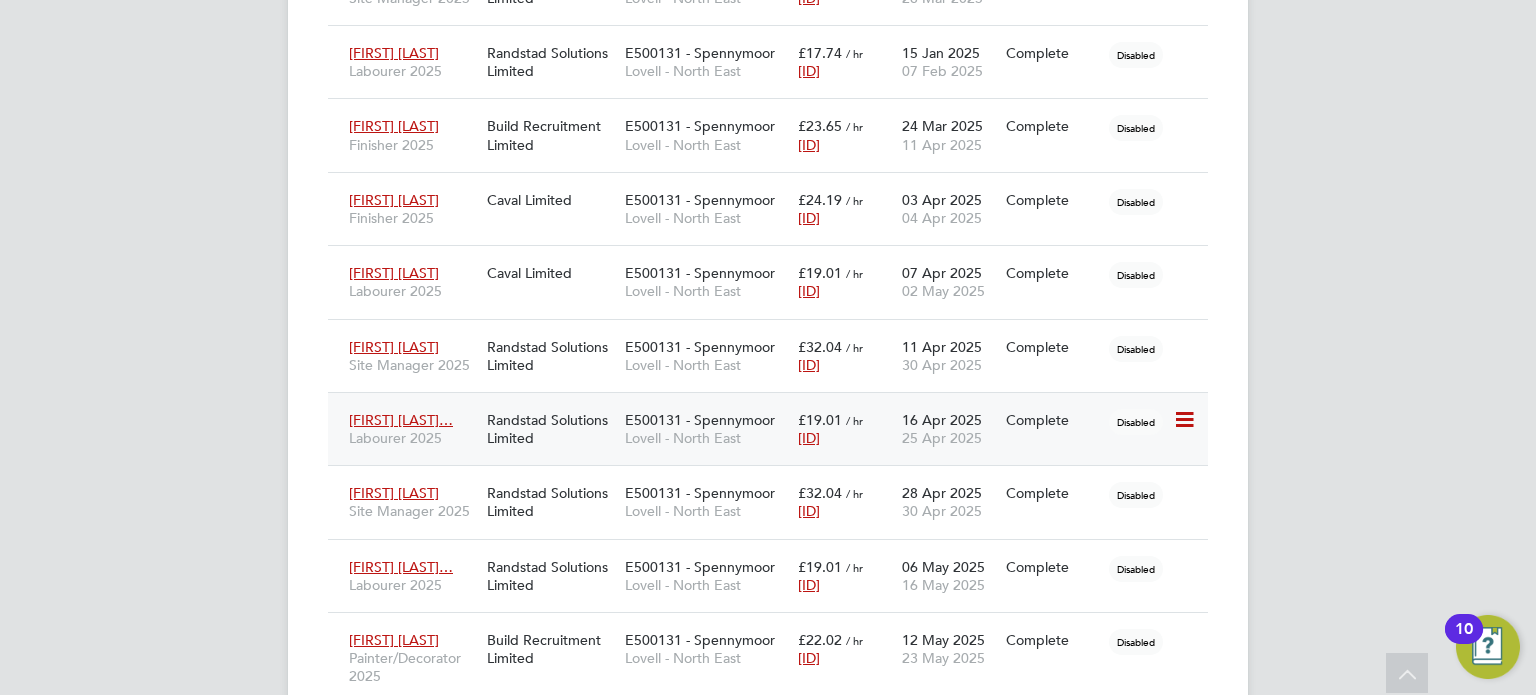 click on "Lovell - North East" 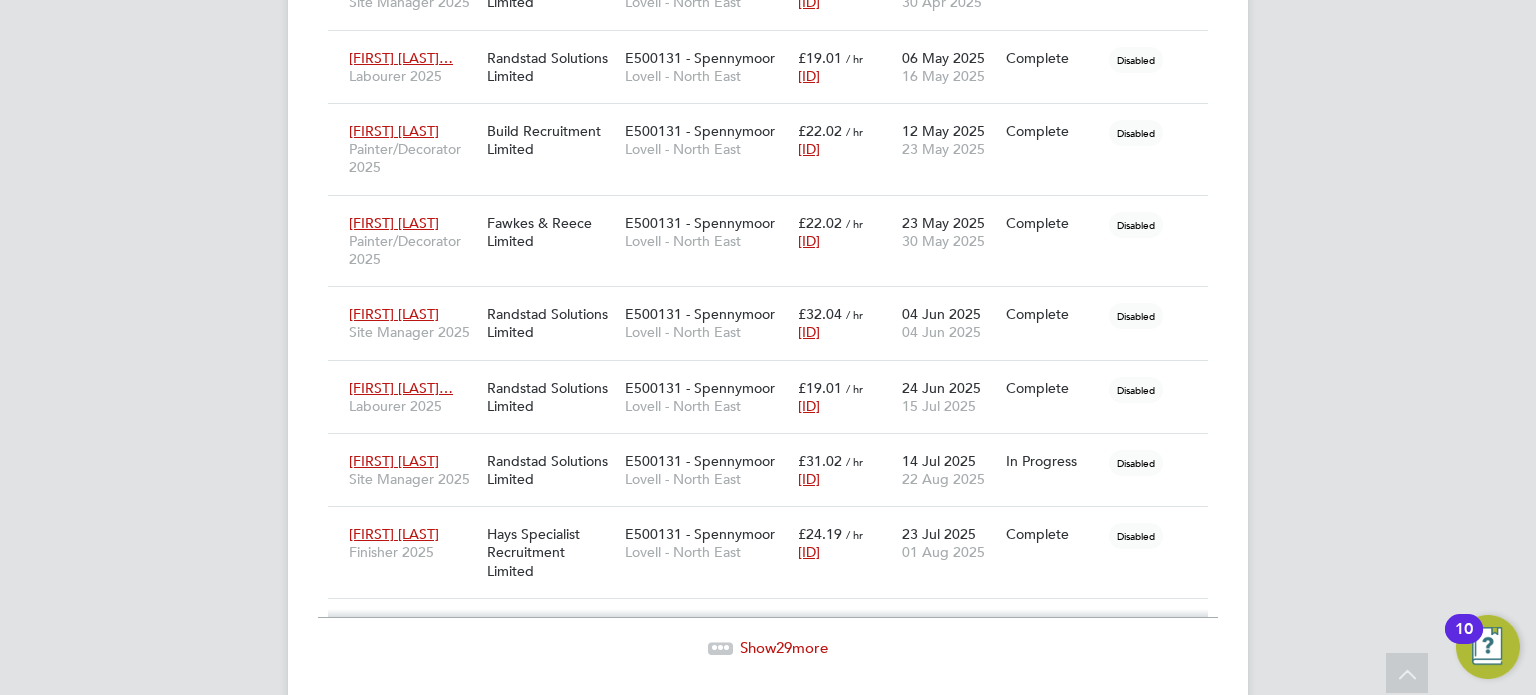 click on "Show  29  more" 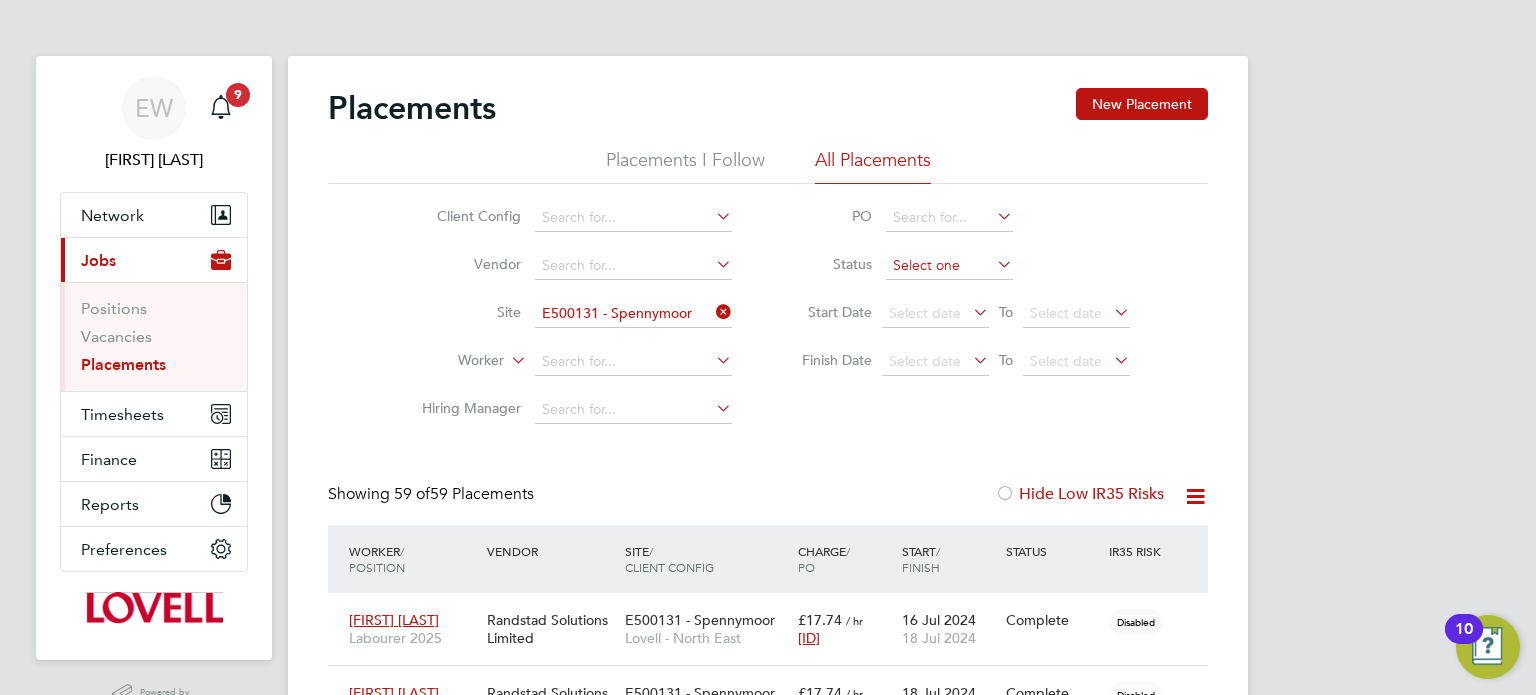click 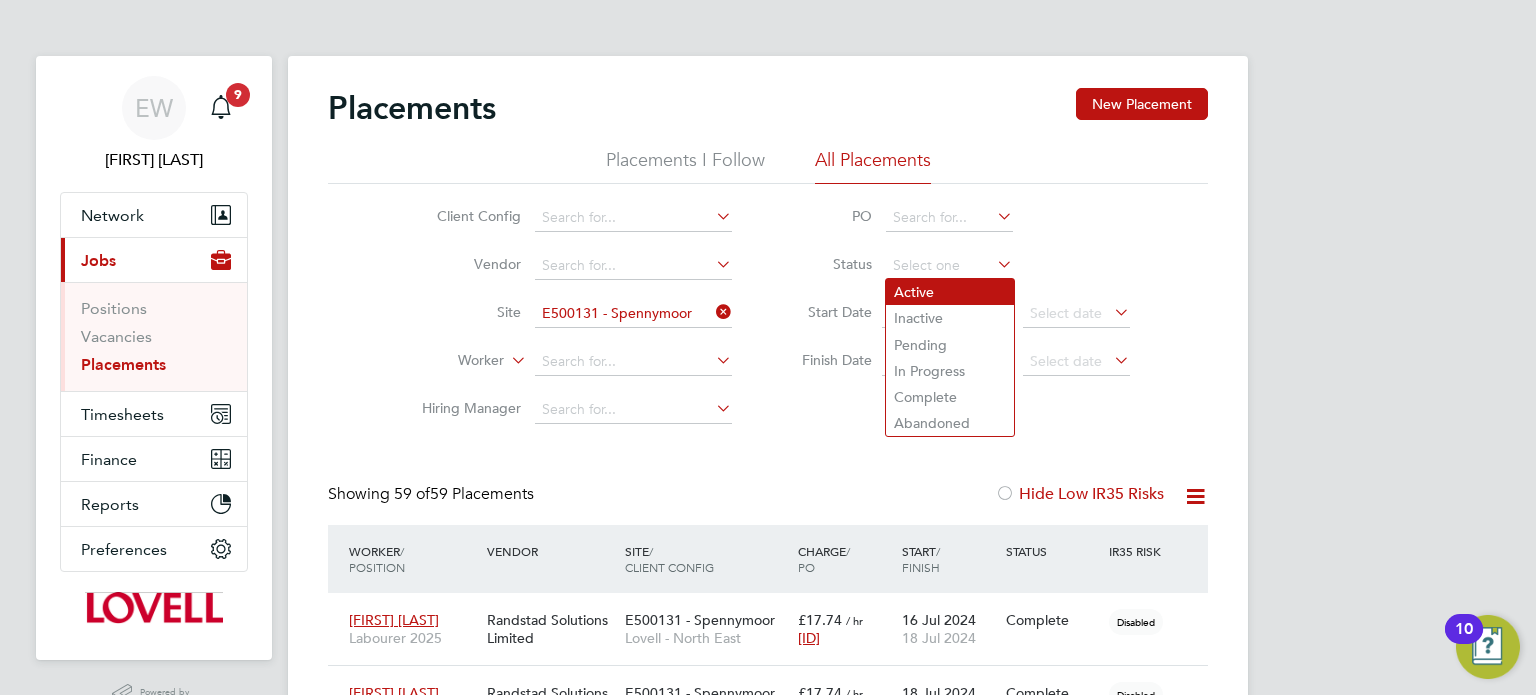 click on "Active" 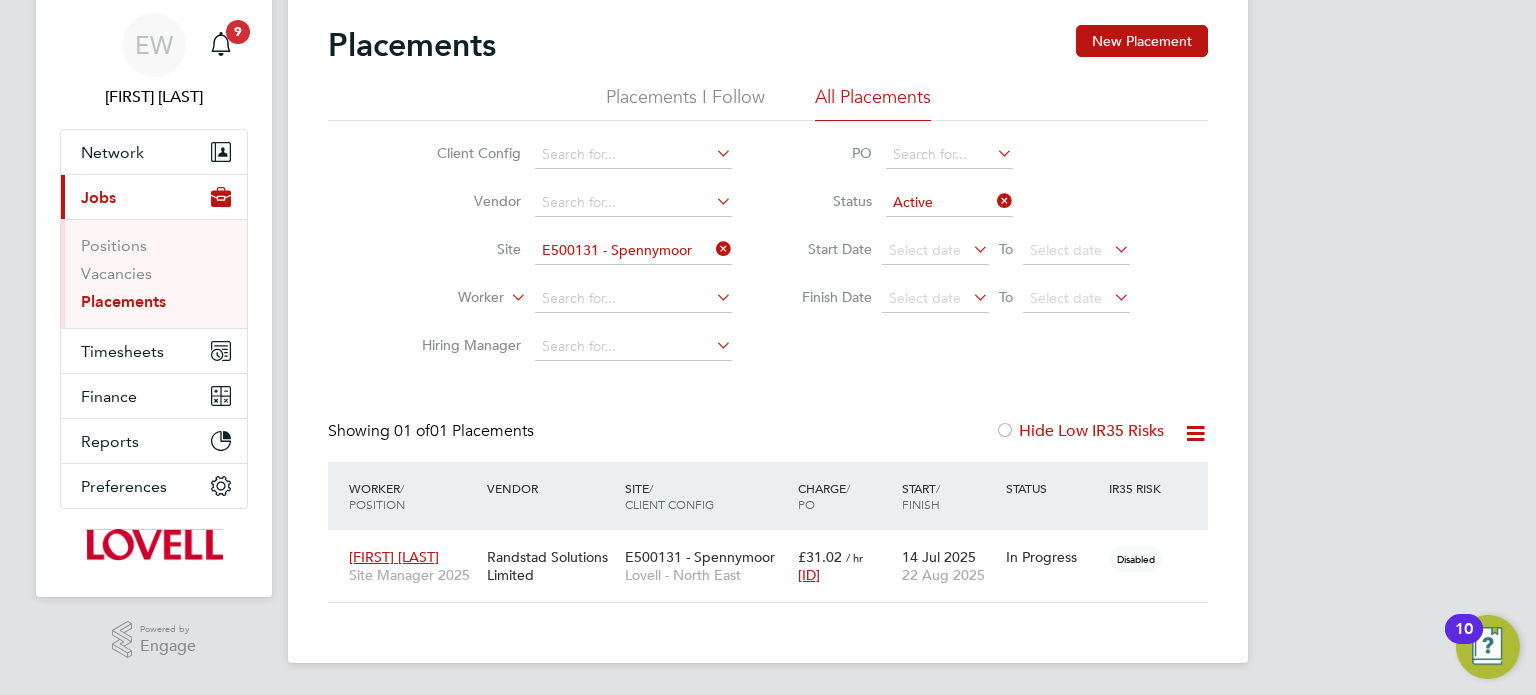 click 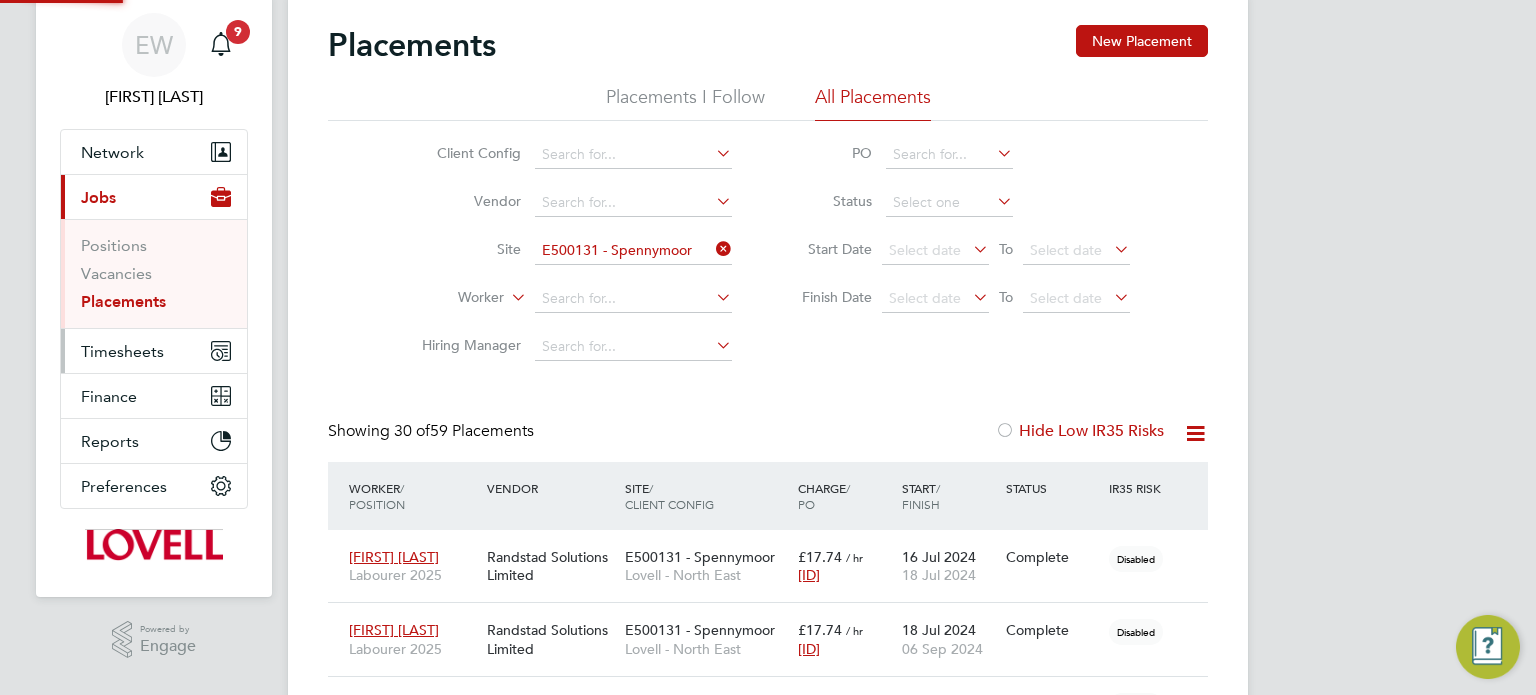 click on "Timesheets" at bounding box center [154, 351] 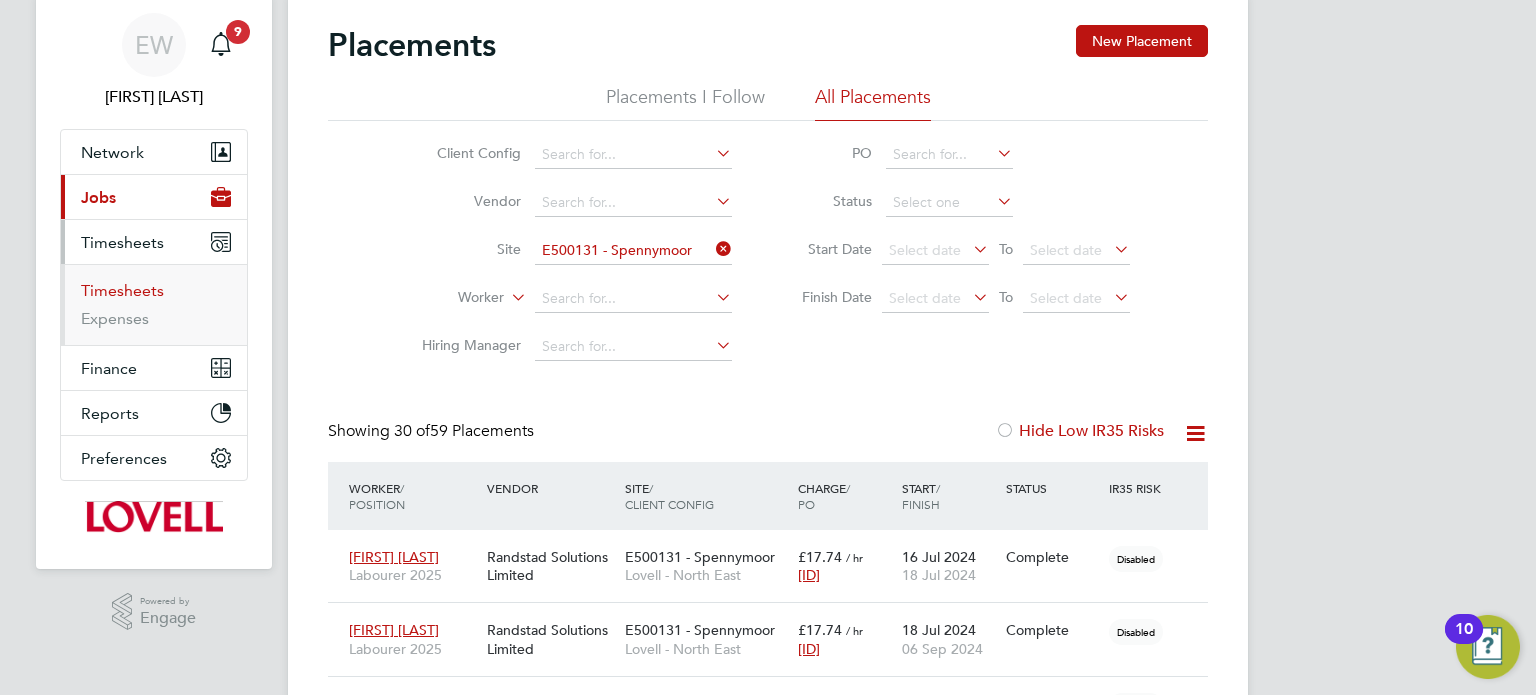 click on "Timesheets" at bounding box center (122, 290) 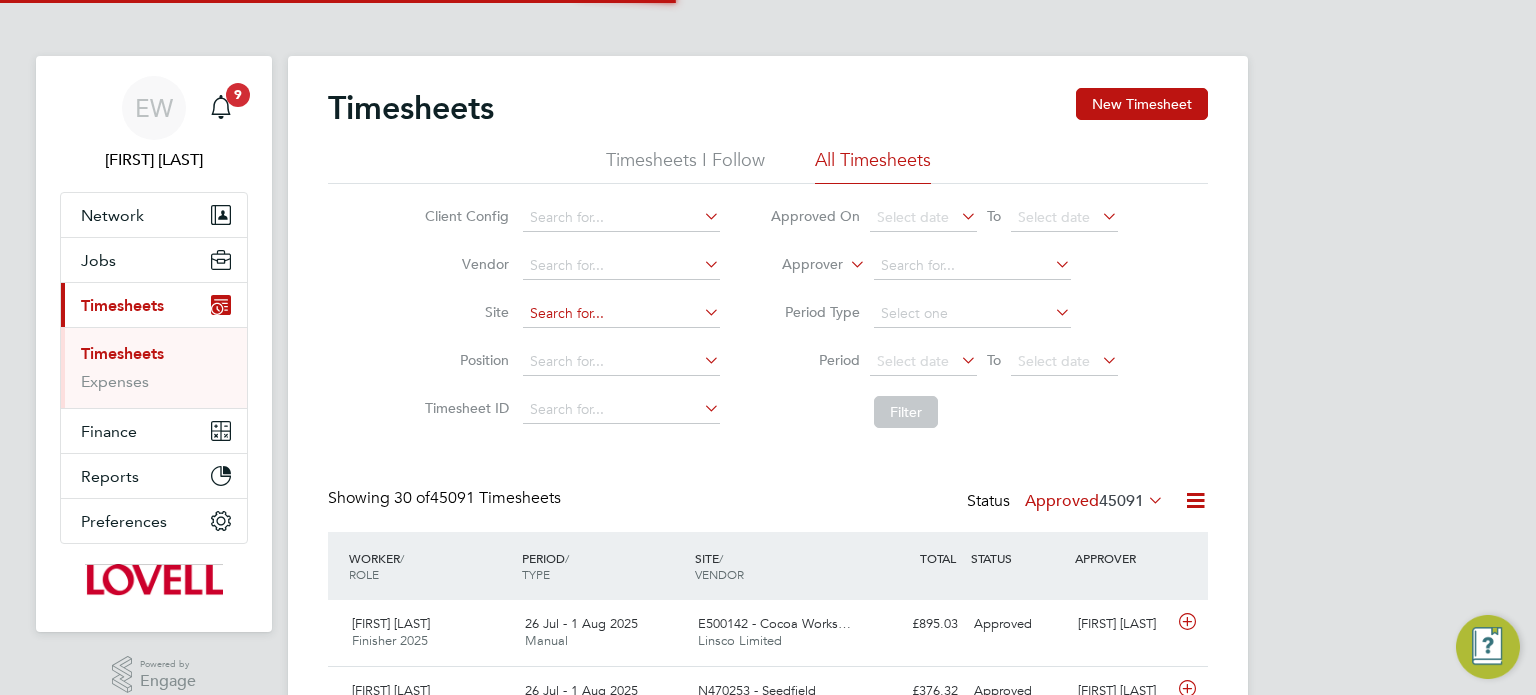 click 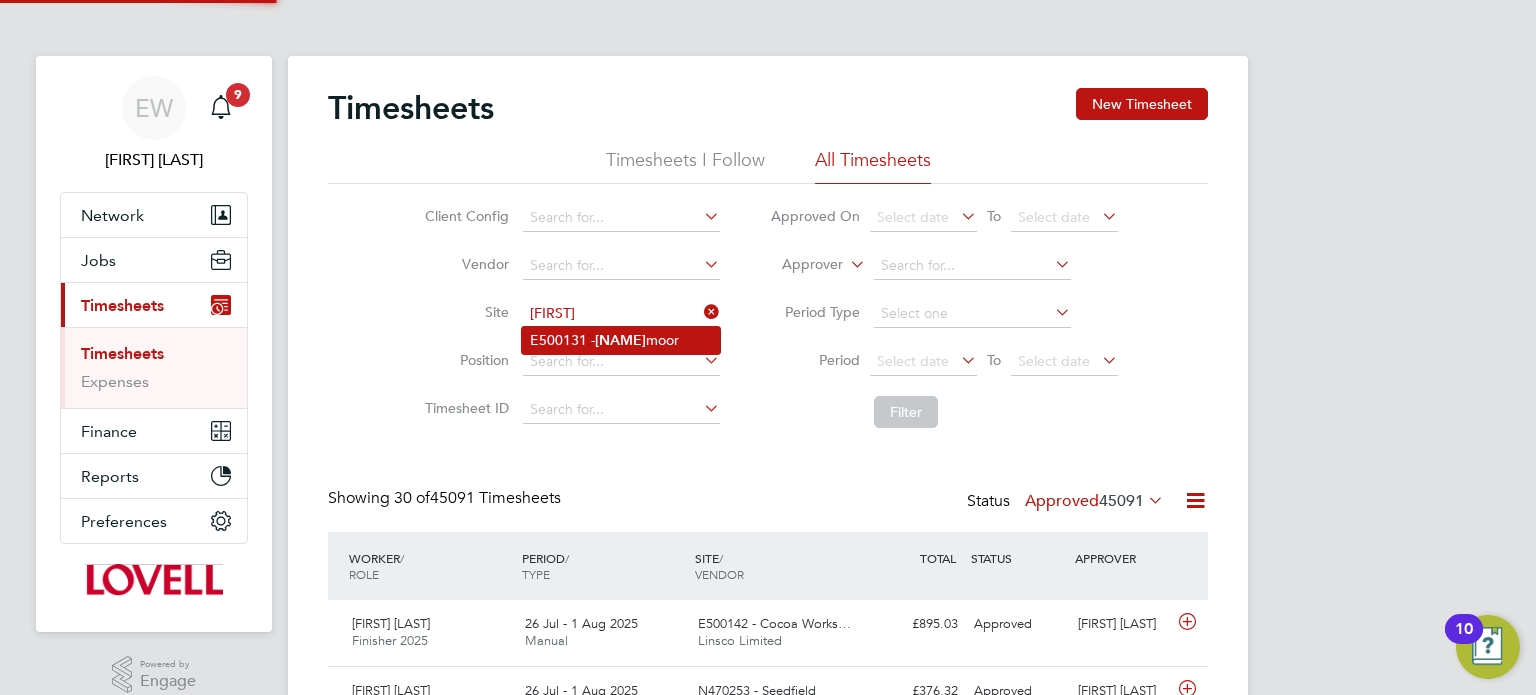 click on "Spenny" 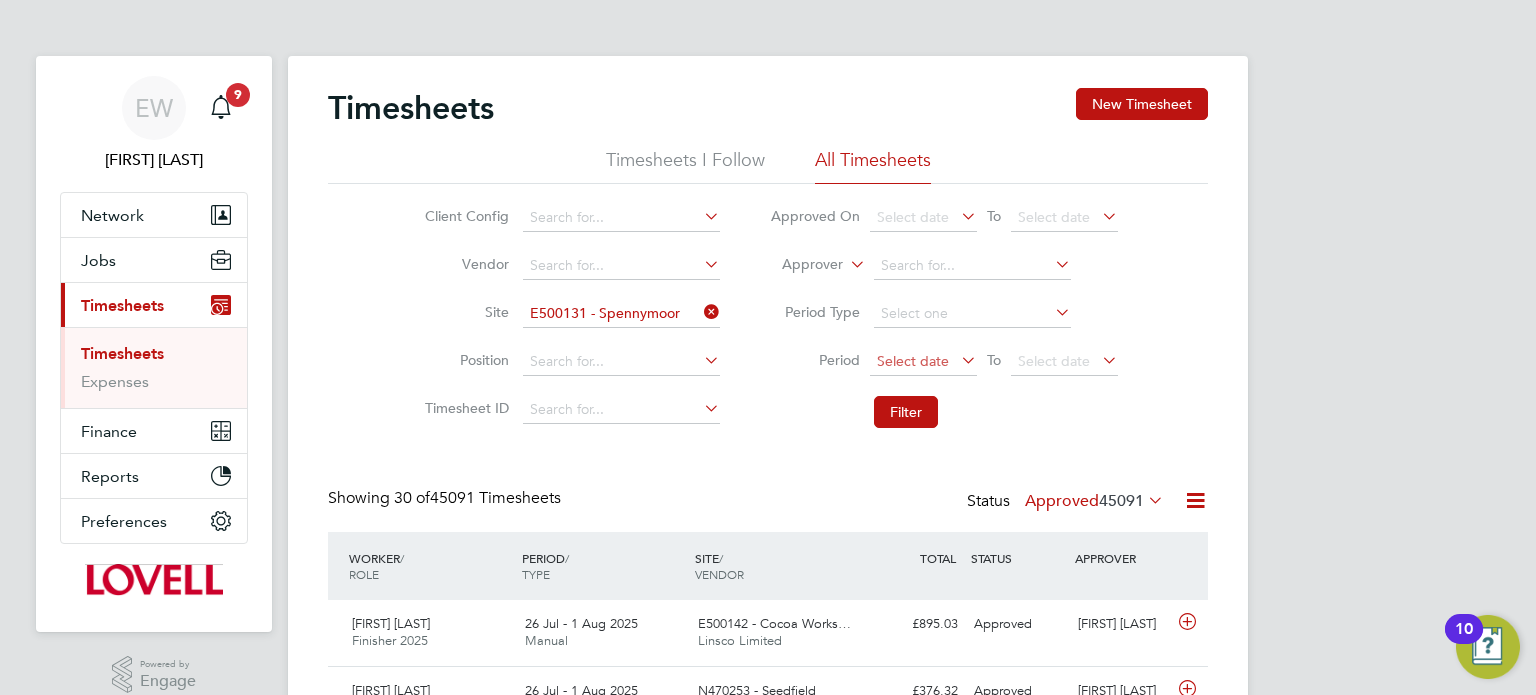 click on "Select date" 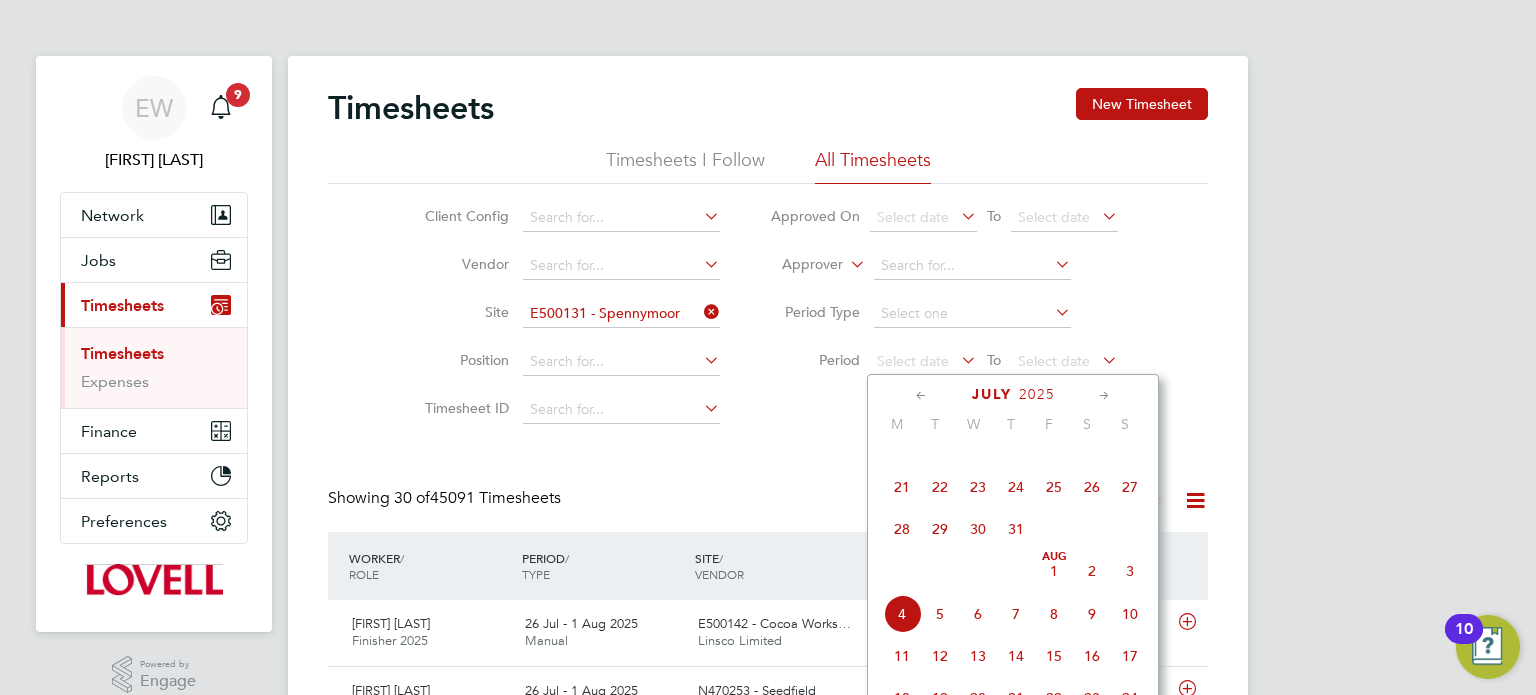 click on "19" 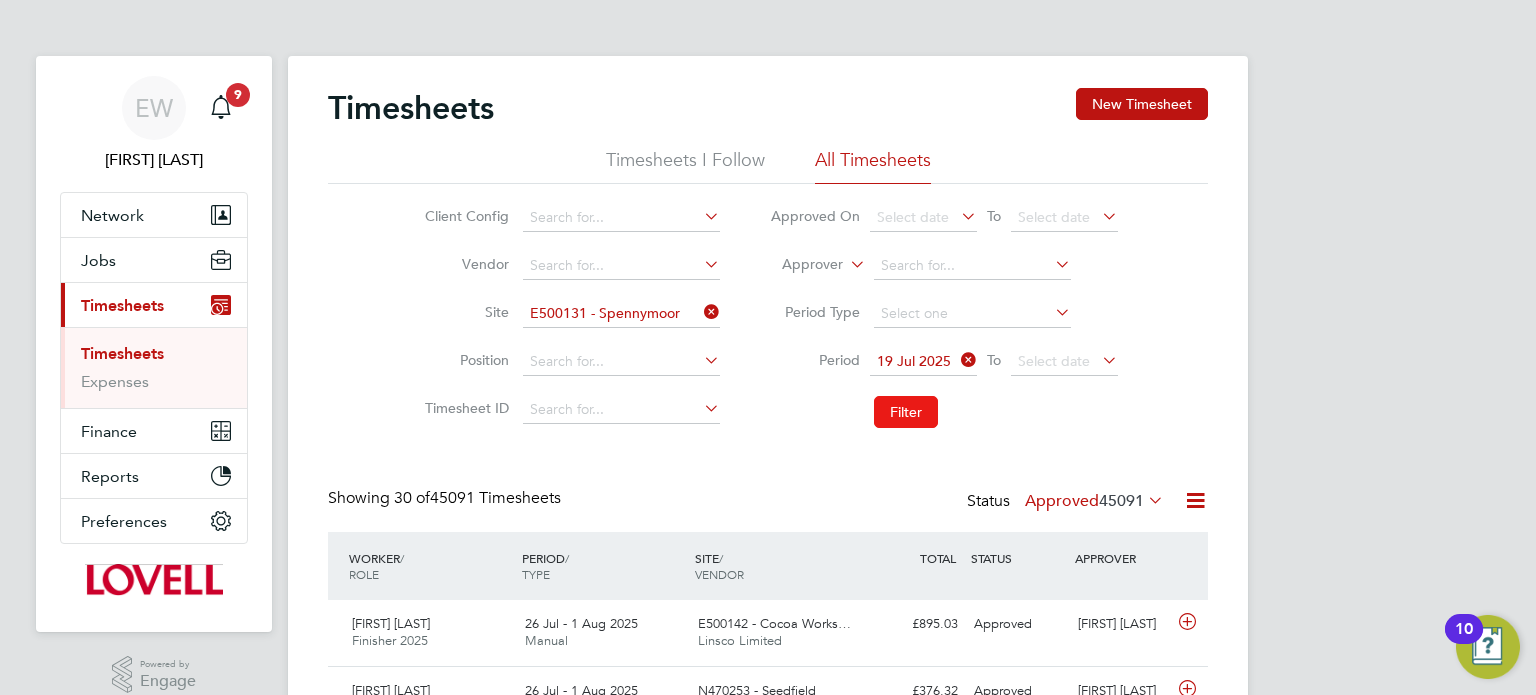 click on "Filter" 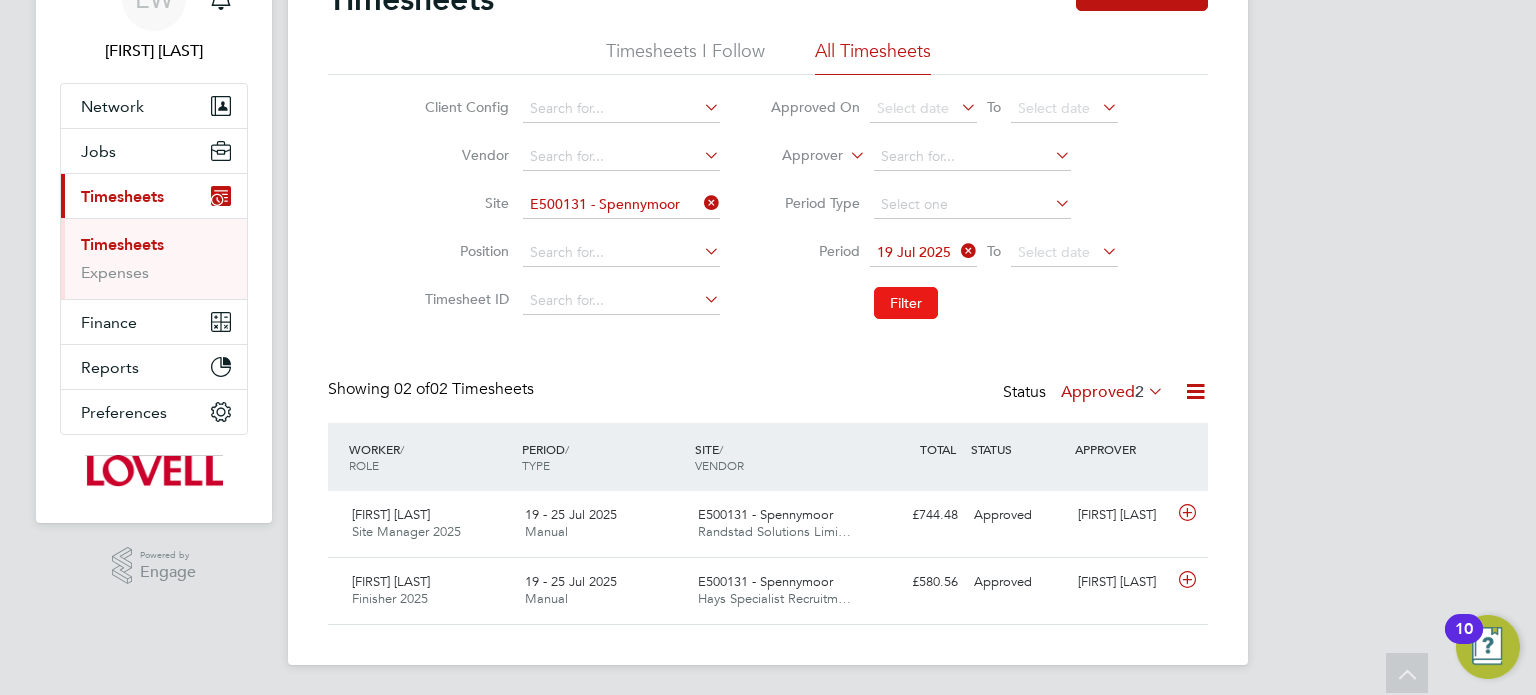 click on "Filter" 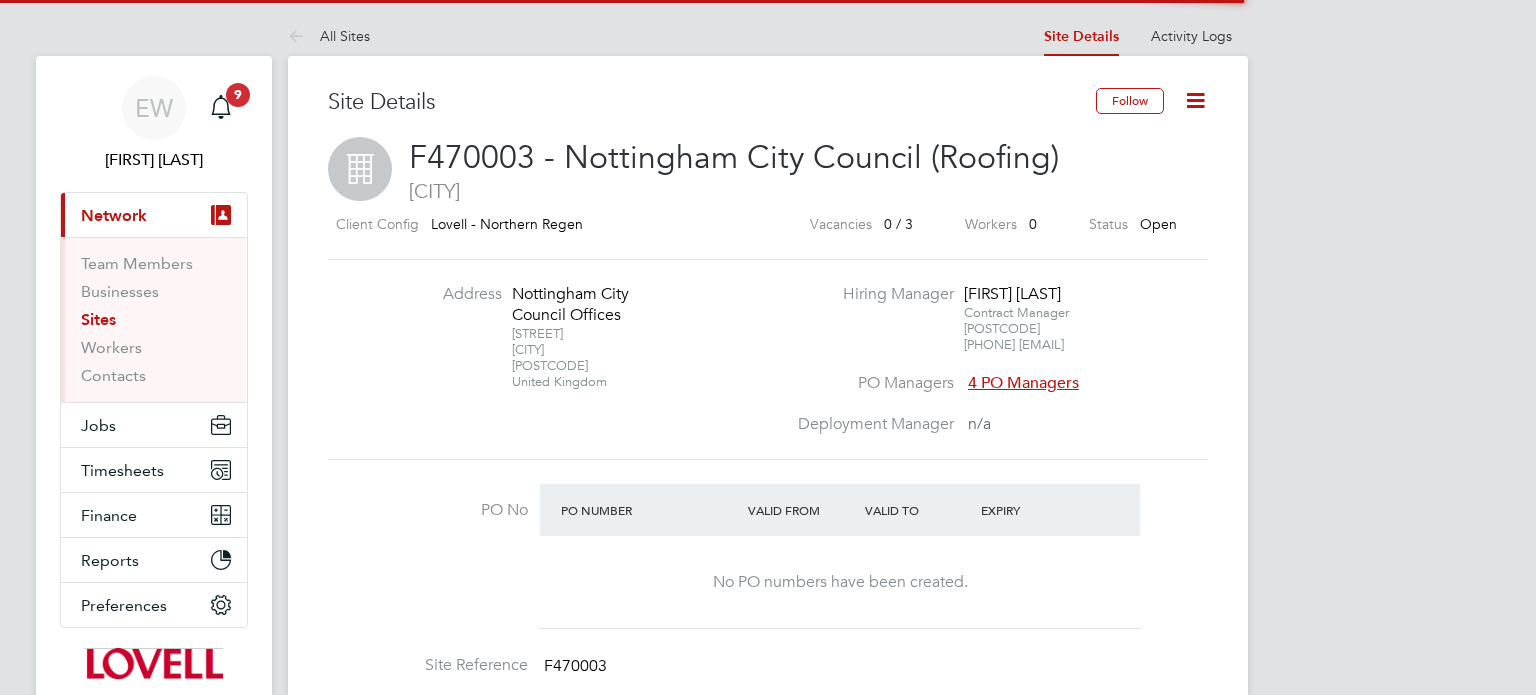 scroll, scrollTop: 0, scrollLeft: 0, axis: both 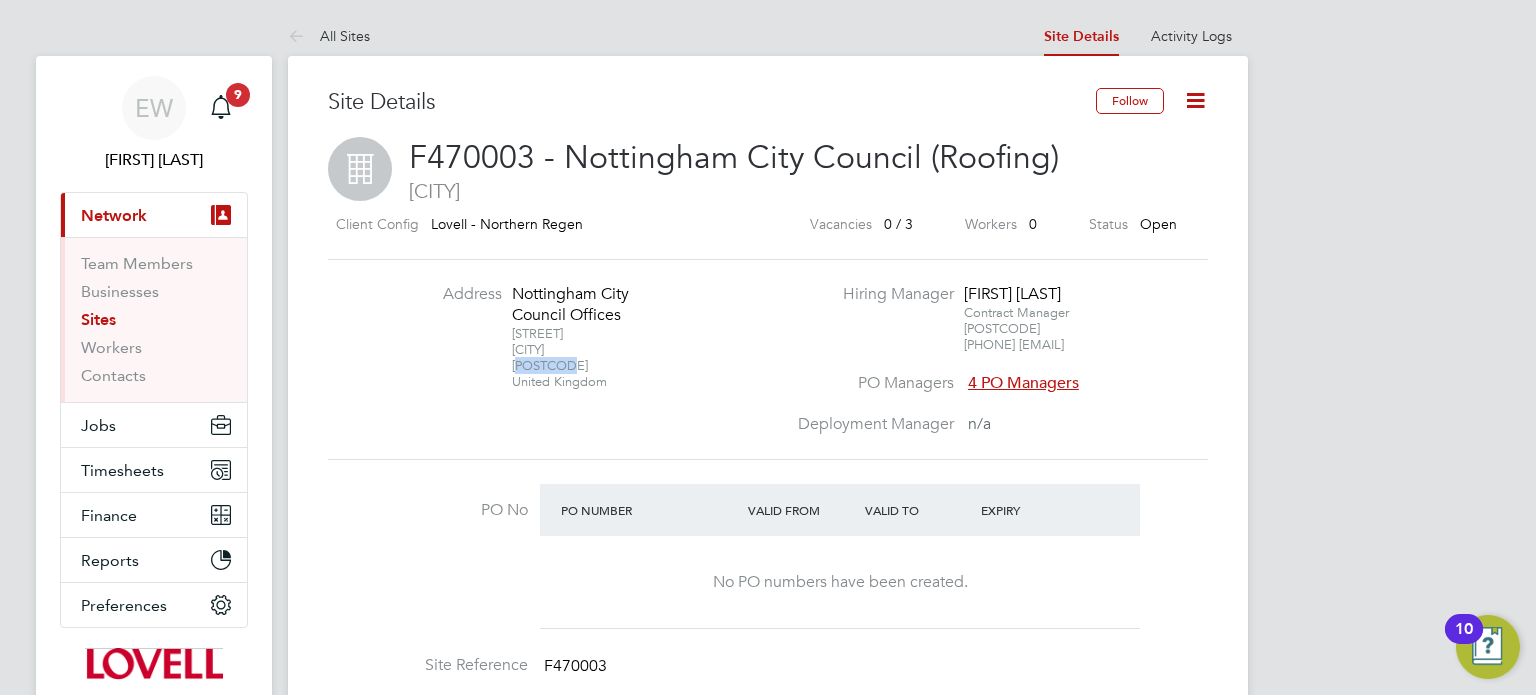 drag, startPoint x: 570, startPoint y: 361, endPoint x: 512, endPoint y: 367, distance: 58.30952 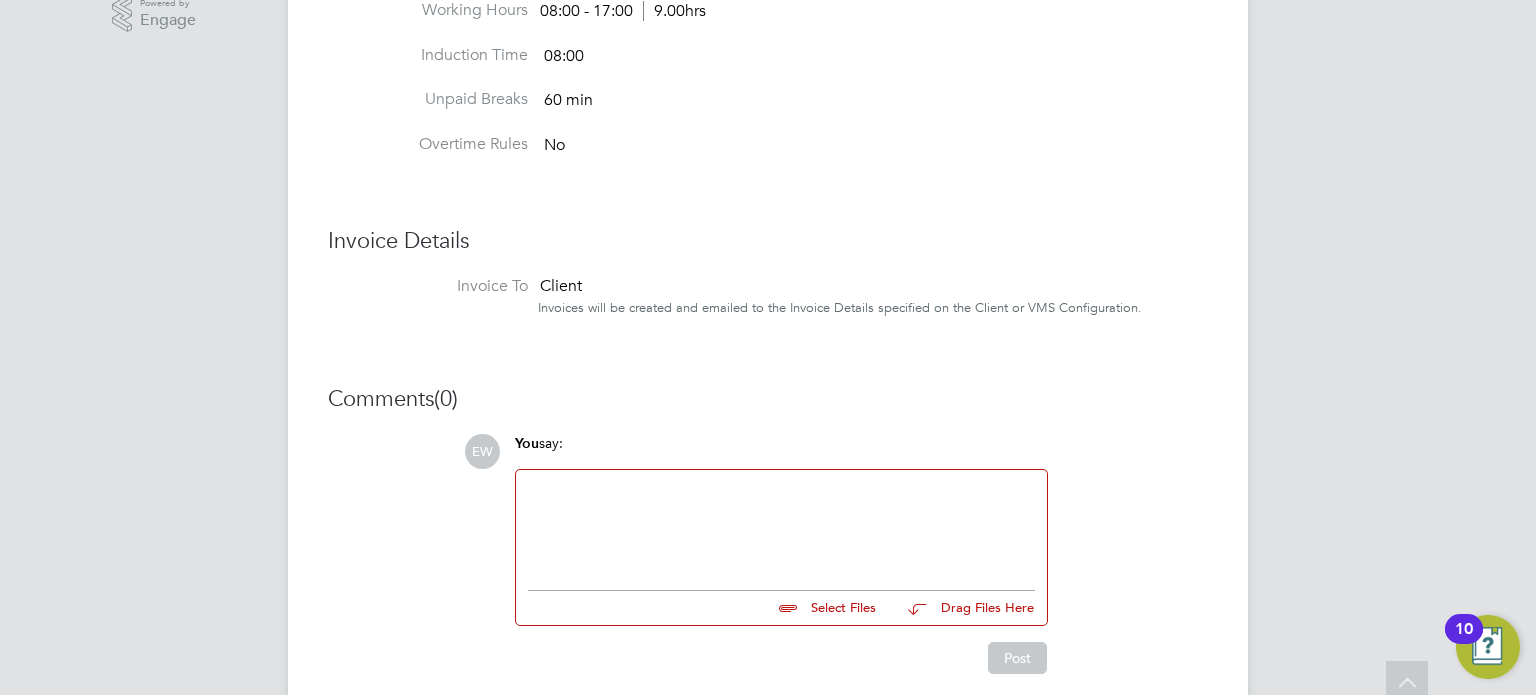 scroll, scrollTop: 0, scrollLeft: 0, axis: both 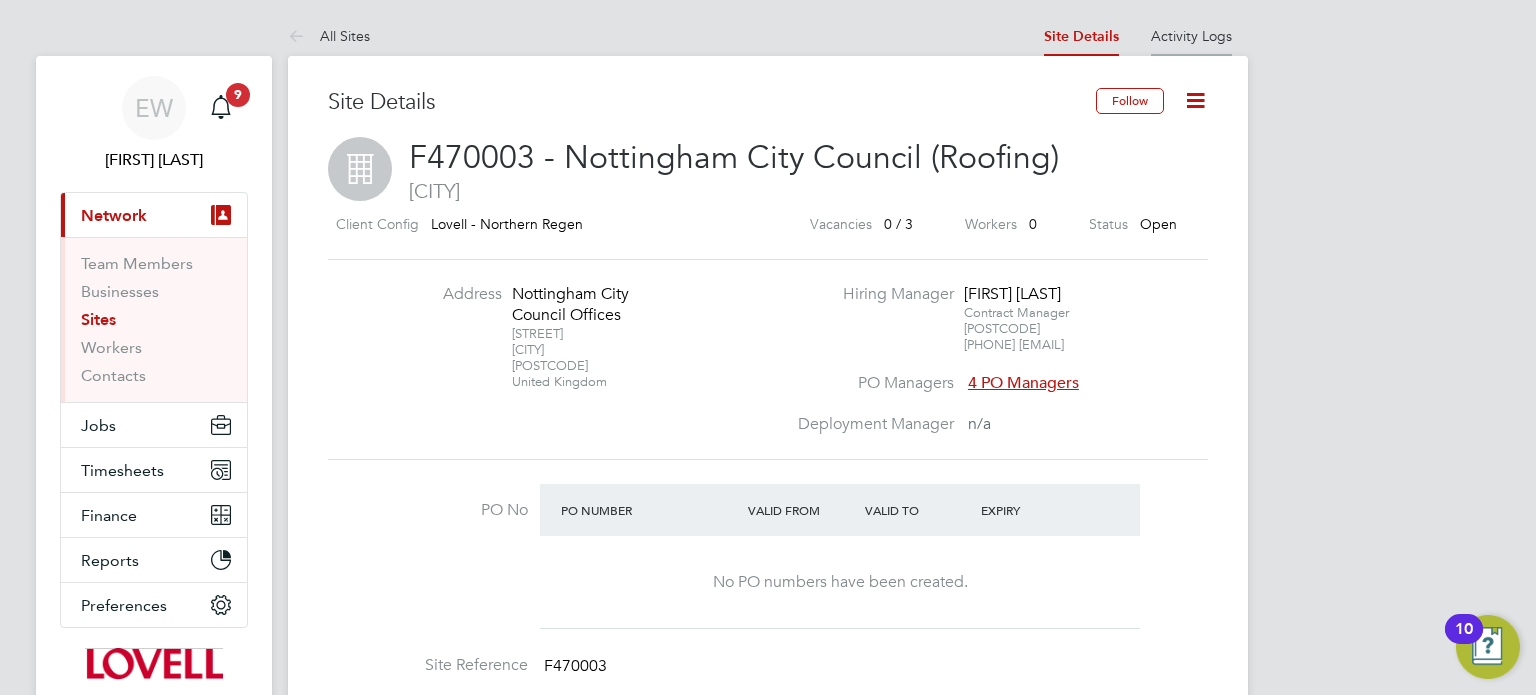 click on "Activity Logs" at bounding box center [1191, 36] 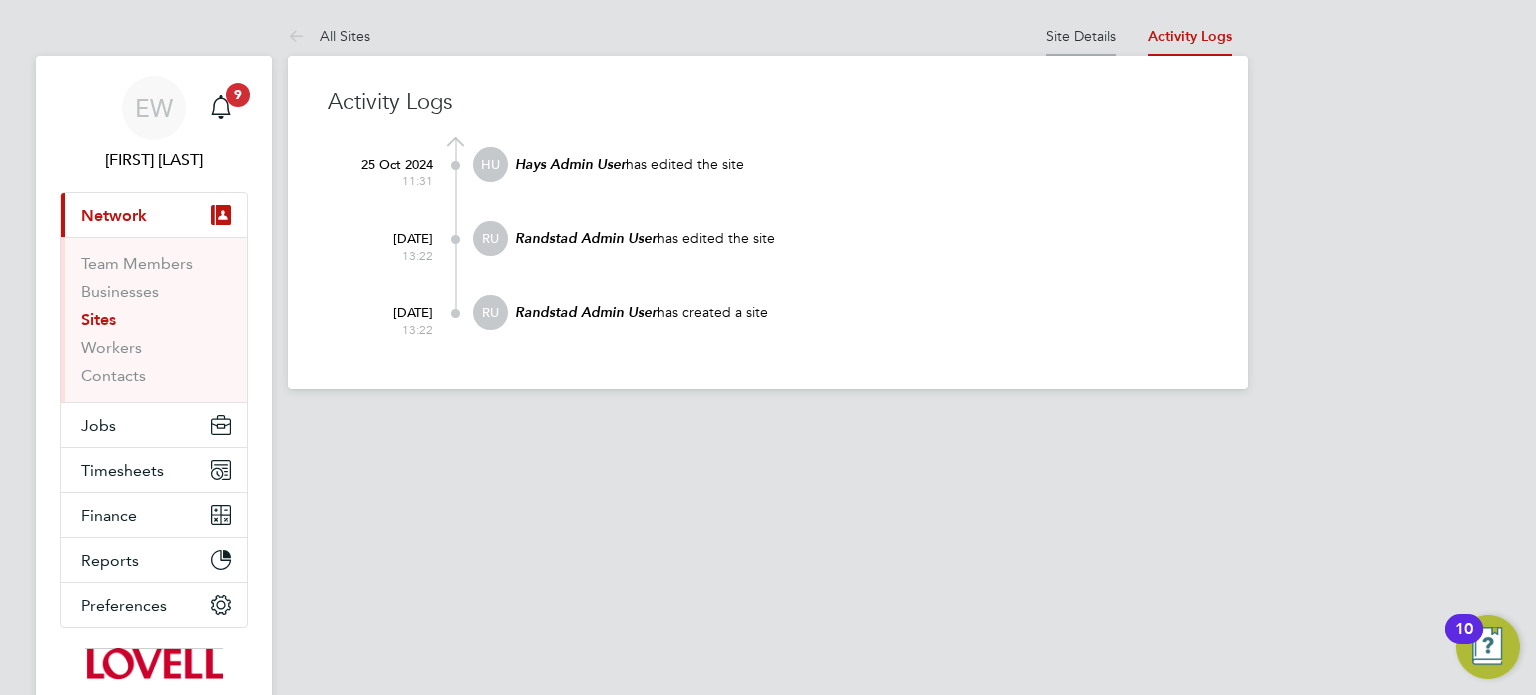 click on "Site Details" at bounding box center [1081, 36] 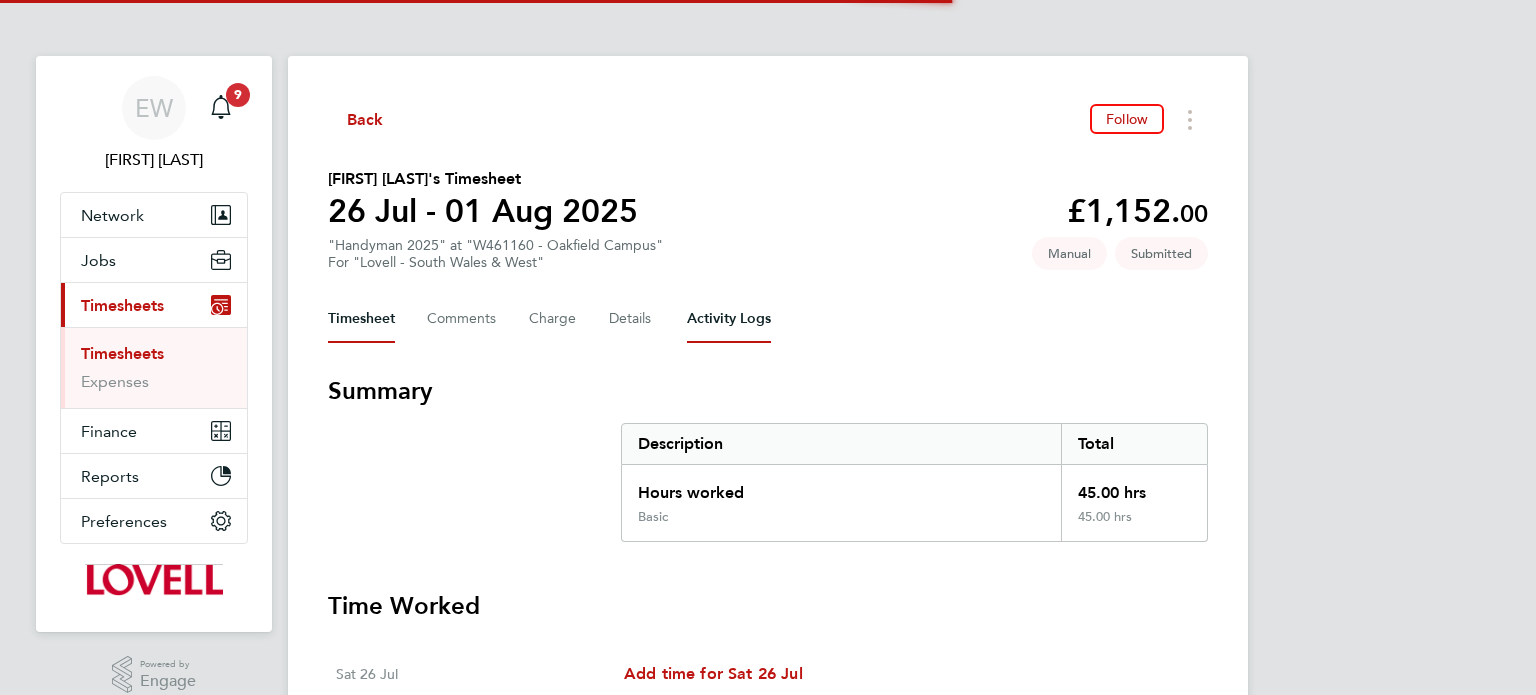 scroll, scrollTop: 0, scrollLeft: 0, axis: both 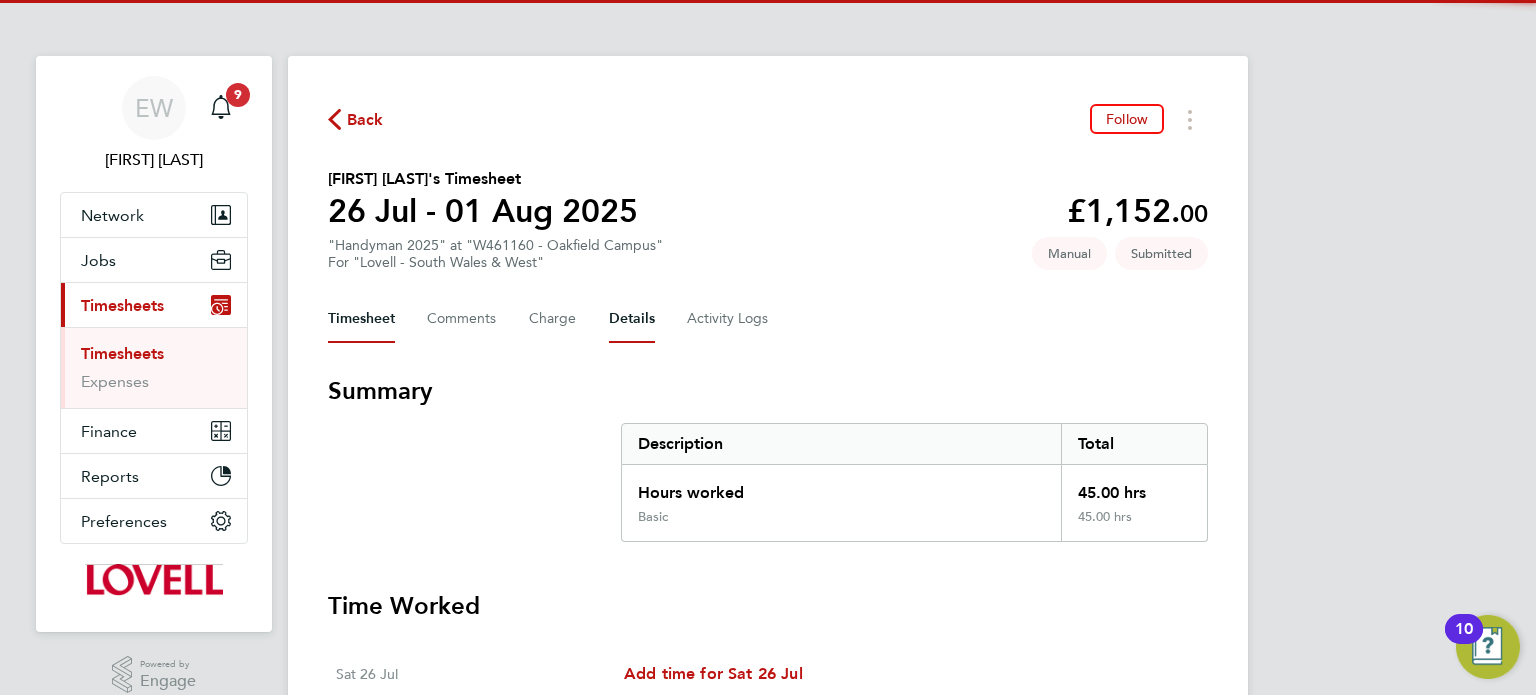 click on "Details" at bounding box center (632, 319) 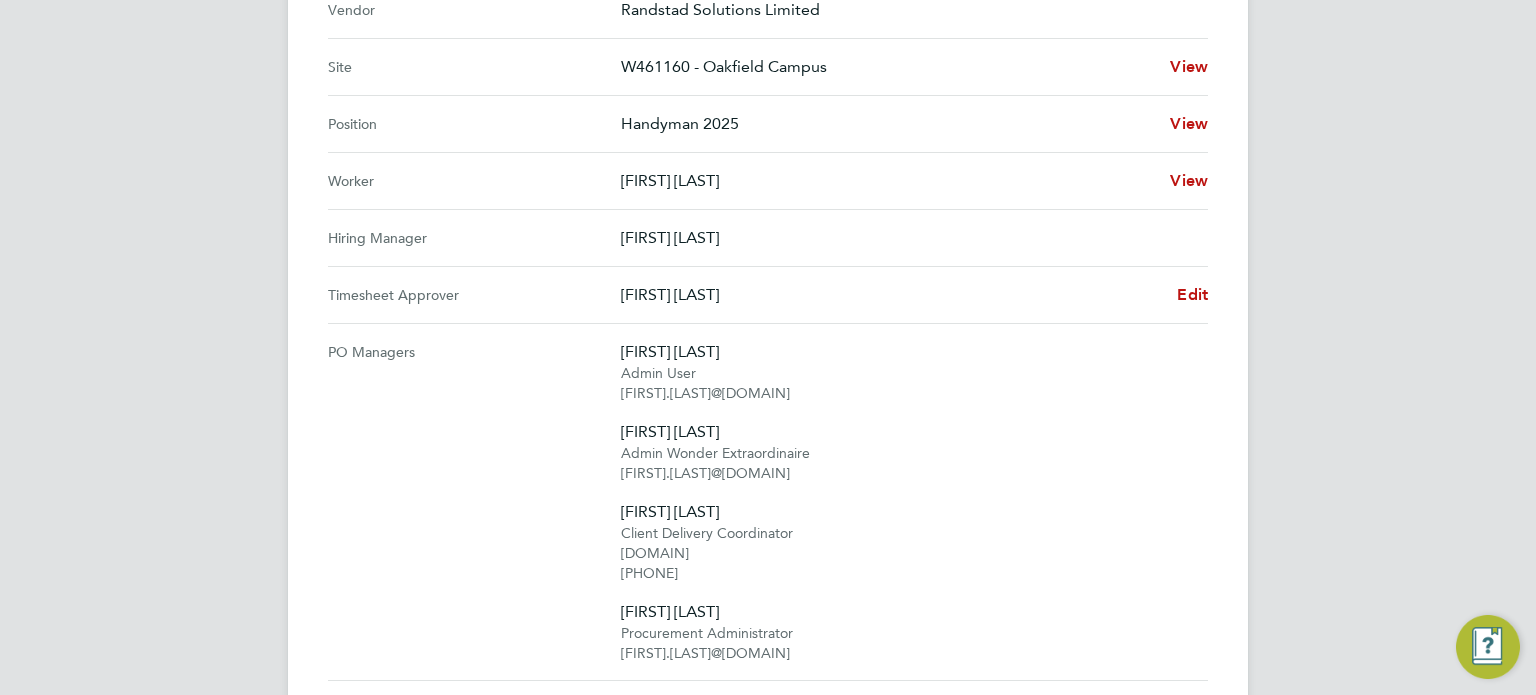 scroll, scrollTop: 862, scrollLeft: 0, axis: vertical 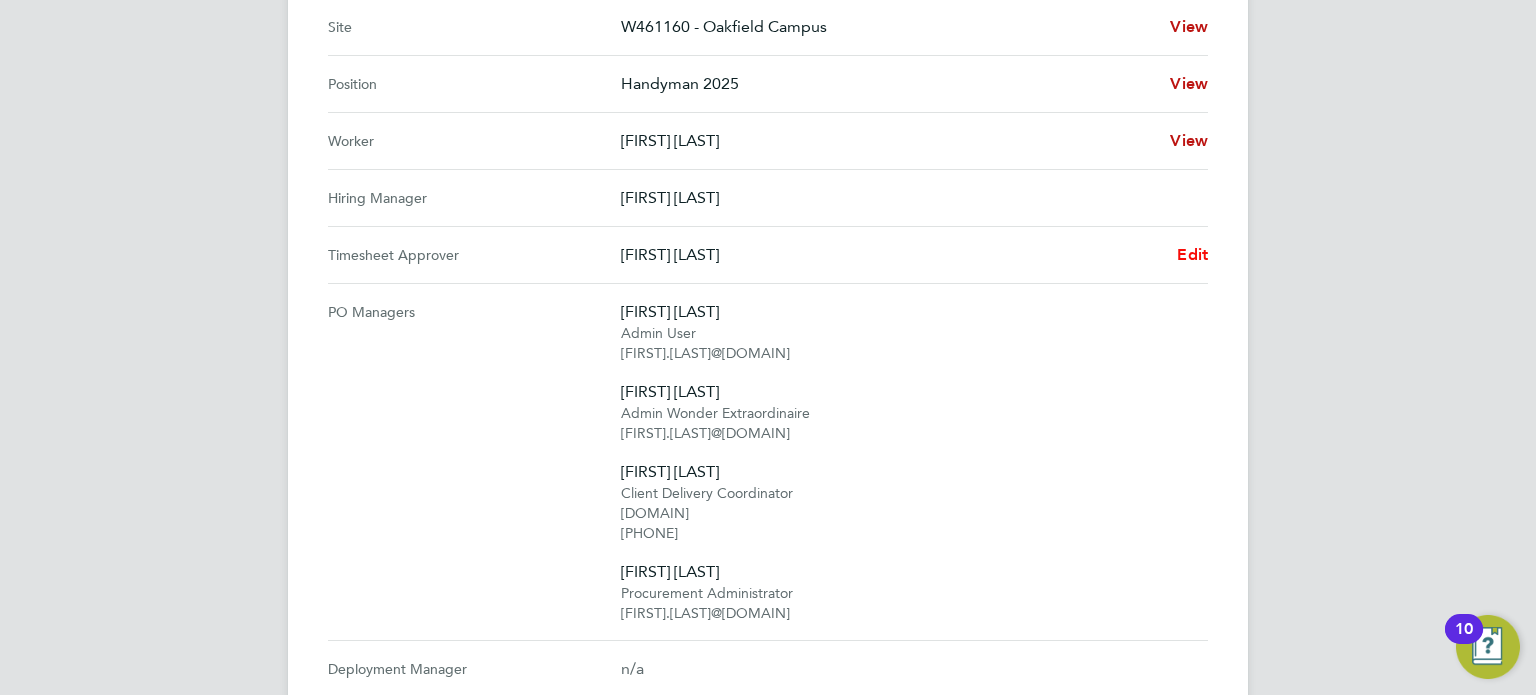 click on "Edit" at bounding box center [1192, 254] 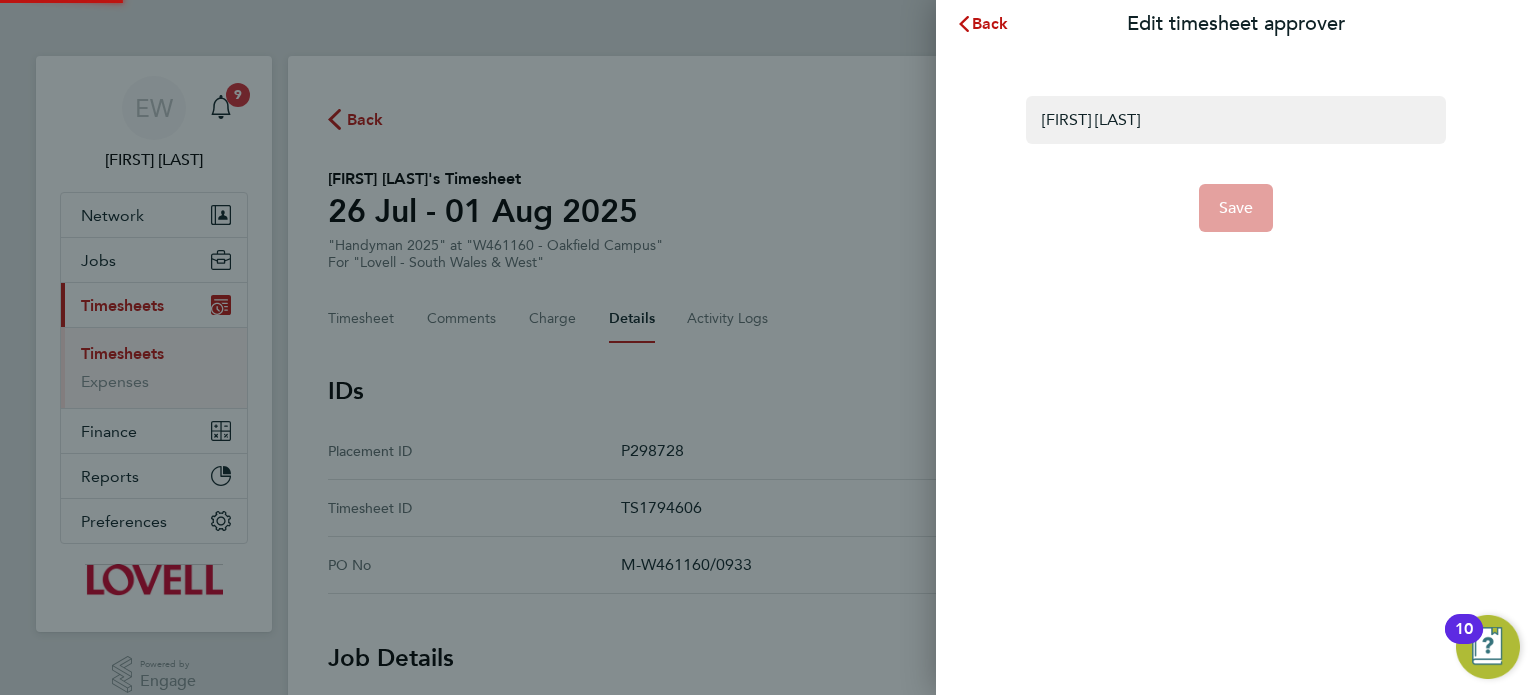 scroll, scrollTop: 0, scrollLeft: 0, axis: both 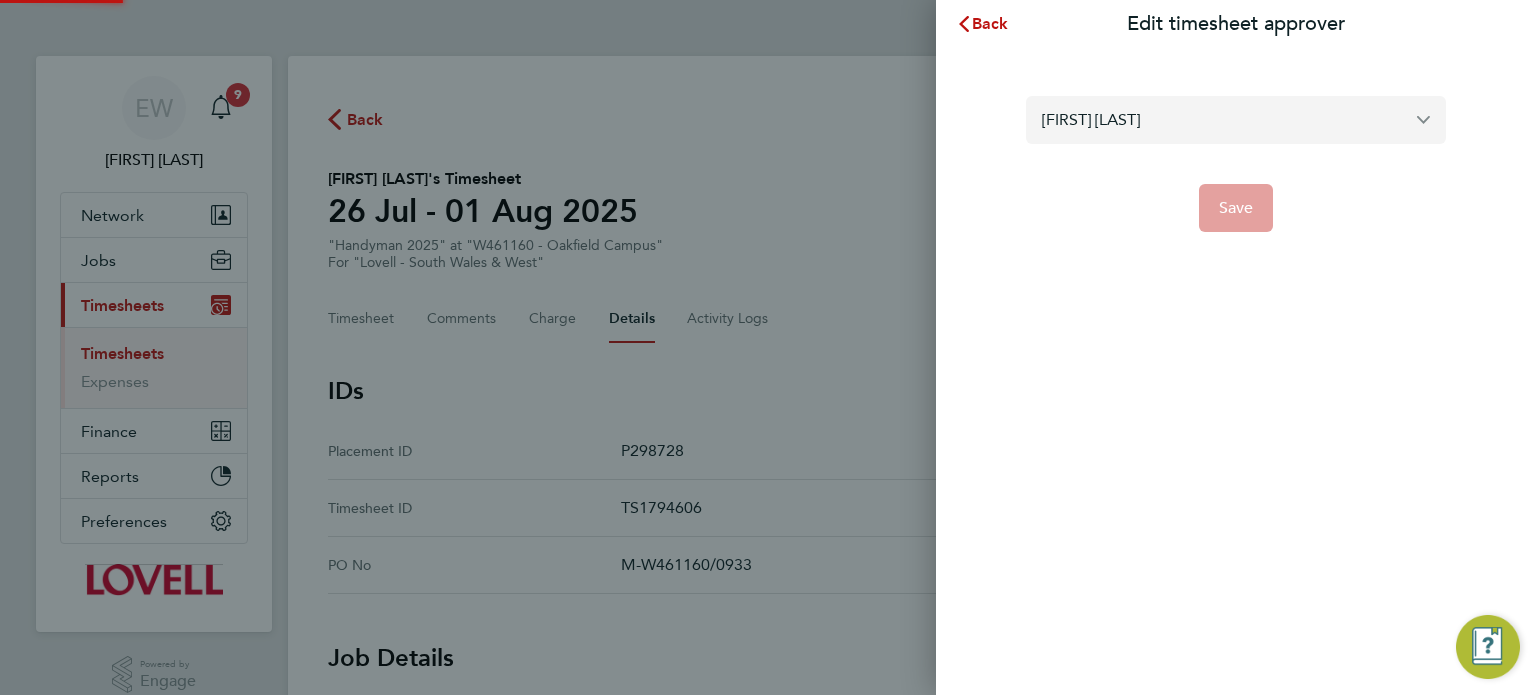 click on "Michael Darcy" at bounding box center (1236, 119) 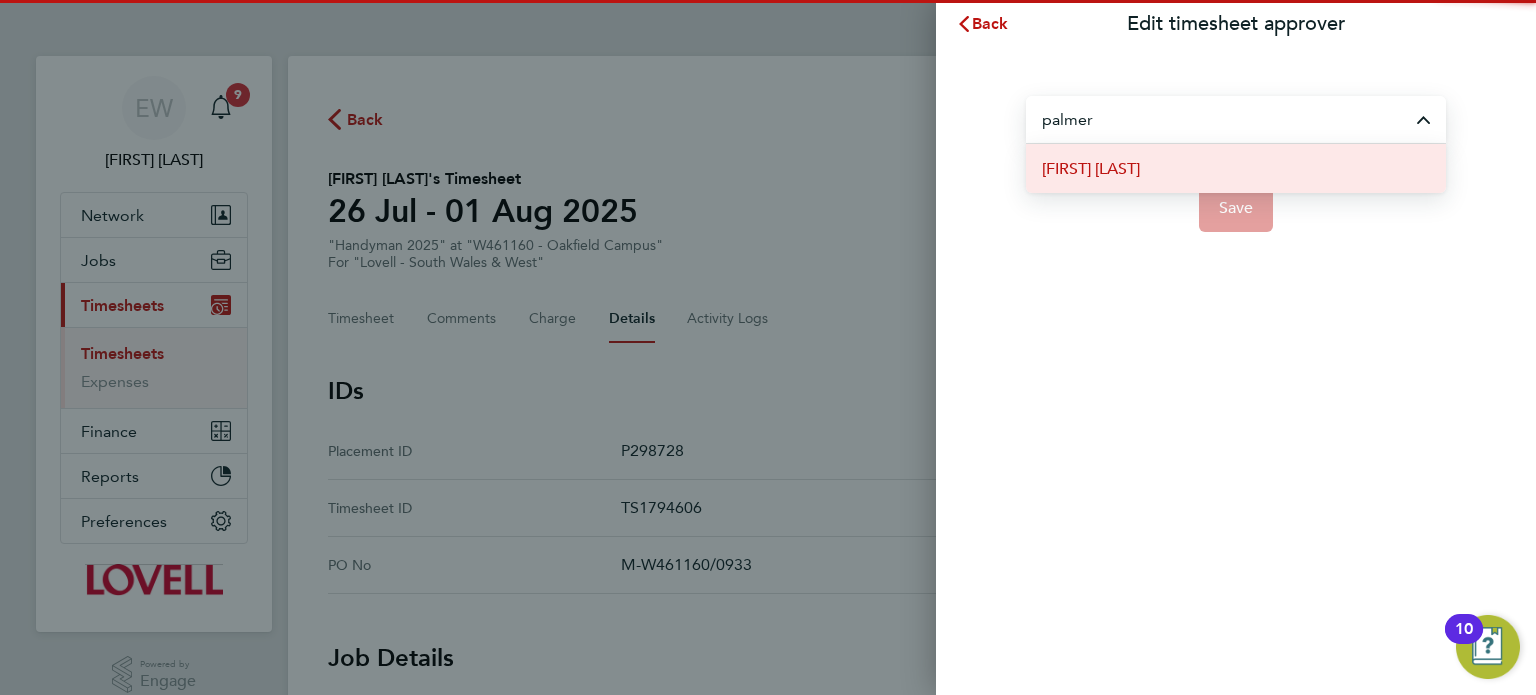 click on "Neil Palmer" at bounding box center [1236, 168] 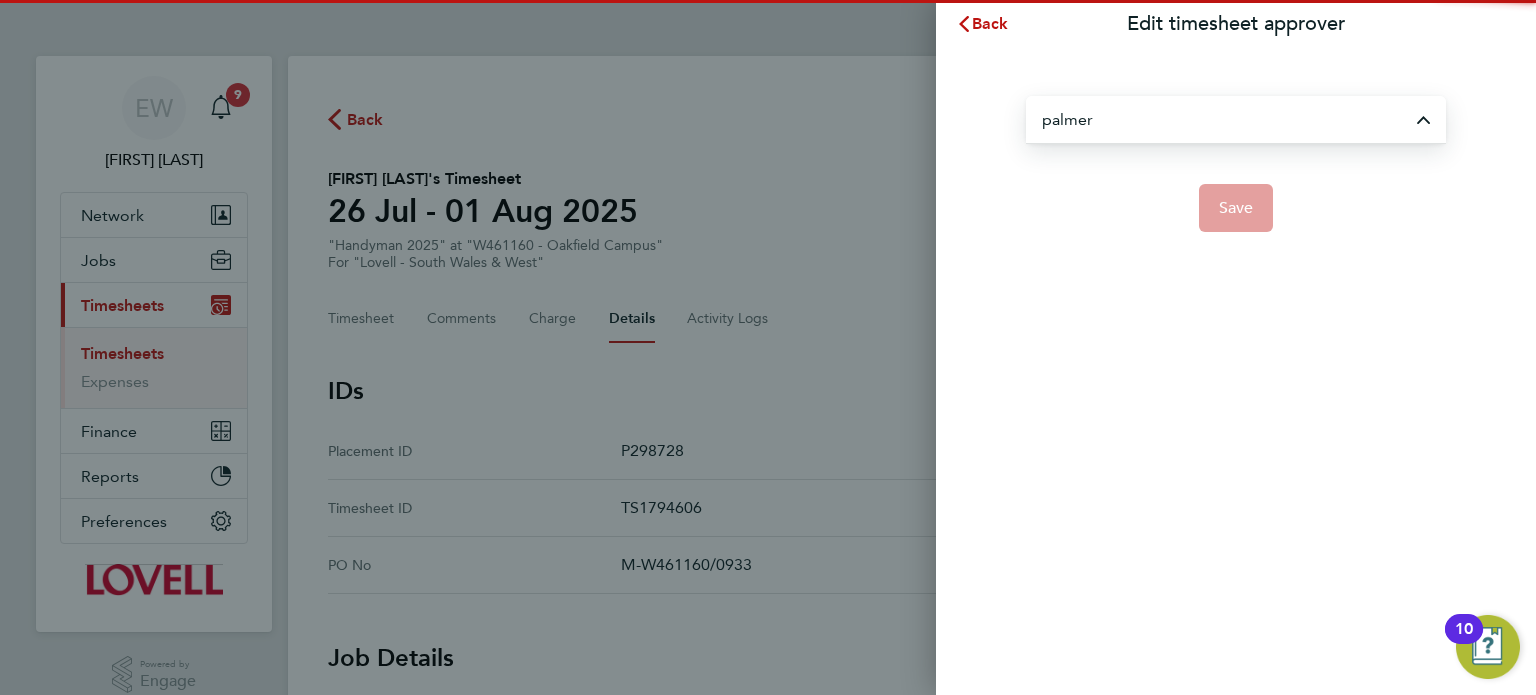 type on "Neil Palmer" 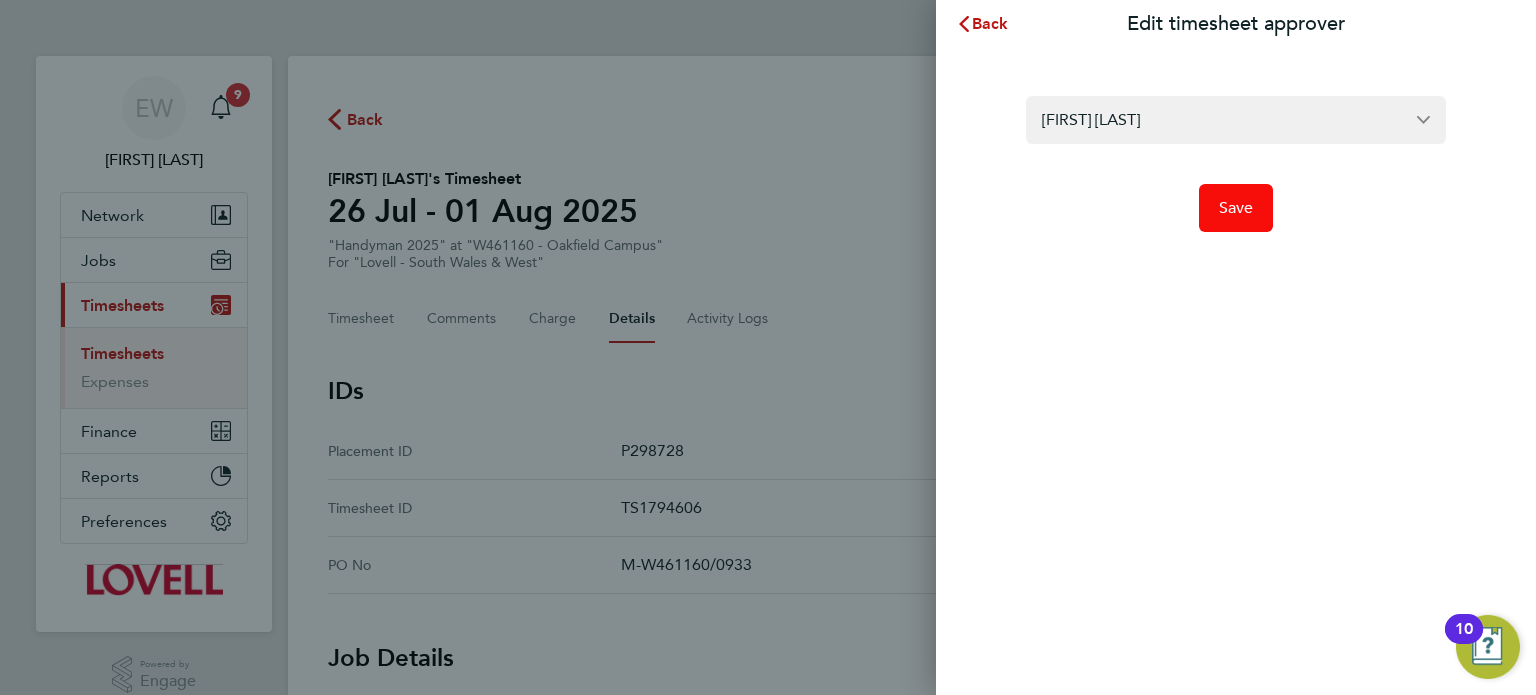 click on "Save" 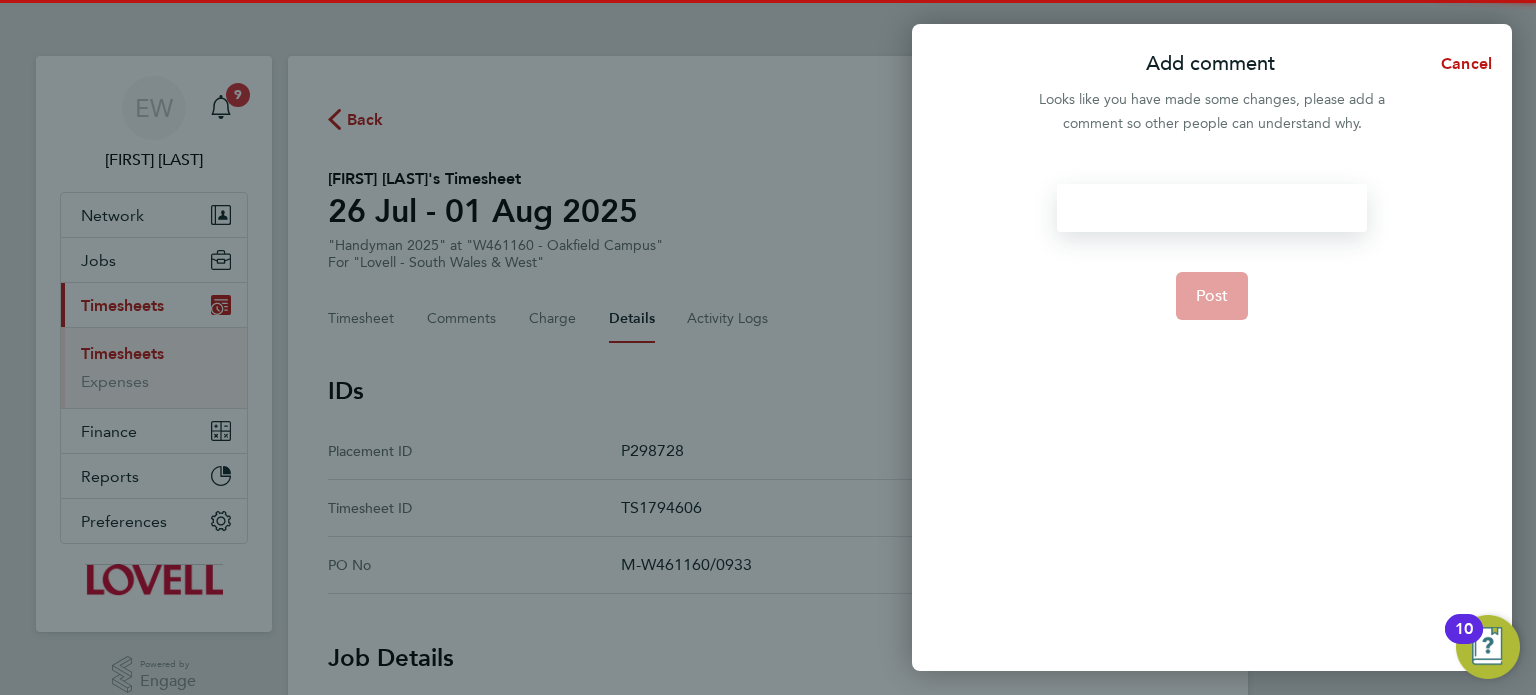 click at bounding box center [1211, 208] 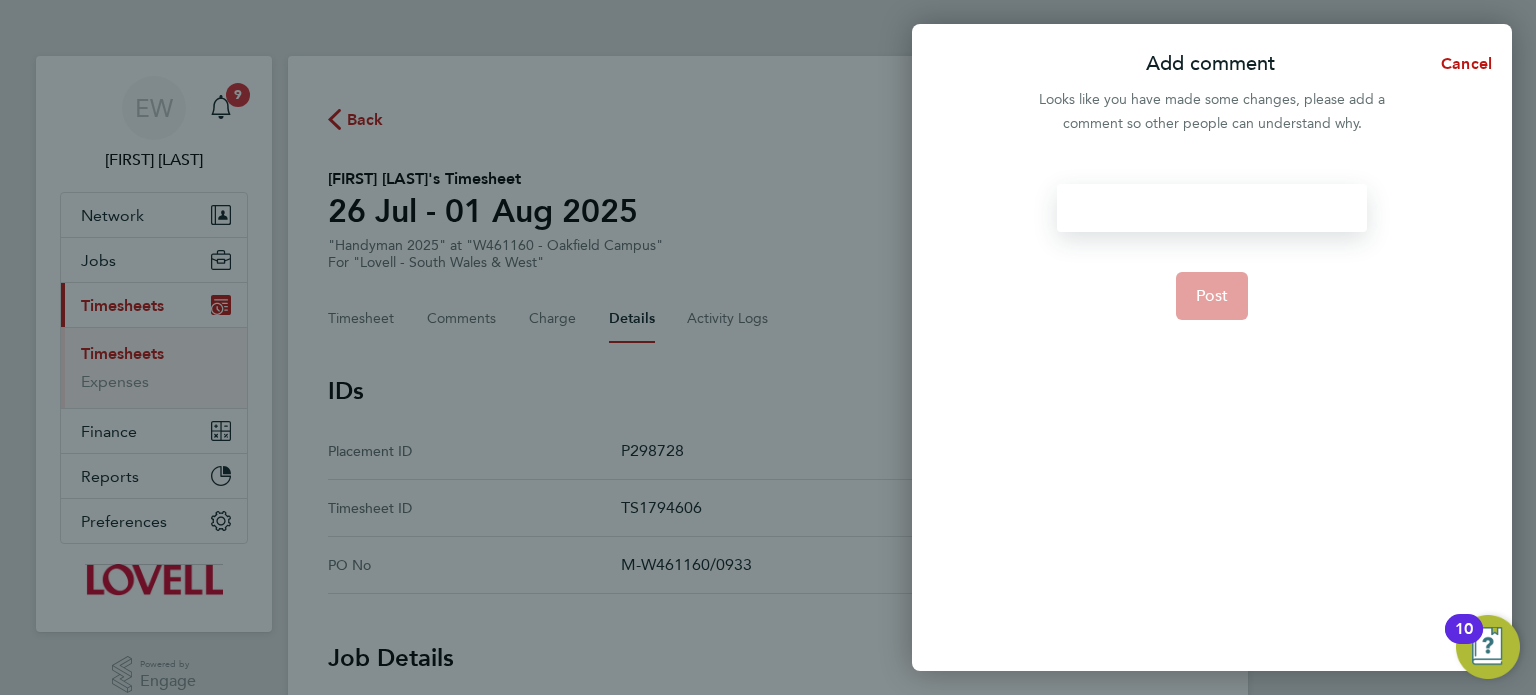 type 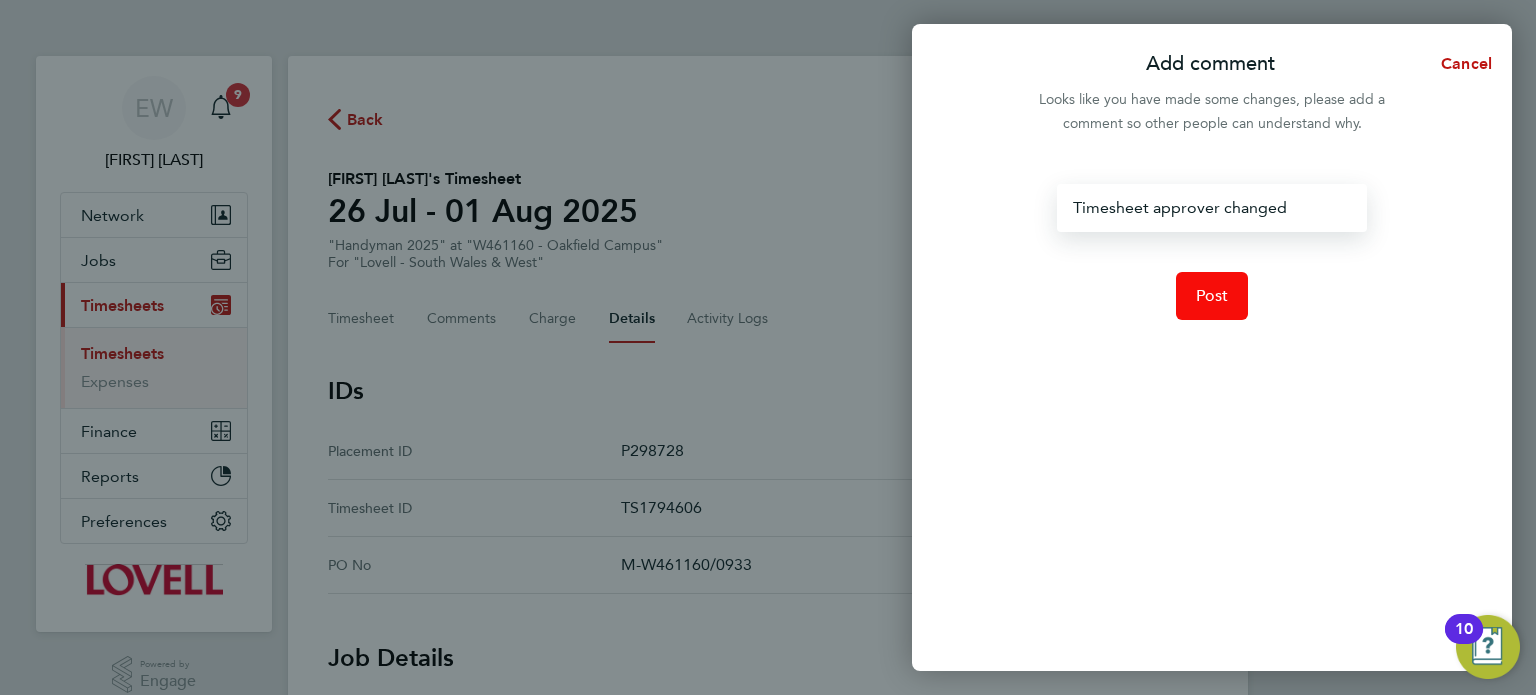 click on "Post" 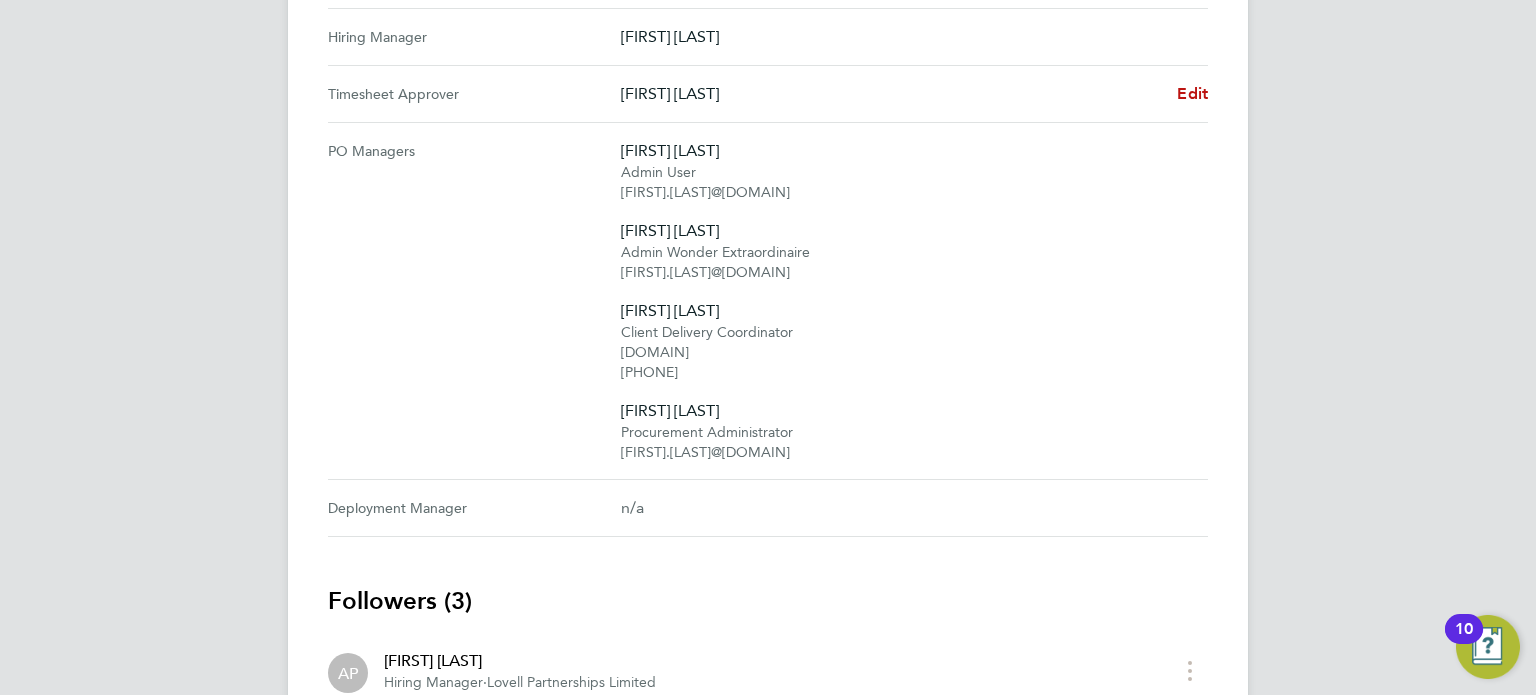 scroll, scrollTop: 1024, scrollLeft: 0, axis: vertical 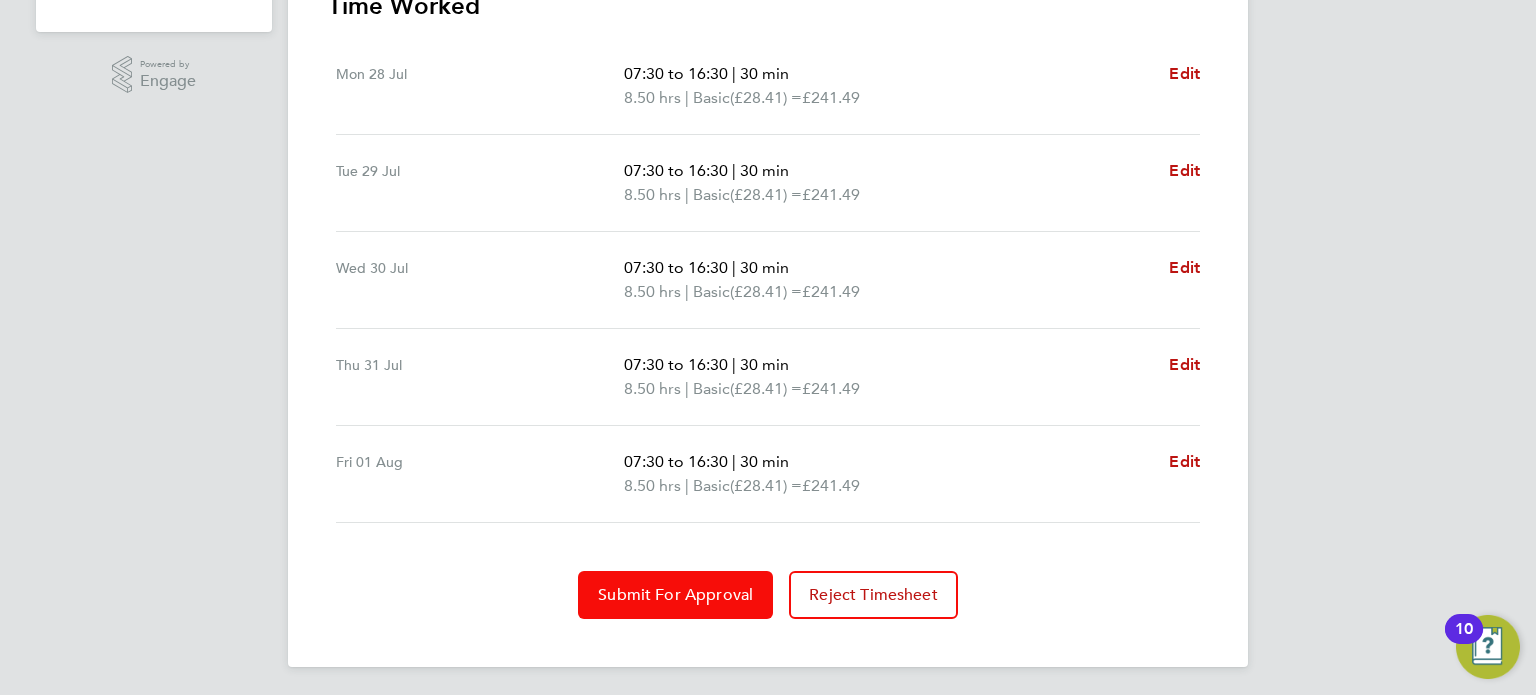 click on "Submit For Approval" 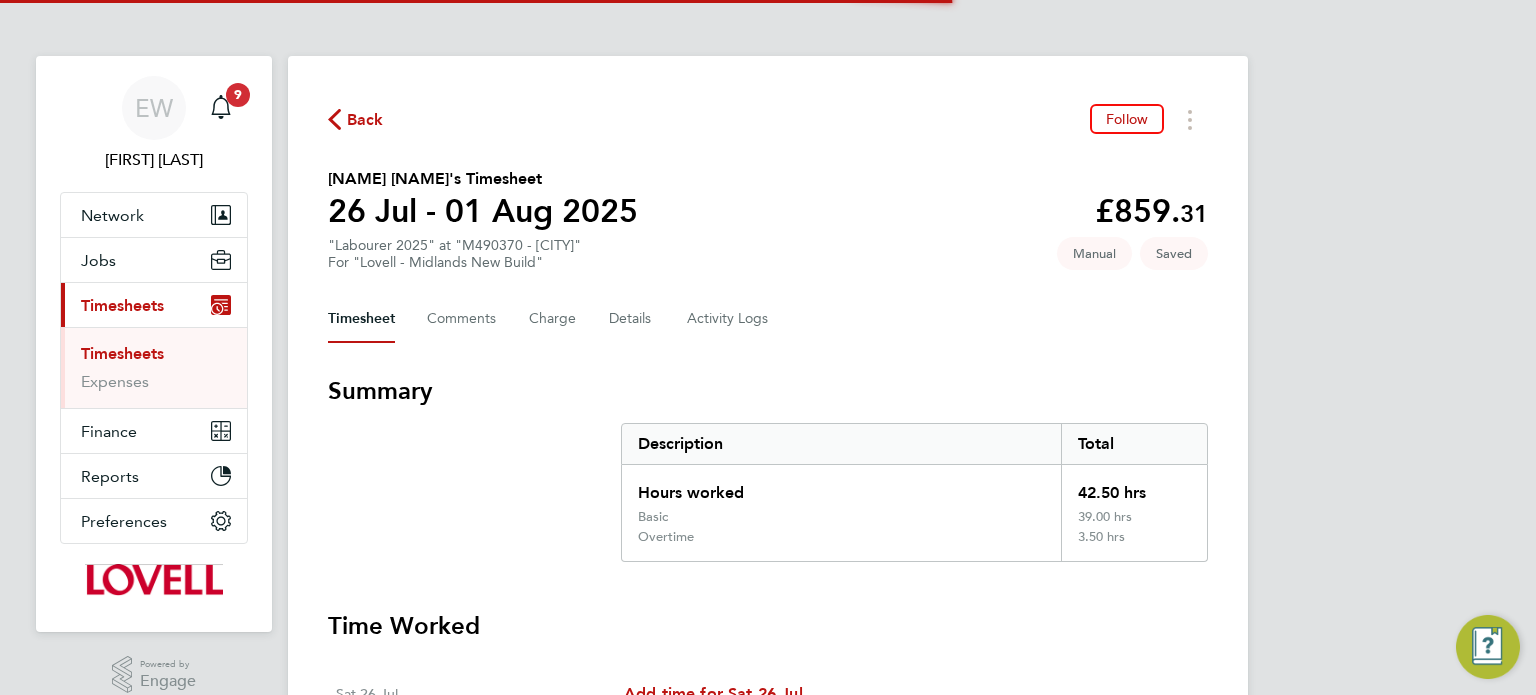 scroll, scrollTop: 830, scrollLeft: 0, axis: vertical 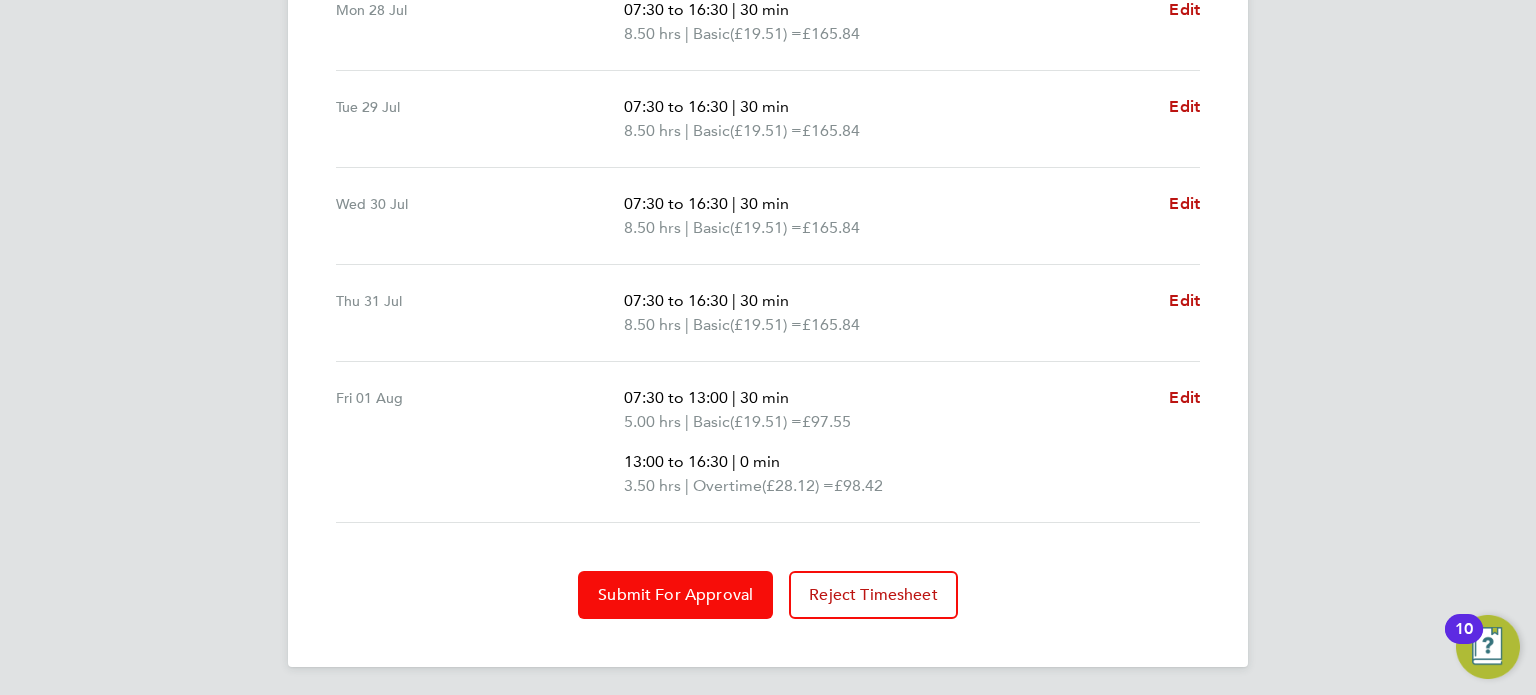 click on "Submit For Approval" 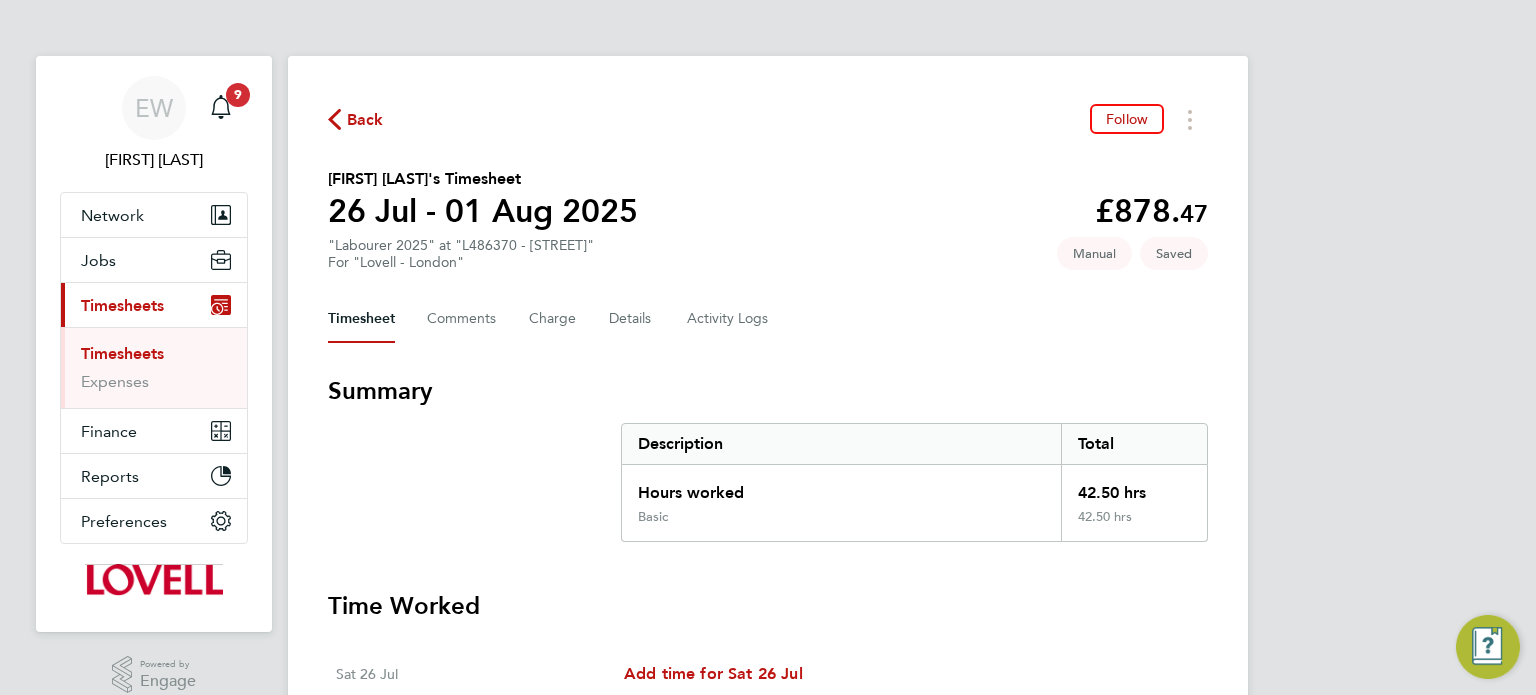scroll, scrollTop: 746, scrollLeft: 0, axis: vertical 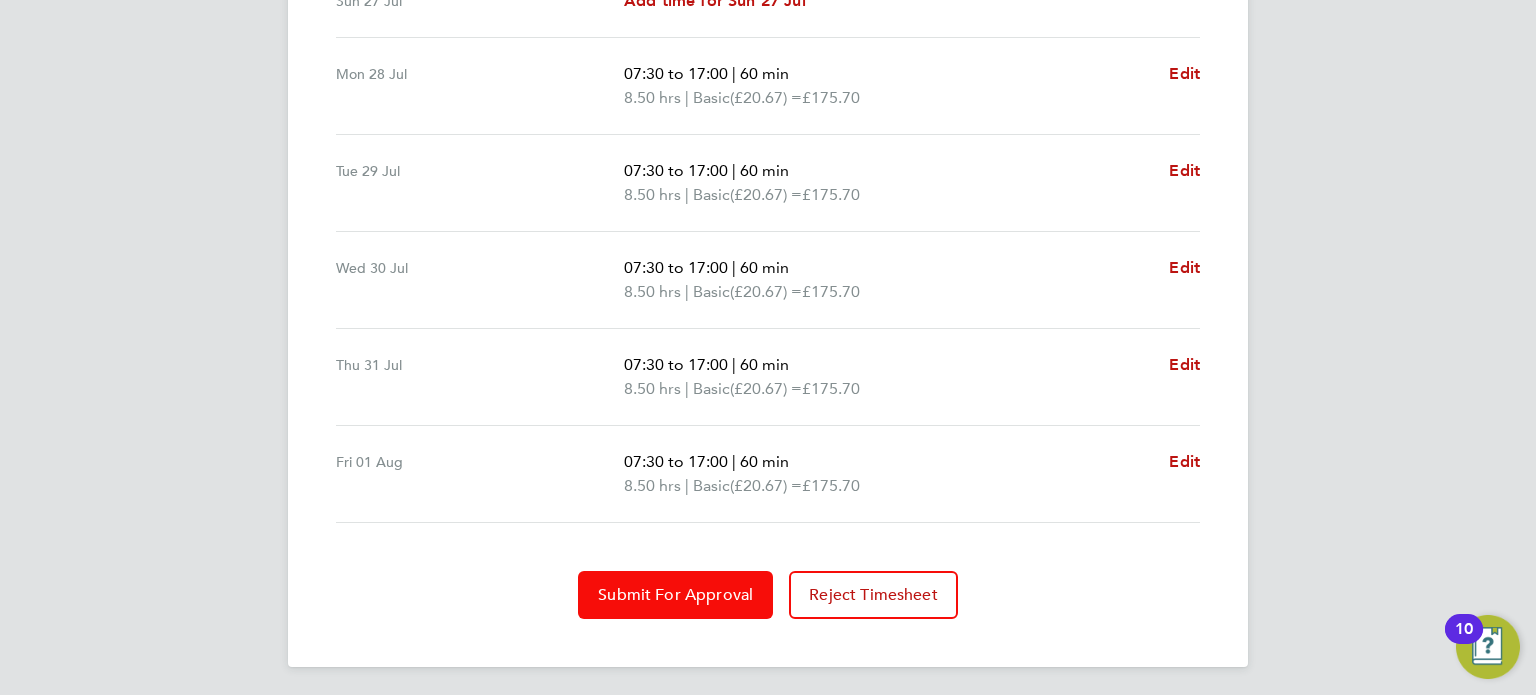 click on "Submit For Approval" 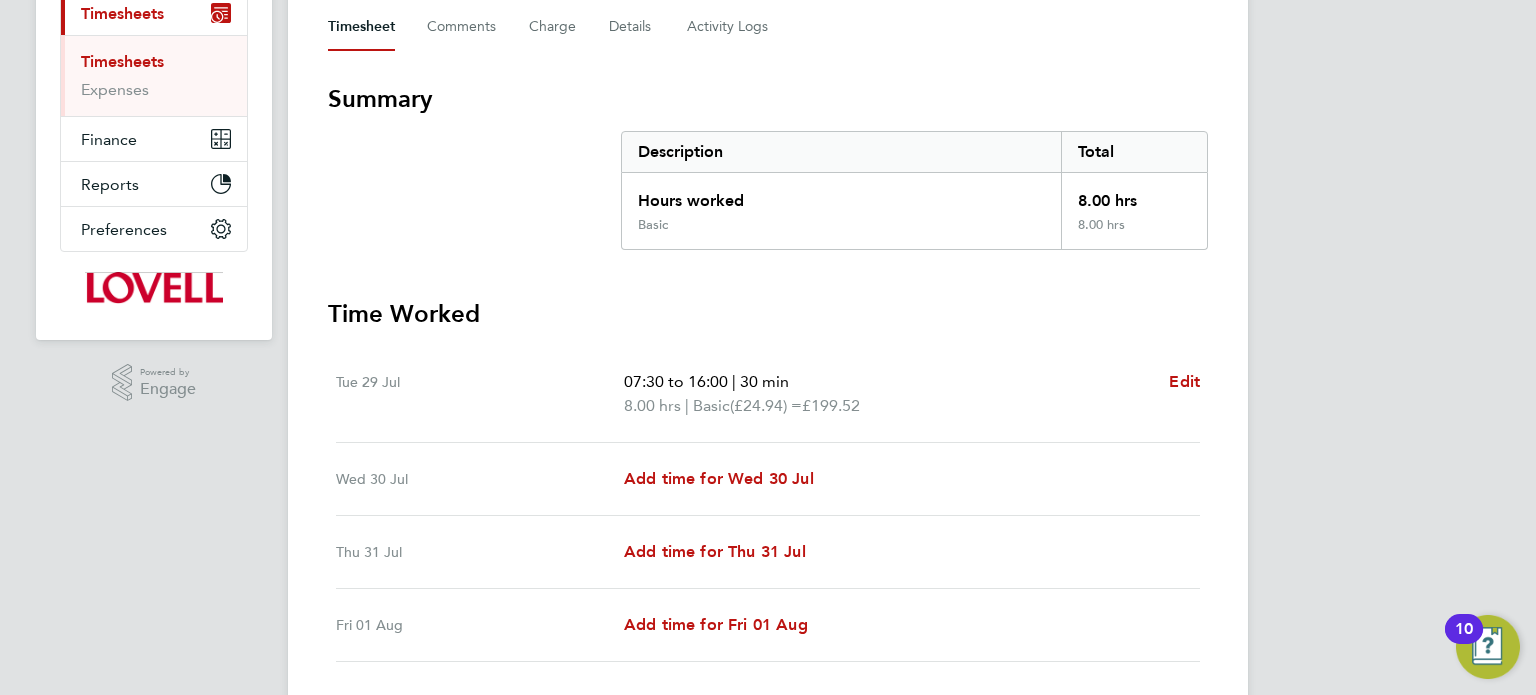 scroll, scrollTop: 432, scrollLeft: 0, axis: vertical 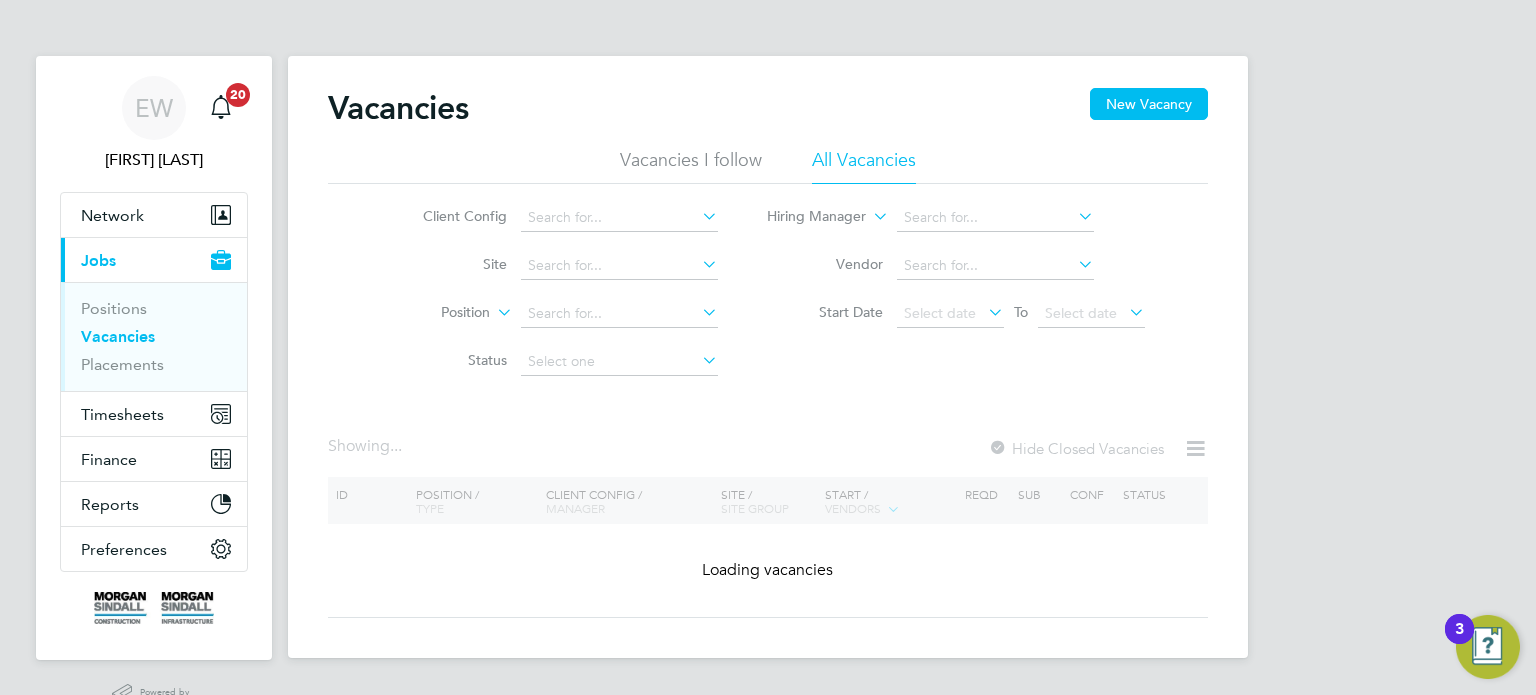 click on "Vacancies" at bounding box center (156, 341) 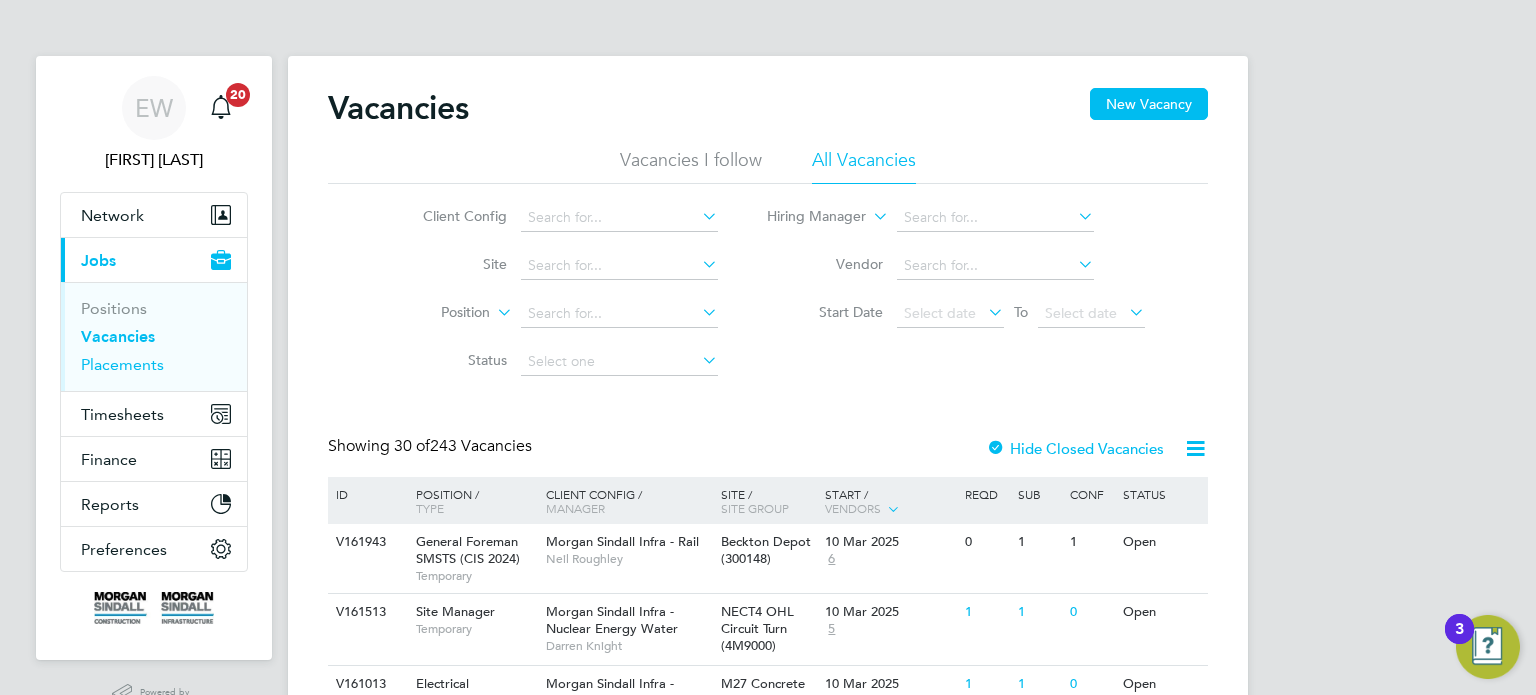 click on "Placements" at bounding box center [122, 364] 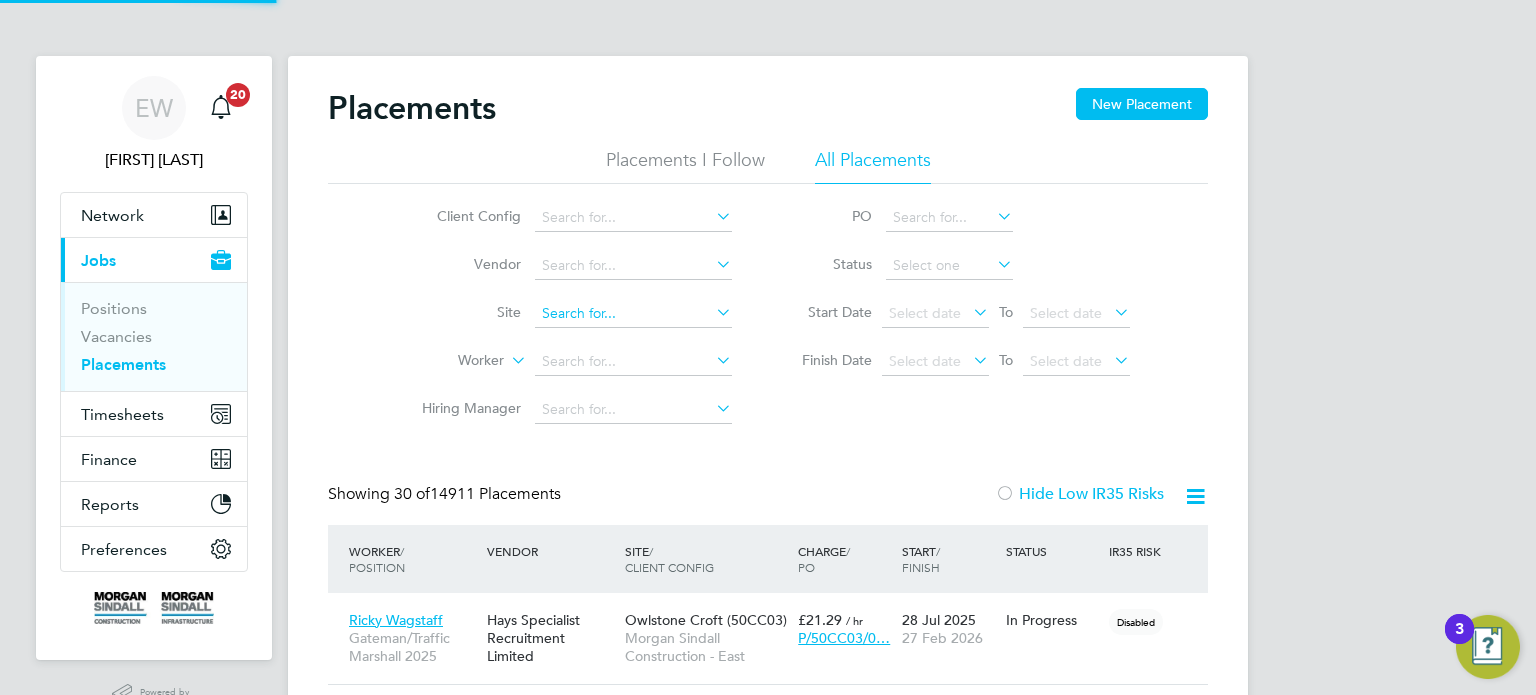 scroll, scrollTop: 10, scrollLeft: 9, axis: both 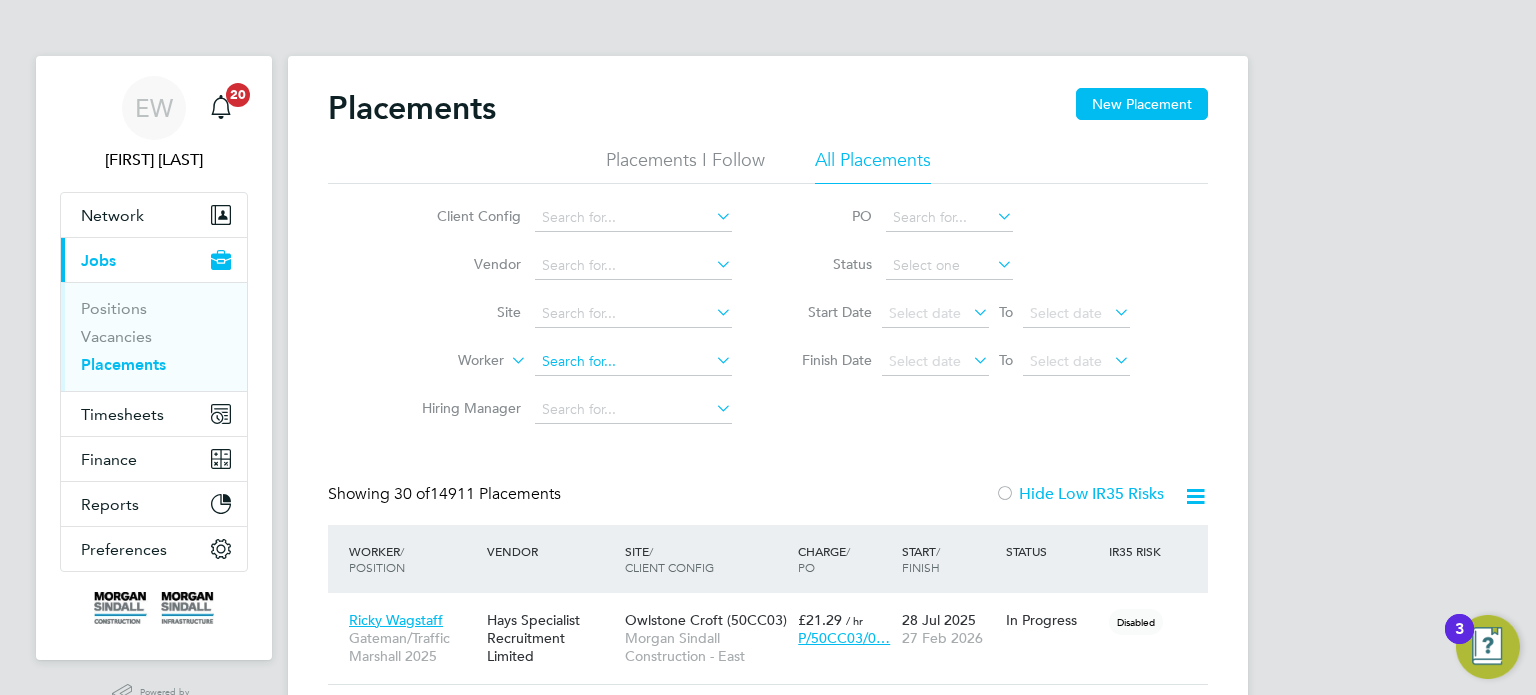 click 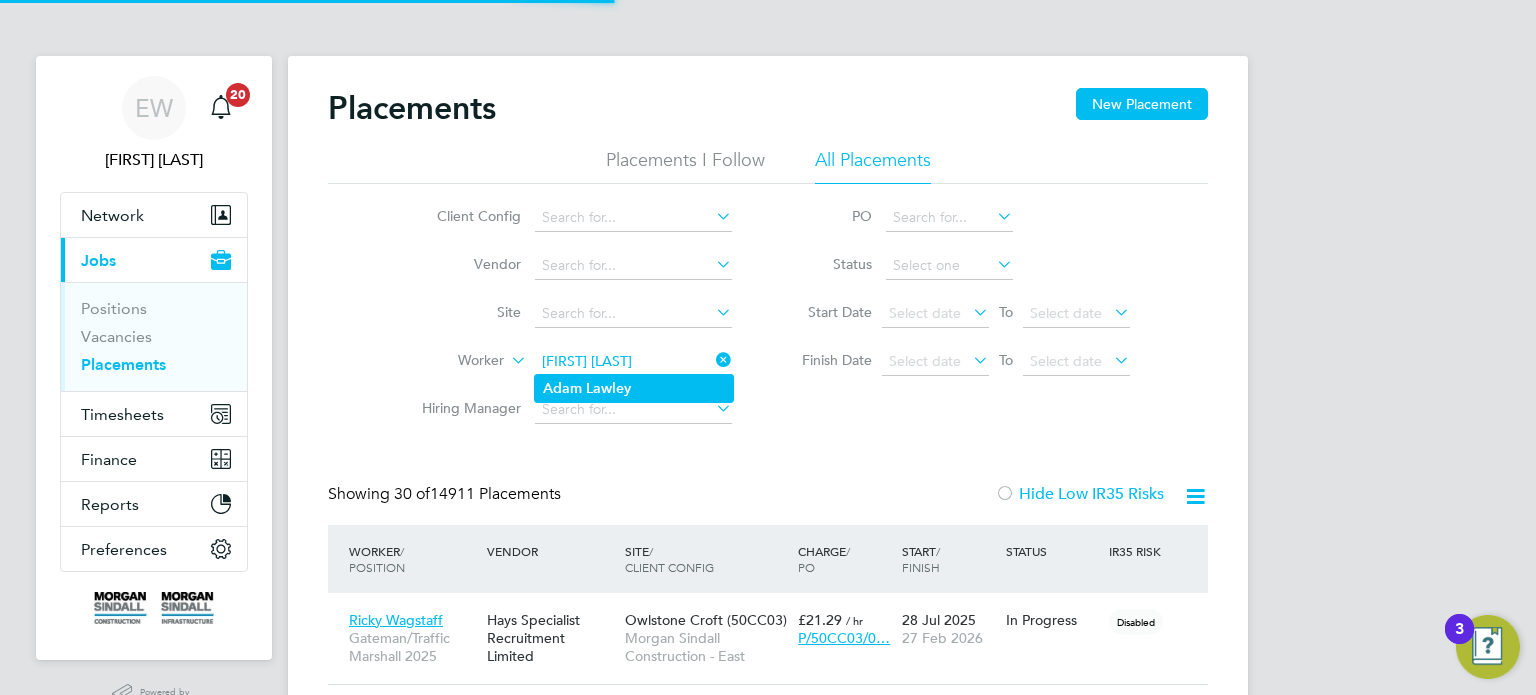 click on "Lawley" 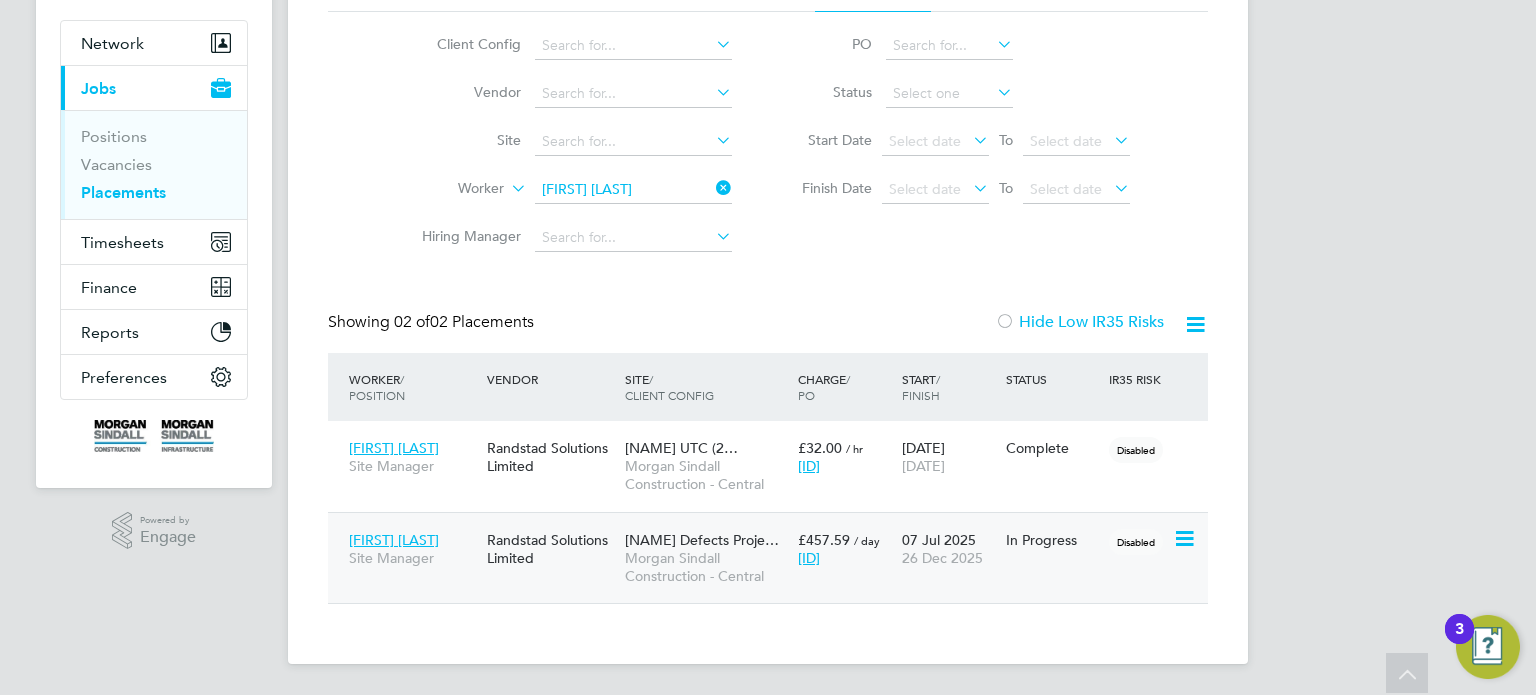 click on "Morgan Sindall Construction - Central" 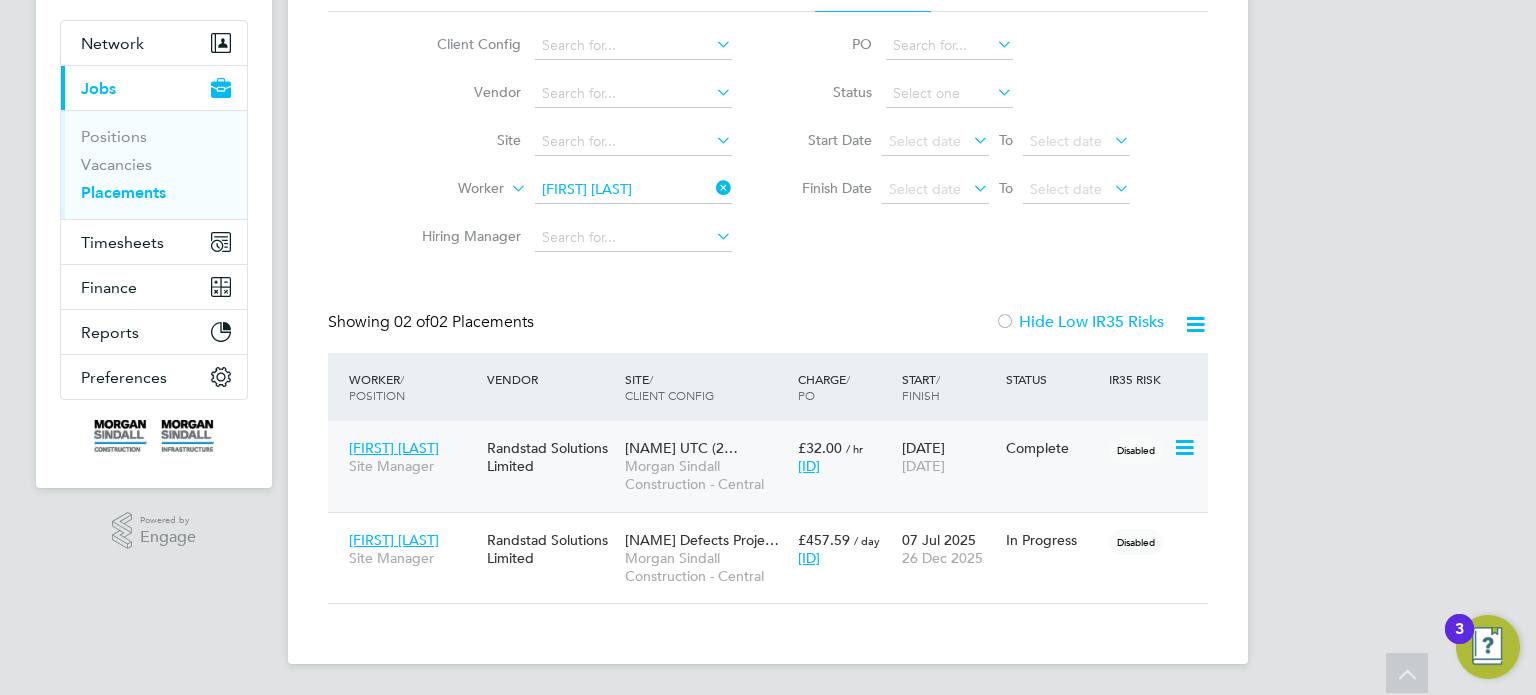 scroll, scrollTop: 0, scrollLeft: 0, axis: both 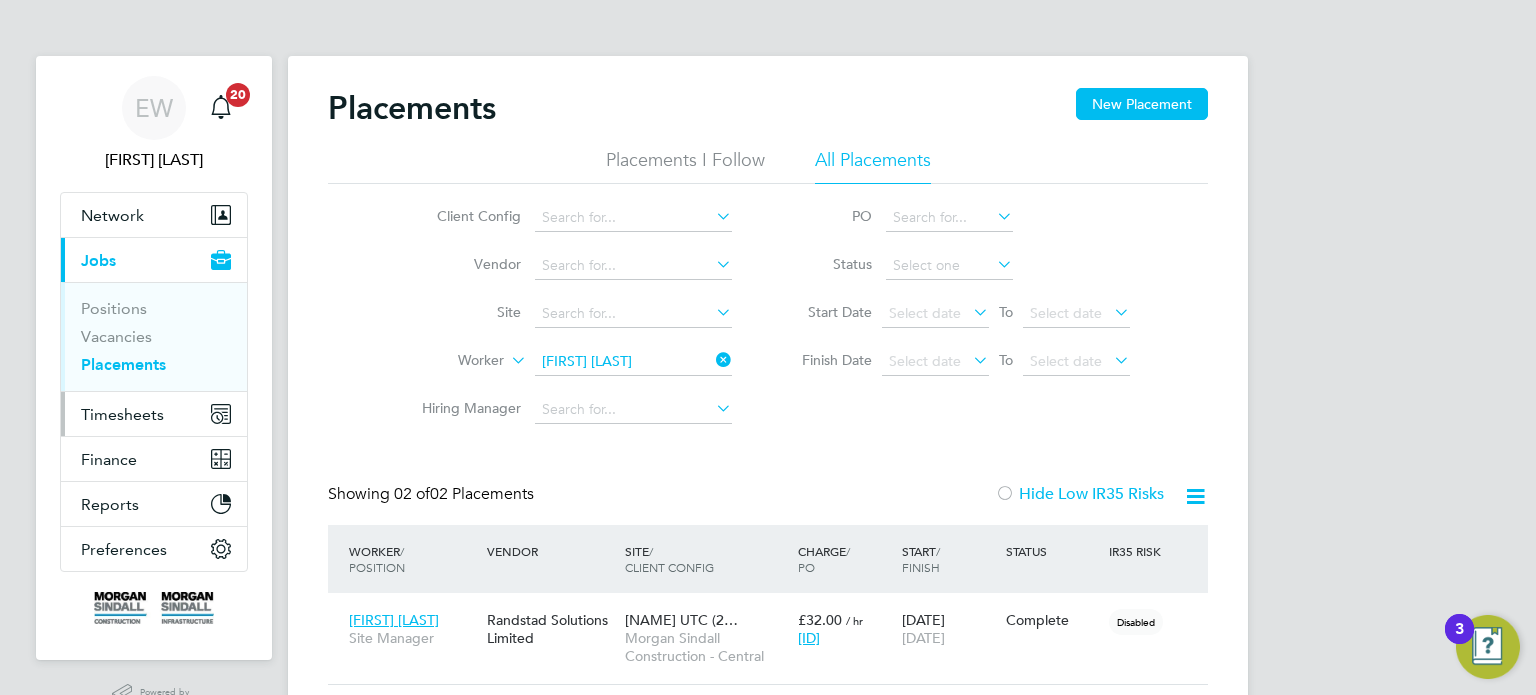 click on "Timesheets" at bounding box center [154, 414] 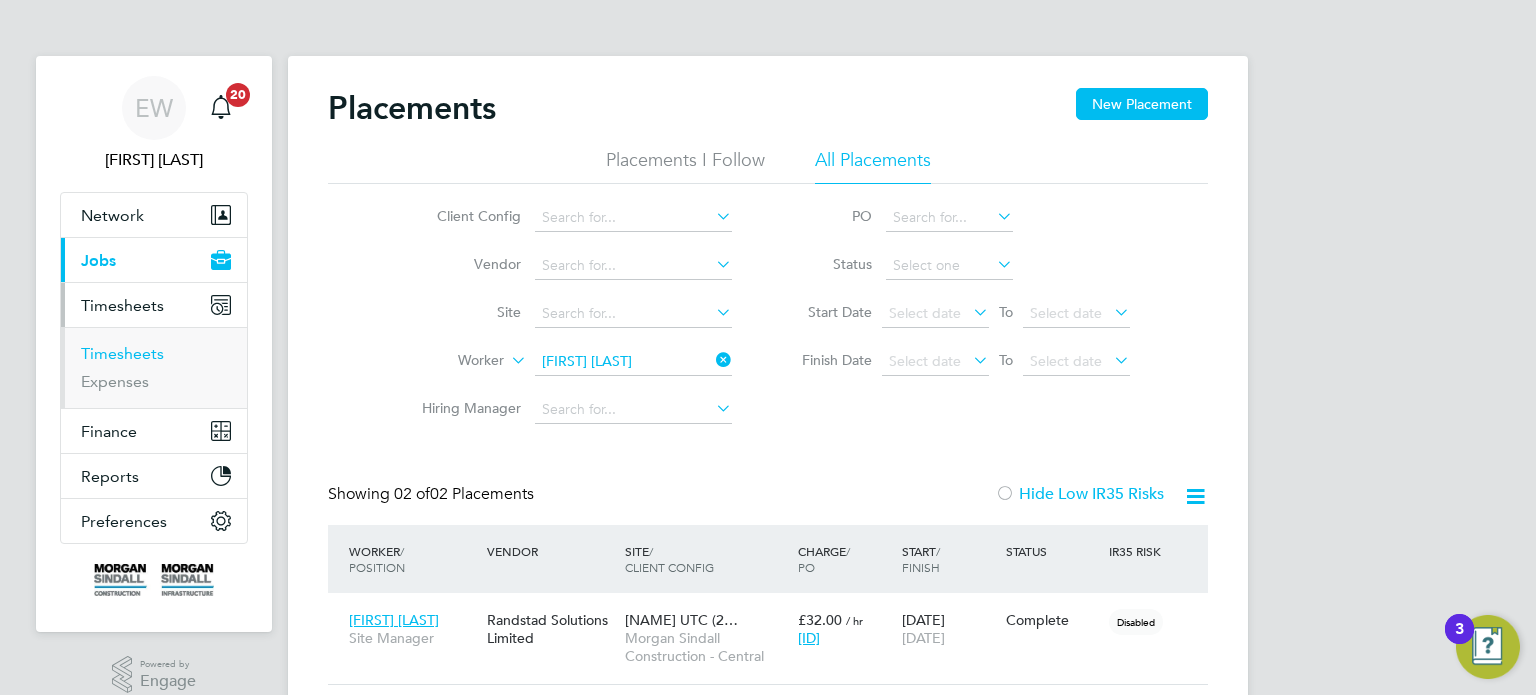 click on "Timesheets" at bounding box center (122, 353) 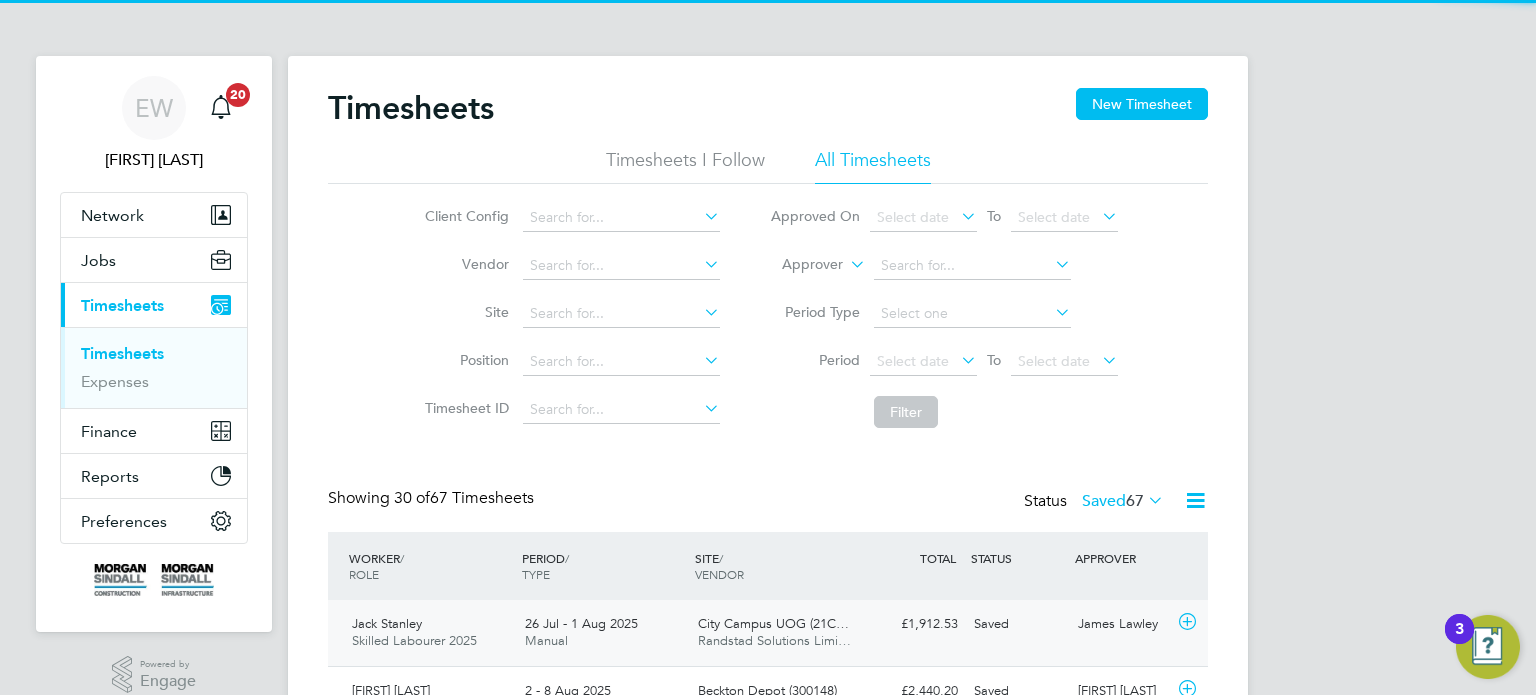 scroll, scrollTop: 288, scrollLeft: 0, axis: vertical 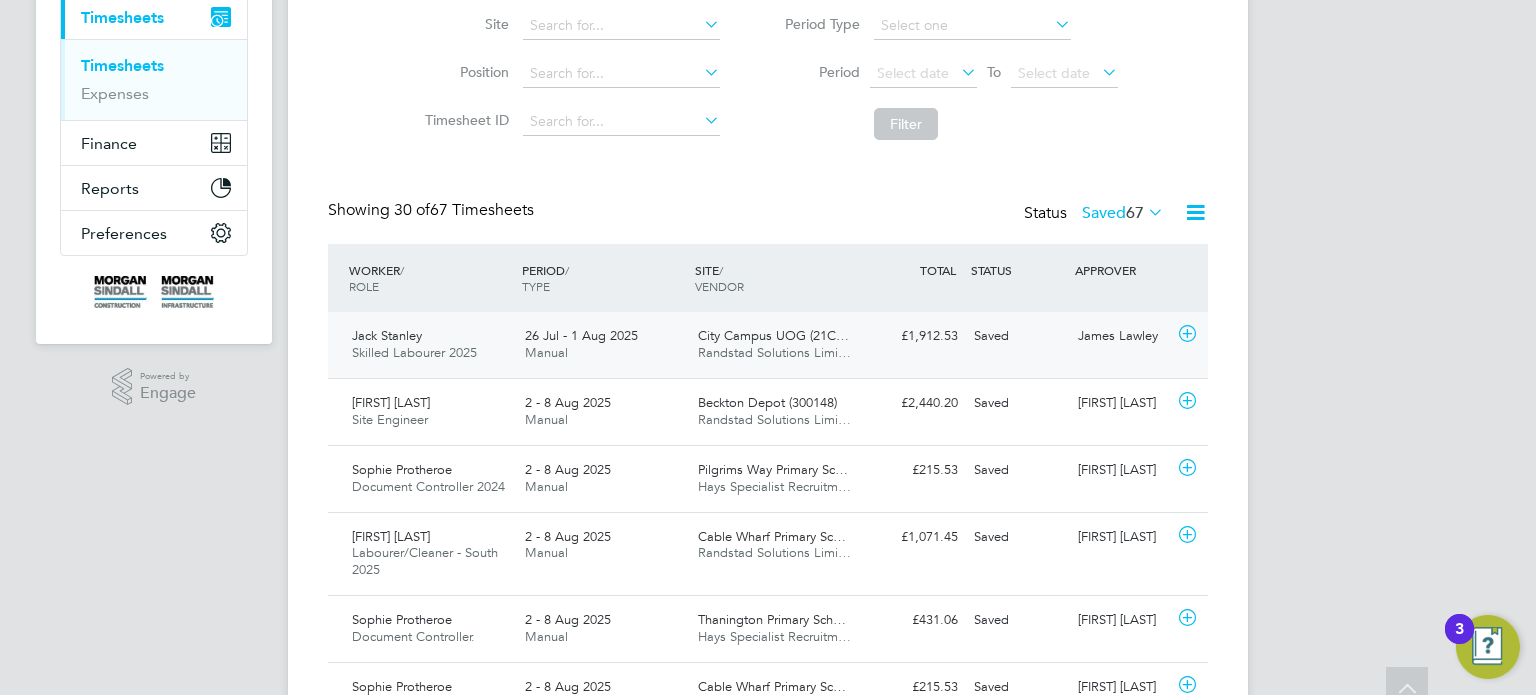 click on "£1,912.53 Saved" 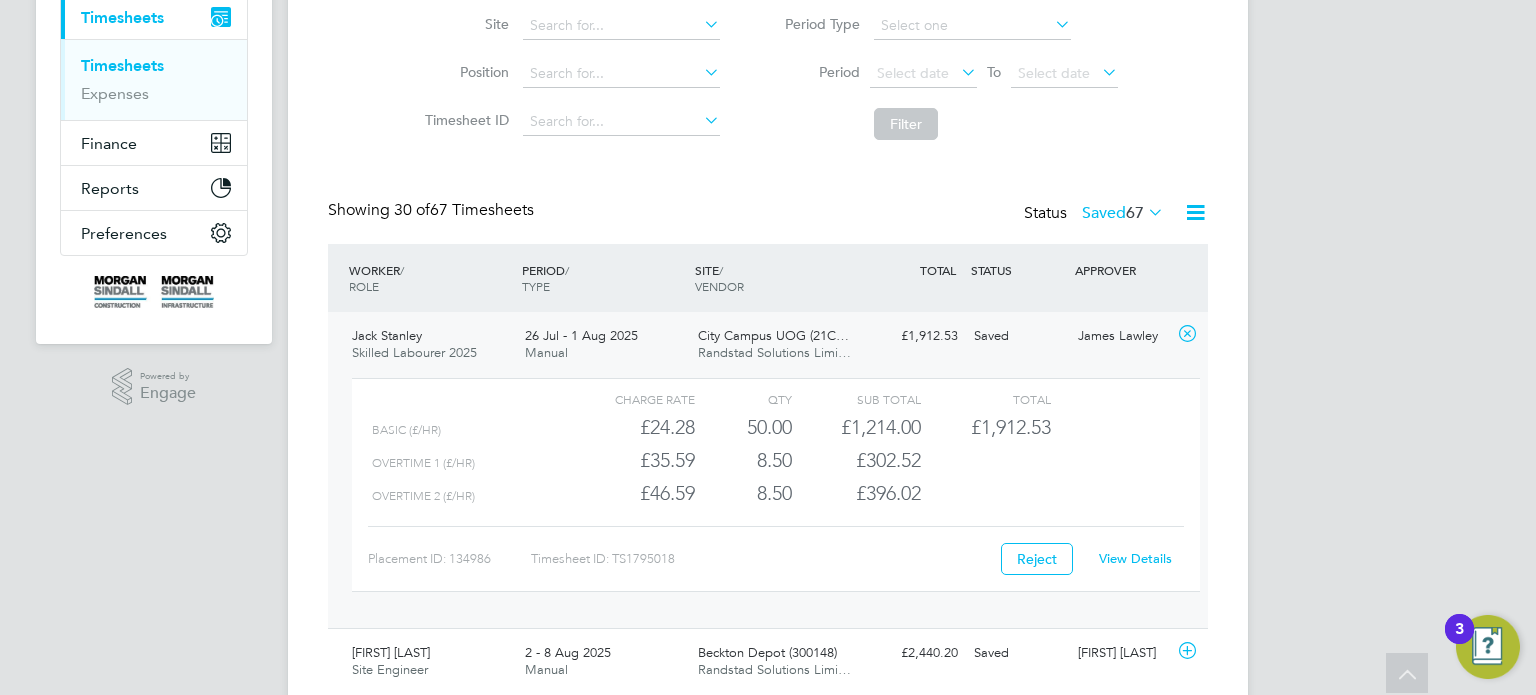 click on "View Details" 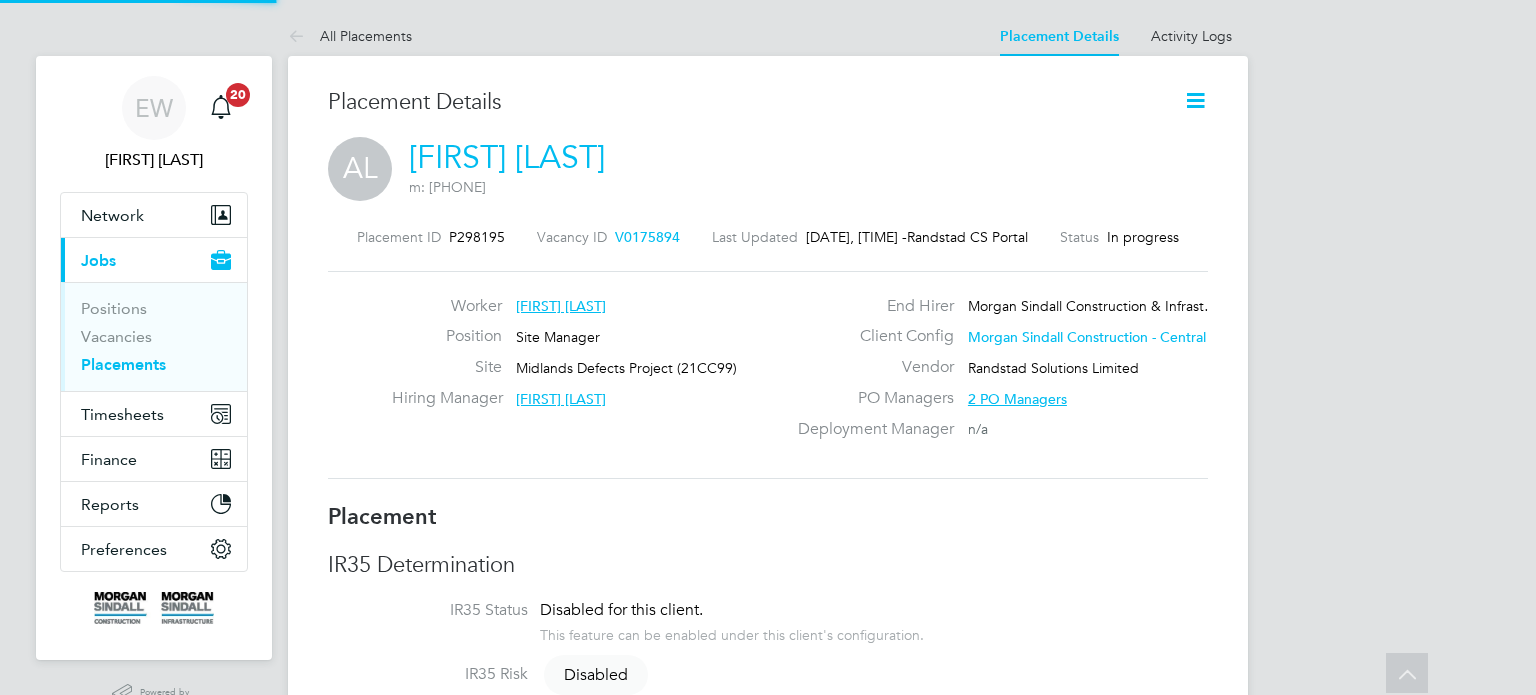 scroll, scrollTop: 1290, scrollLeft: 0, axis: vertical 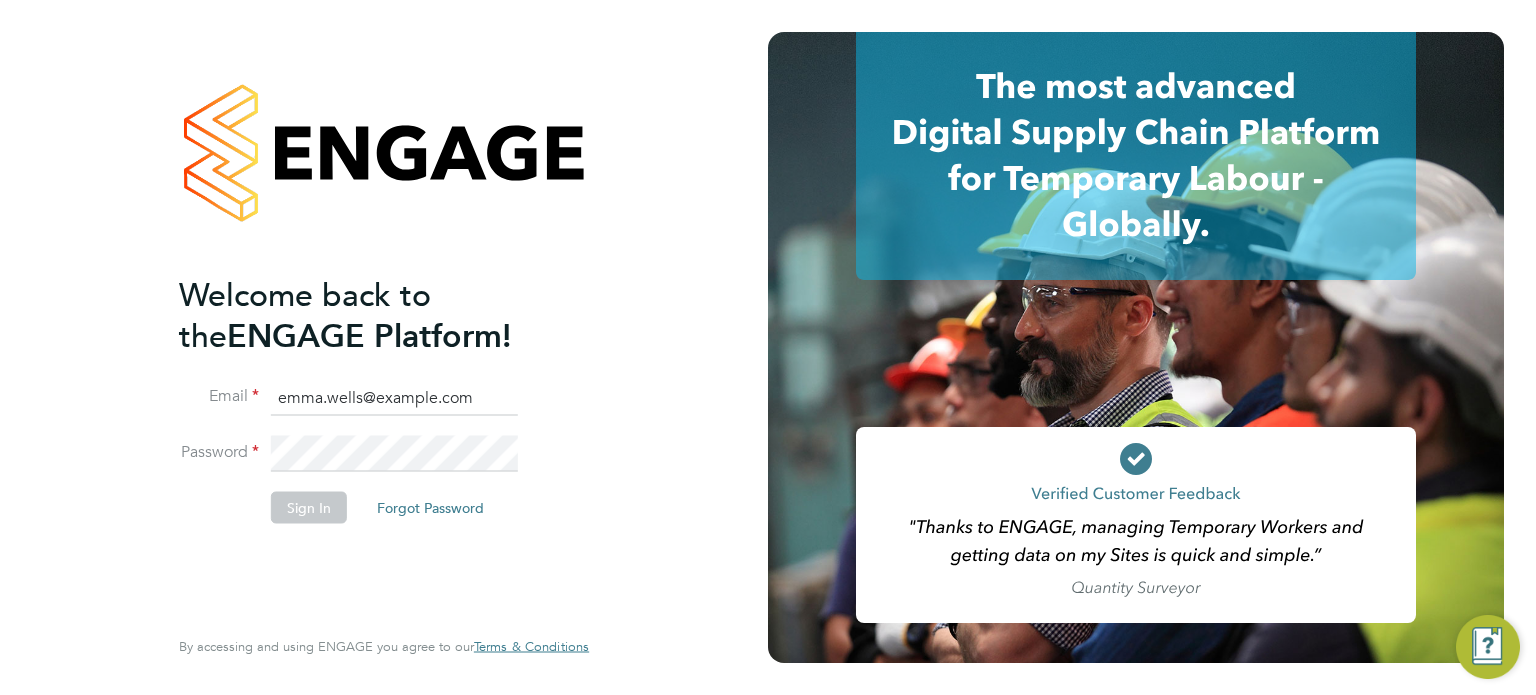 click on "emma.wells@example.com" 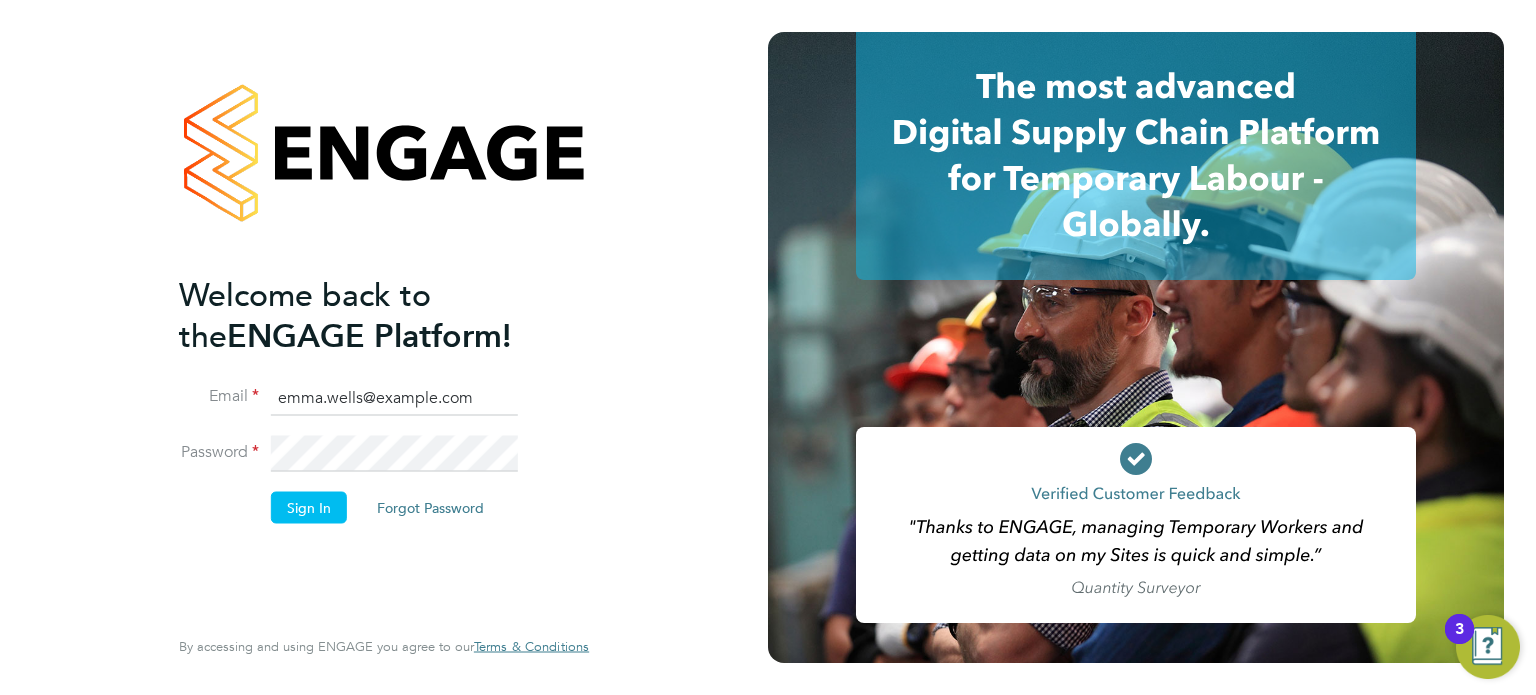 type on "cscportals@example.com" 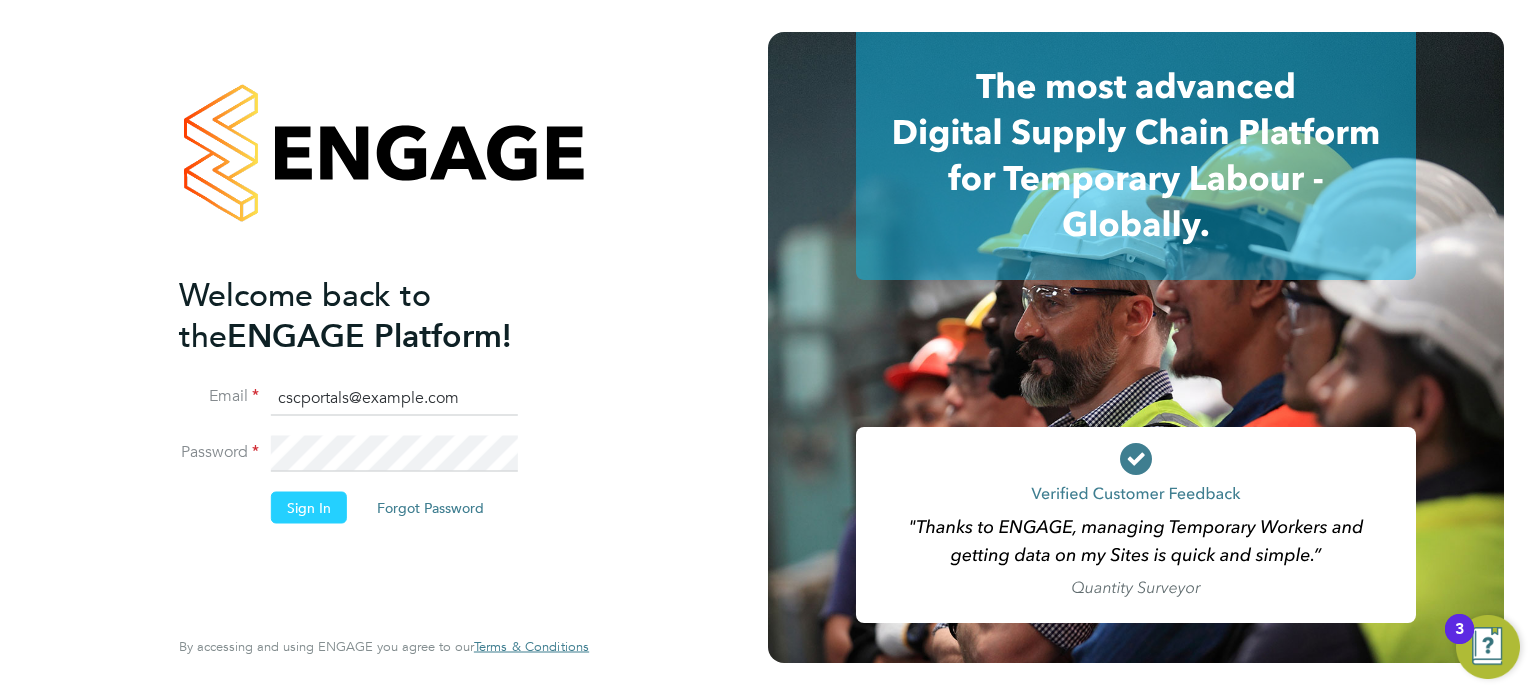 click on "Sign In" 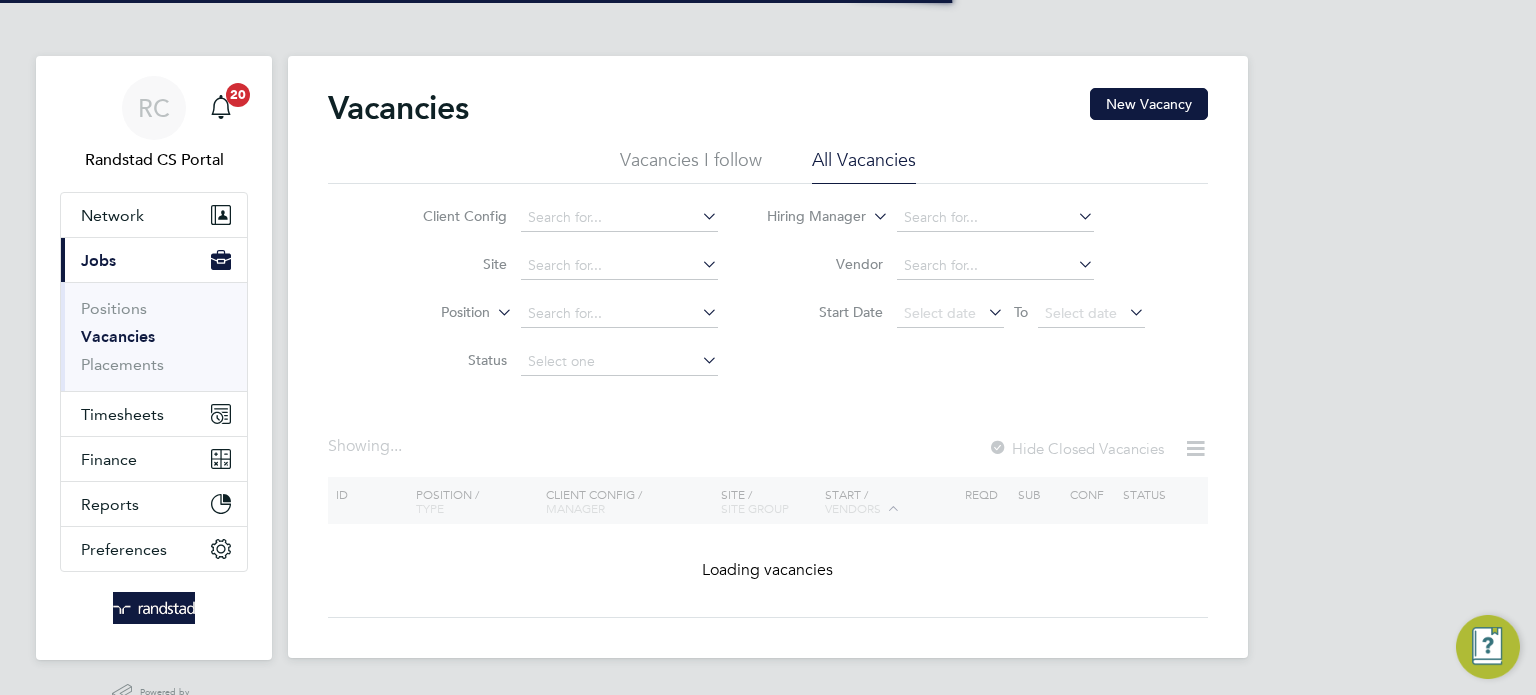 scroll, scrollTop: 0, scrollLeft: 0, axis: both 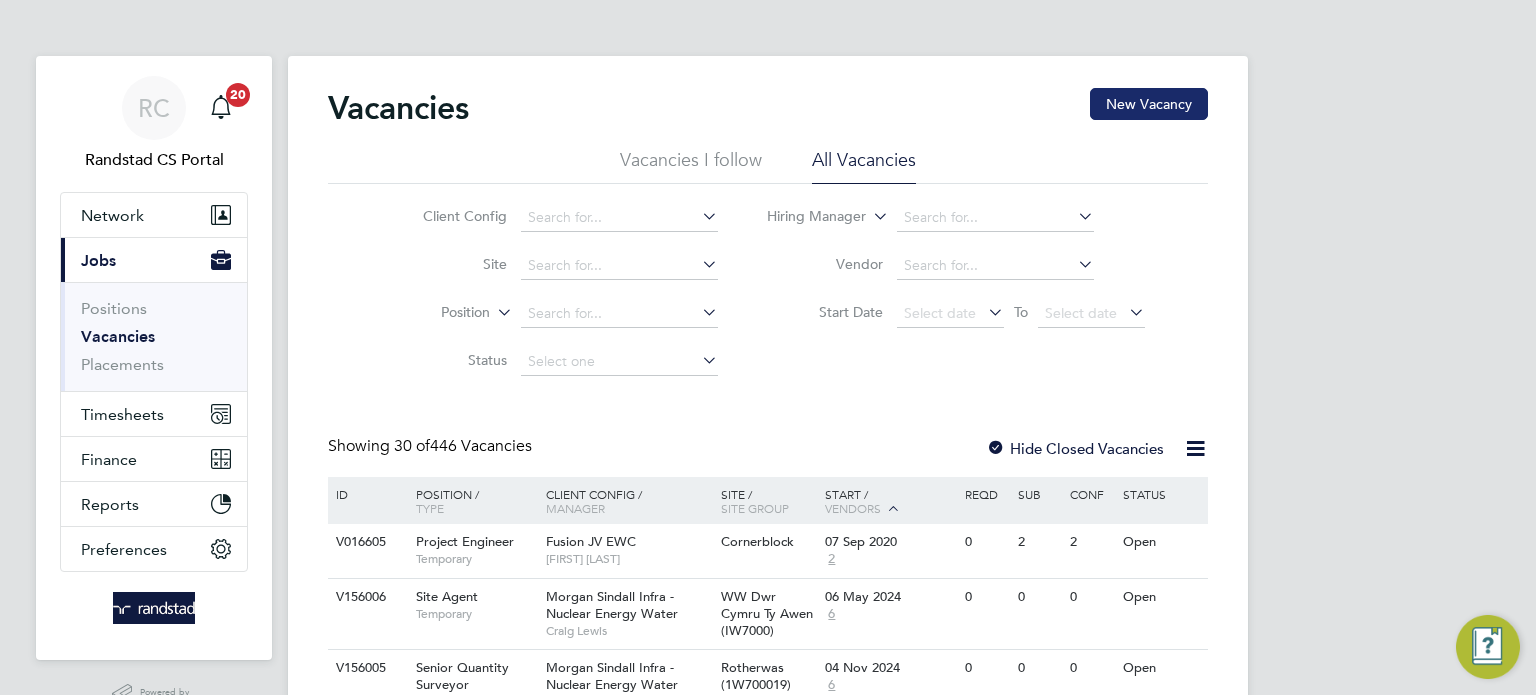 click on "New Vacancy" 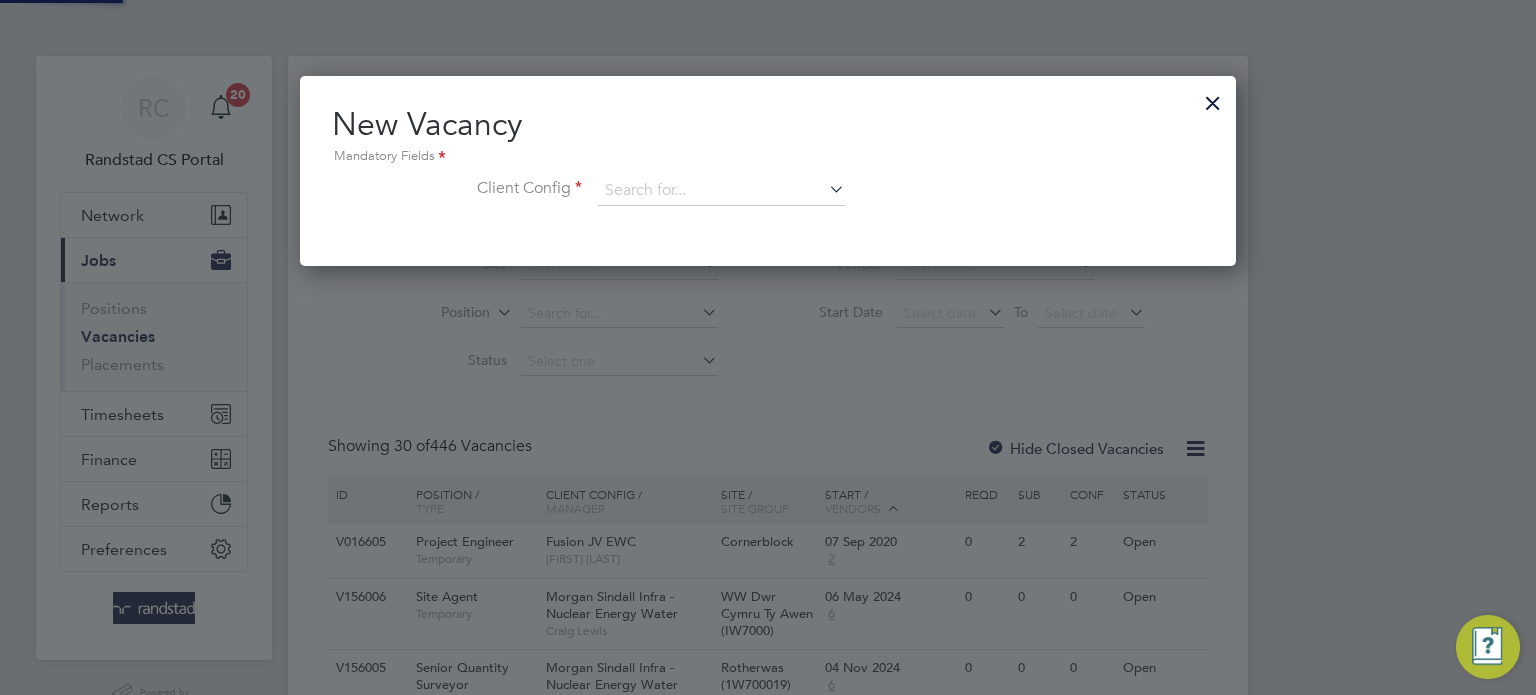 scroll, scrollTop: 10, scrollLeft: 10, axis: both 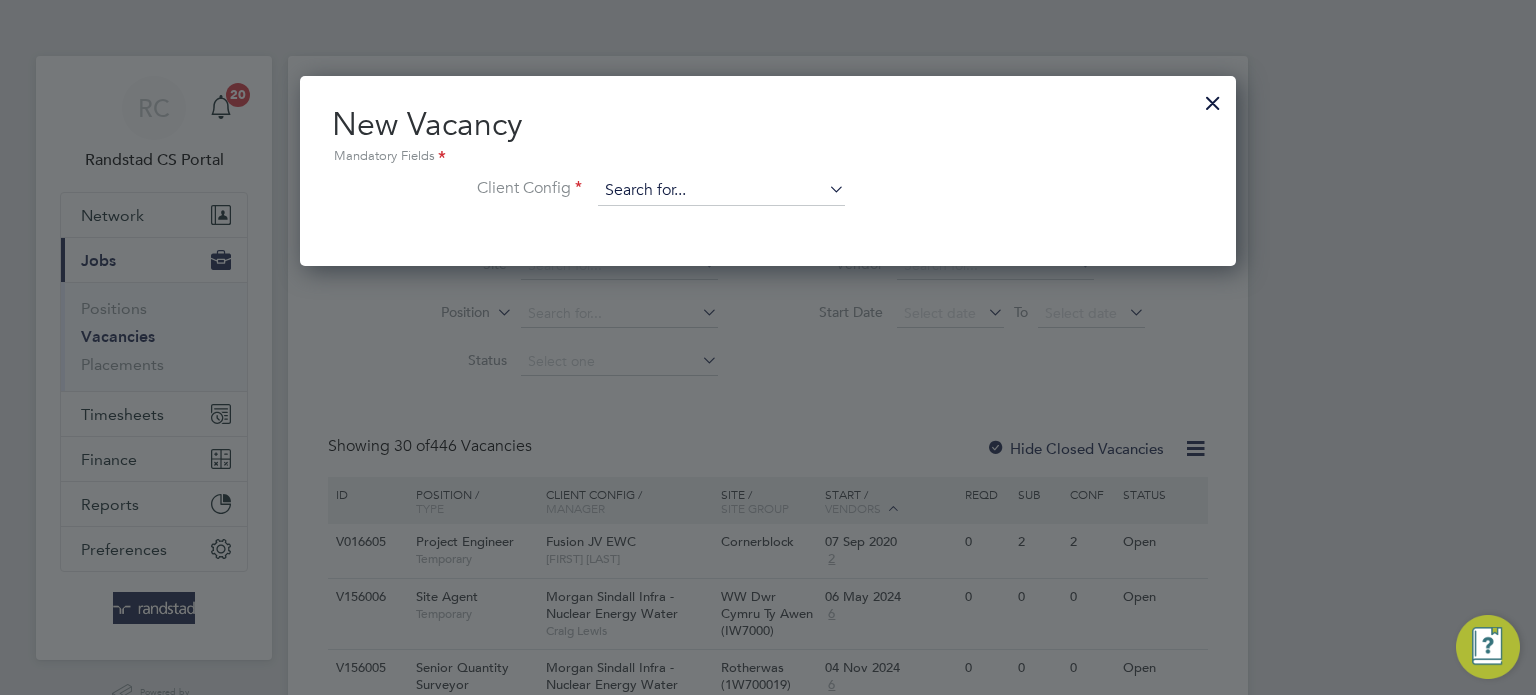click at bounding box center (721, 191) 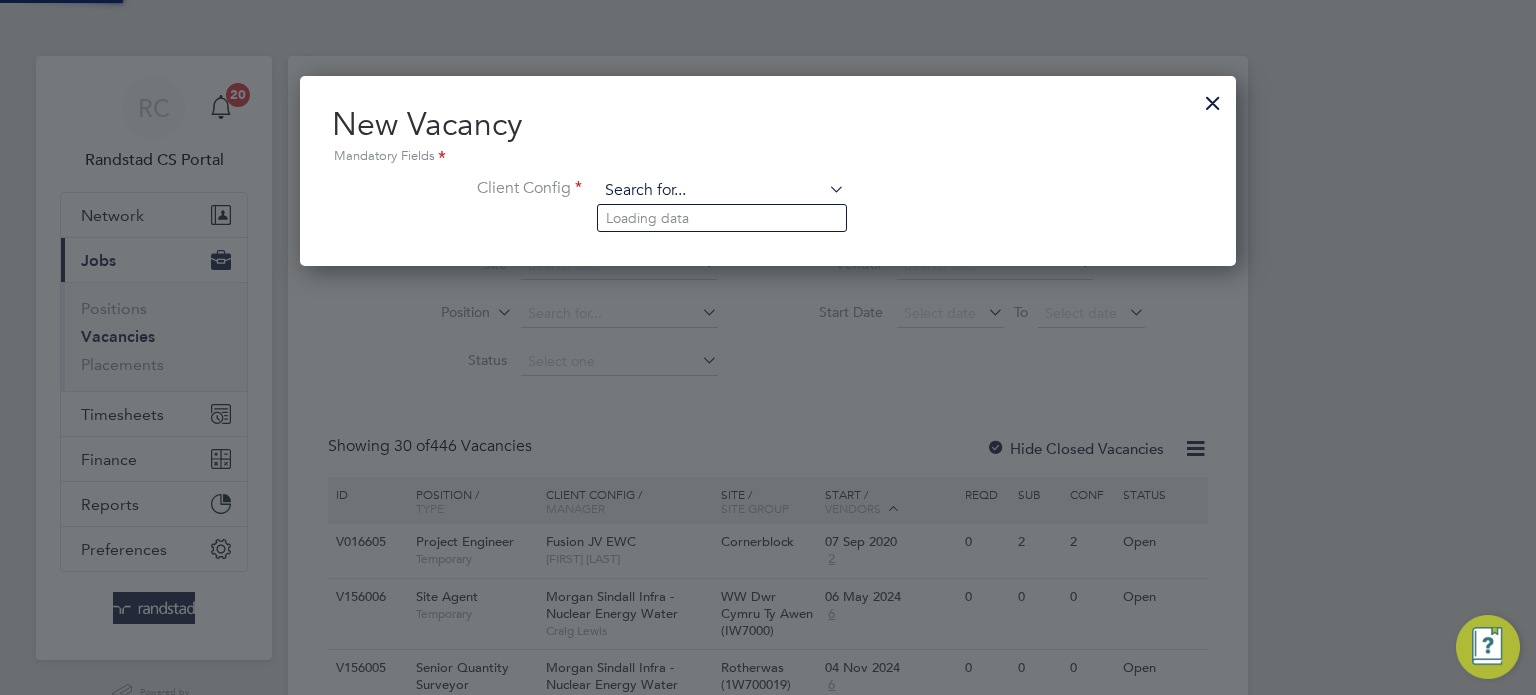 type on "c" 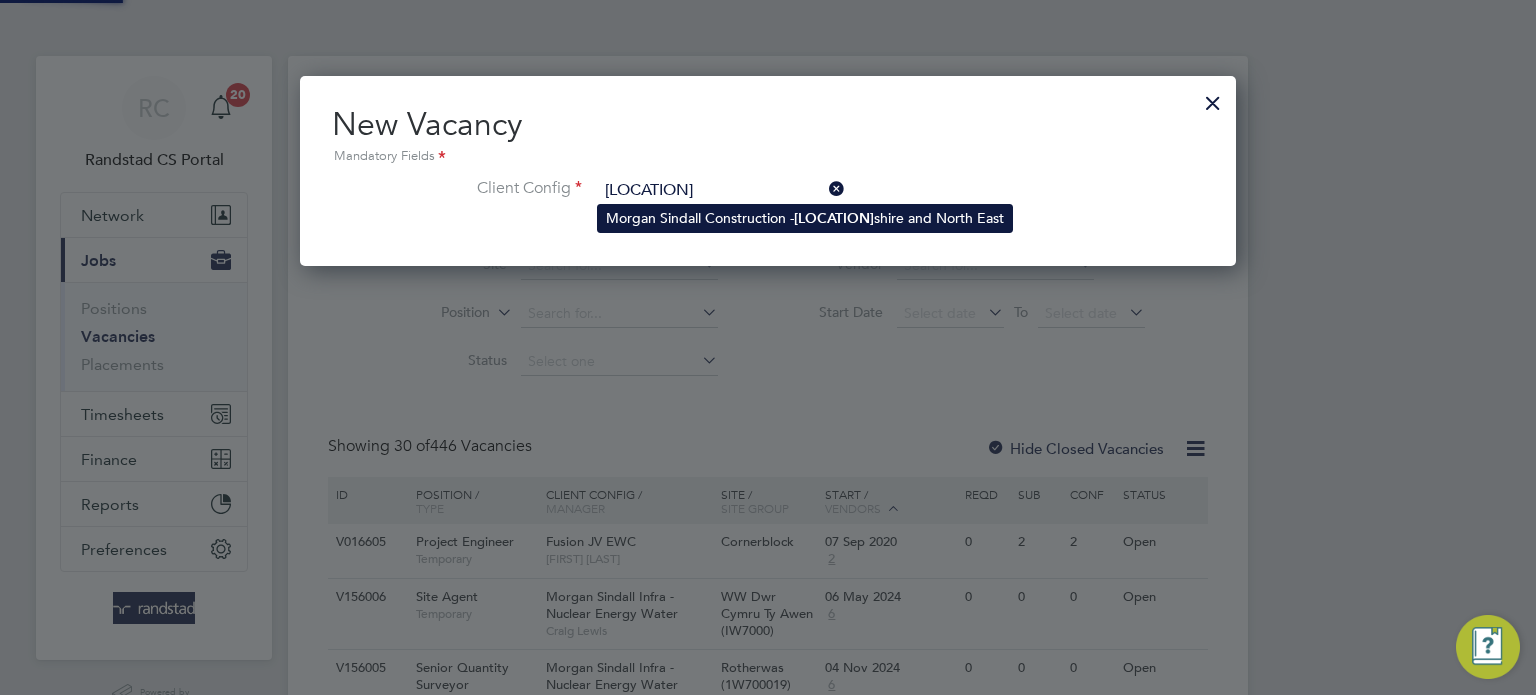 click on "Morgan Sindall Construction -  York shire and North East" 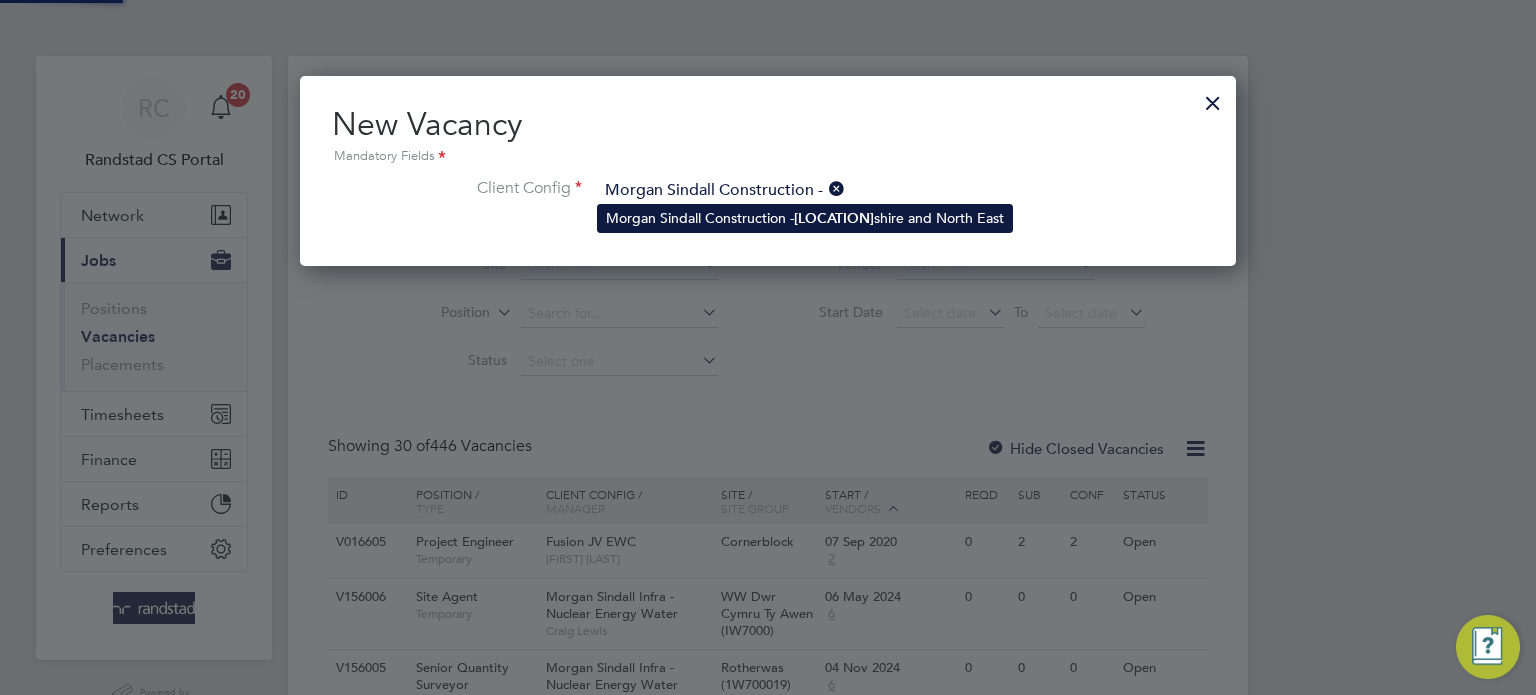 scroll, scrollTop: 11, scrollLeft: 10, axis: both 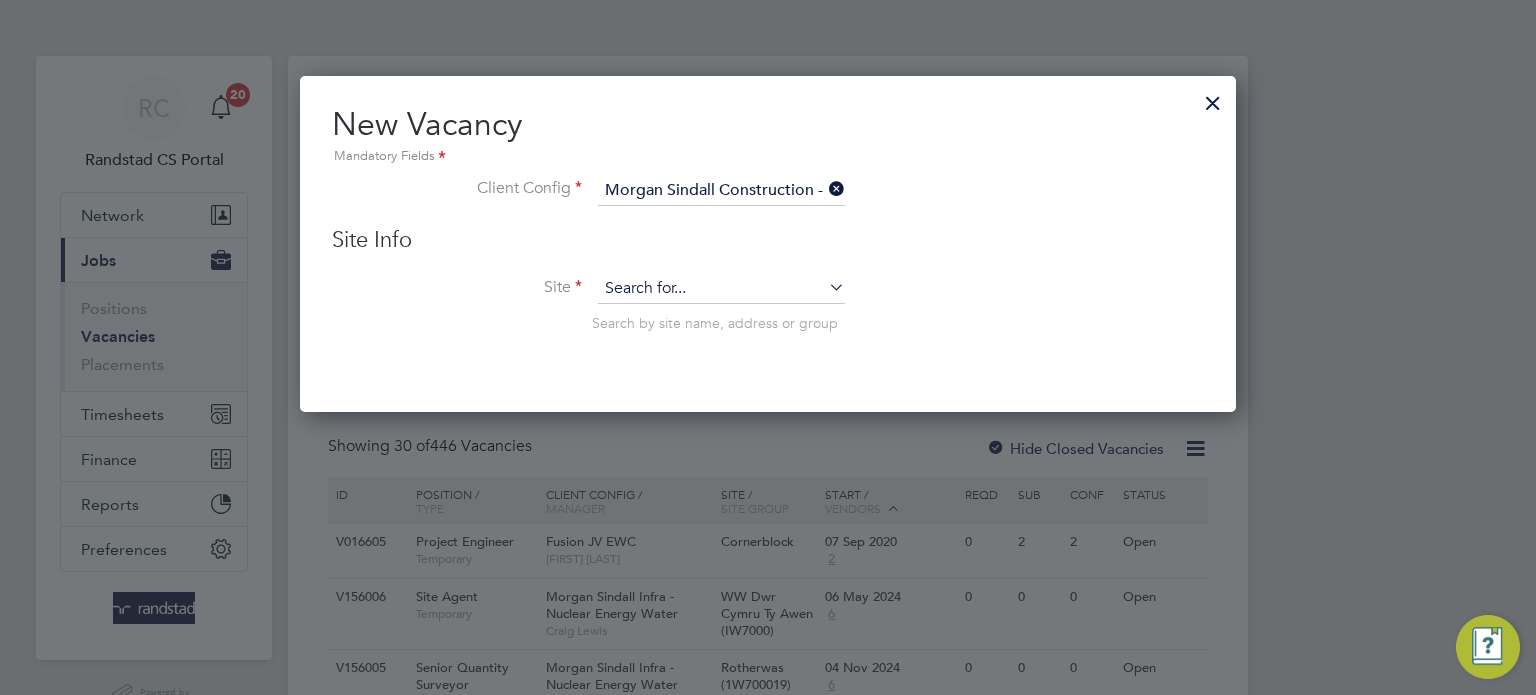 click at bounding box center (721, 289) 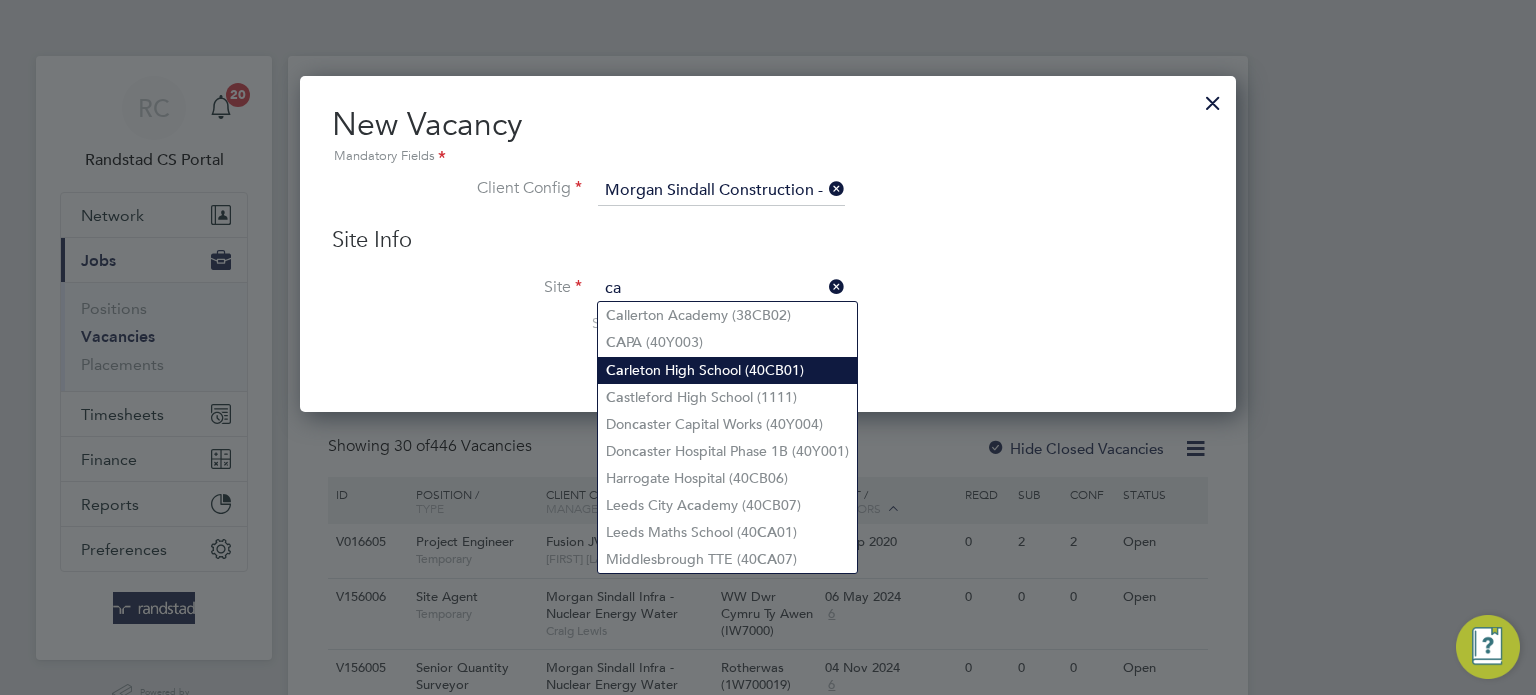 click on "Ca rleton High School (40CB01)" 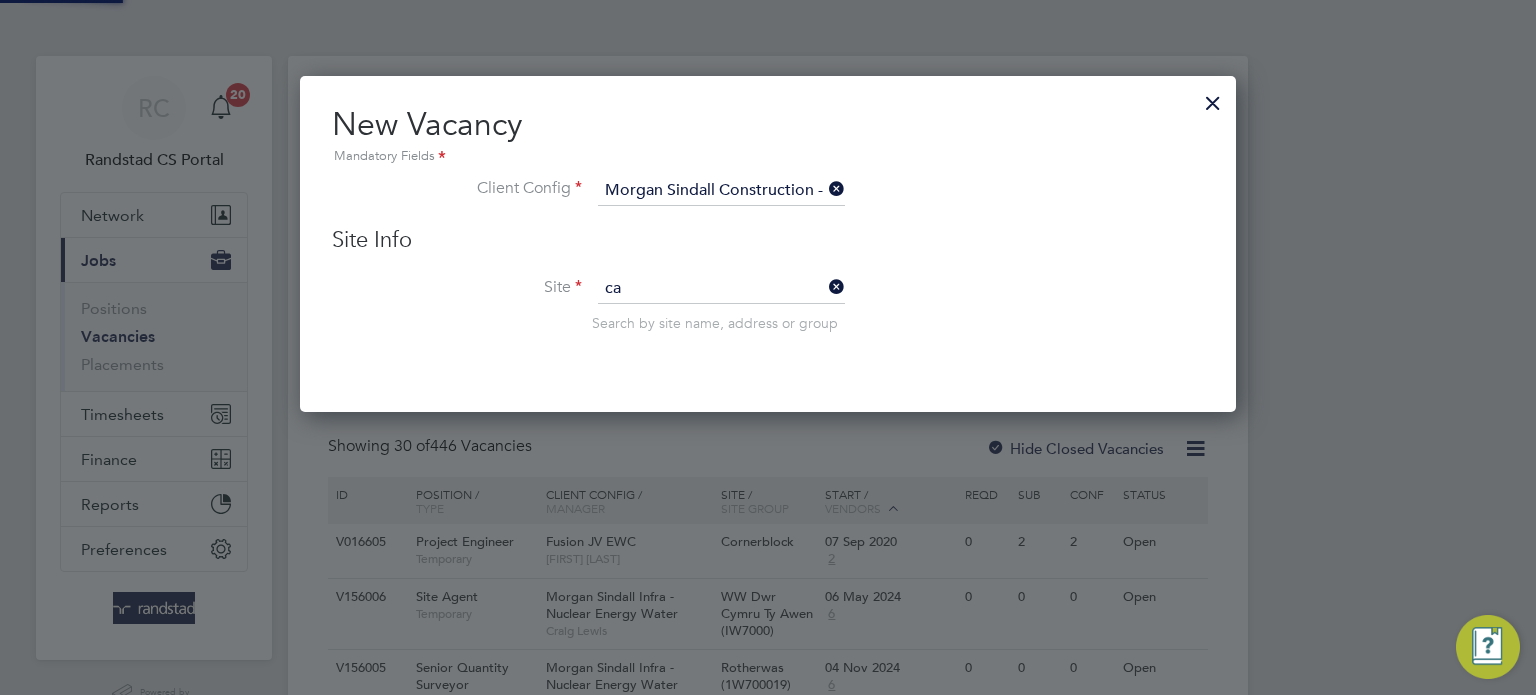 type on "Carleton High School (40CB01)" 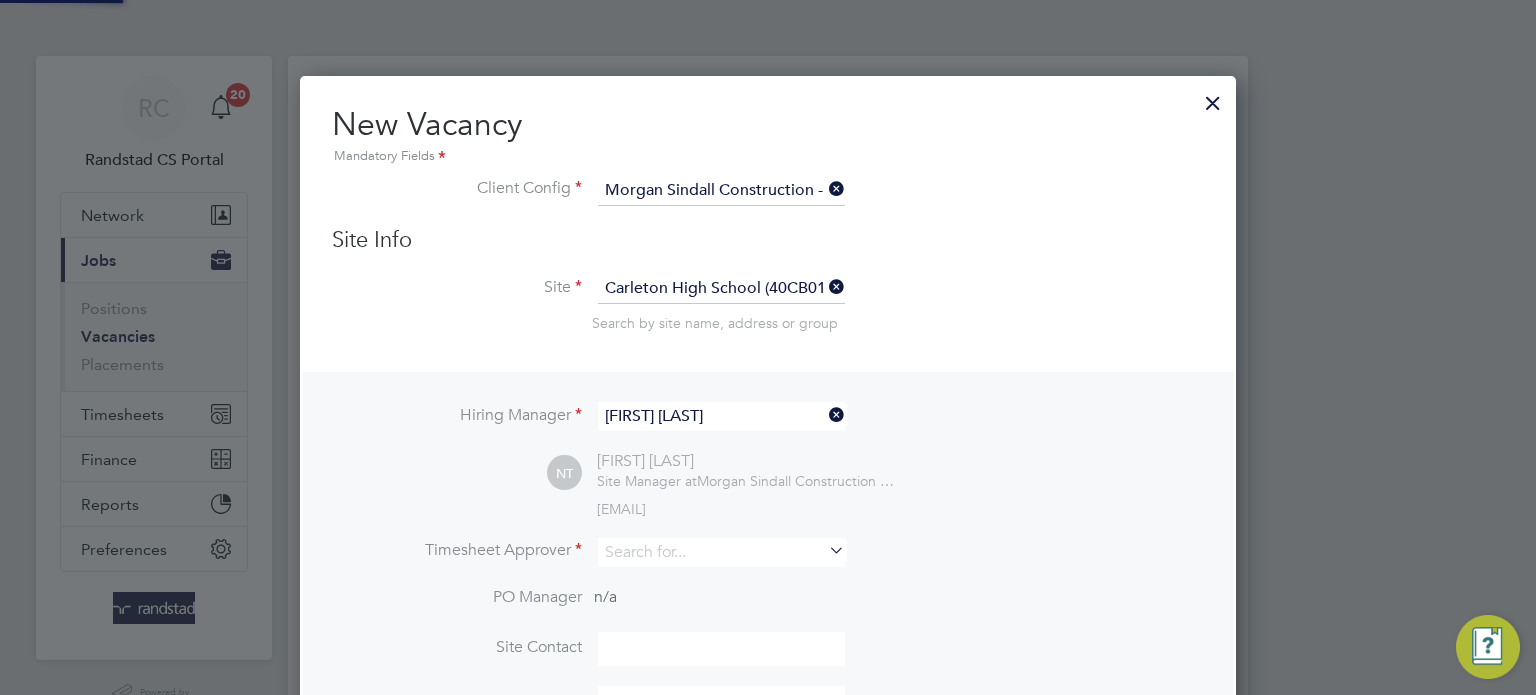 scroll, scrollTop: 10, scrollLeft: 10, axis: both 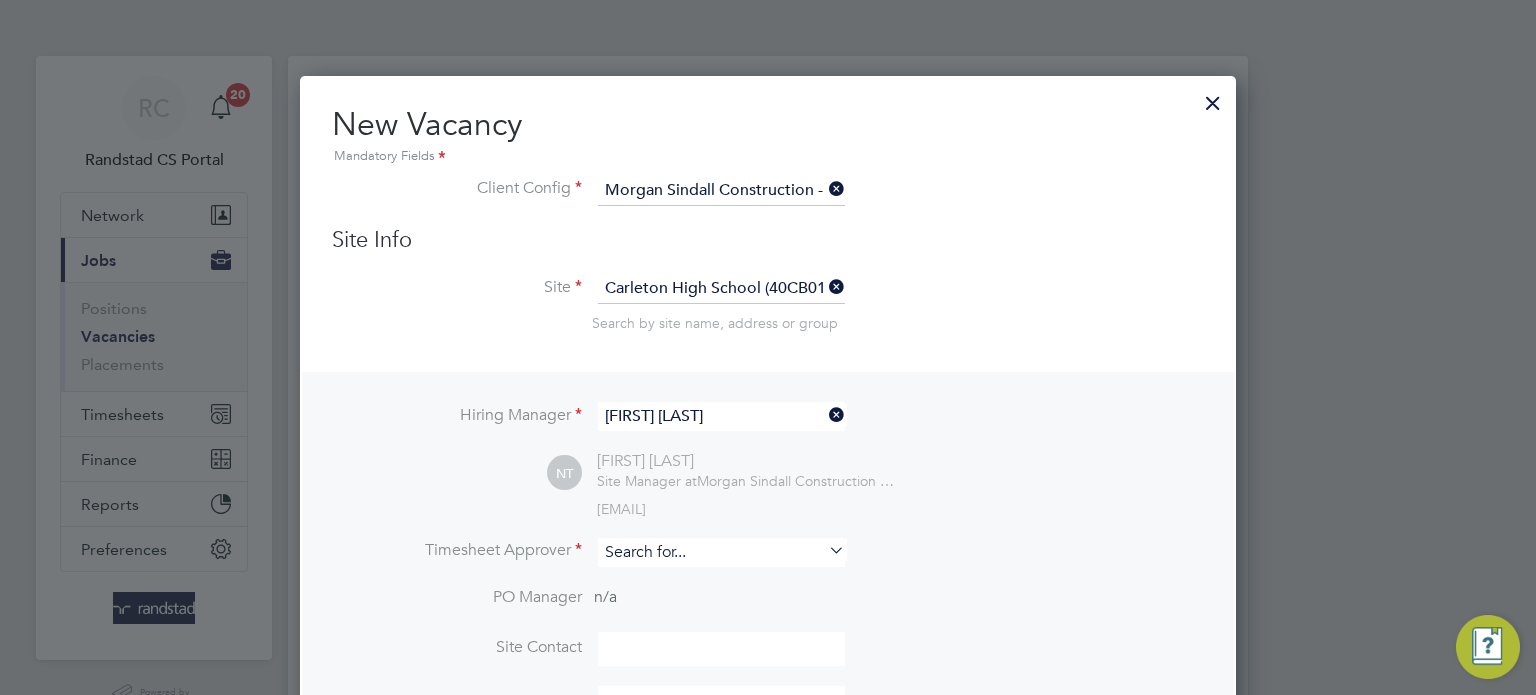 click at bounding box center [721, 552] 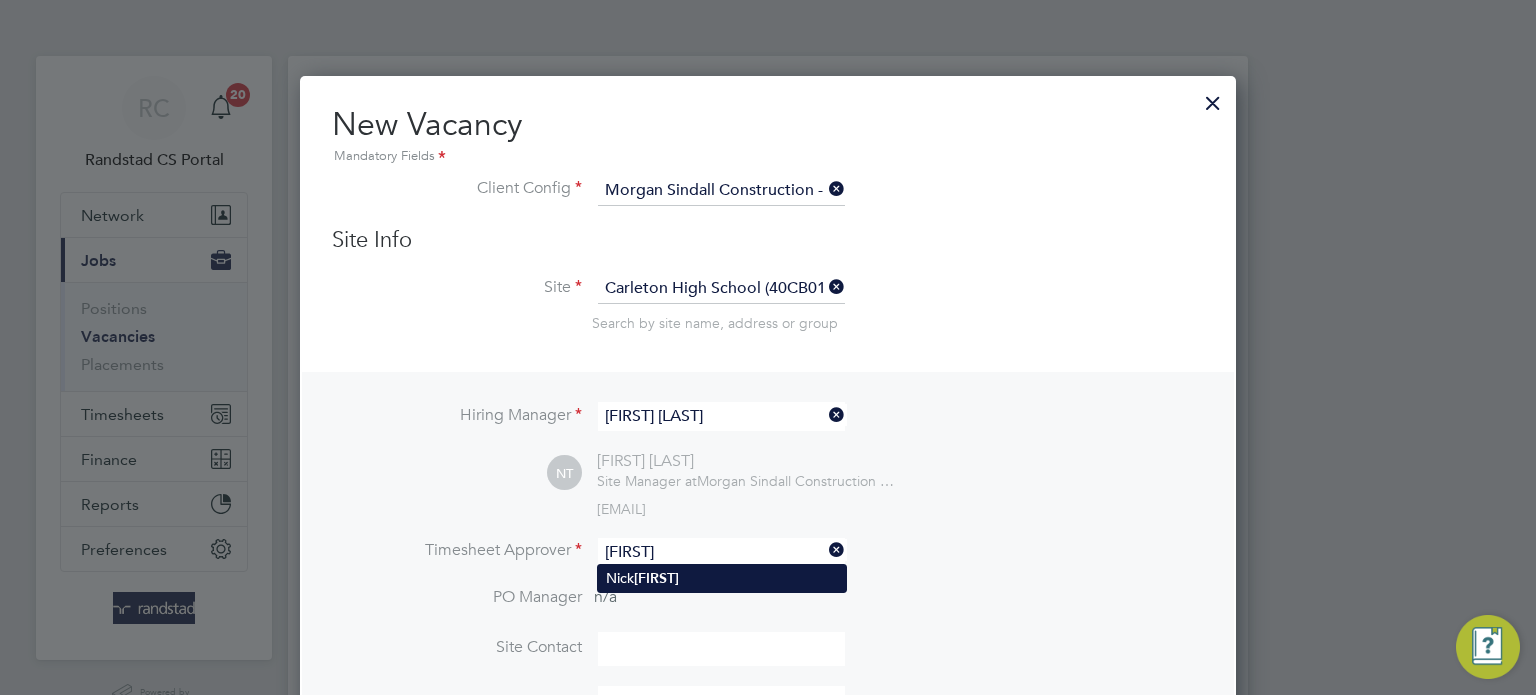 click on "Theos" 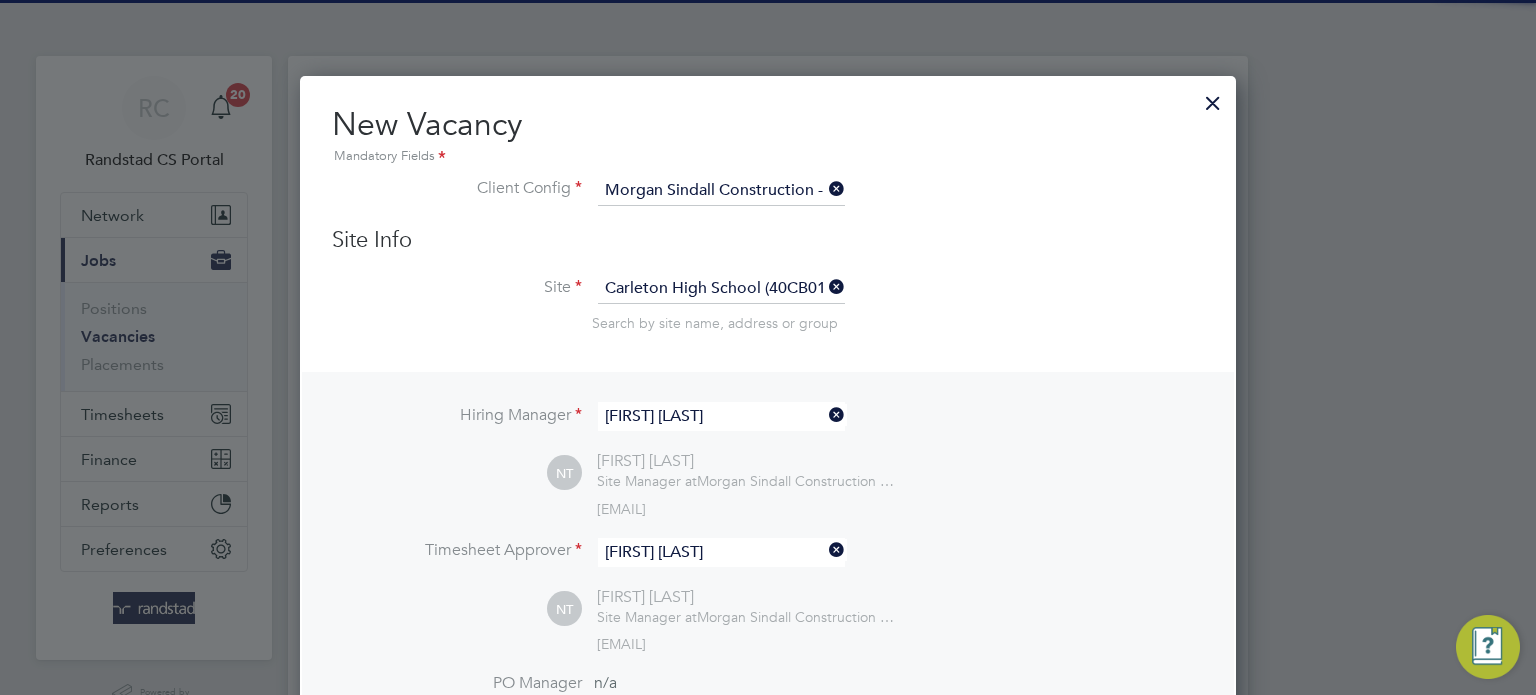 scroll, scrollTop: 10, scrollLeft: 10, axis: both 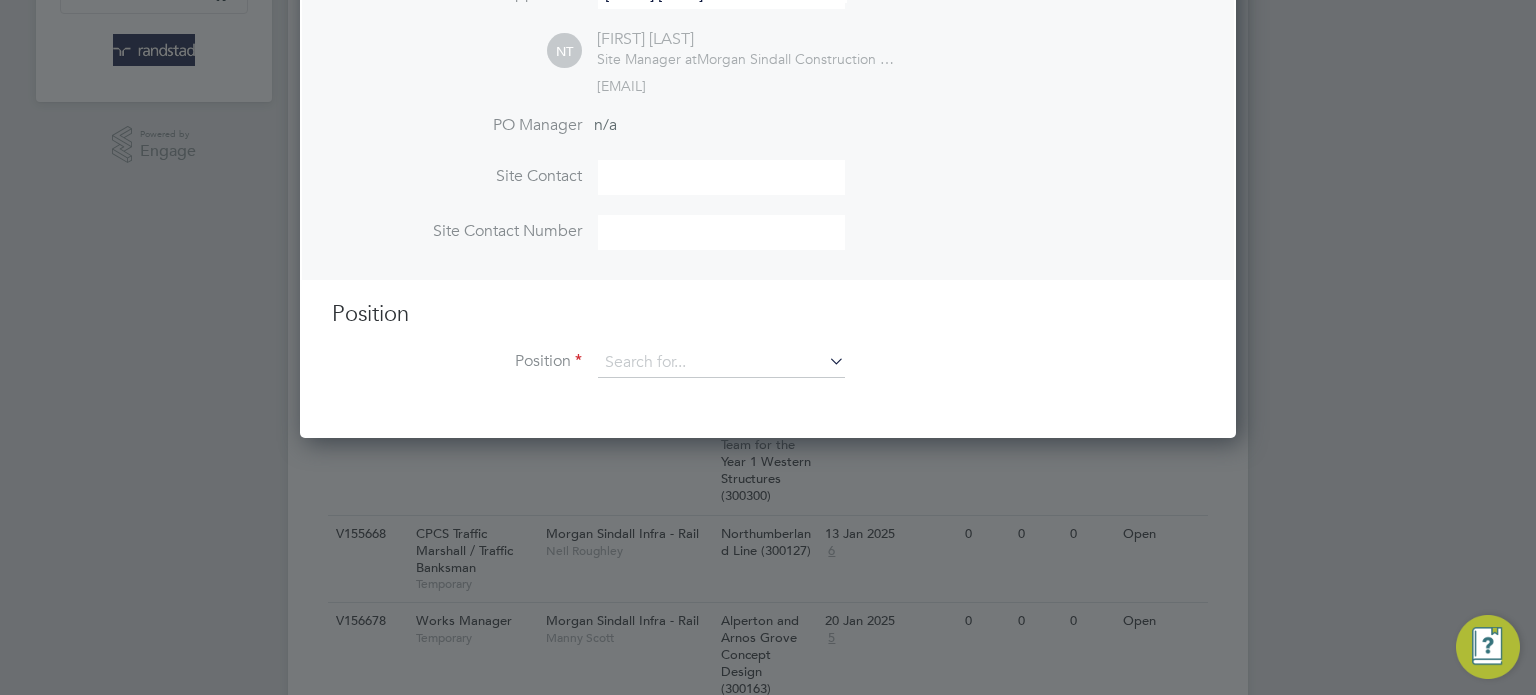 click on "Position Position" at bounding box center (768, 349) 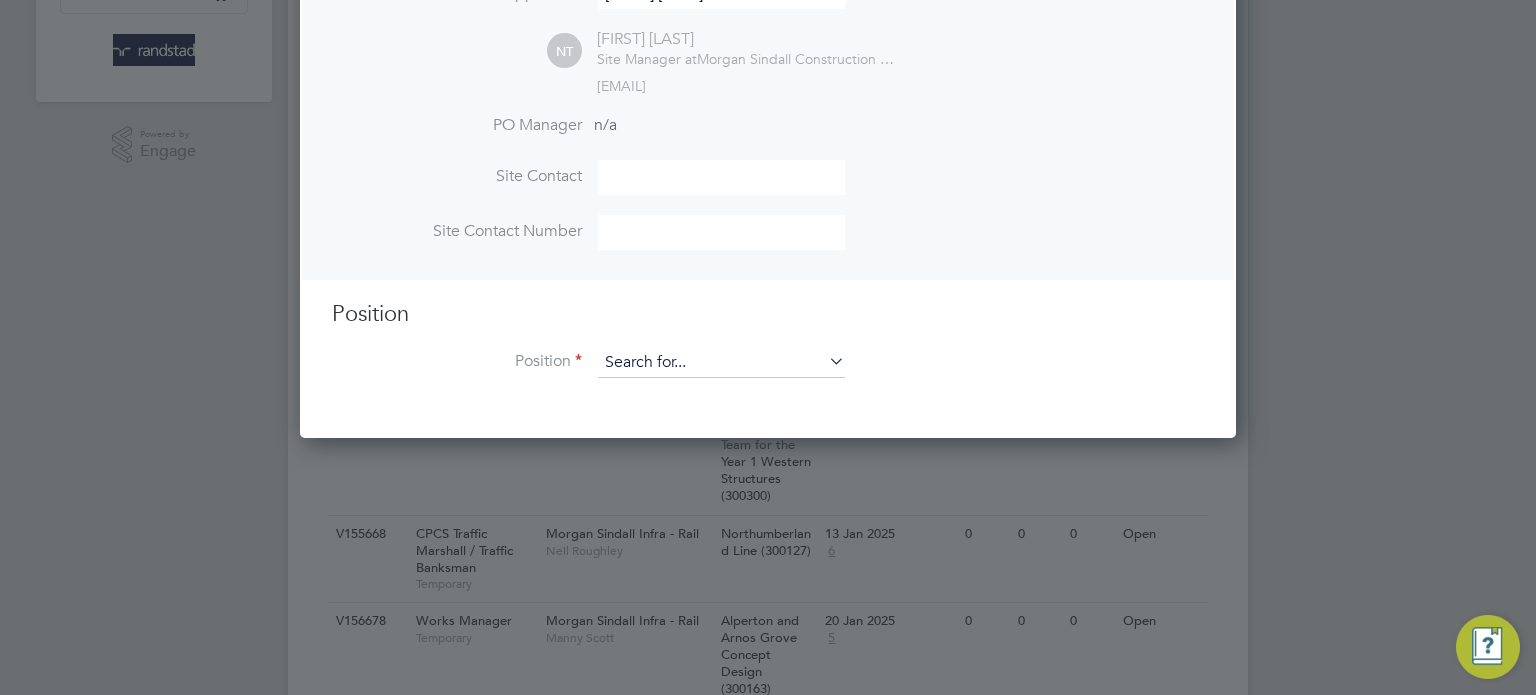 click at bounding box center [721, 363] 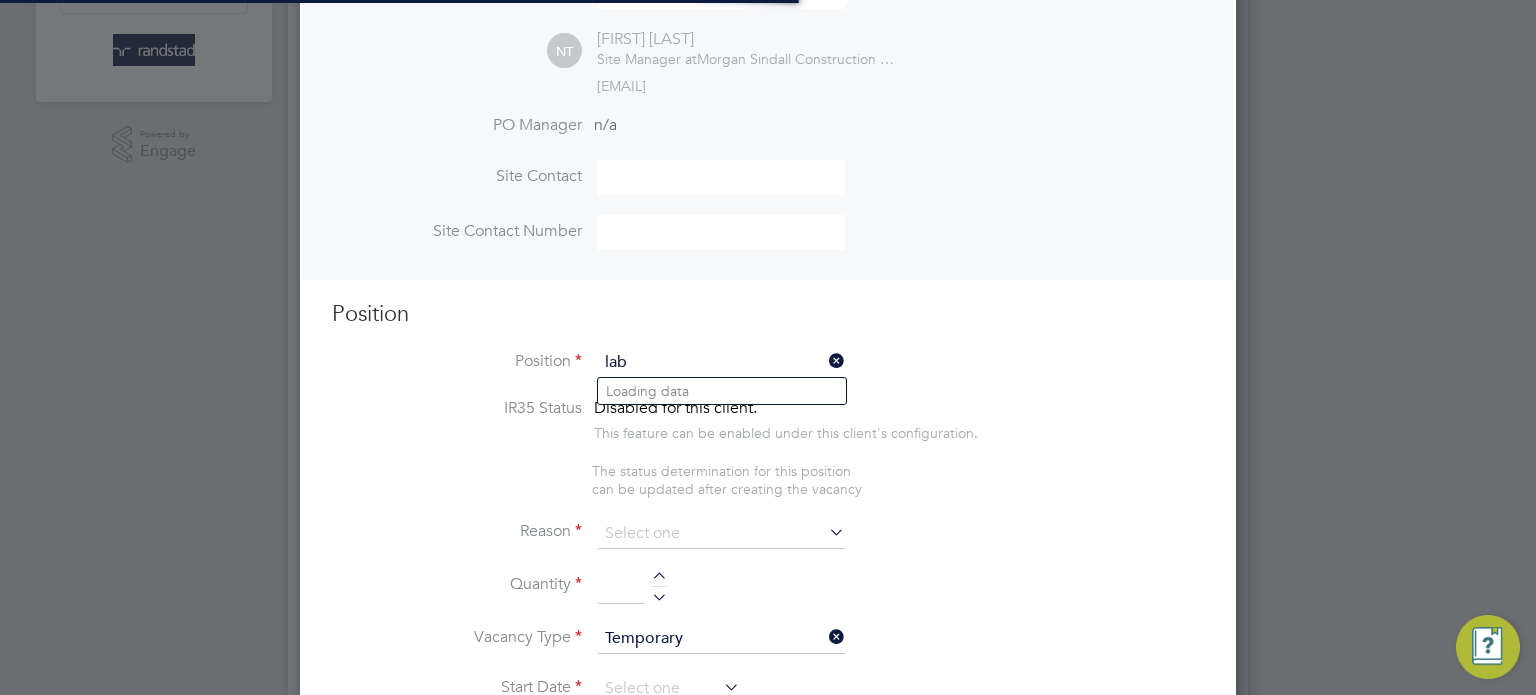 scroll, scrollTop: 9, scrollLeft: 10, axis: both 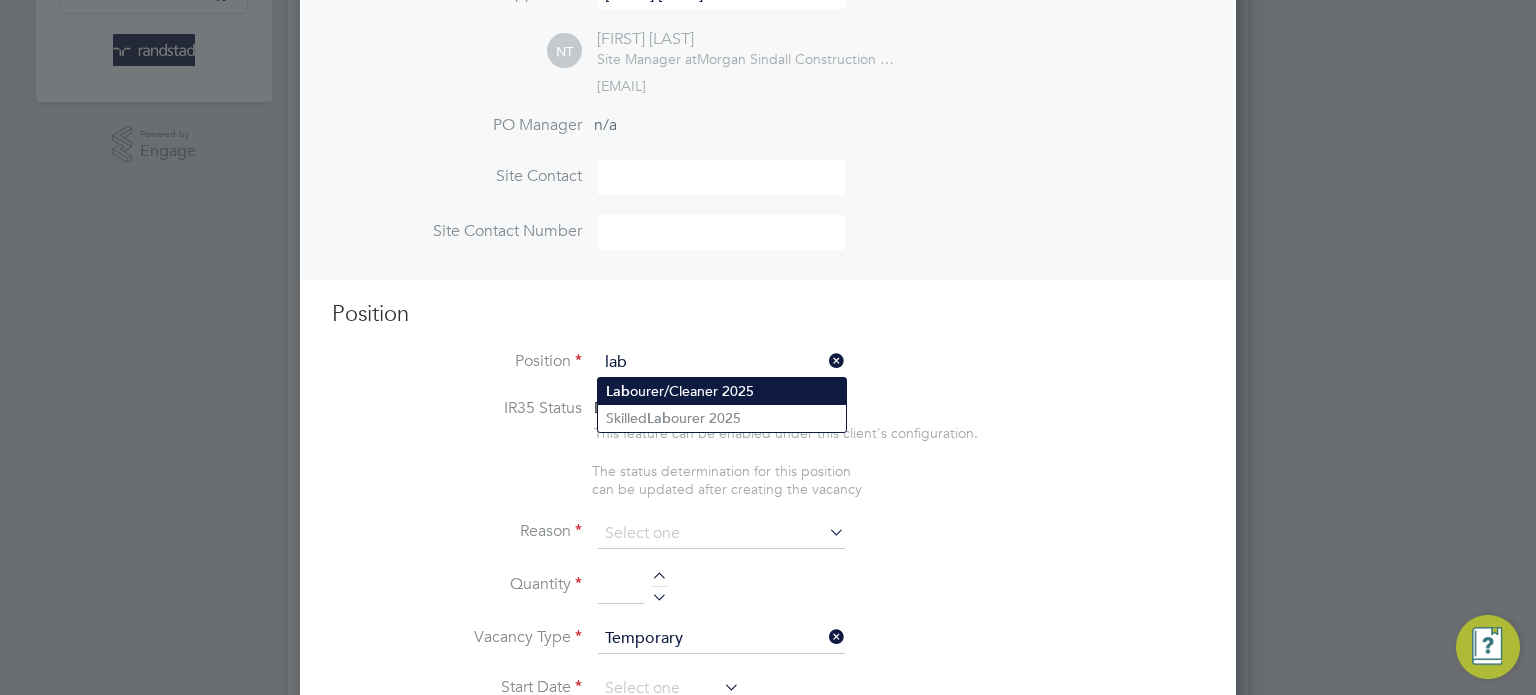 click on "Lab ourer/Cleaner 2025" 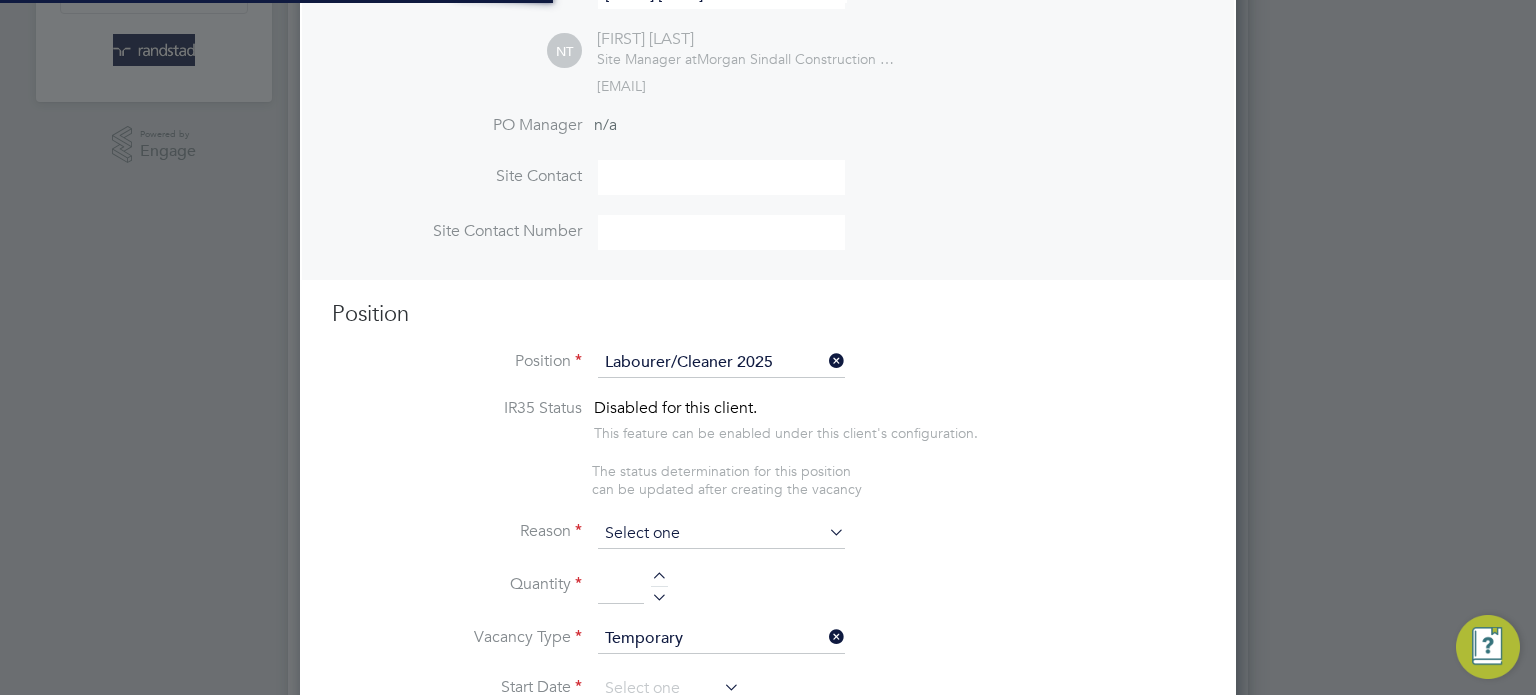 scroll, scrollTop: 10, scrollLeft: 10, axis: both 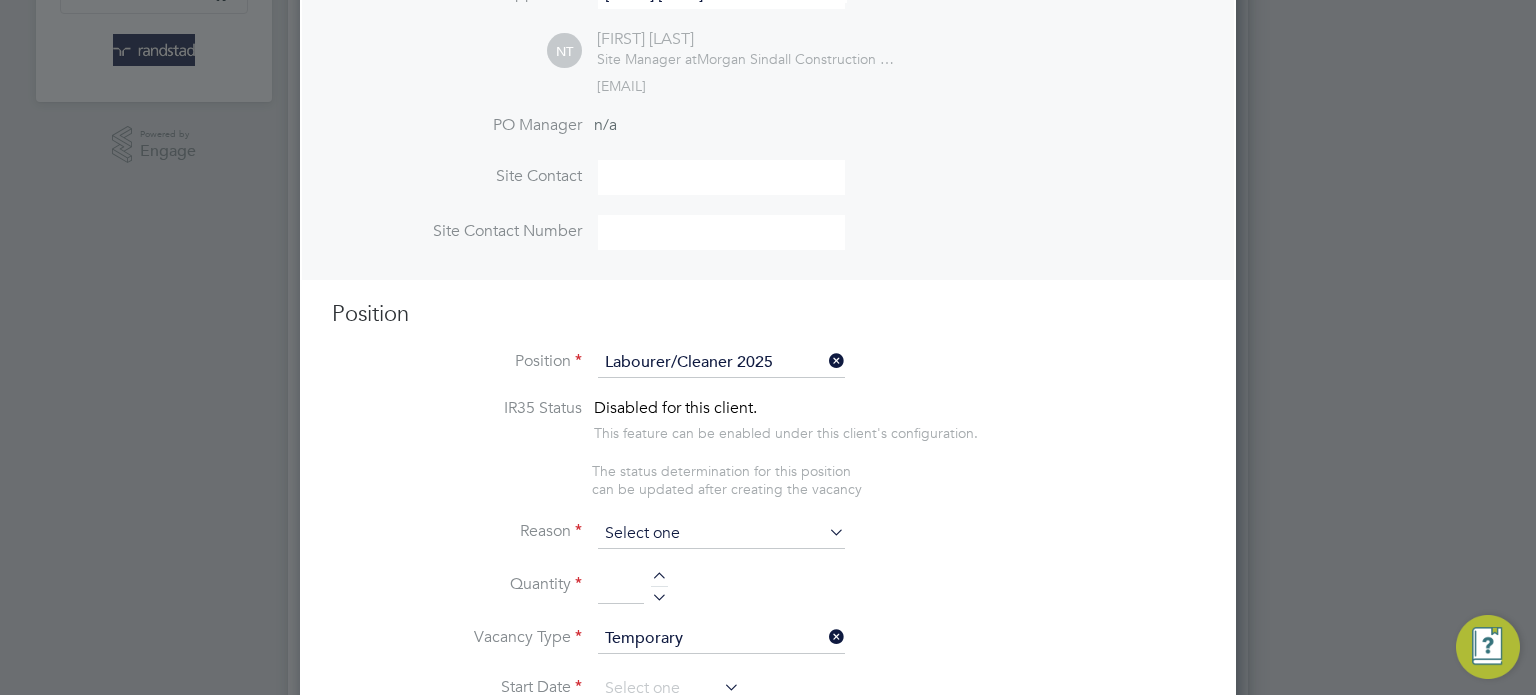 click at bounding box center (721, 534) 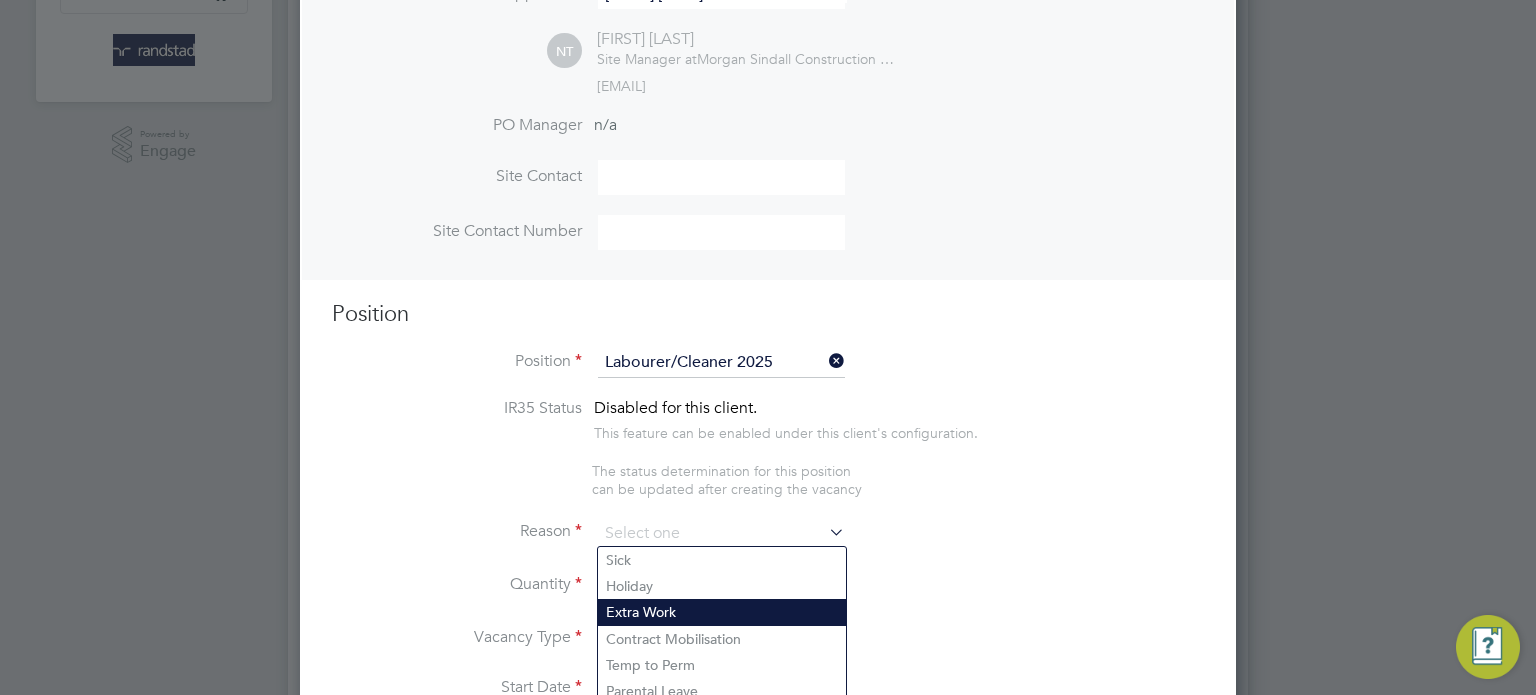 click on "Extra Work" 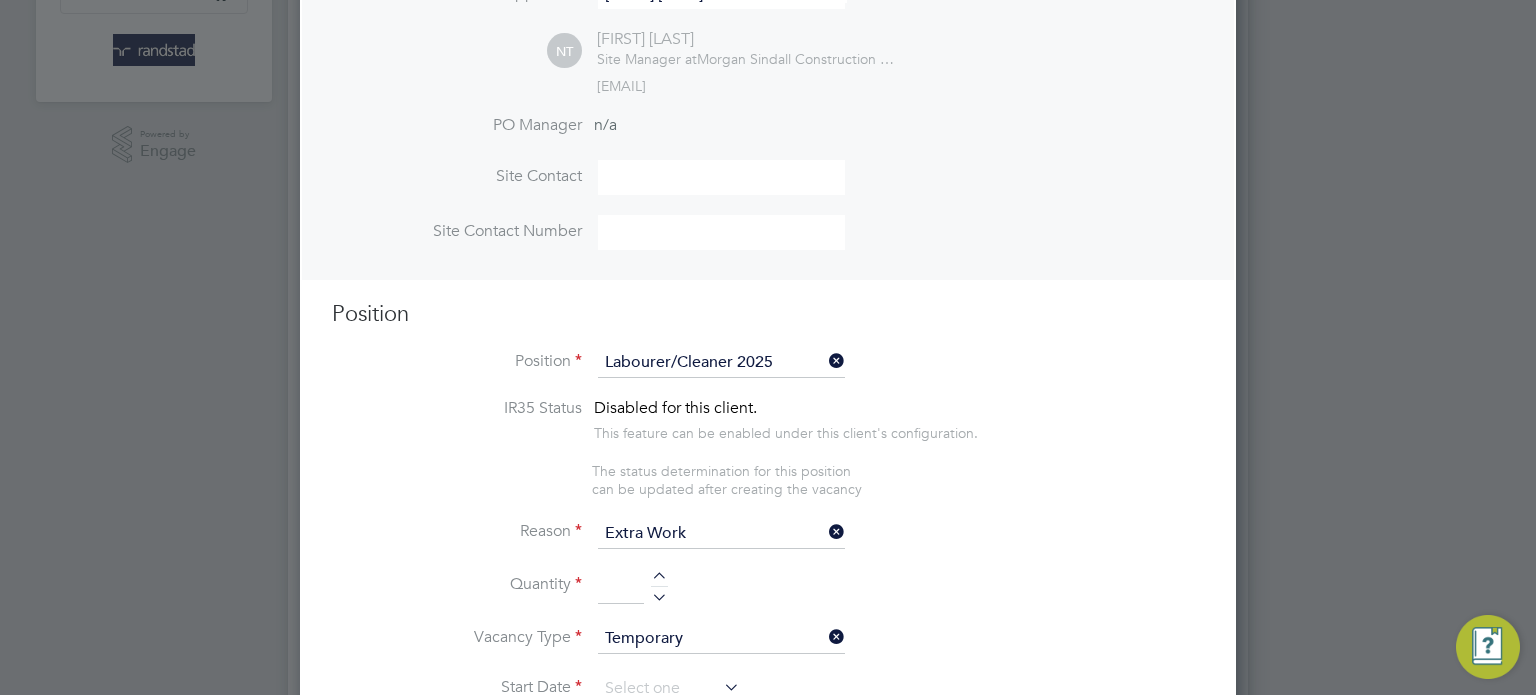 click at bounding box center (621, 587) 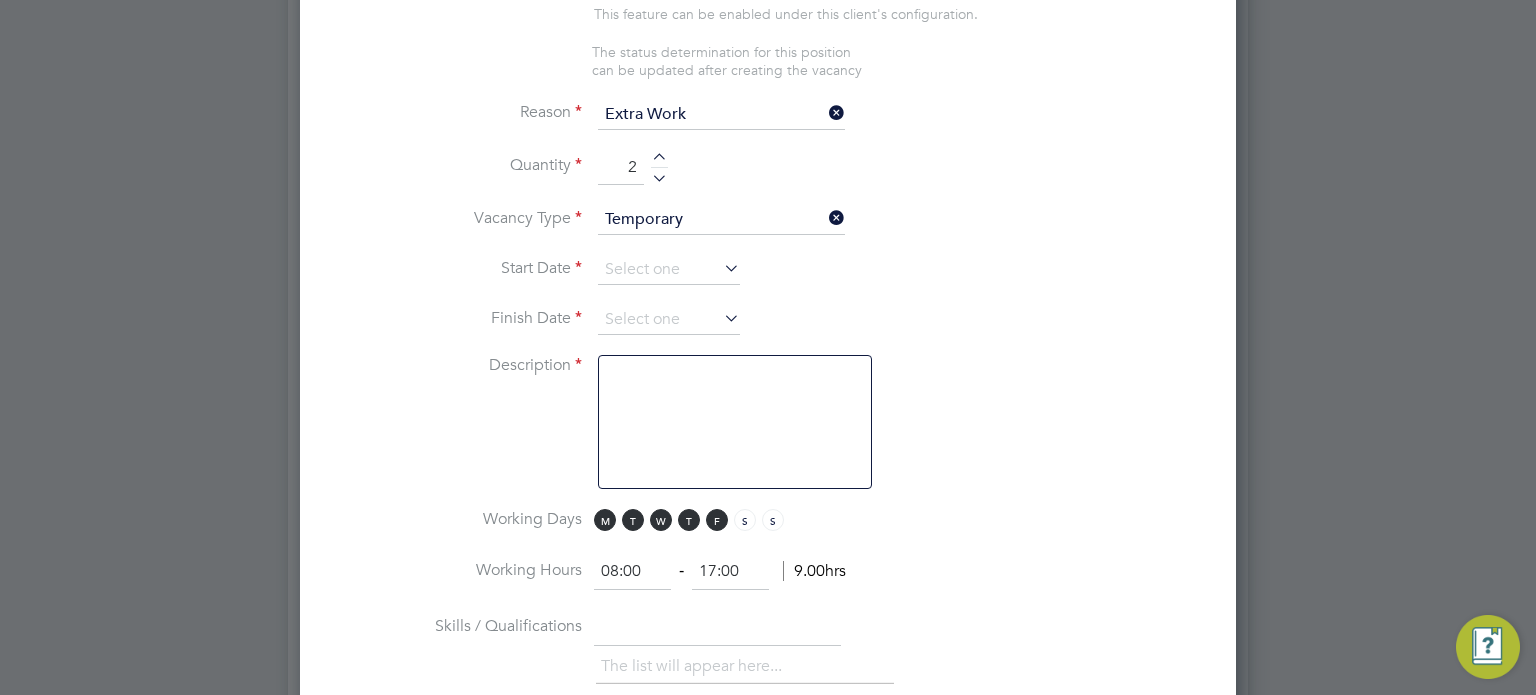 scroll, scrollTop: 1012, scrollLeft: 0, axis: vertical 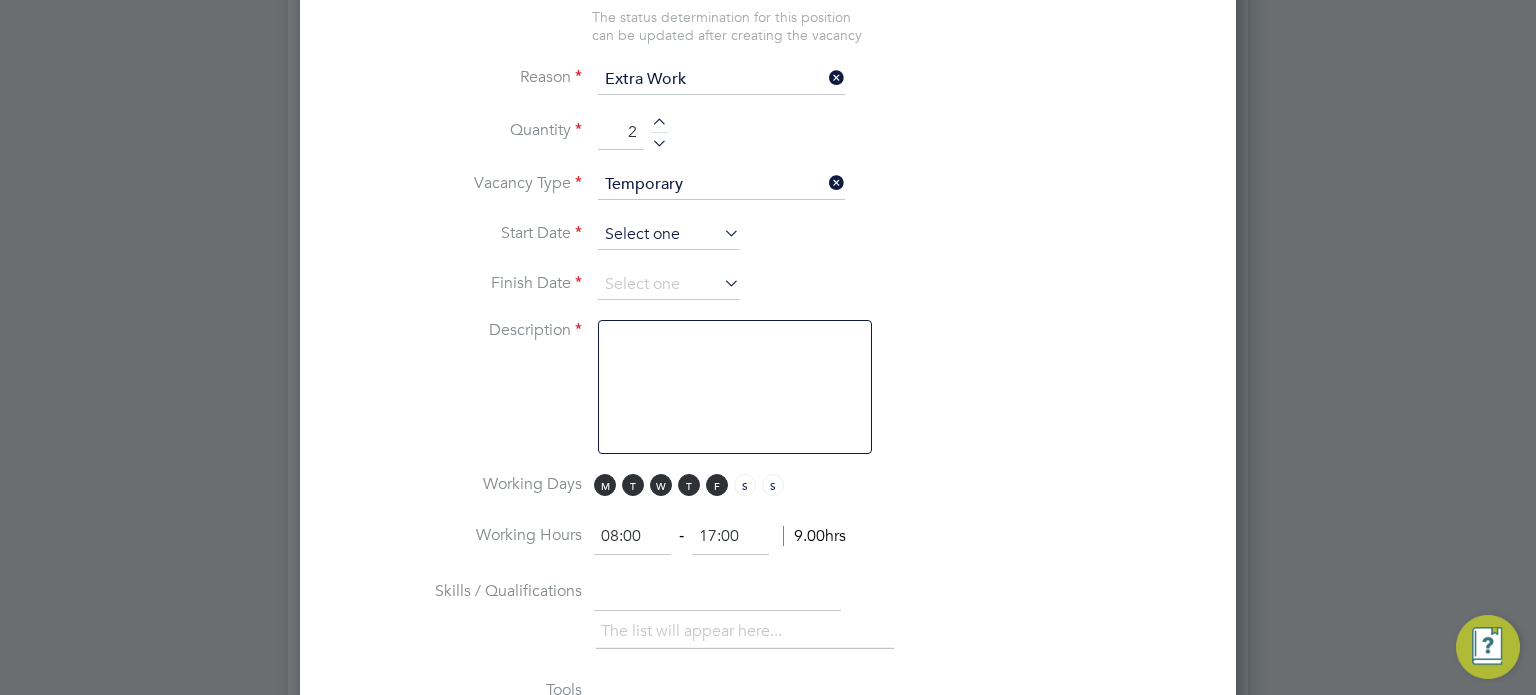 type on "2" 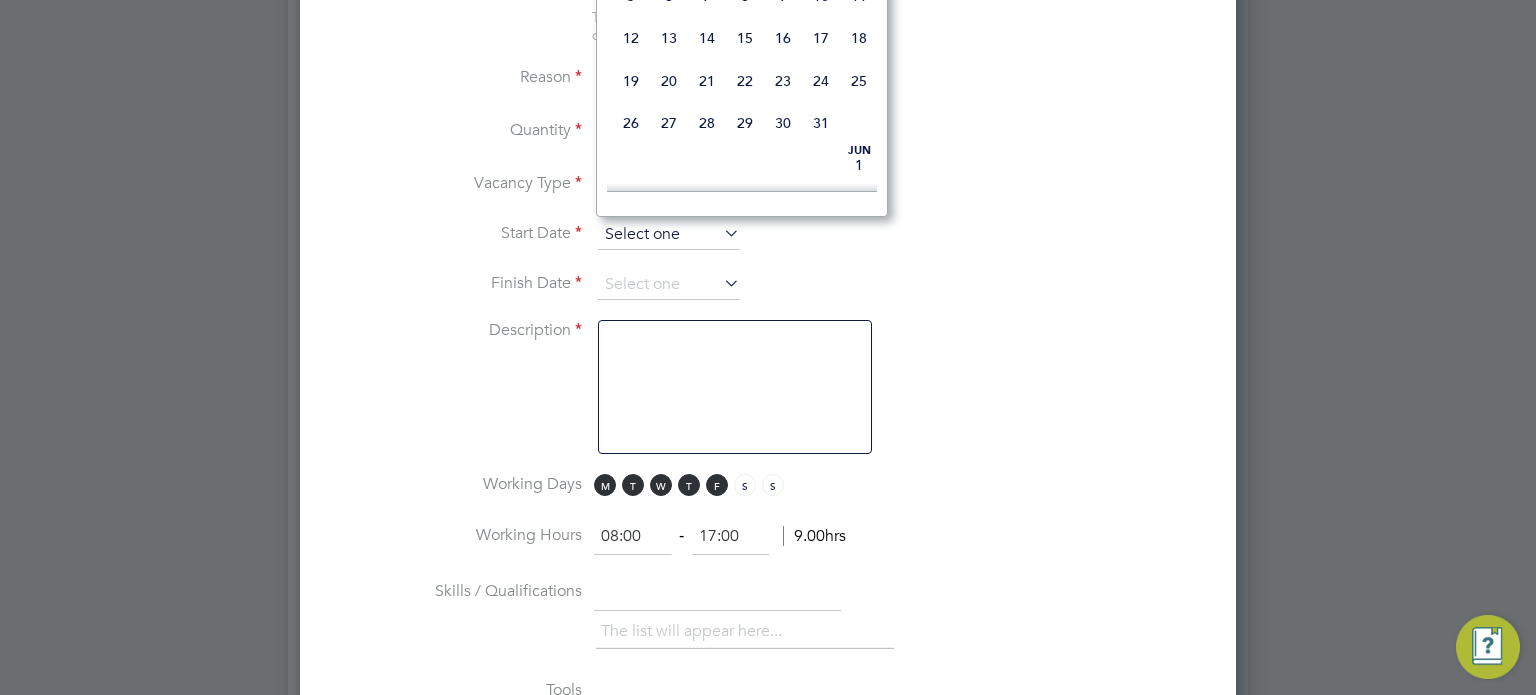 scroll, scrollTop: 666, scrollLeft: 0, axis: vertical 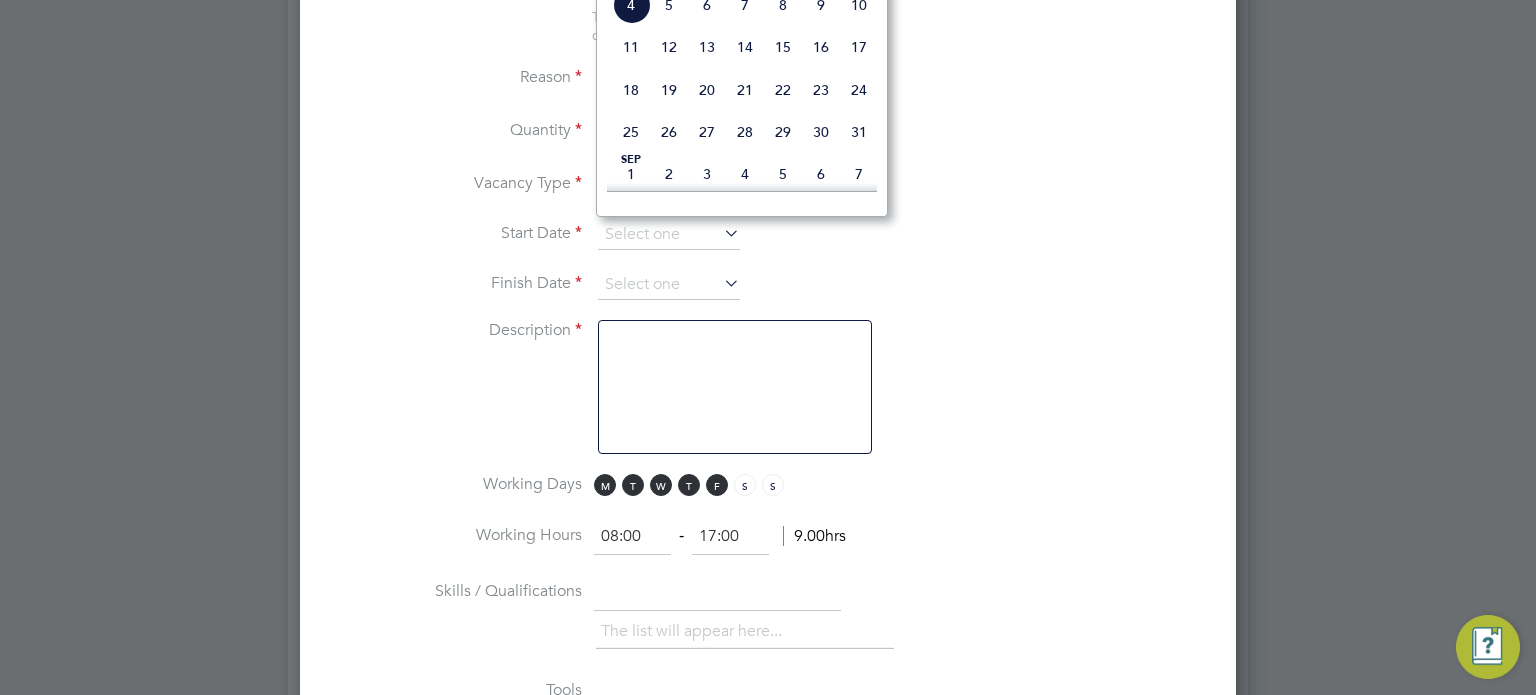 click on "4" 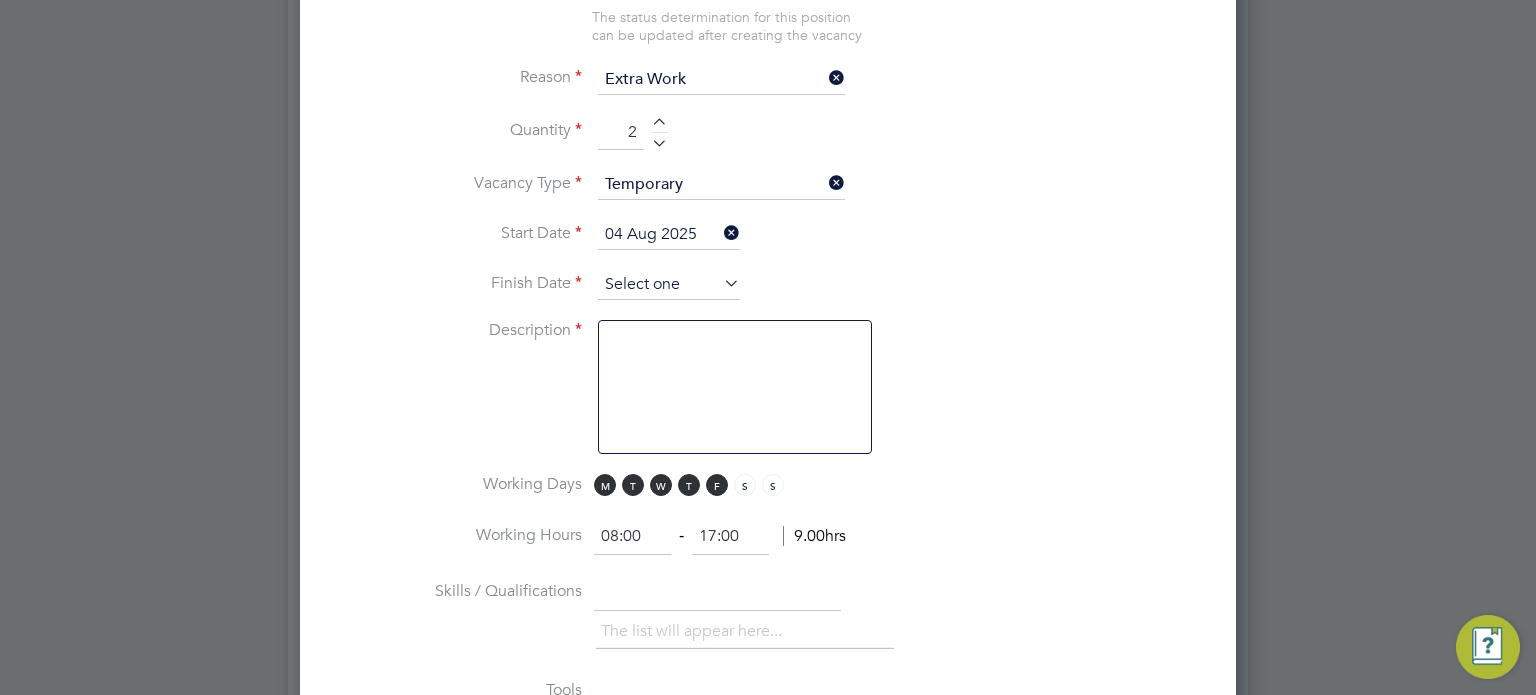 click at bounding box center [669, 285] 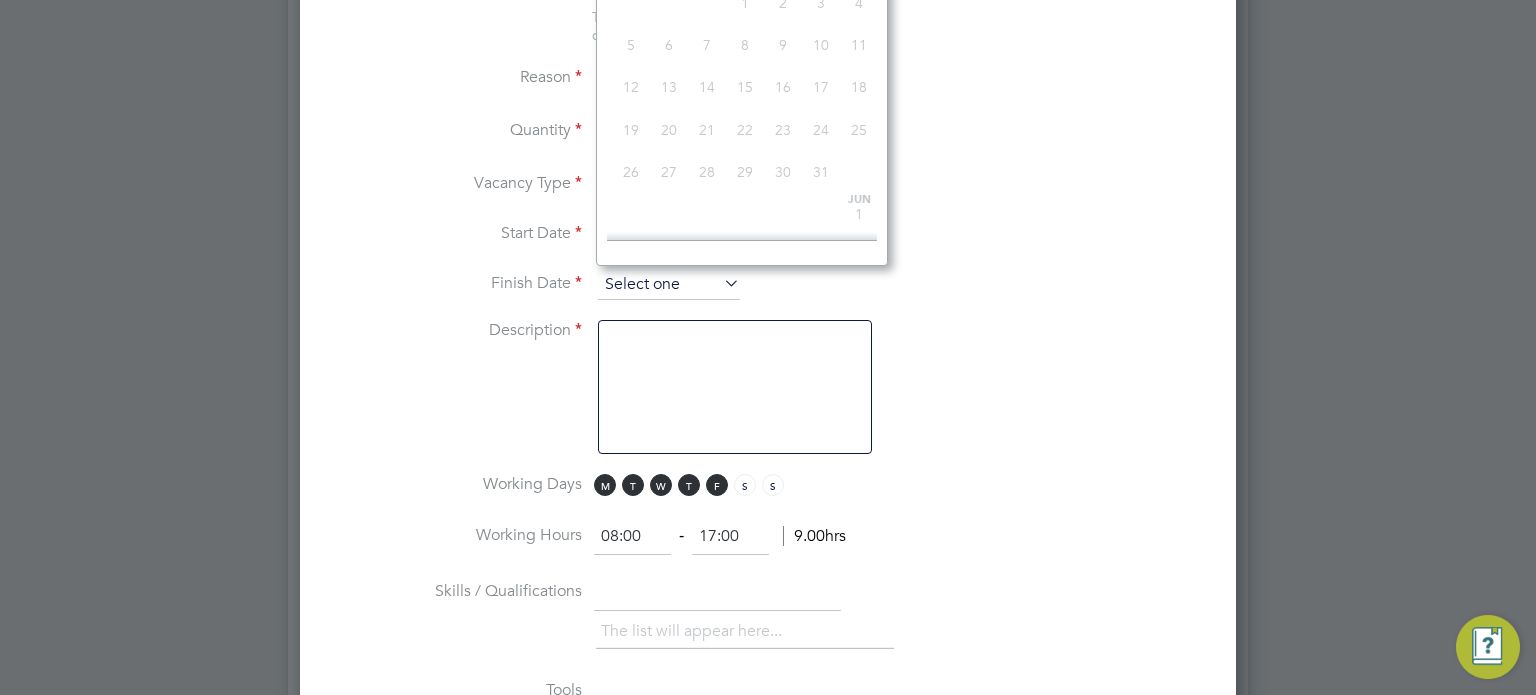 scroll, scrollTop: 666, scrollLeft: 0, axis: vertical 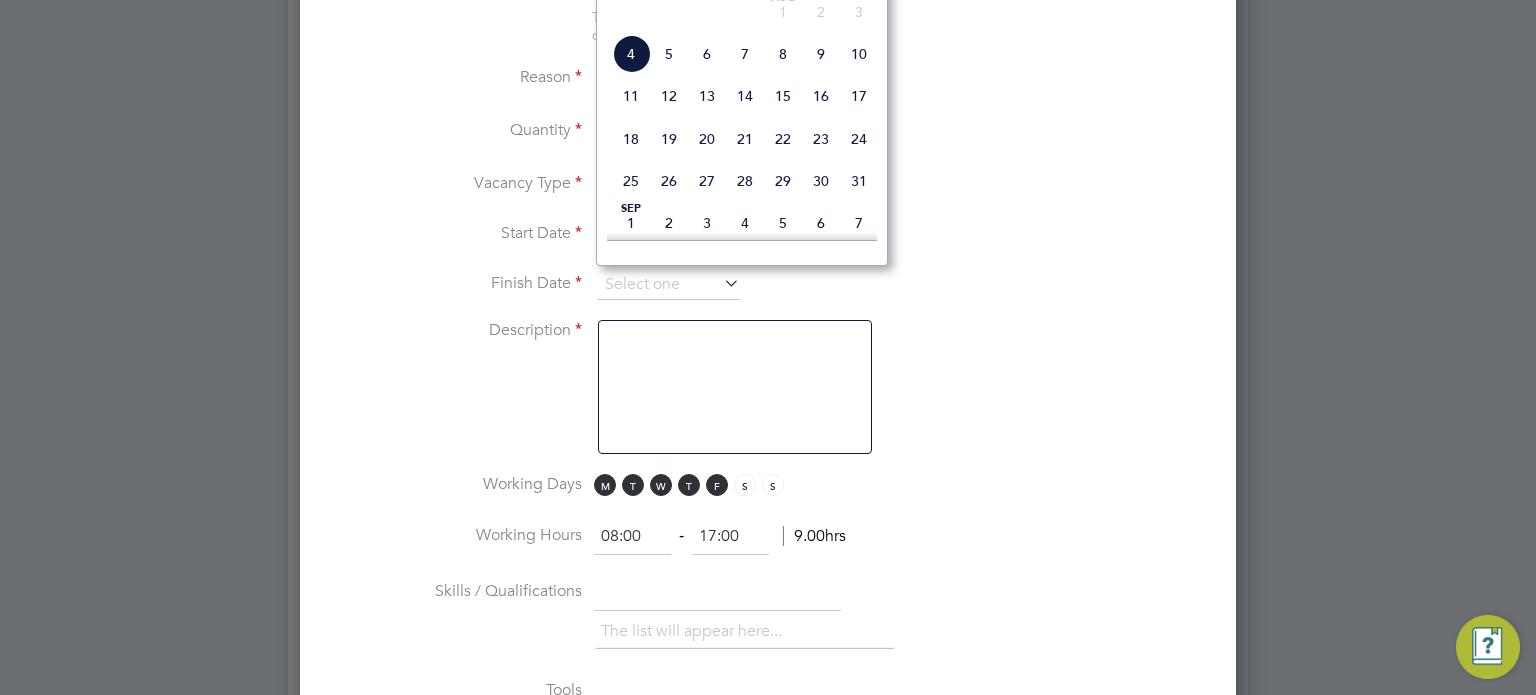 click on "8" 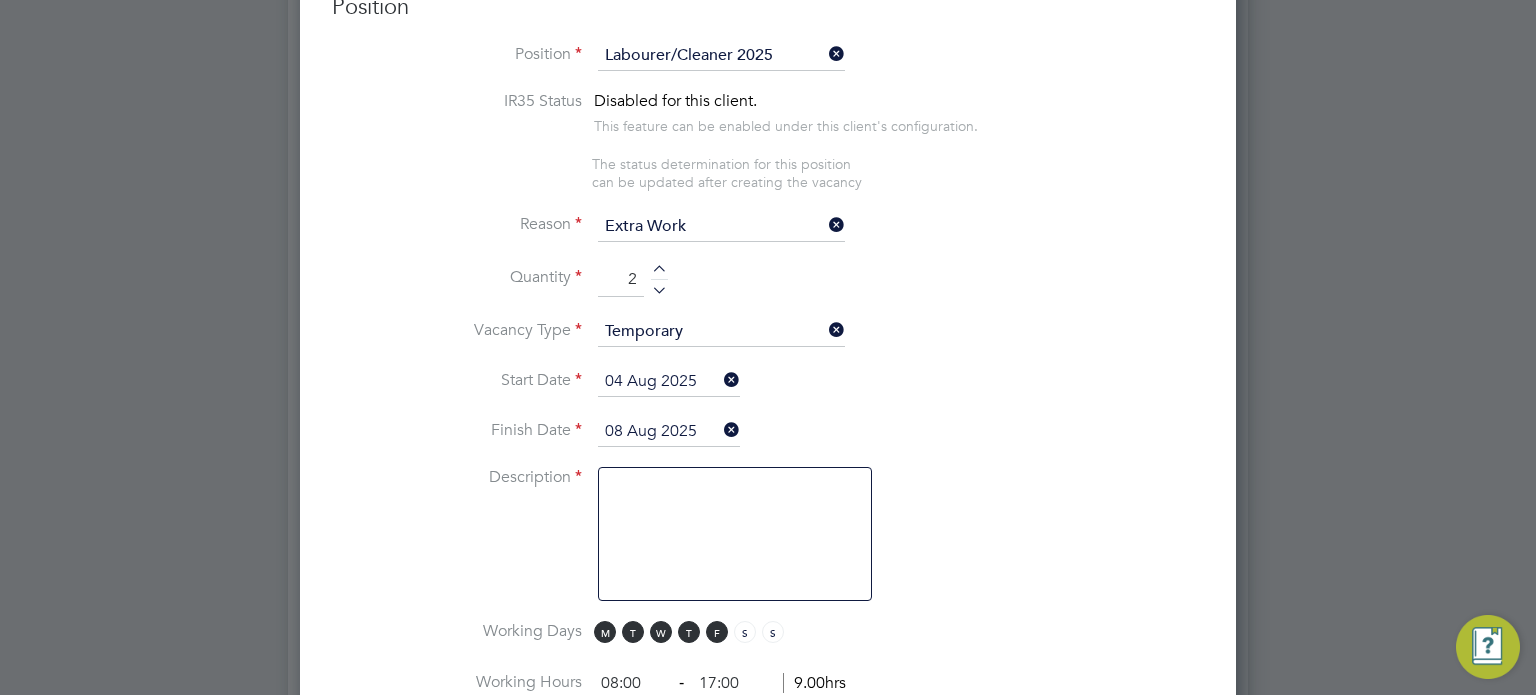 scroll, scrollTop: 825, scrollLeft: 0, axis: vertical 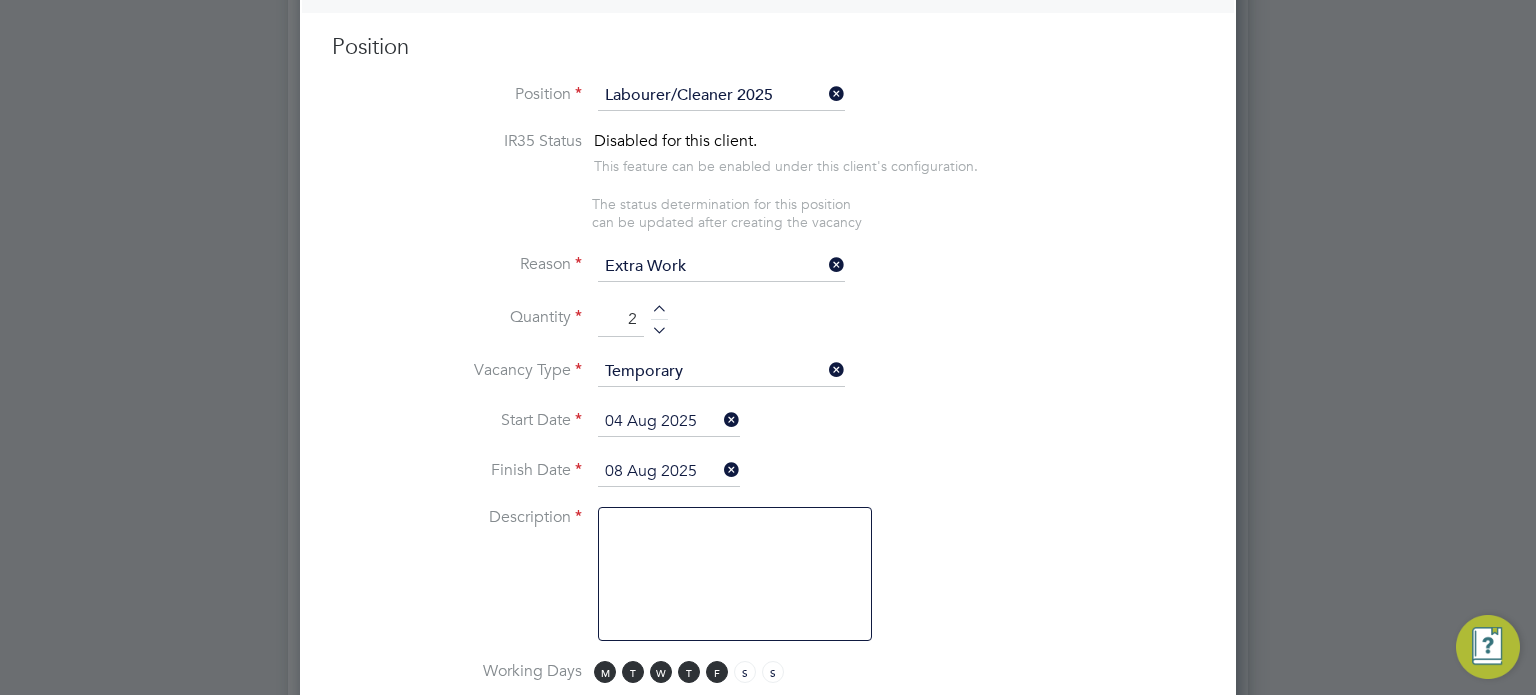 click at bounding box center (735, 574) 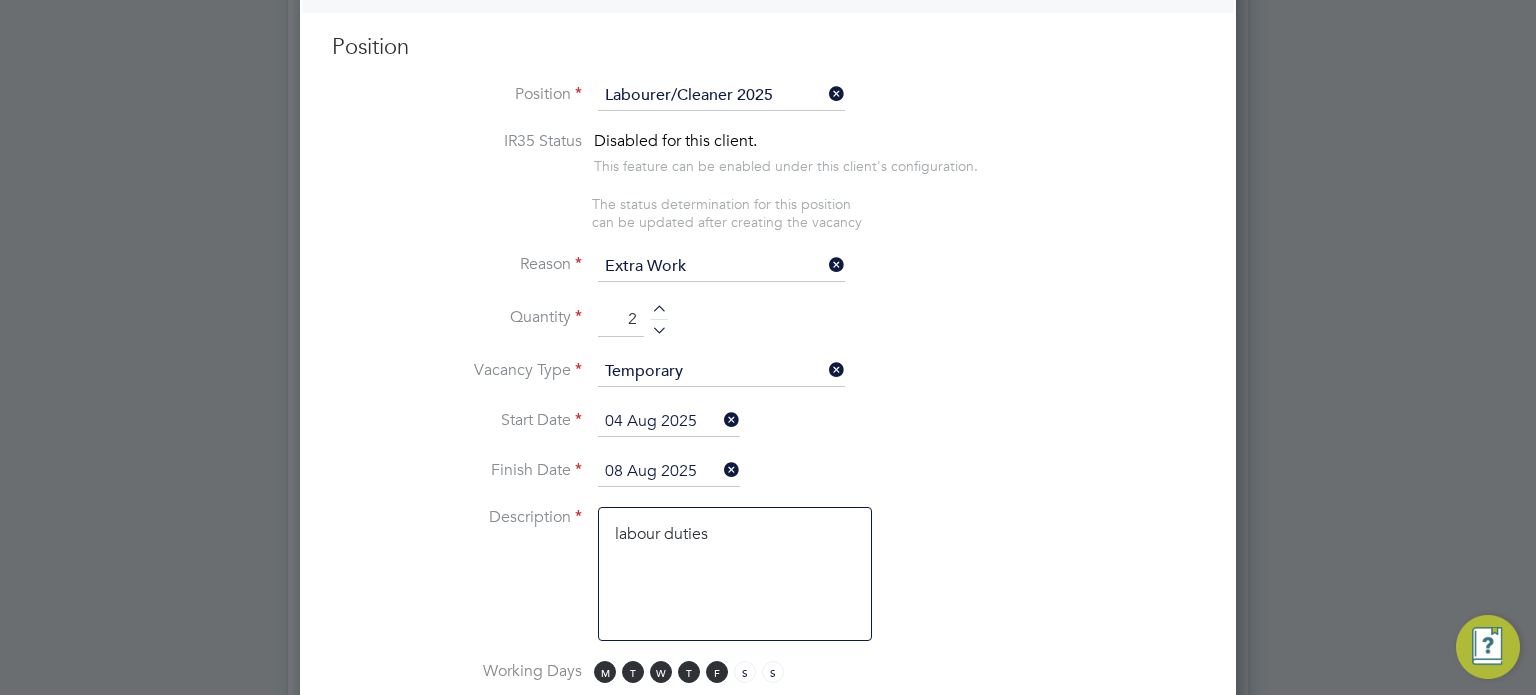 type on "labour duties" 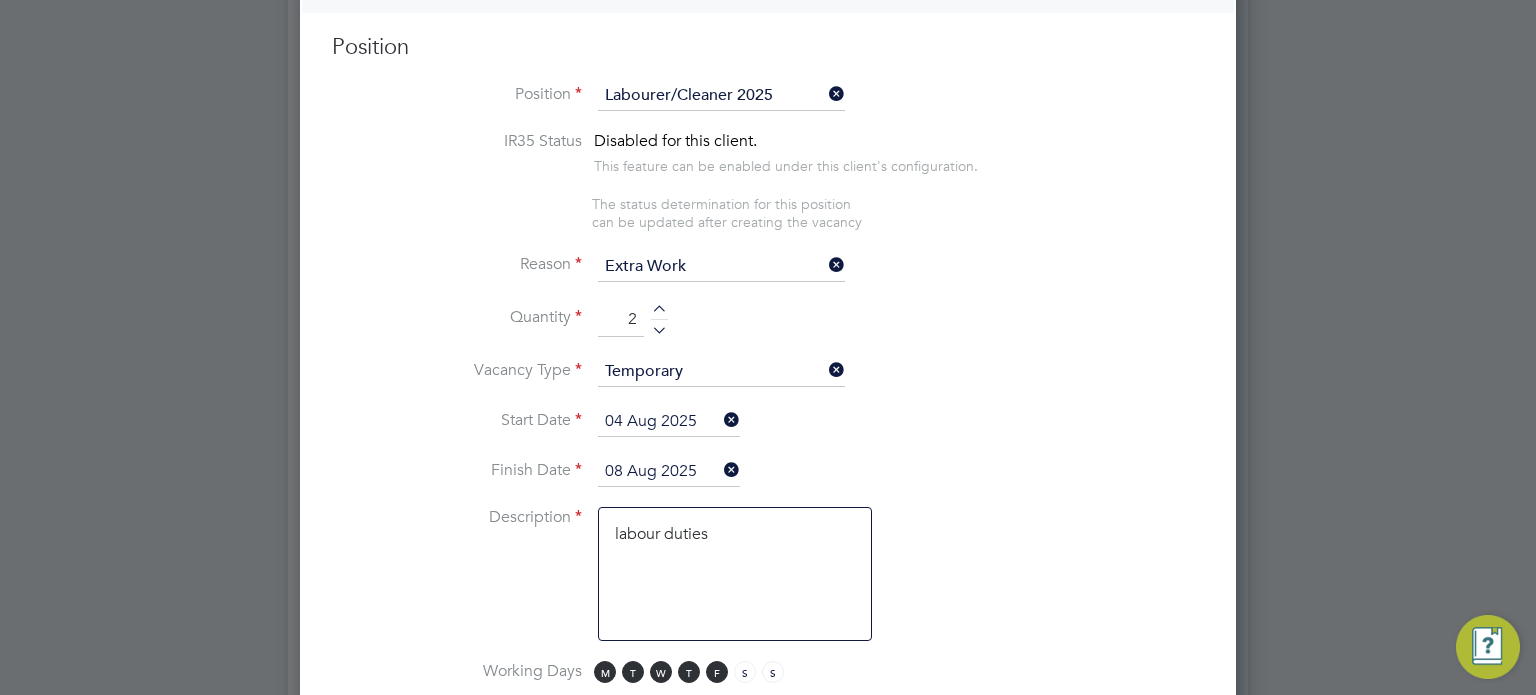 click on "Description   labour duties" at bounding box center [768, 584] 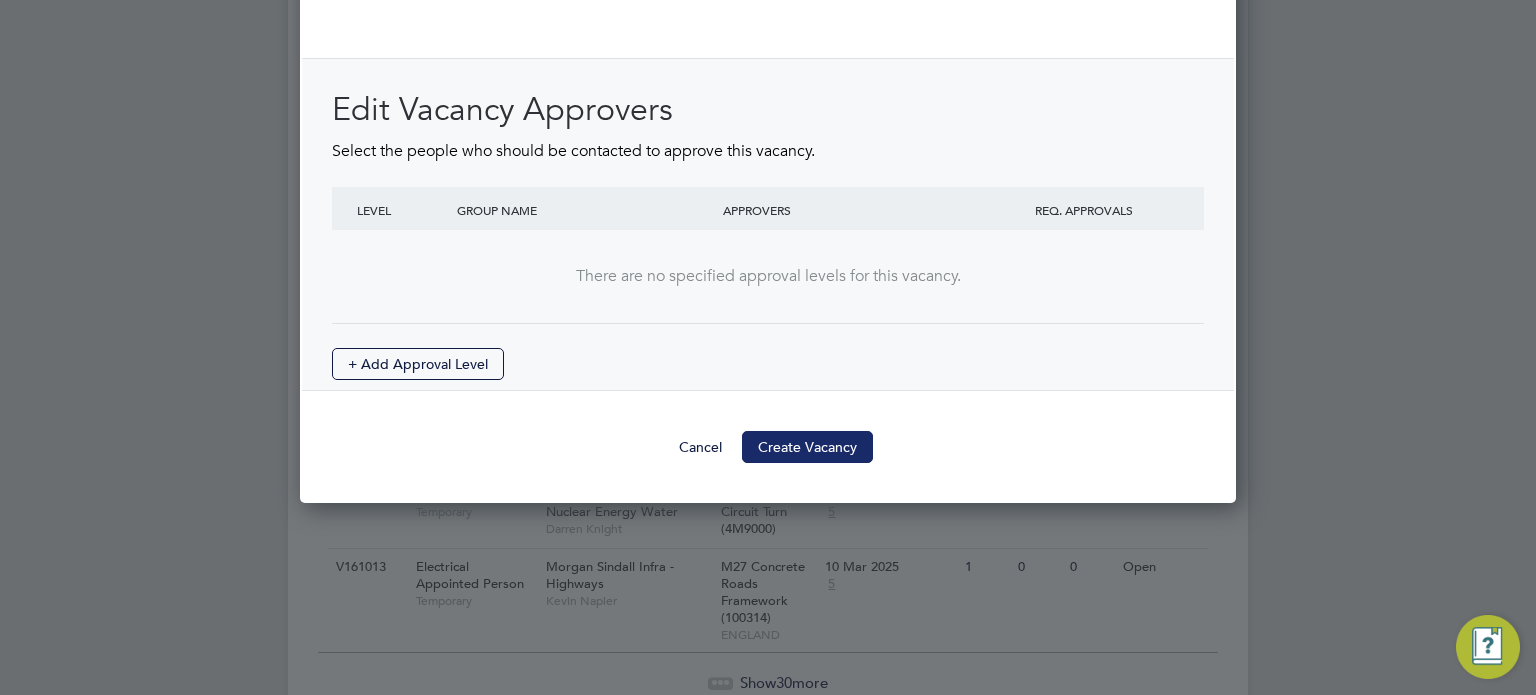 click on "Create Vacancy" at bounding box center [807, 447] 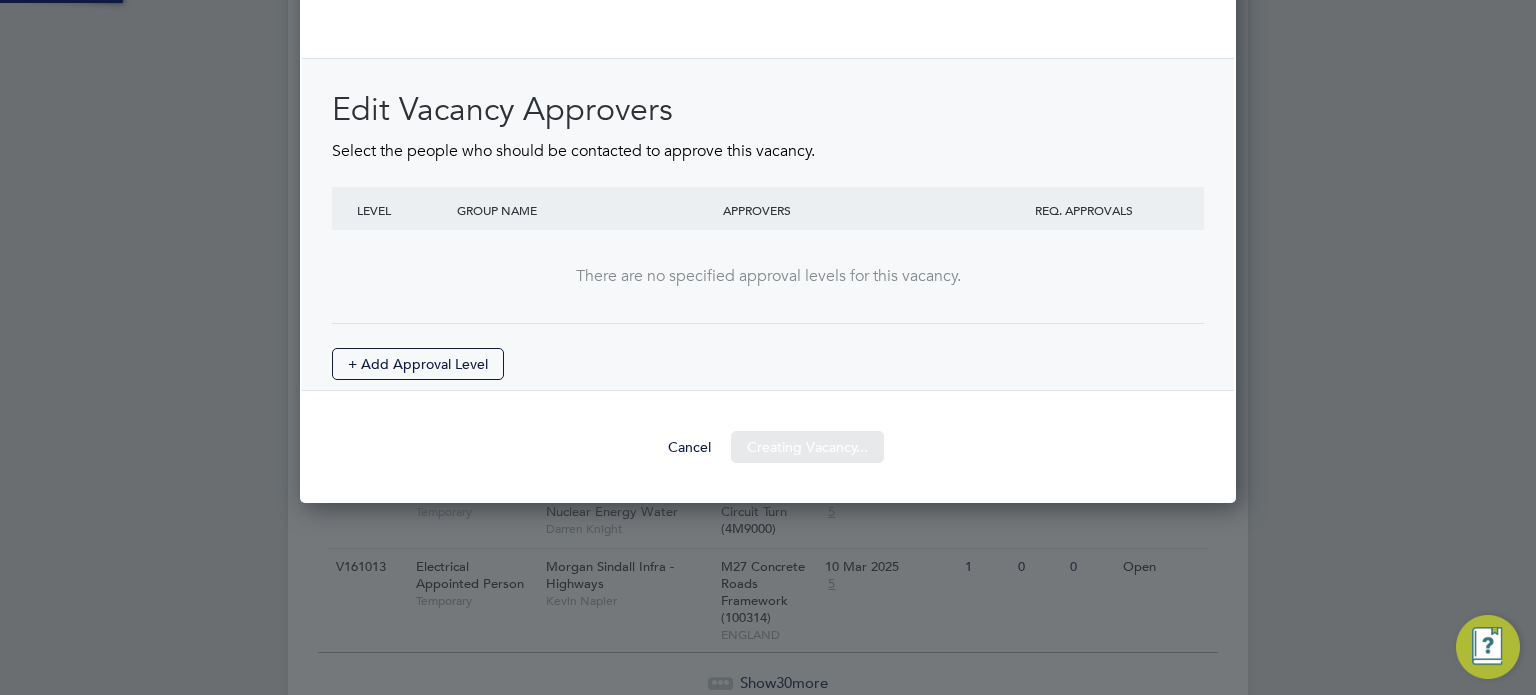scroll, scrollTop: 1813, scrollLeft: 0, axis: vertical 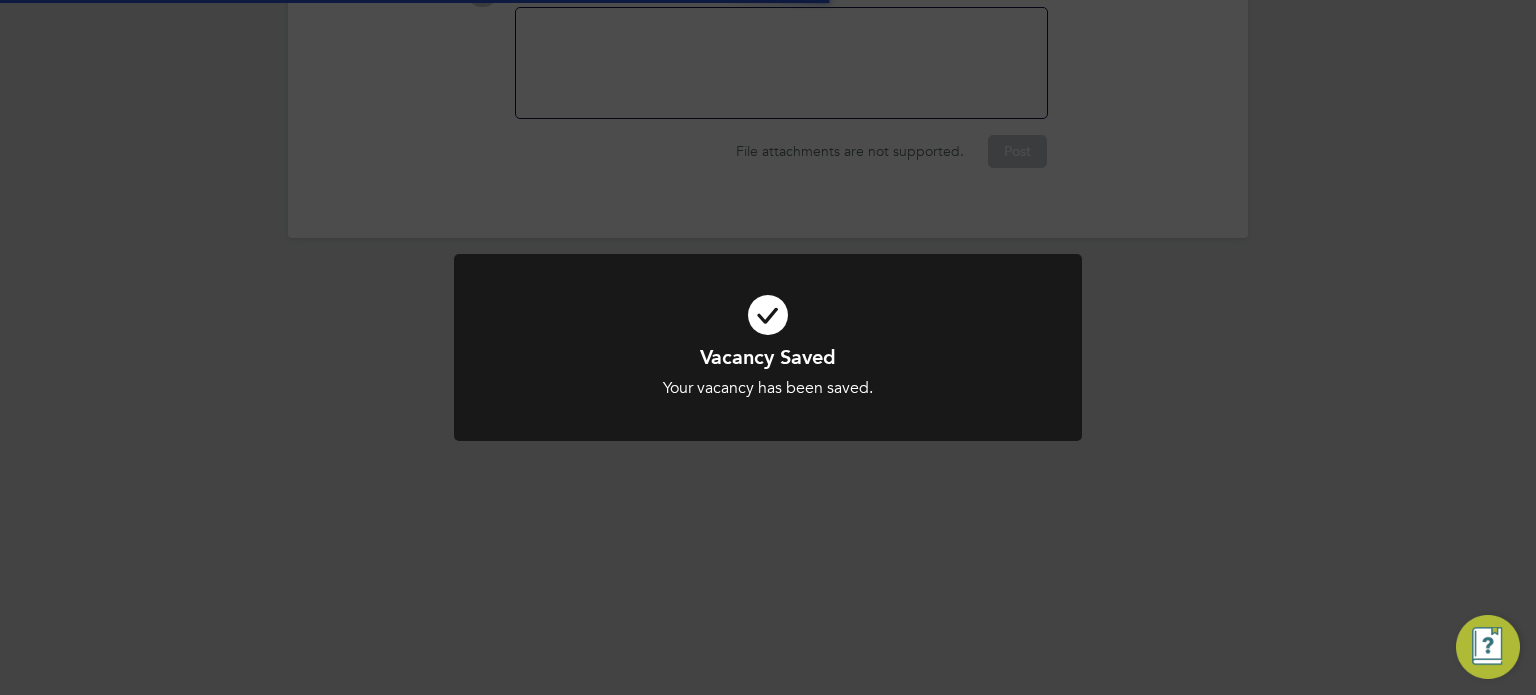 click on "Vacancy Saved Your vacancy has been saved. Cancel Okay" 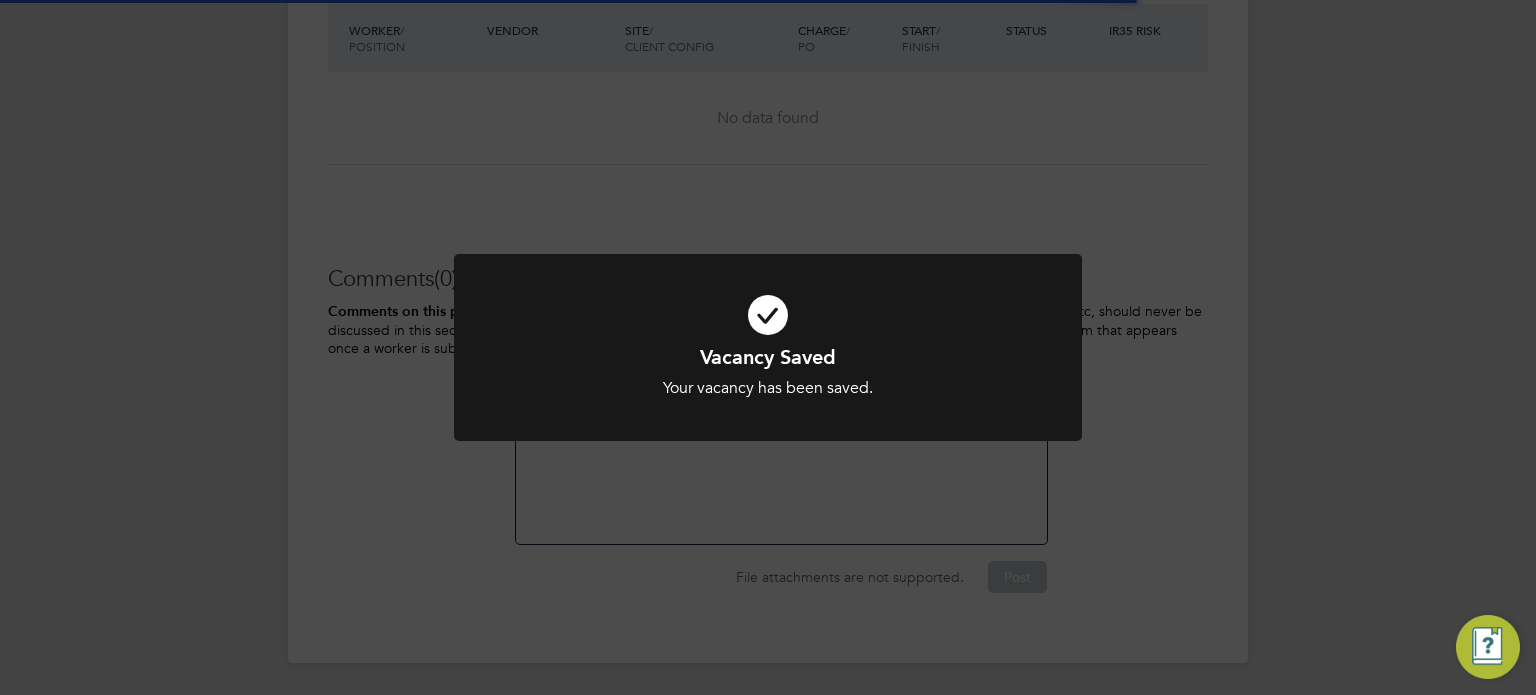 scroll, scrollTop: 0, scrollLeft: 0, axis: both 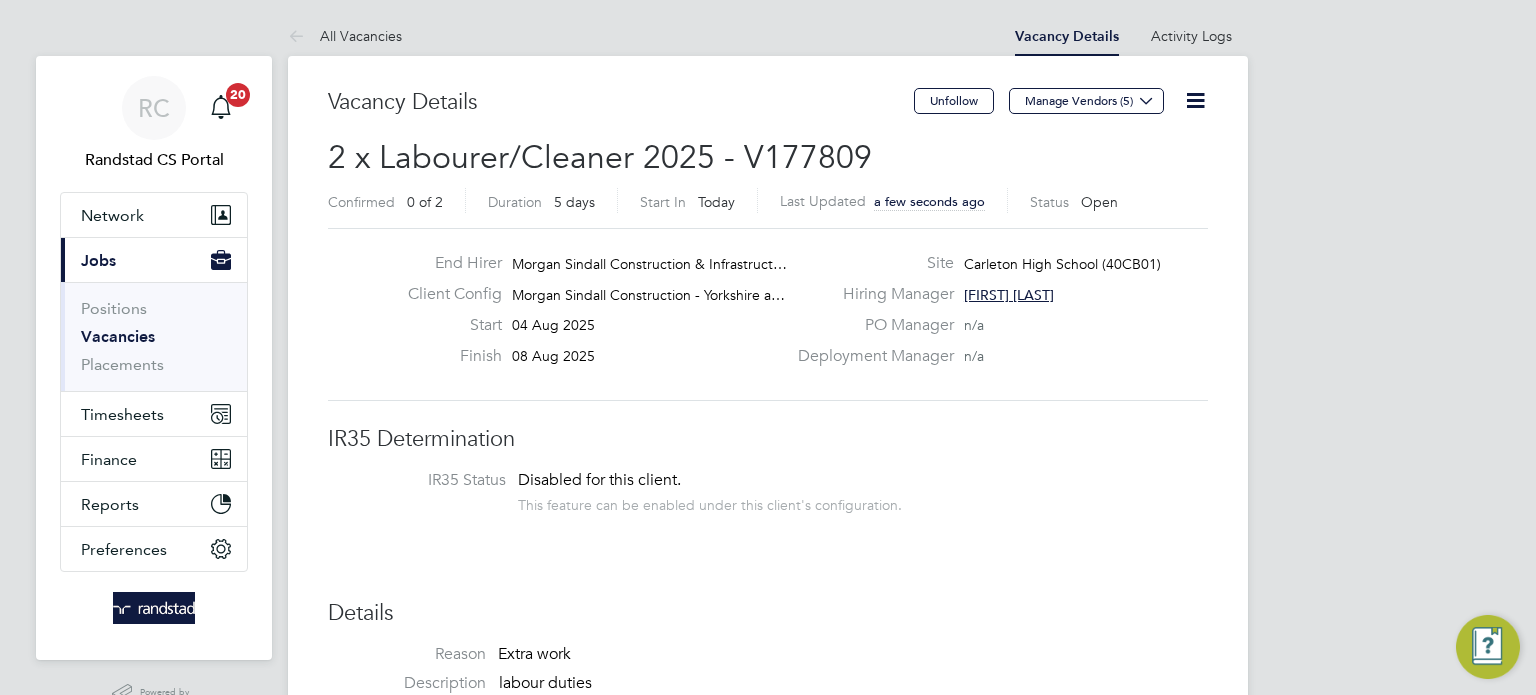 click on "Vacancies" at bounding box center [118, 336] 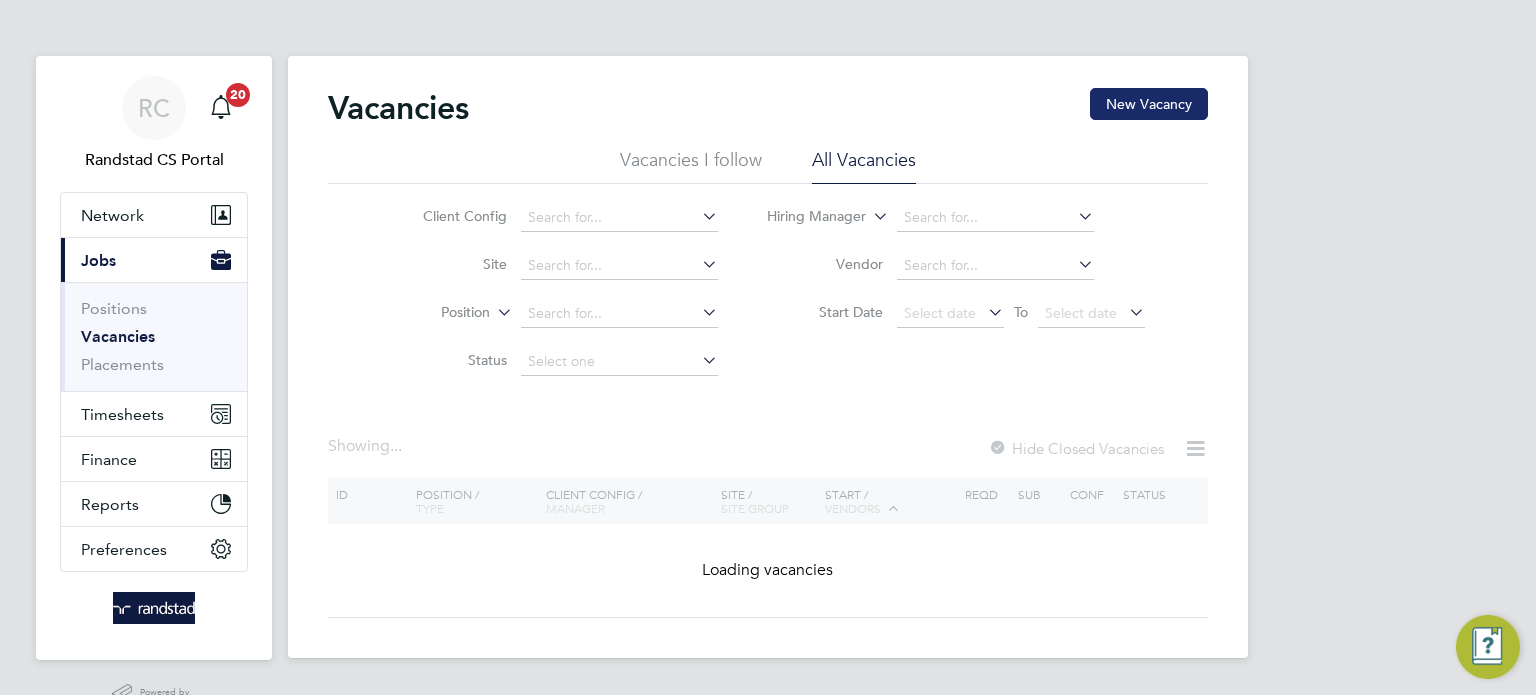 click on "New Vacancy" 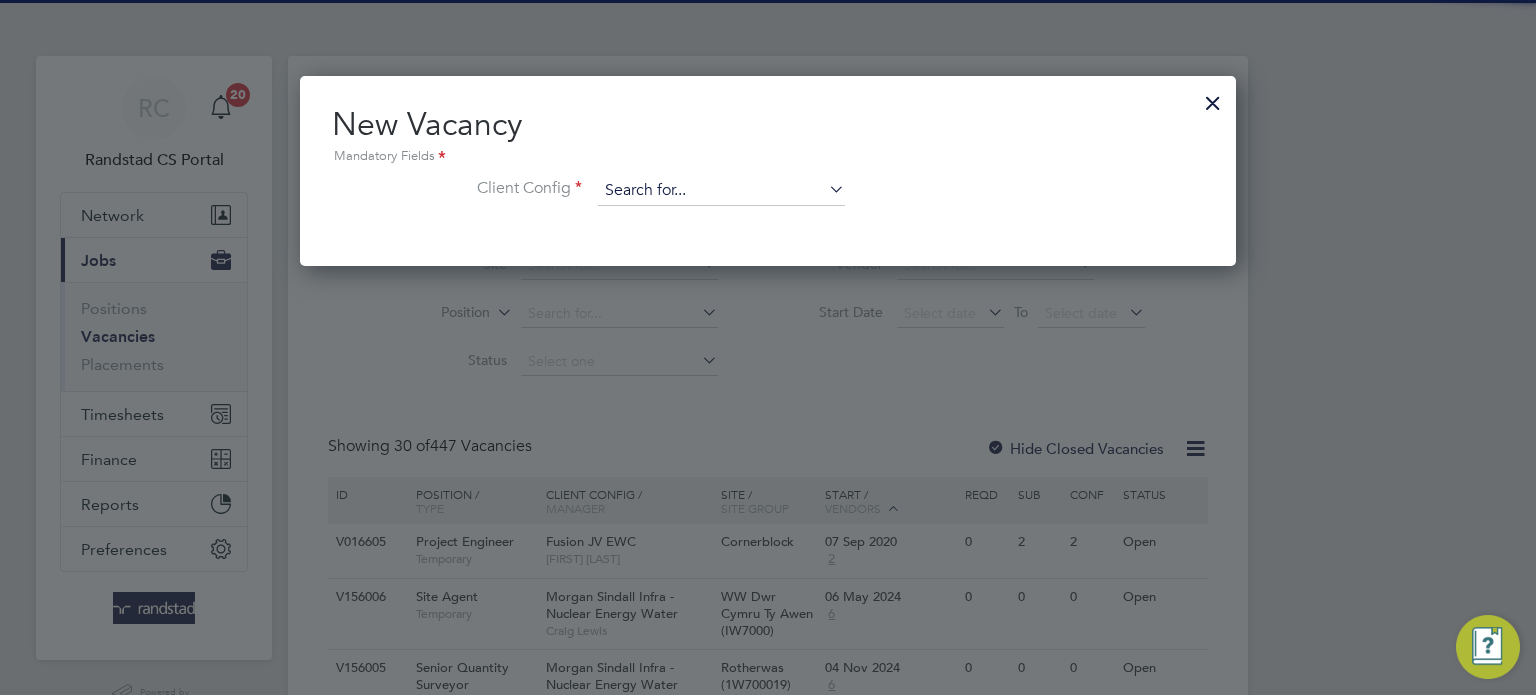 click at bounding box center [721, 191] 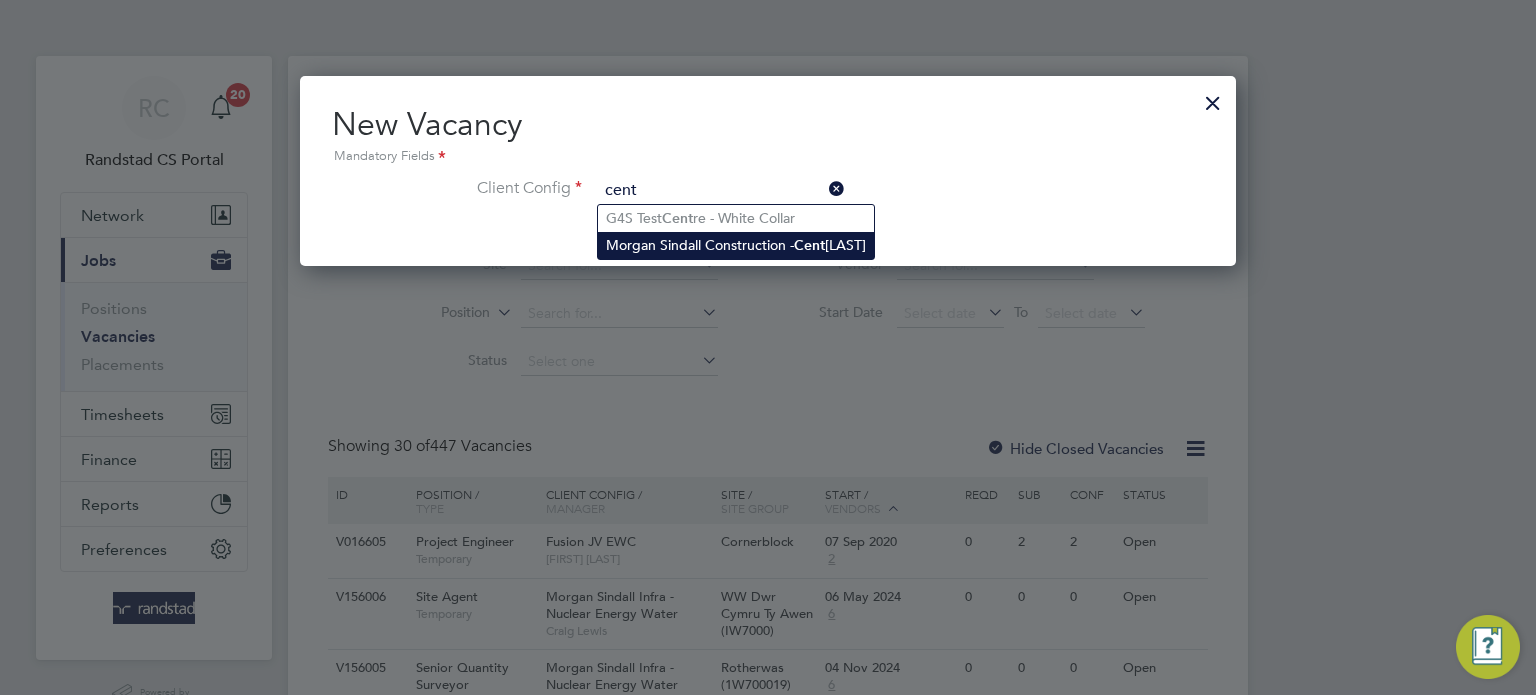 click on "Morgan Sindall Construction -  Cent ral" 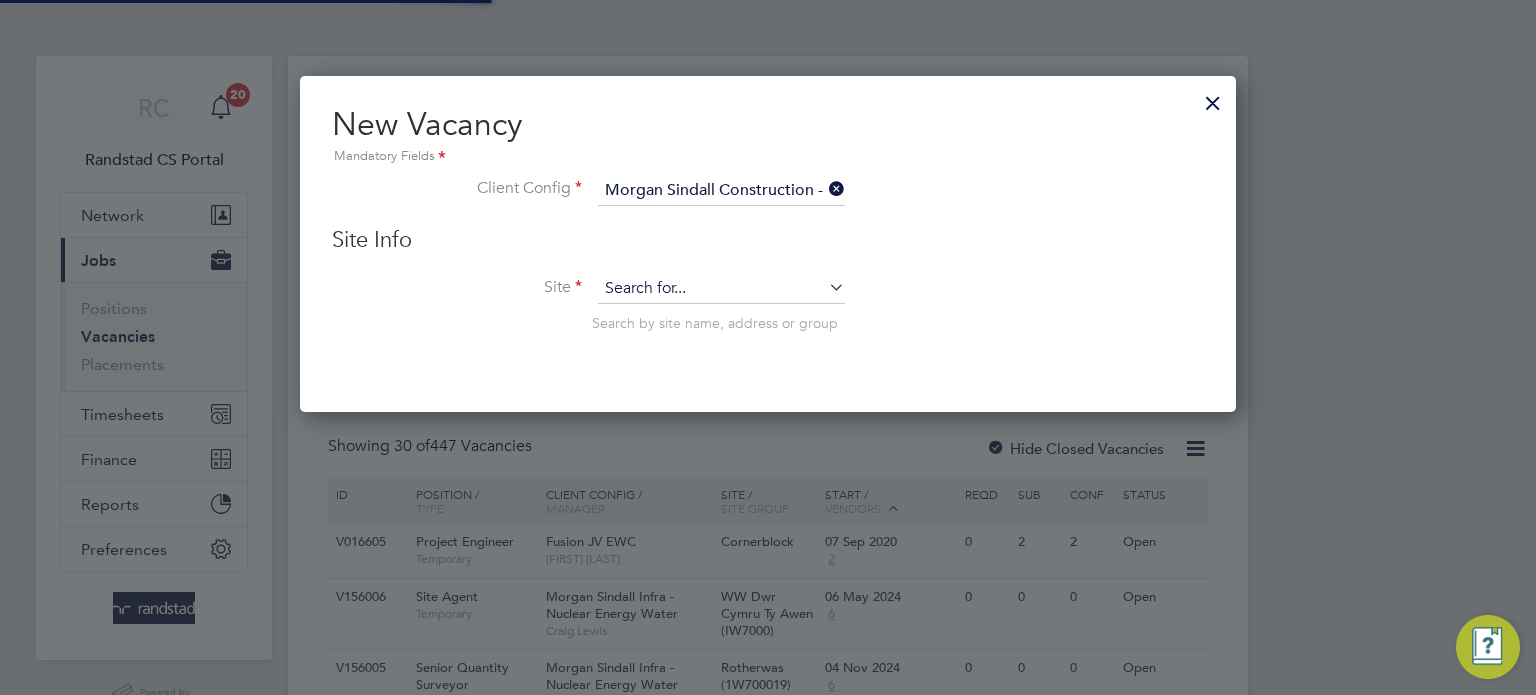 click at bounding box center [721, 289] 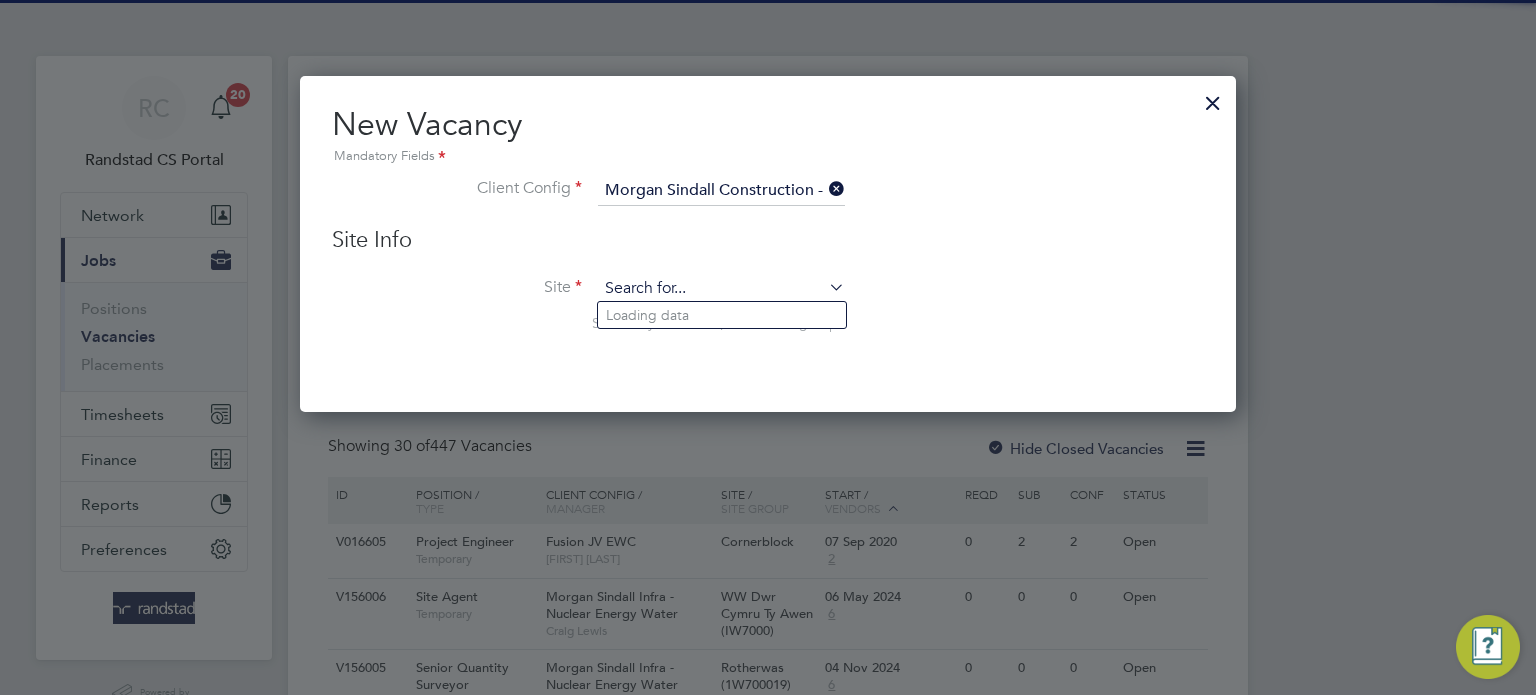 type on "a" 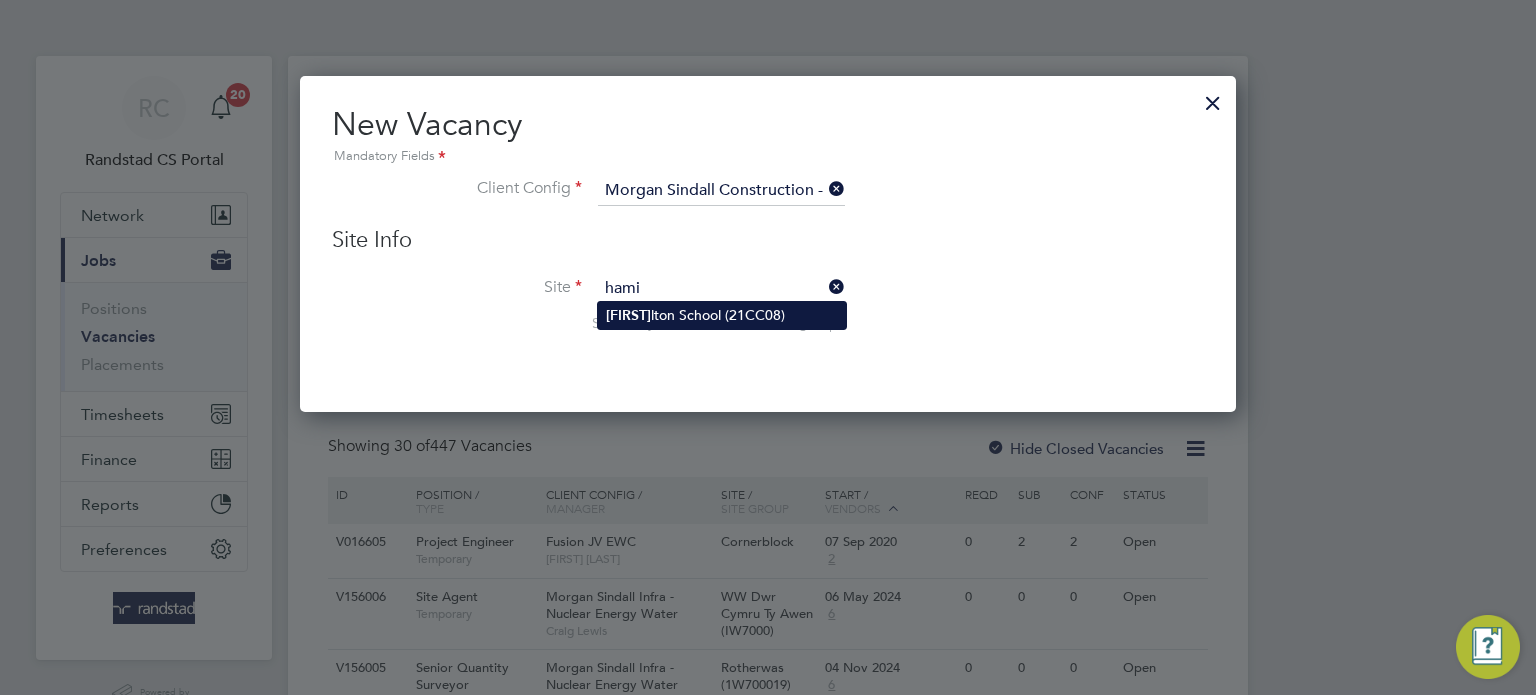 click on "Hami lton School (21CC08)" 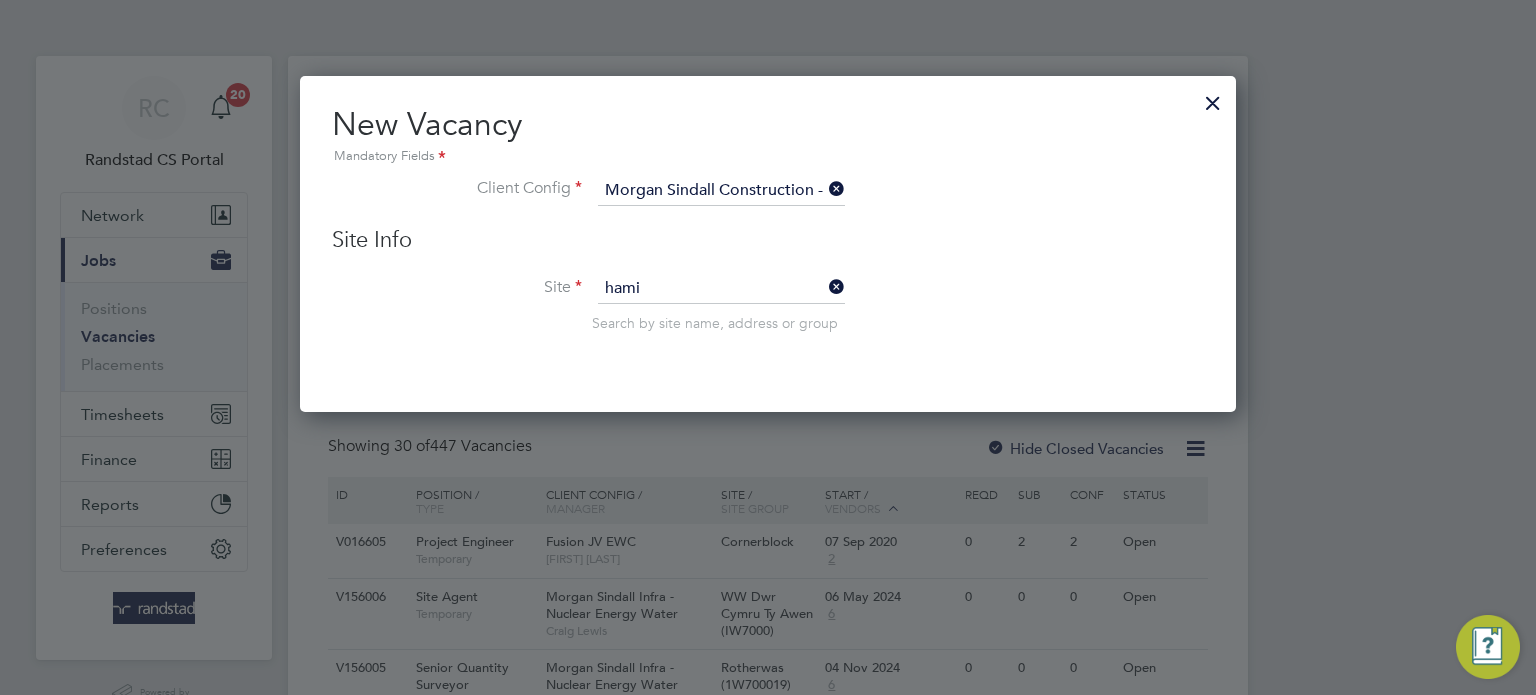type on "Hamilton School (21CC08)" 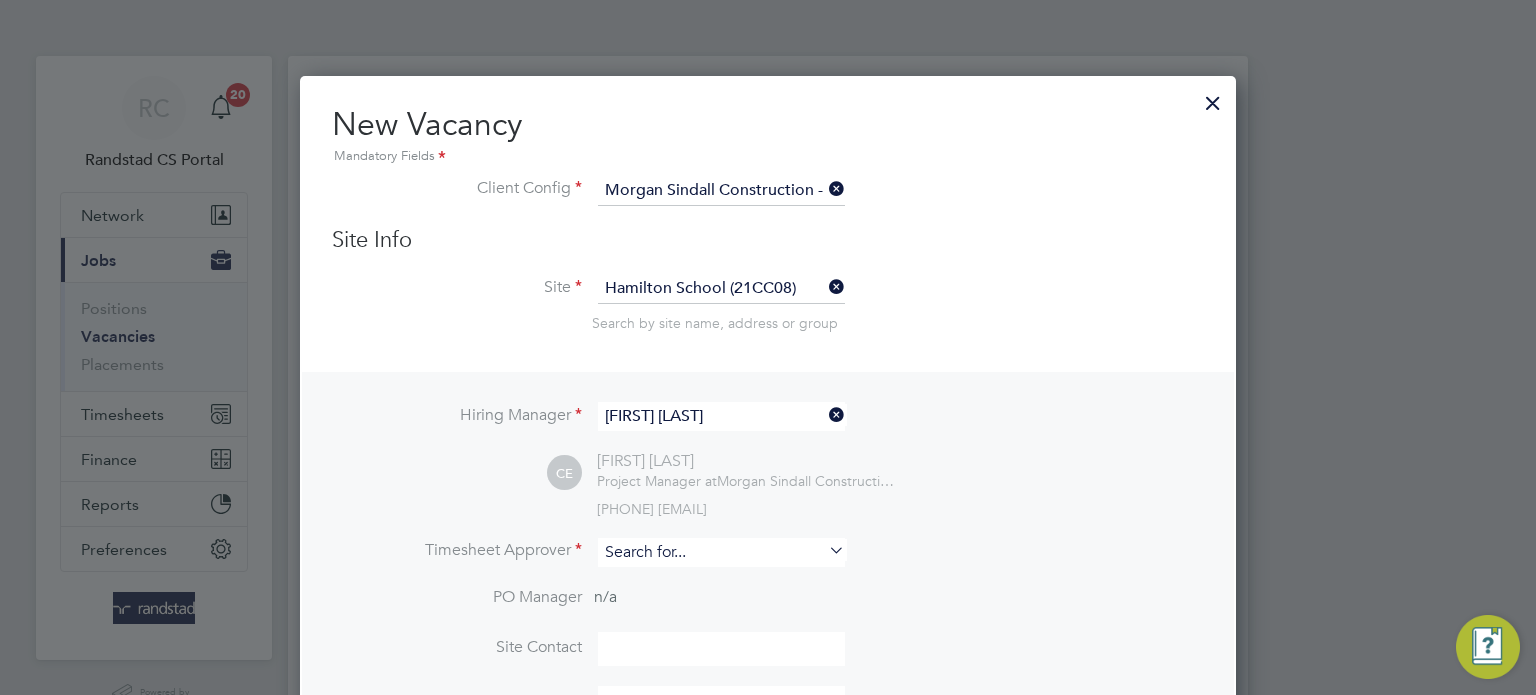 click at bounding box center (721, 552) 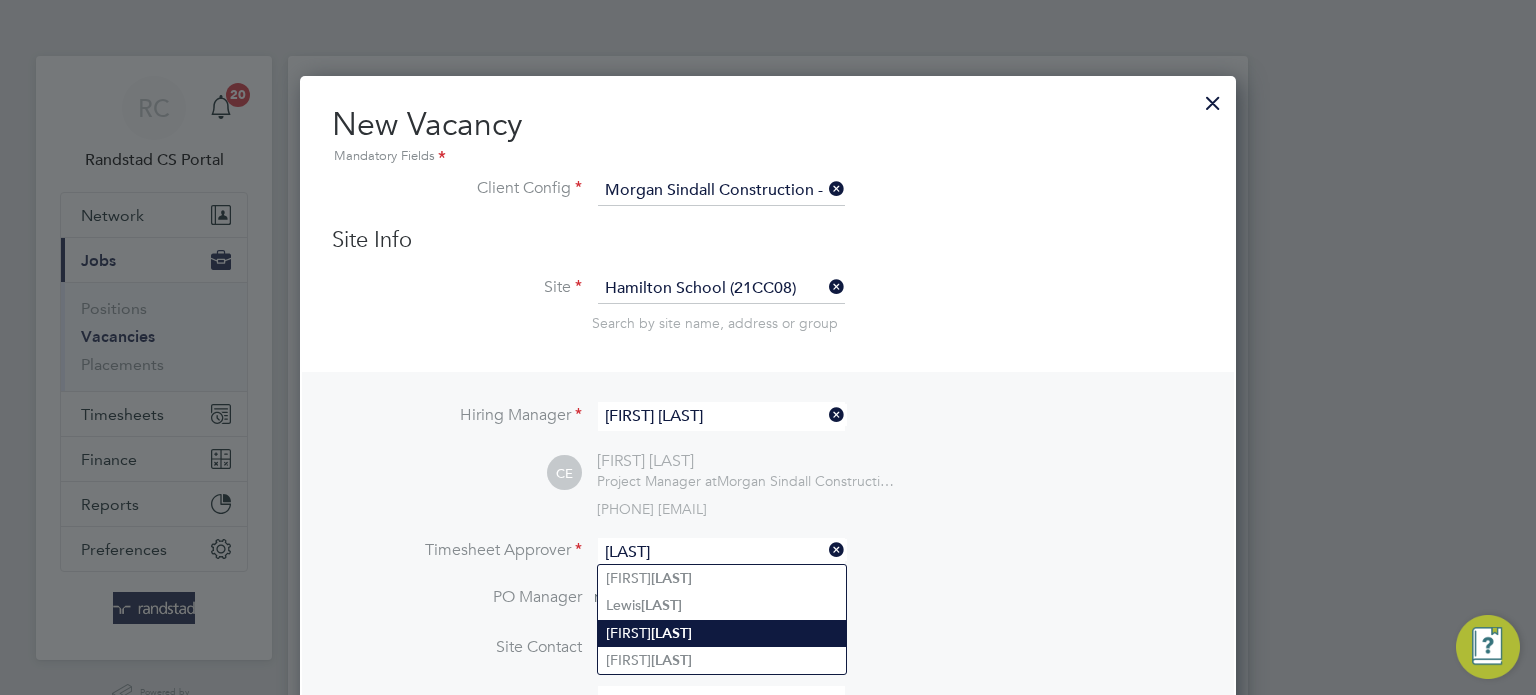click on "Edwards" 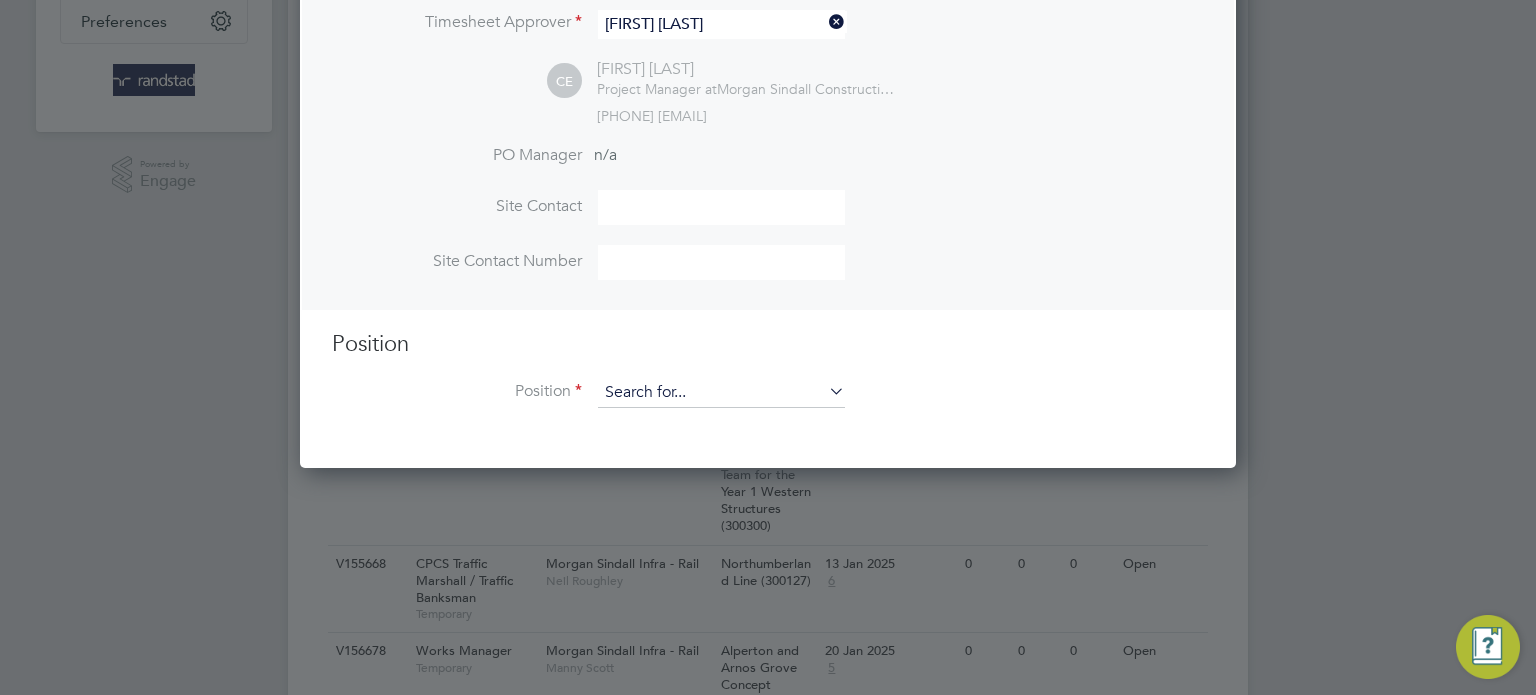 click at bounding box center (721, 393) 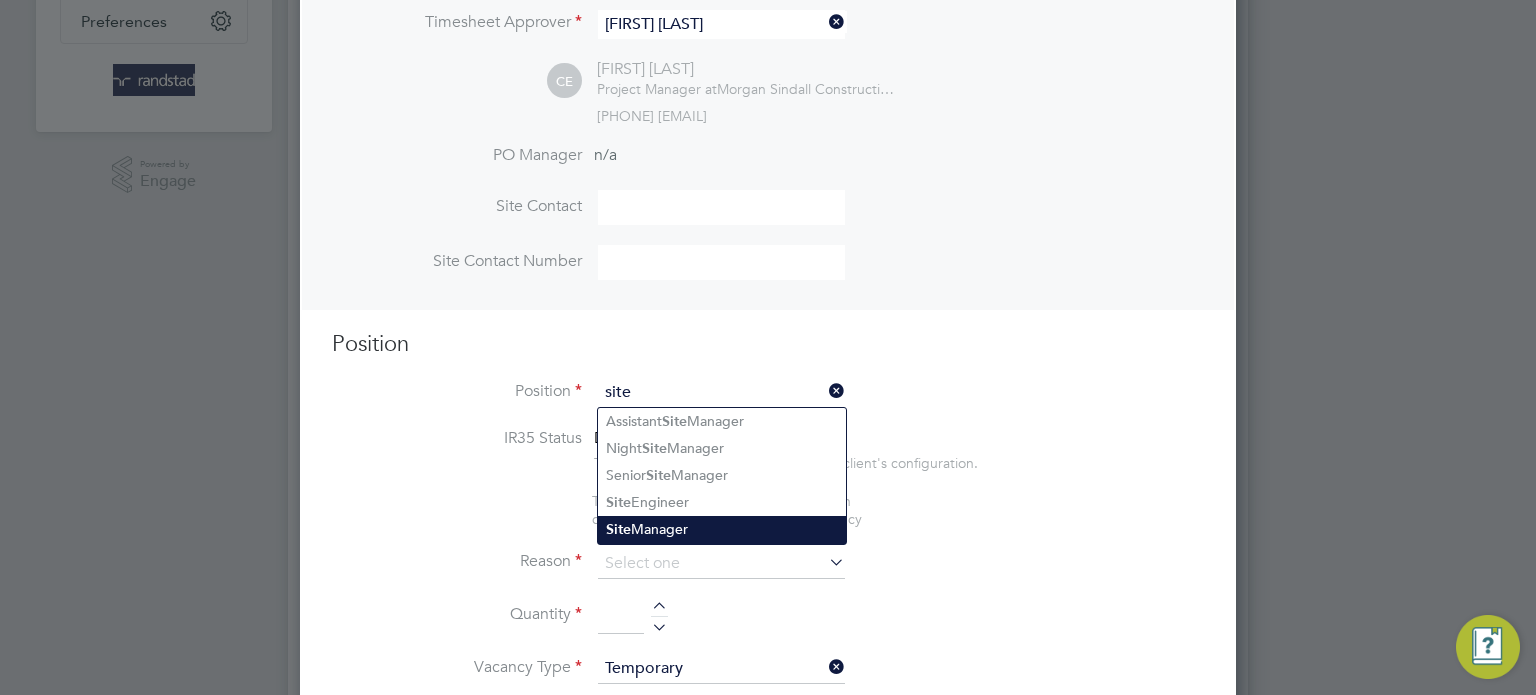 click on "Site  Manager" 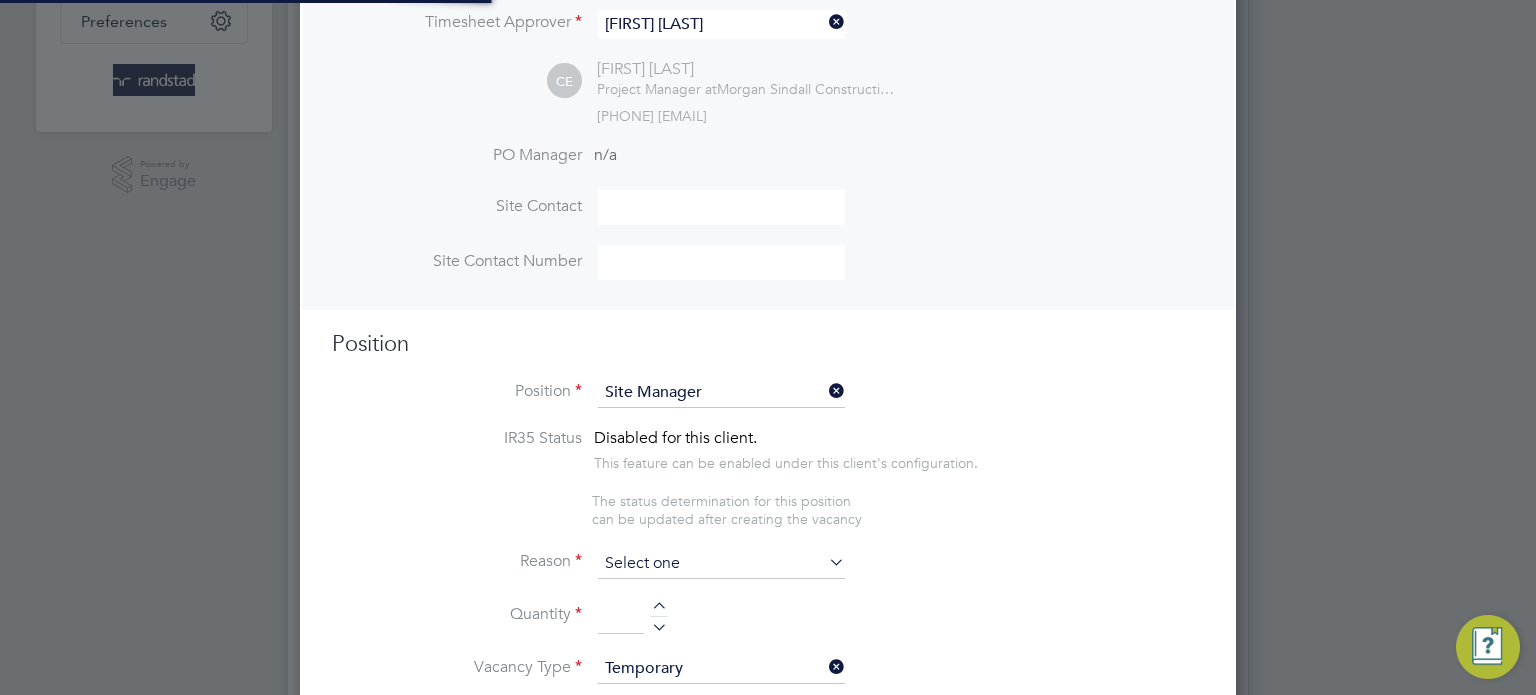 click at bounding box center [721, 564] 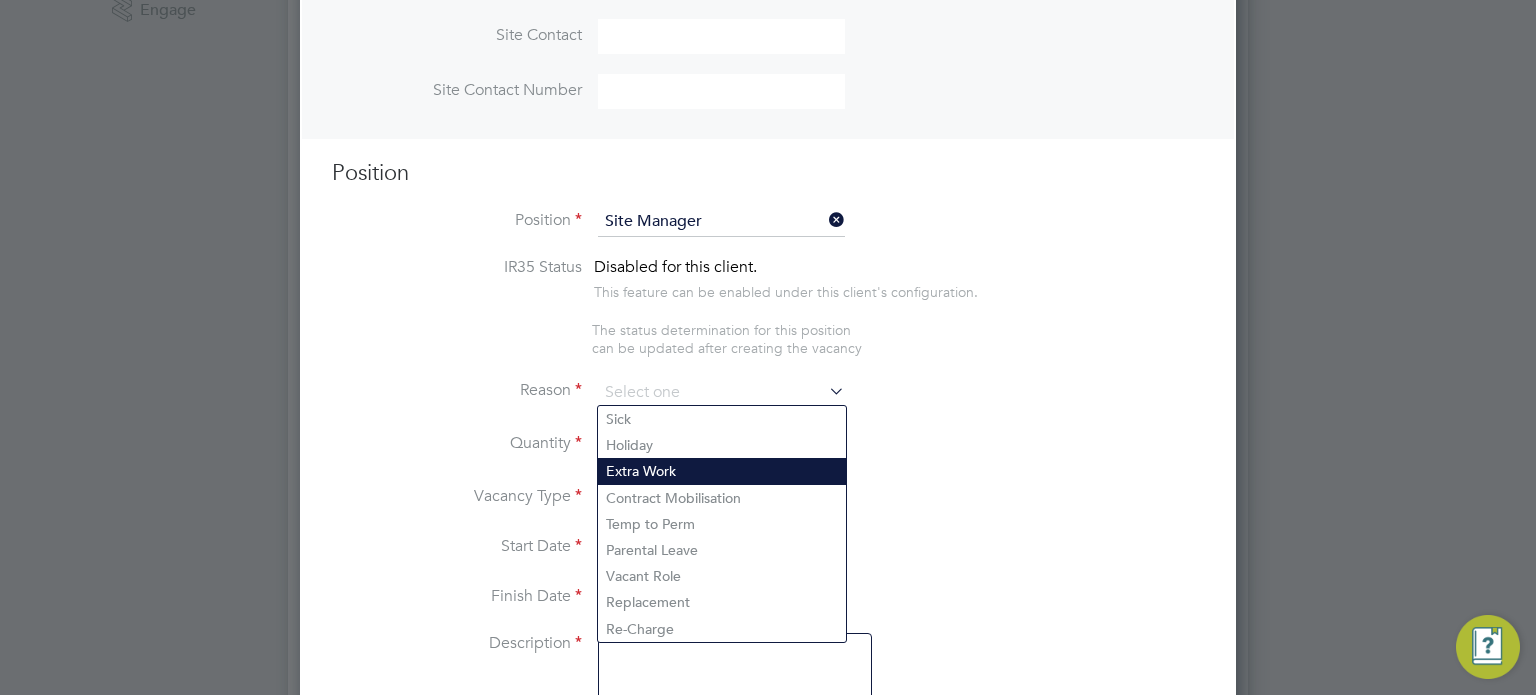 click on "Extra Work" 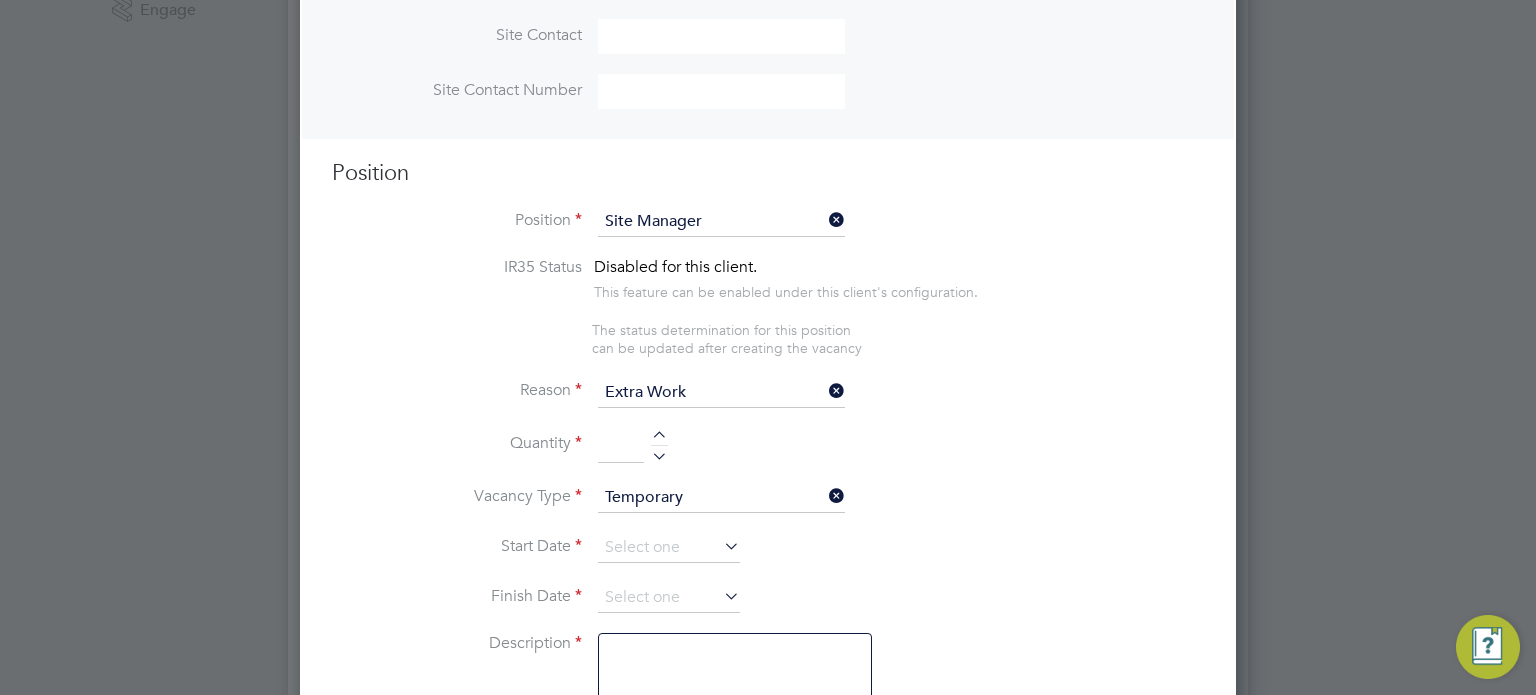 click at bounding box center [659, 453] 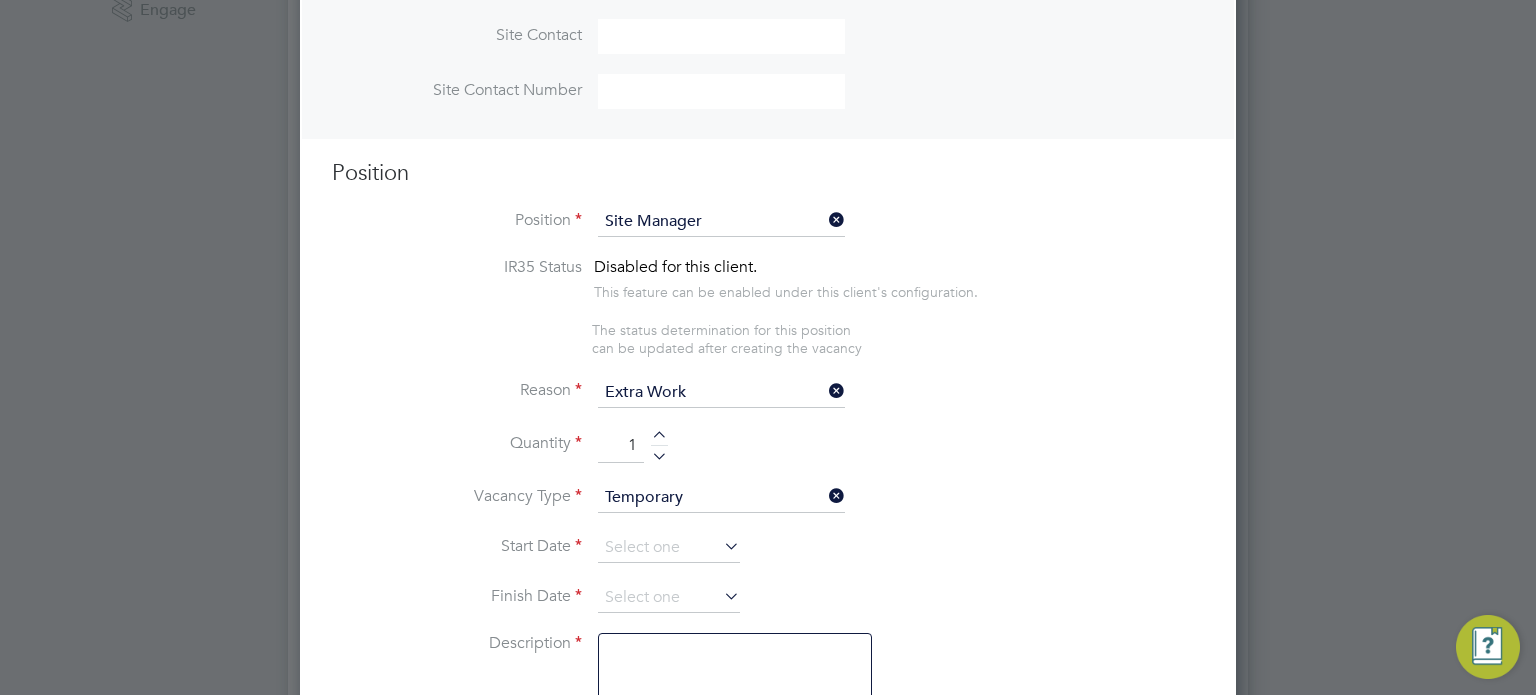 click on "Vacancy Type   Temporary" at bounding box center [768, 508] 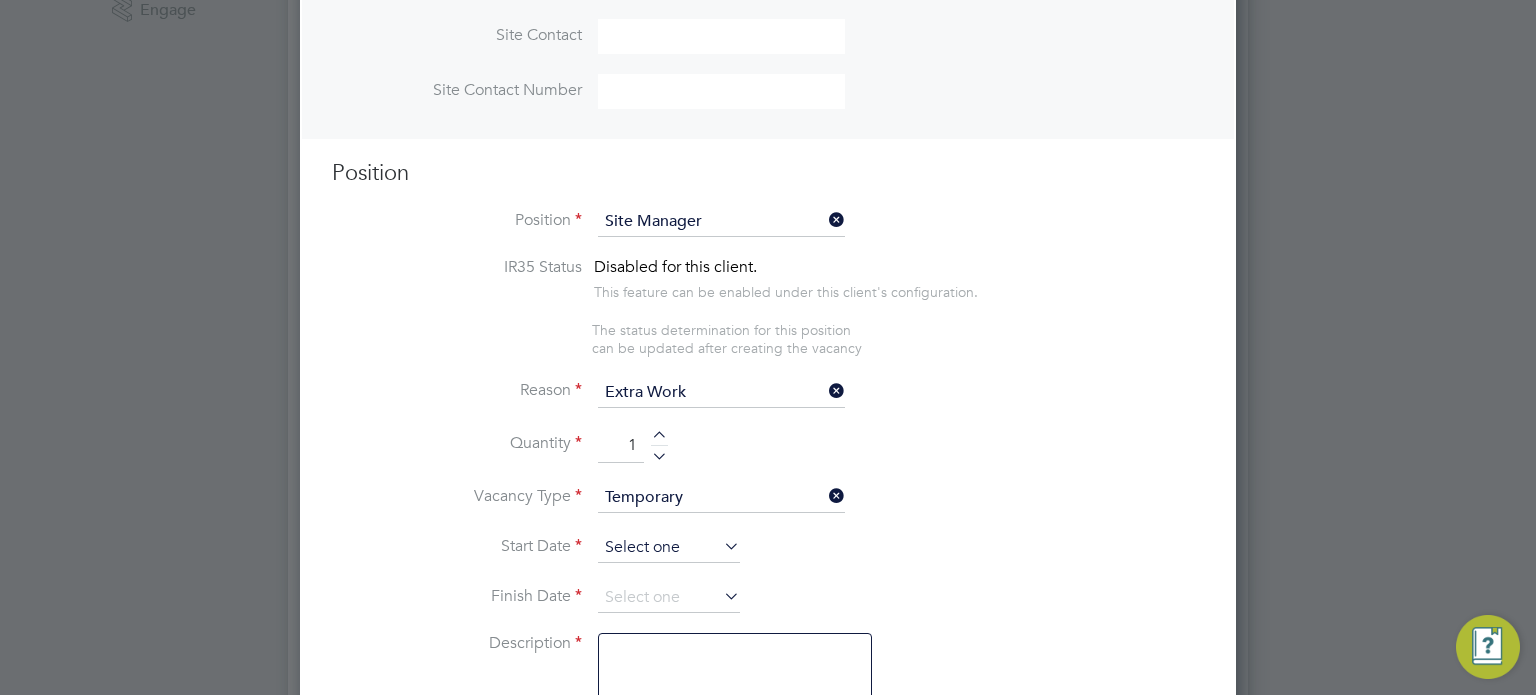 click at bounding box center [669, 548] 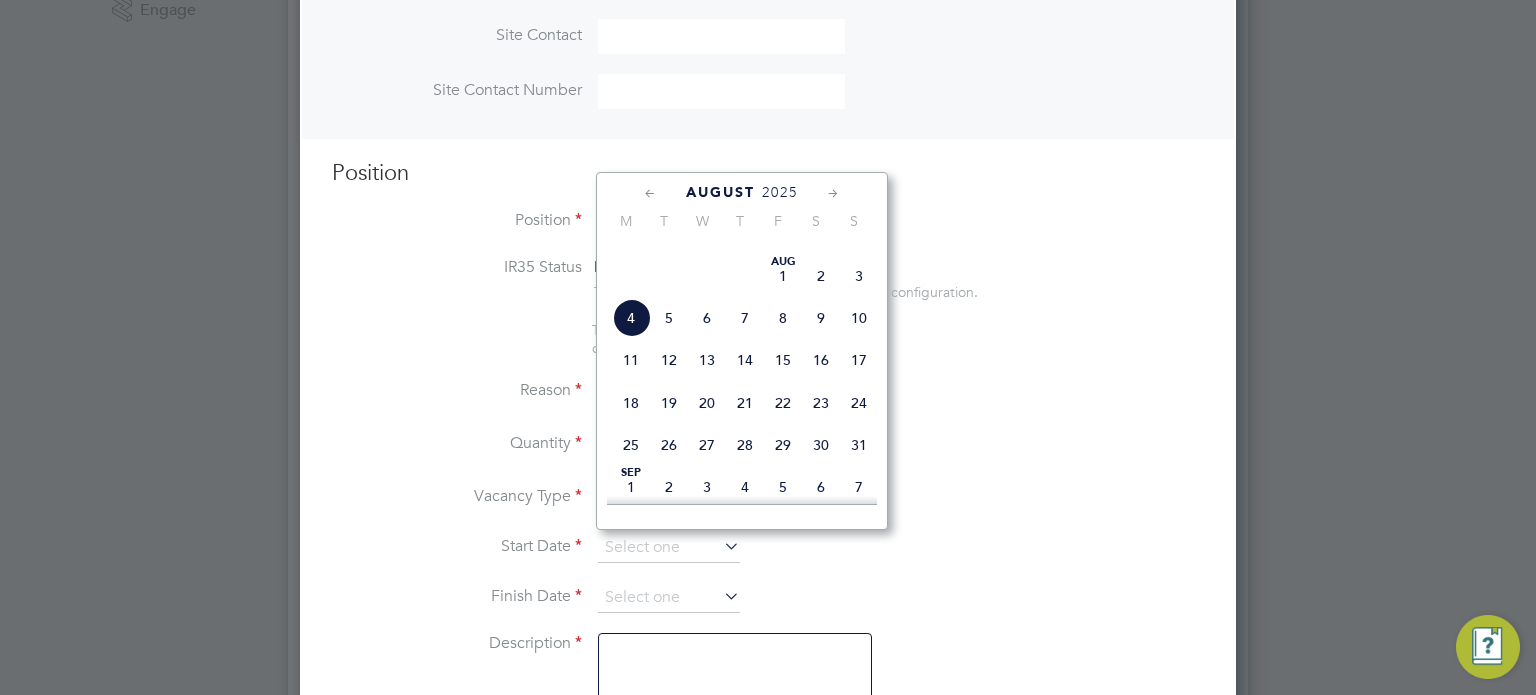 click on "4" 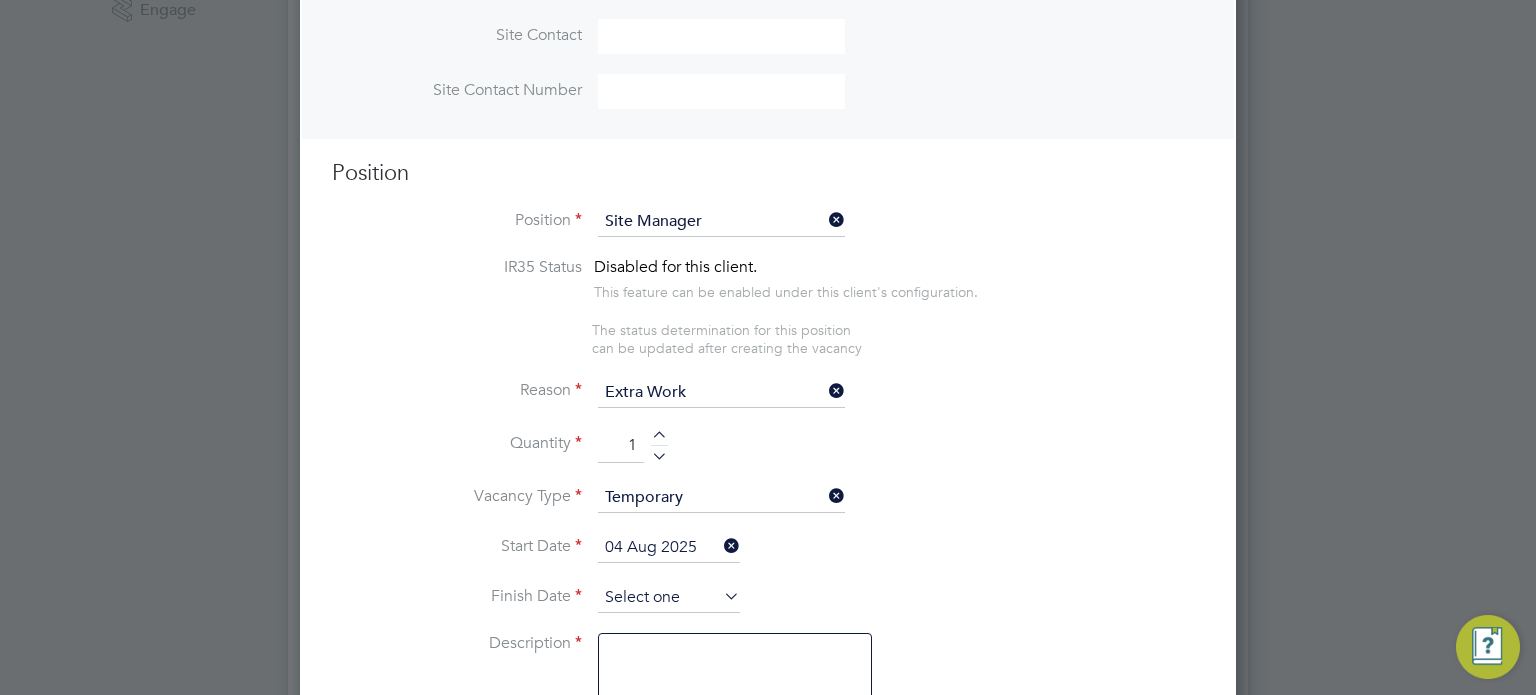 click at bounding box center (669, 598) 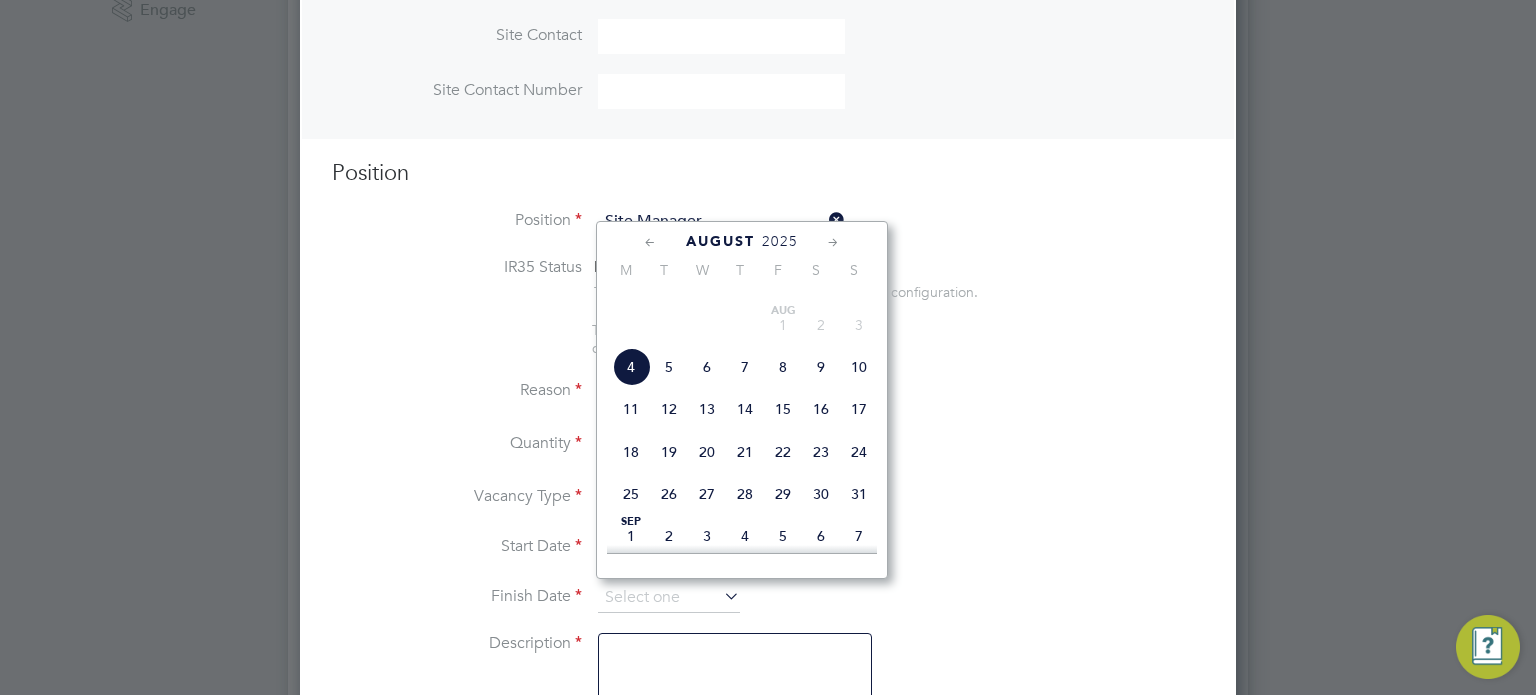 click on "29" 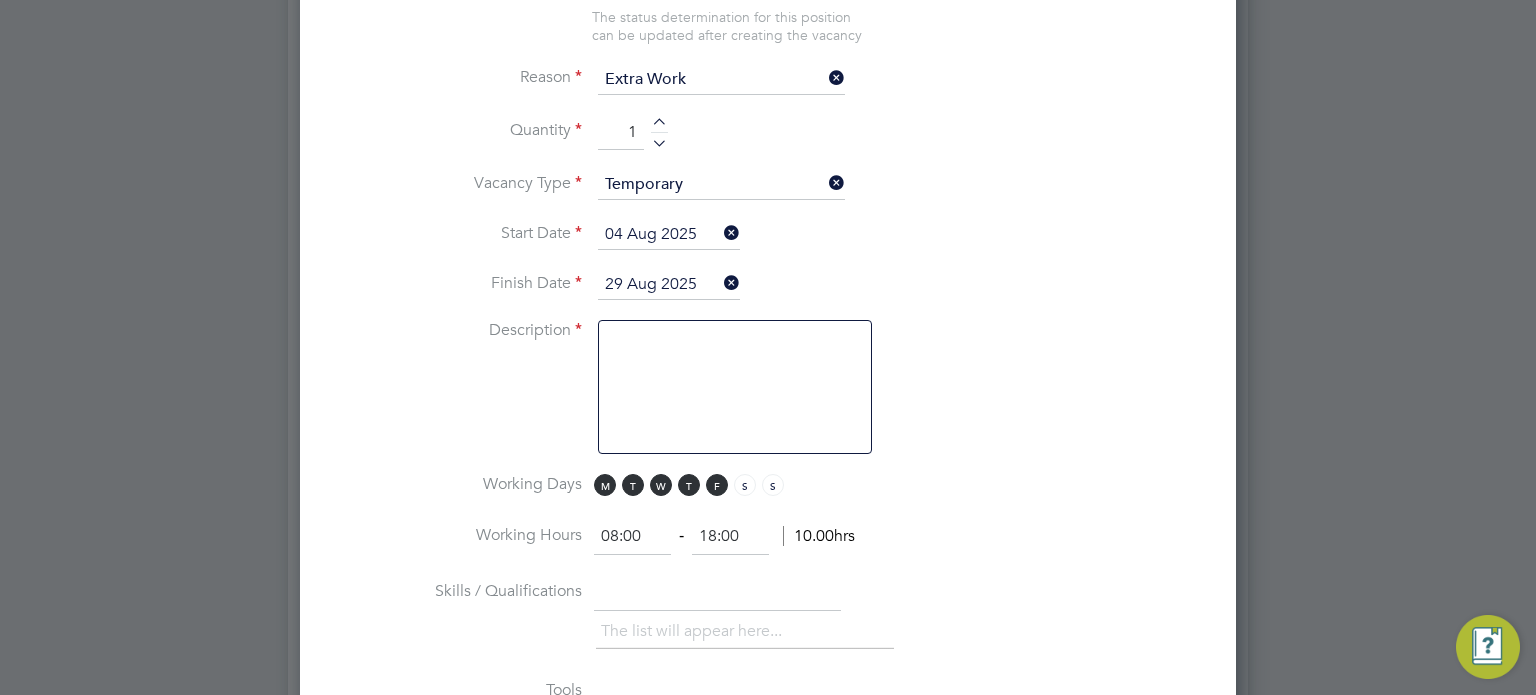 click at bounding box center [735, 387] 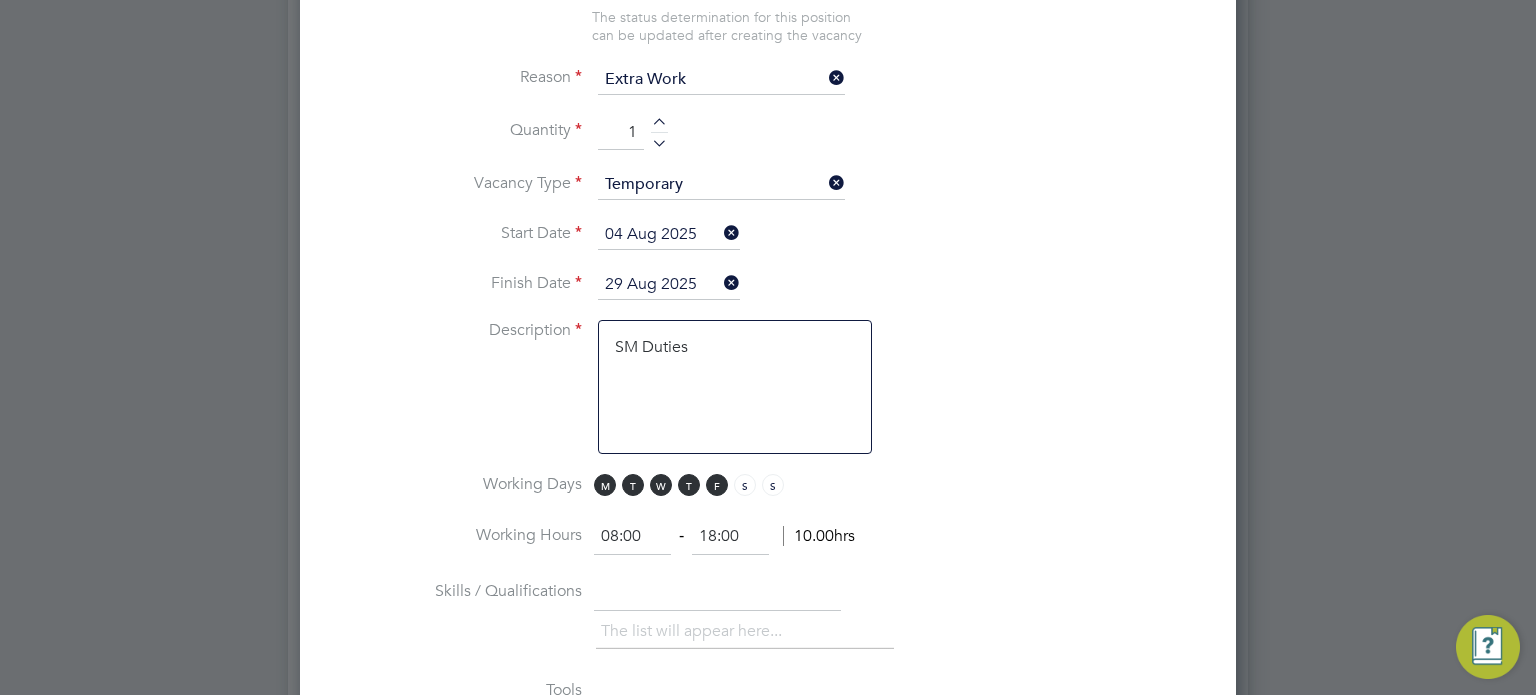 type on "SM Duties" 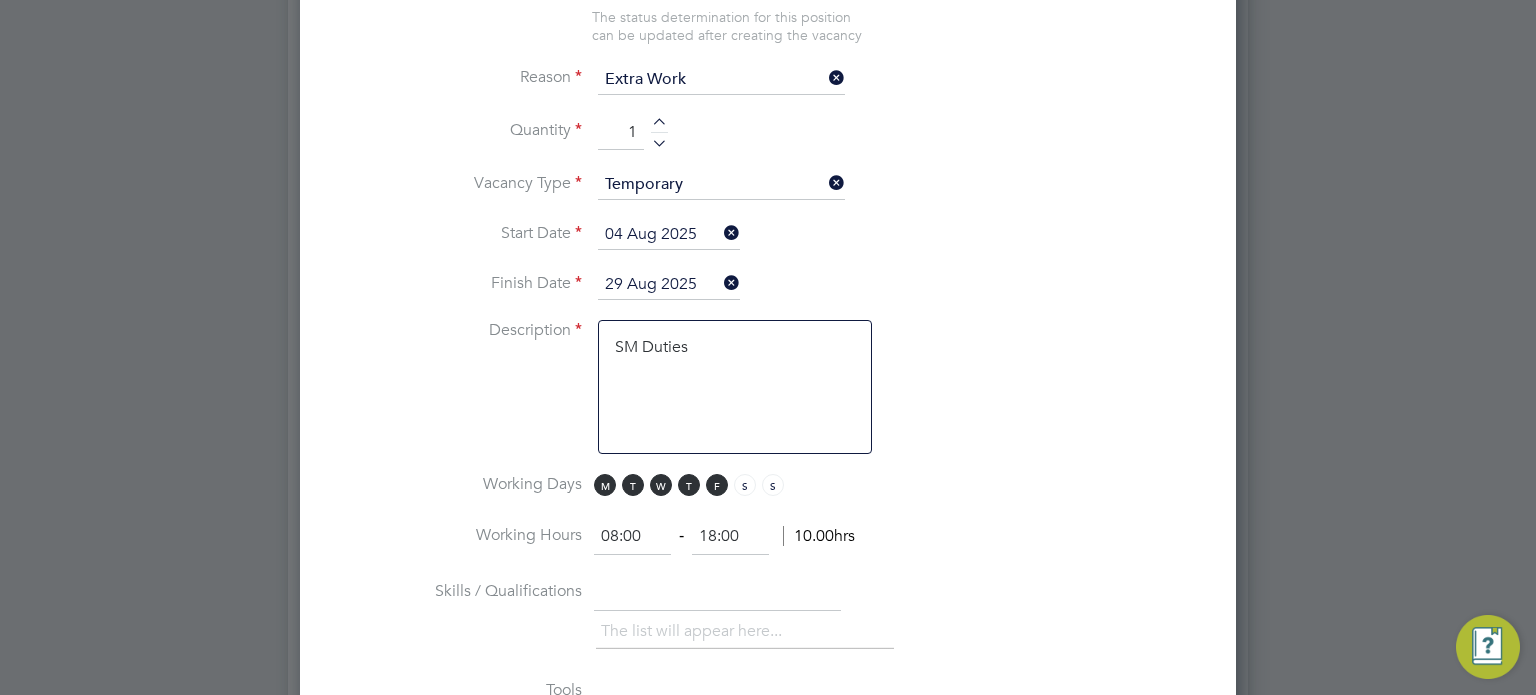 click on "Description   SM Duties" at bounding box center [768, 397] 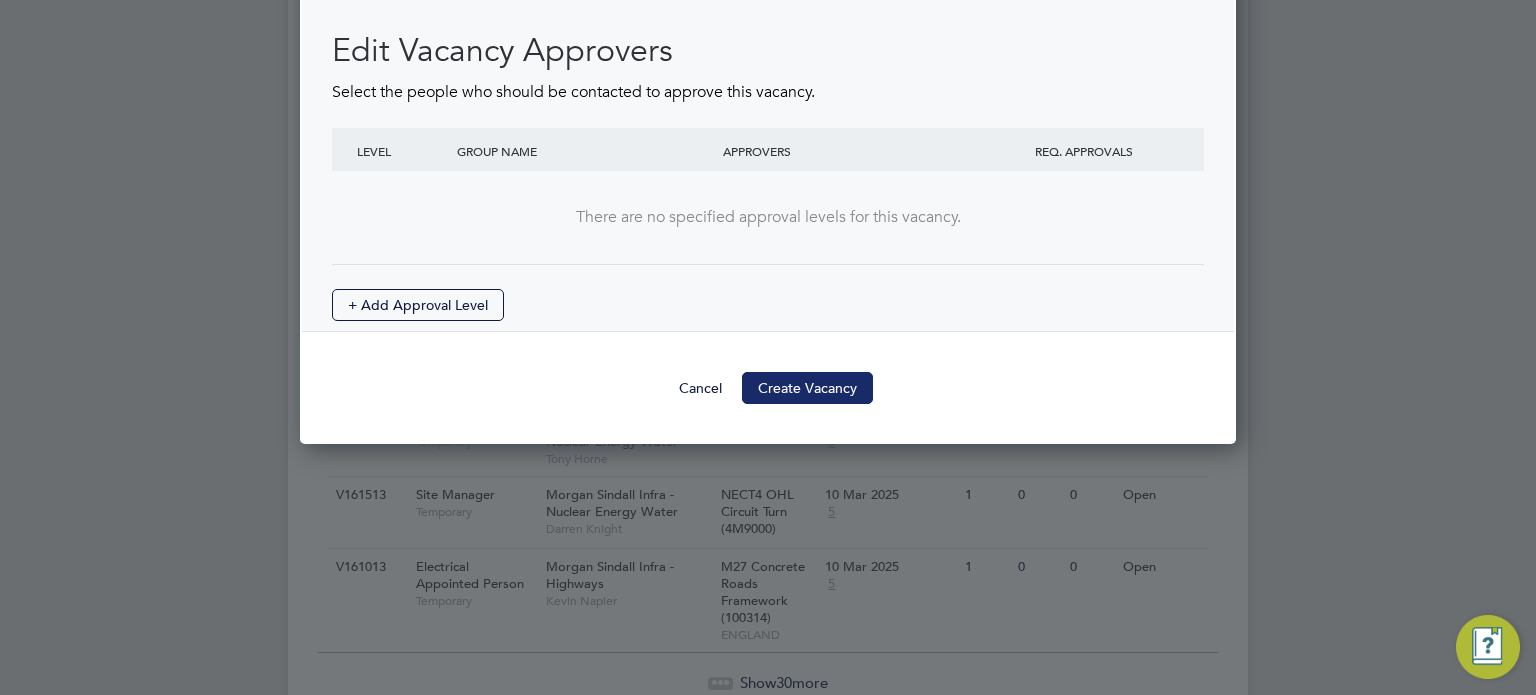 click on "Create Vacancy" at bounding box center [807, 388] 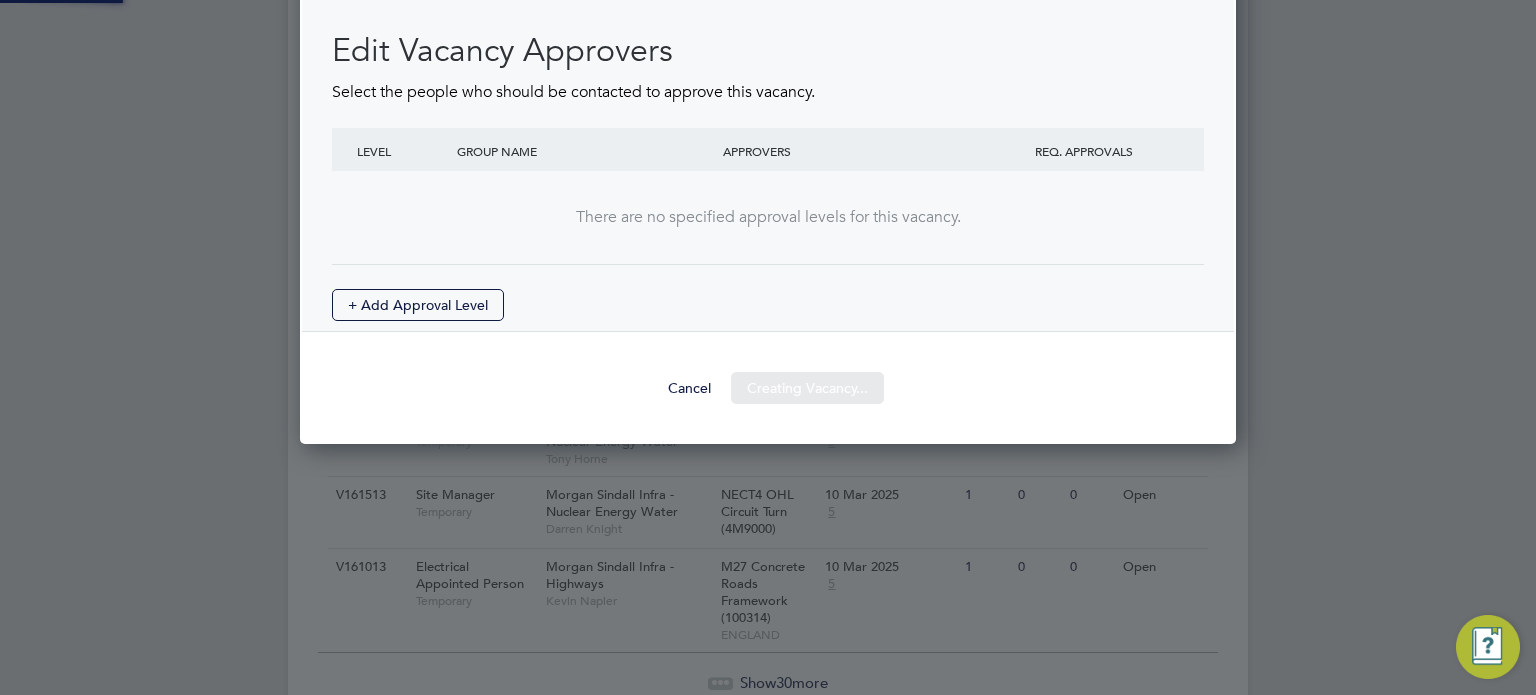 click on "Sorry, we are having problems connecting to our services." 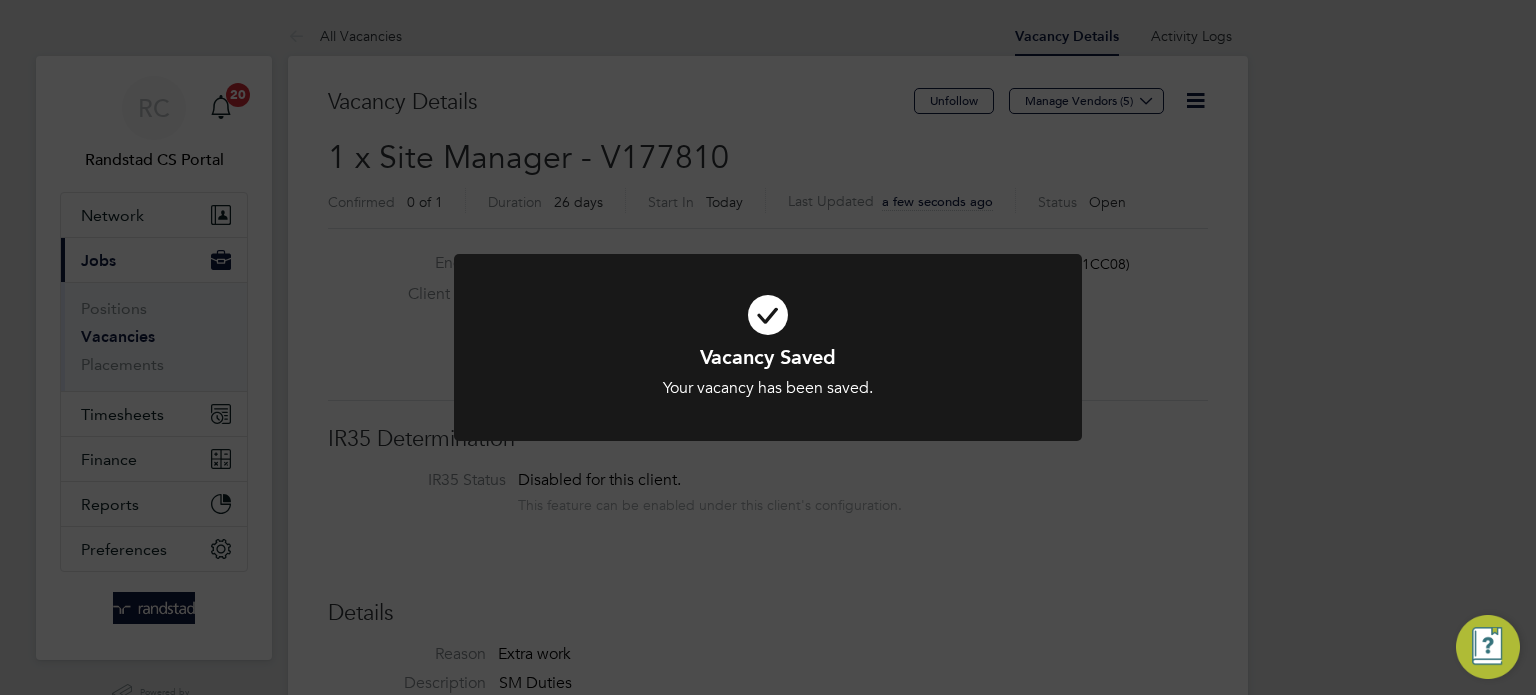 click on "Vacancy Saved Your vacancy has been saved. Cancel Okay" 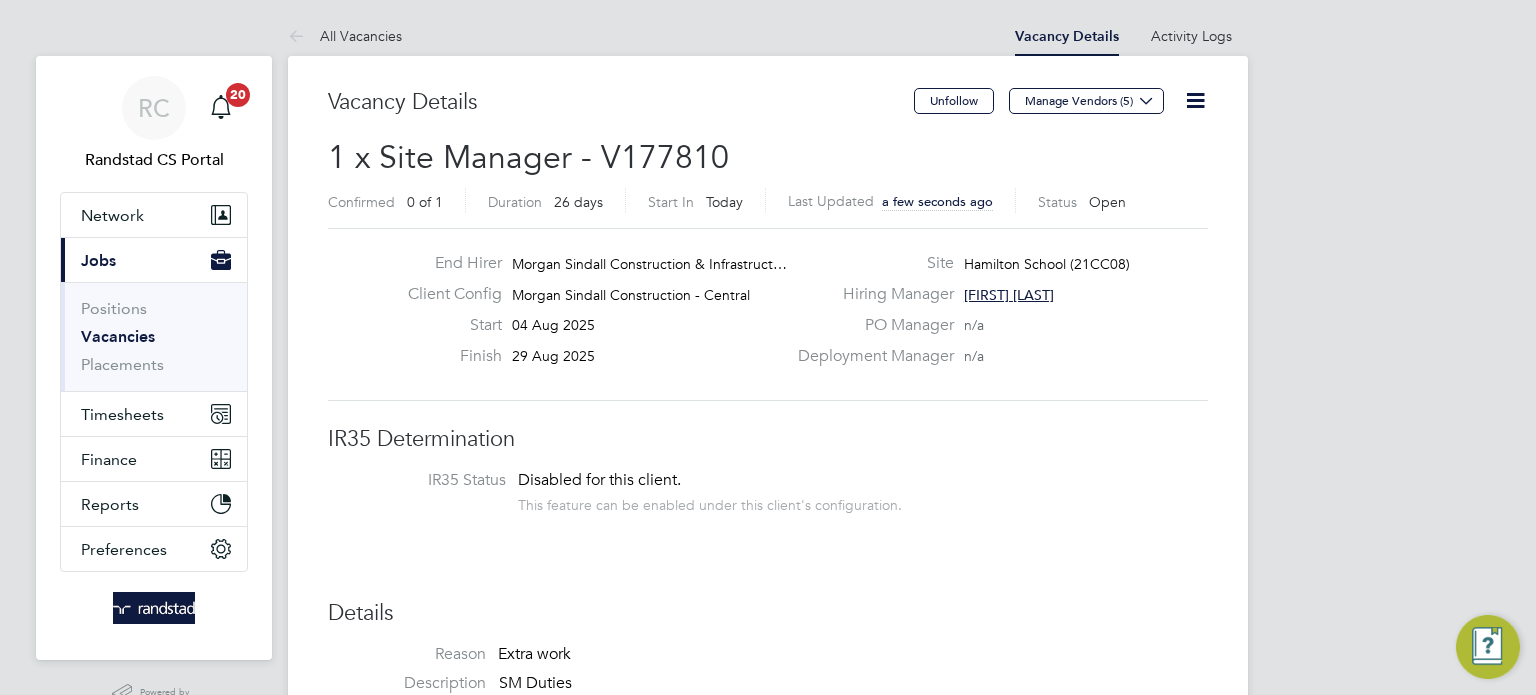 click on "Vacancies" at bounding box center (118, 336) 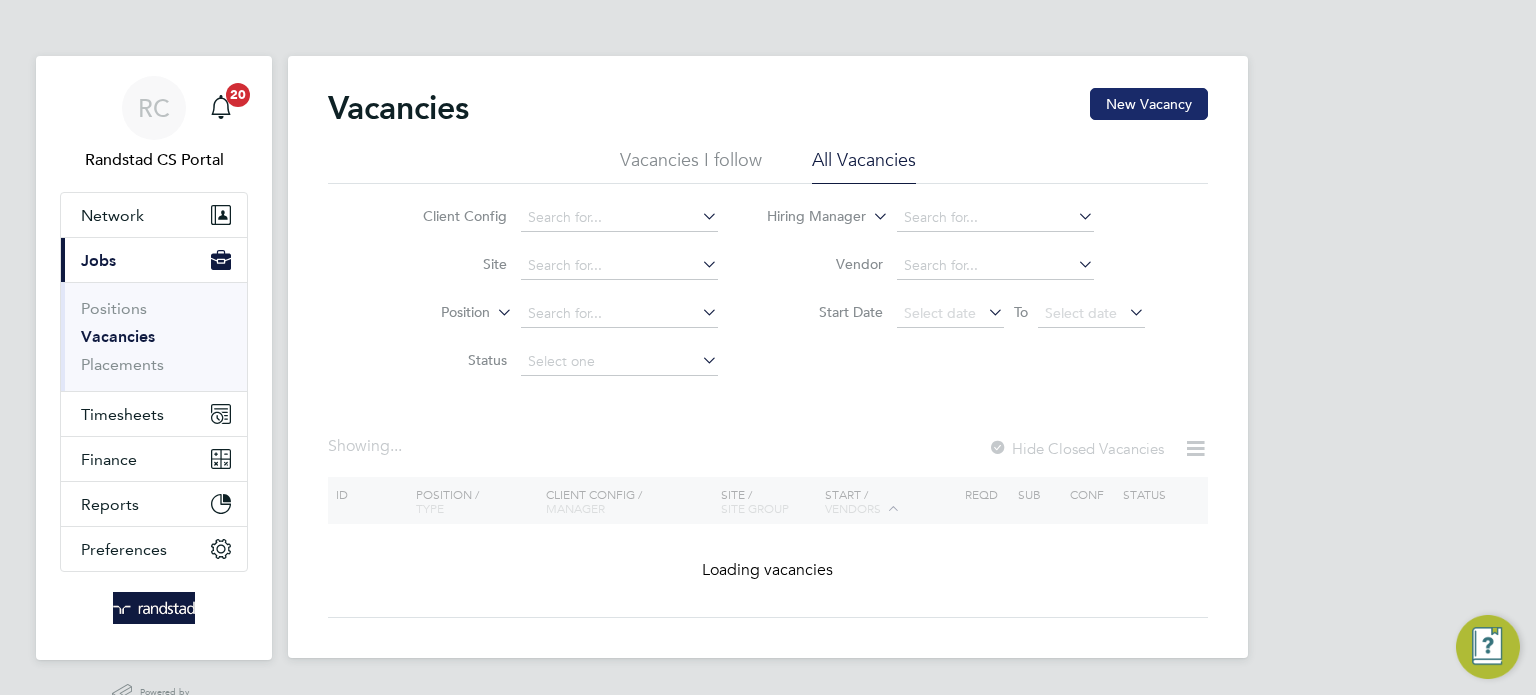 click on "New Vacancy" 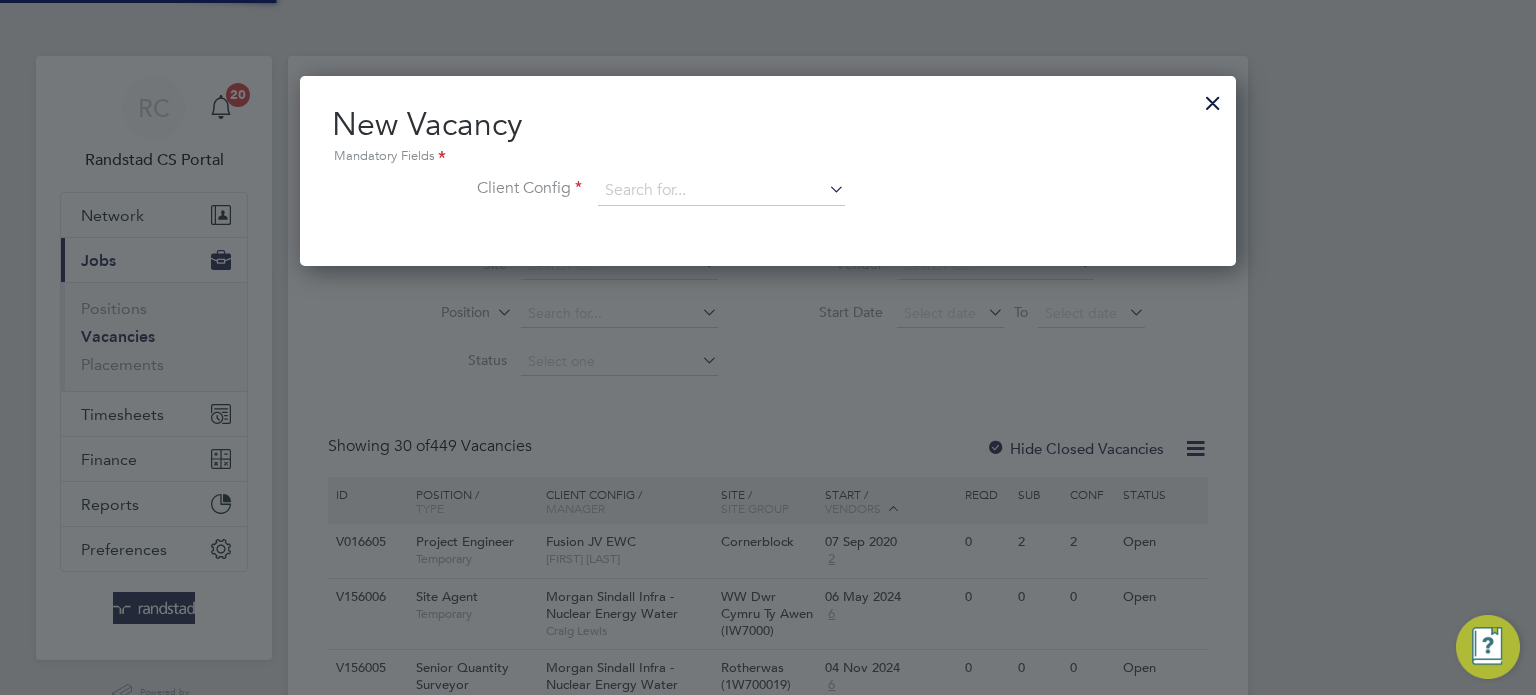 scroll, scrollTop: 10, scrollLeft: 10, axis: both 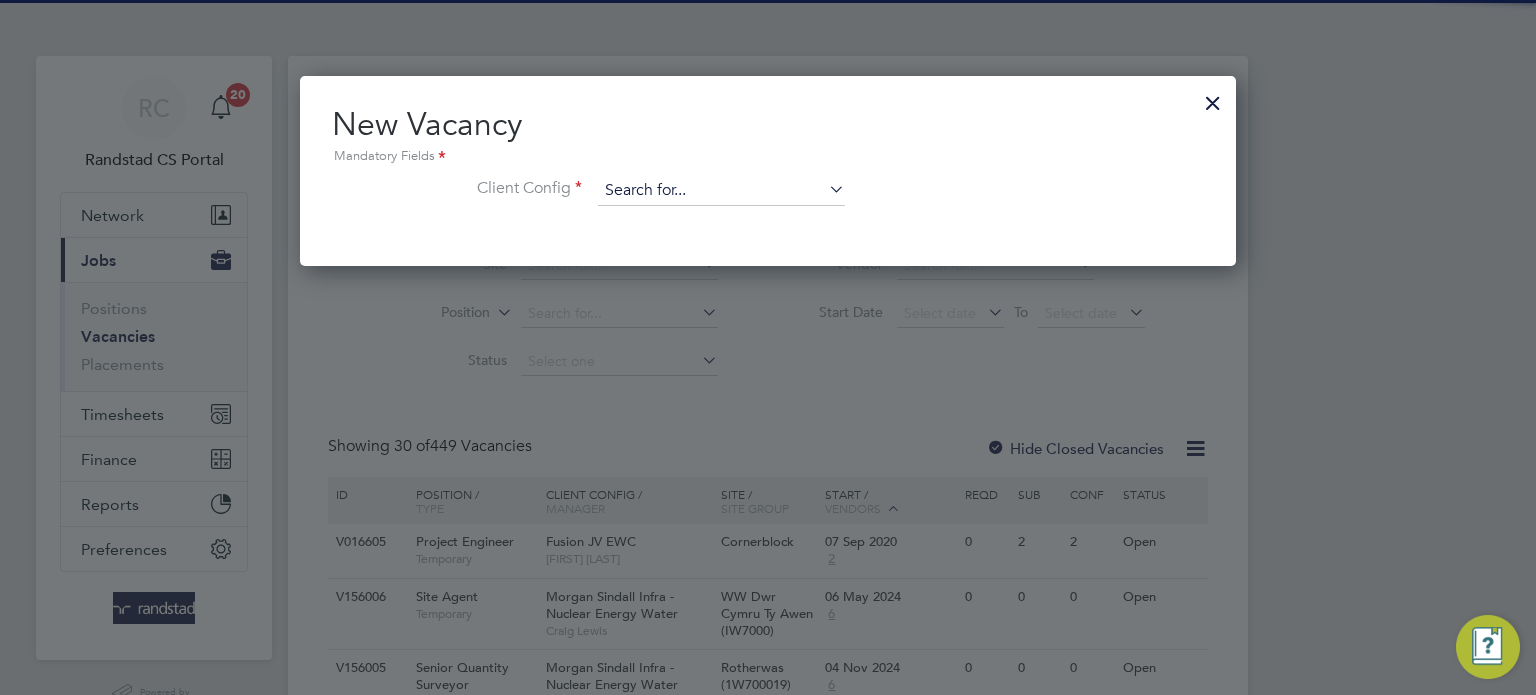 click at bounding box center [721, 191] 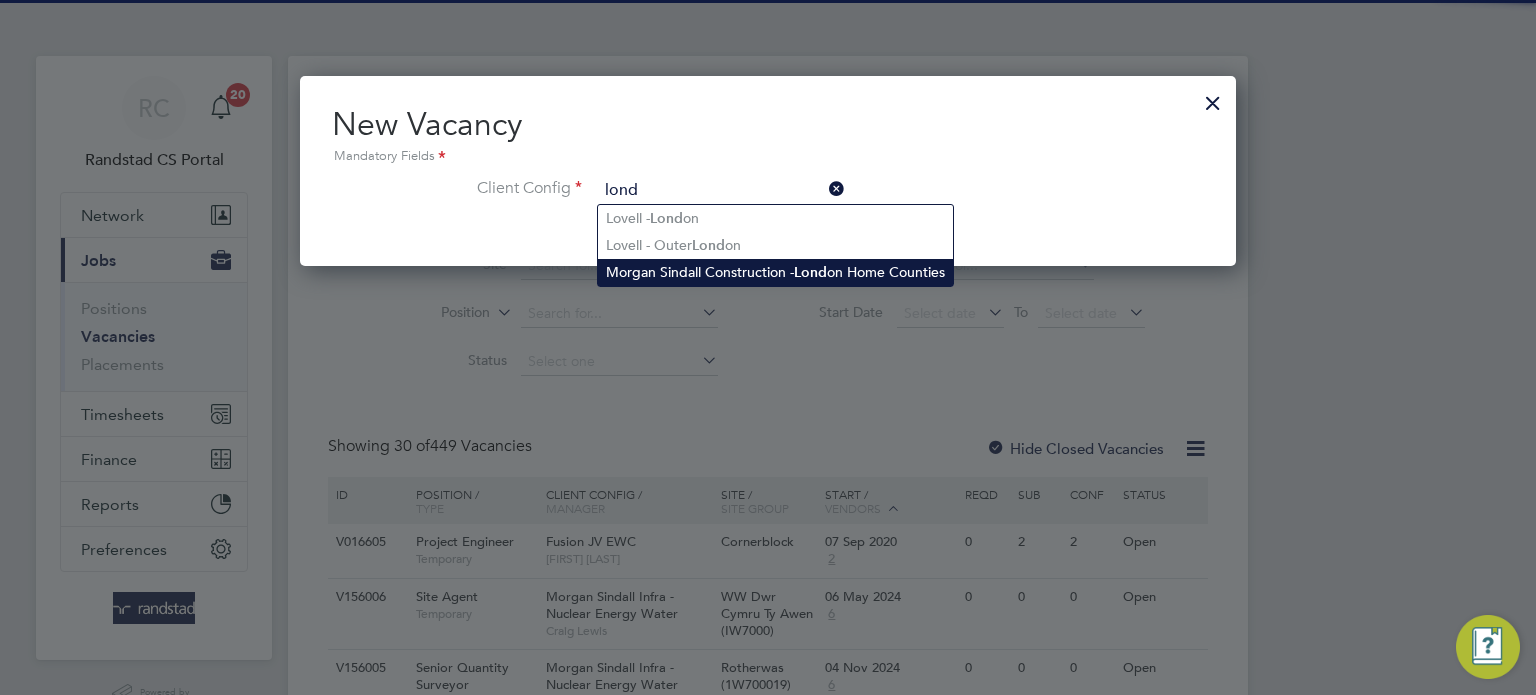 click on "Morgan Sindall Construction -  Lond on Home Counties" 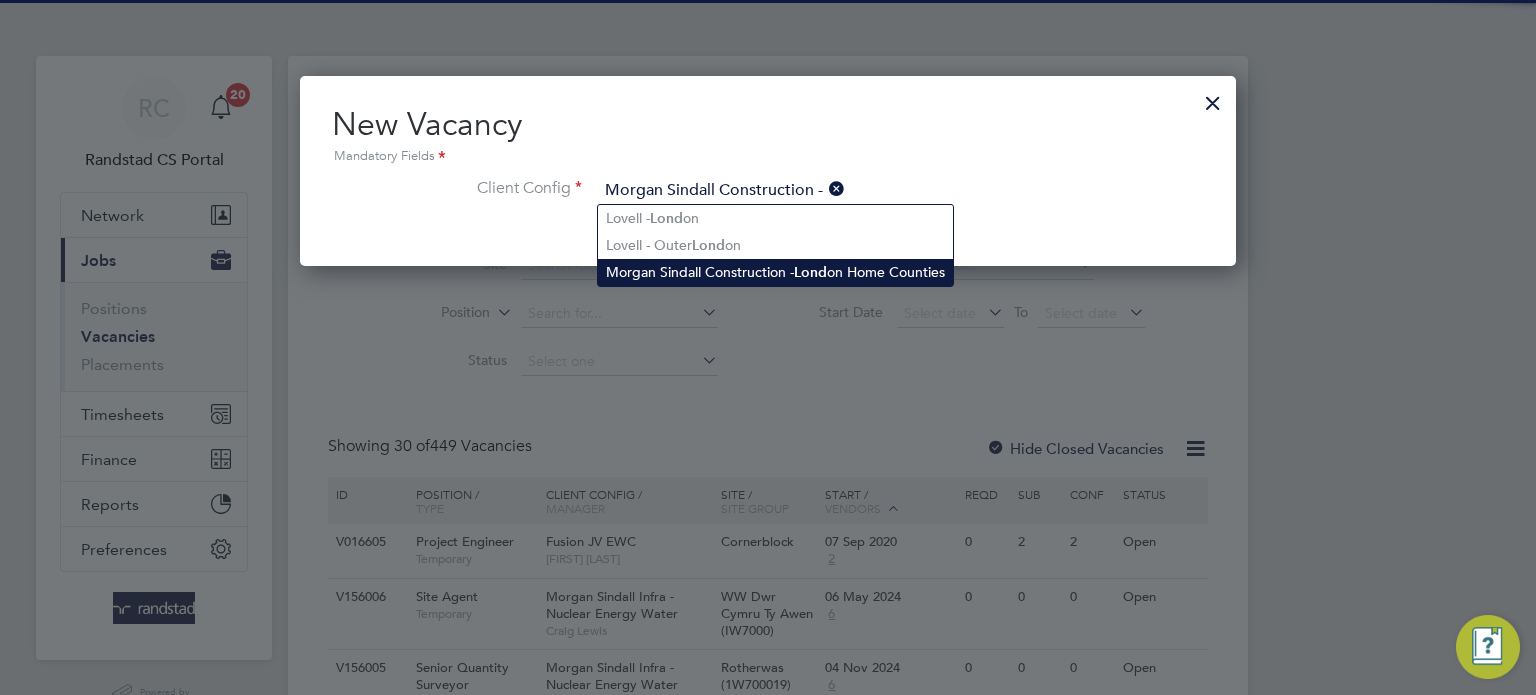 scroll, scrollTop: 11, scrollLeft: 10, axis: both 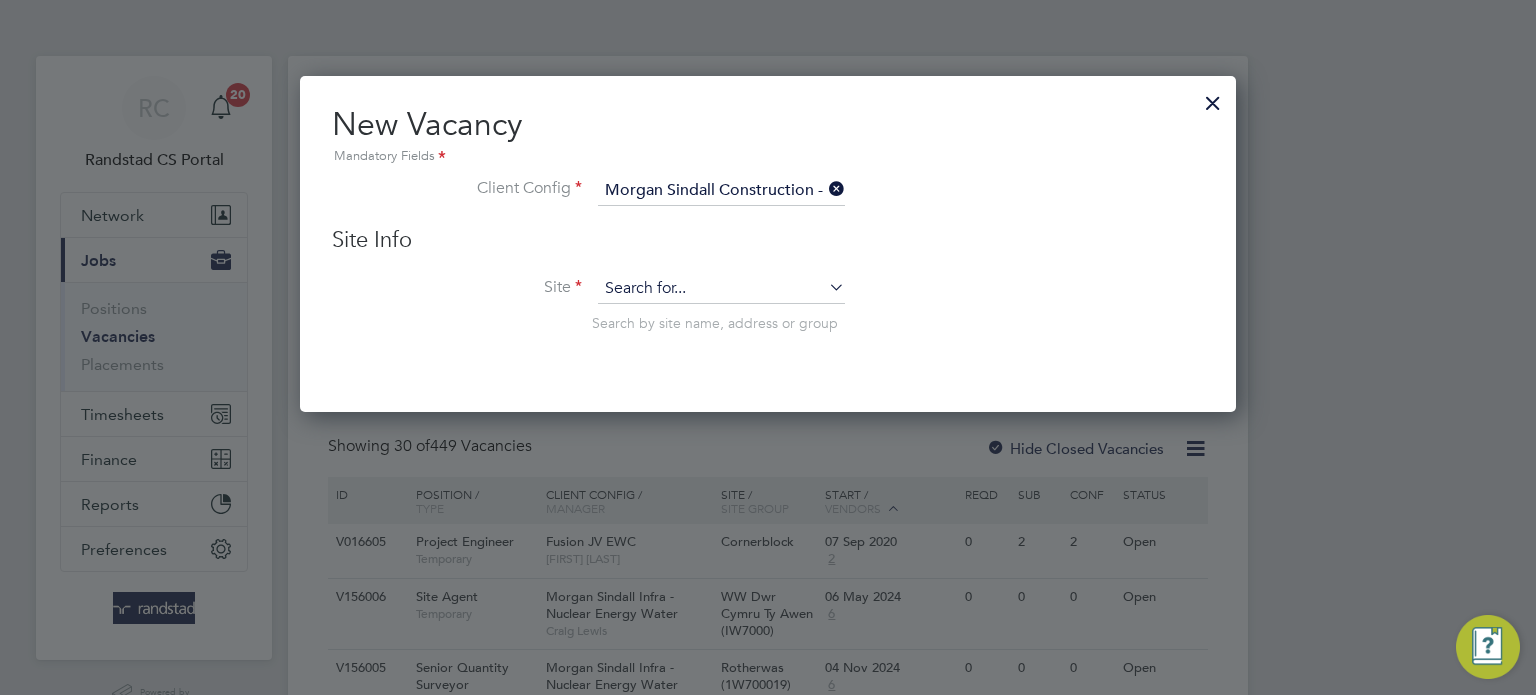 click at bounding box center [721, 289] 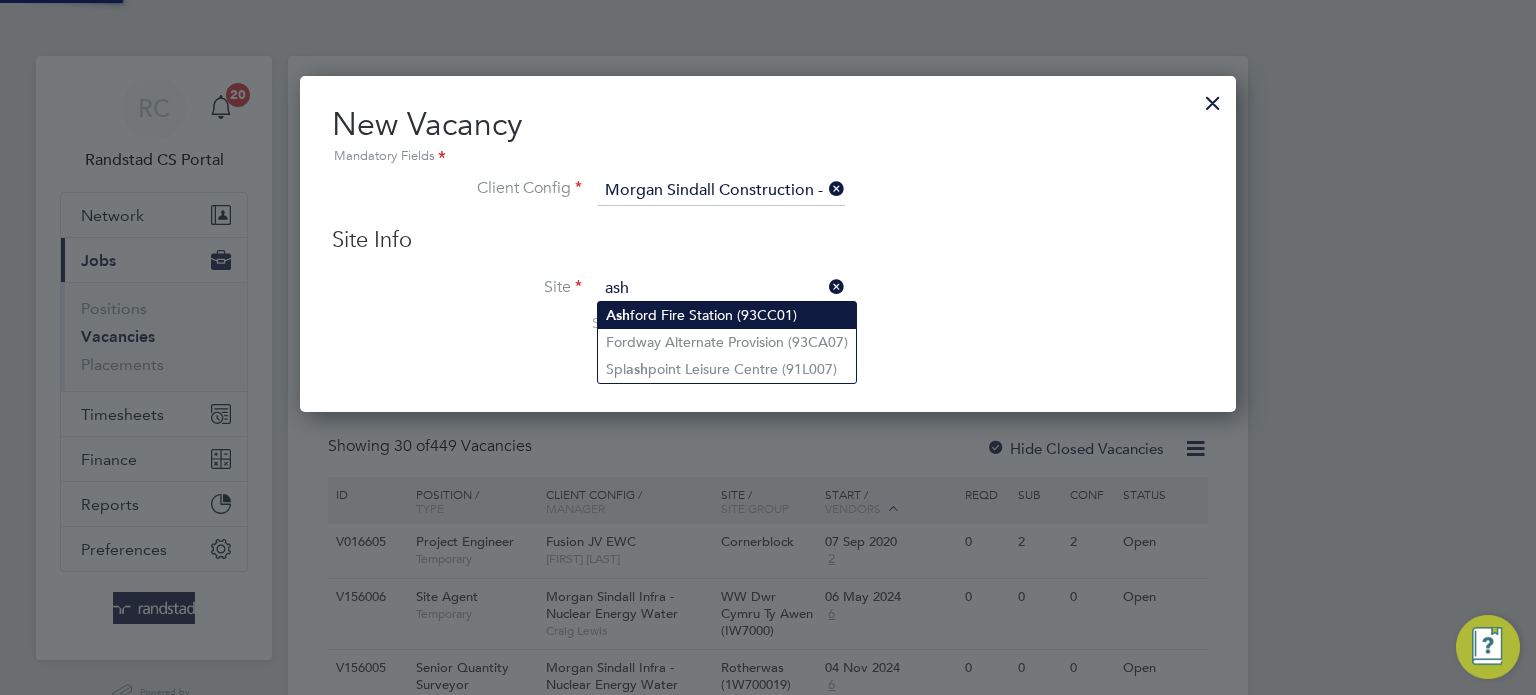 click on "Ash ford Fire Station (93CC01)" 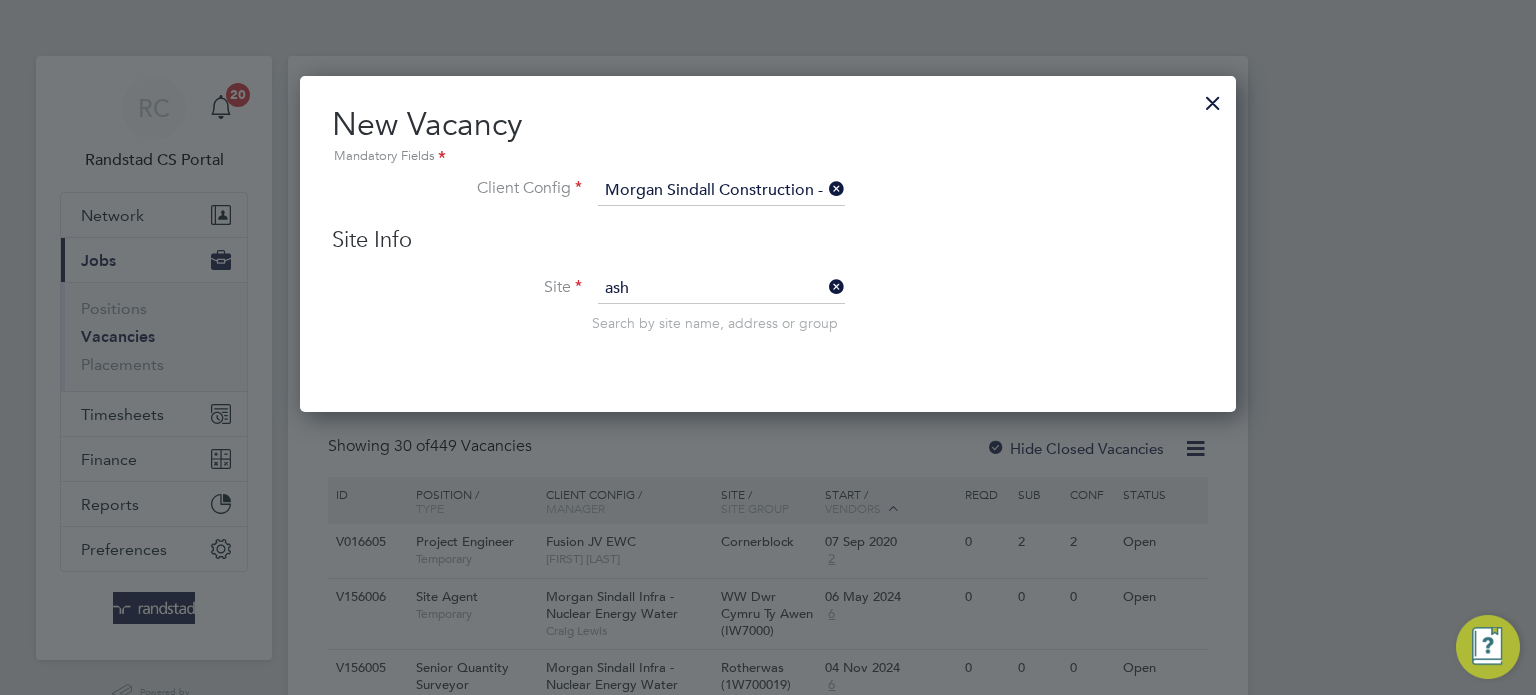 type on "Ashford Fire Station (93CC01)" 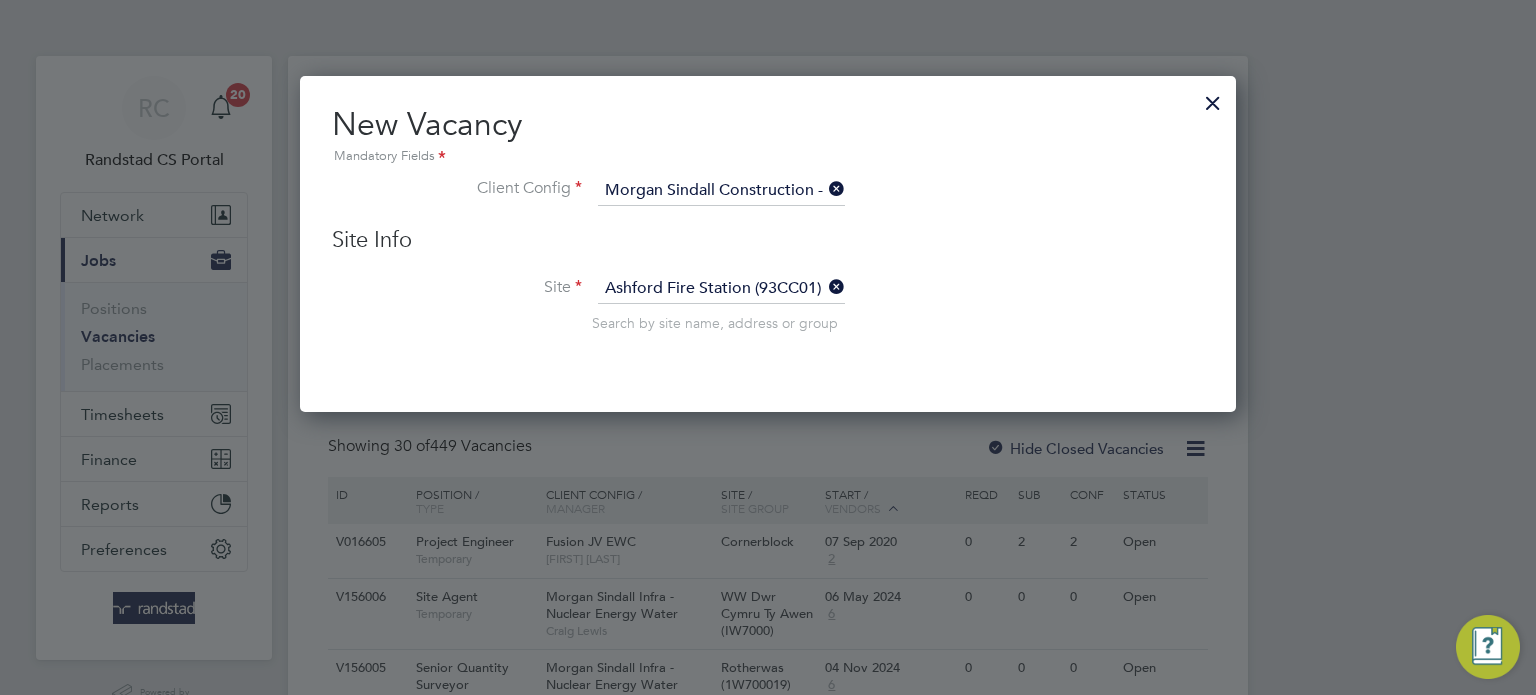 scroll, scrollTop: 10, scrollLeft: 10, axis: both 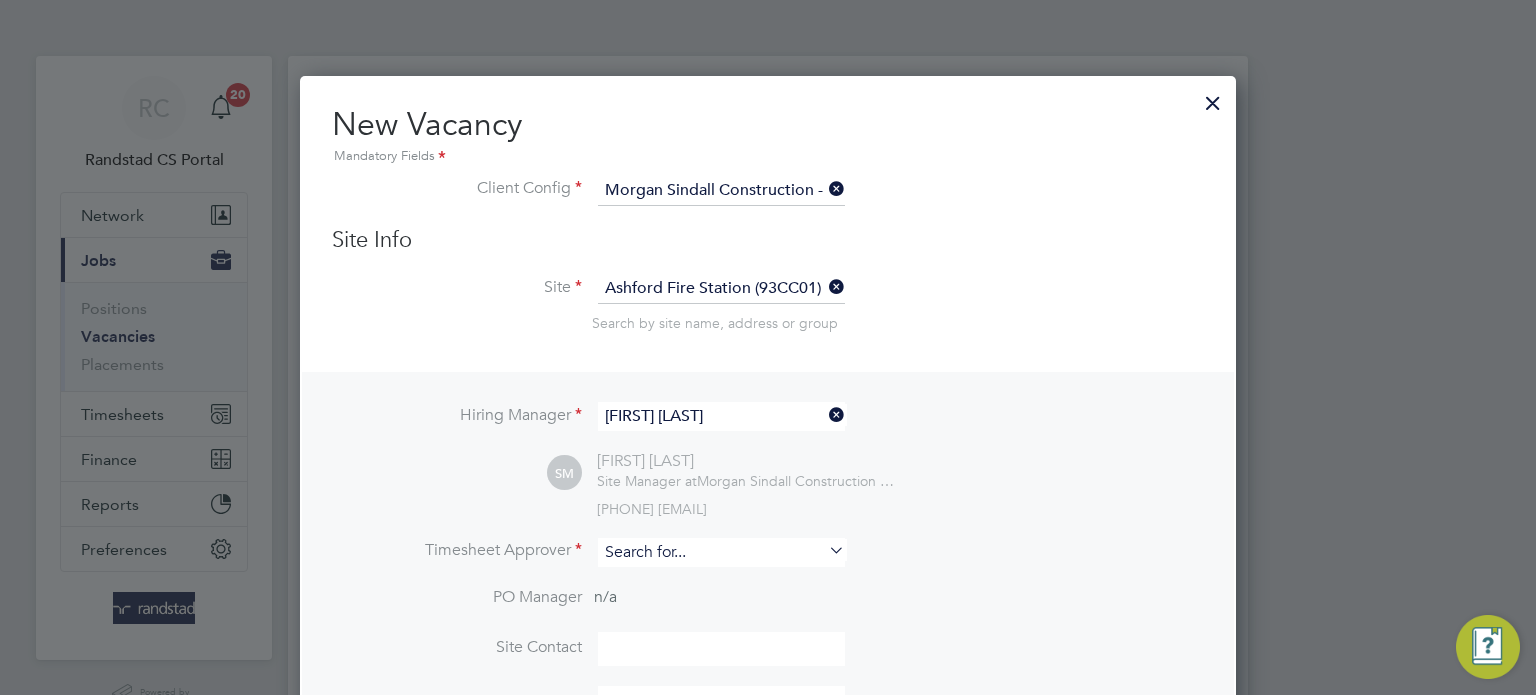 click at bounding box center (721, 552) 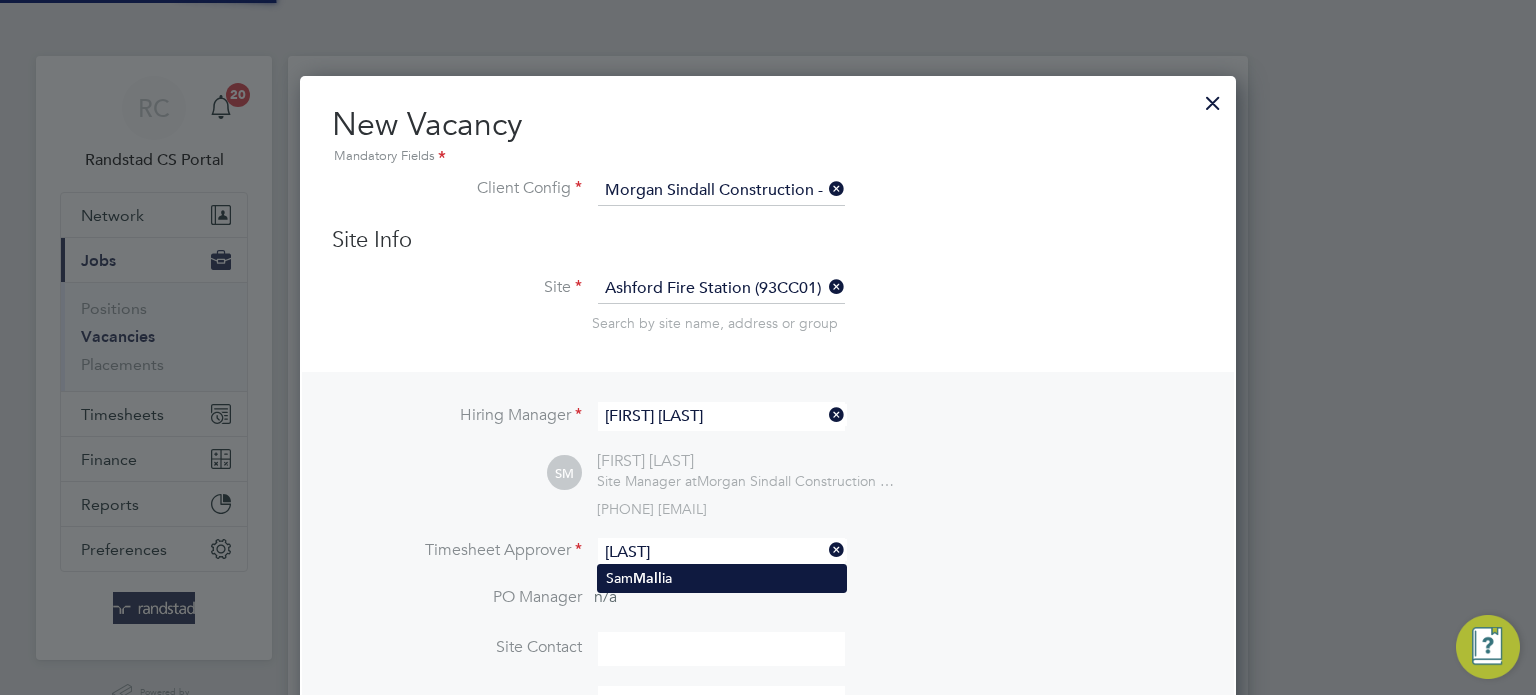 type on "Sam Mallia" 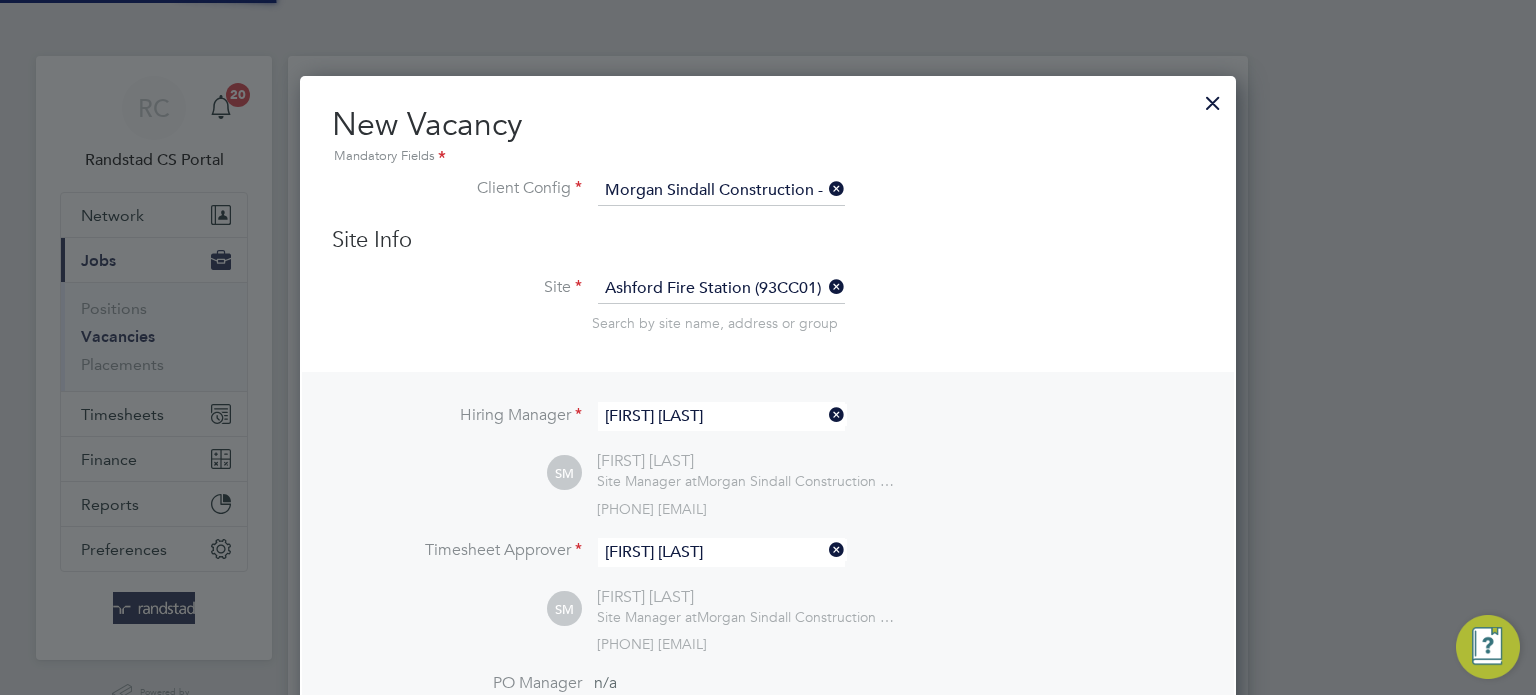 scroll, scrollTop: 10, scrollLeft: 10, axis: both 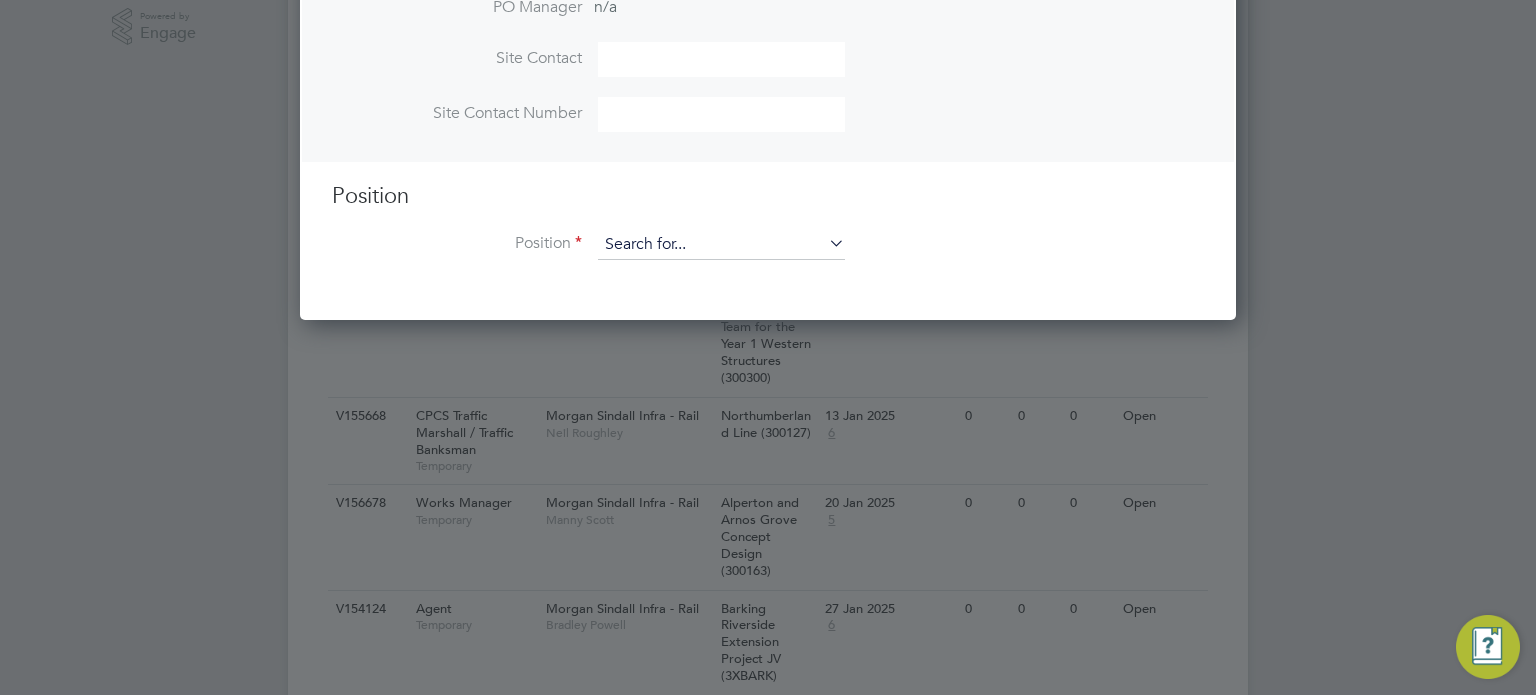 click at bounding box center (721, 245) 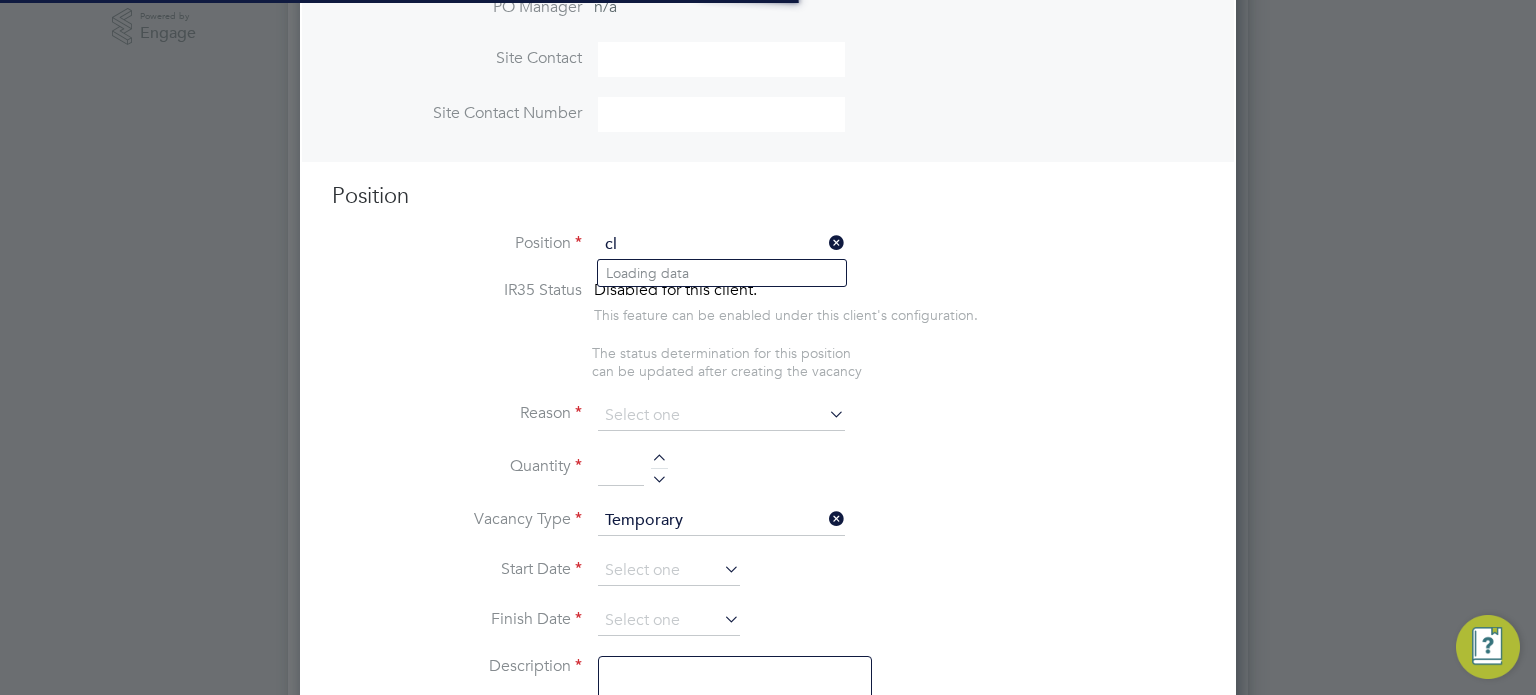 scroll, scrollTop: 9, scrollLeft: 10, axis: both 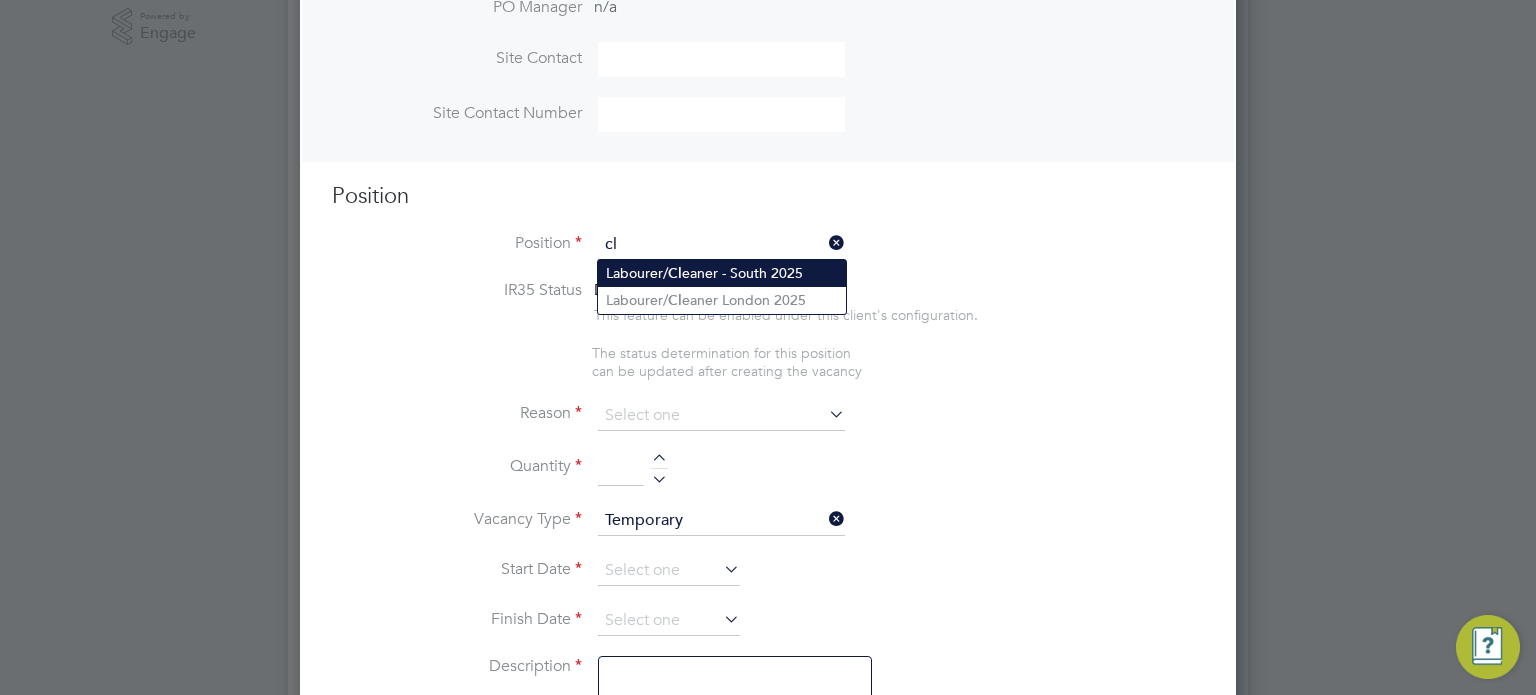 click on "Labourer/ Cl eaner - South 2025" 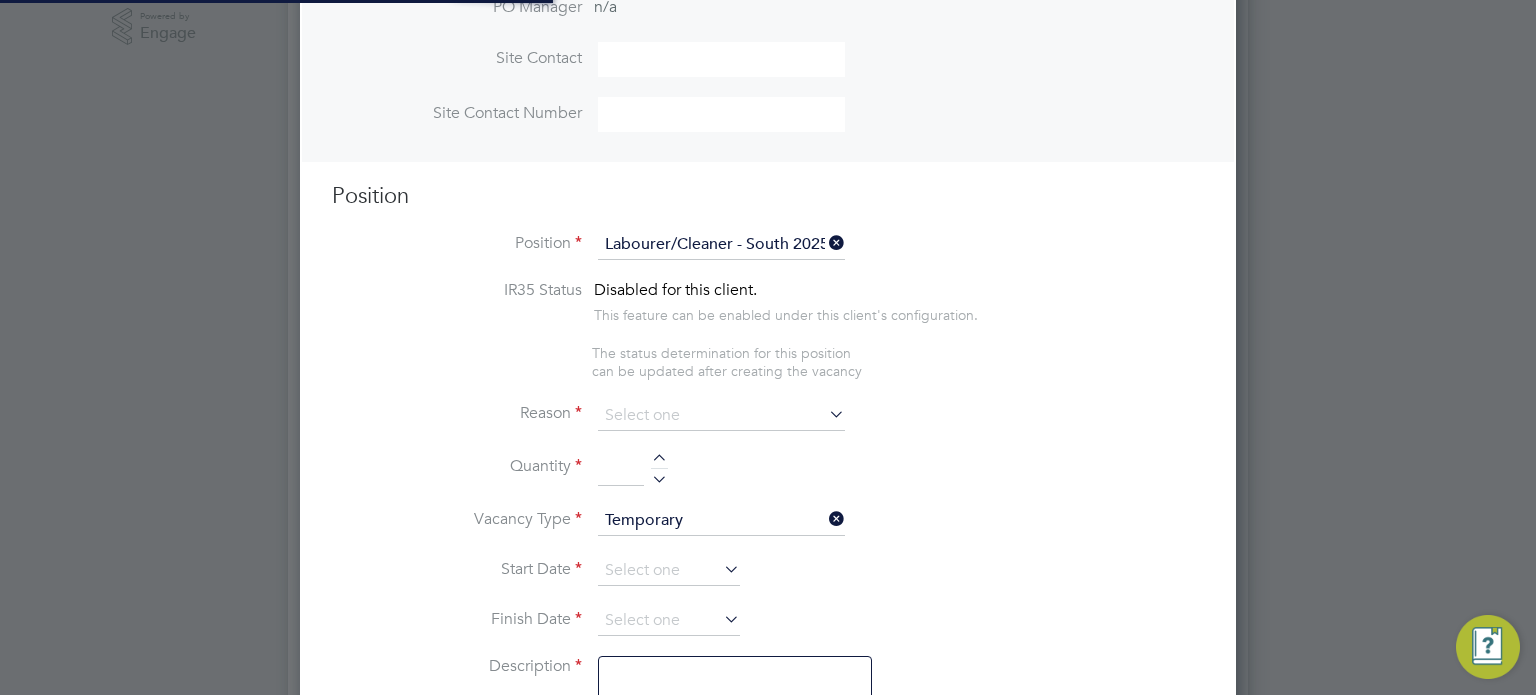 scroll, scrollTop: 10, scrollLeft: 10, axis: both 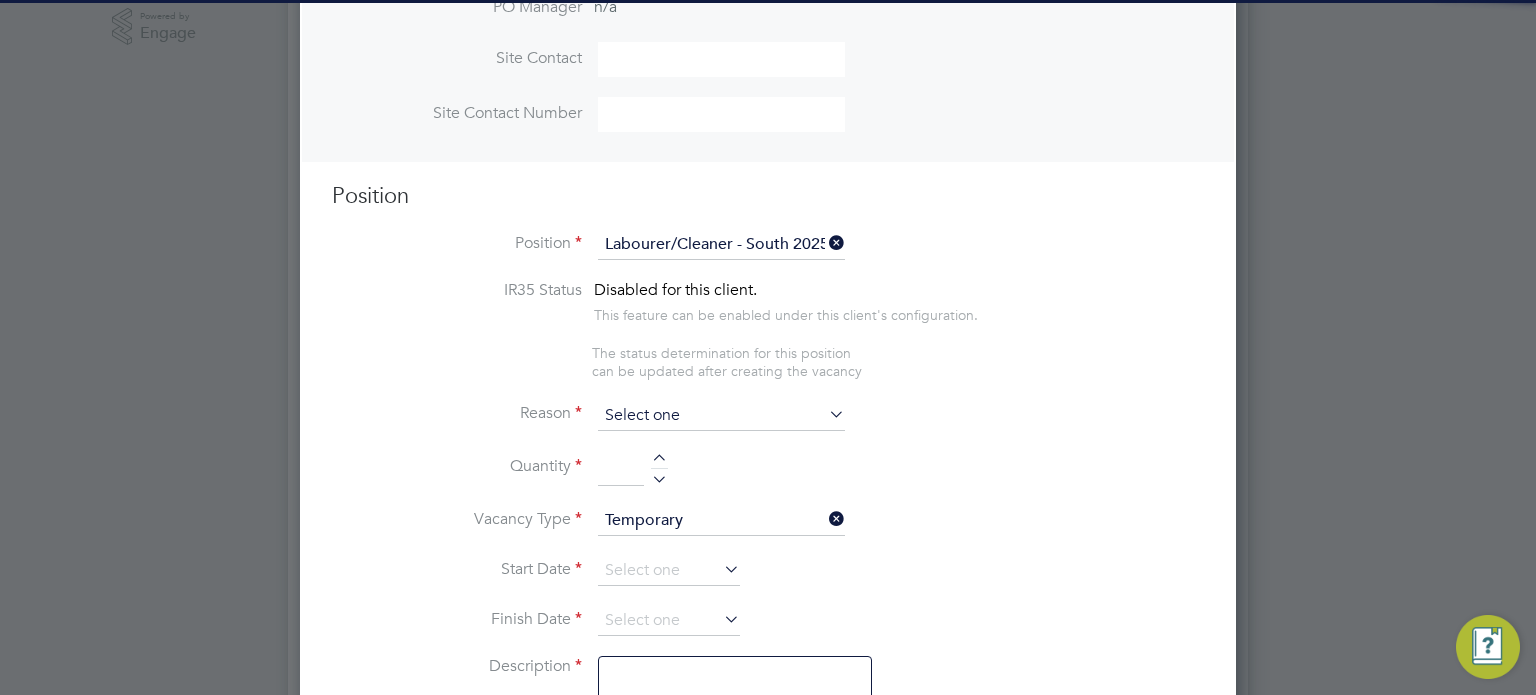 click at bounding box center [721, 416] 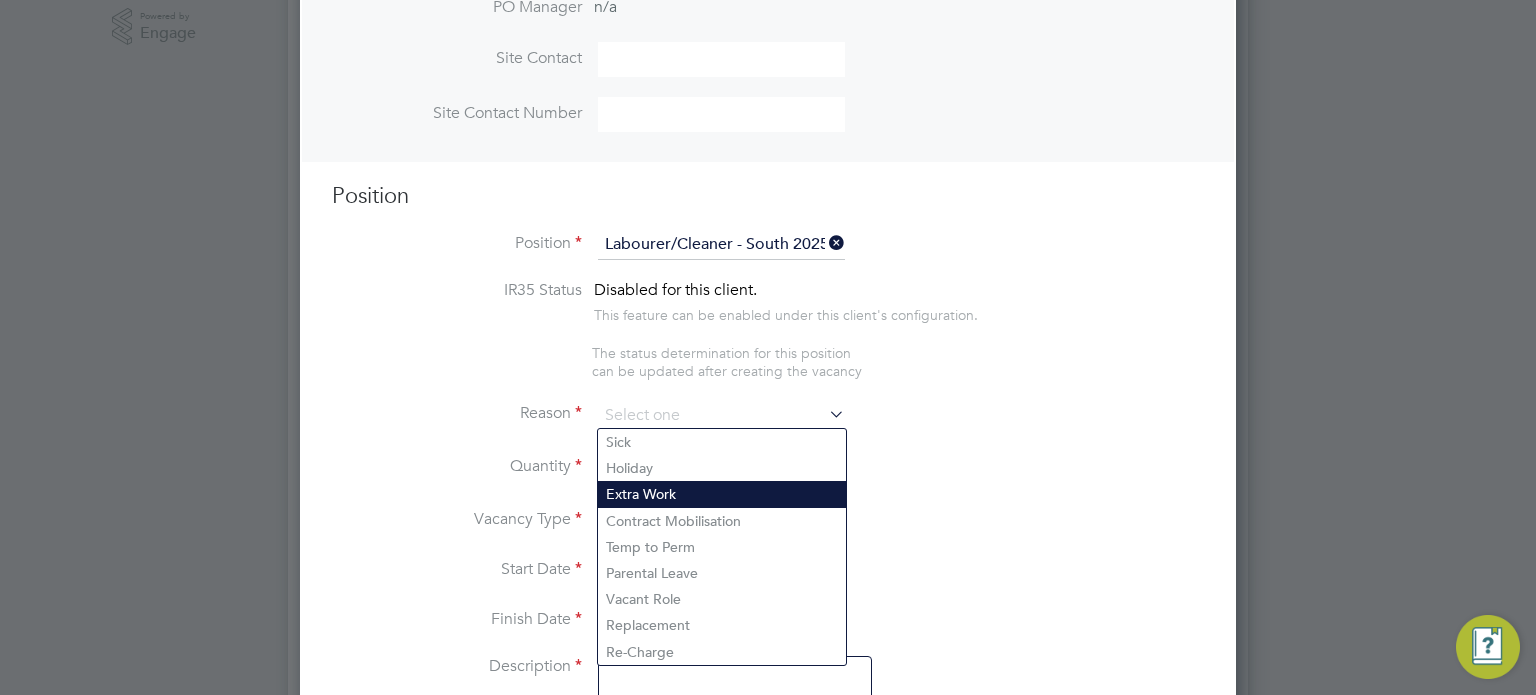 click on "Extra Work" 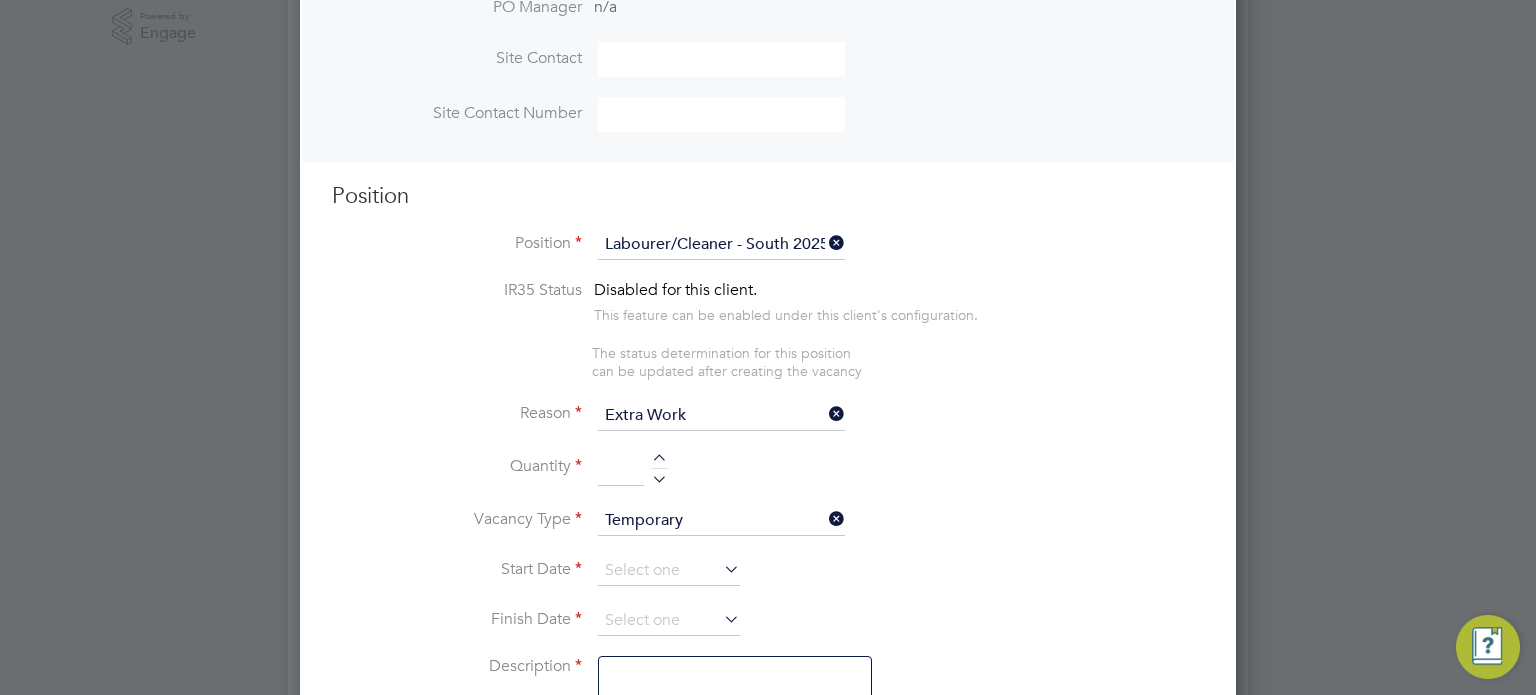 click at bounding box center [659, 476] 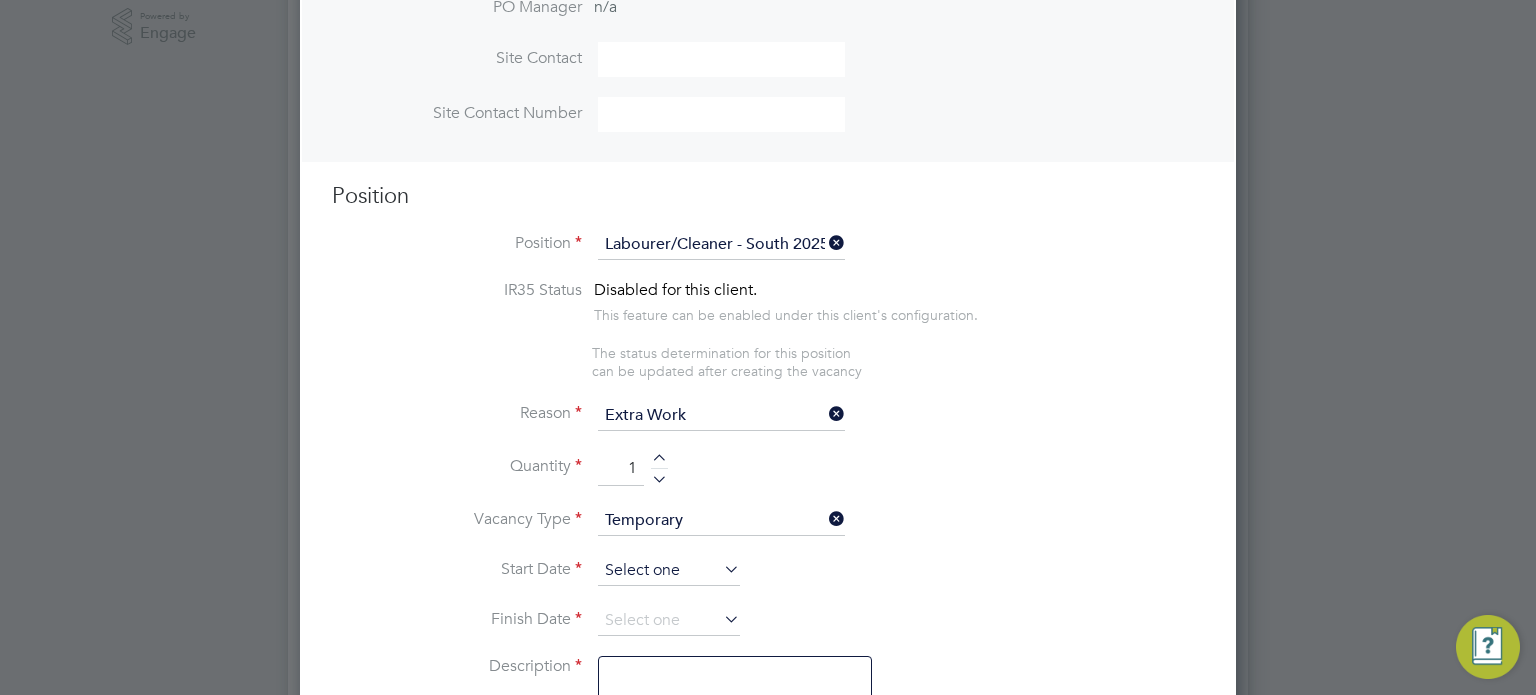 click at bounding box center [669, 571] 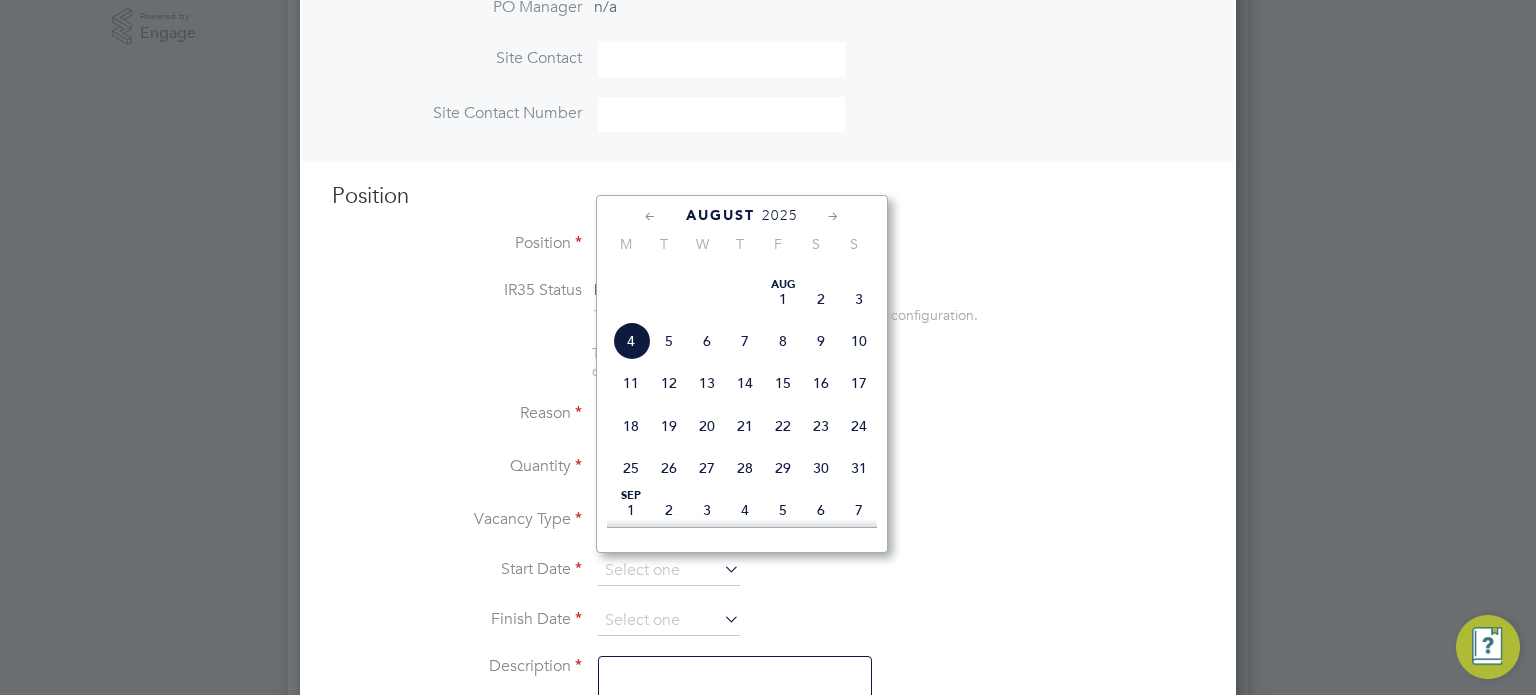 click on "4" 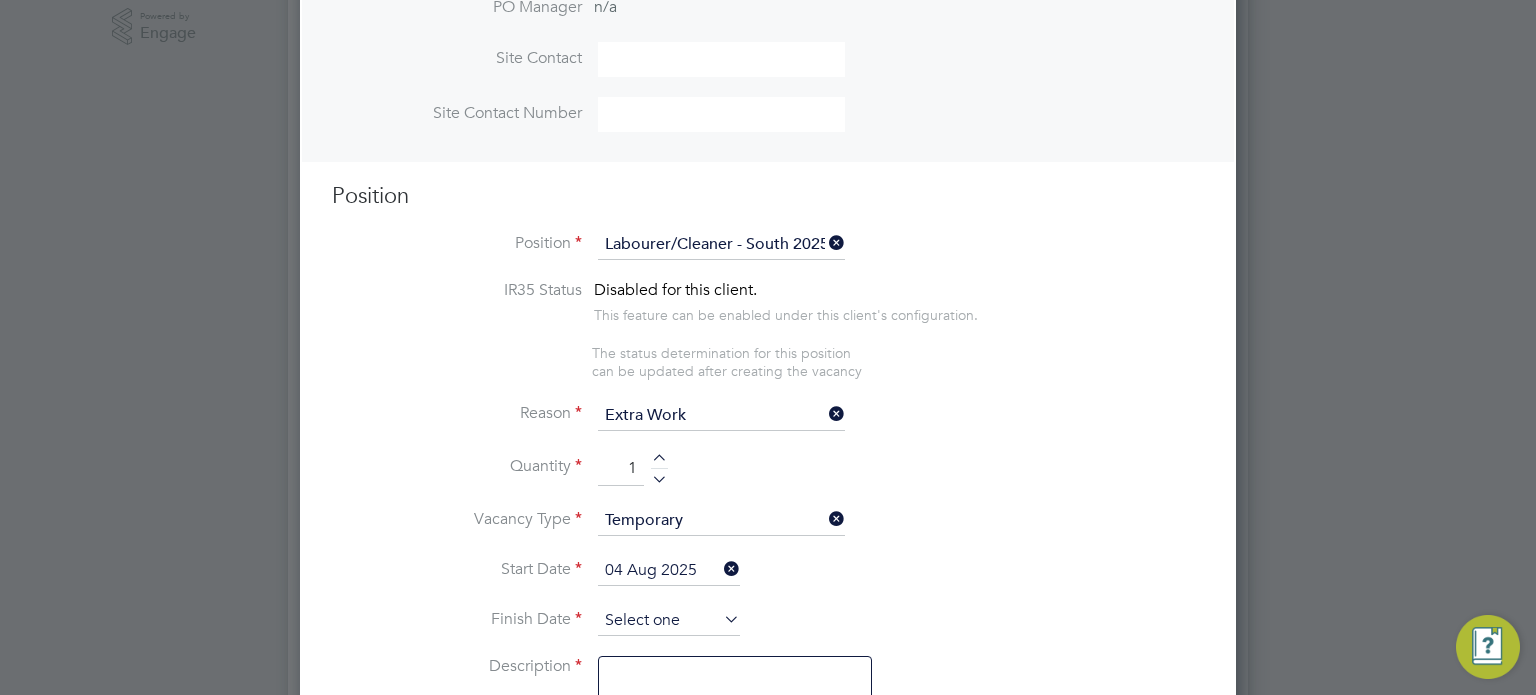 click at bounding box center [669, 621] 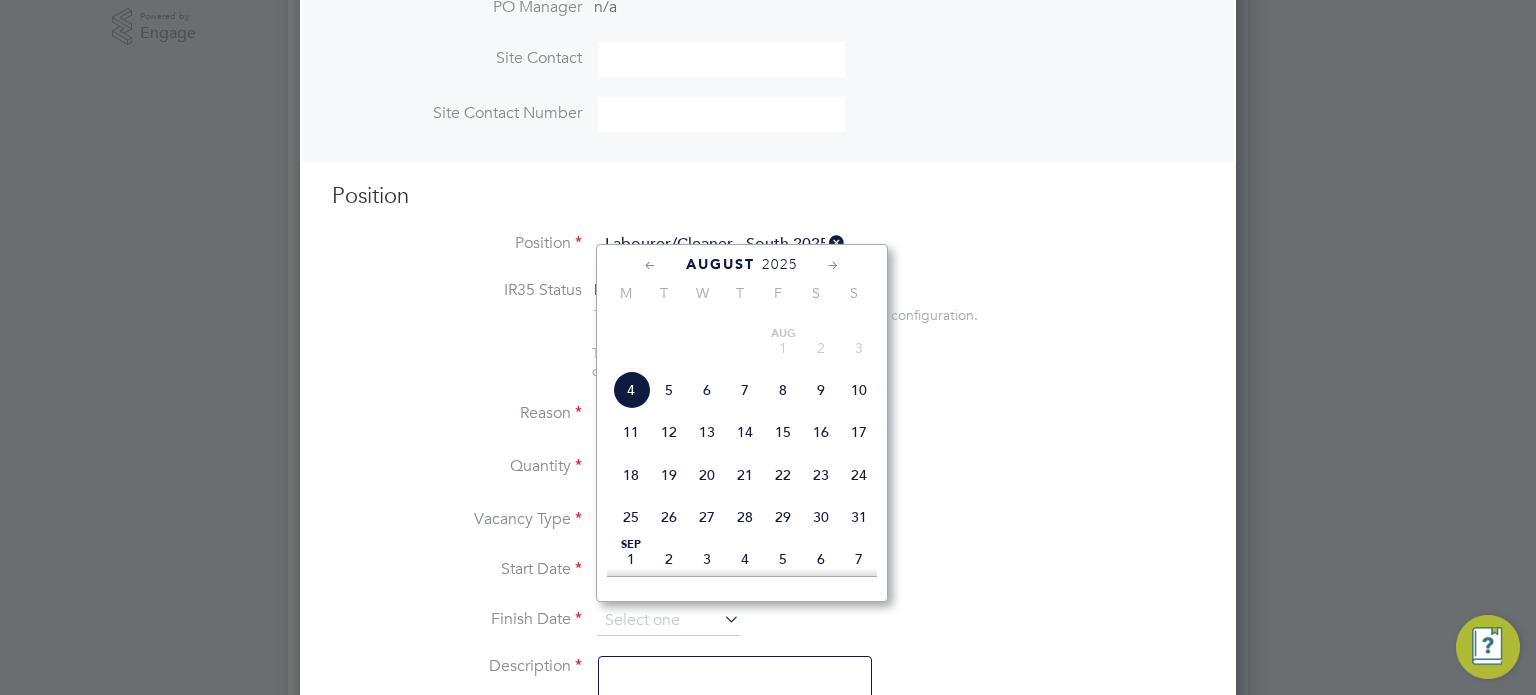 click on "29" 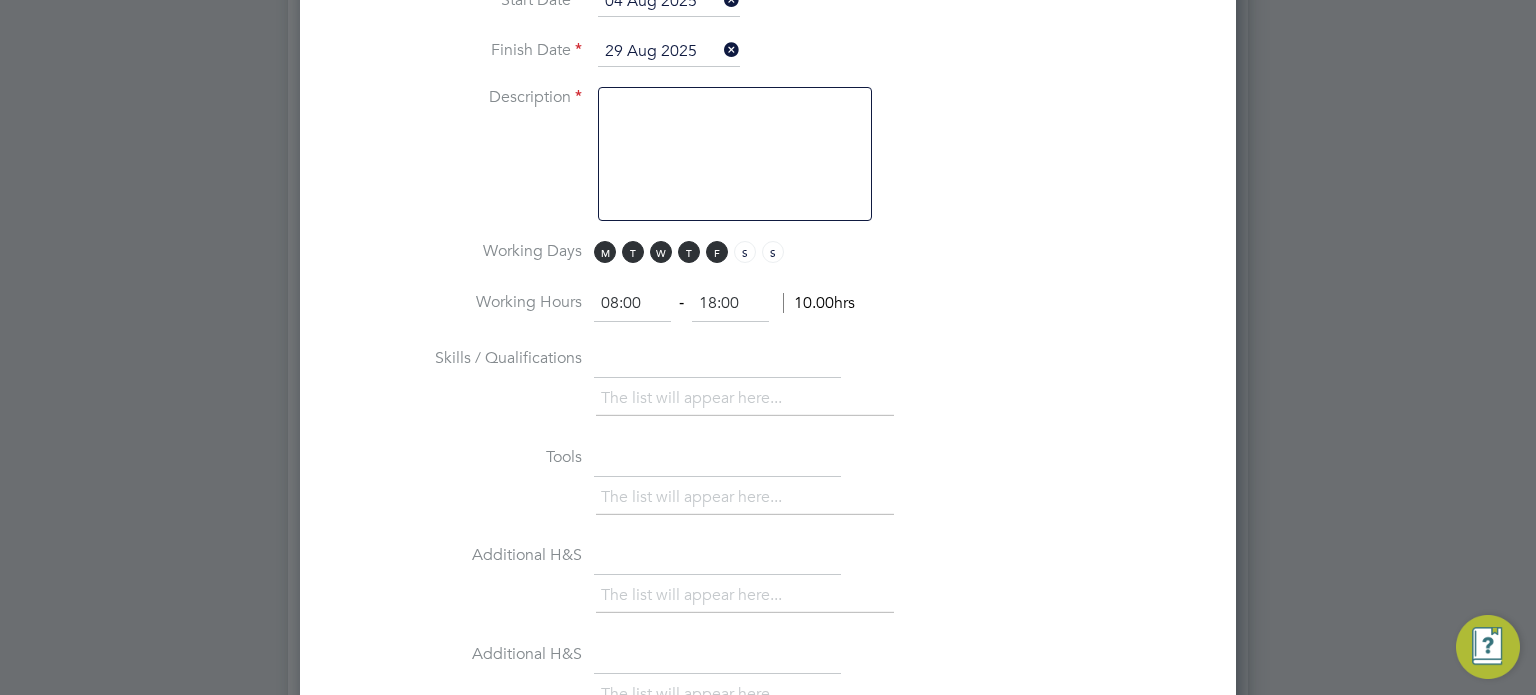 click at bounding box center [735, 154] 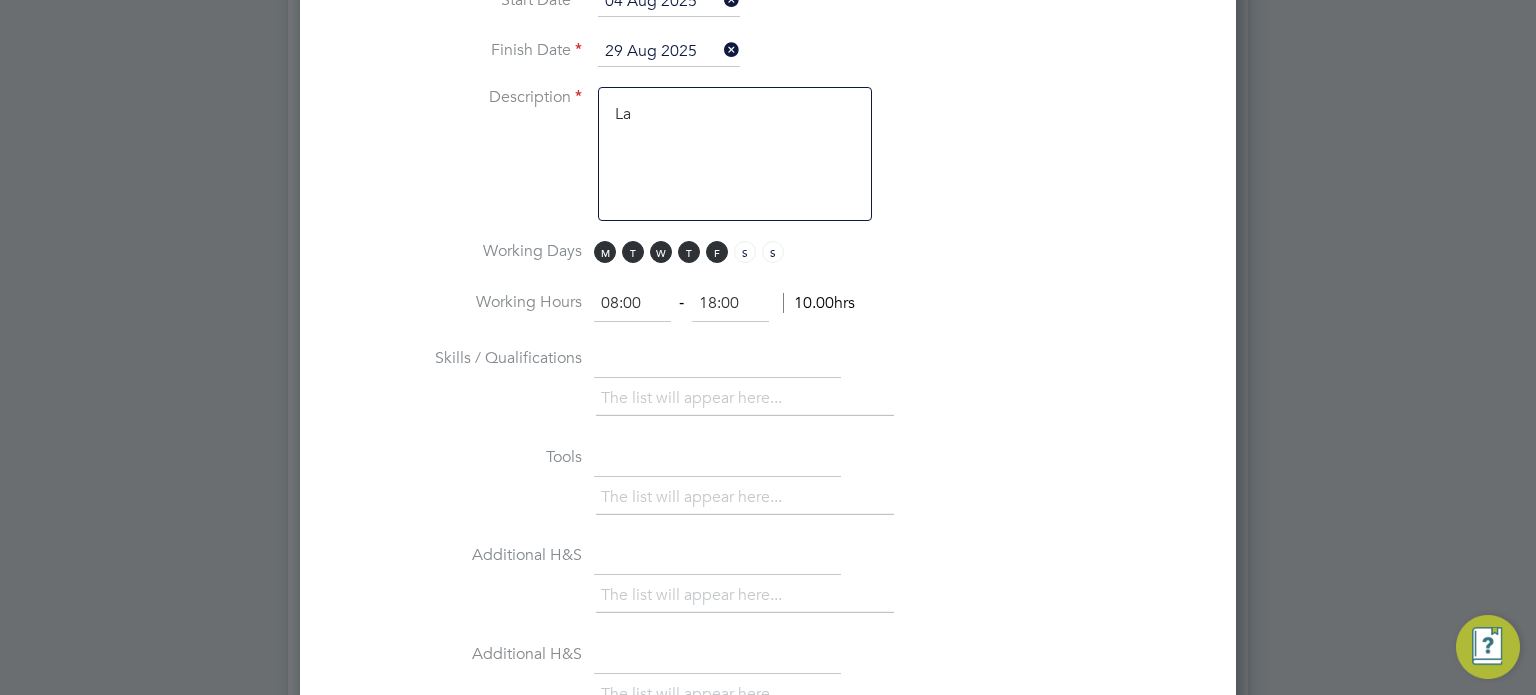 type on "L" 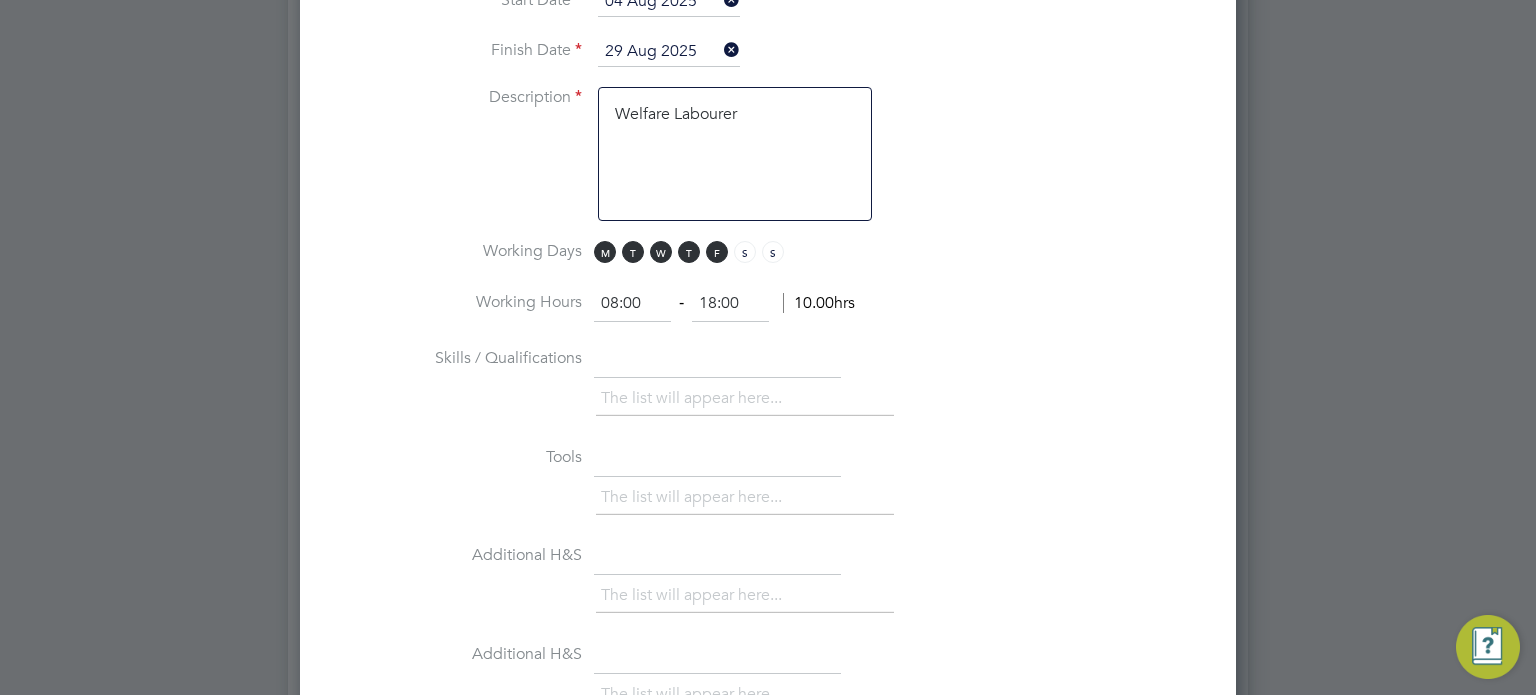 type on "Welfare Labourer" 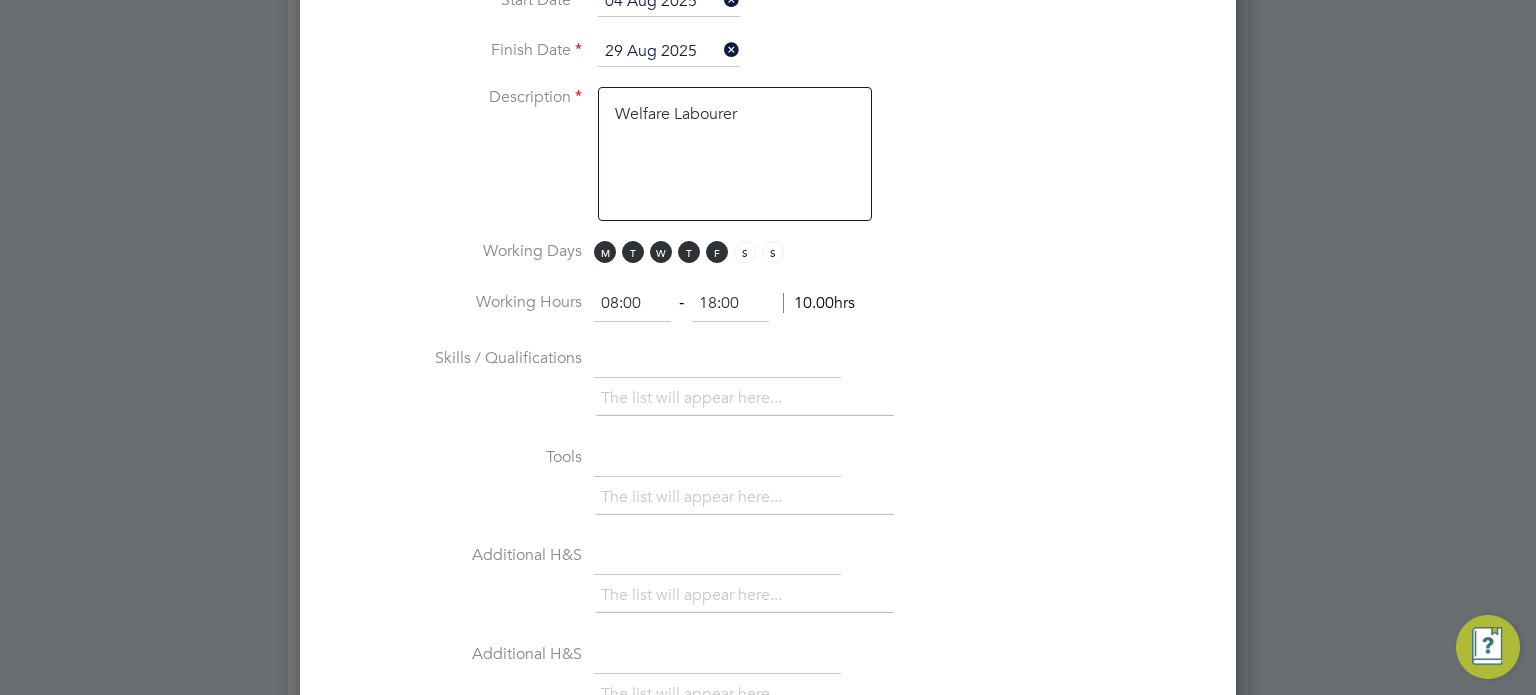 click on "Working Days M T W T F S S" at bounding box center (768, 263) 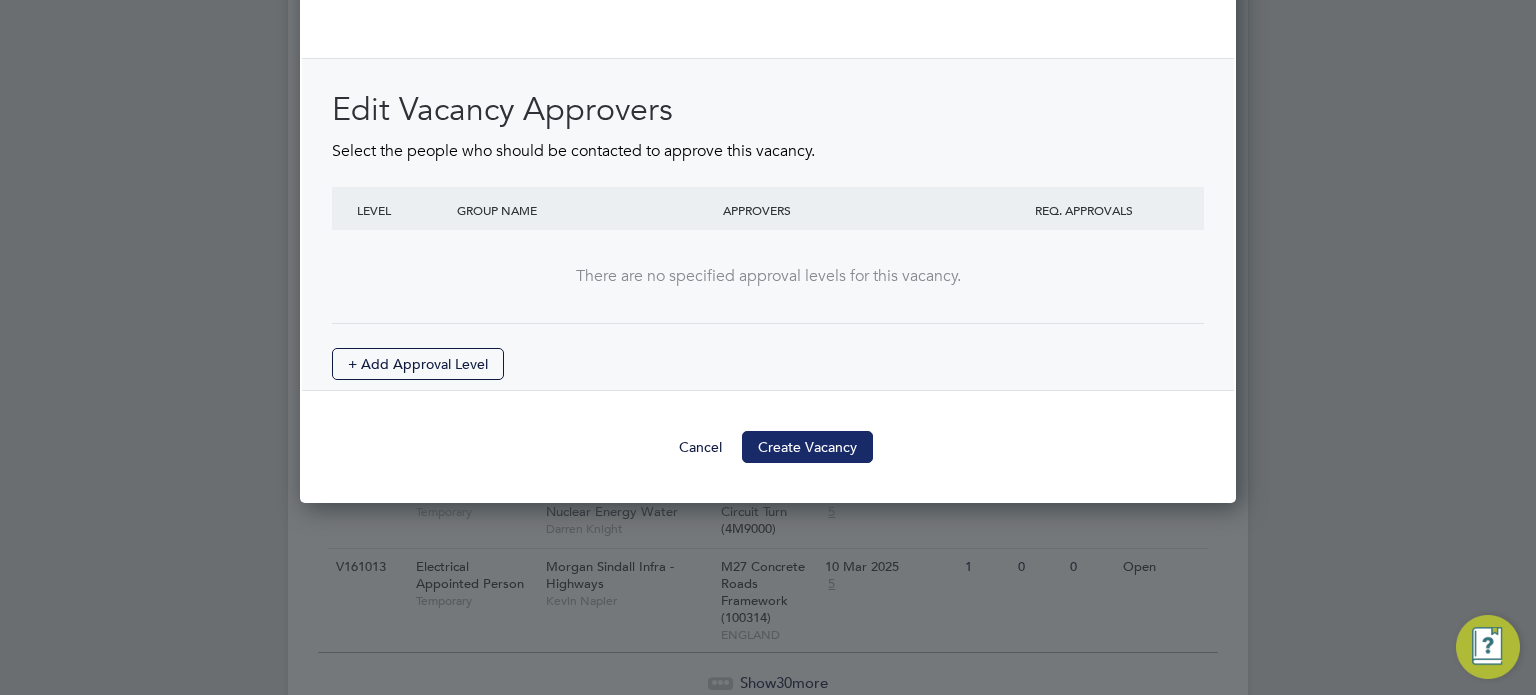click on "Create Vacancy" at bounding box center [807, 447] 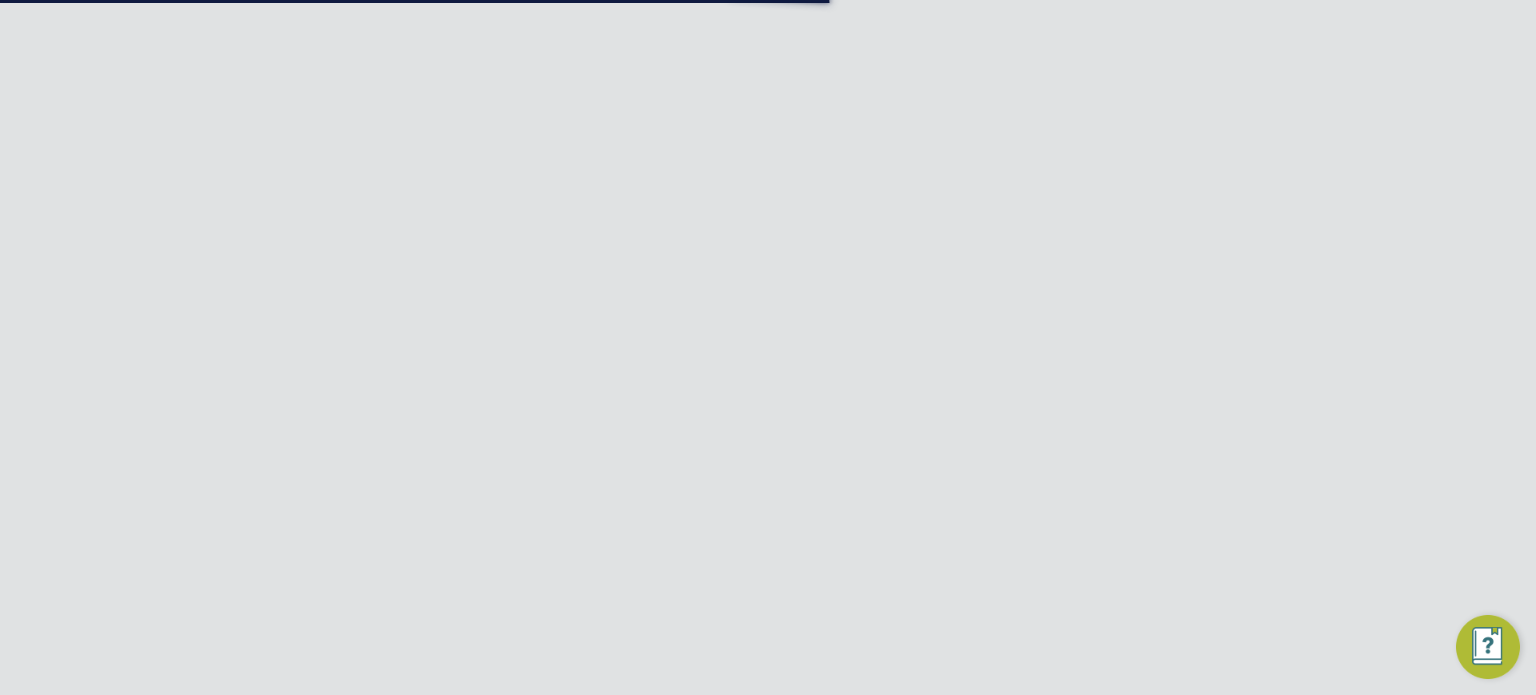 scroll, scrollTop: 1692, scrollLeft: 0, axis: vertical 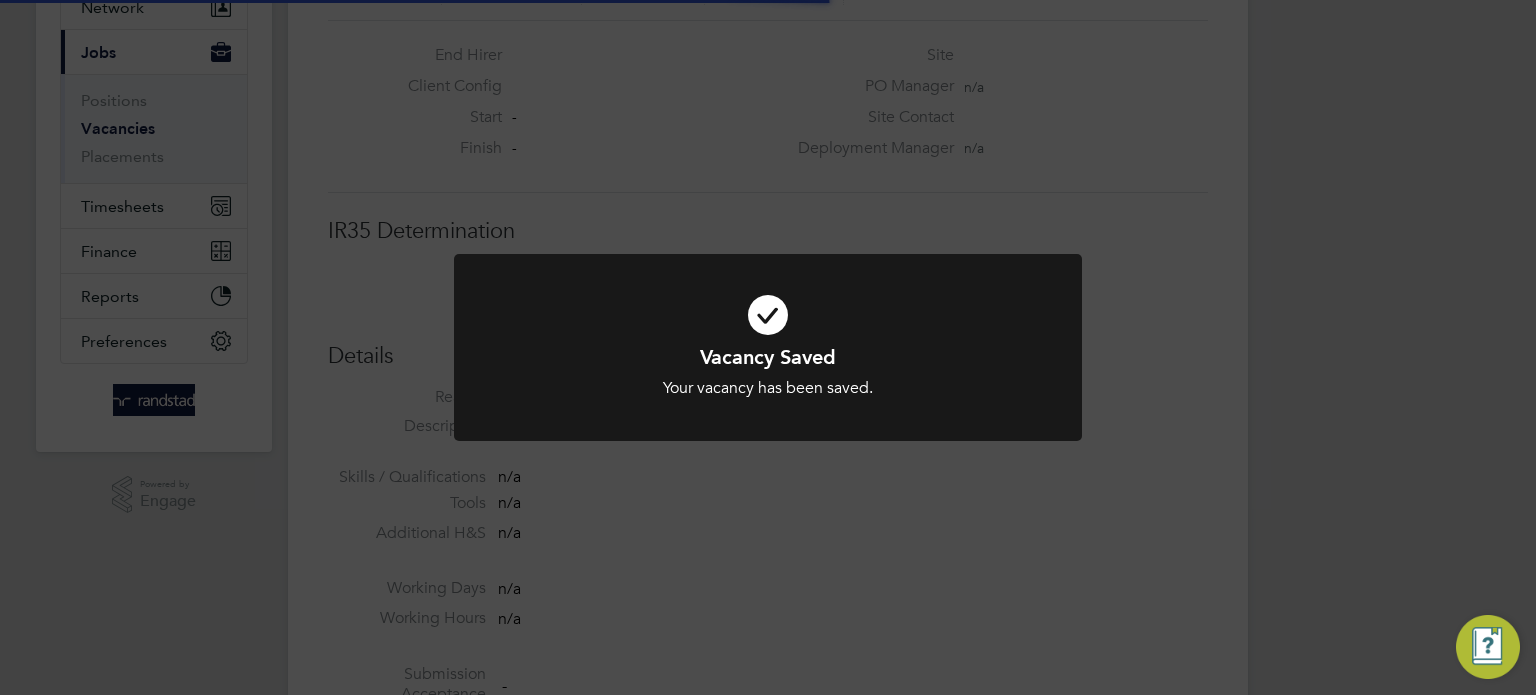 click on "Vacancy Saved Your vacancy has been saved. Cancel Okay" 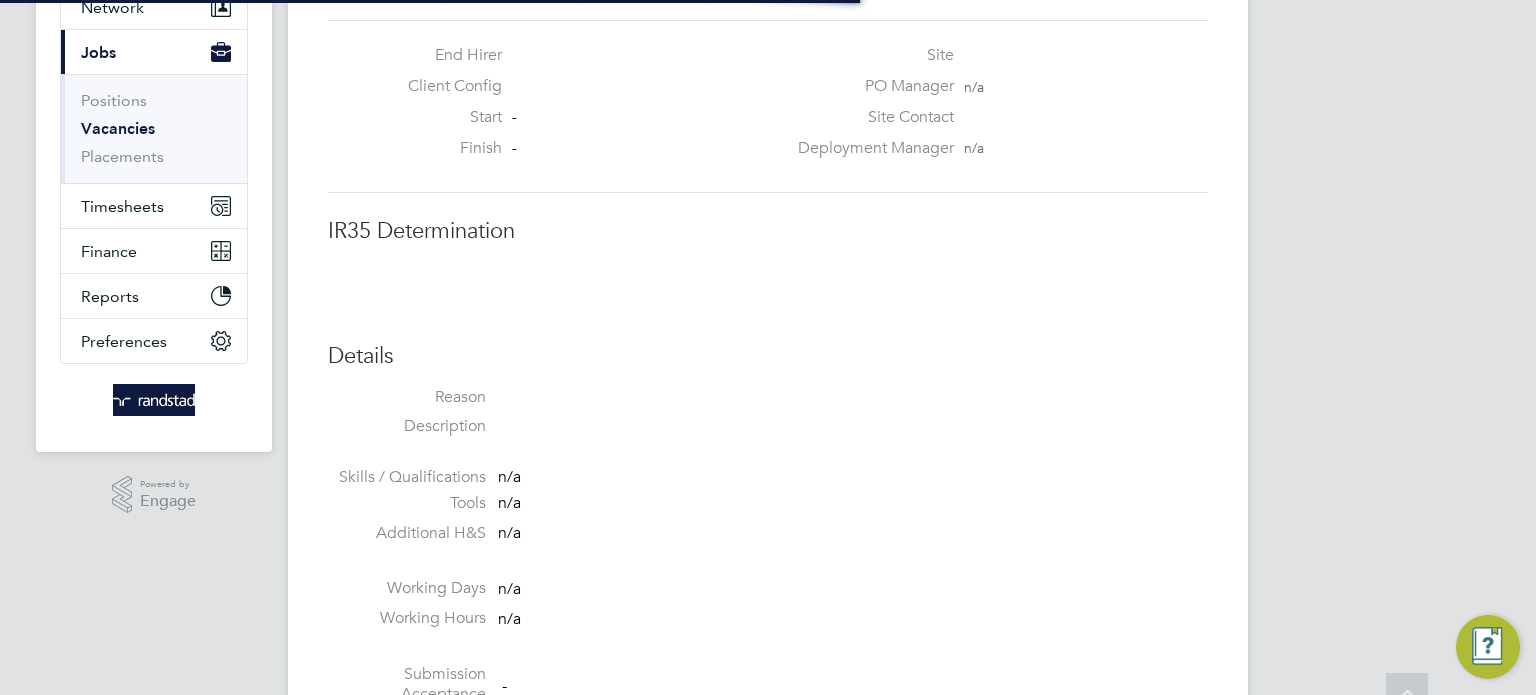 scroll, scrollTop: 0, scrollLeft: 0, axis: both 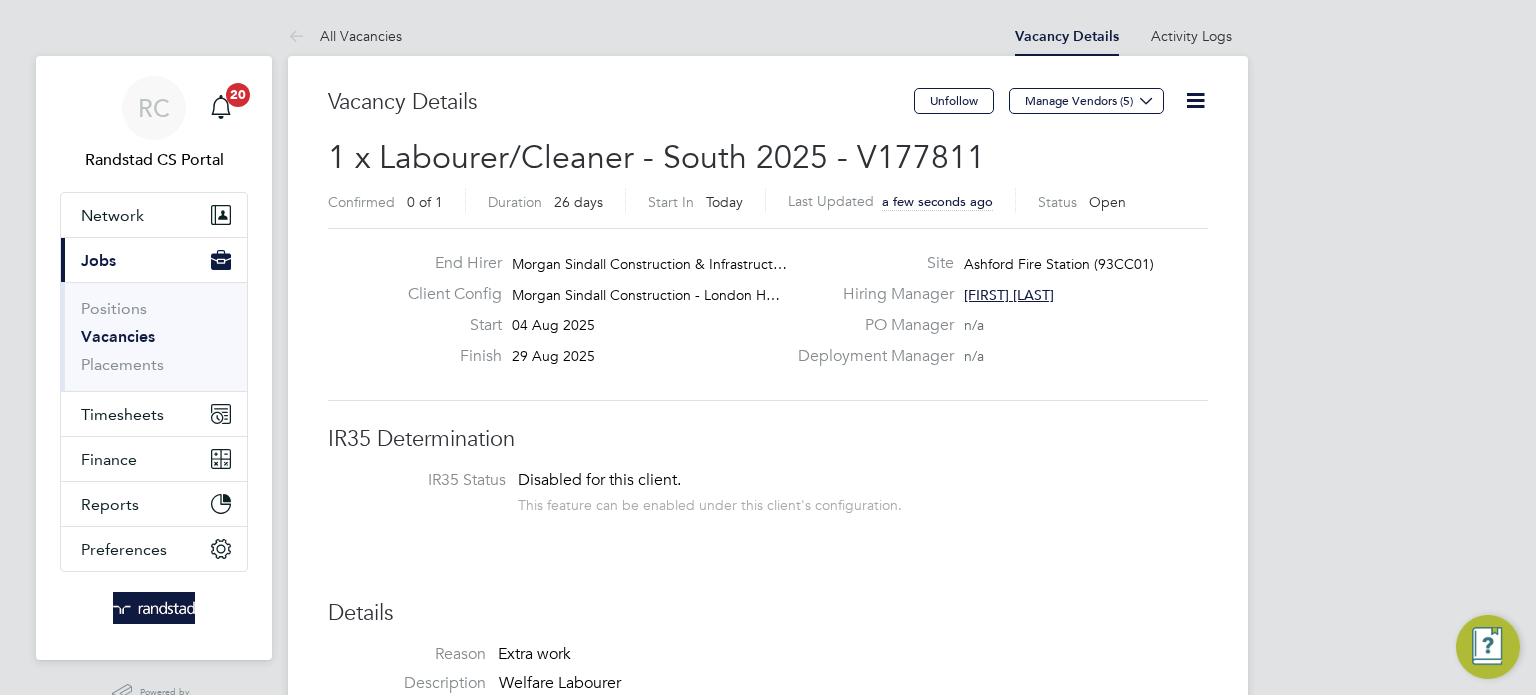 click on "Vacancies" at bounding box center (118, 336) 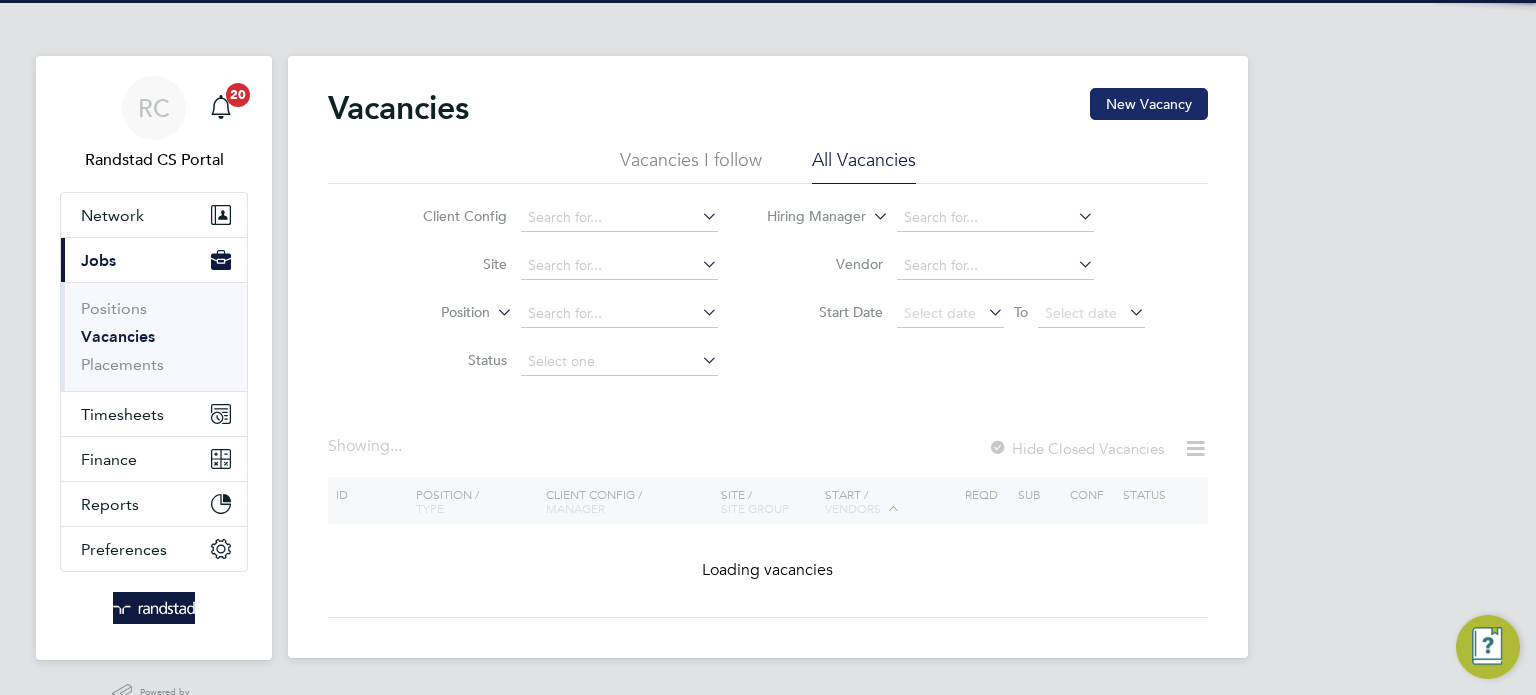 click on "New Vacancy" 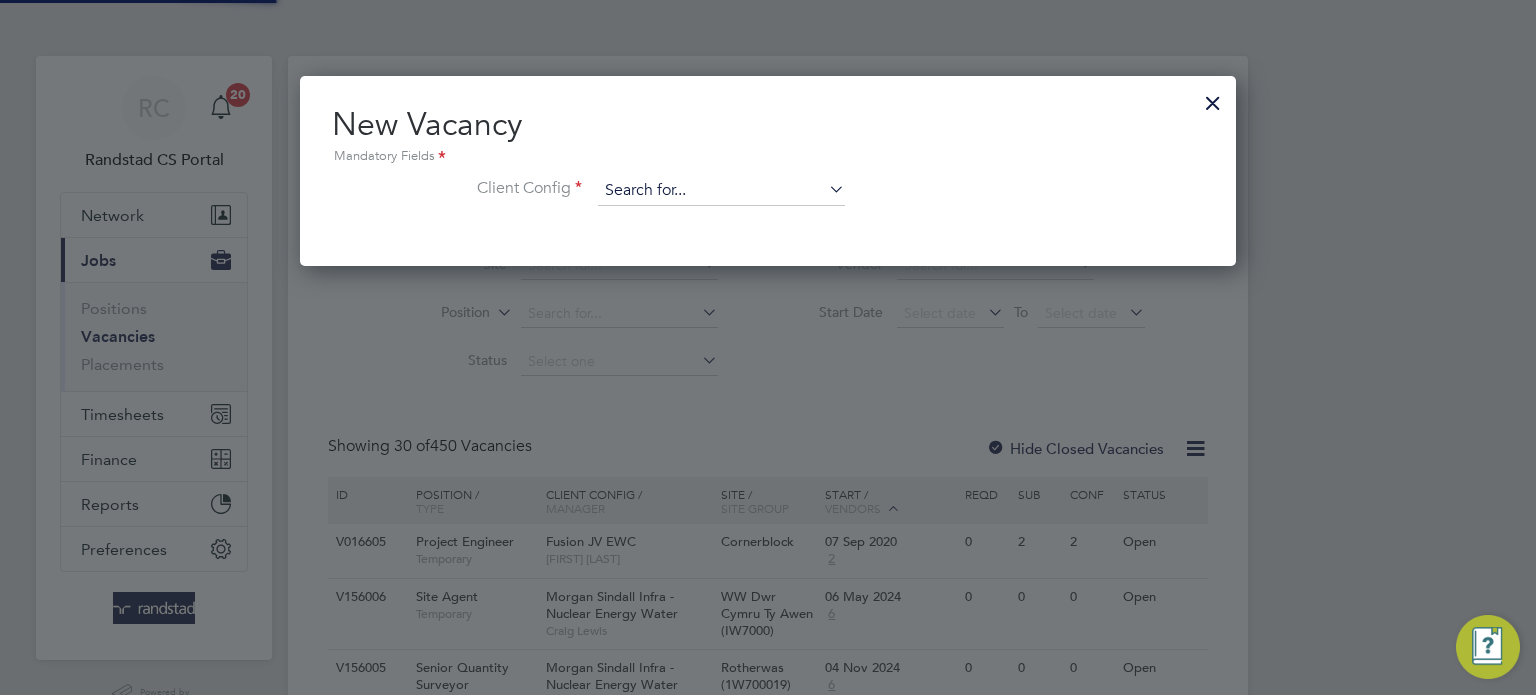 click at bounding box center (721, 191) 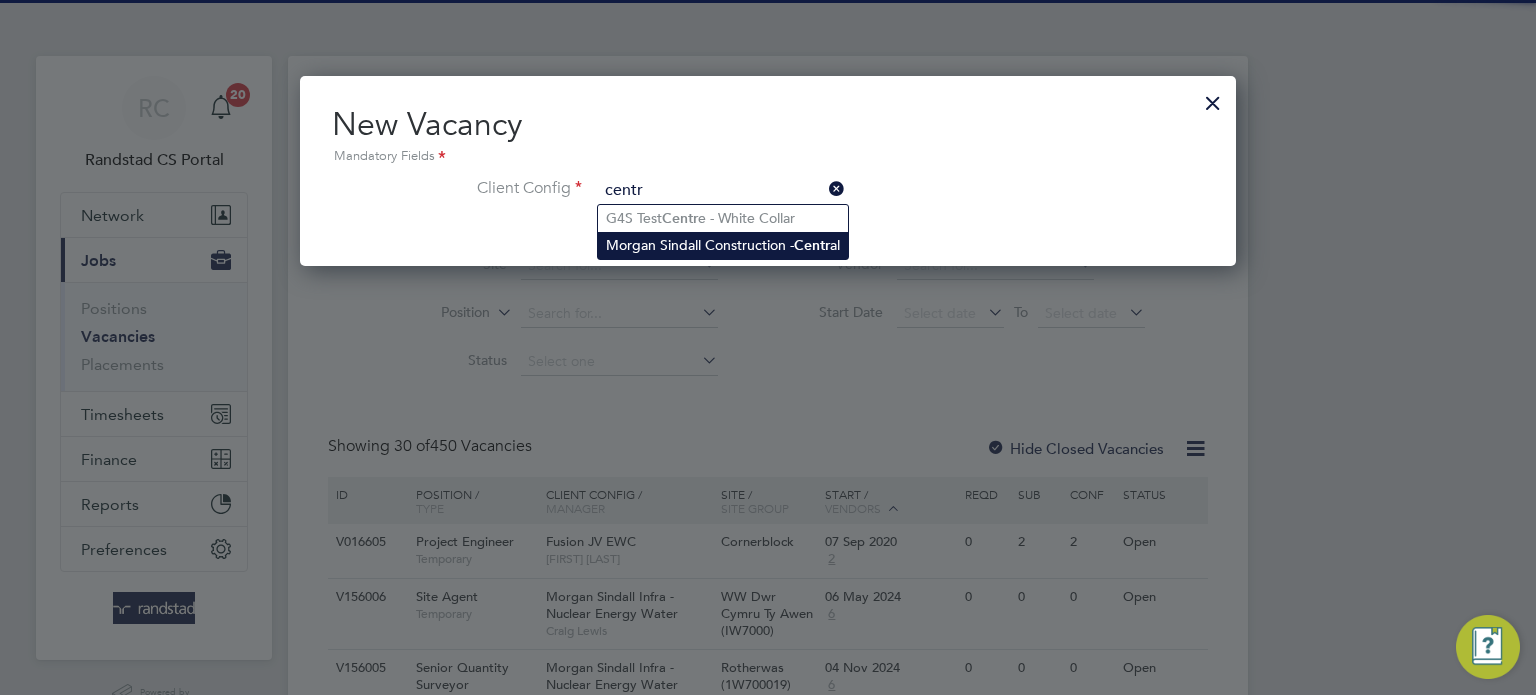 click on "Morgan Sindall Construction -  Centr al" 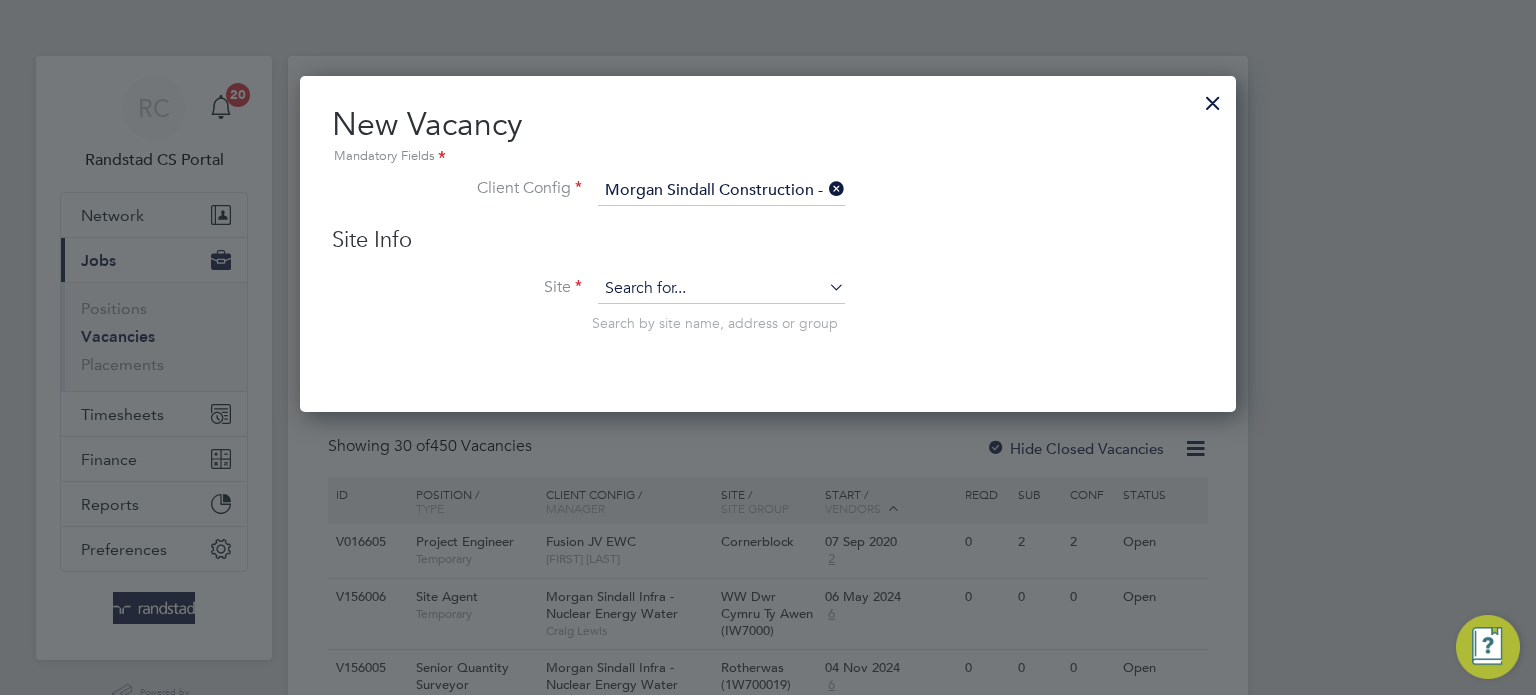 click at bounding box center (721, 289) 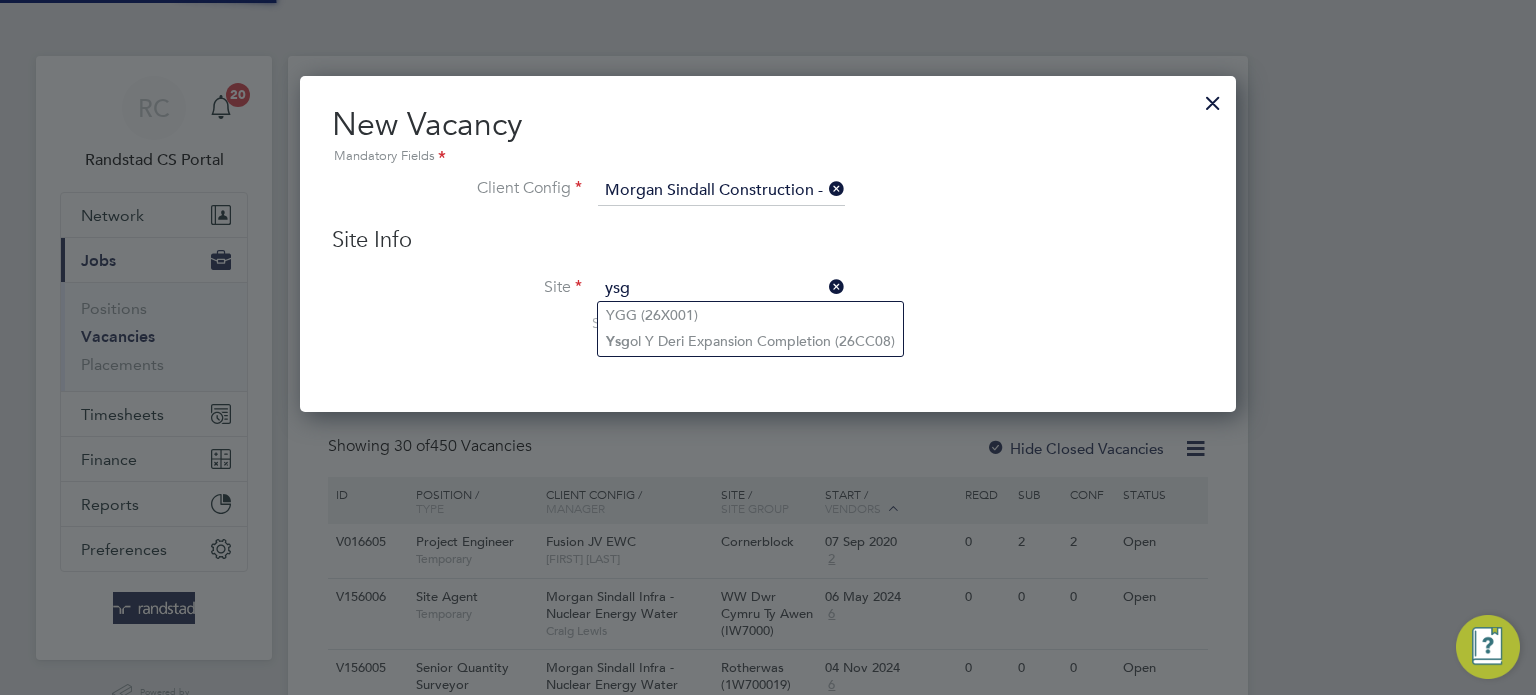 click on "YGG (26X001)" 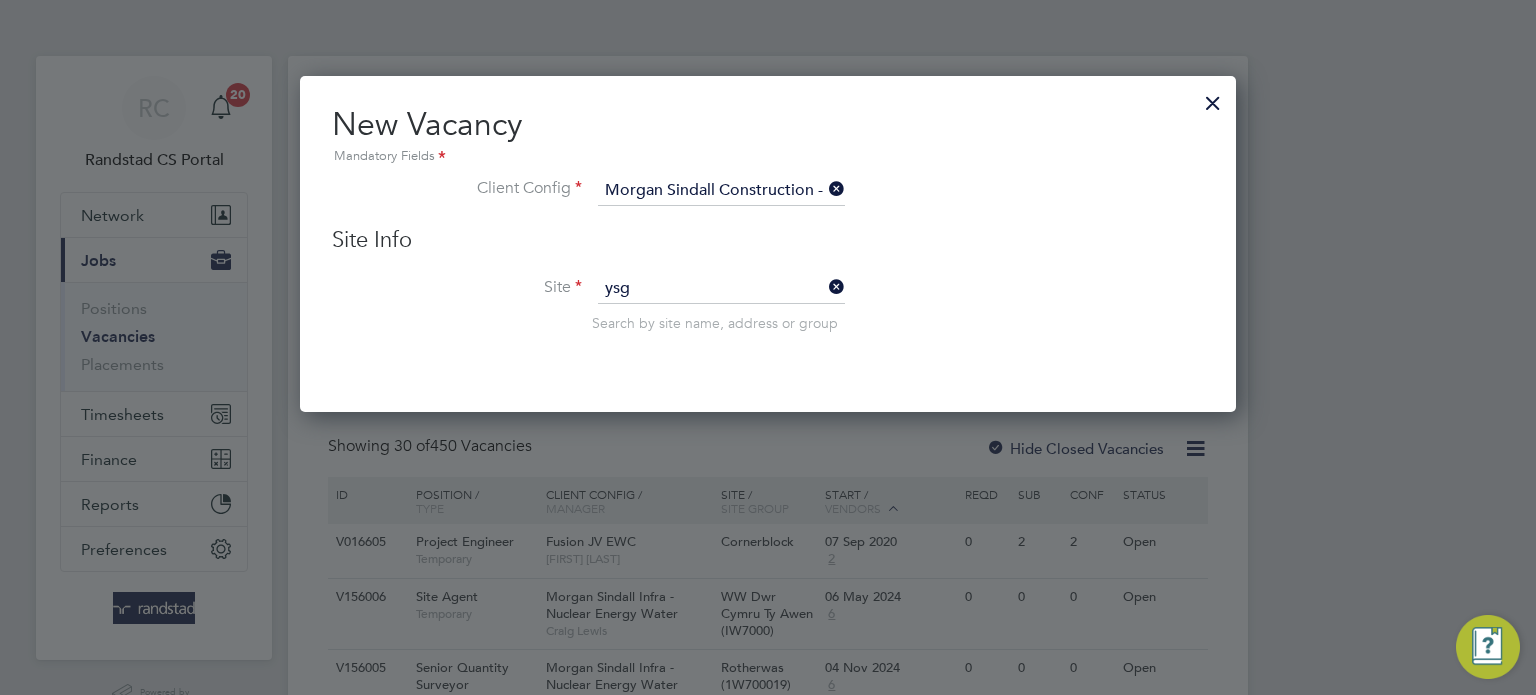 type on "YGG (26X001)" 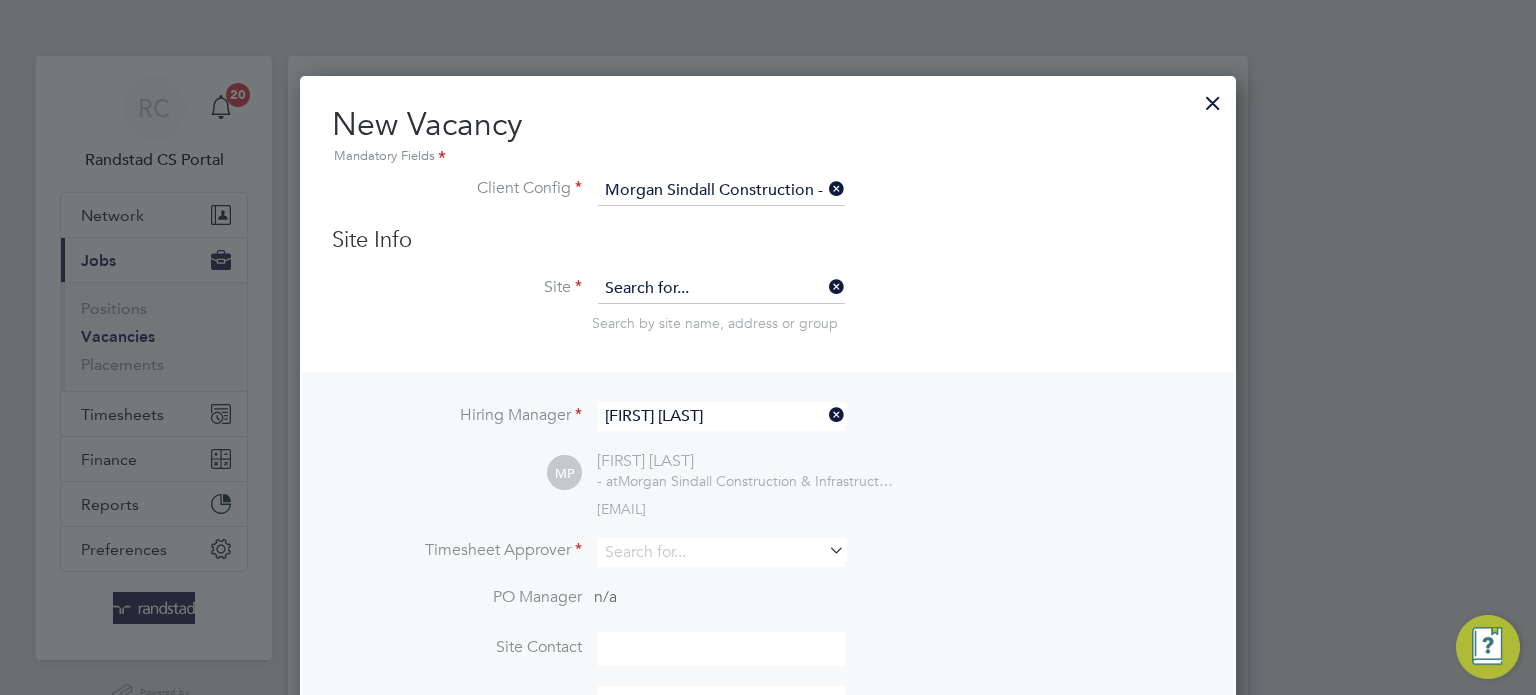 click at bounding box center (721, 289) 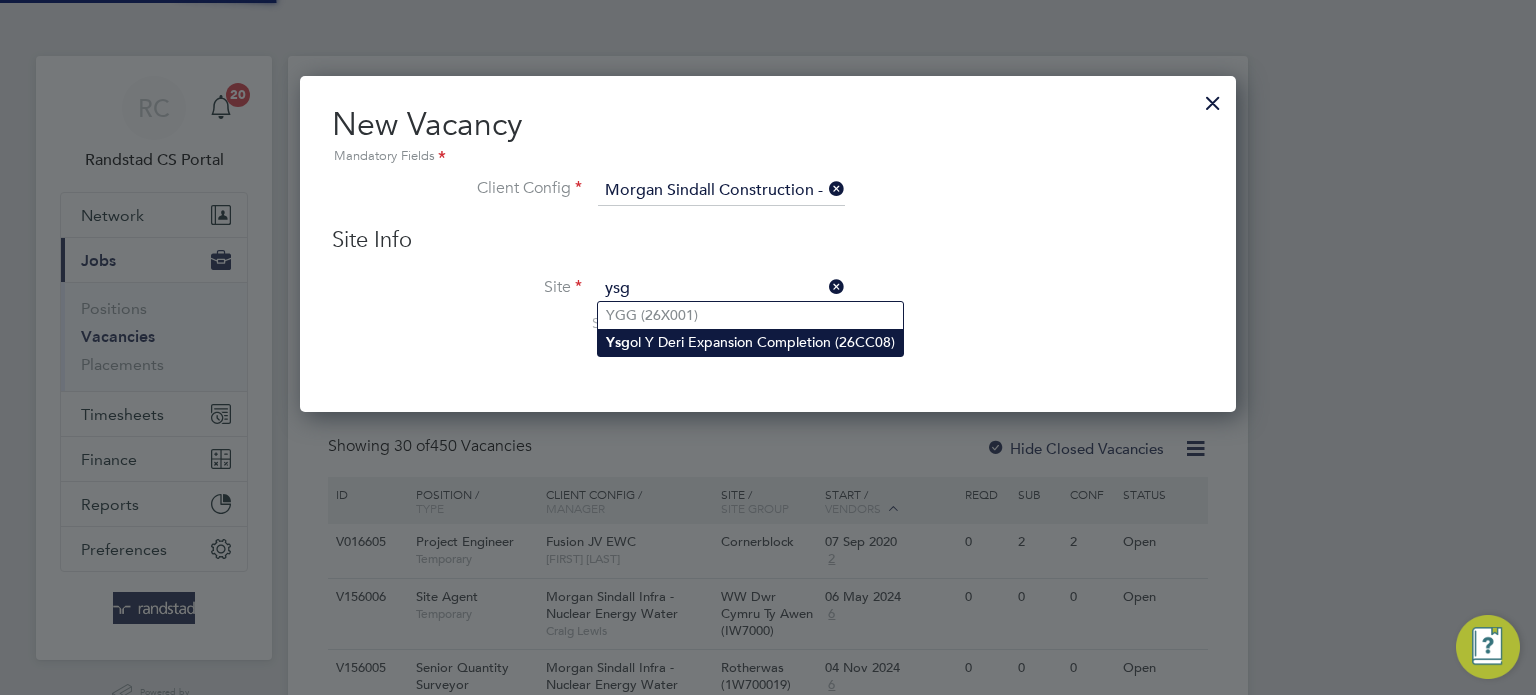 click on "Ysg ol Y Deri Expansion Completion (26CC08)" 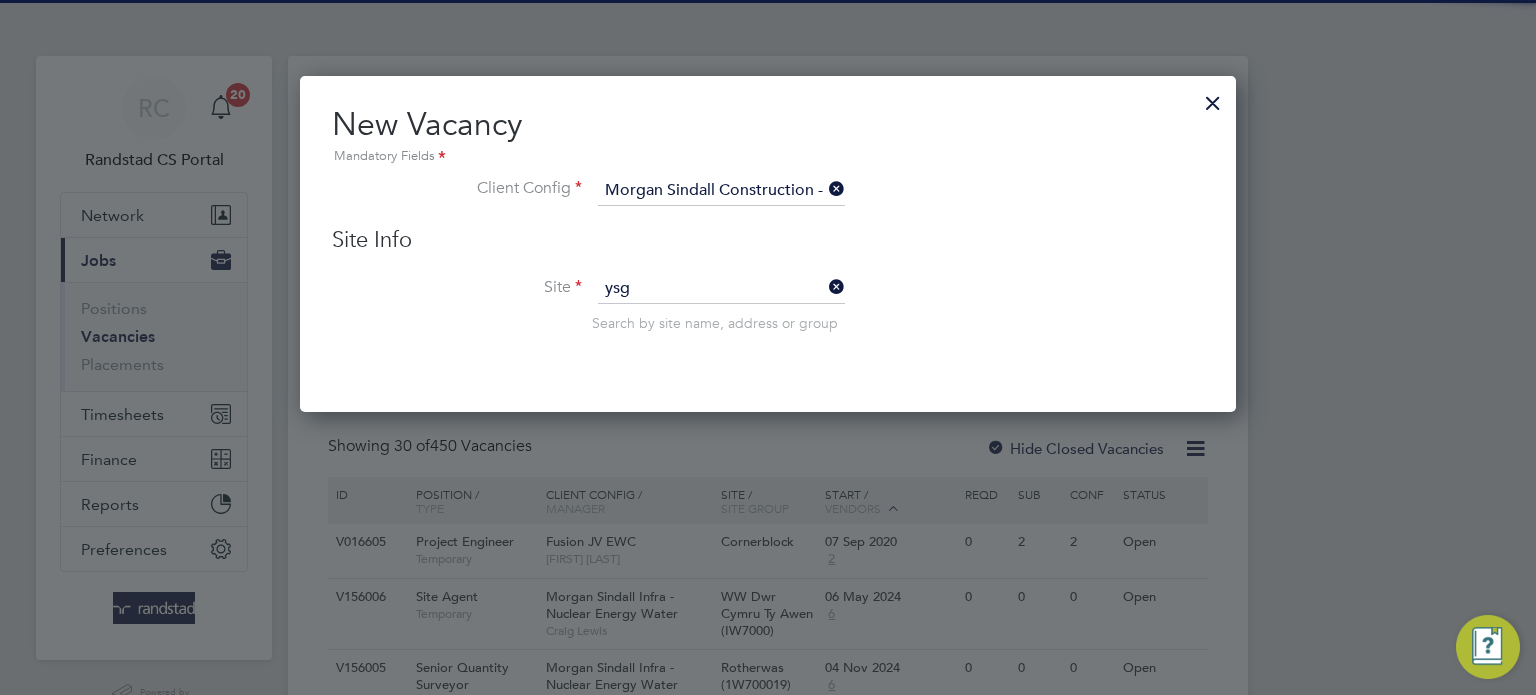 type on "Ysgol Y Deri Expansion Completion (26CC08)" 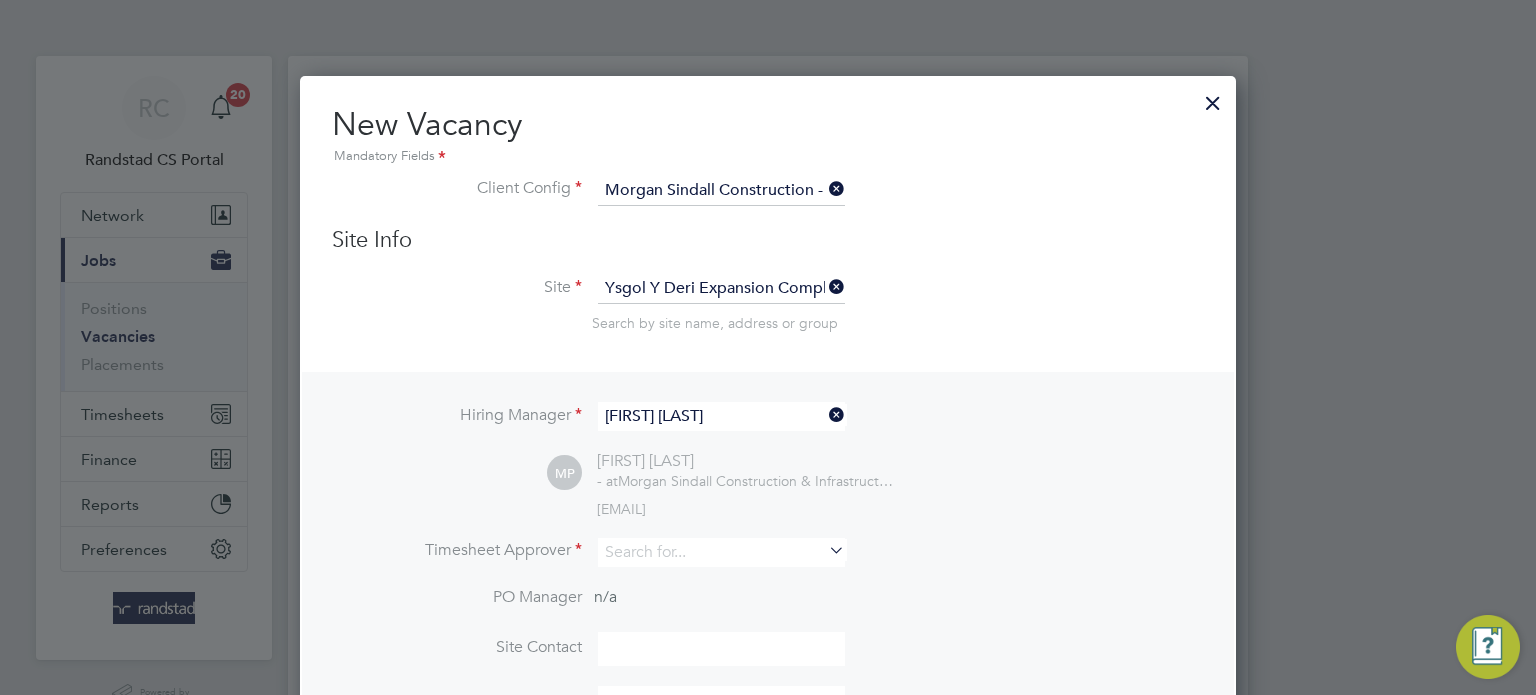 click on "Michael Pyatt" at bounding box center [721, 416] 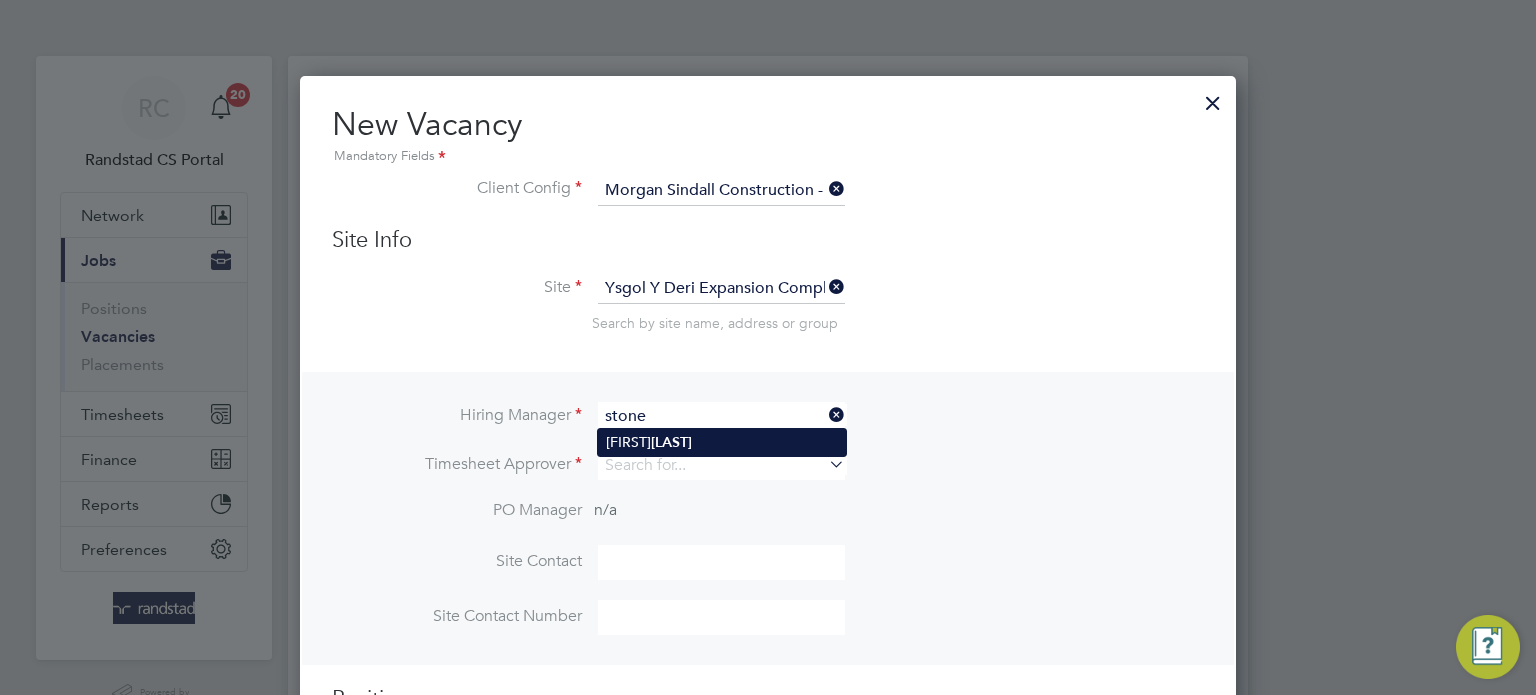 click on "Nigel  Stone" 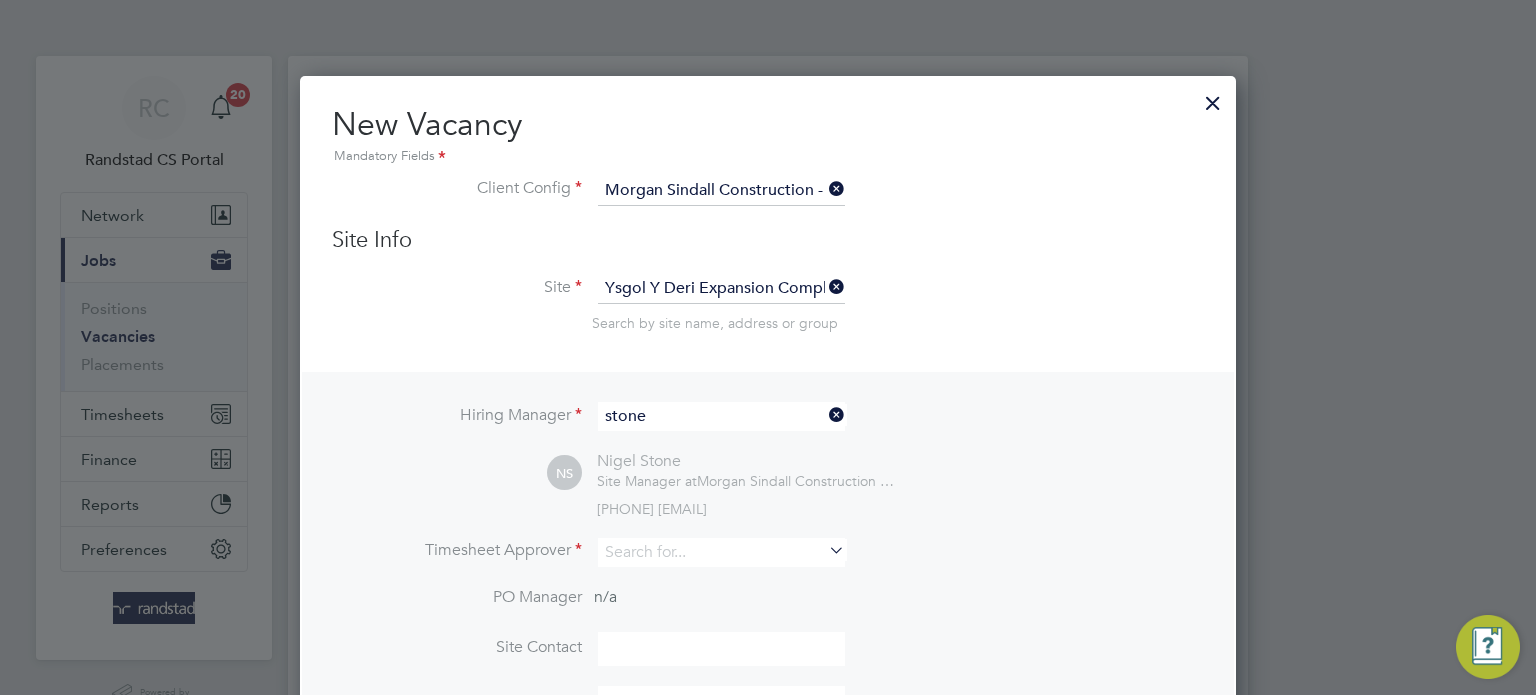 type on "Nigel Stone" 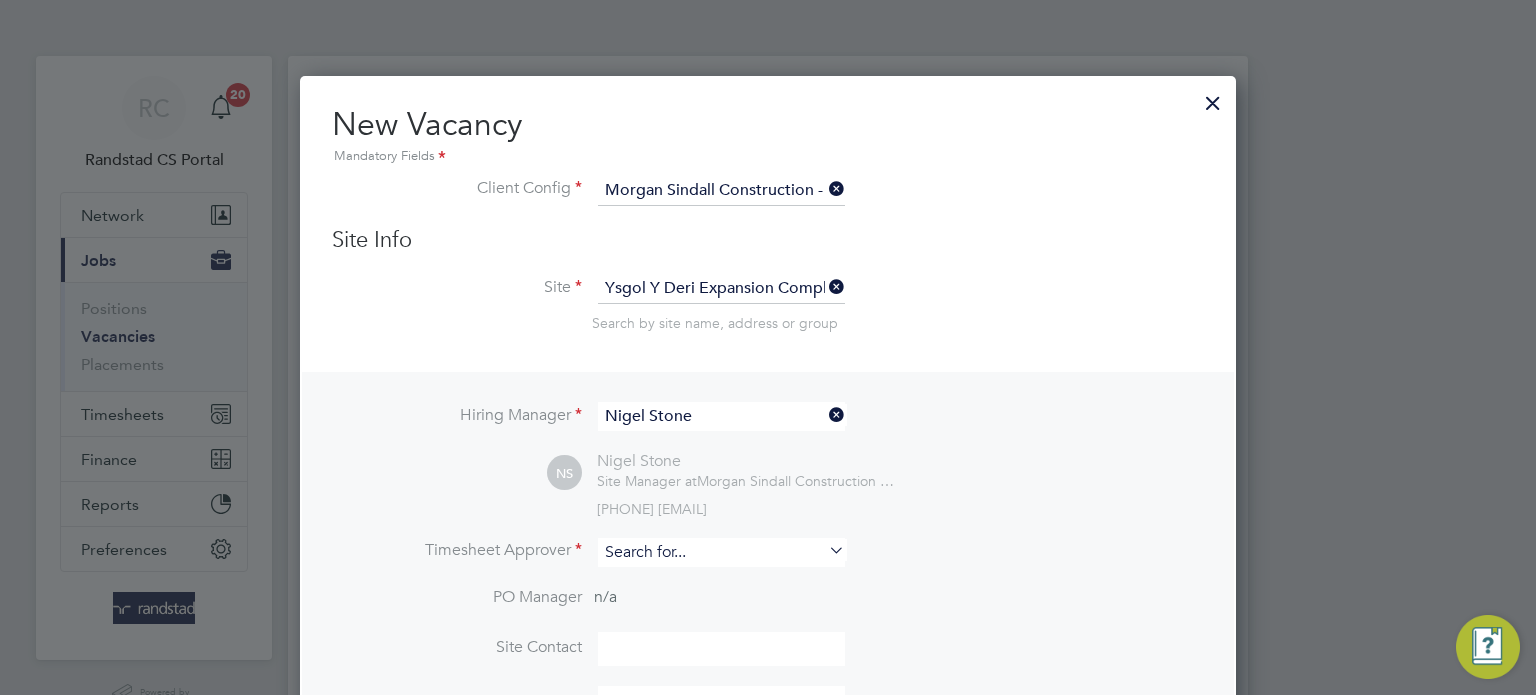 click at bounding box center [721, 552] 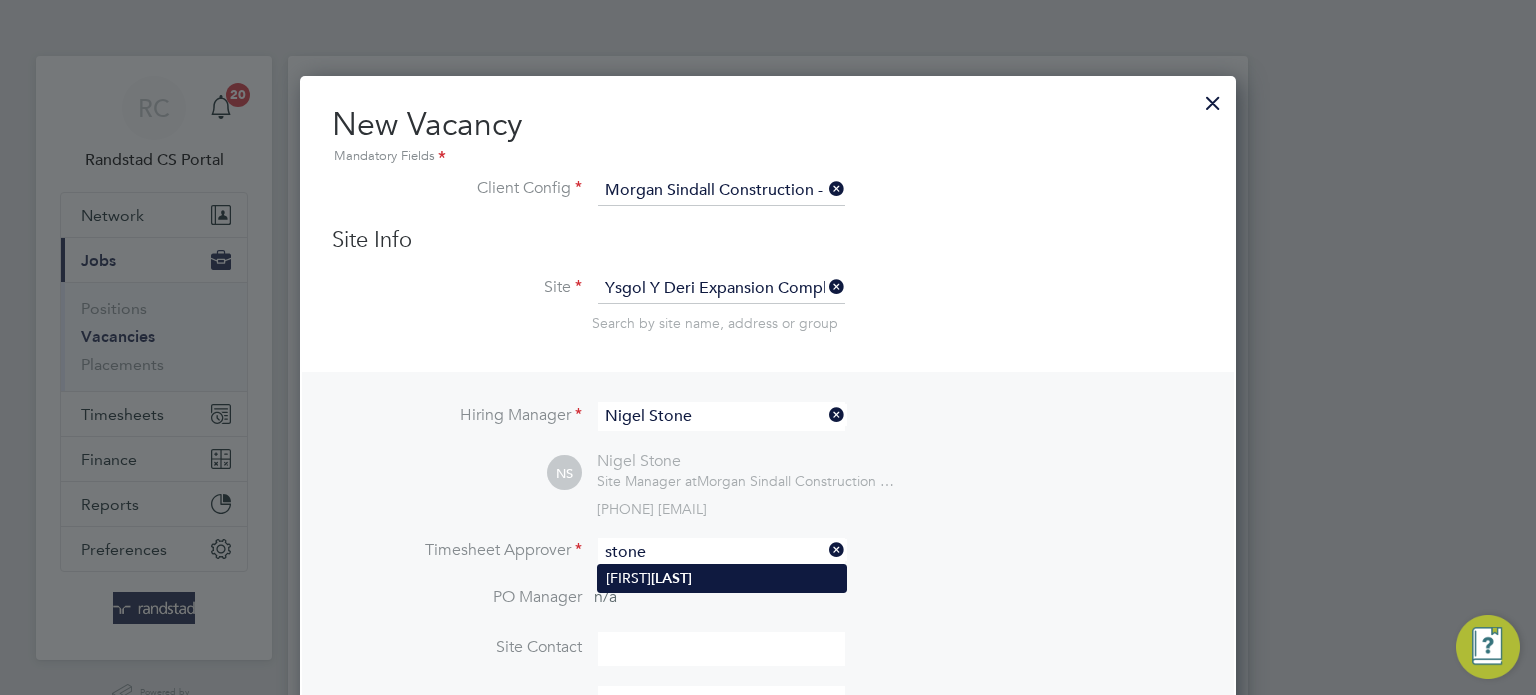 click on "Nigel  Stone" 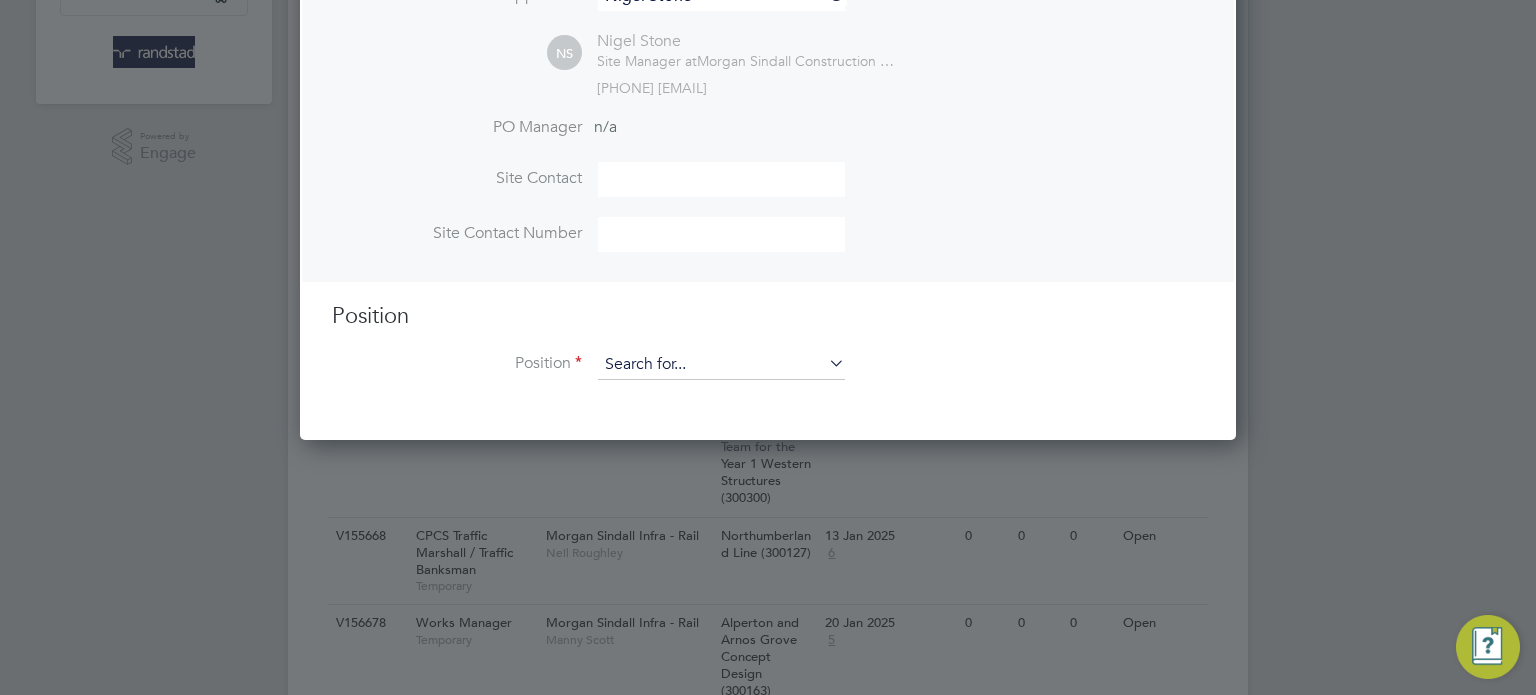 click at bounding box center [721, 365] 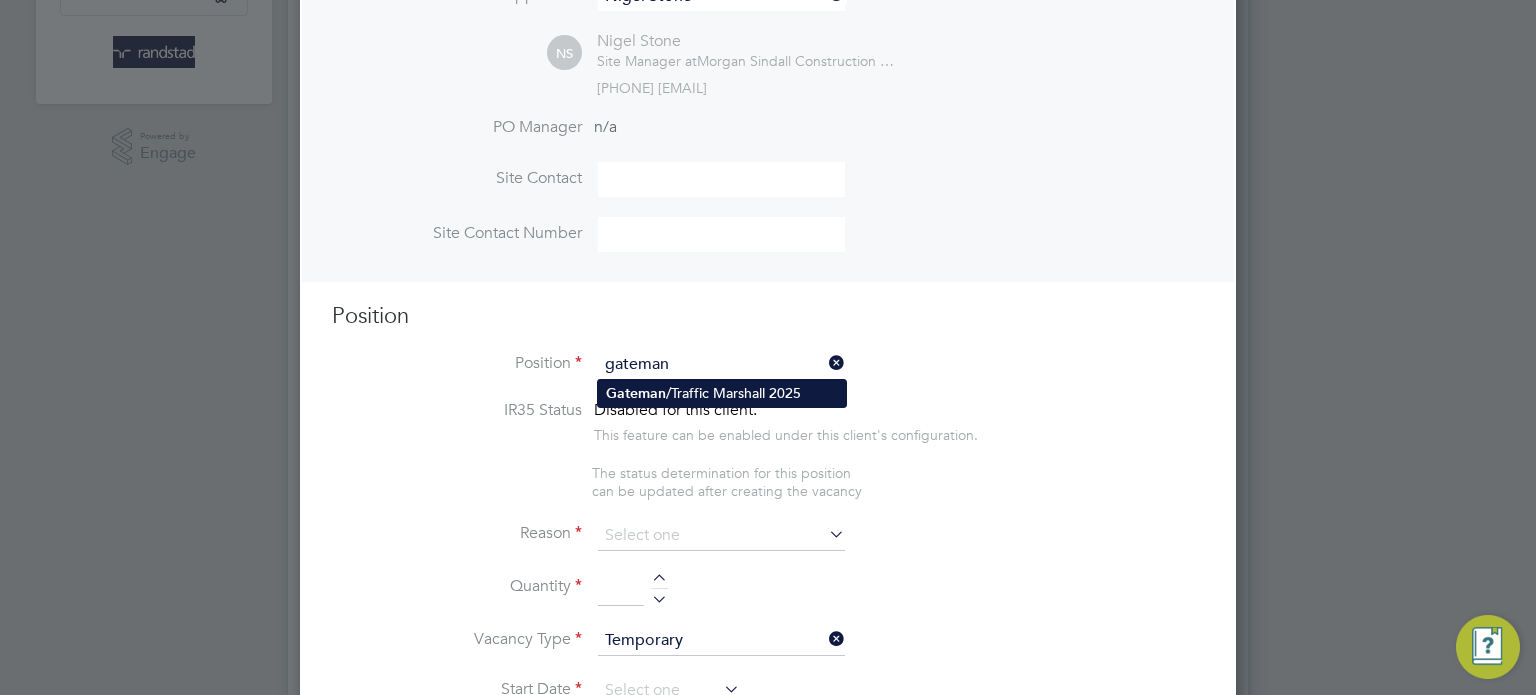 click on "Gateman /Traffic Marshall 2025" 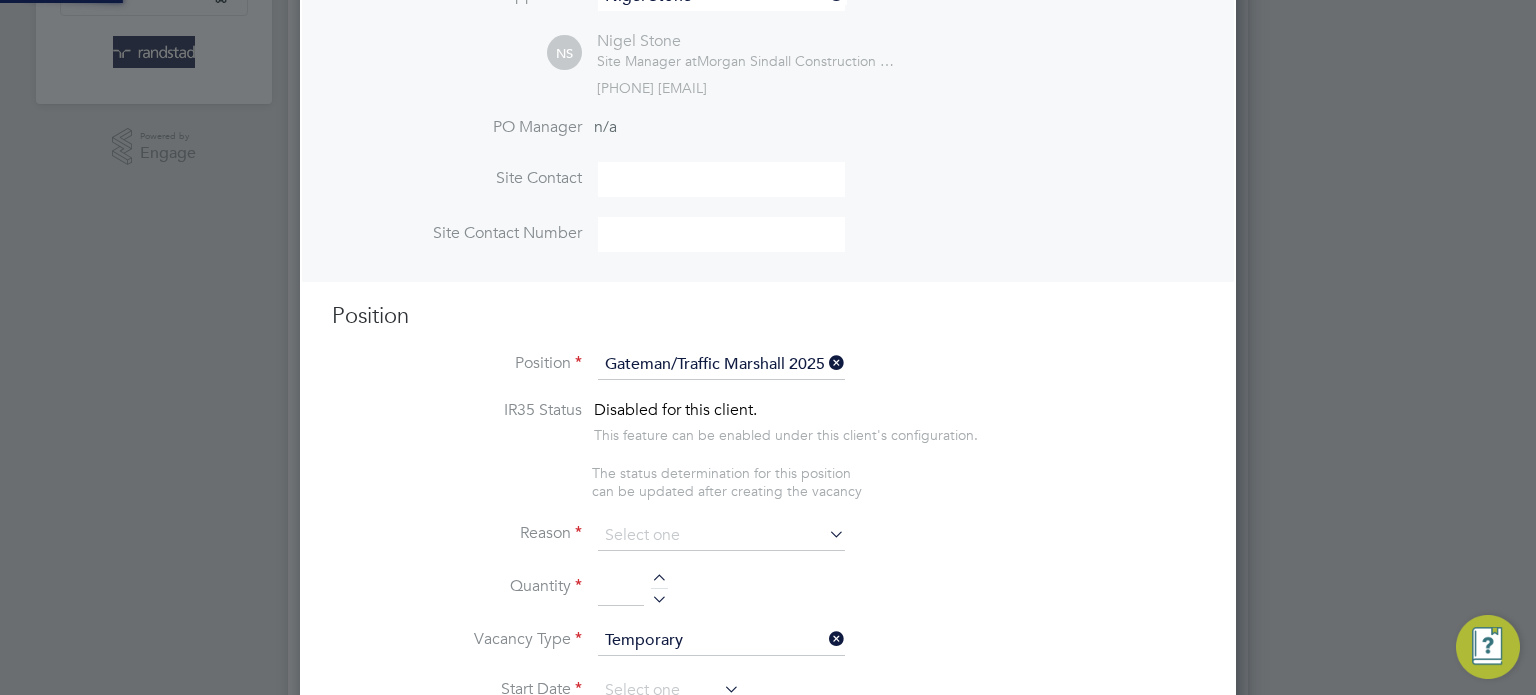 type on "Duties as general labourer, but will control access to site and sign vehicles in and out and accept and sign for deliveries.
Must be able to work safely, guide vehicles off and on site. Ensure the safety of site personnel and the public whilst vehicles are moving. Good communication skills
PREFERRED QUALIFICATIONS
Manual handling
Driving license
CPCS Vehicle Banking Card" 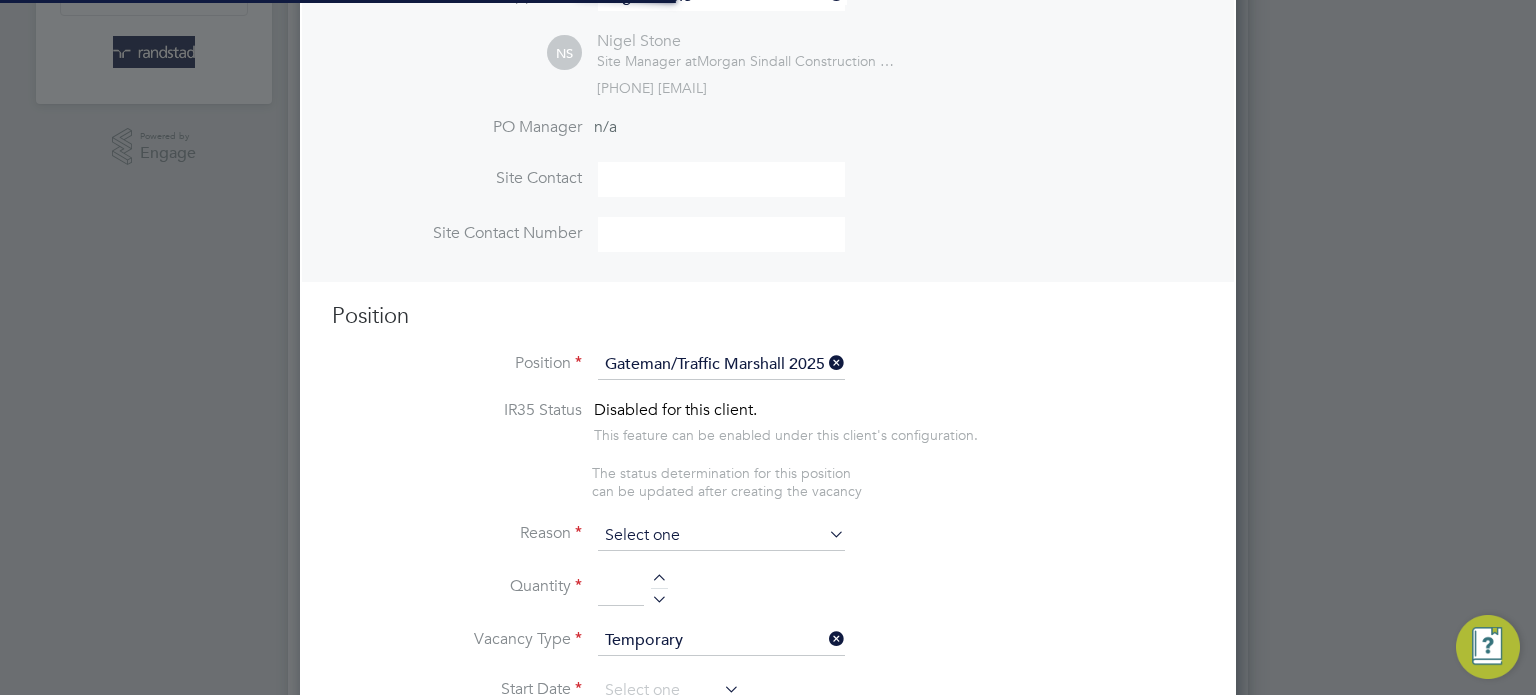 click at bounding box center [721, 536] 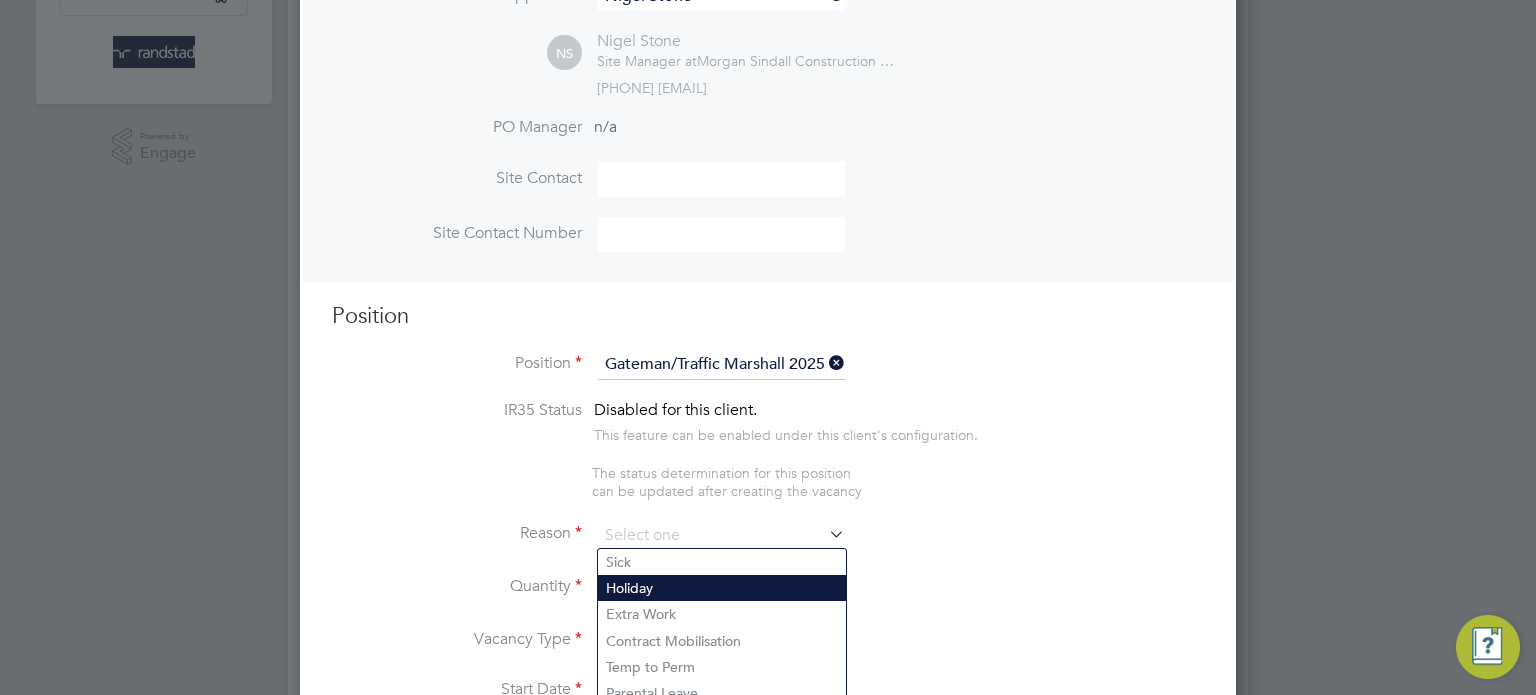 click on "Holiday" 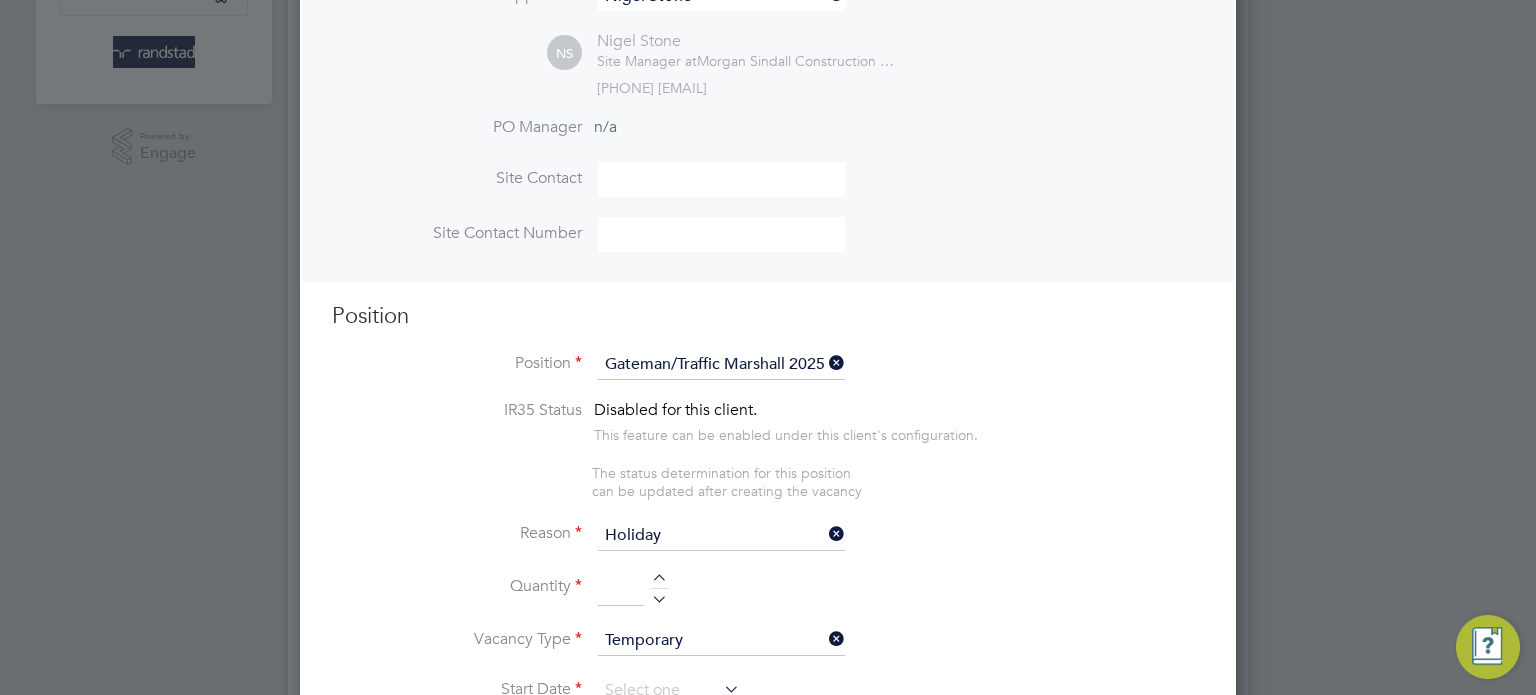 click at bounding box center (659, 596) 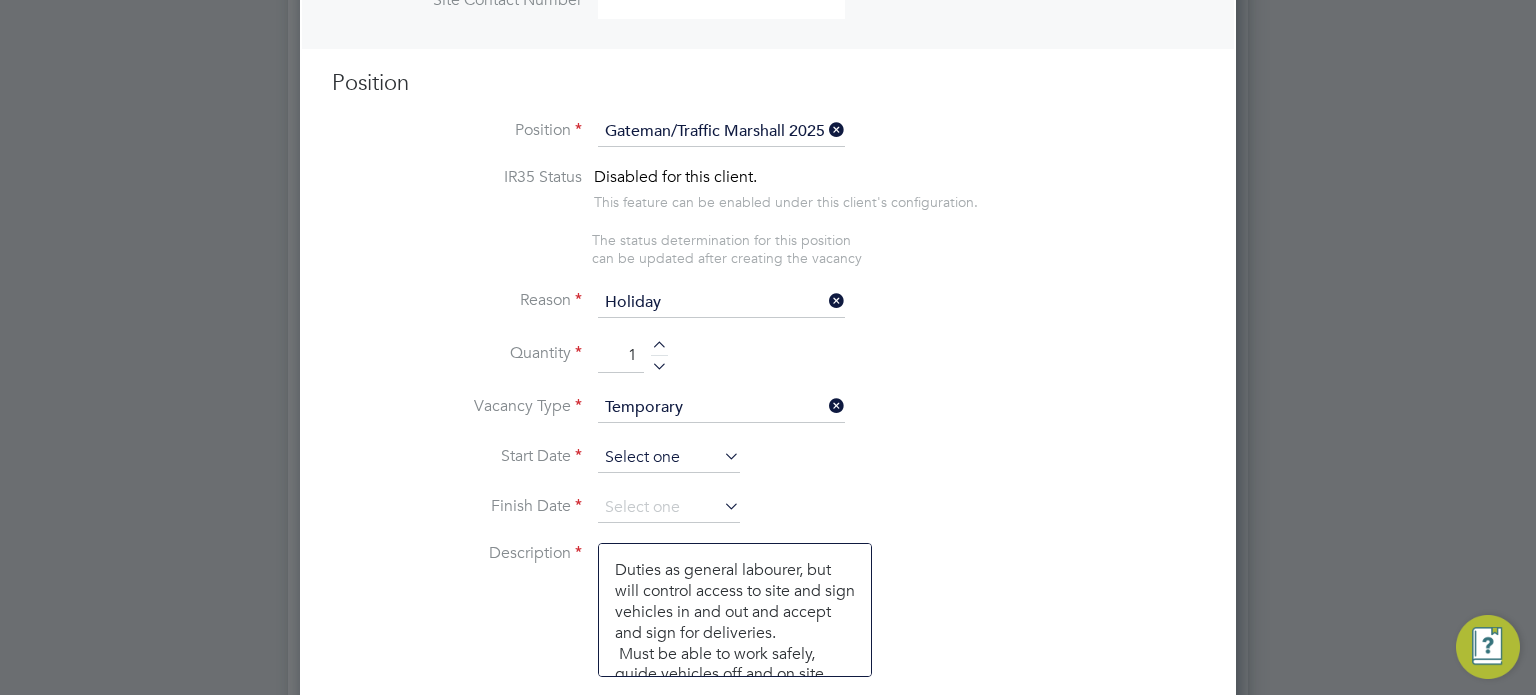 click at bounding box center [669, 458] 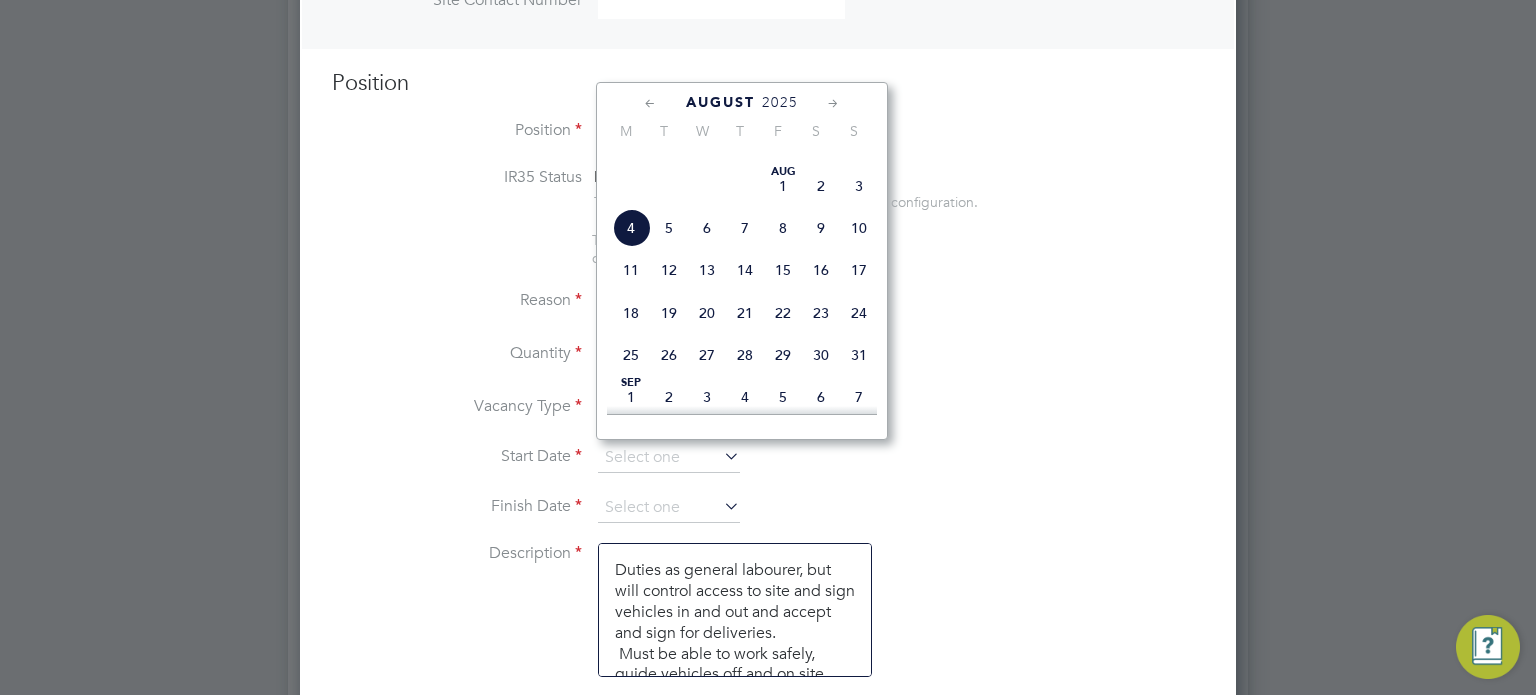 click on "4" 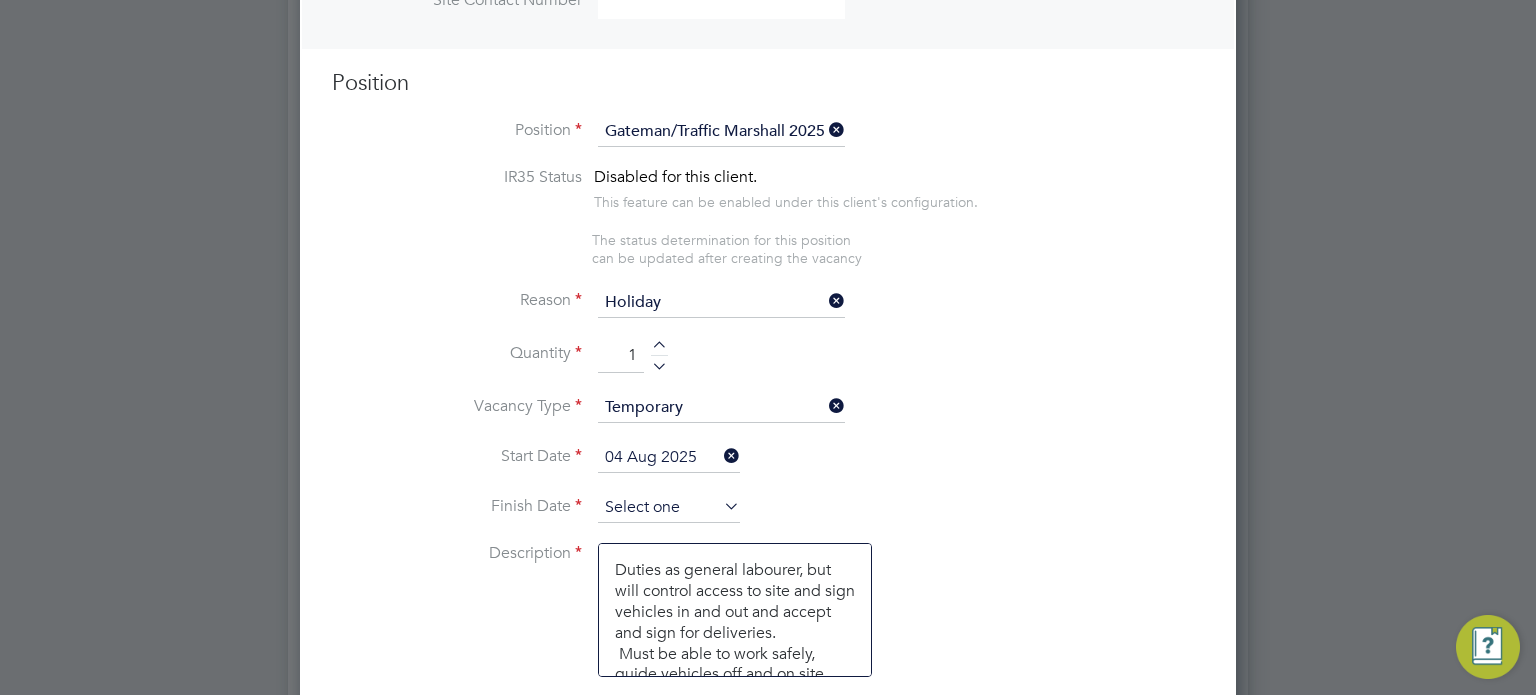 click at bounding box center [669, 508] 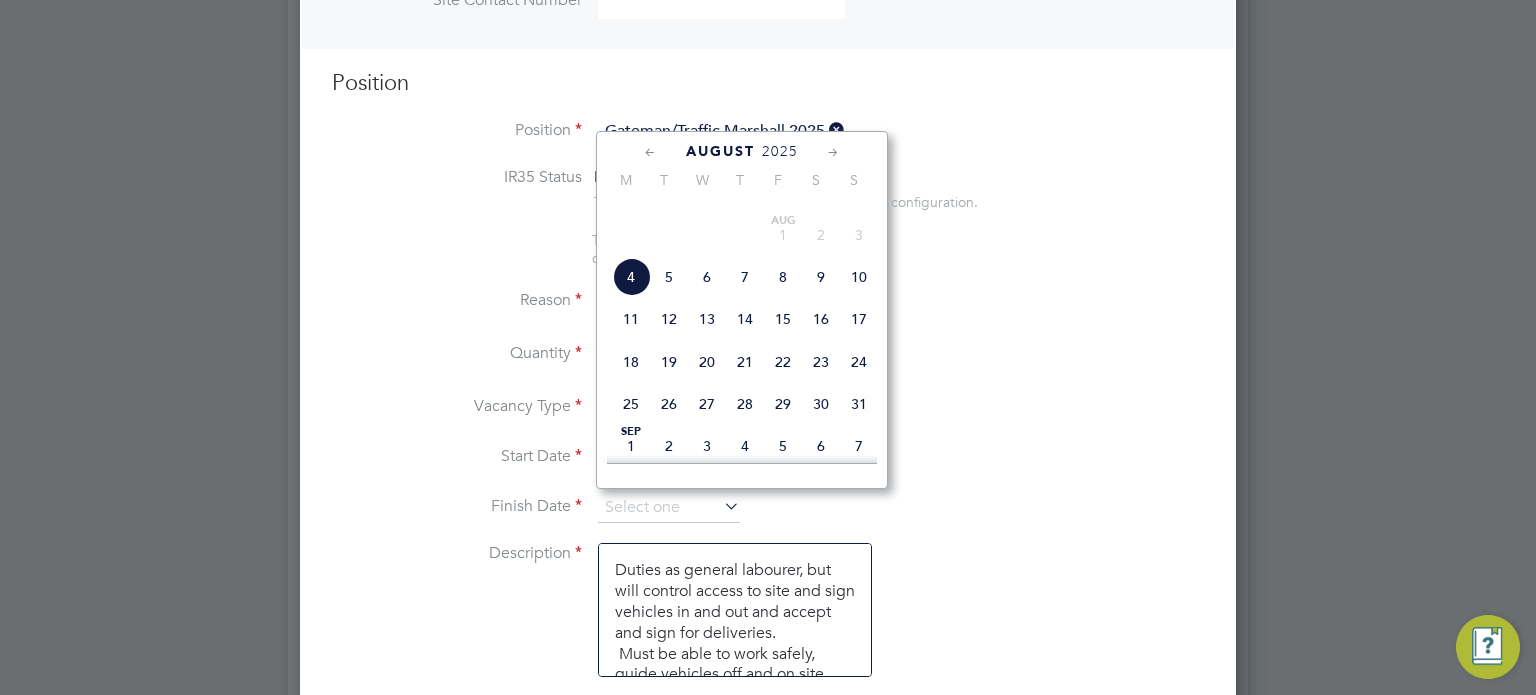 click on "8" 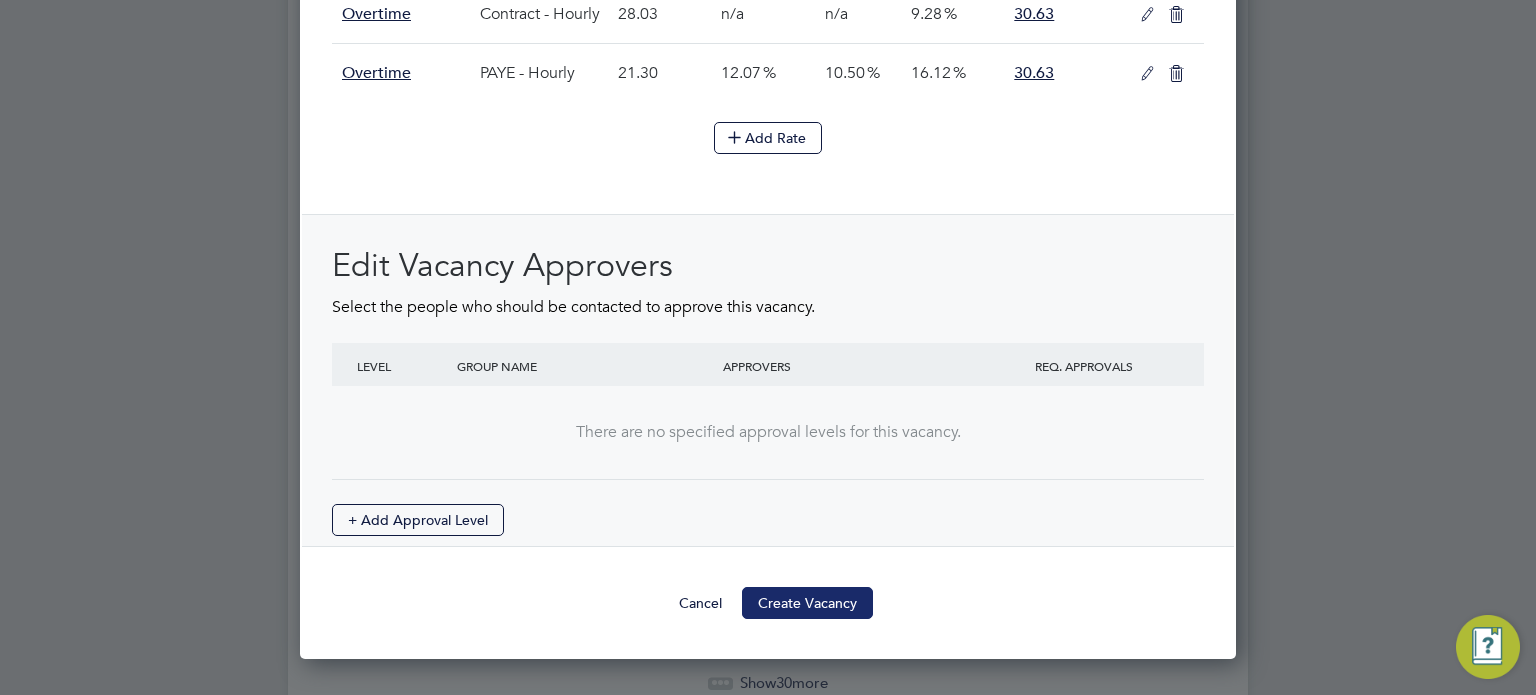 click on "Create Vacancy" at bounding box center (807, 603) 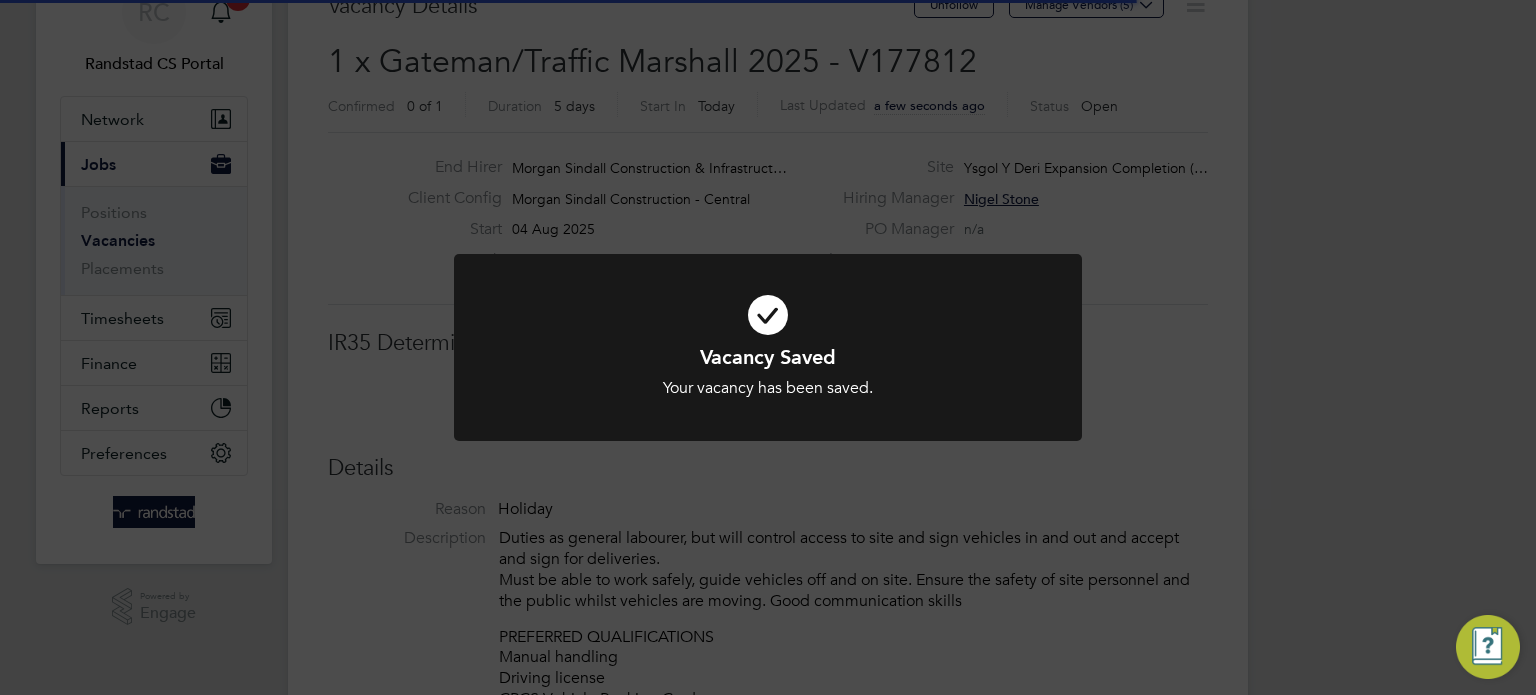 click on "Vacancy Saved Your vacancy has been saved. Cancel Okay" 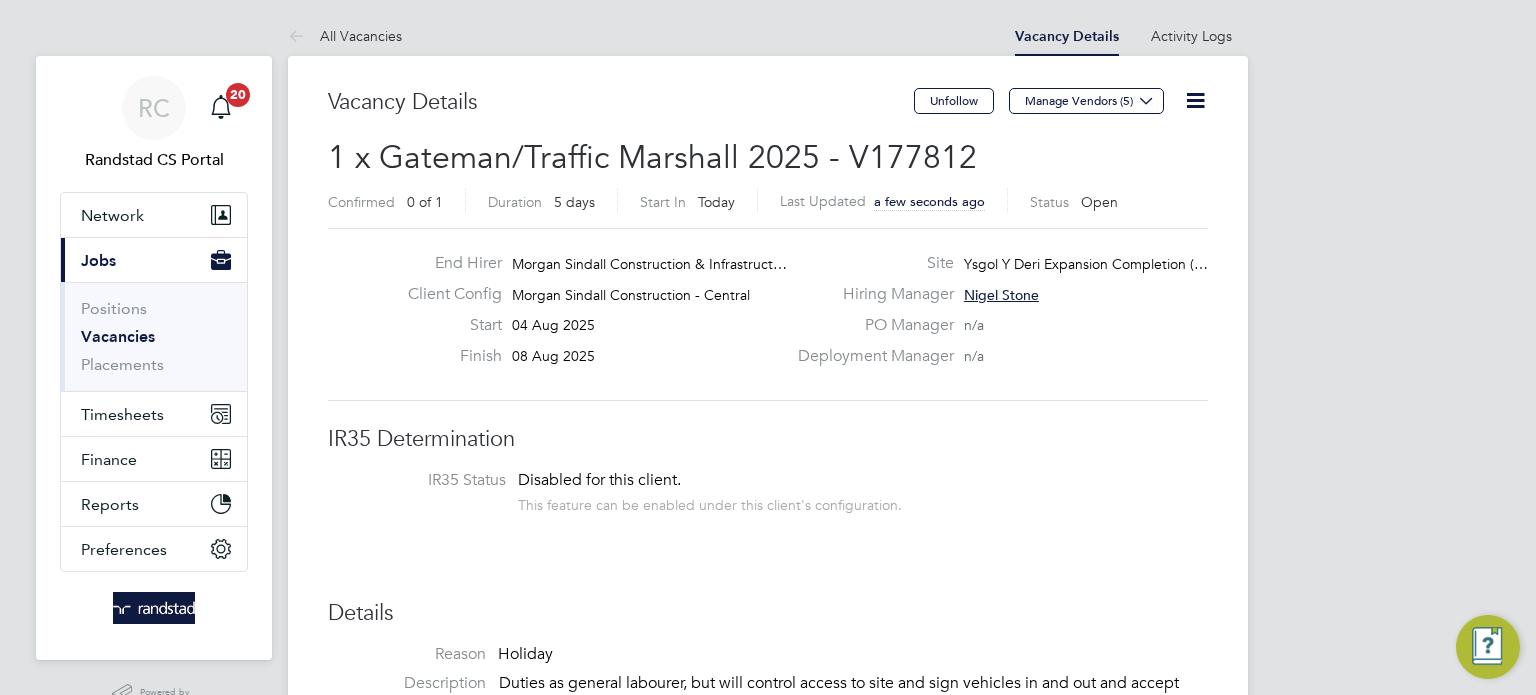 click on "Vacancies" at bounding box center [118, 336] 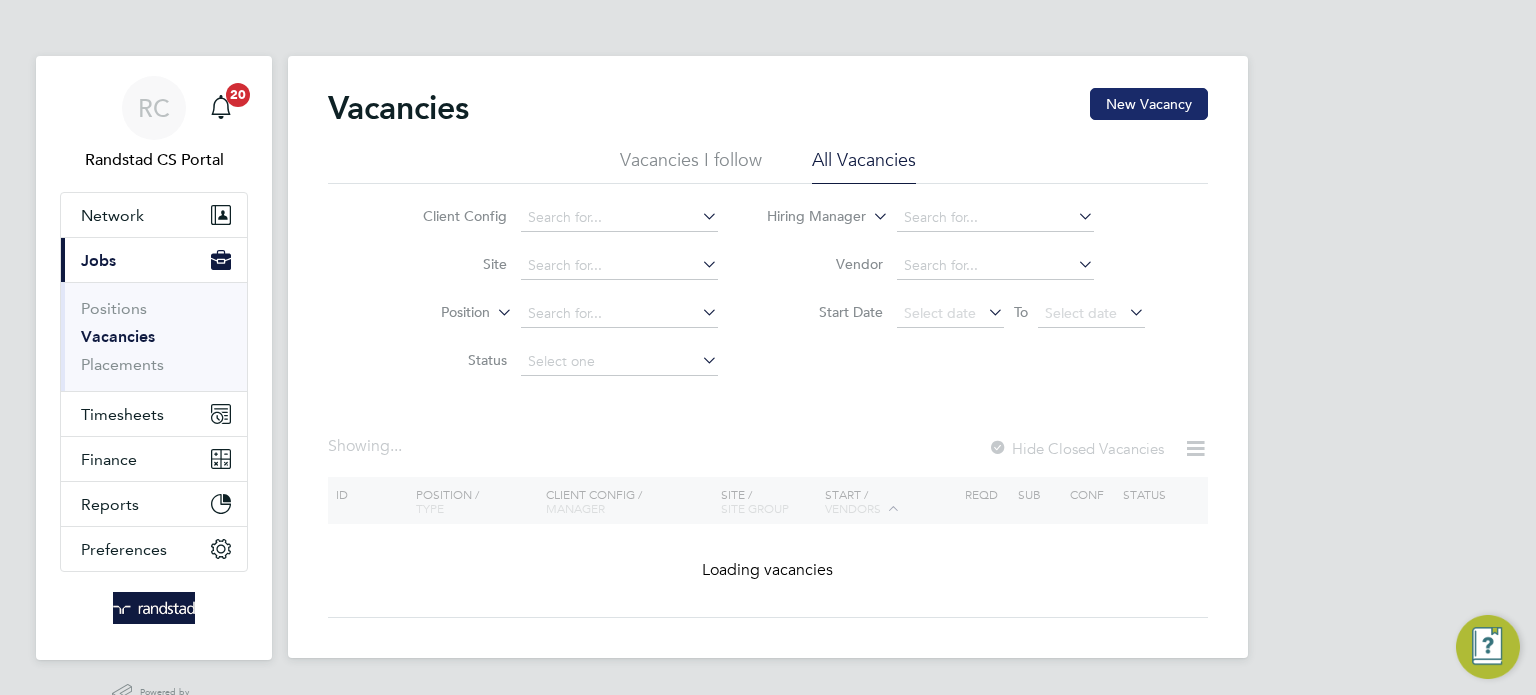 click on "New Vacancy" 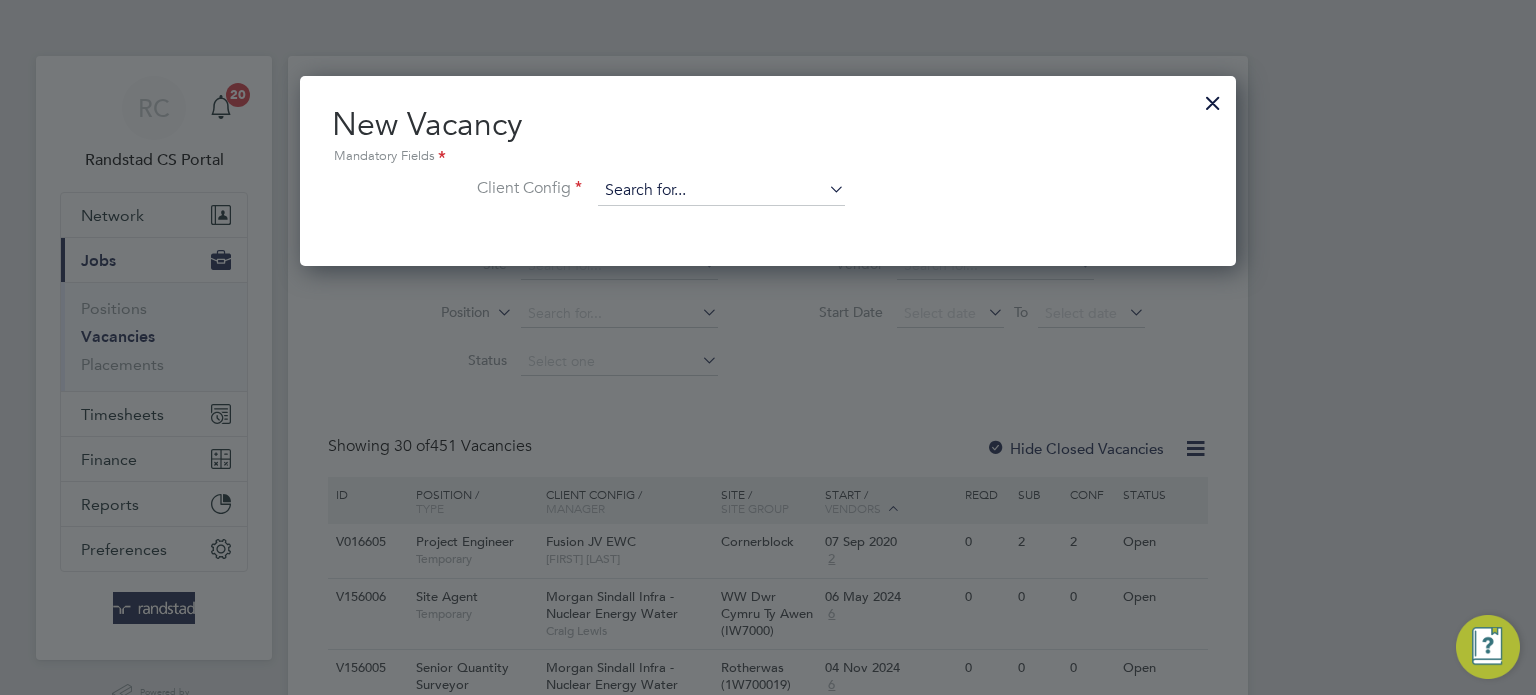 click at bounding box center (721, 191) 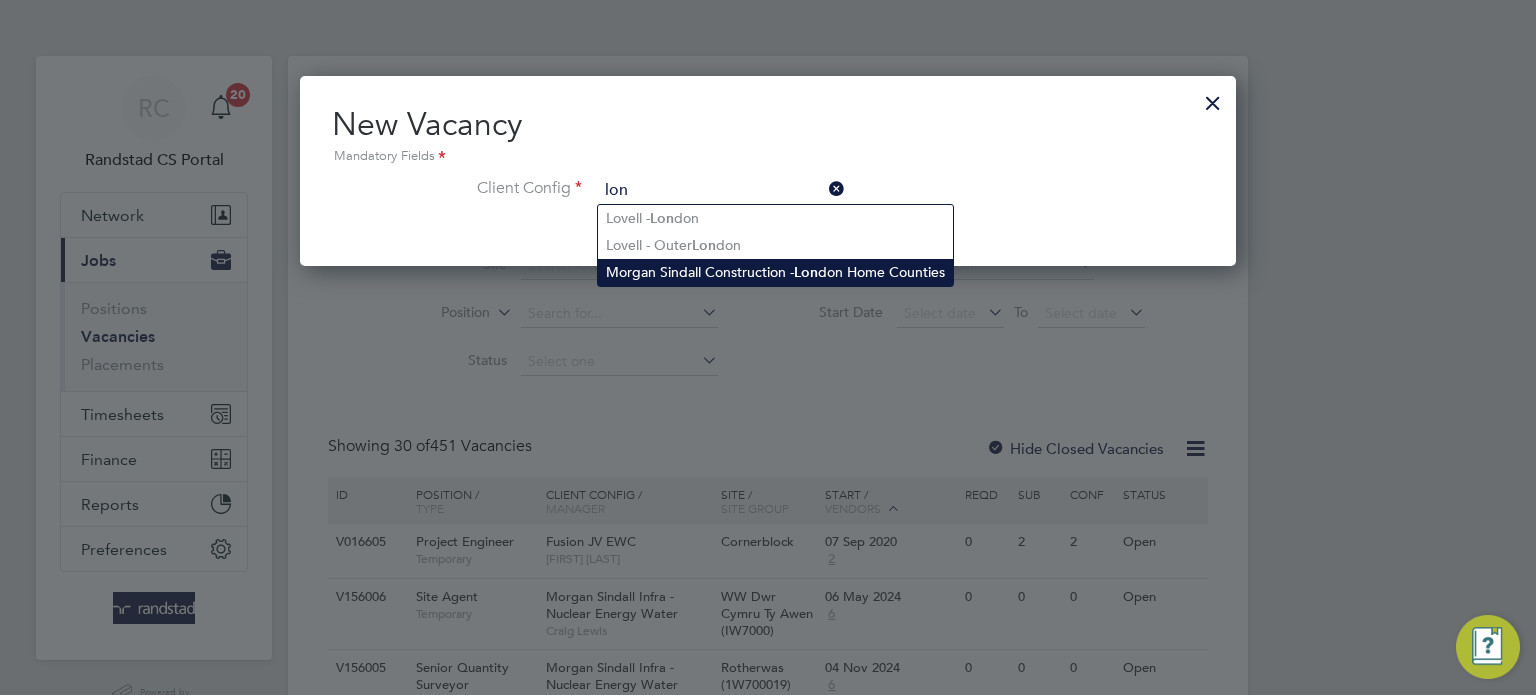 click on "Morgan Sindall Construction -  Lon don Home Counties" 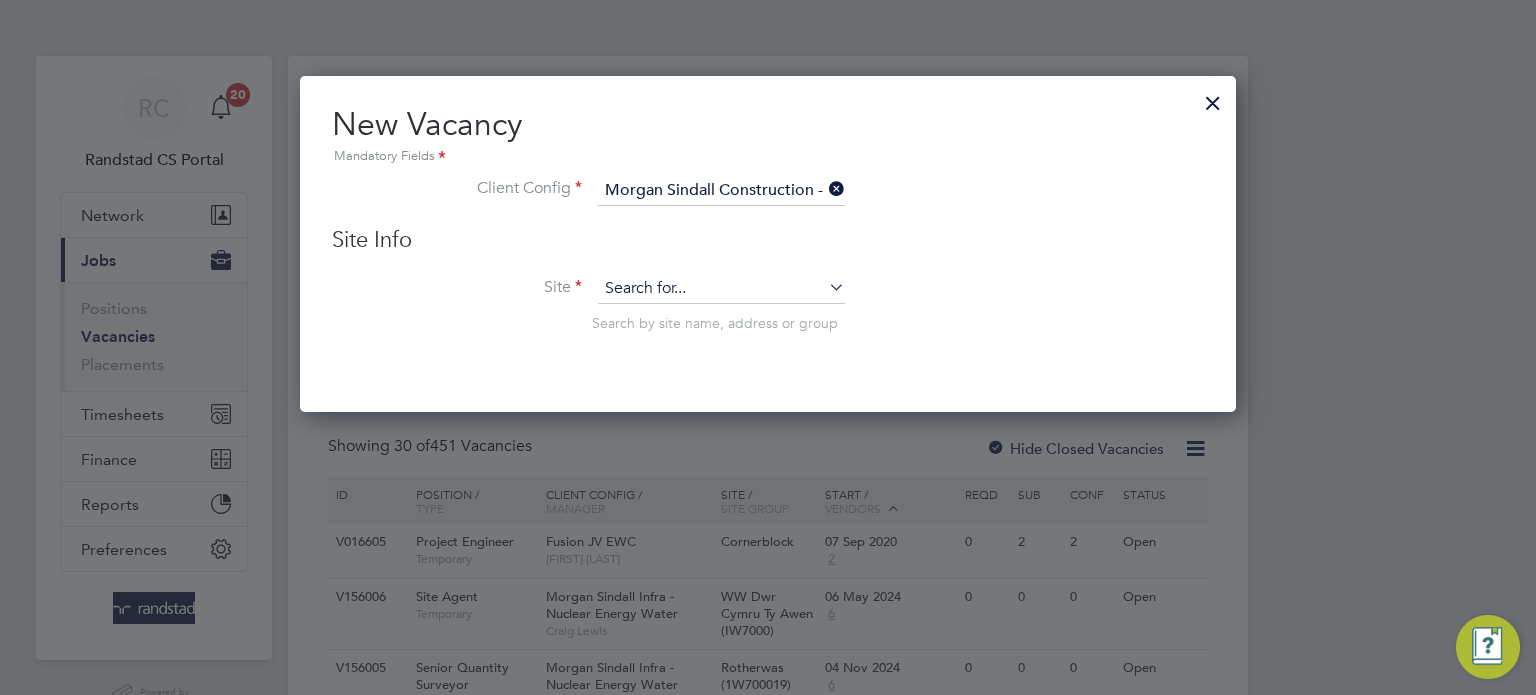 click at bounding box center (721, 289) 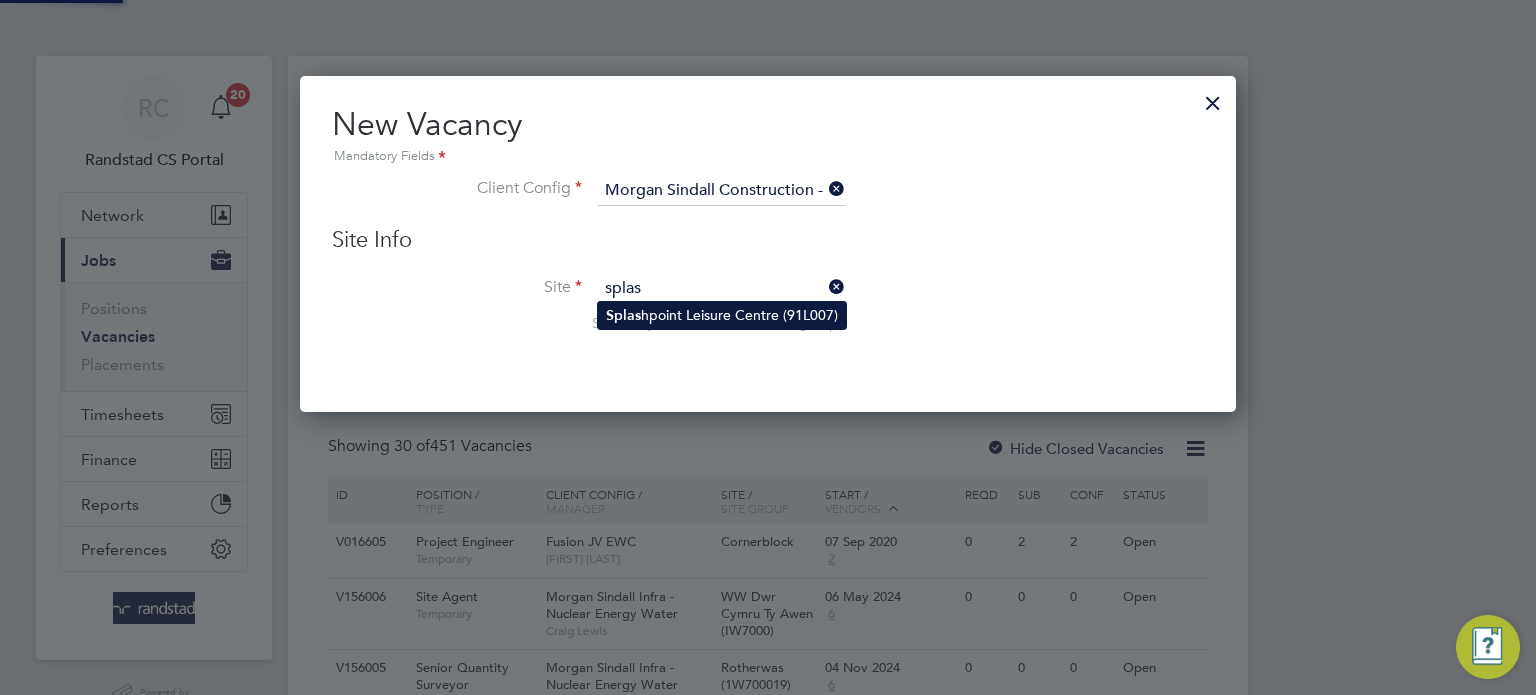 click on "Splas hpoint Leisure Centre (91L007)" 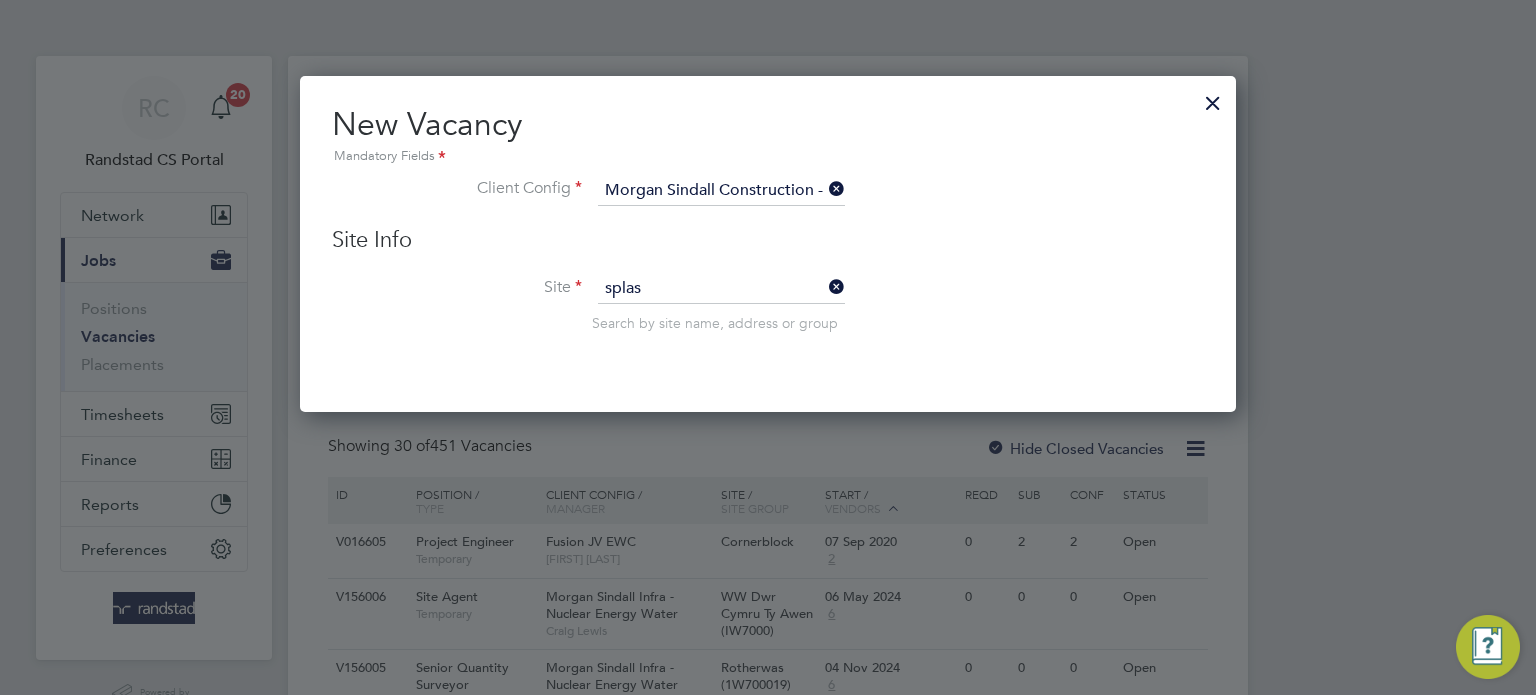 type on "Splashpoint Leisure Centre (91L007)" 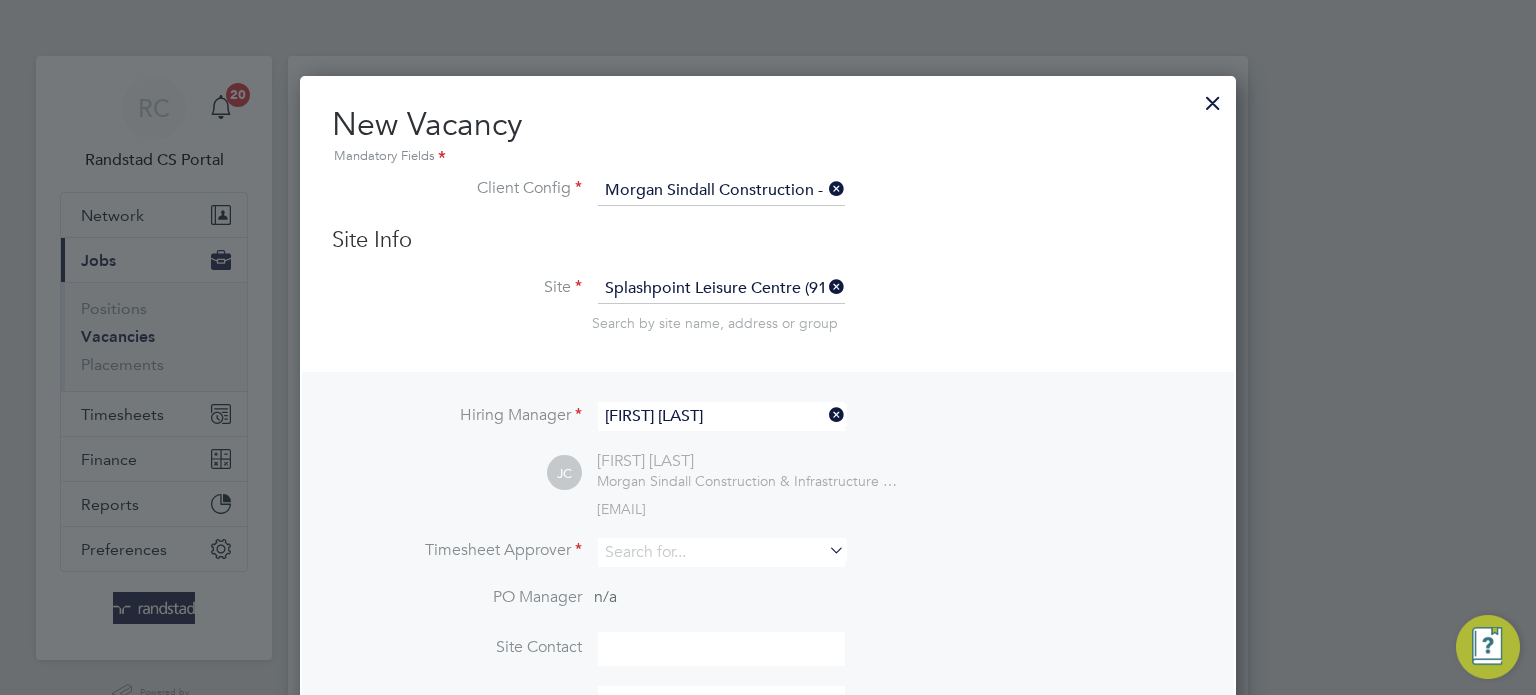 click on "Joe Cornwall" at bounding box center [721, 416] 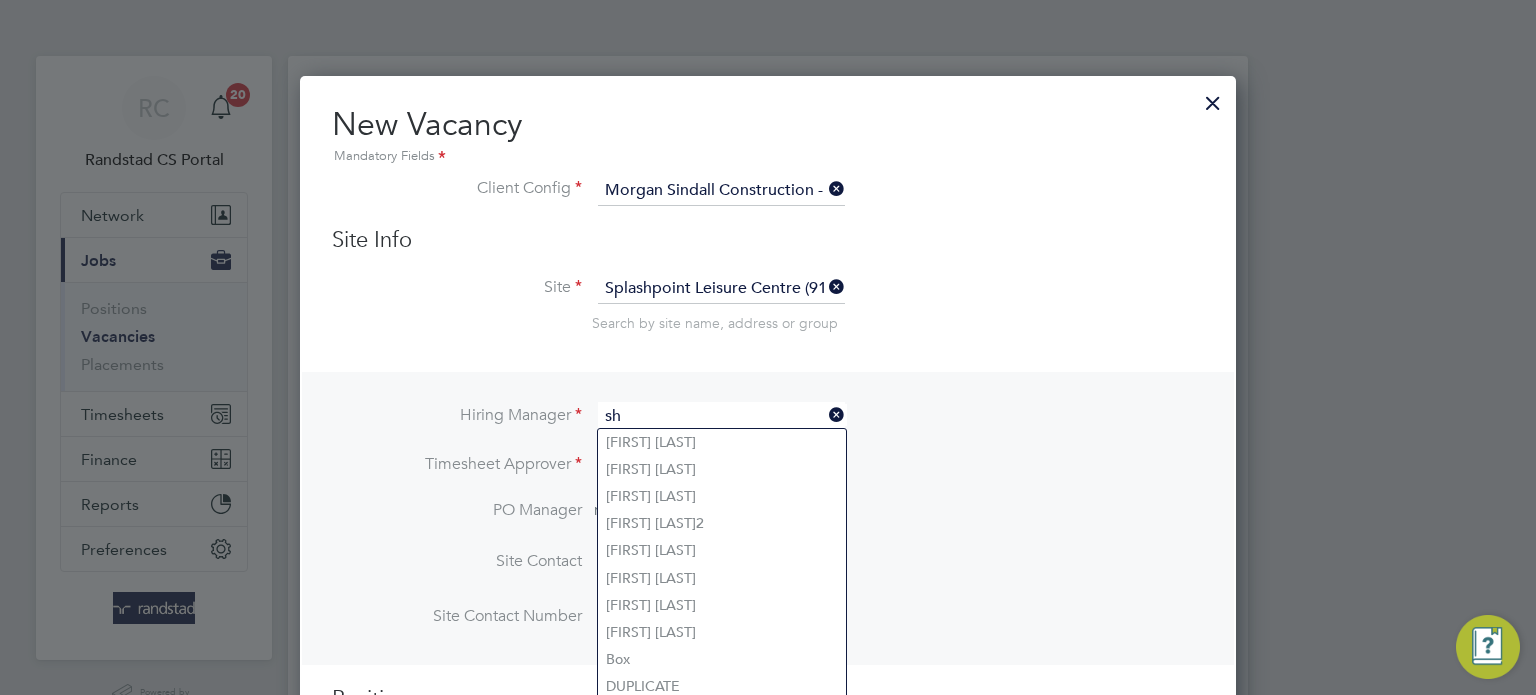 type on "s" 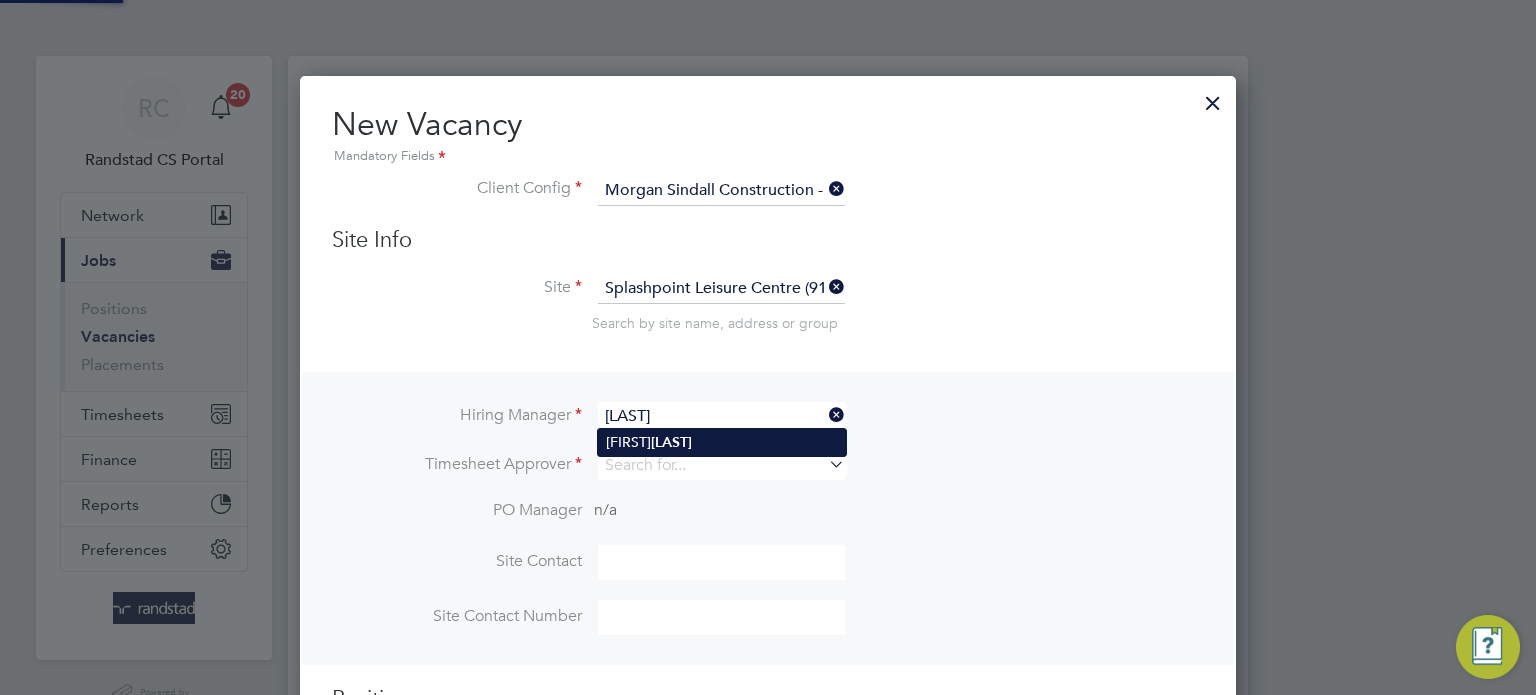 click on "Shaun  Dorey" 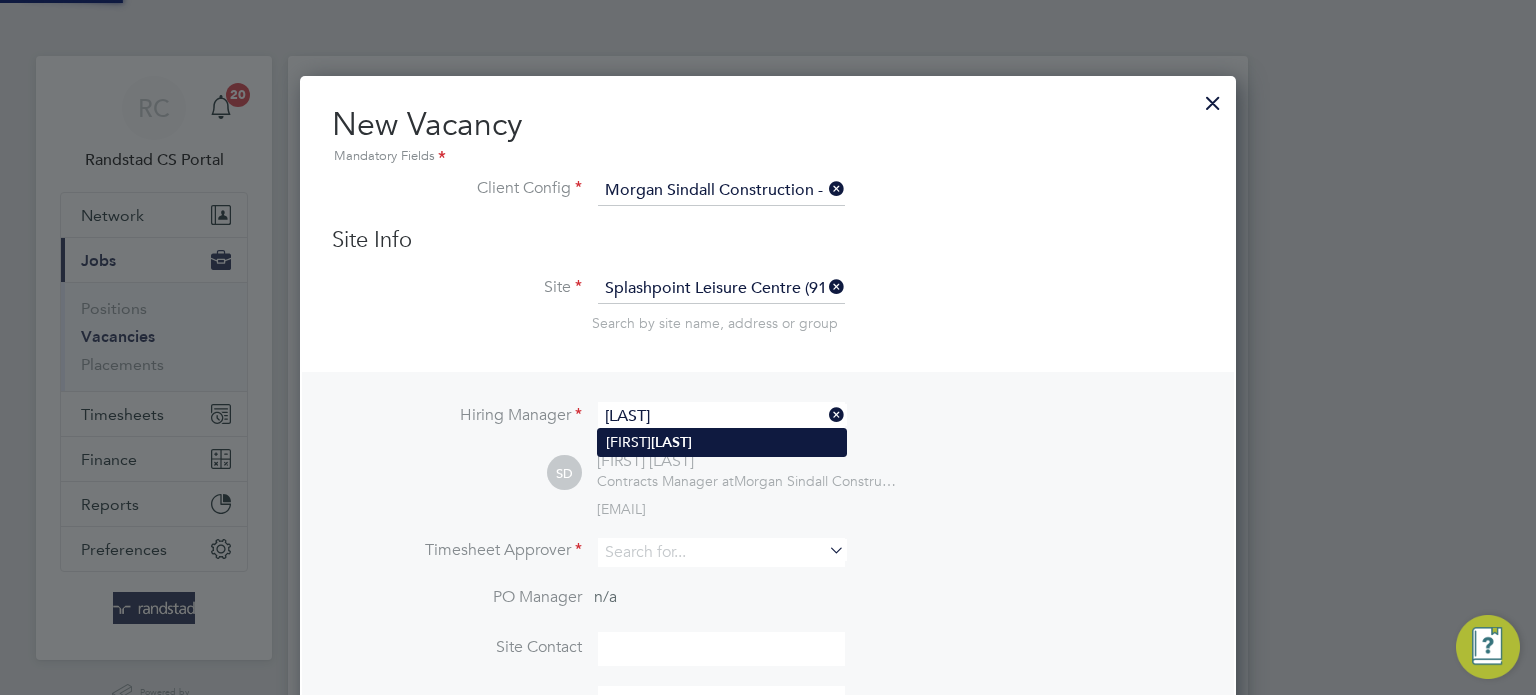 type on "Shaun Dorey" 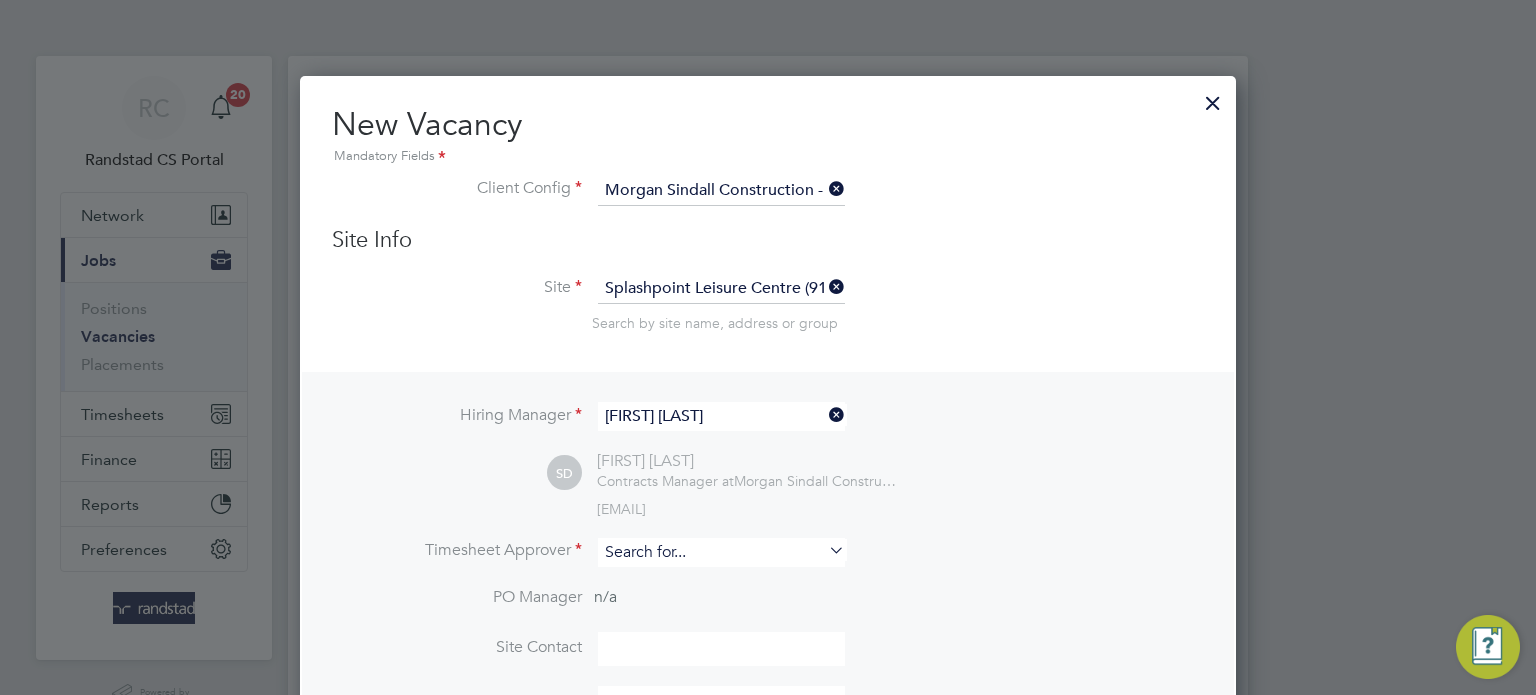 click at bounding box center [721, 552] 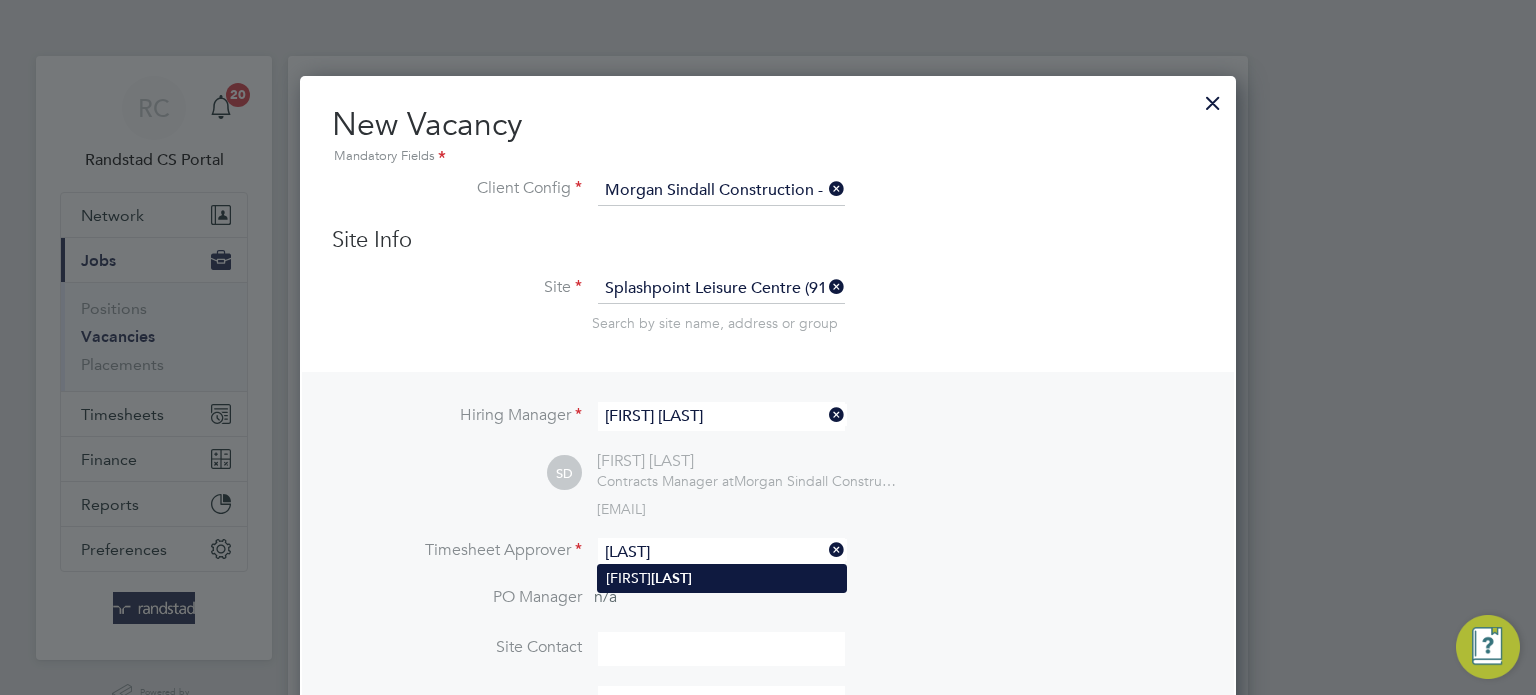 click on "Dorey" 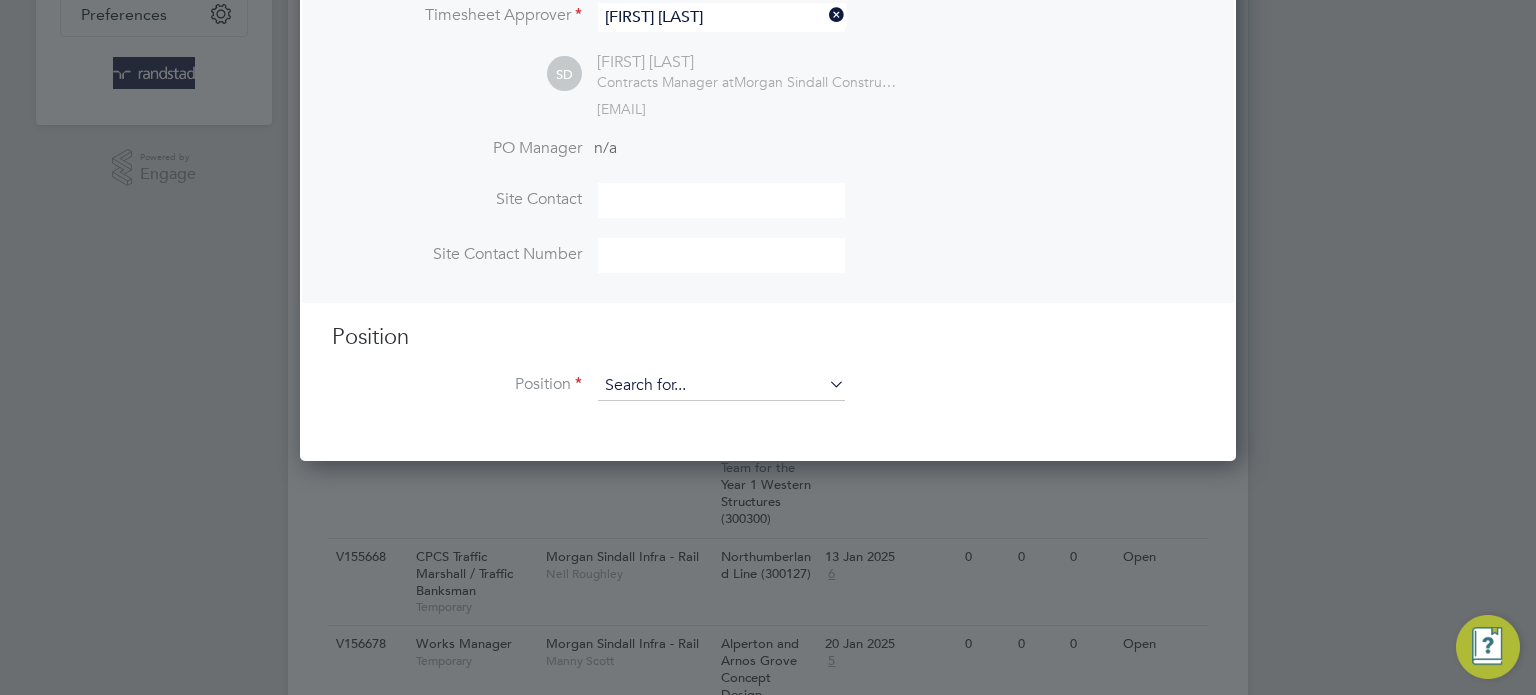 click at bounding box center (721, 386) 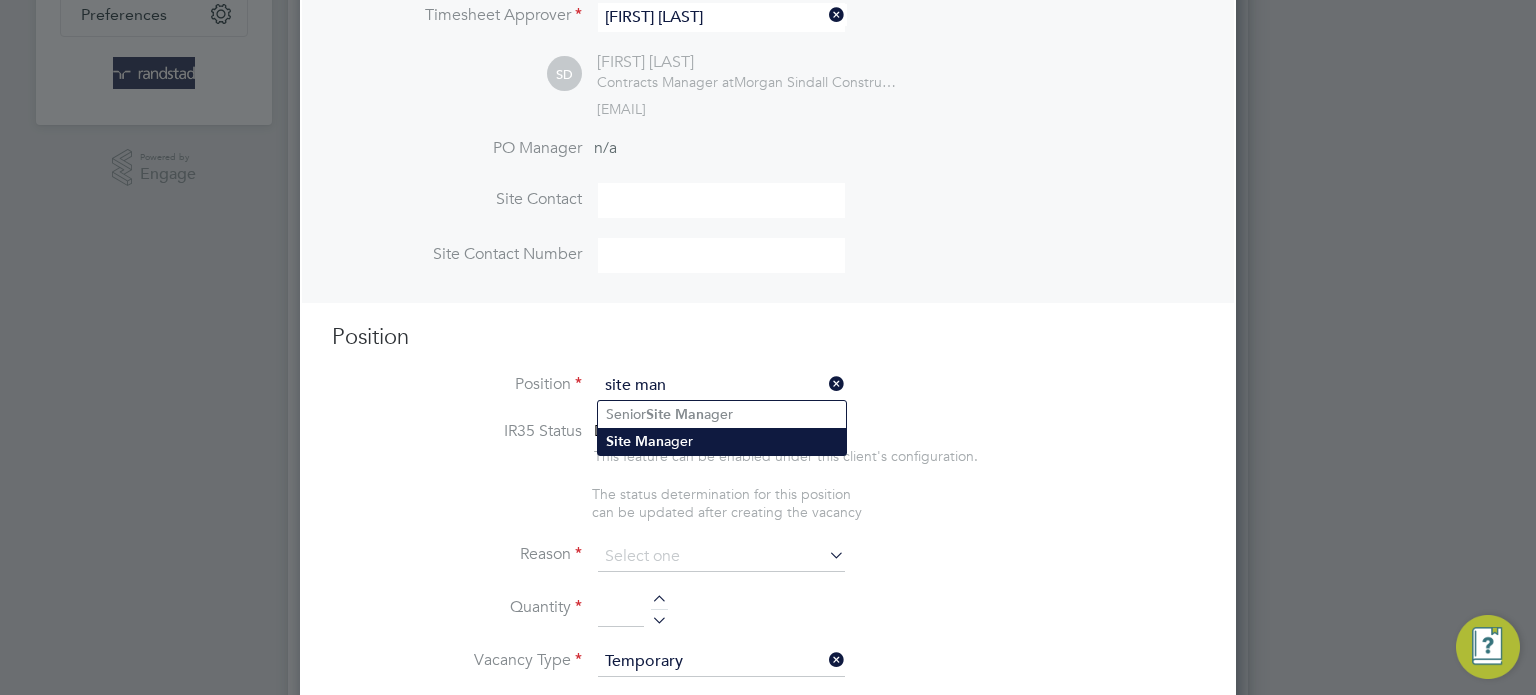 click on "Site   Man ager" 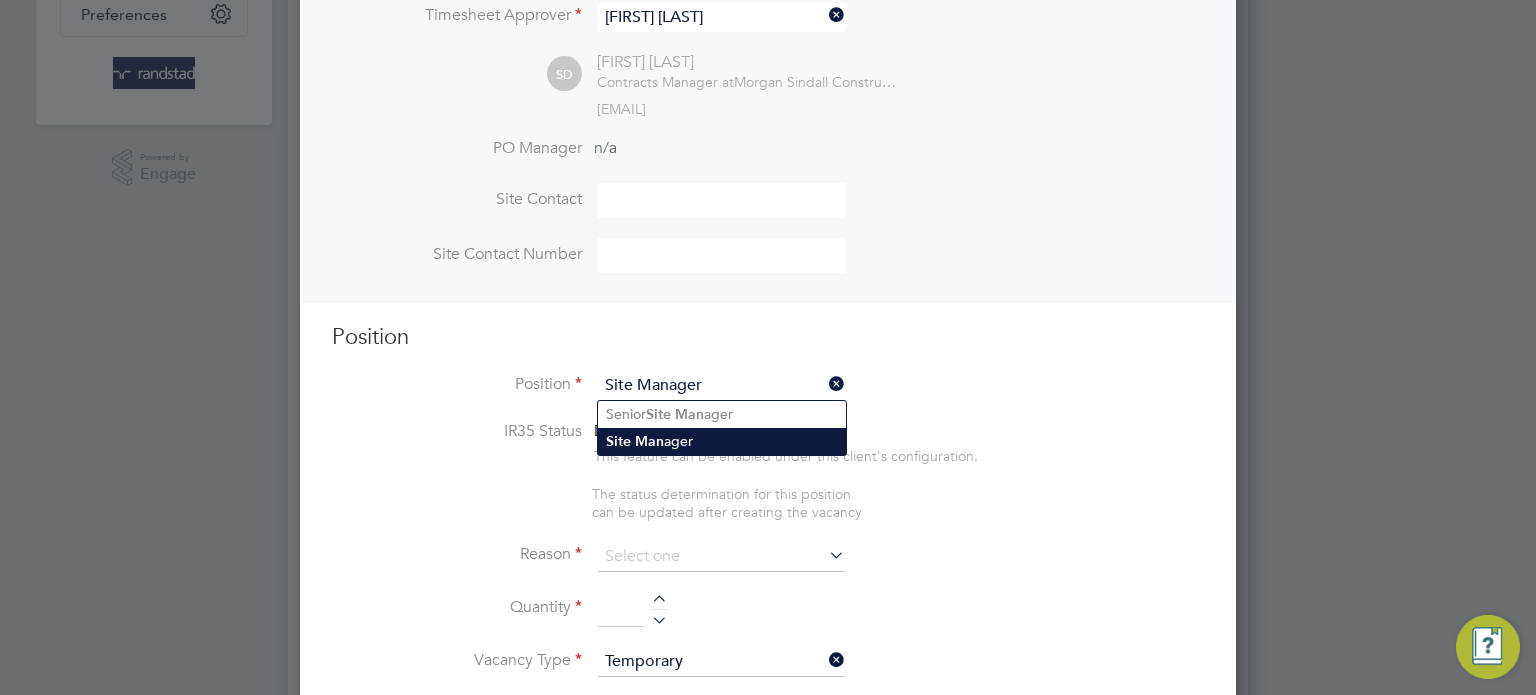 type on "TBC" 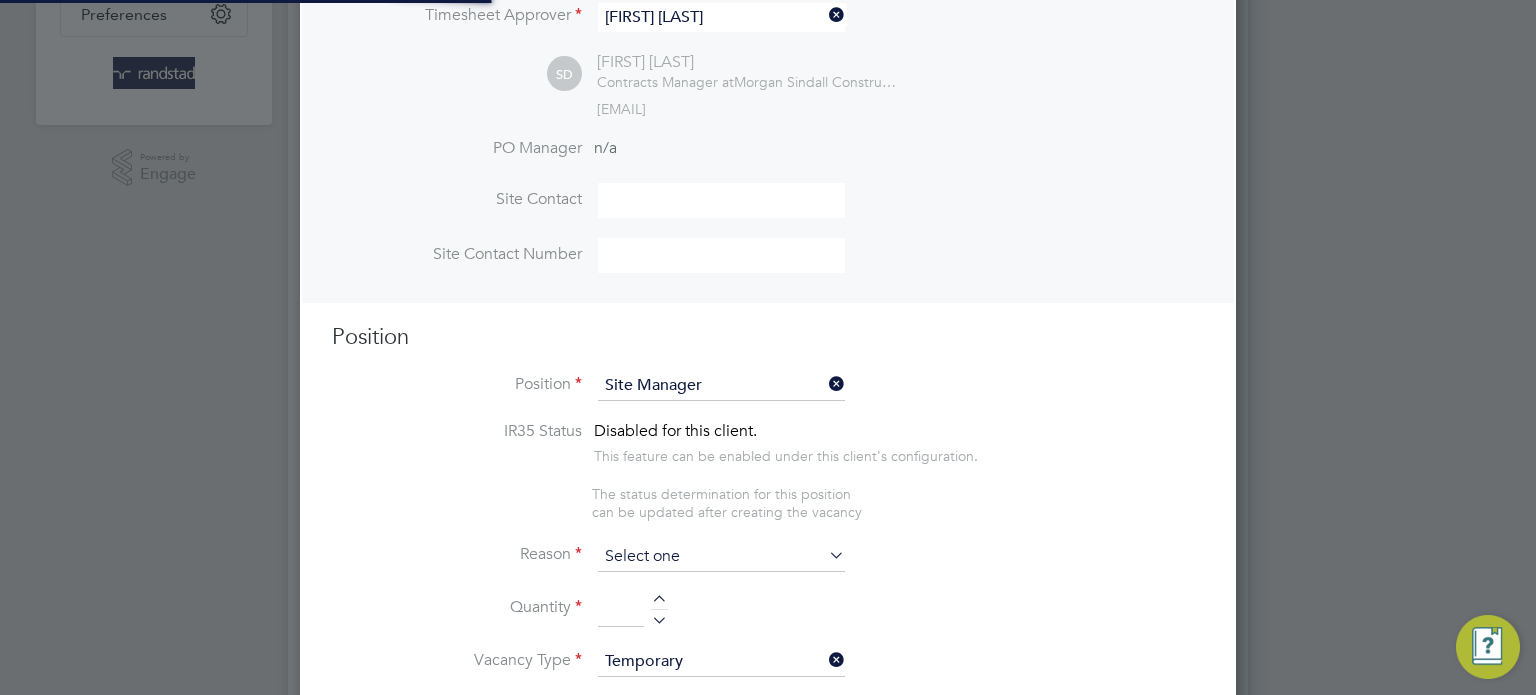 click at bounding box center (721, 557) 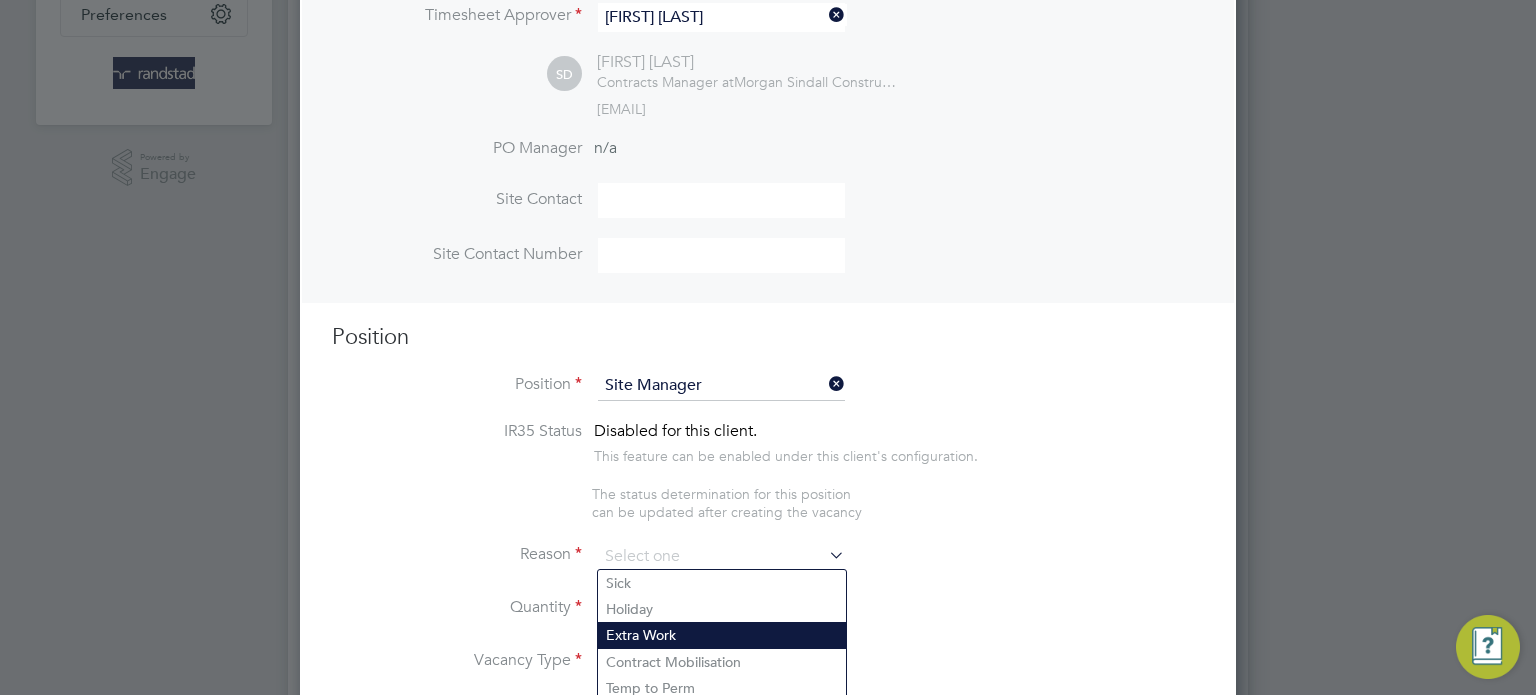 click on "Extra Work" 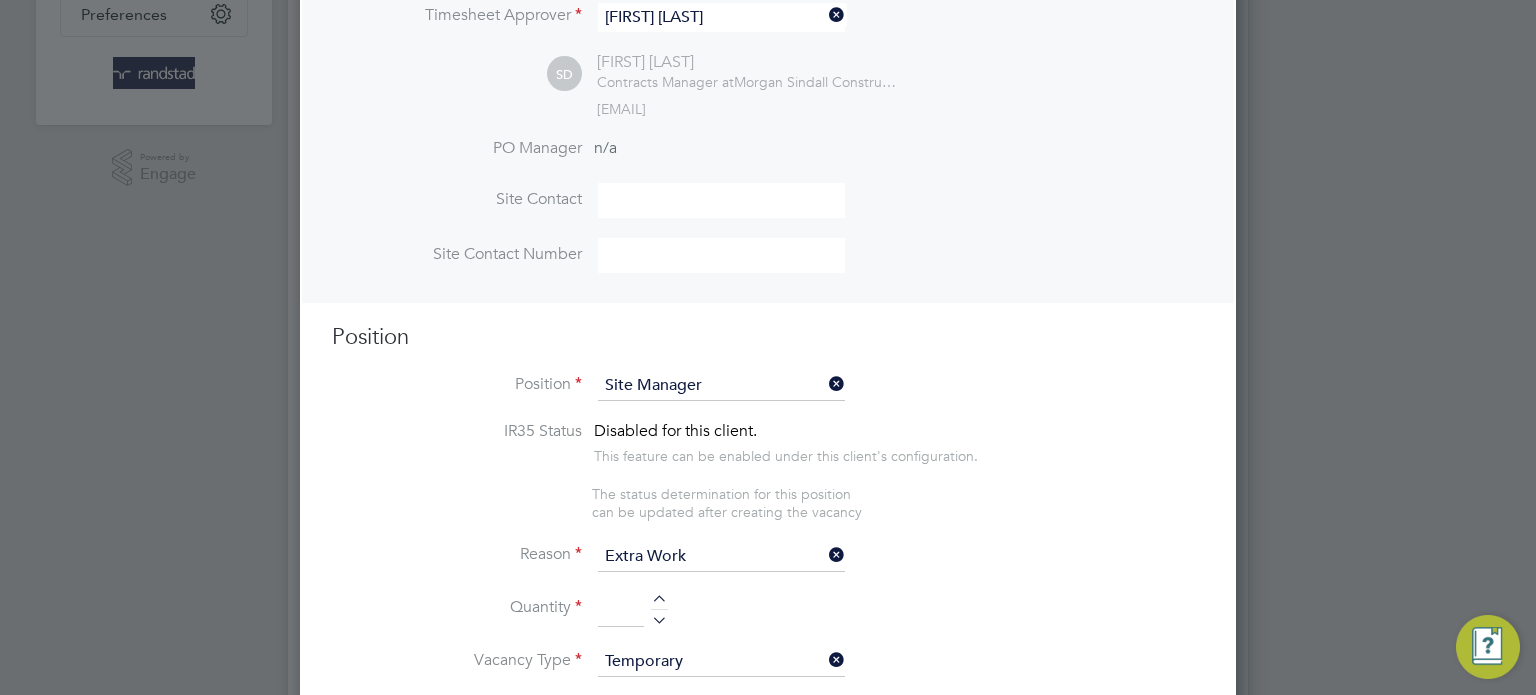 click at bounding box center (659, 617) 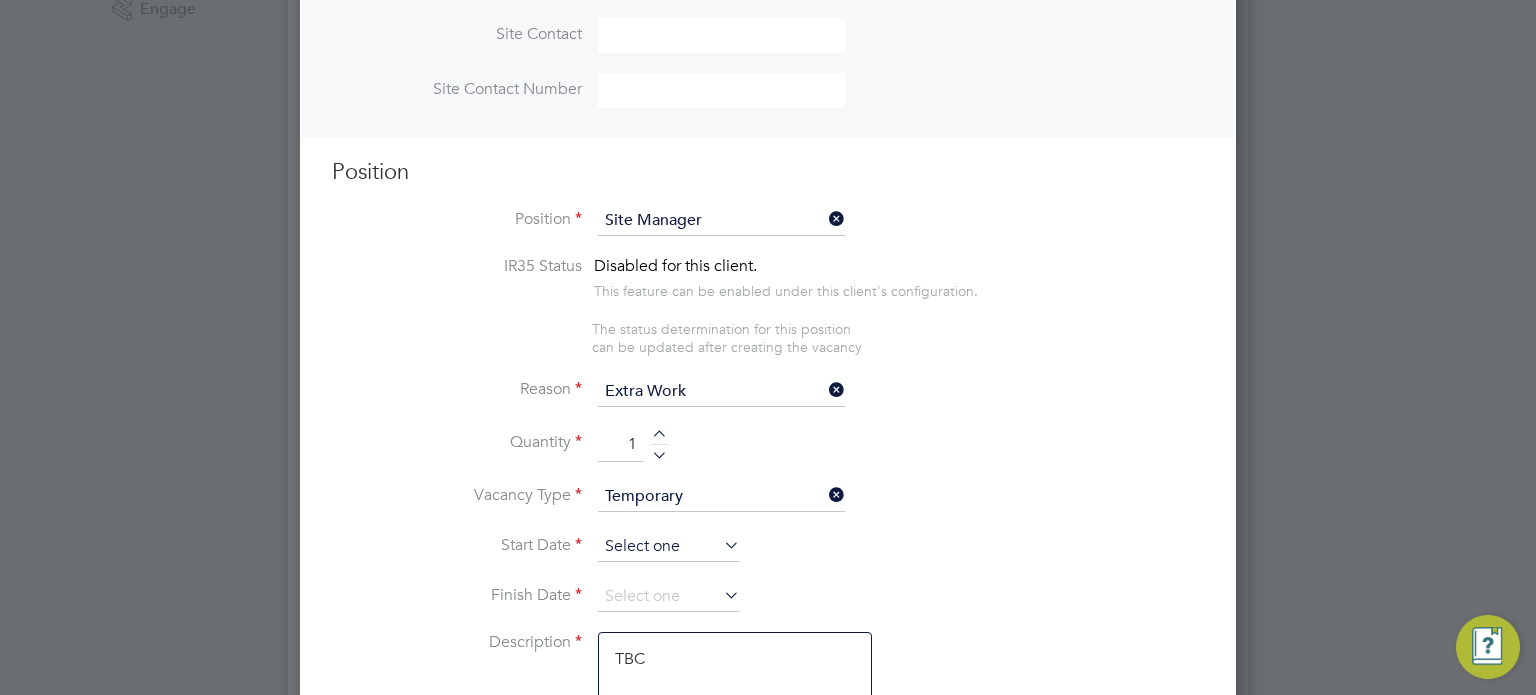 click at bounding box center (669, 547) 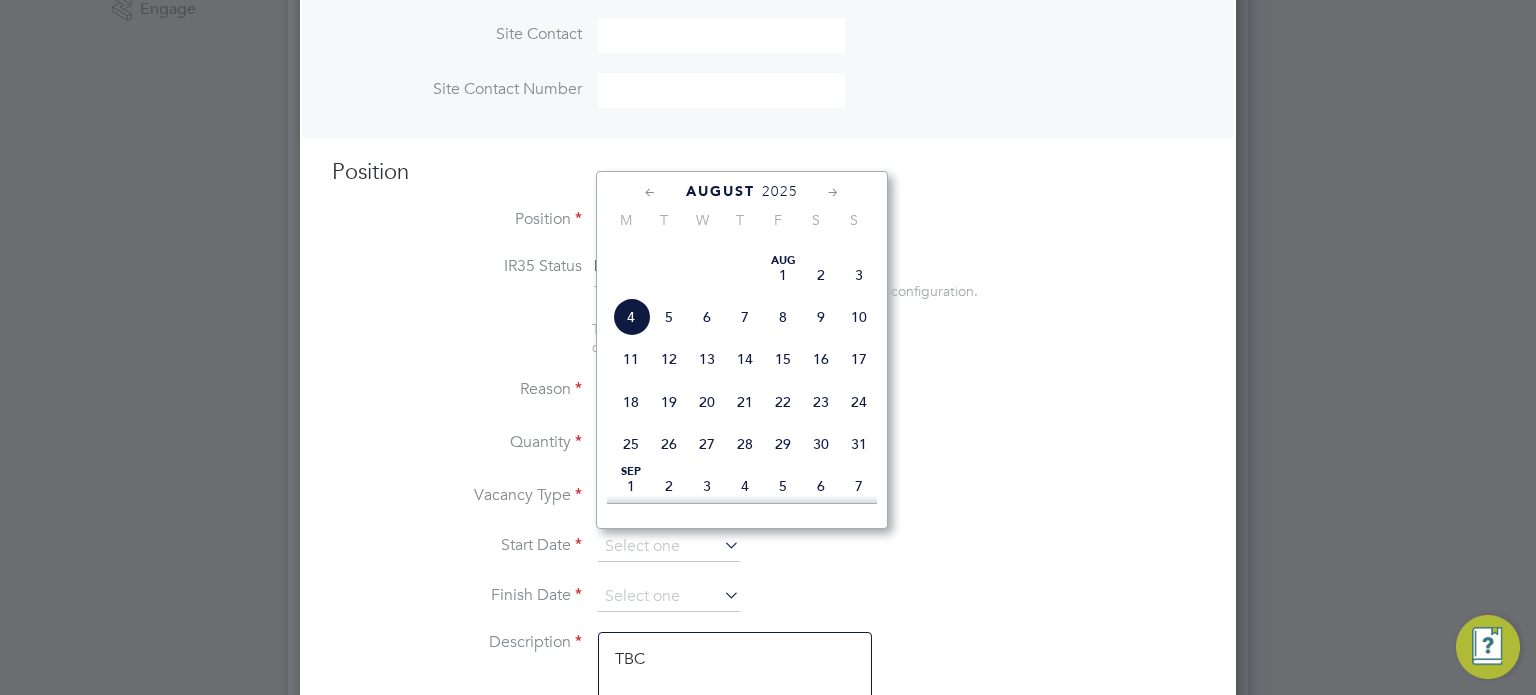 click on "4" 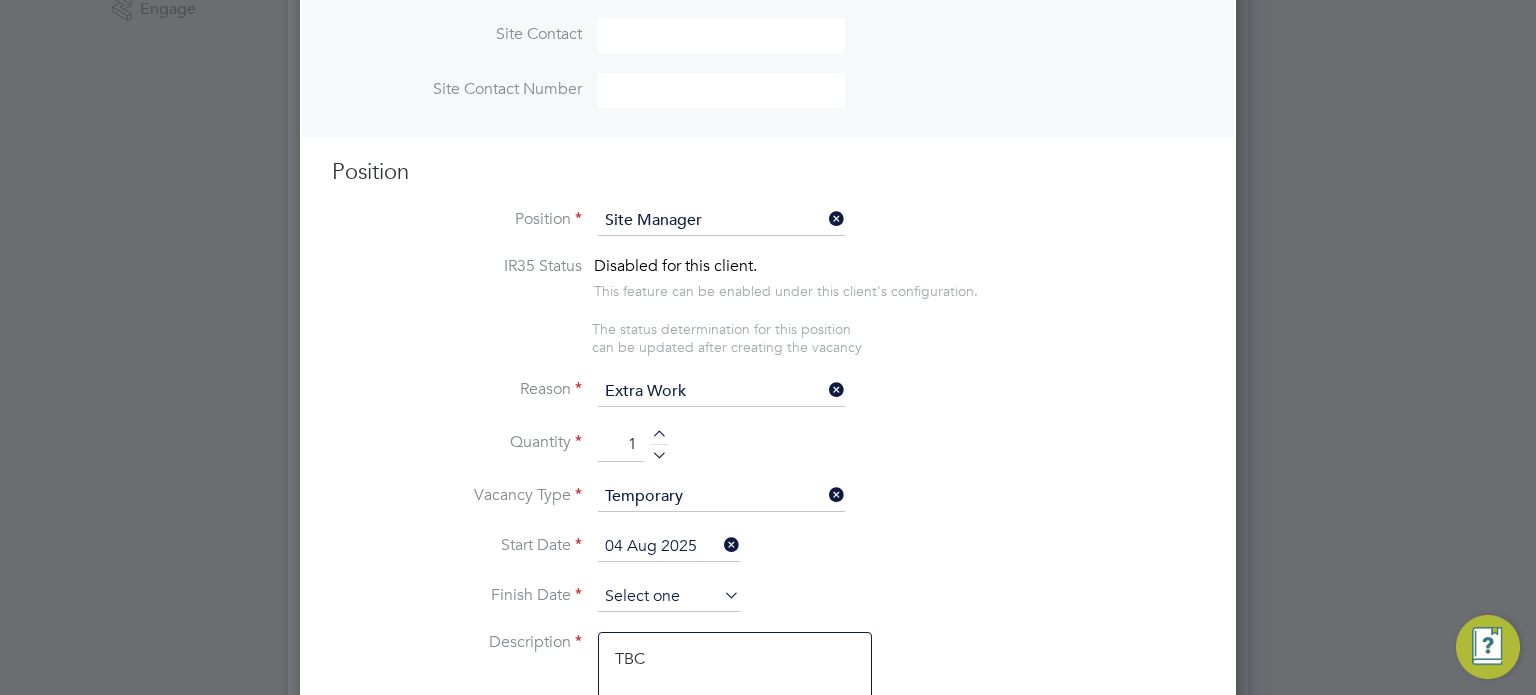 click at bounding box center (669, 597) 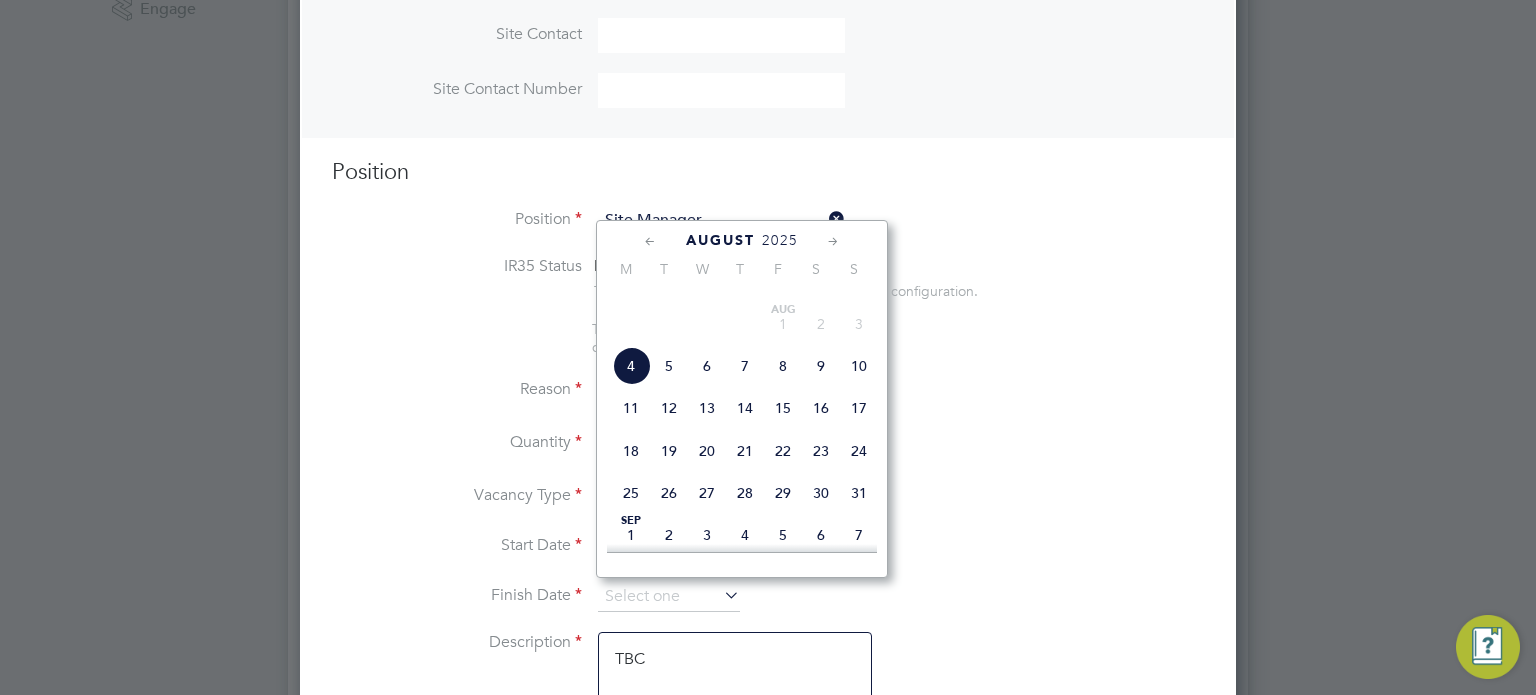 click on "6" 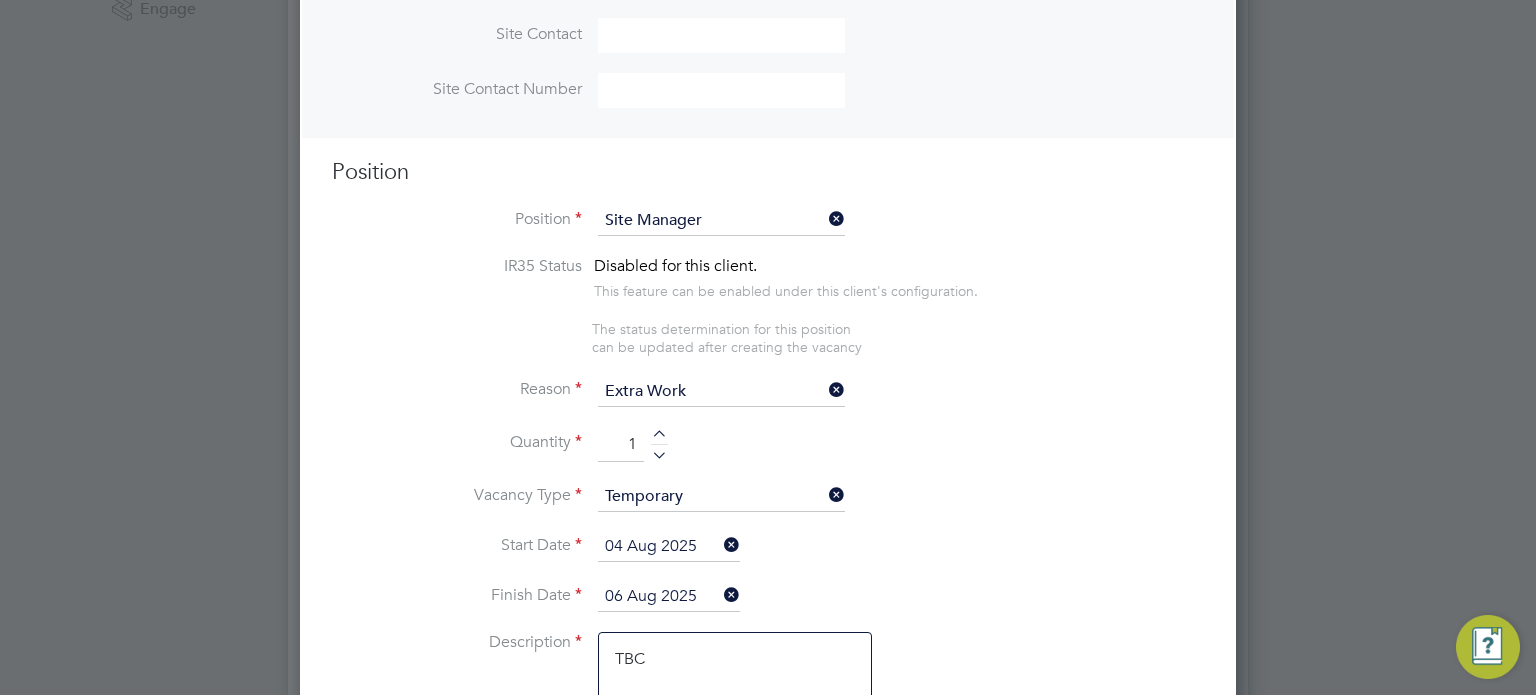 click on "Reason   Extra Work" at bounding box center [768, 402] 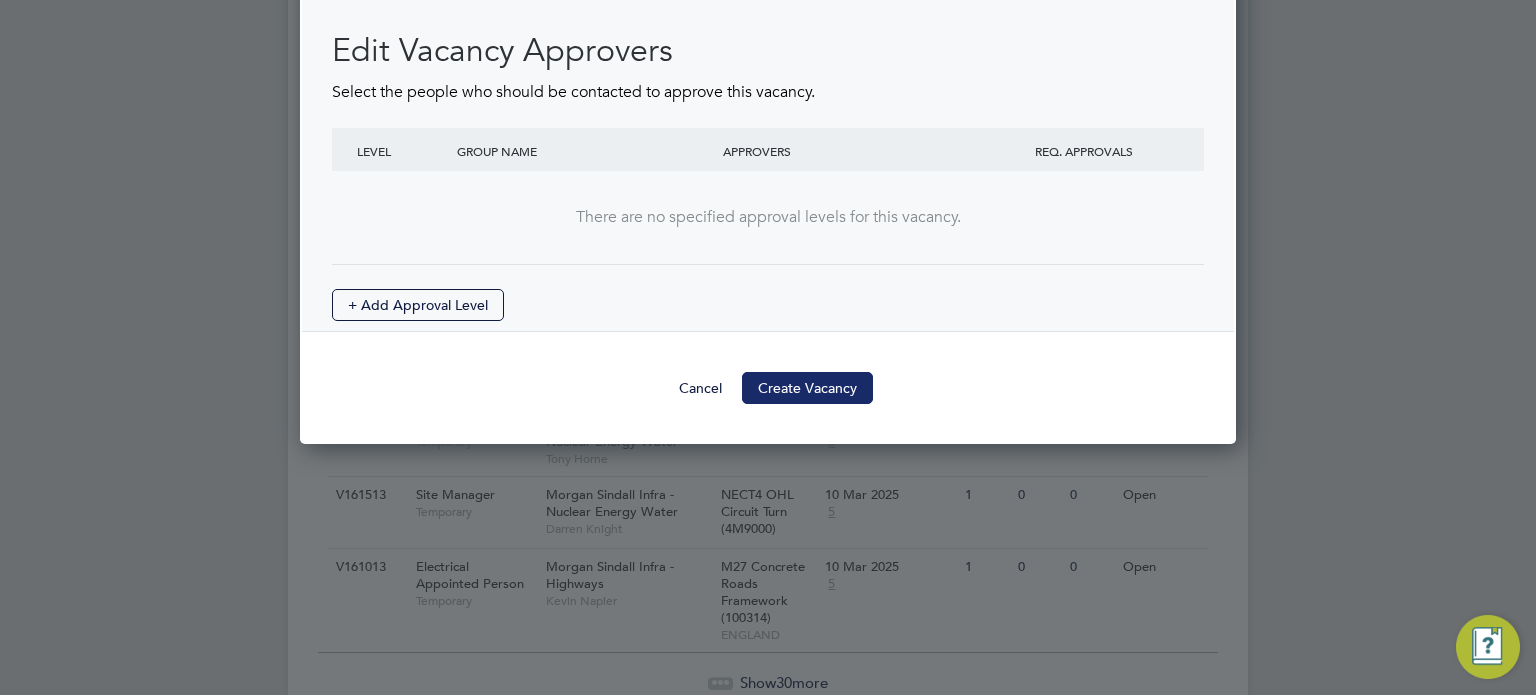 click on "Create Vacancy" at bounding box center [807, 388] 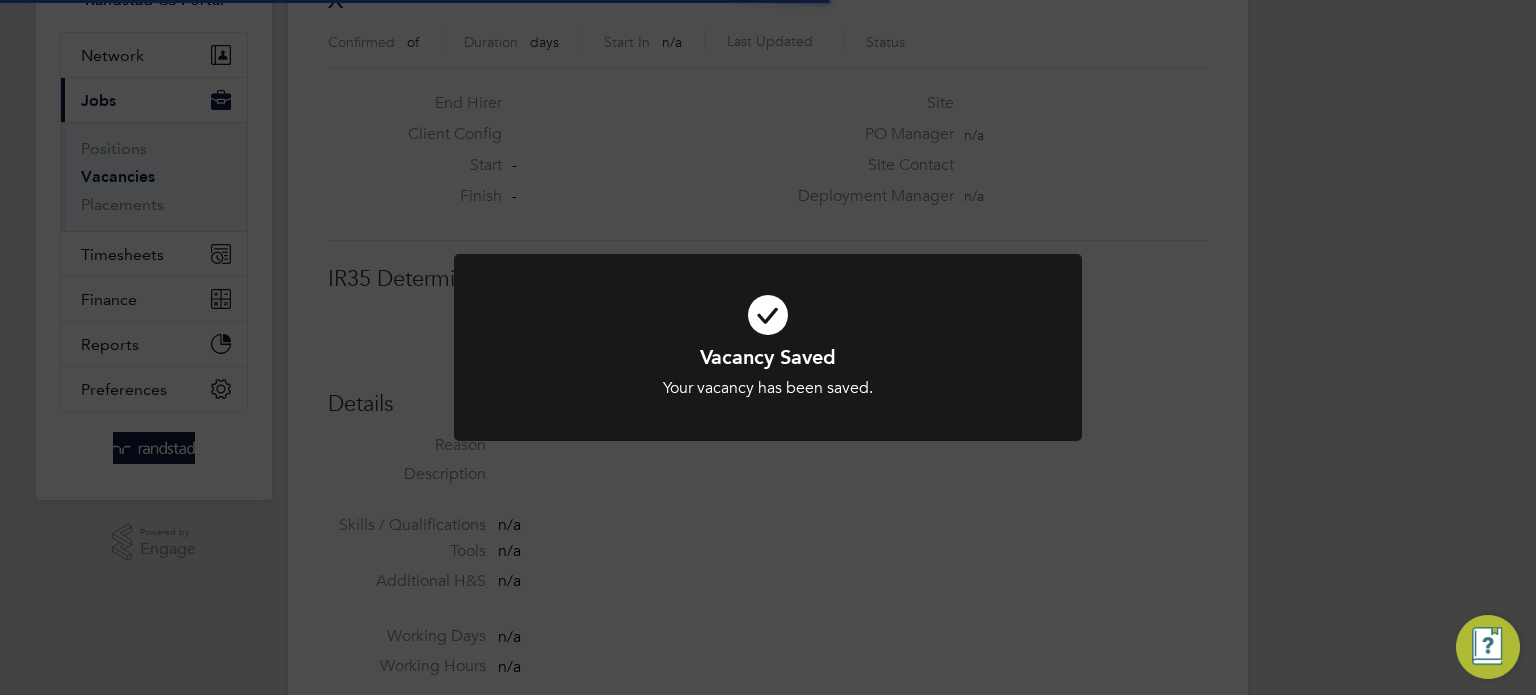 click on "Vacancy Saved Your vacancy has been saved. Cancel Okay" 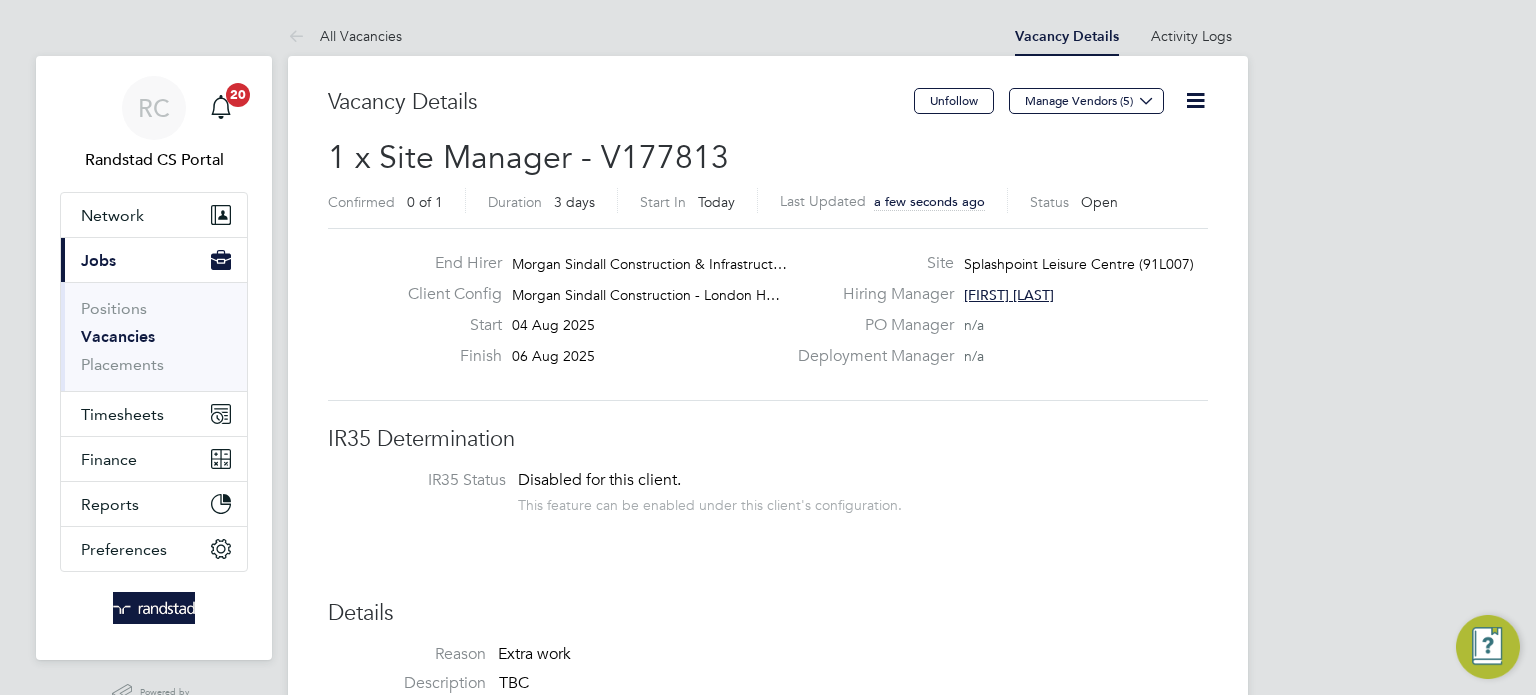 click on "Vacancies" at bounding box center (118, 336) 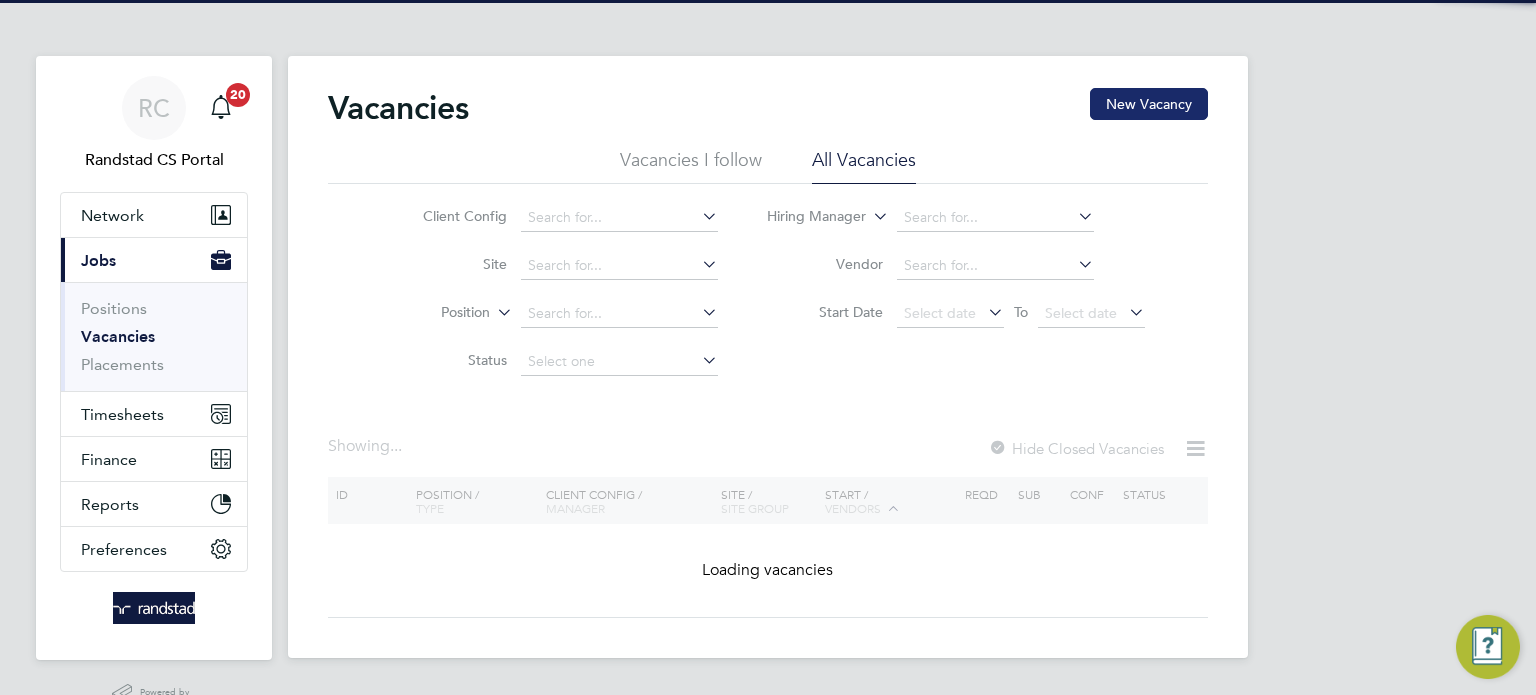 click on "New Vacancy" 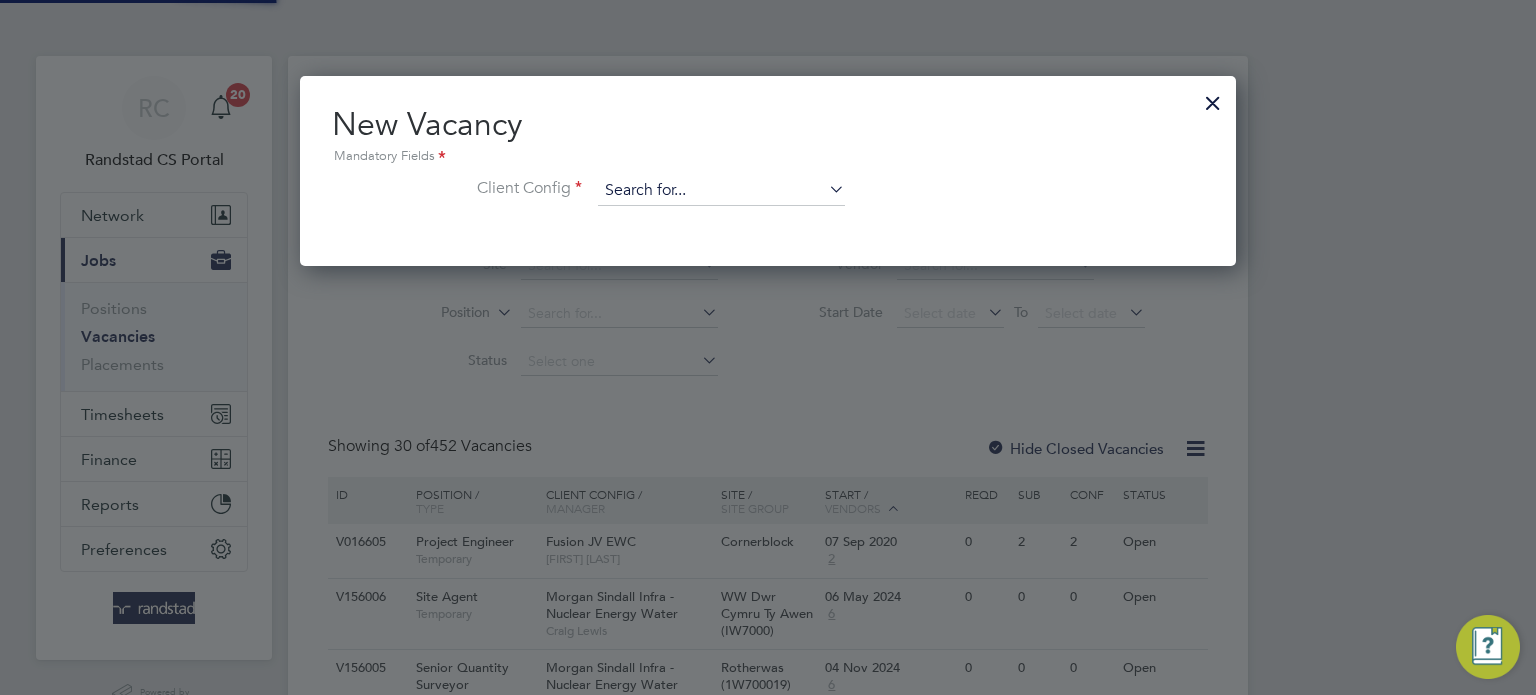 click at bounding box center (721, 191) 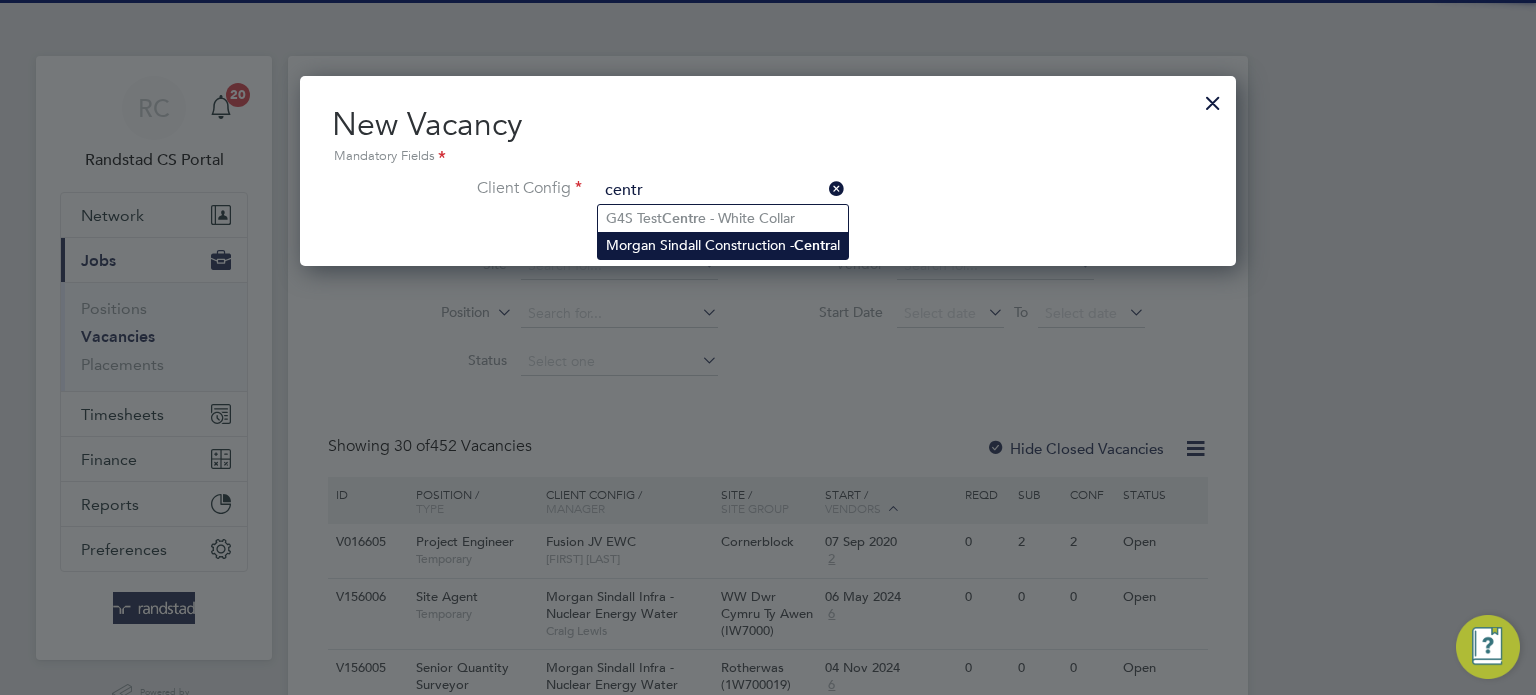 click on "Morgan Sindall Construction -  Centr al" 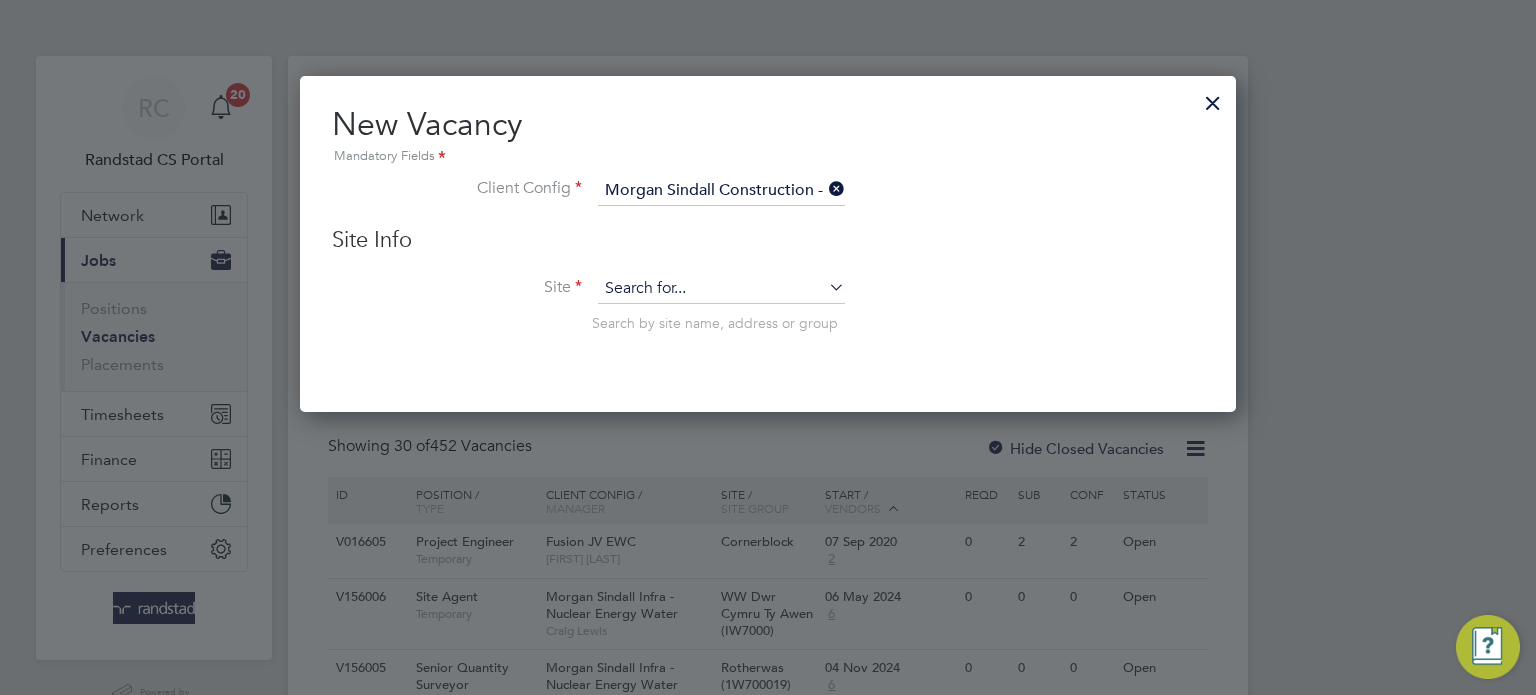 click at bounding box center [721, 289] 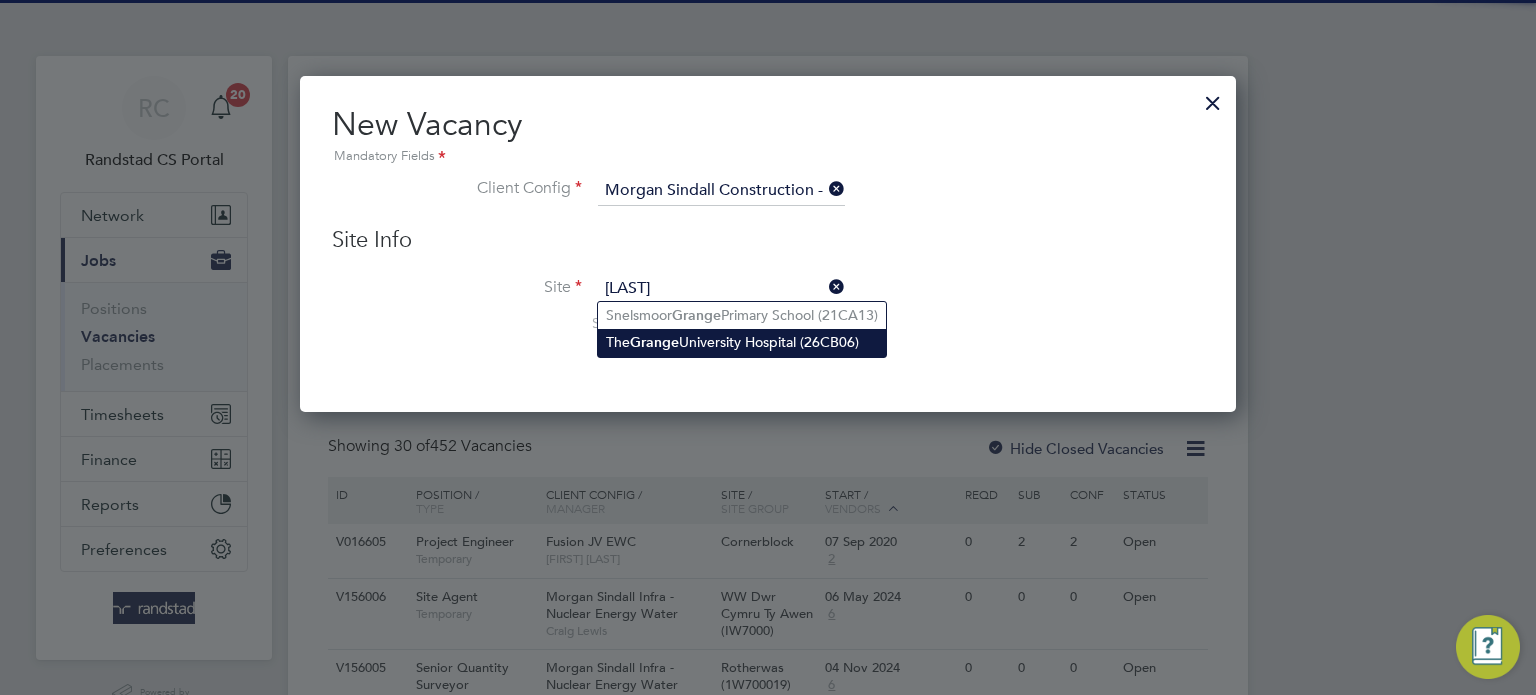 click on "The  Grange  University Hospital (26CB06)" 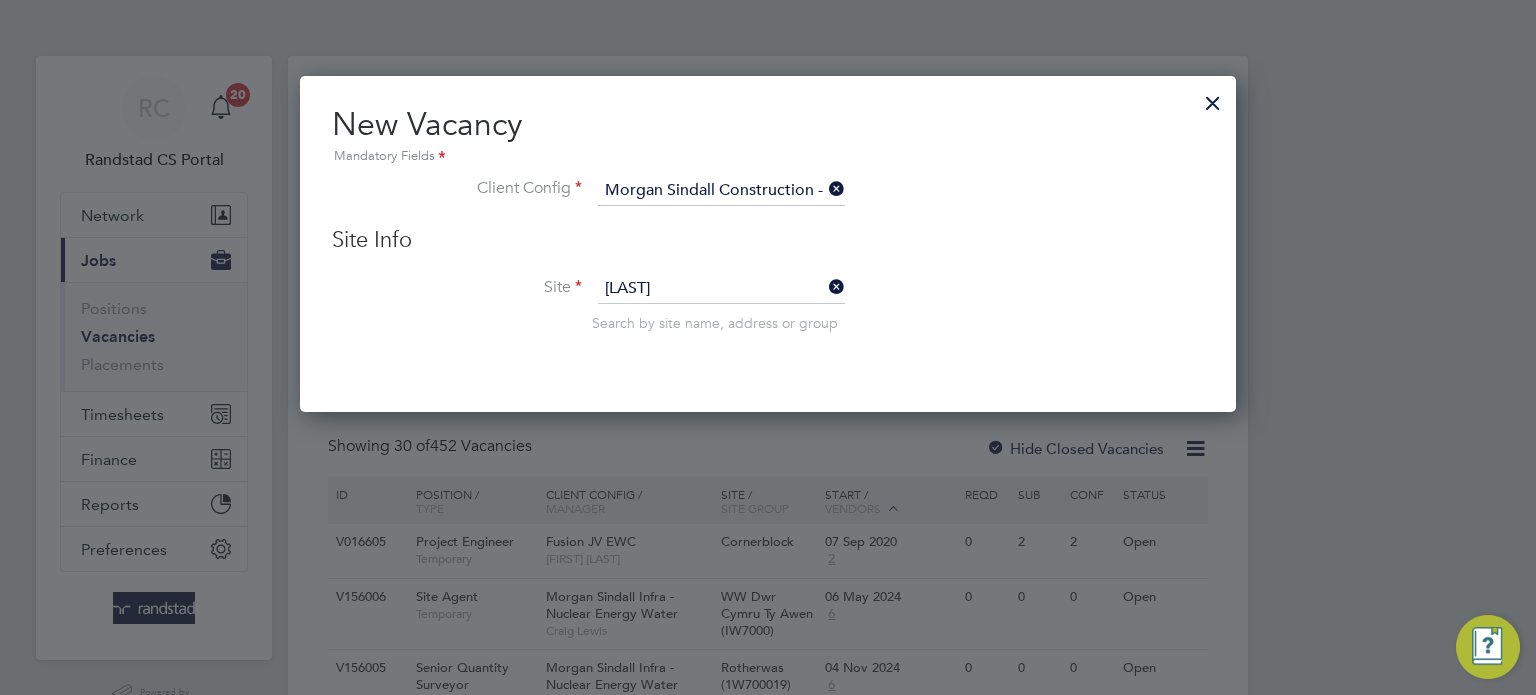 type on "The Grange University Hospital (26CB06)" 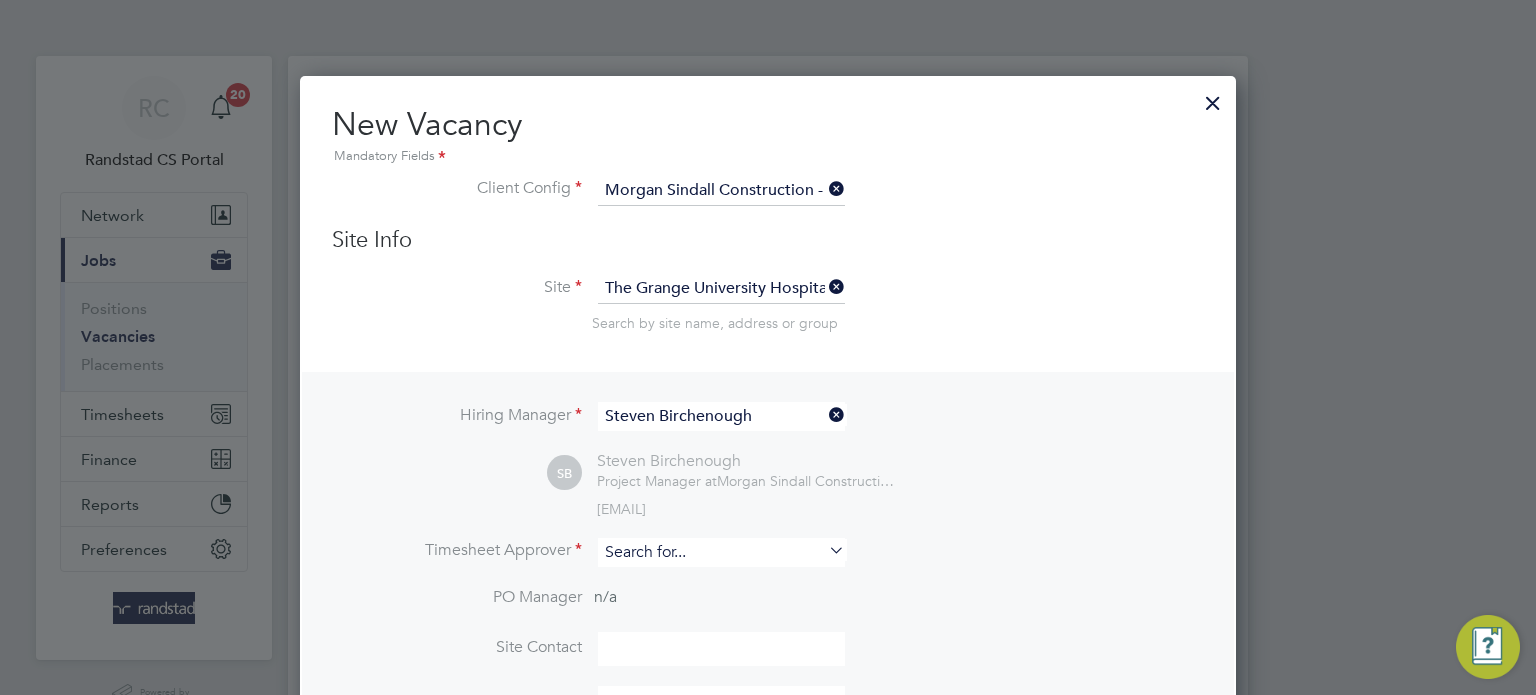 click at bounding box center [721, 552] 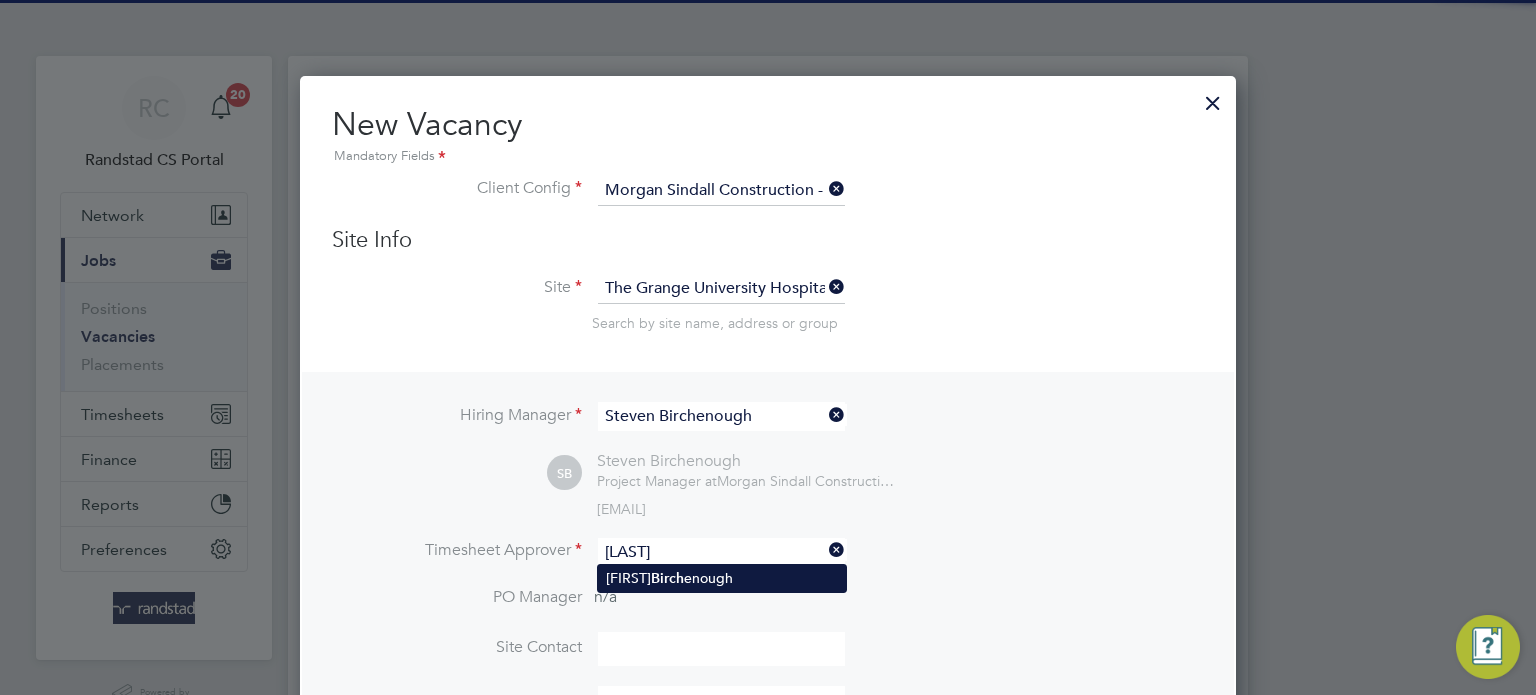 click on "Steven  Birch enough" 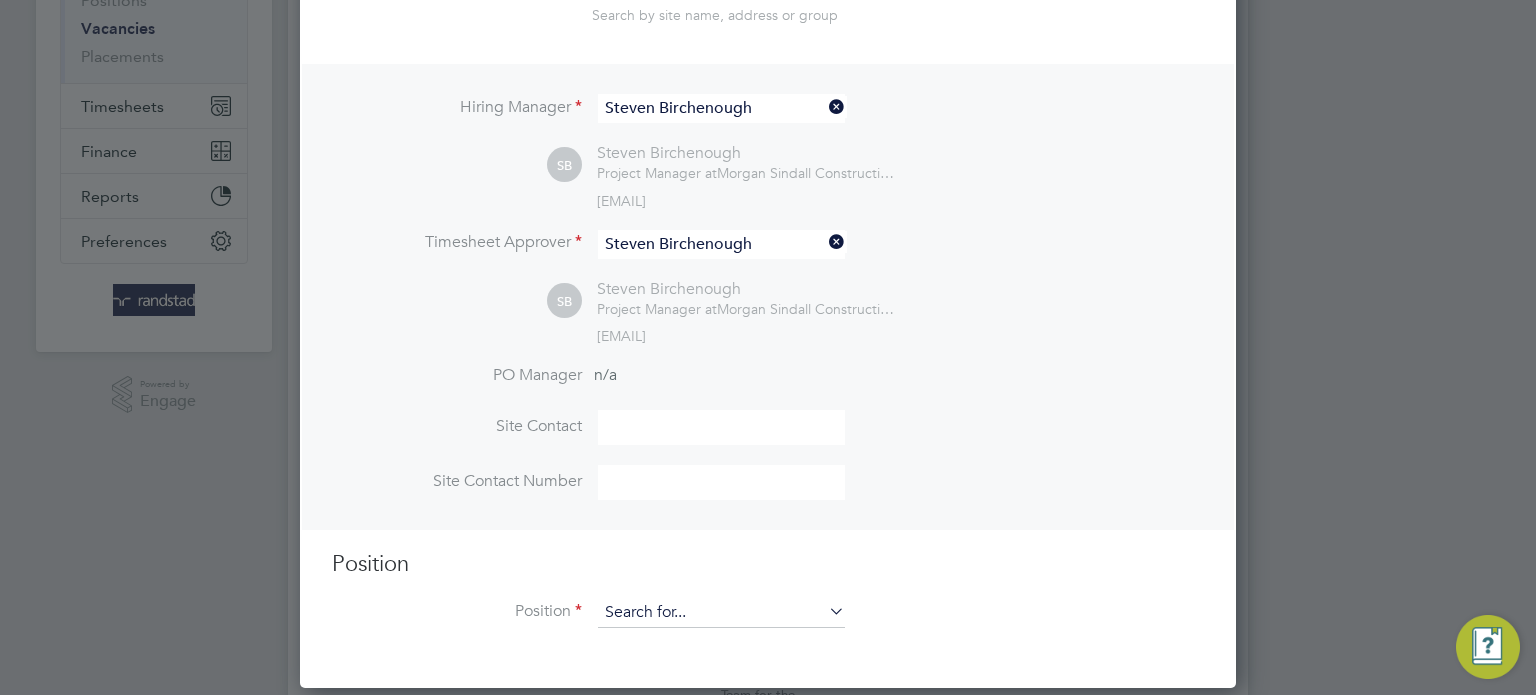 click at bounding box center [721, 613] 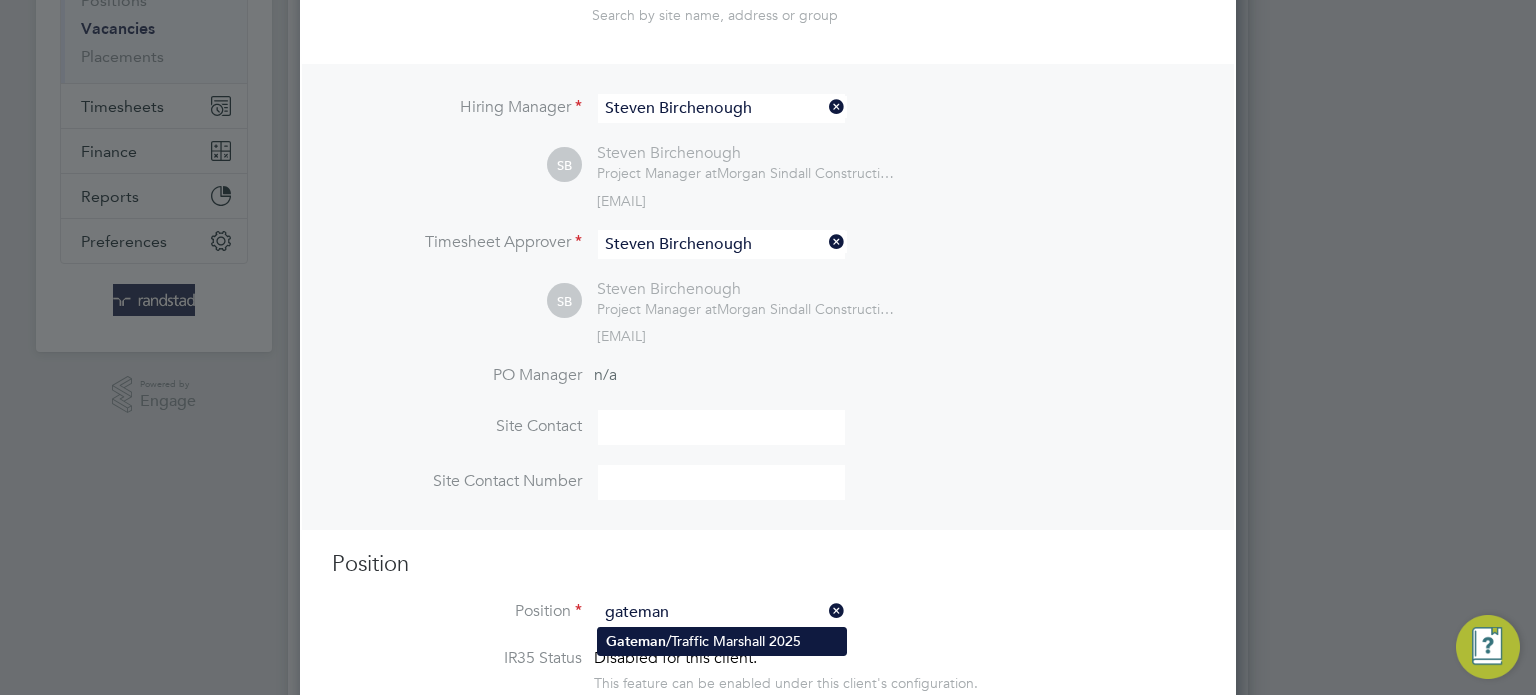 click on "Gateman /Traffic Marshall 2025" 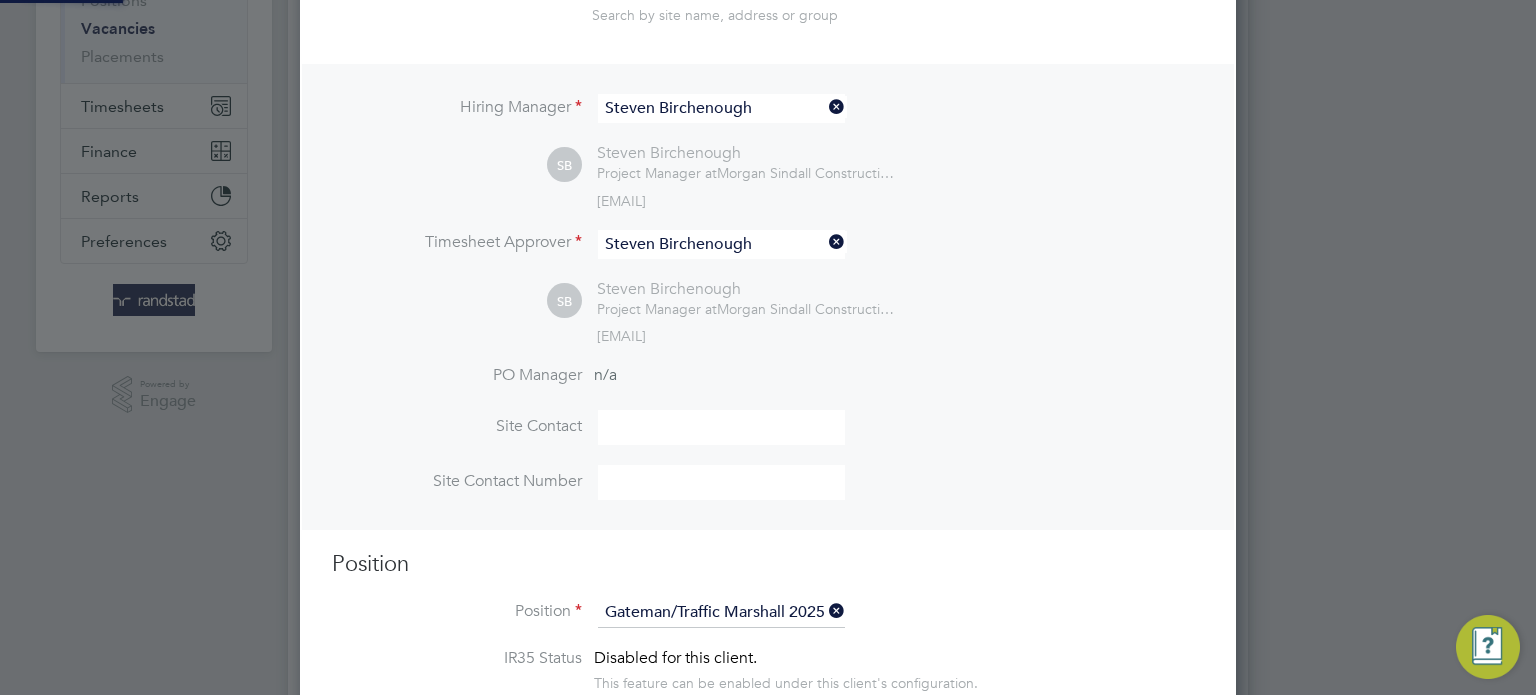 type on "Duties as general labourer, but will control access to site and sign vehicles in and out and accept and sign for deliveries.
Must be able to work safely, guide vehicles off and on site. Ensure the safety of site personnel and the public whilst vehicles are moving. Good communication skills
PREFERRED QUALIFICATIONS
Manual handling
Driving license
CPCS Vehicle Banking Card" 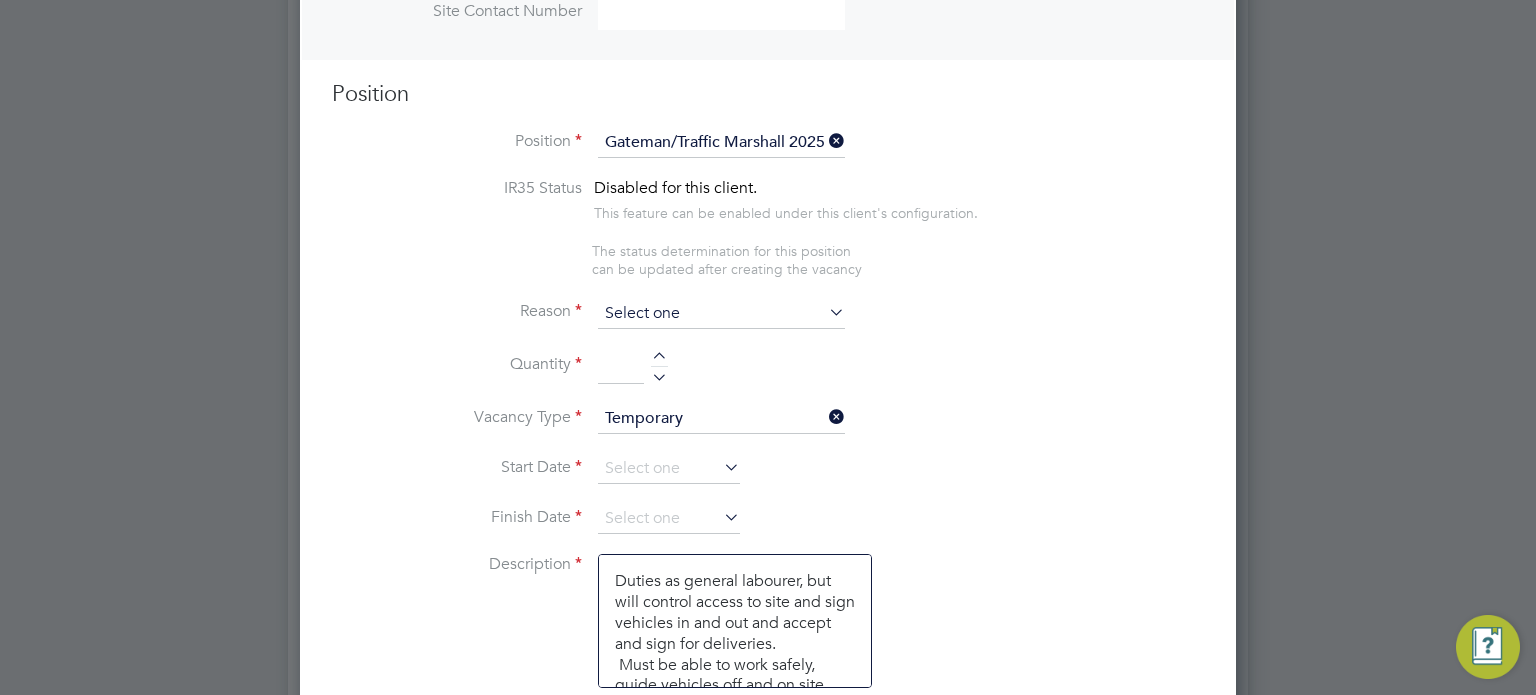 click at bounding box center (721, 314) 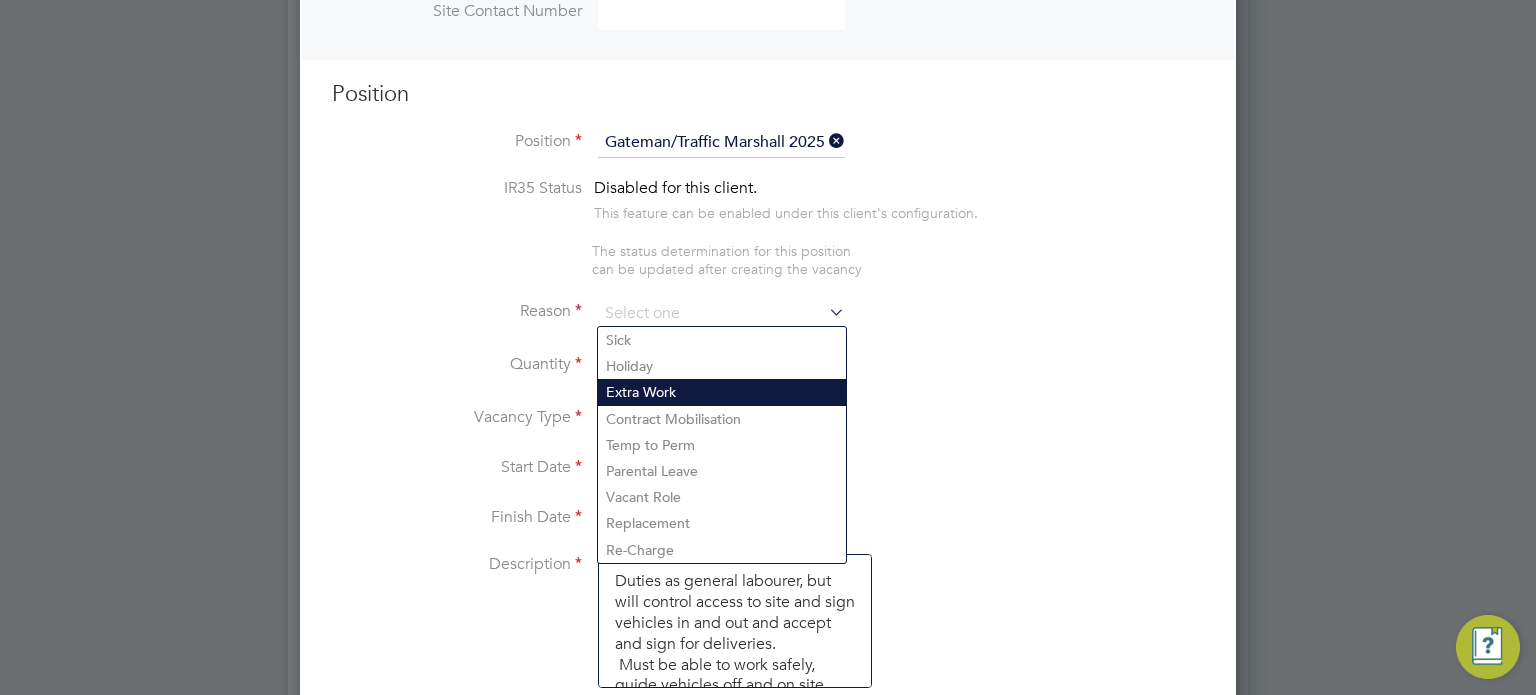 click on "Extra Work" 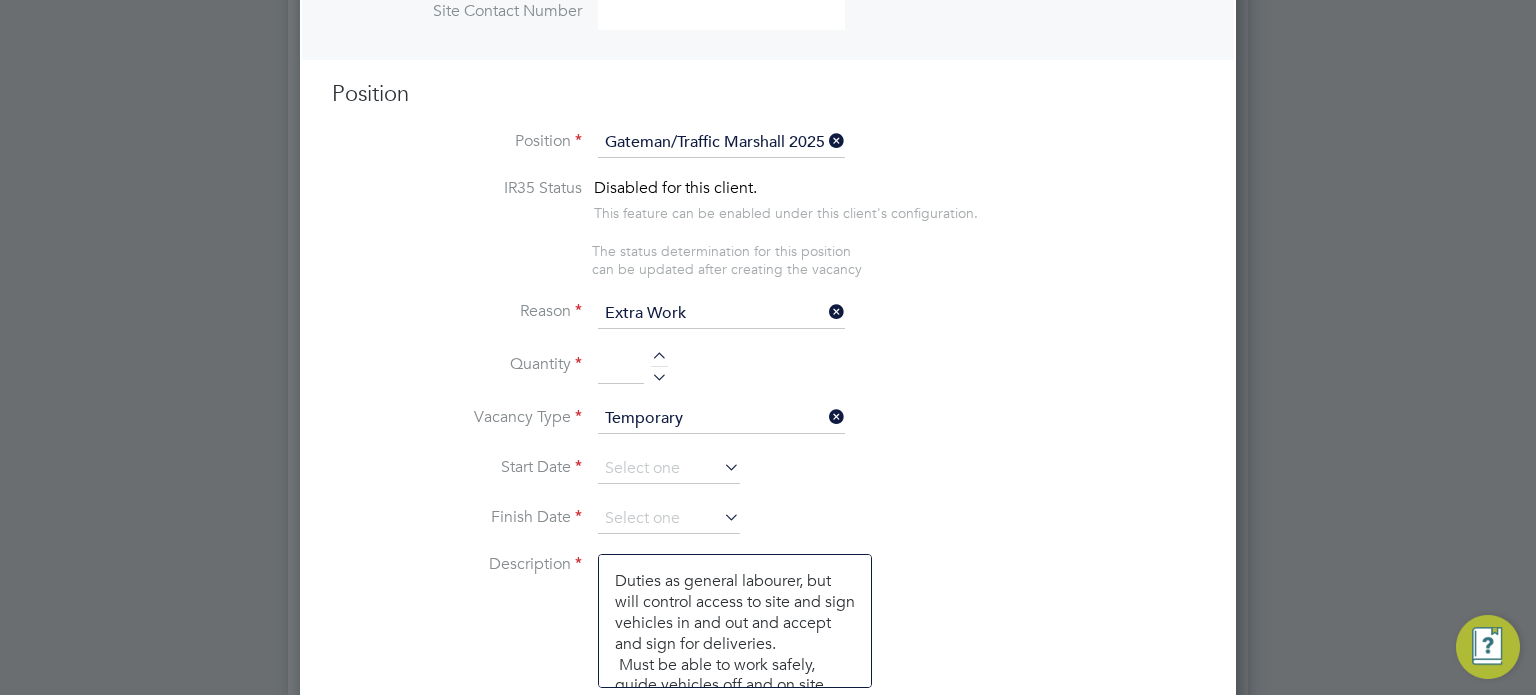 click at bounding box center [659, 374] 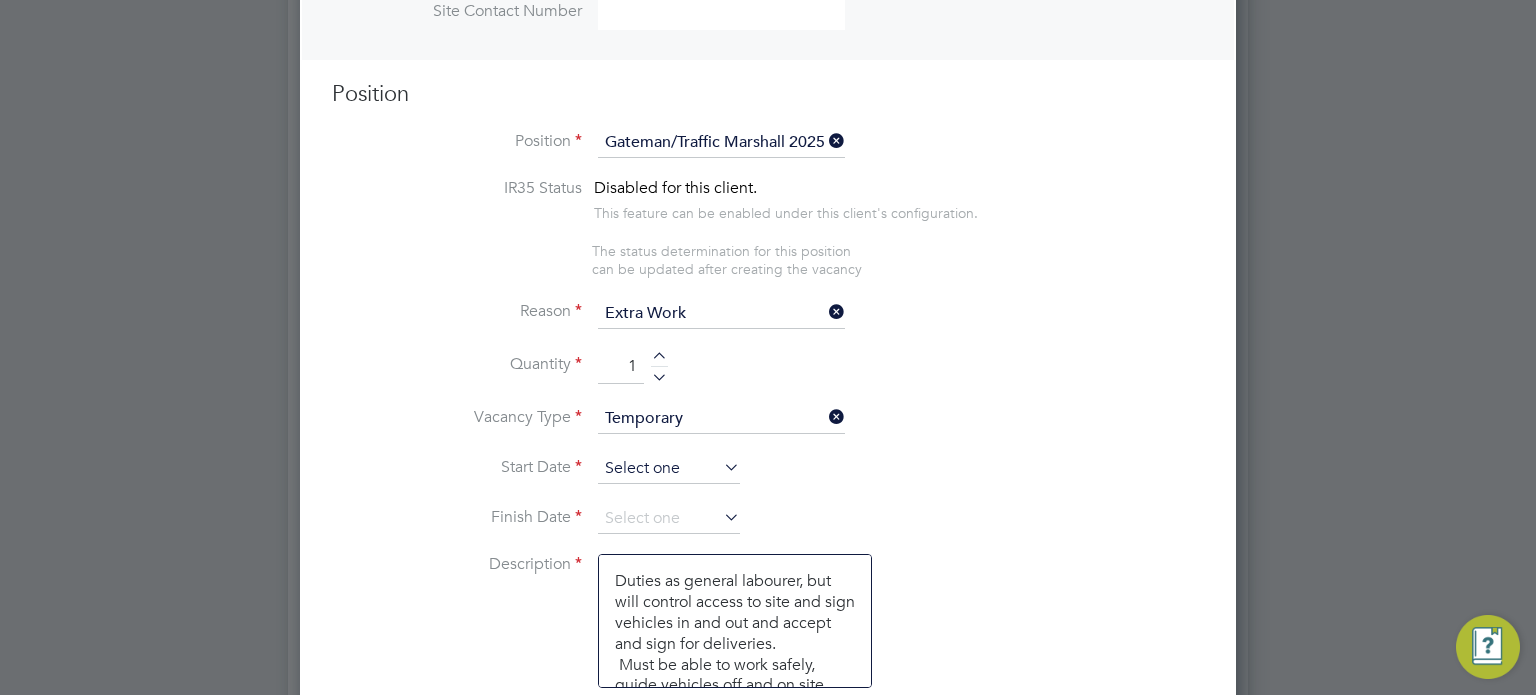click at bounding box center (669, 469) 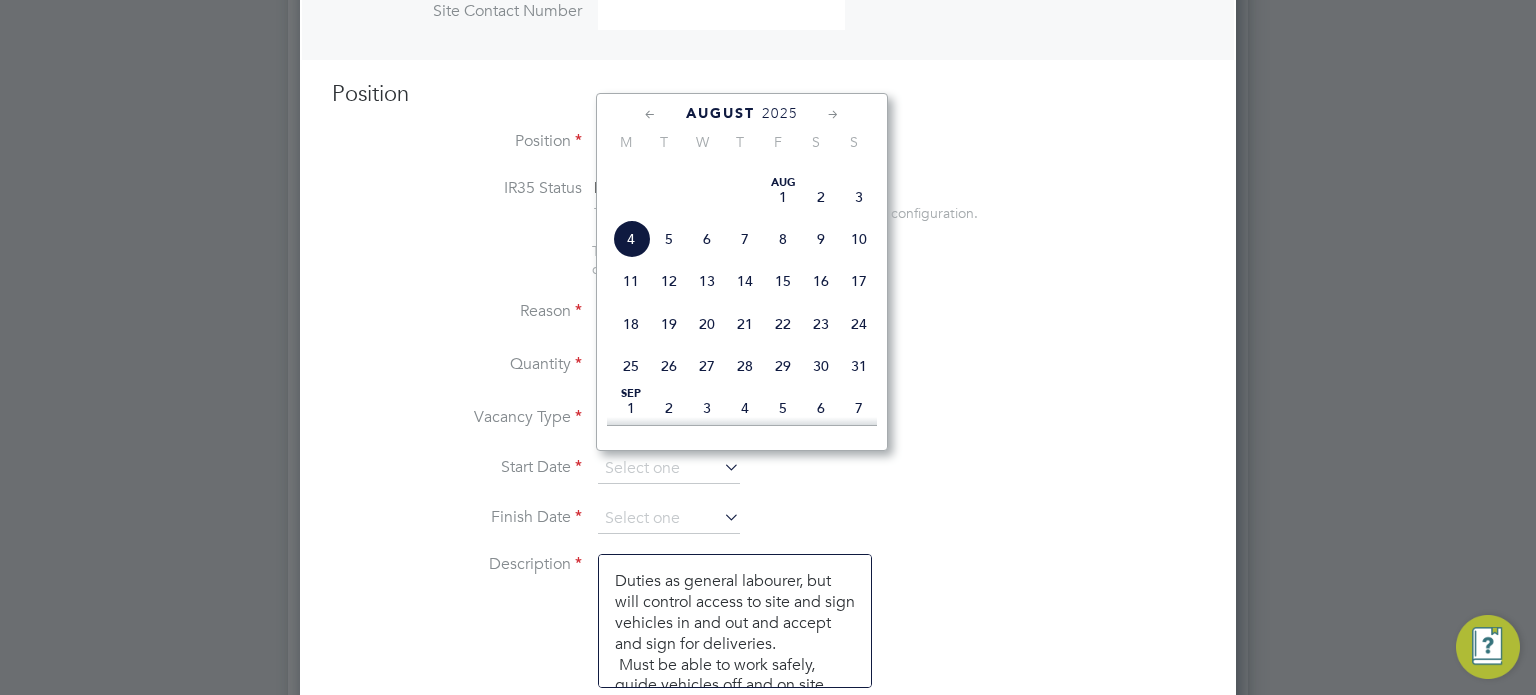 click on "4" 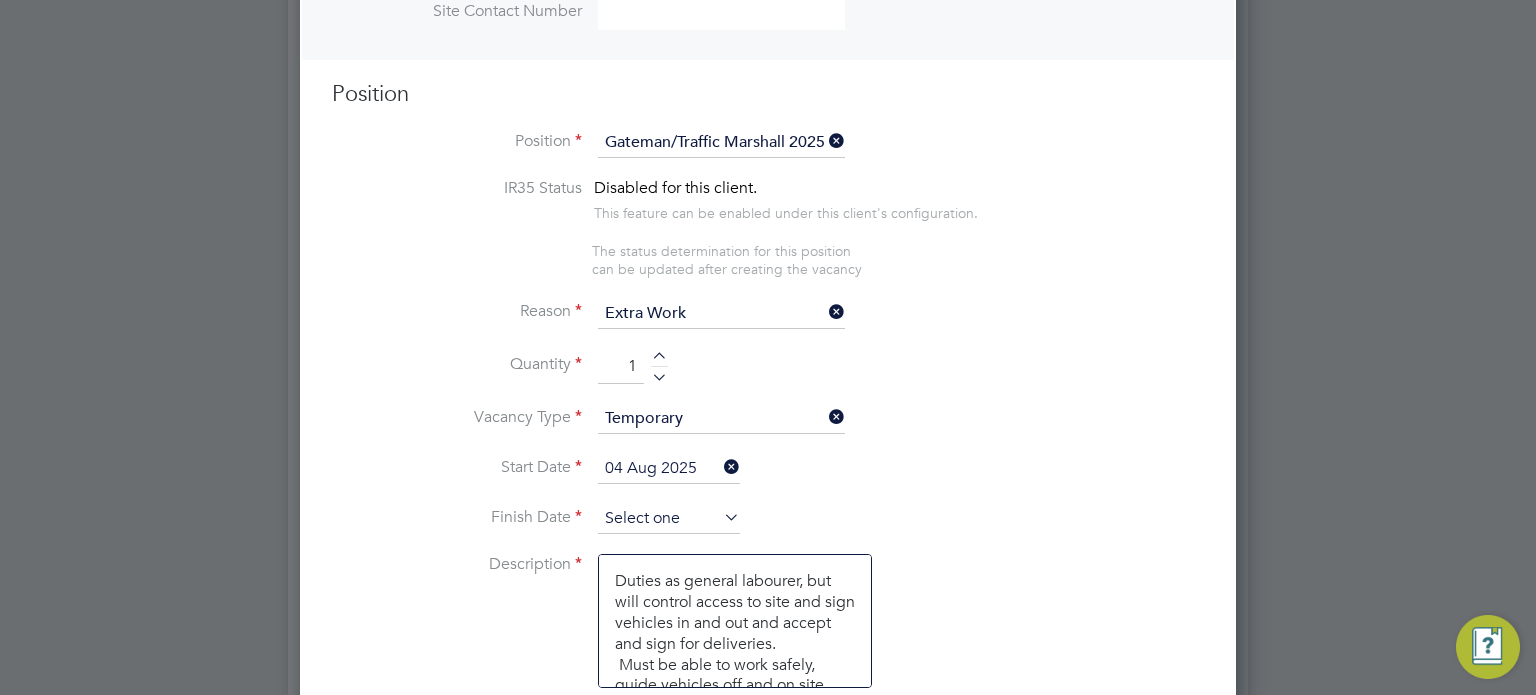 click at bounding box center (669, 519) 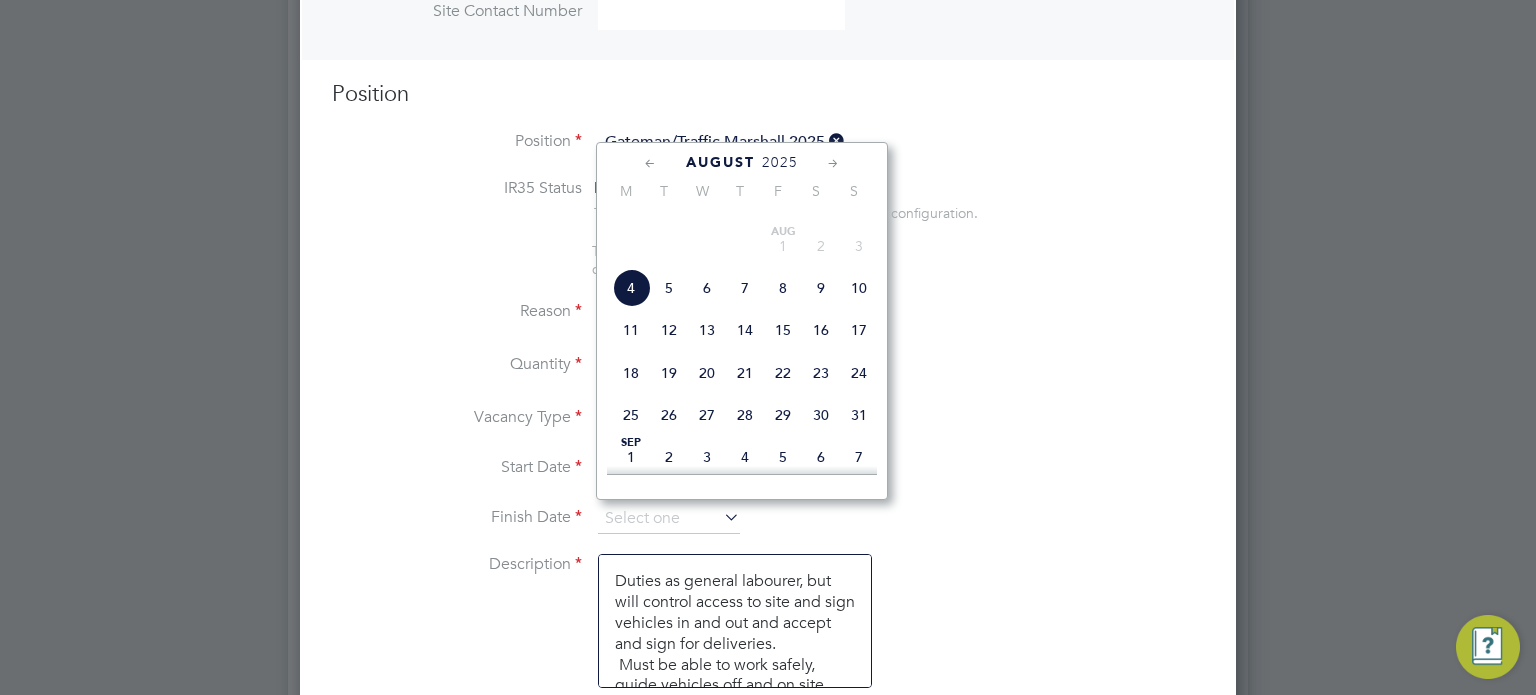 click on "29" 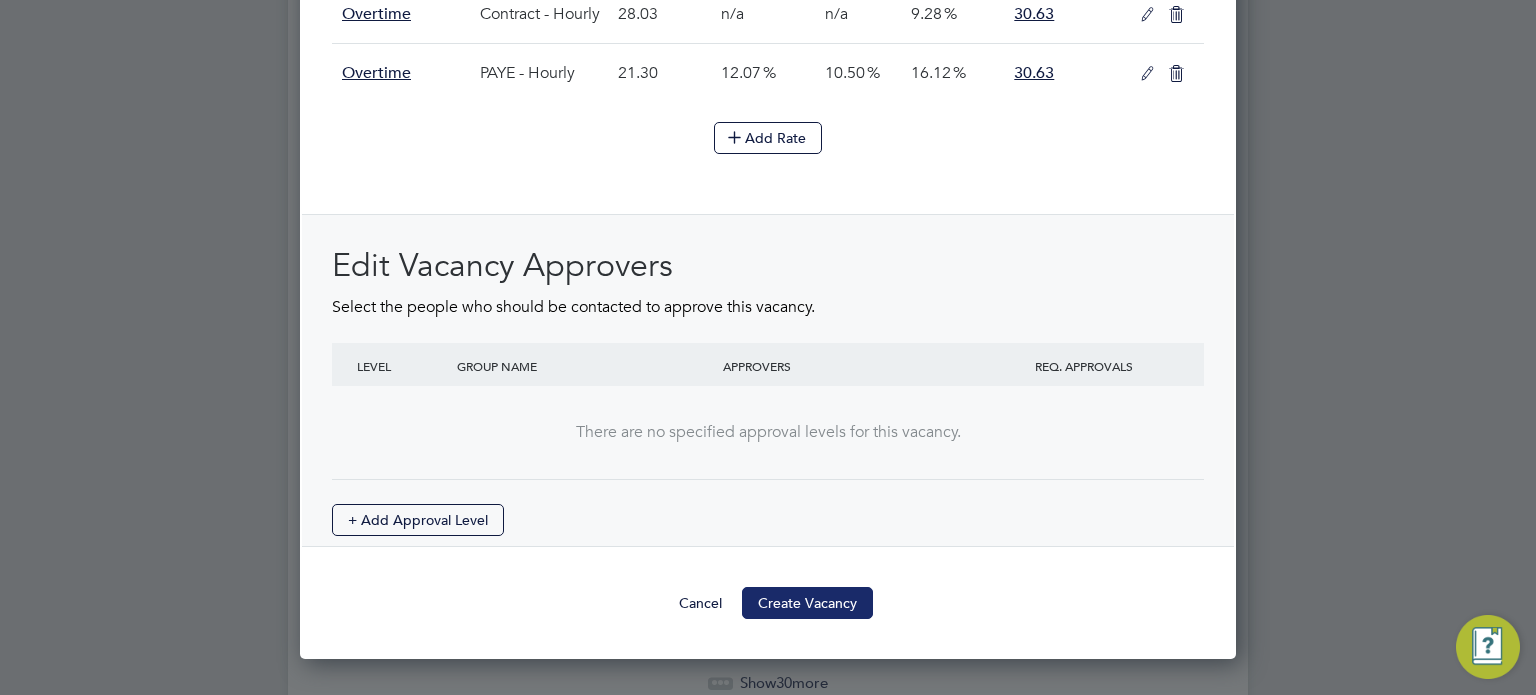 click on "Create Vacancy" at bounding box center (807, 603) 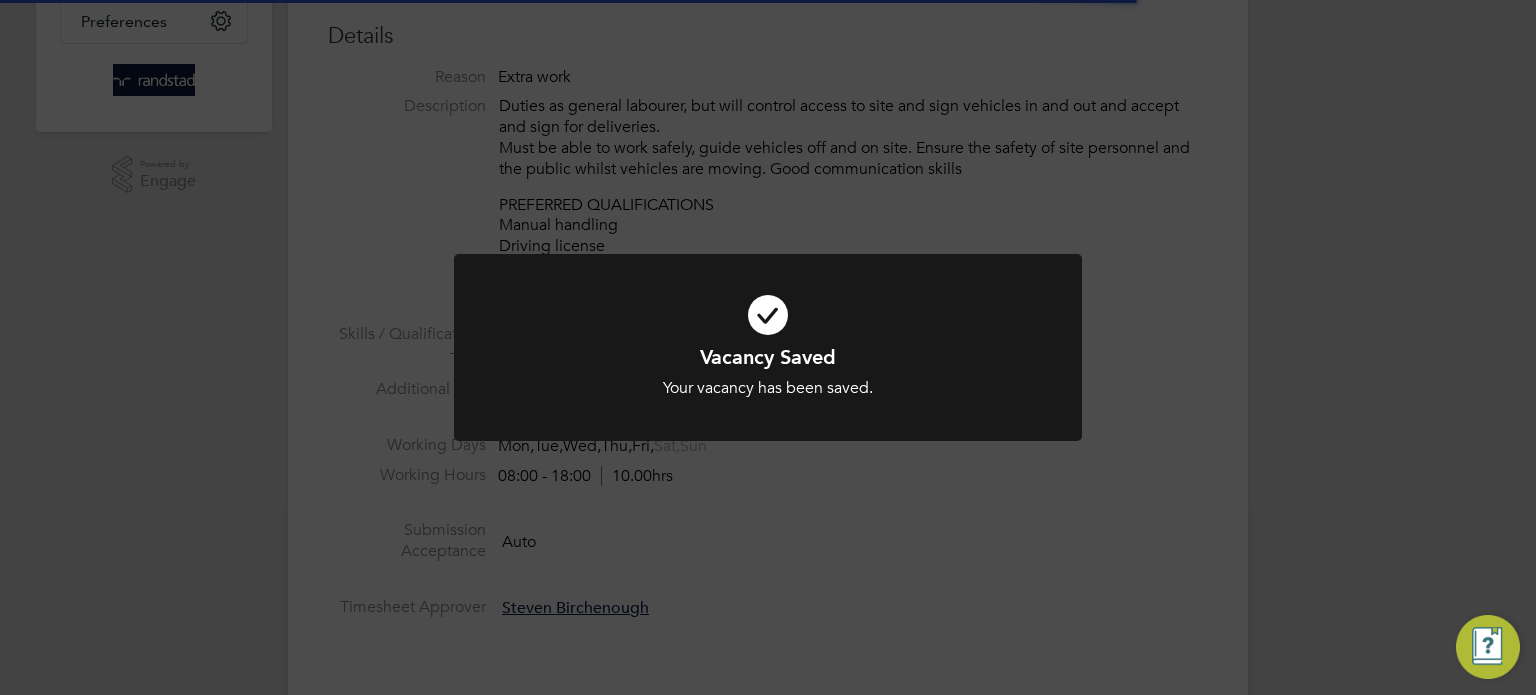 click on "Vacancy Saved Your vacancy has been saved. Cancel Okay" 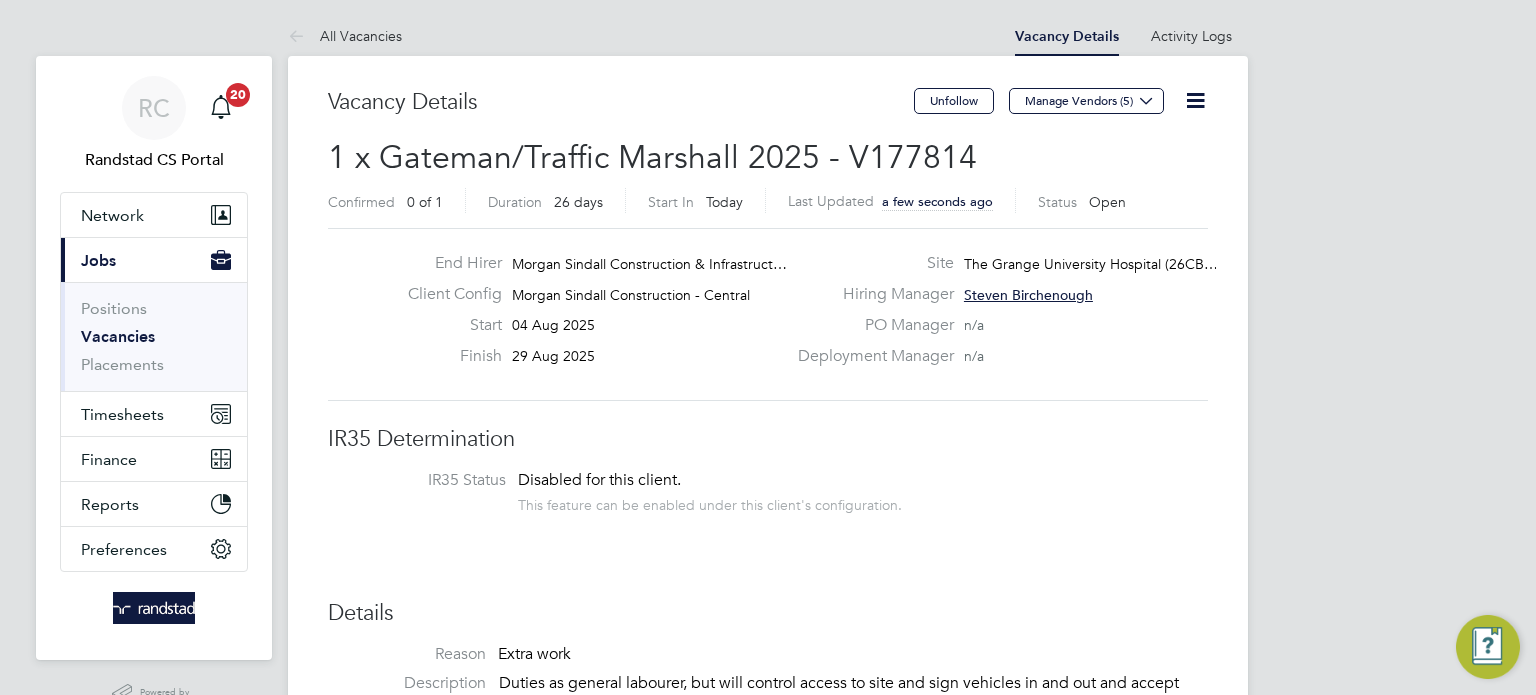 click on "Vacancies" at bounding box center (118, 336) 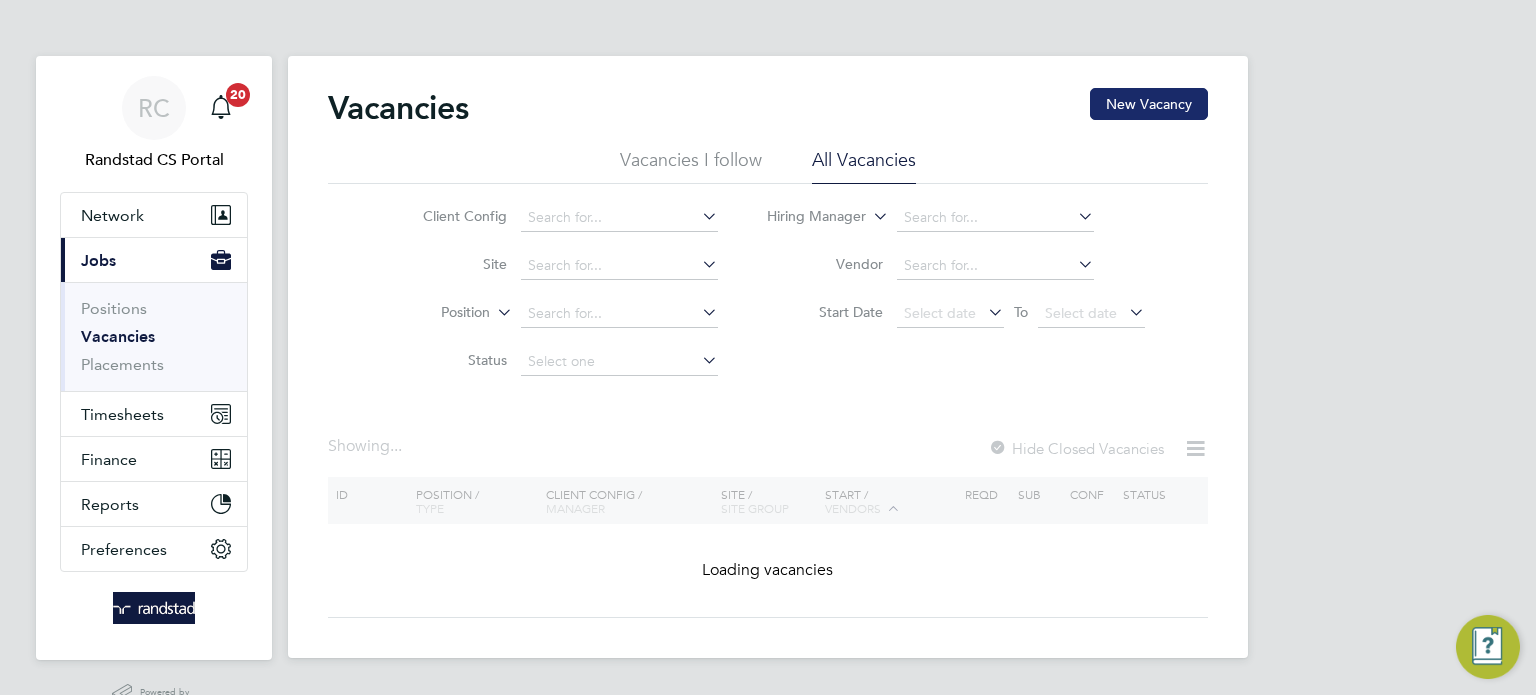 click on "New Vacancy" 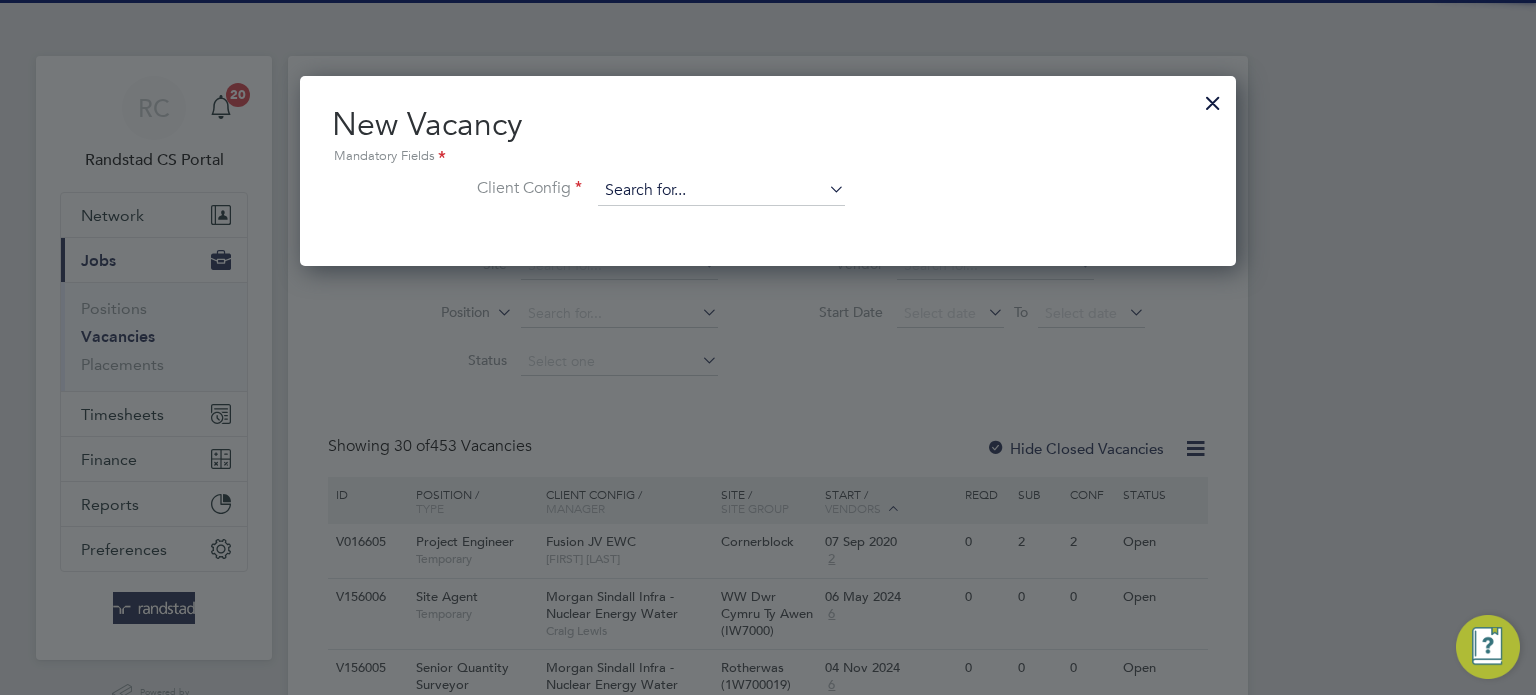 click at bounding box center (721, 191) 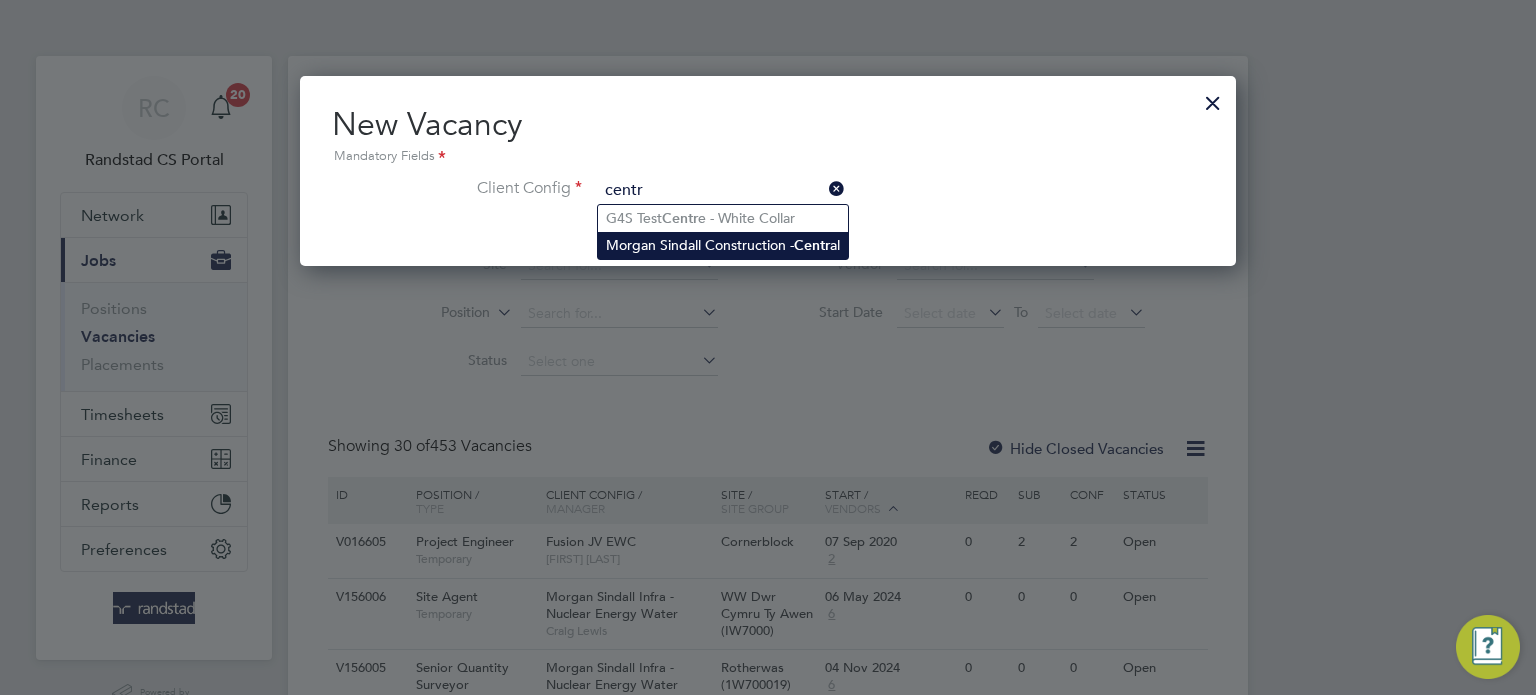 click on "Morgan Sindall Construction -  Centr al" 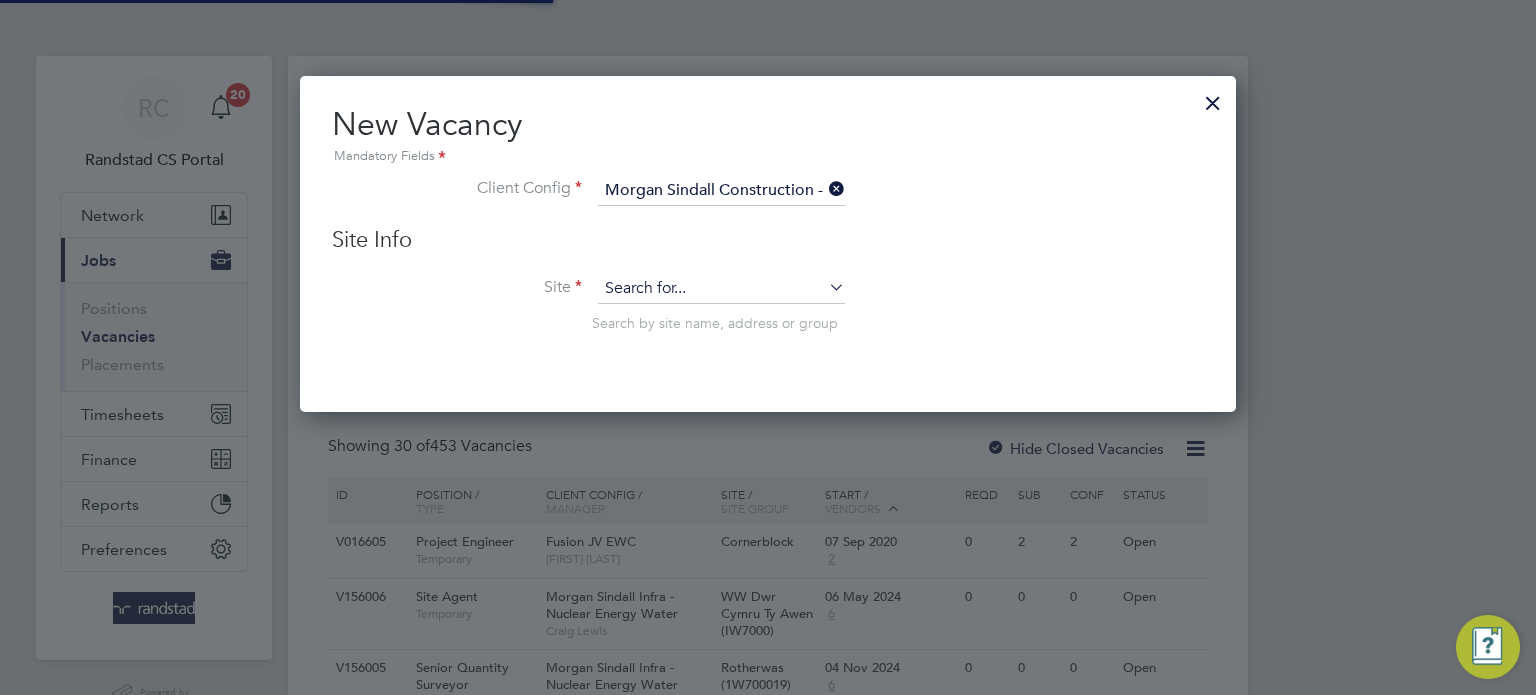 click at bounding box center (721, 289) 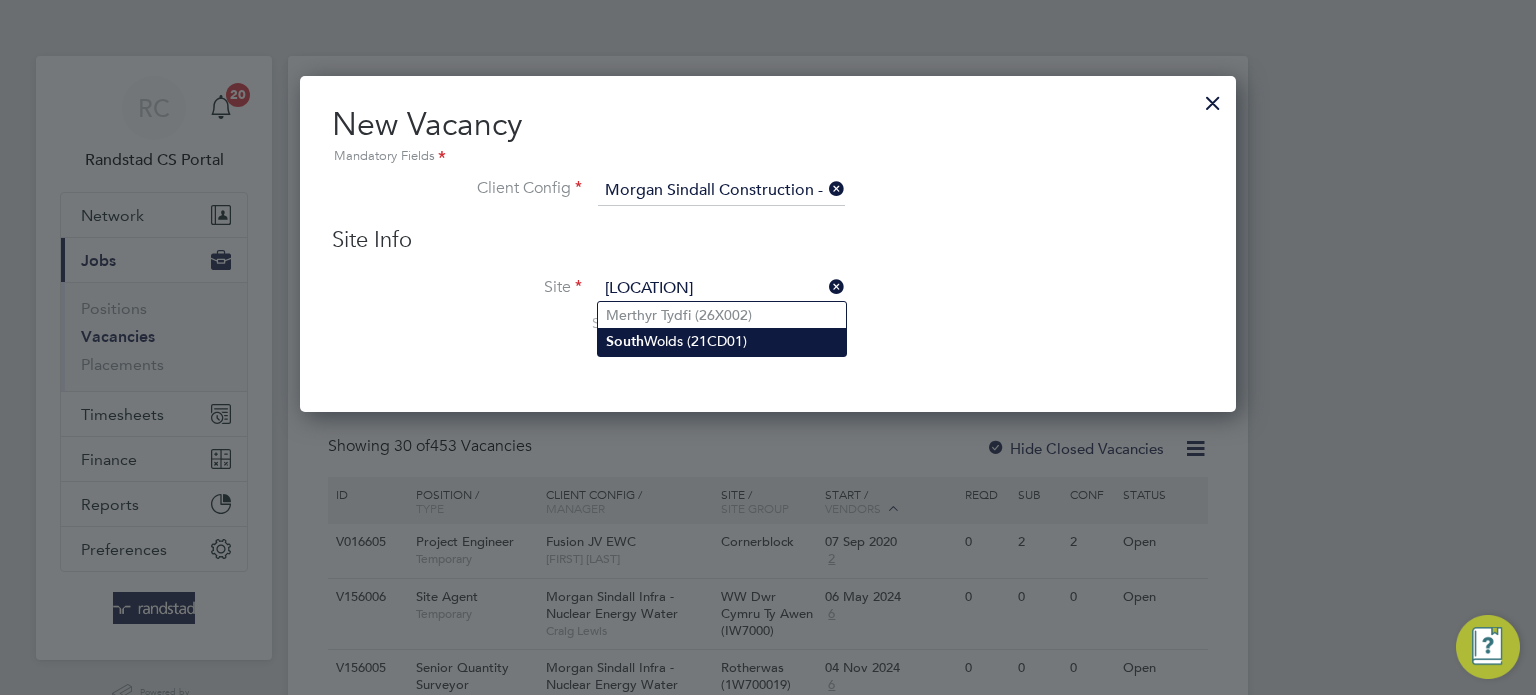 click on "South  Wolds (21CD01)" 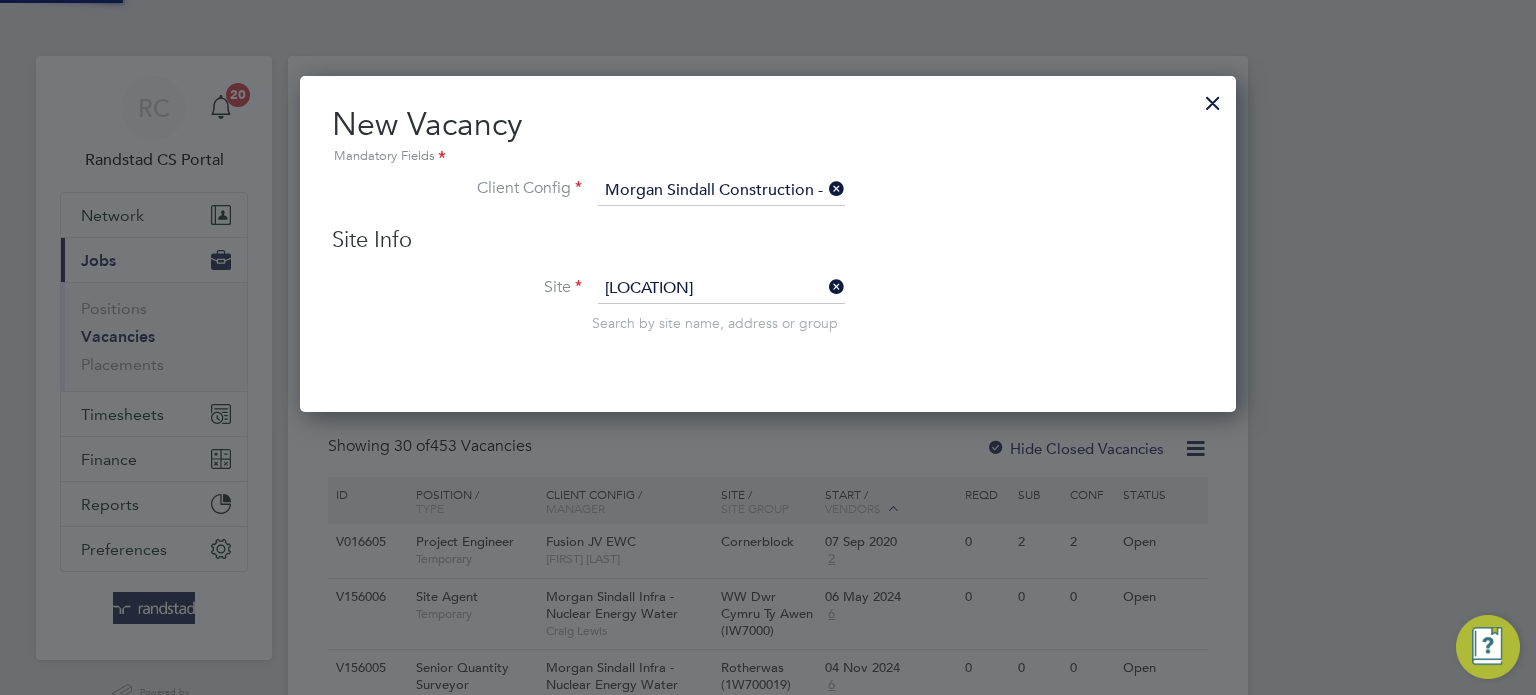 type on "South Wolds (21CD01)" 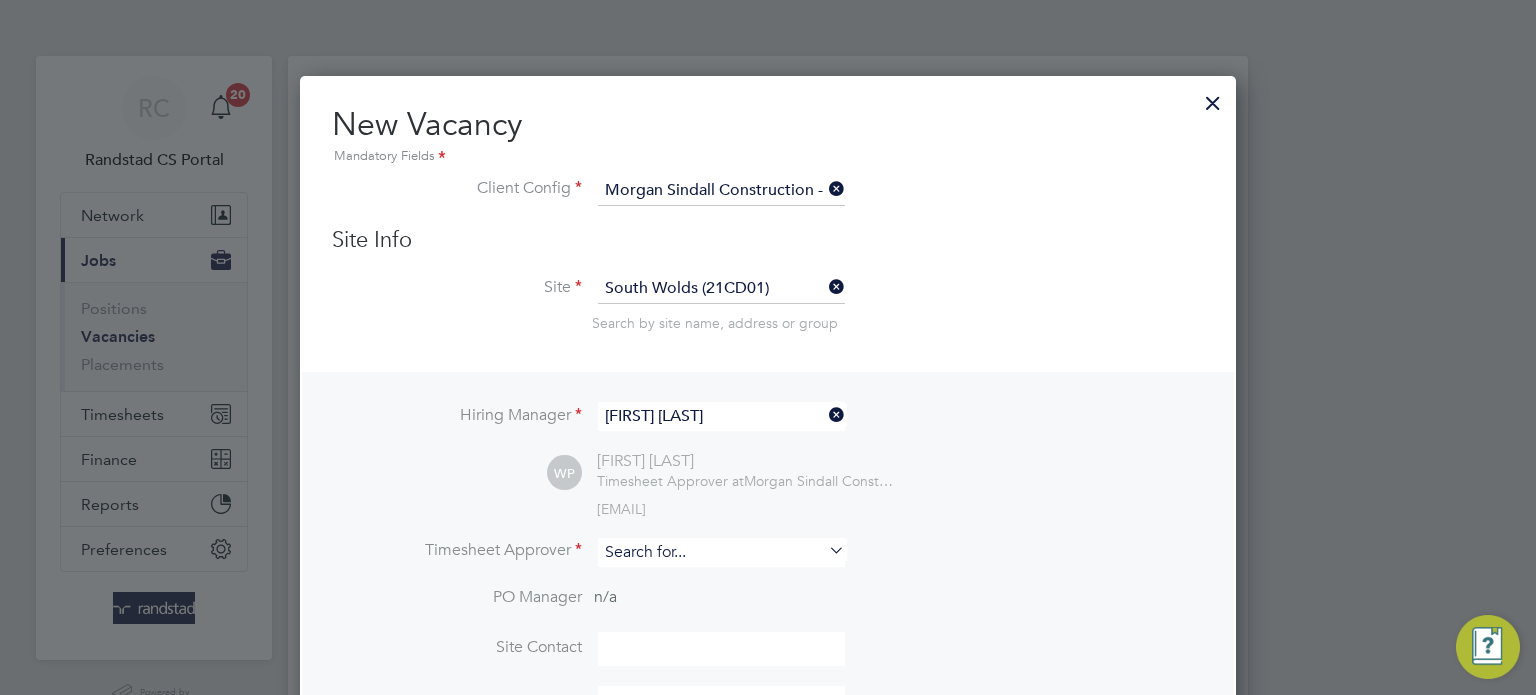 click at bounding box center (721, 552) 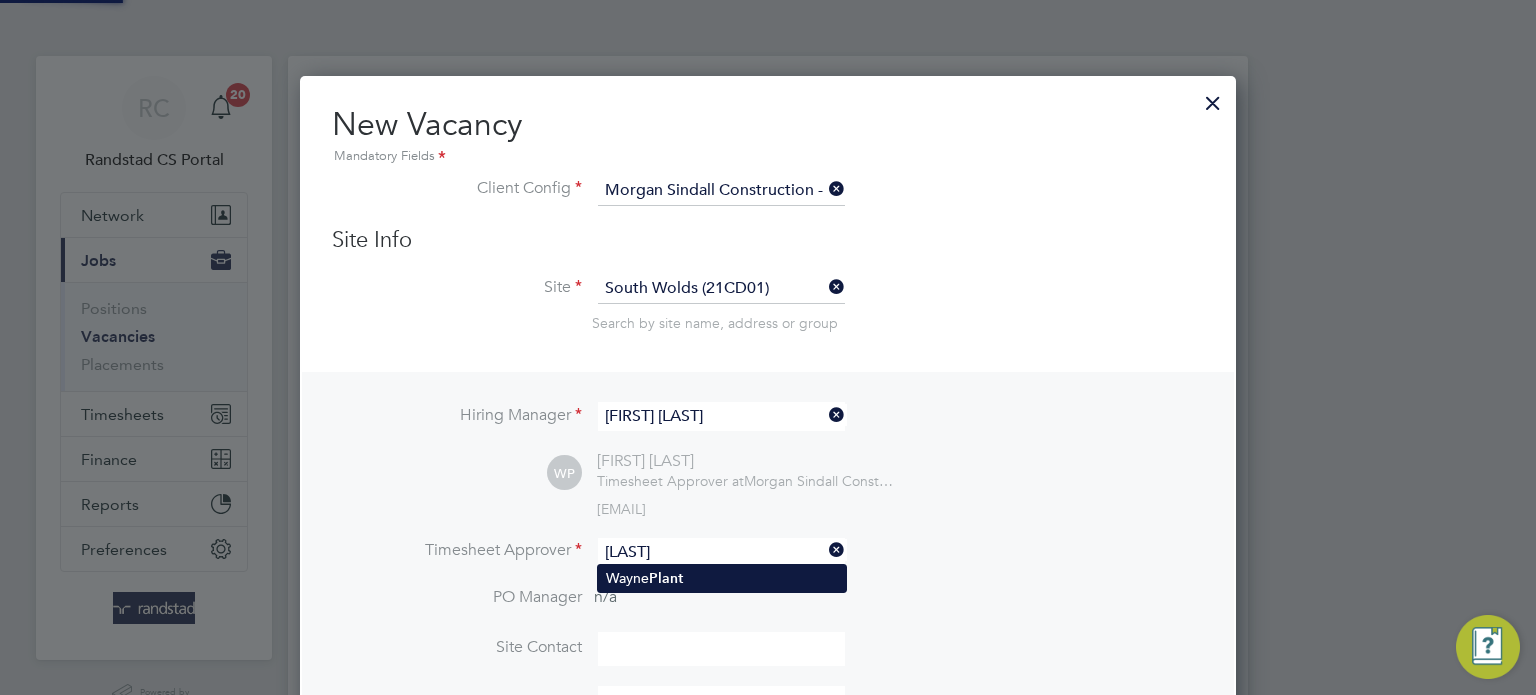 click on "Wayne  Plant" 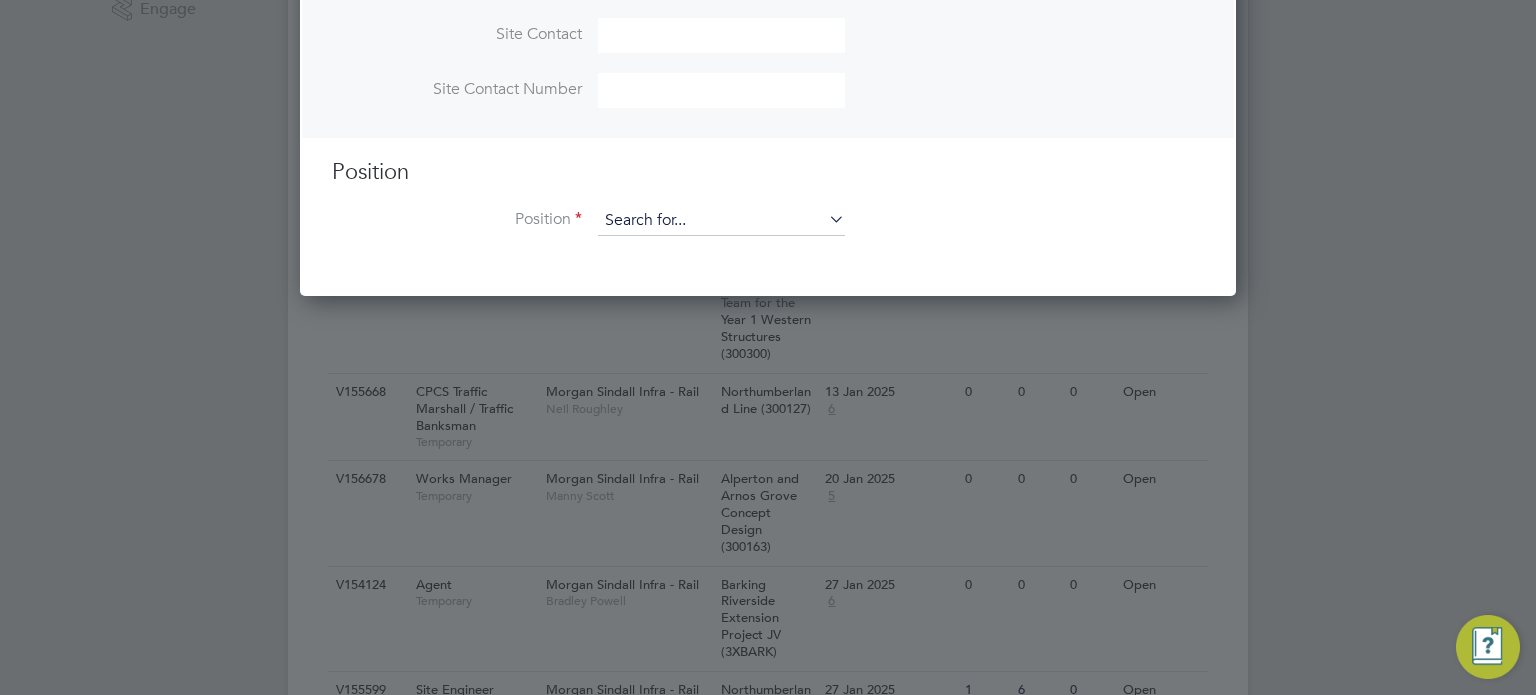 click at bounding box center (721, 221) 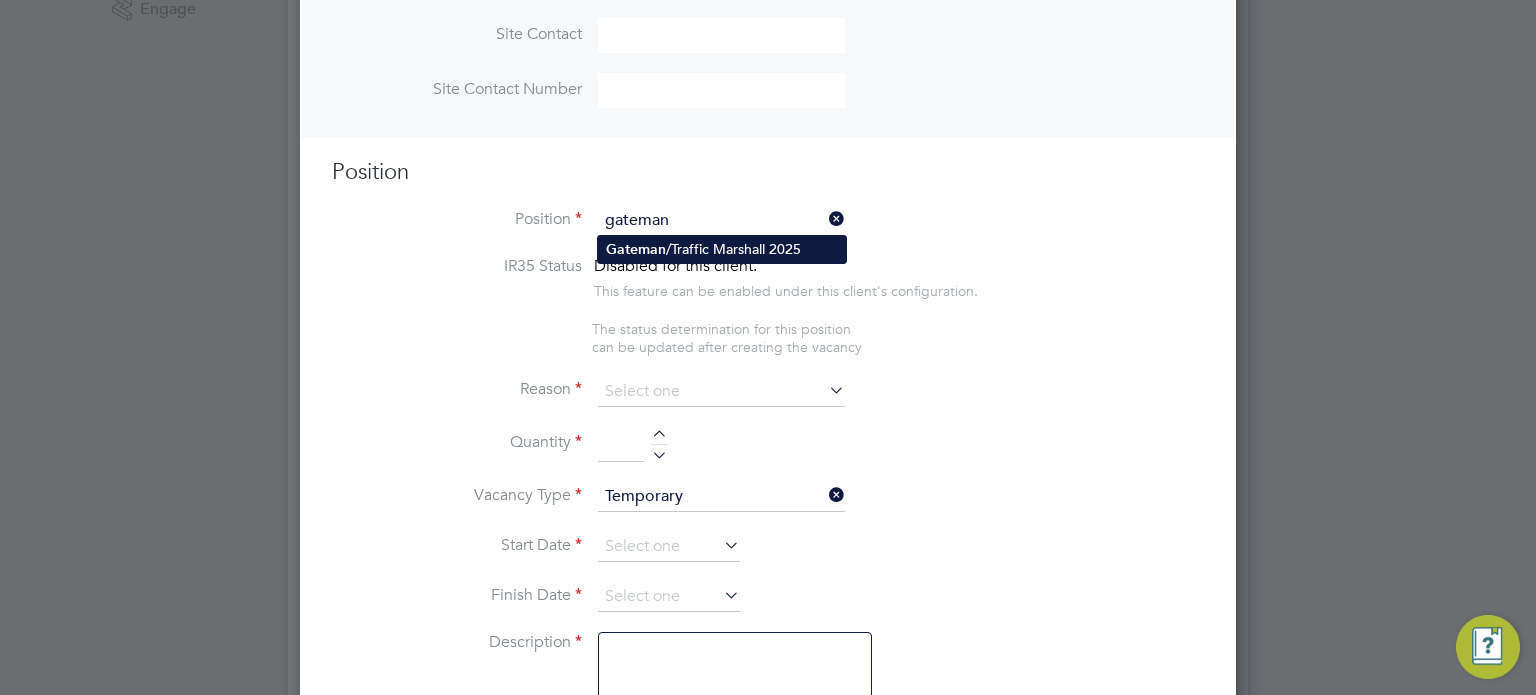 click on "Gateman /Traffic Marshall 2025" 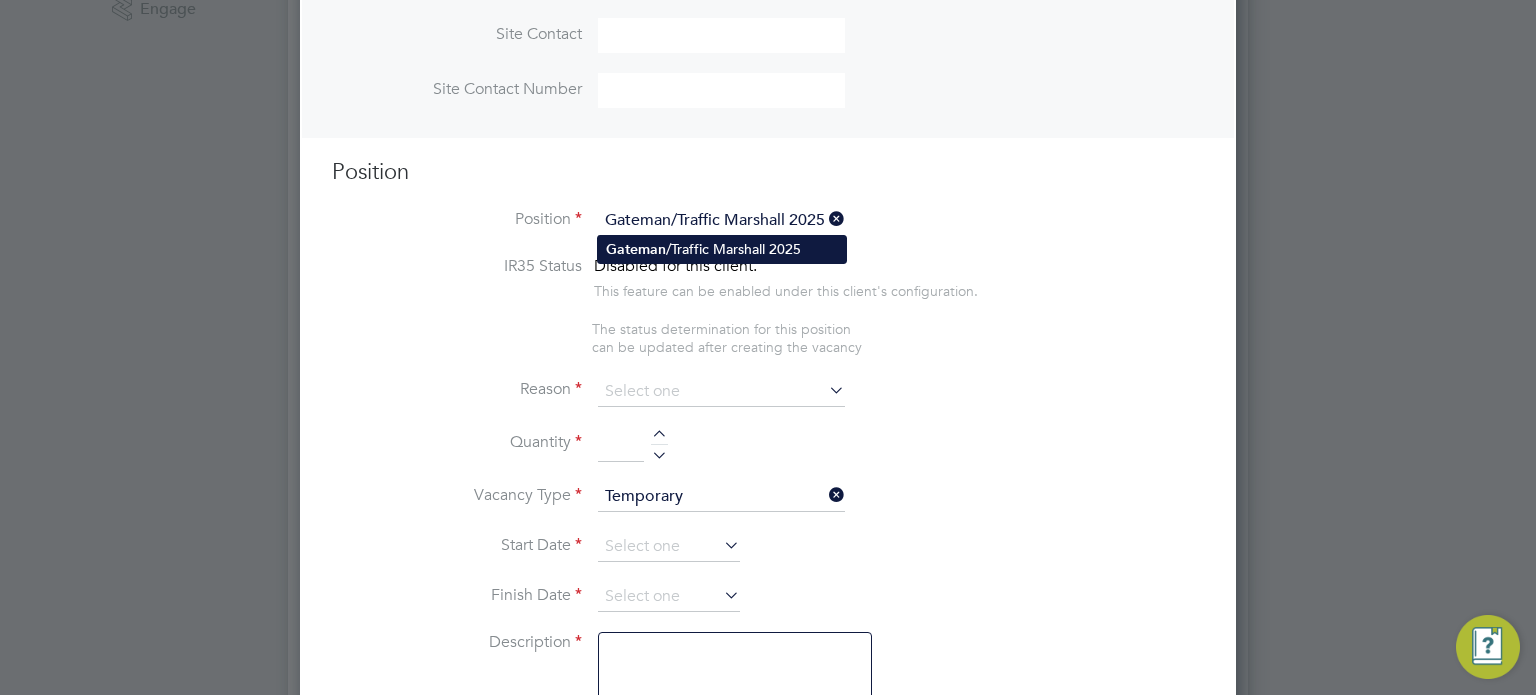 type on "Duties as general labourer, but will control access to site and sign vehicles in and out and accept and sign for deliveries.
Must be able to work safely, guide vehicles off and on site. Ensure the safety of site personnel and the public whilst vehicles are moving. Good communication skills
PREFERRED QUALIFICATIONS
Manual handling
Driving license
CPCS Vehicle Banking Card" 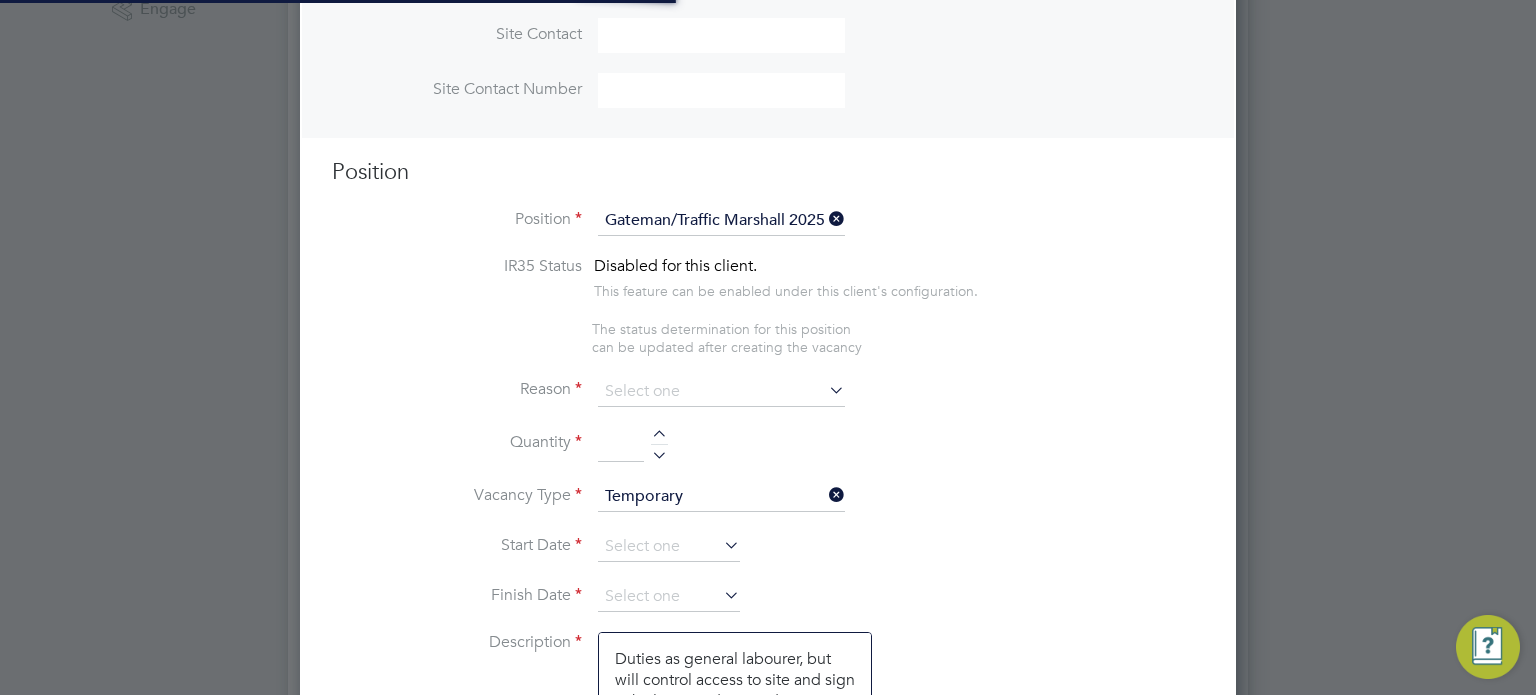 click on "Reason" at bounding box center (768, 402) 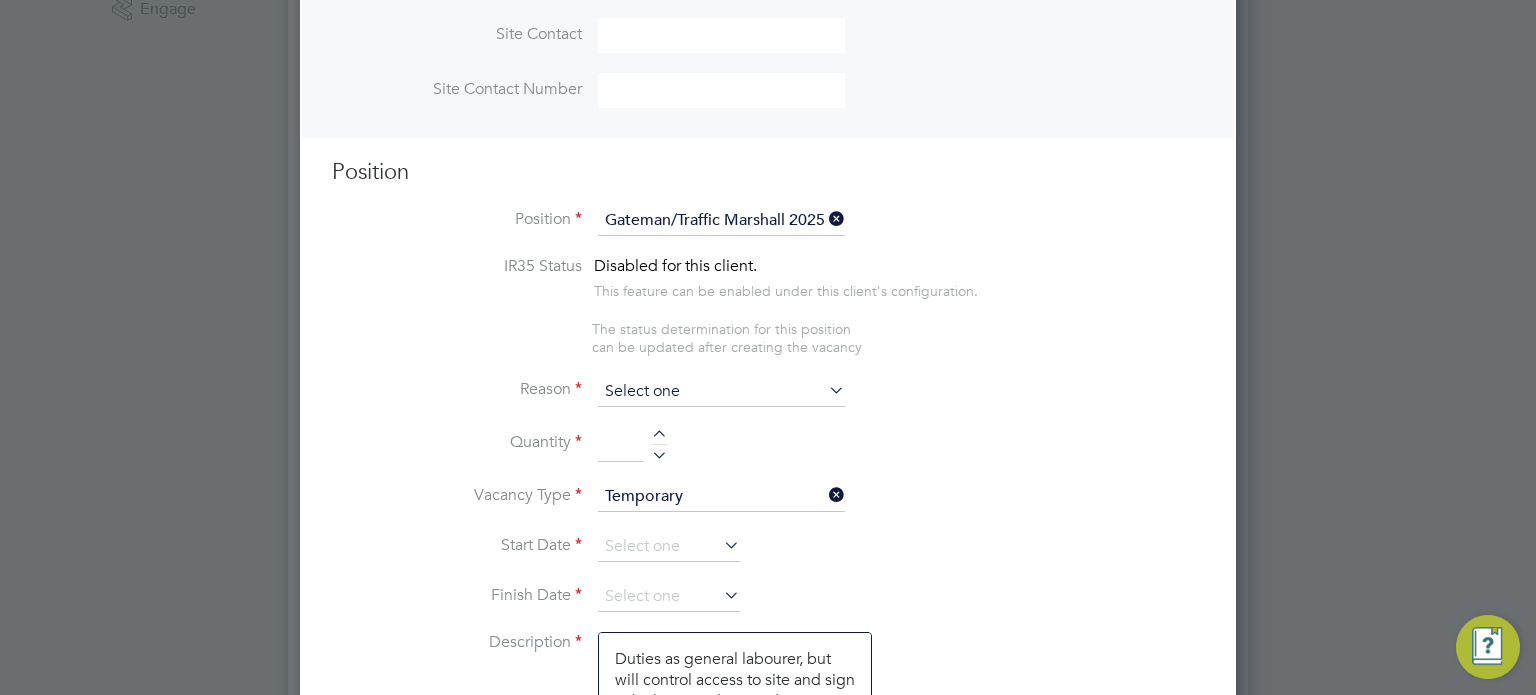 click at bounding box center [721, 392] 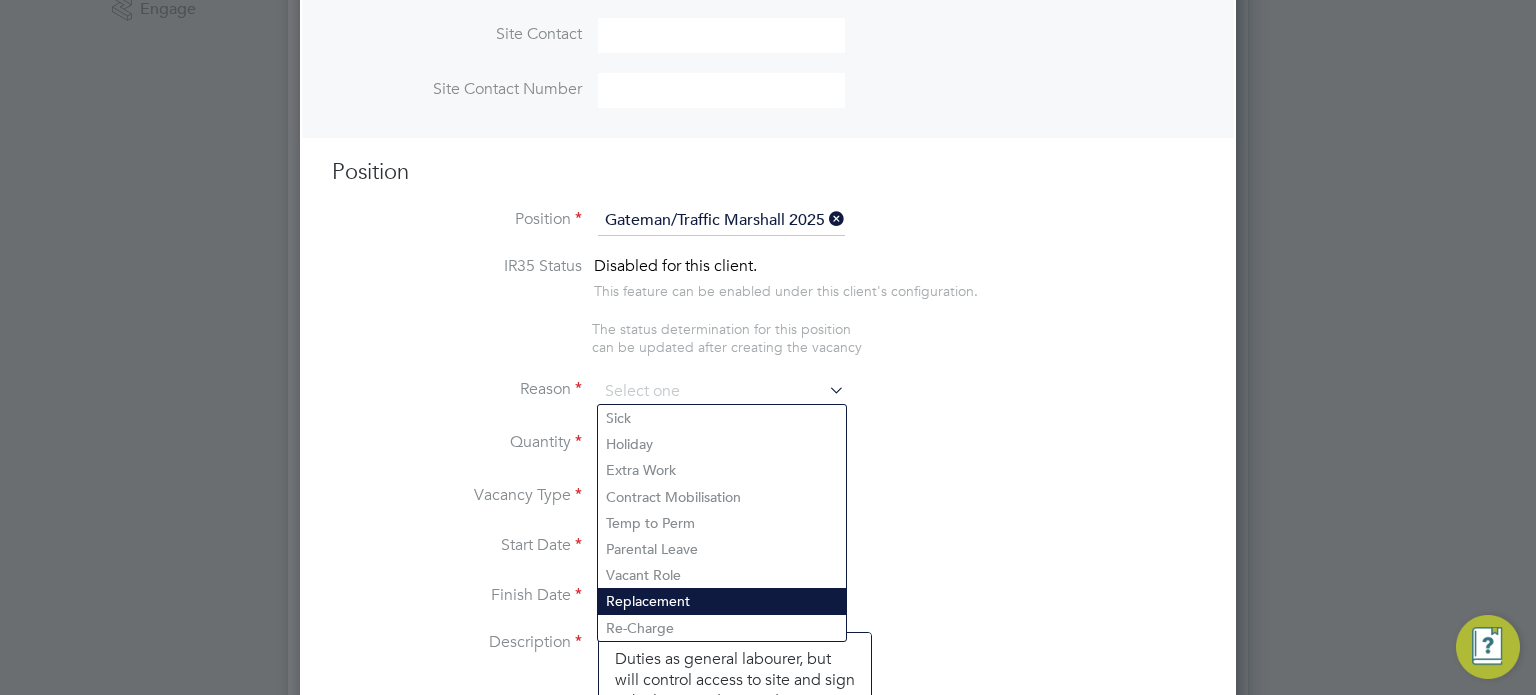 click on "Replacement" 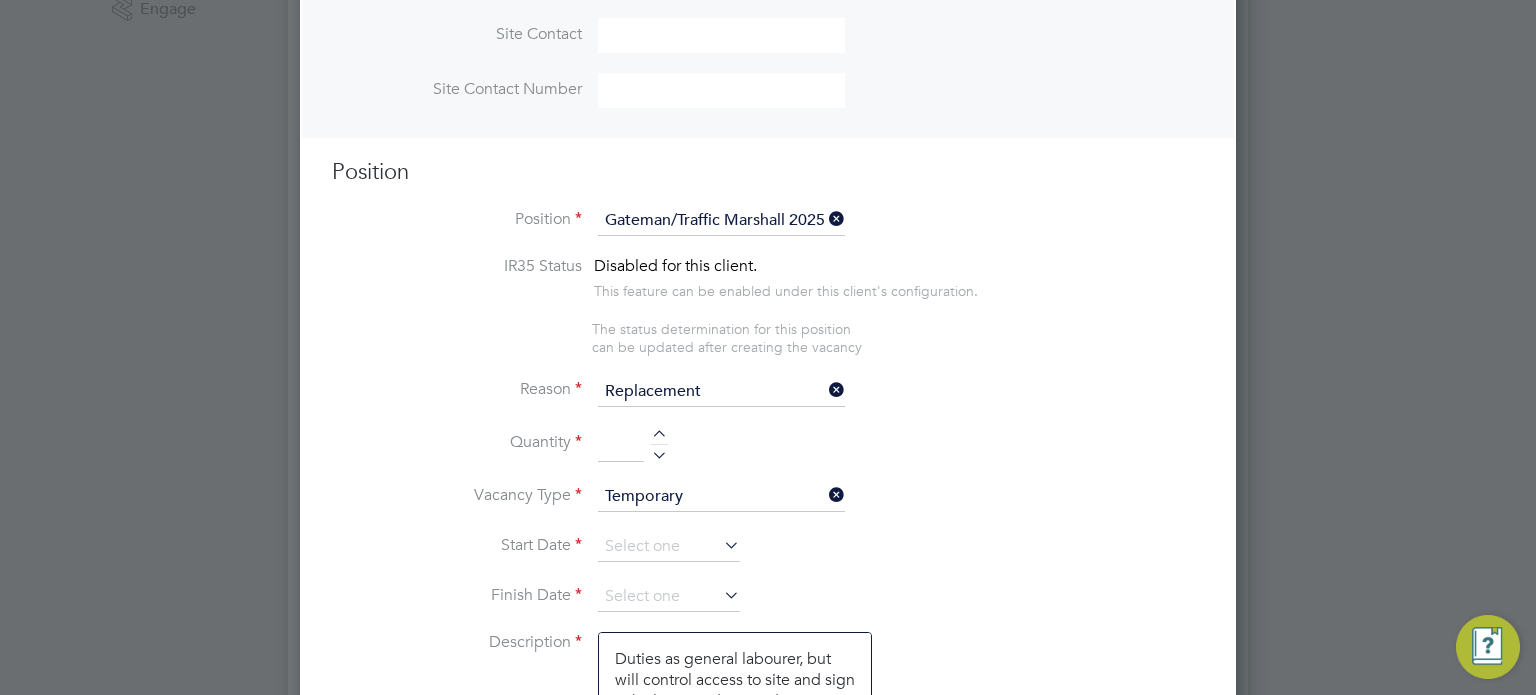 click at bounding box center (659, 452) 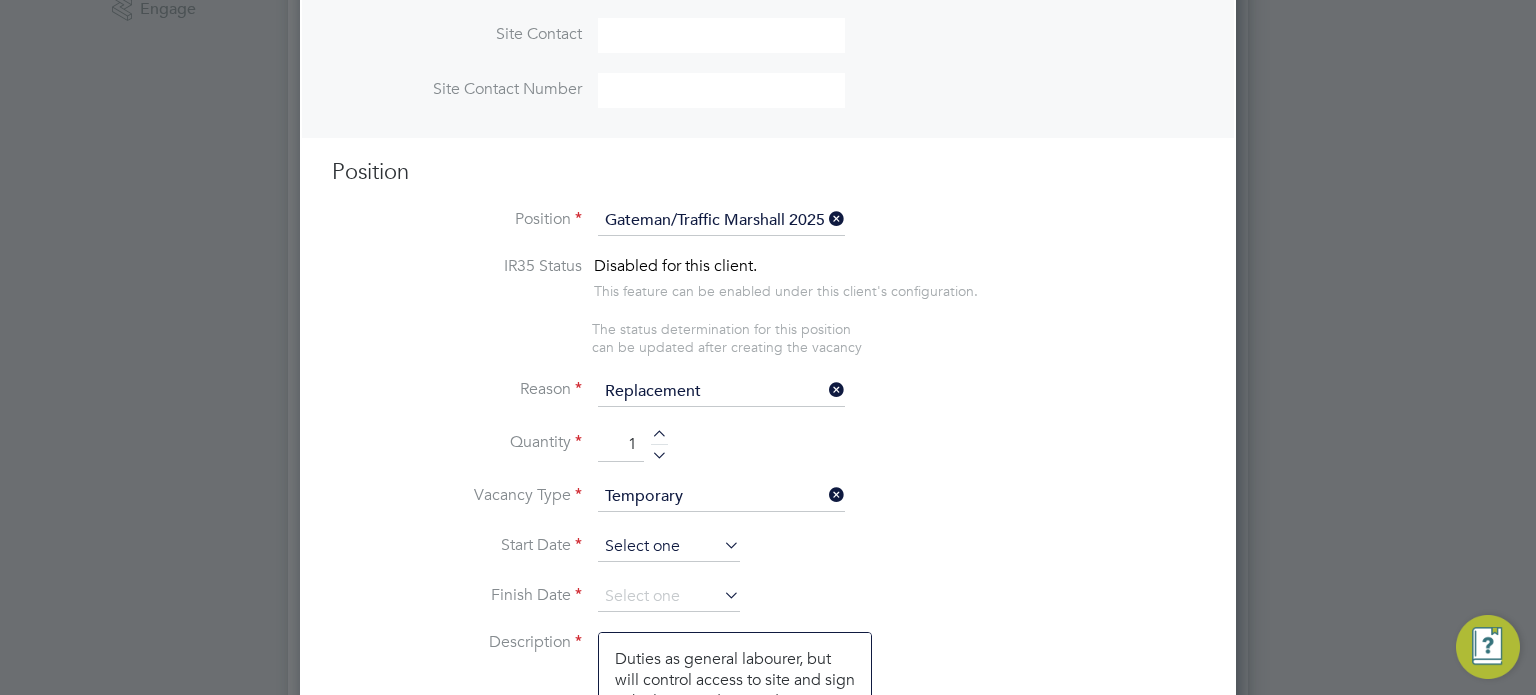click at bounding box center [669, 547] 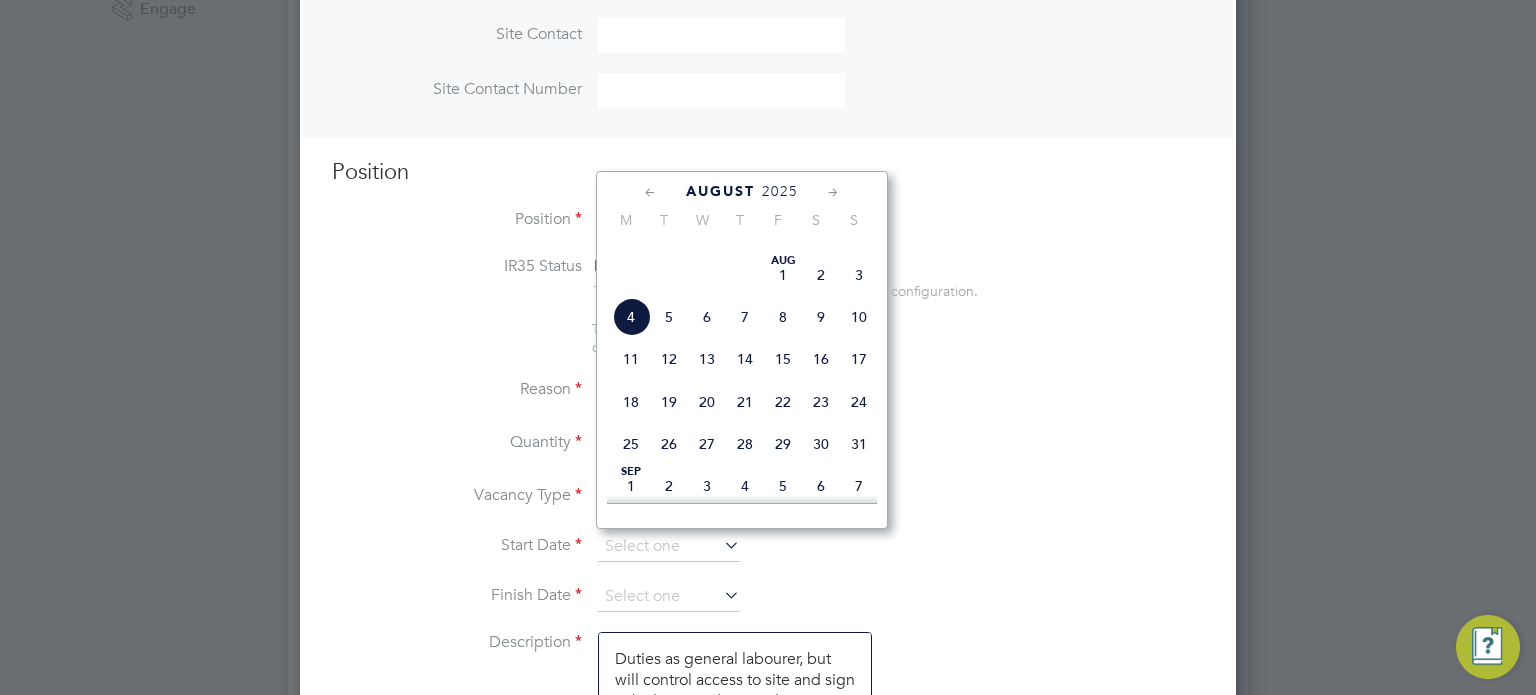 click on "4" 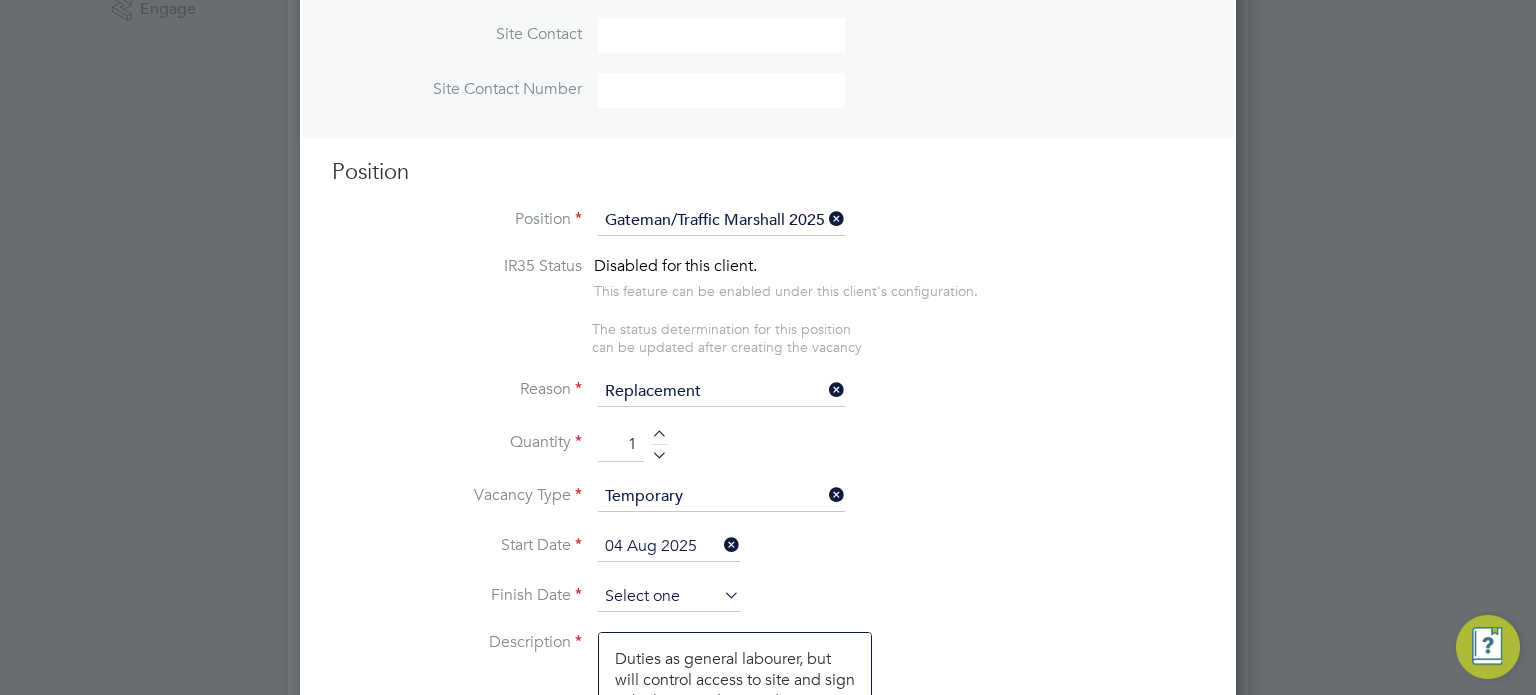 click at bounding box center [669, 597] 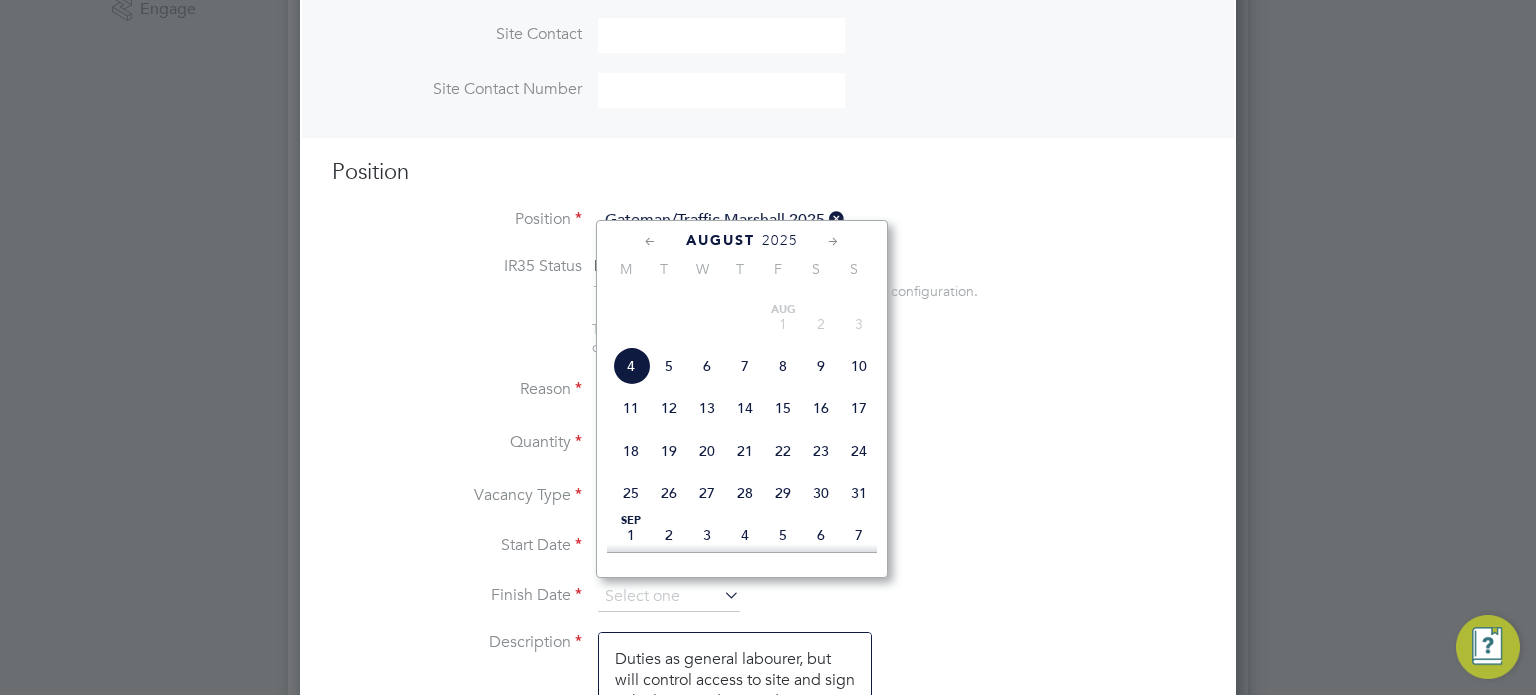 click on "29" 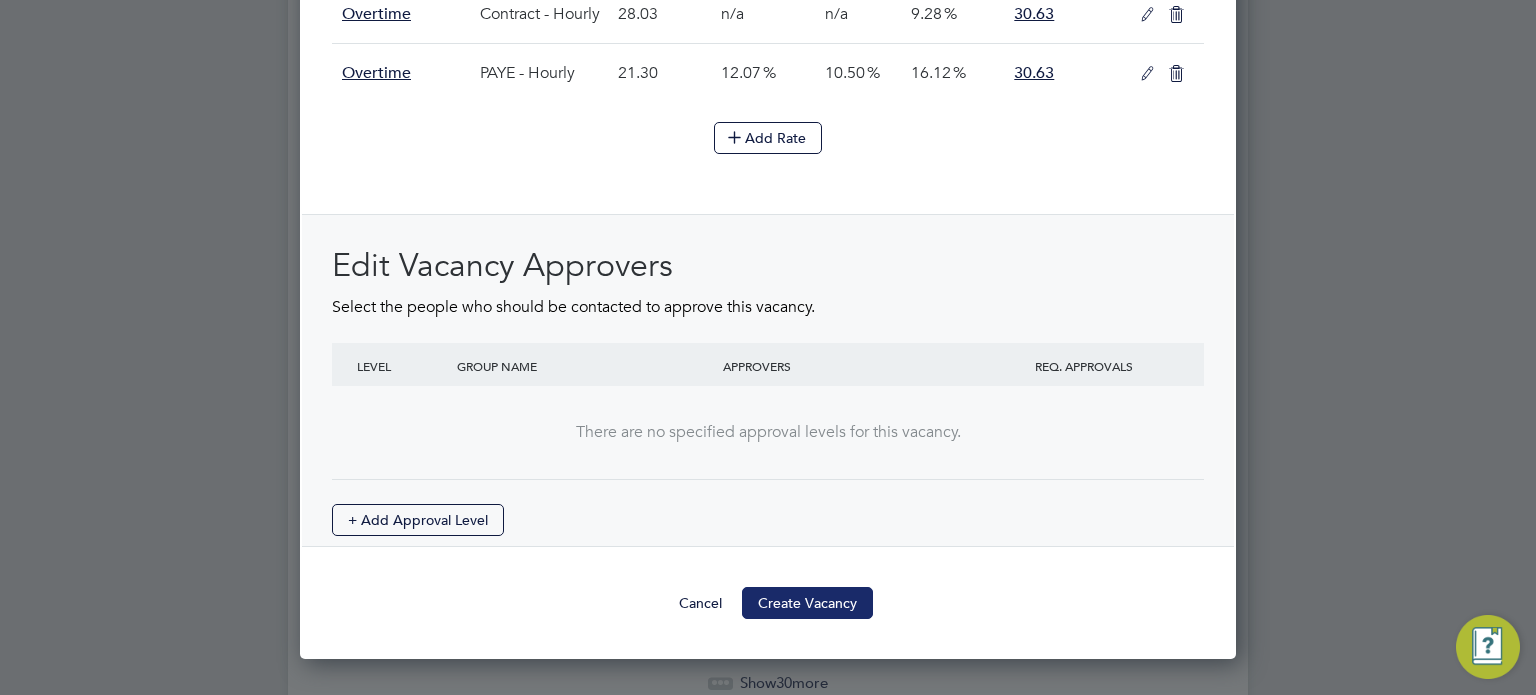 click on "Create Vacancy" at bounding box center [807, 603] 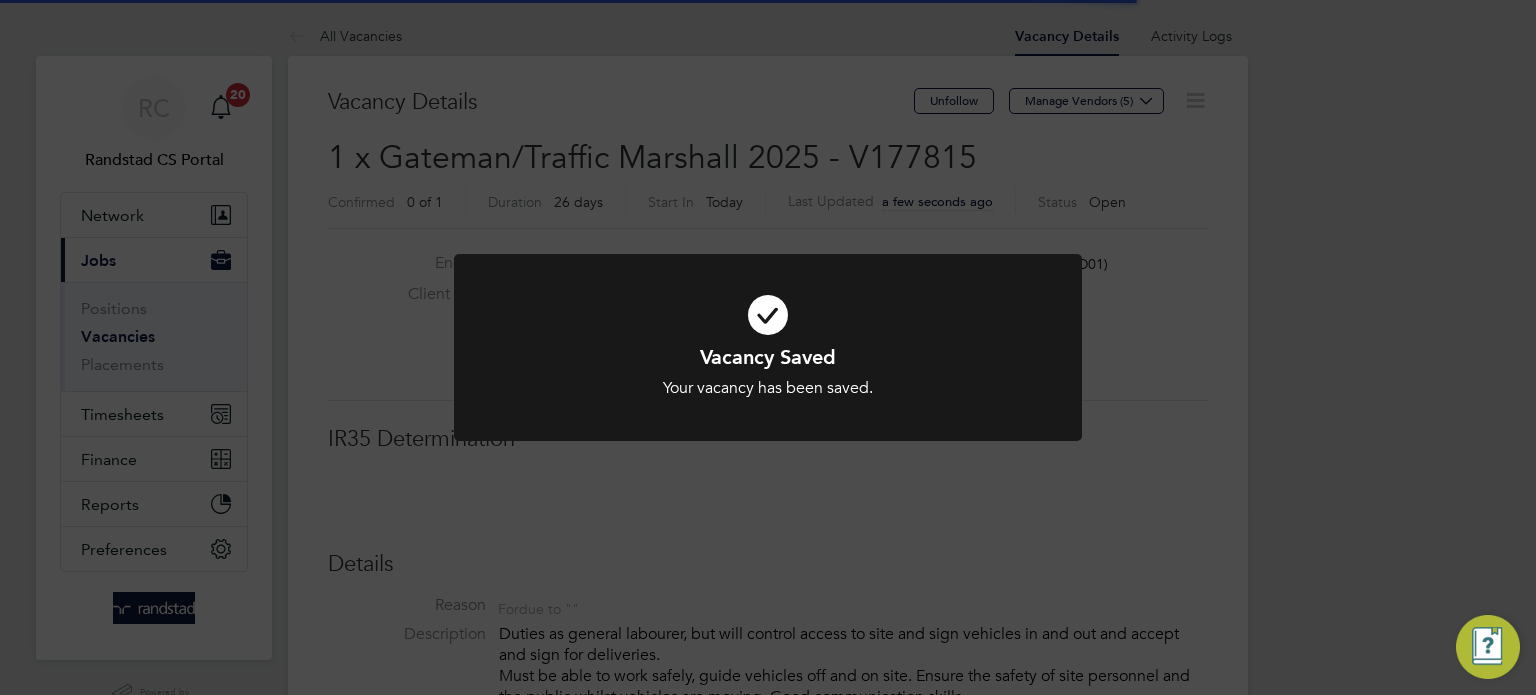 click on "Vacancy Saved Your vacancy has been saved. Cancel Okay" 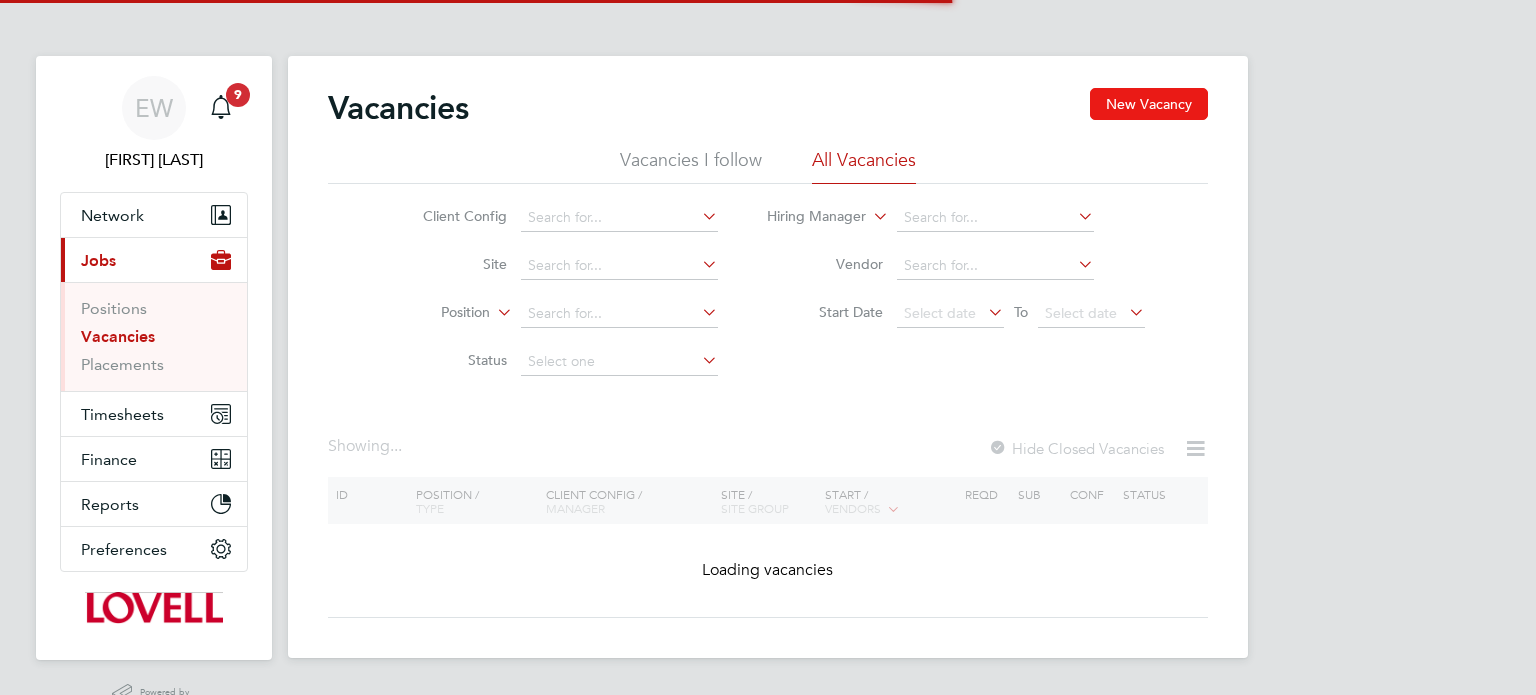 scroll, scrollTop: 0, scrollLeft: 0, axis: both 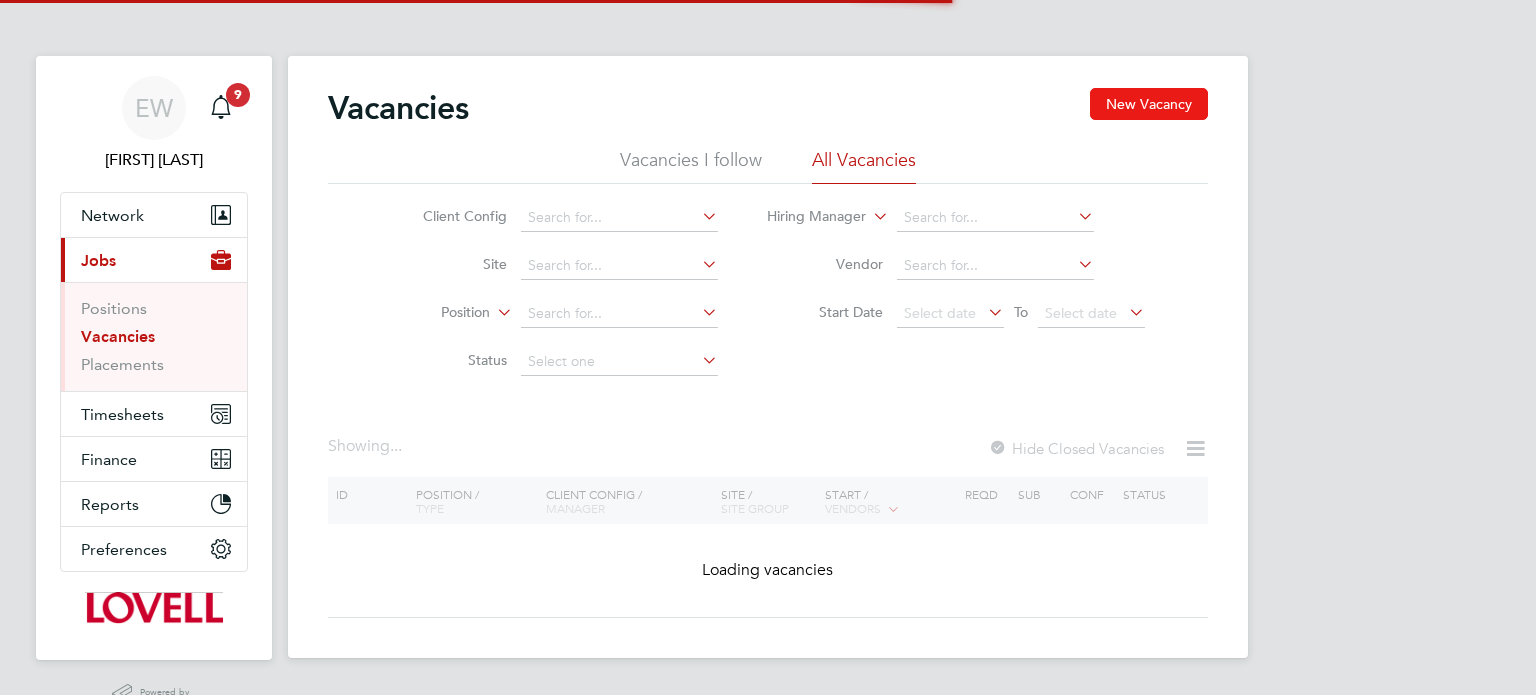 click on "New Vacancy" 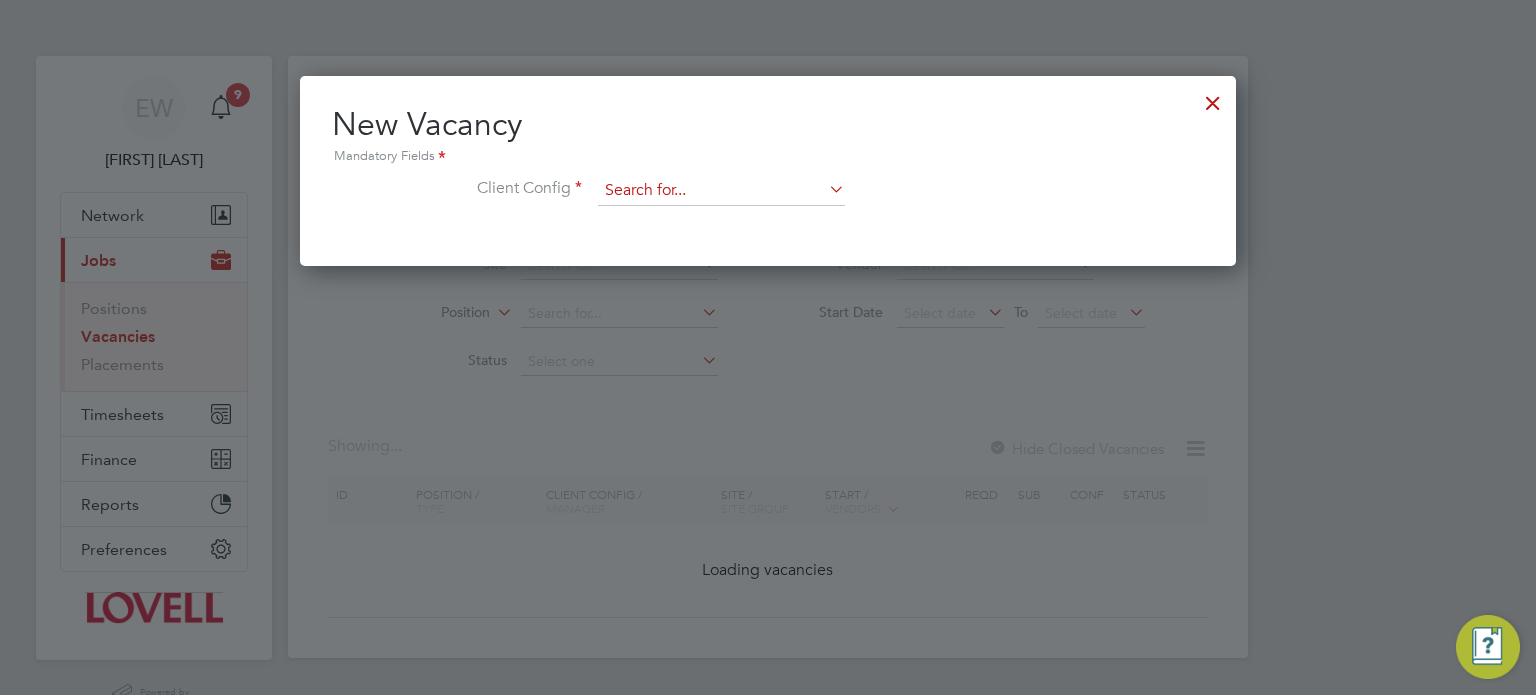 scroll, scrollTop: 10, scrollLeft: 10, axis: both 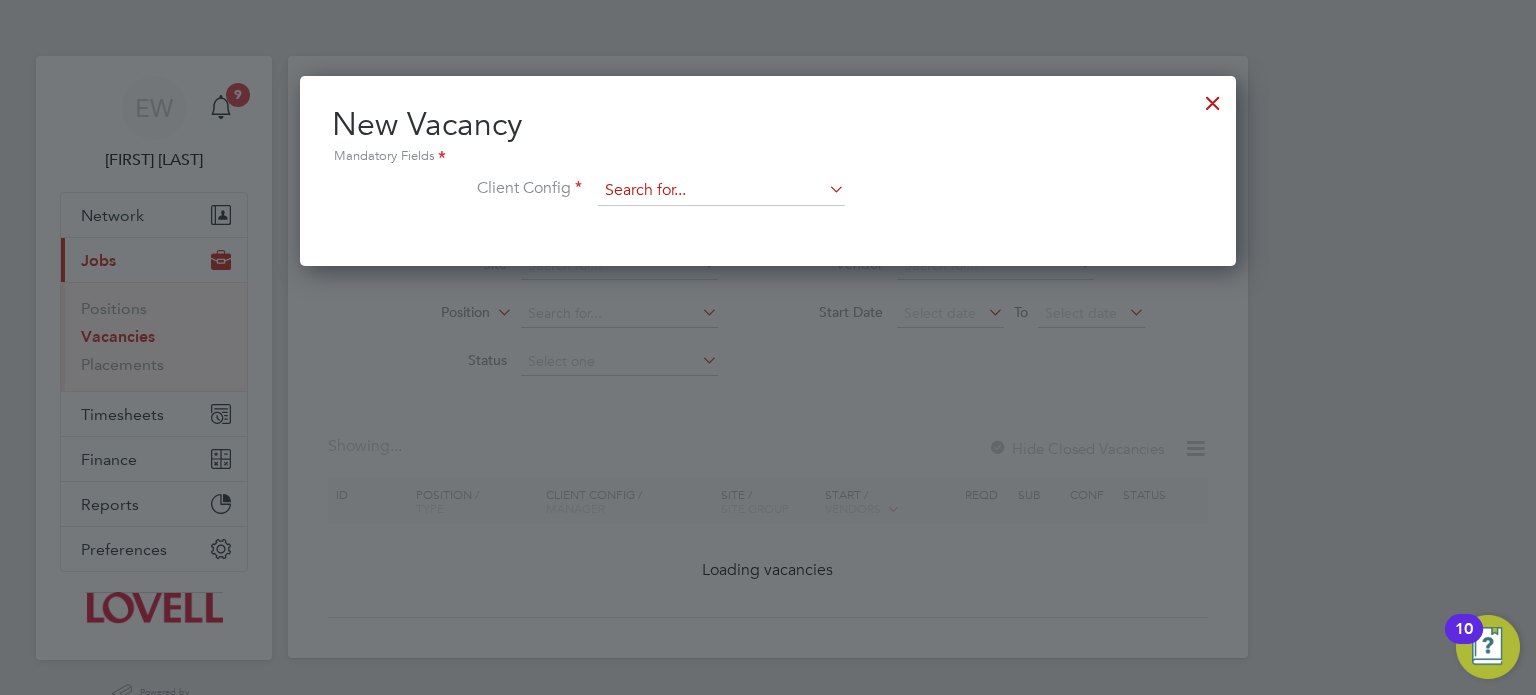 click at bounding box center [721, 191] 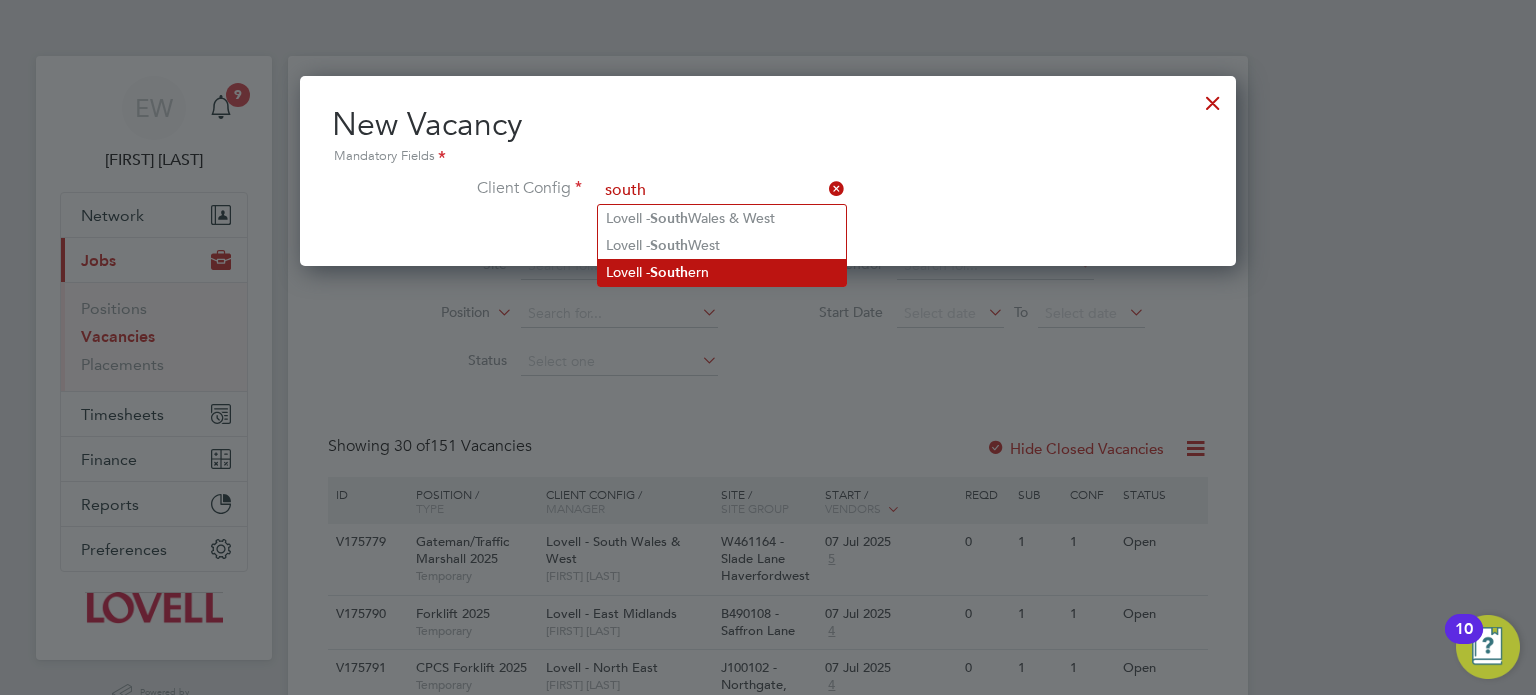 click on "[LOCATION] - [LOCATION] [LOCATION]" 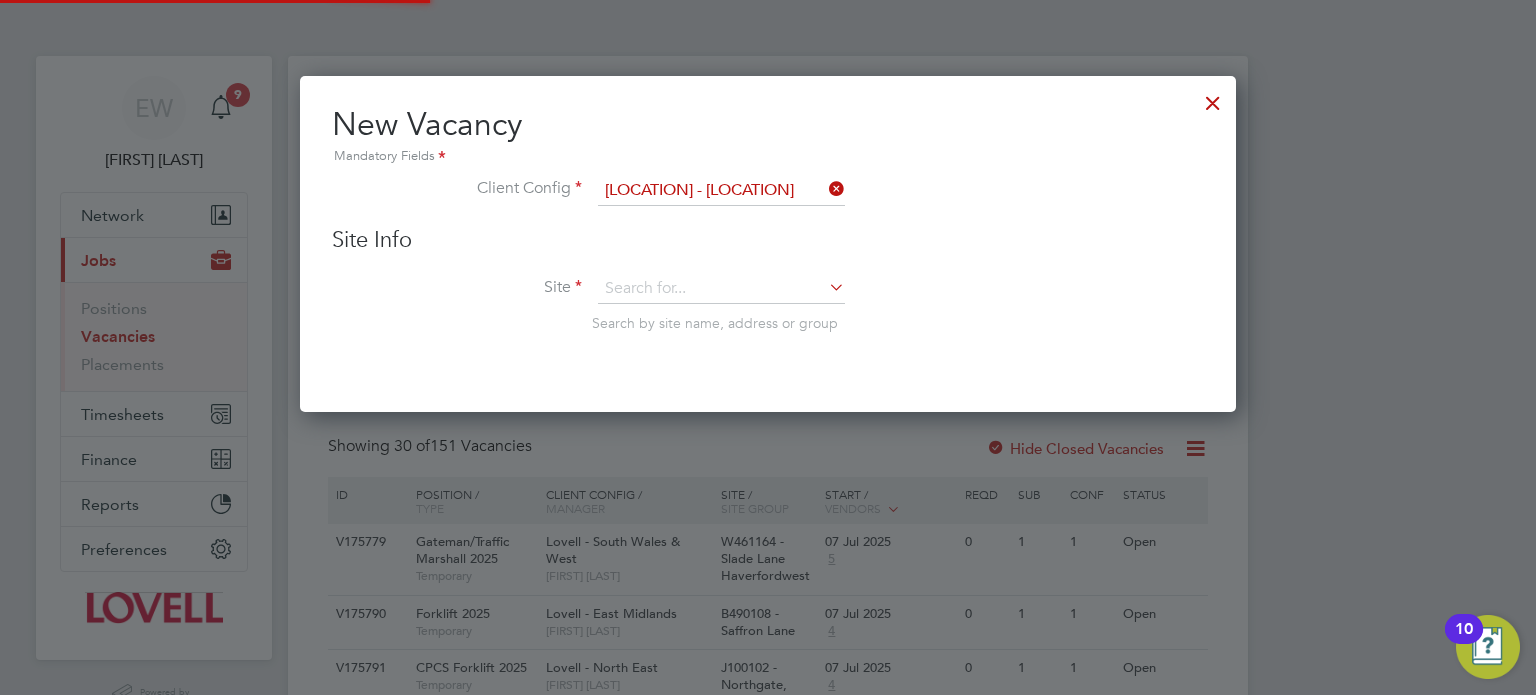 scroll, scrollTop: 11, scrollLeft: 10, axis: both 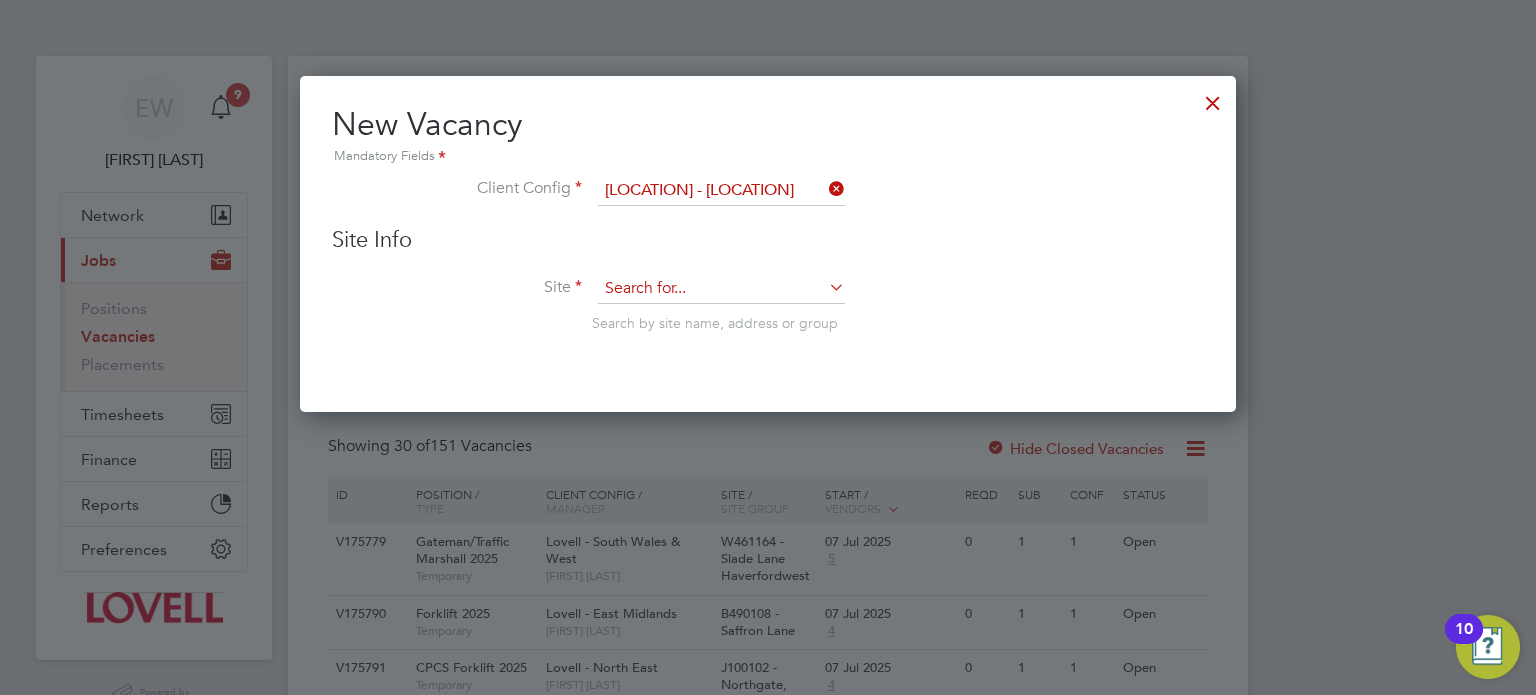 click at bounding box center (721, 289) 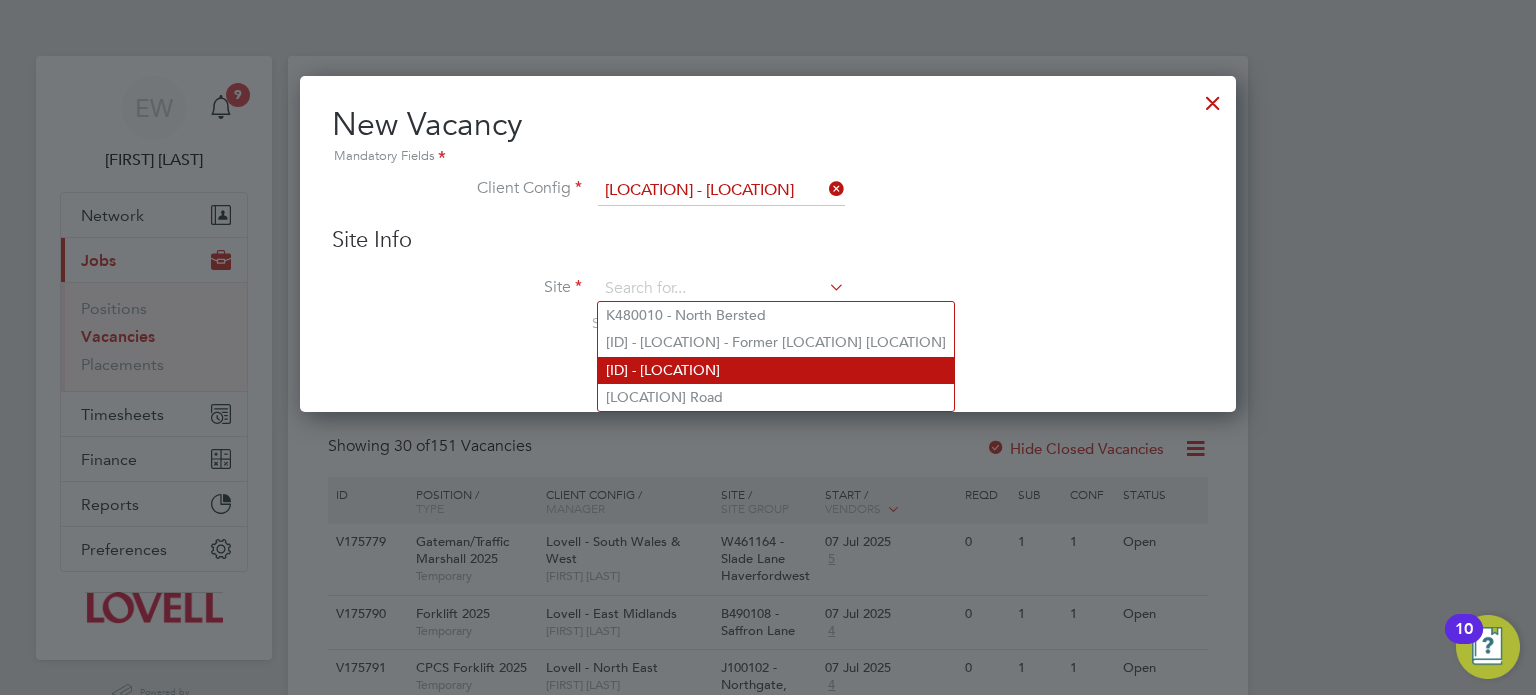 click on "[ID] - [LOCATION]" 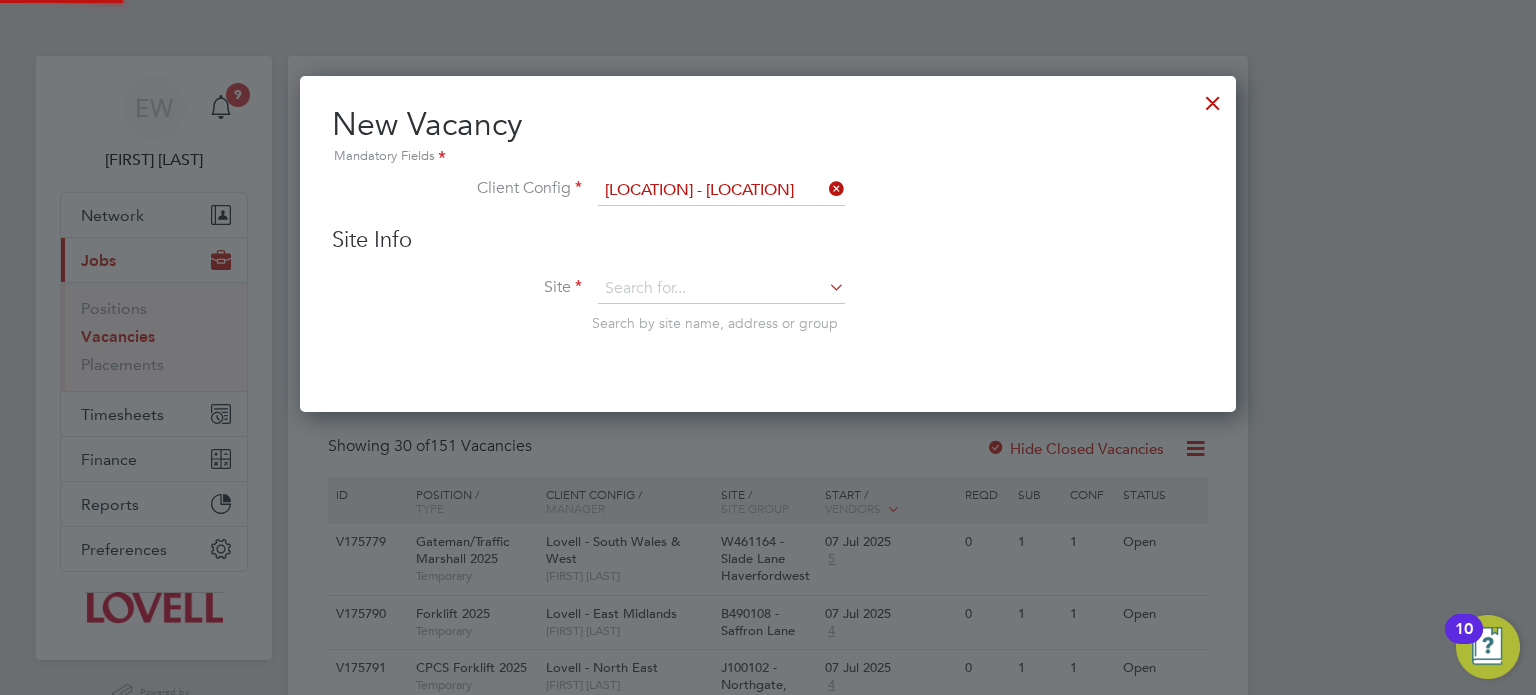 type on "[ID] - [LOCATION]" 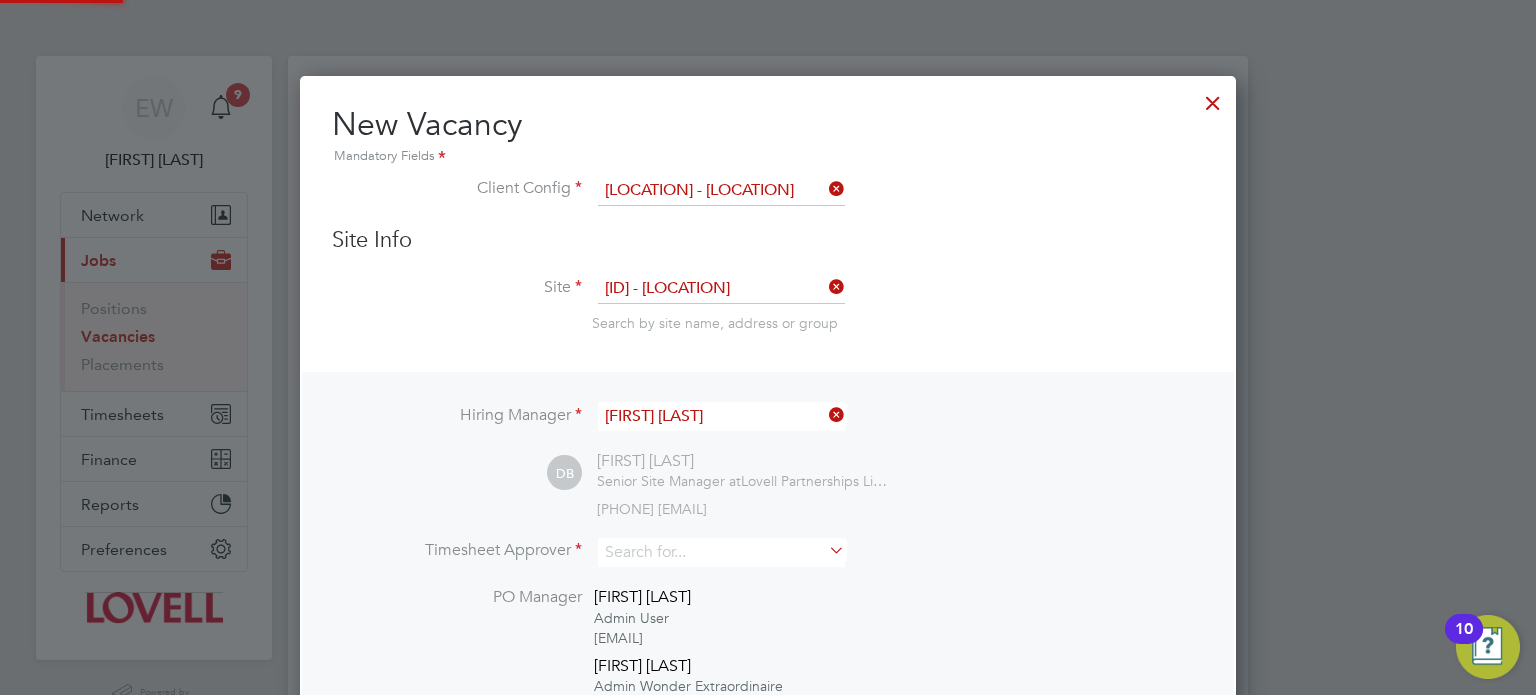 scroll, scrollTop: 10, scrollLeft: 10, axis: both 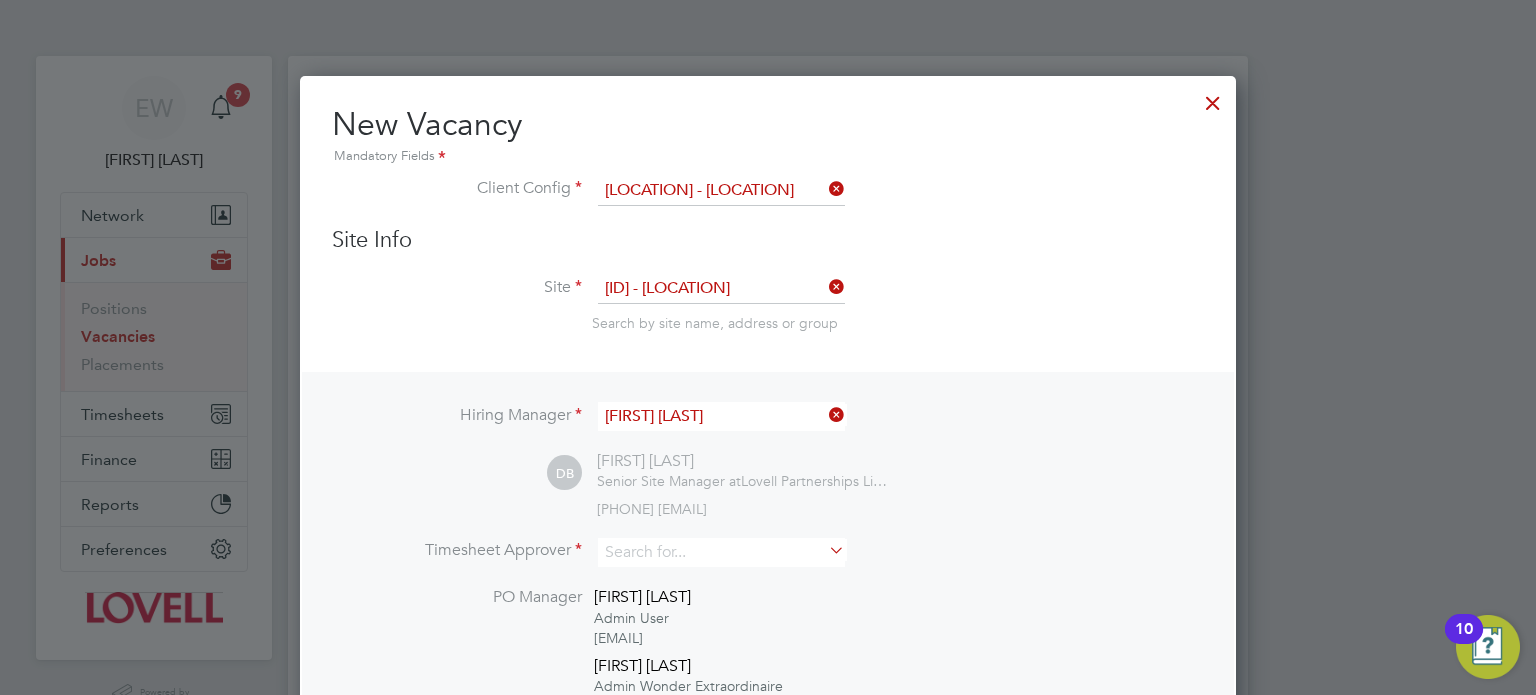 click on "[FIRST] [LAST]" at bounding box center [721, 416] 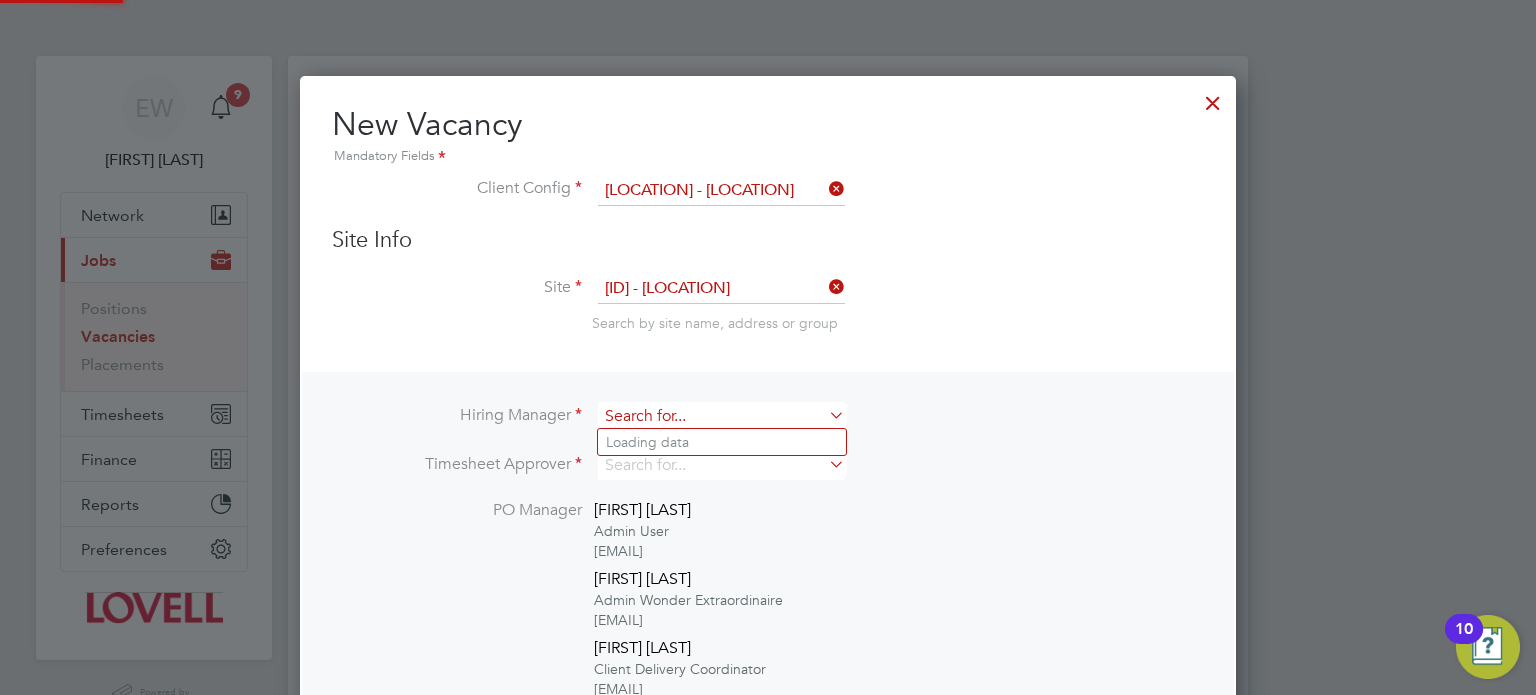 scroll, scrollTop: 1014, scrollLeft: 937, axis: both 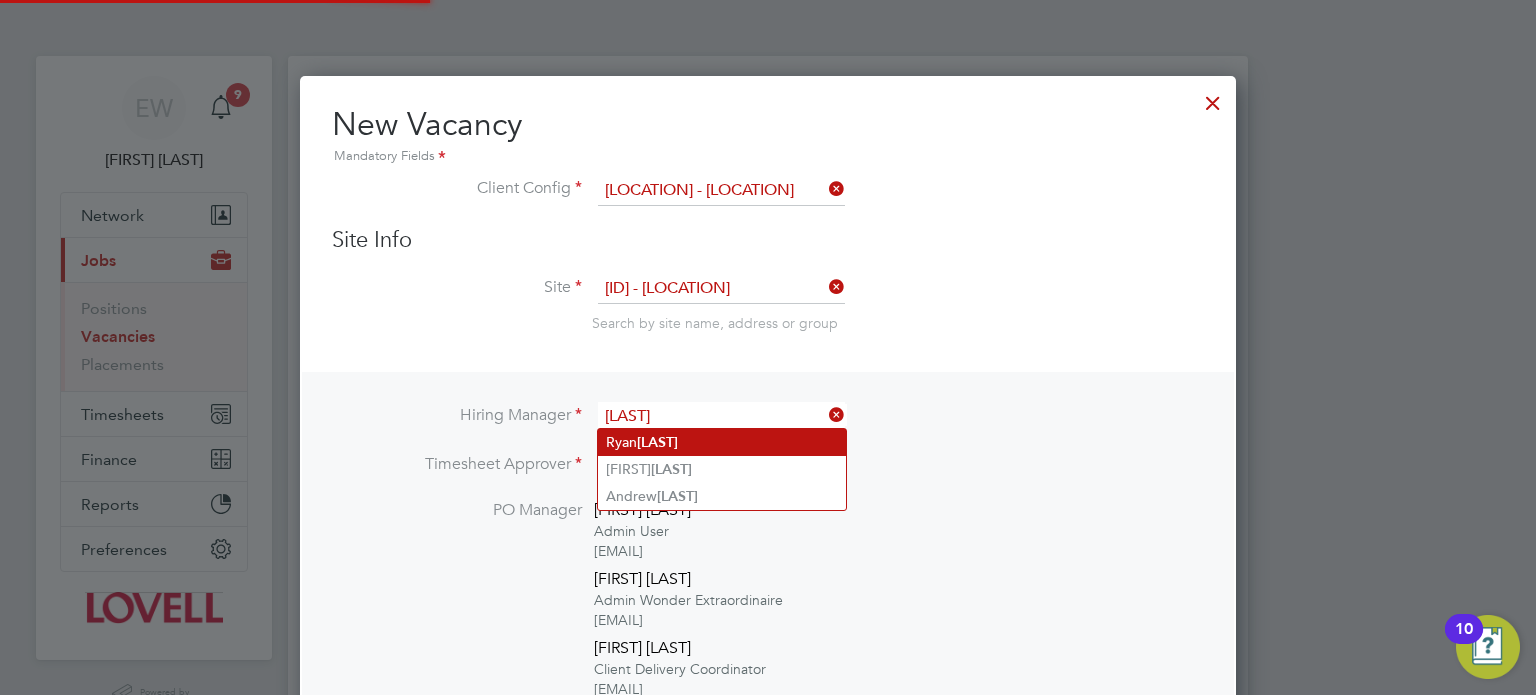 click on "[FIRST] [LAST]" 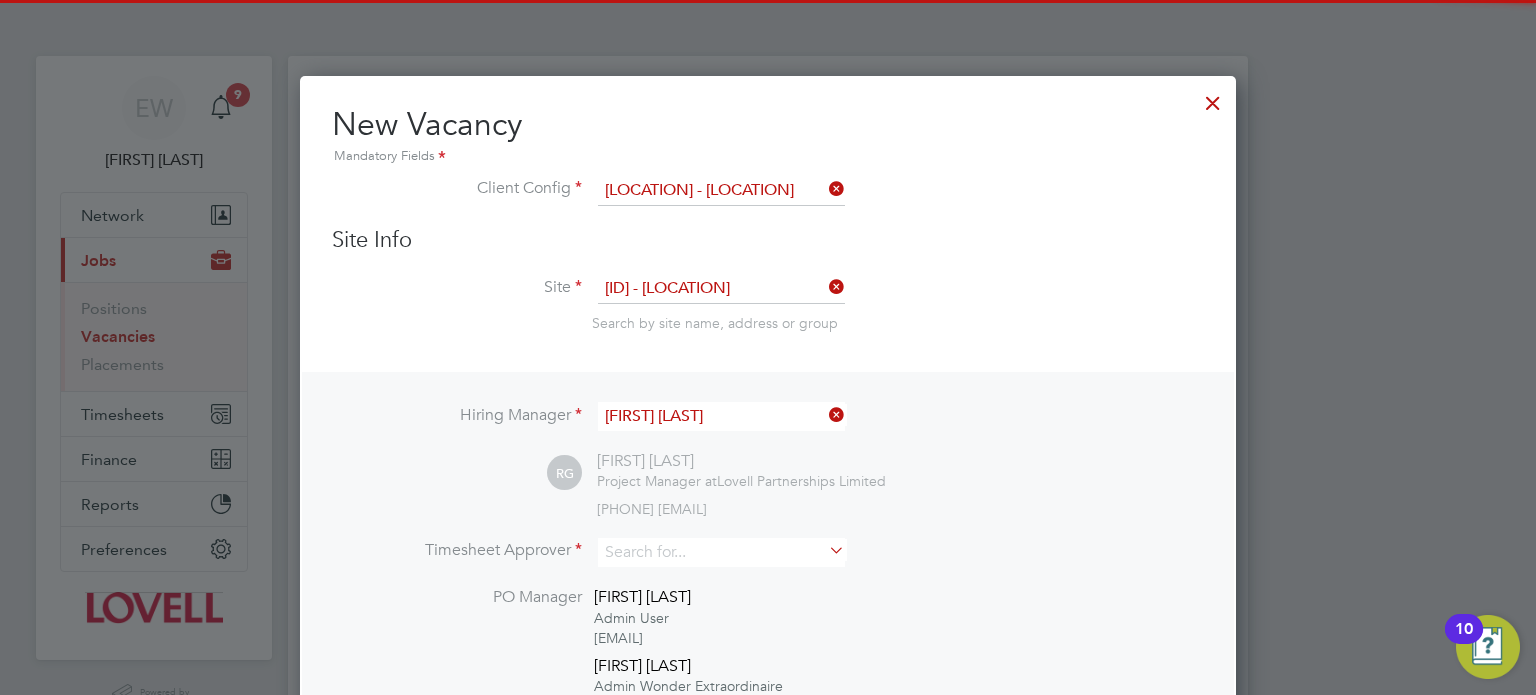 scroll, scrollTop: 10, scrollLeft: 10, axis: both 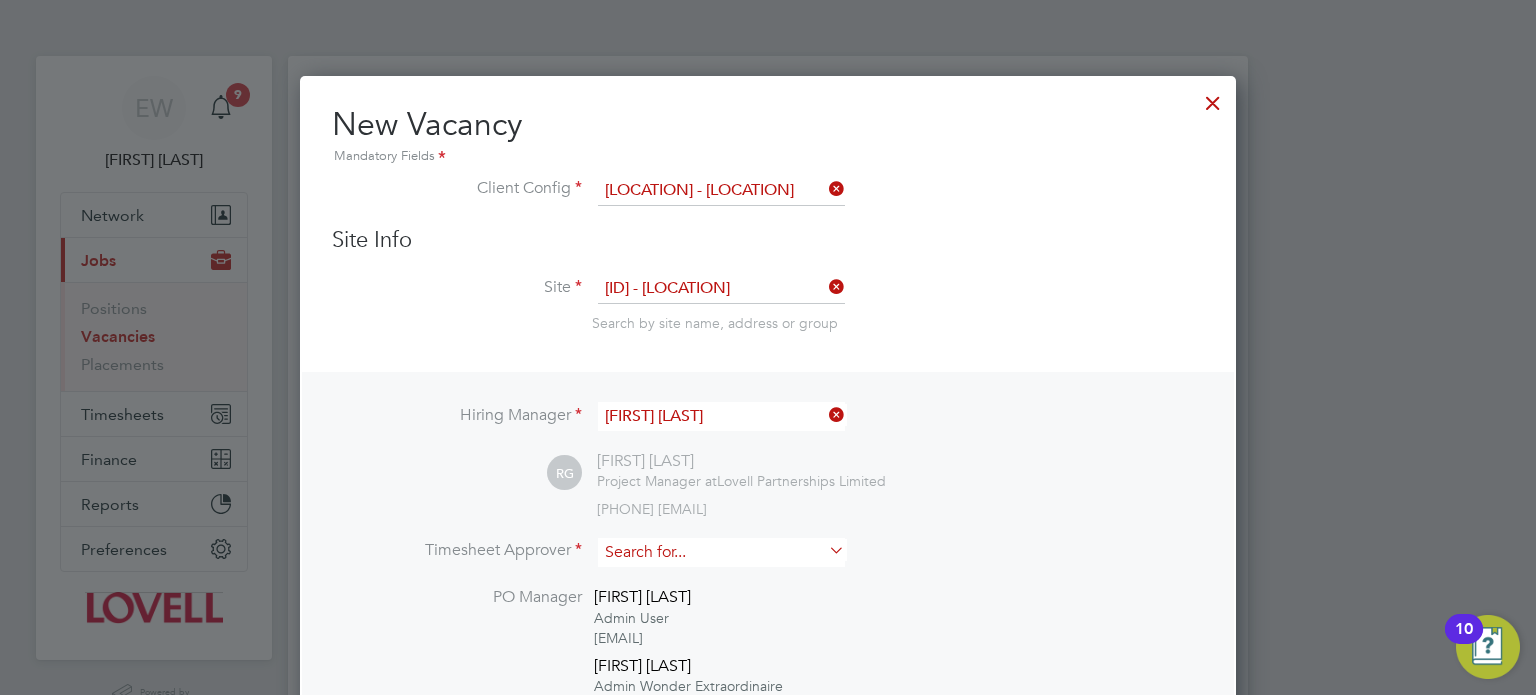 click at bounding box center (721, 552) 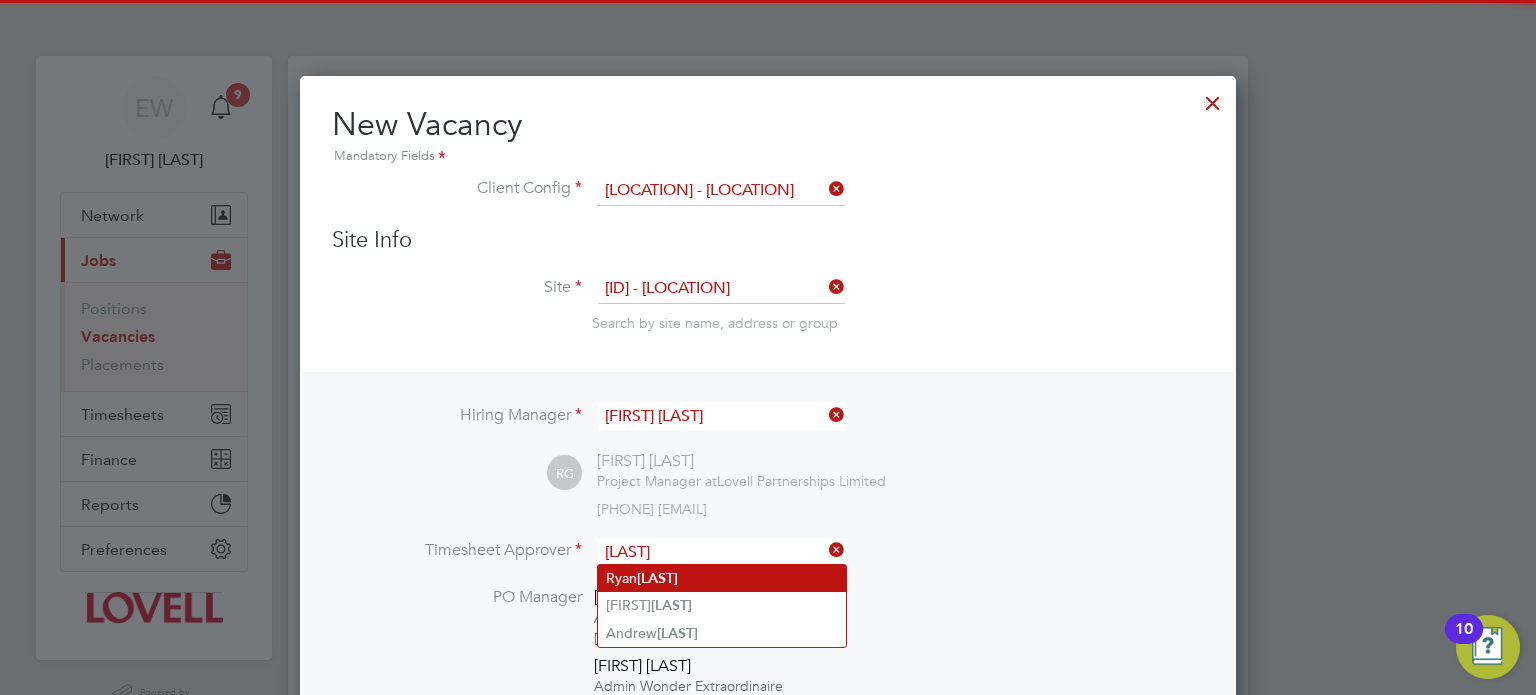 click on "[FIRST] [LAST]" 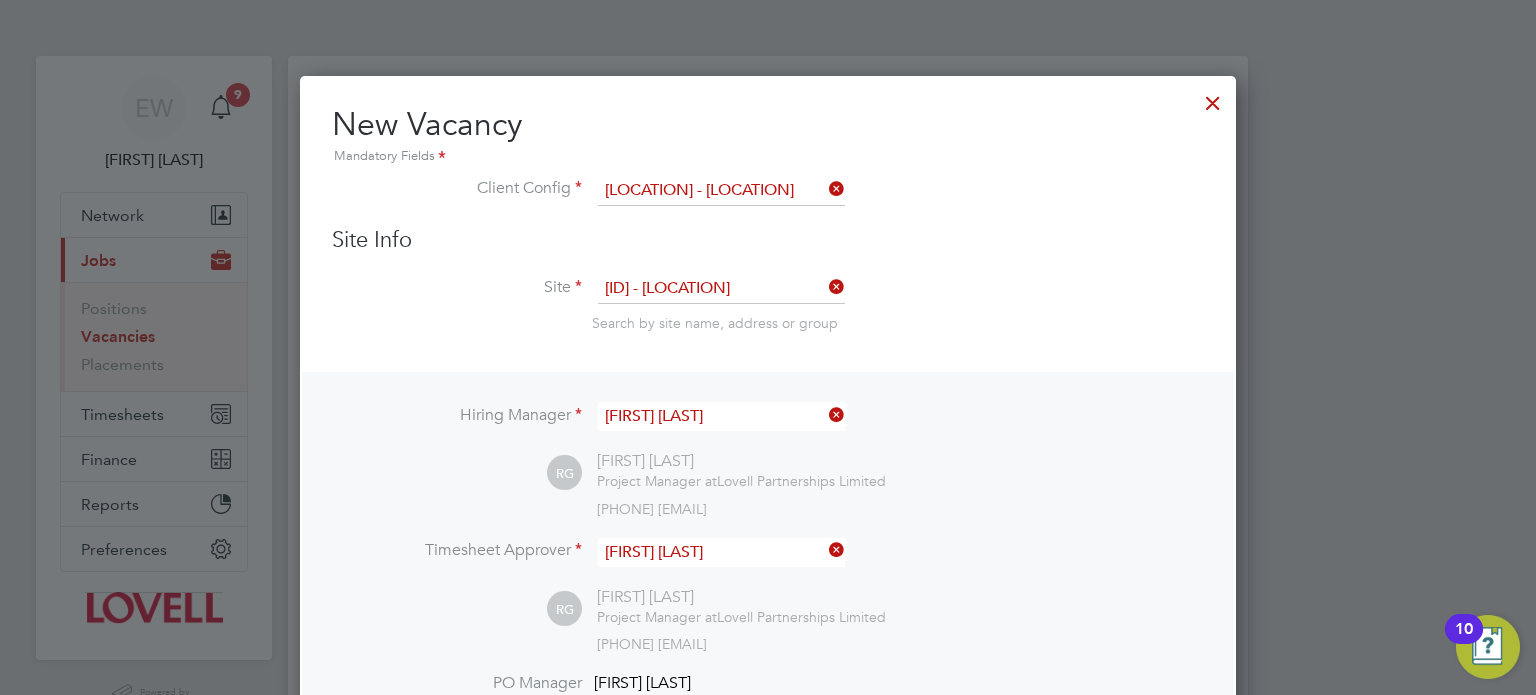 scroll, scrollTop: 9, scrollLeft: 10, axis: both 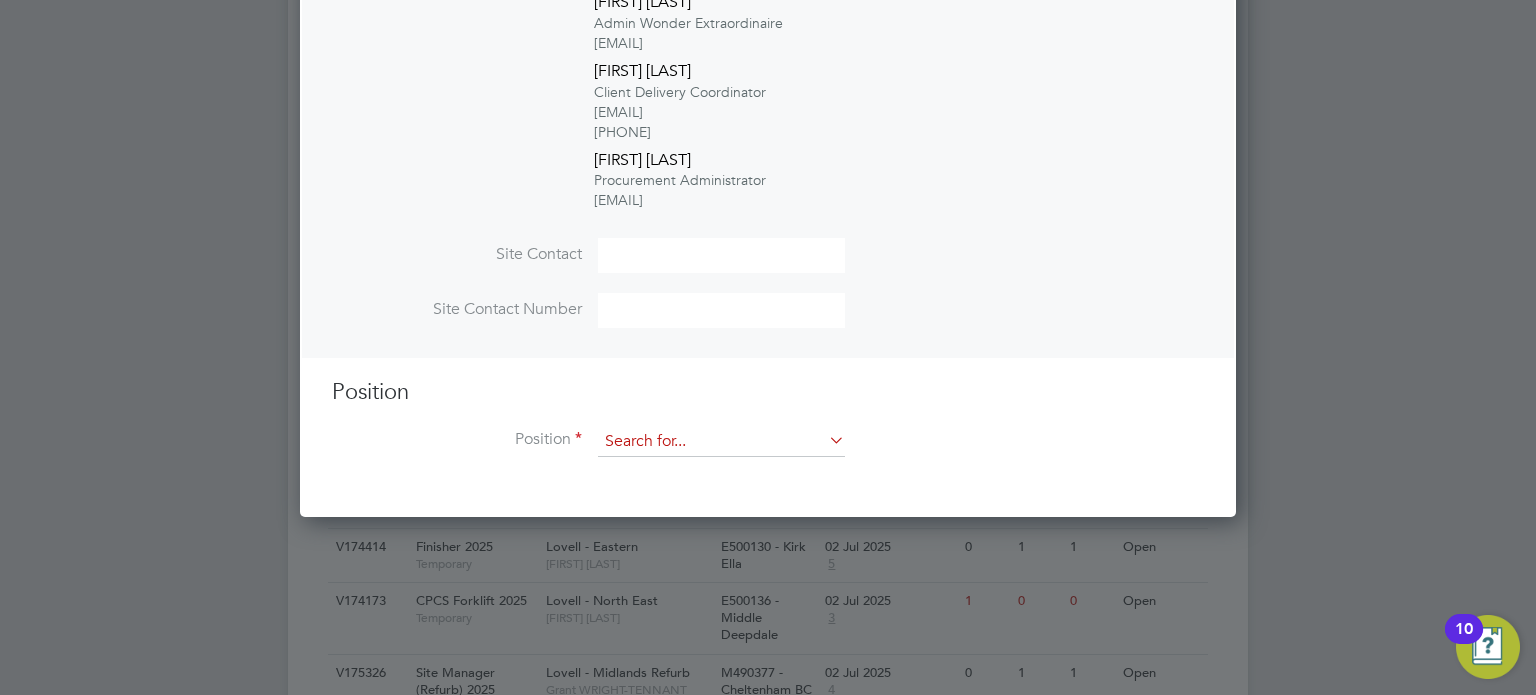 click at bounding box center [721, 442] 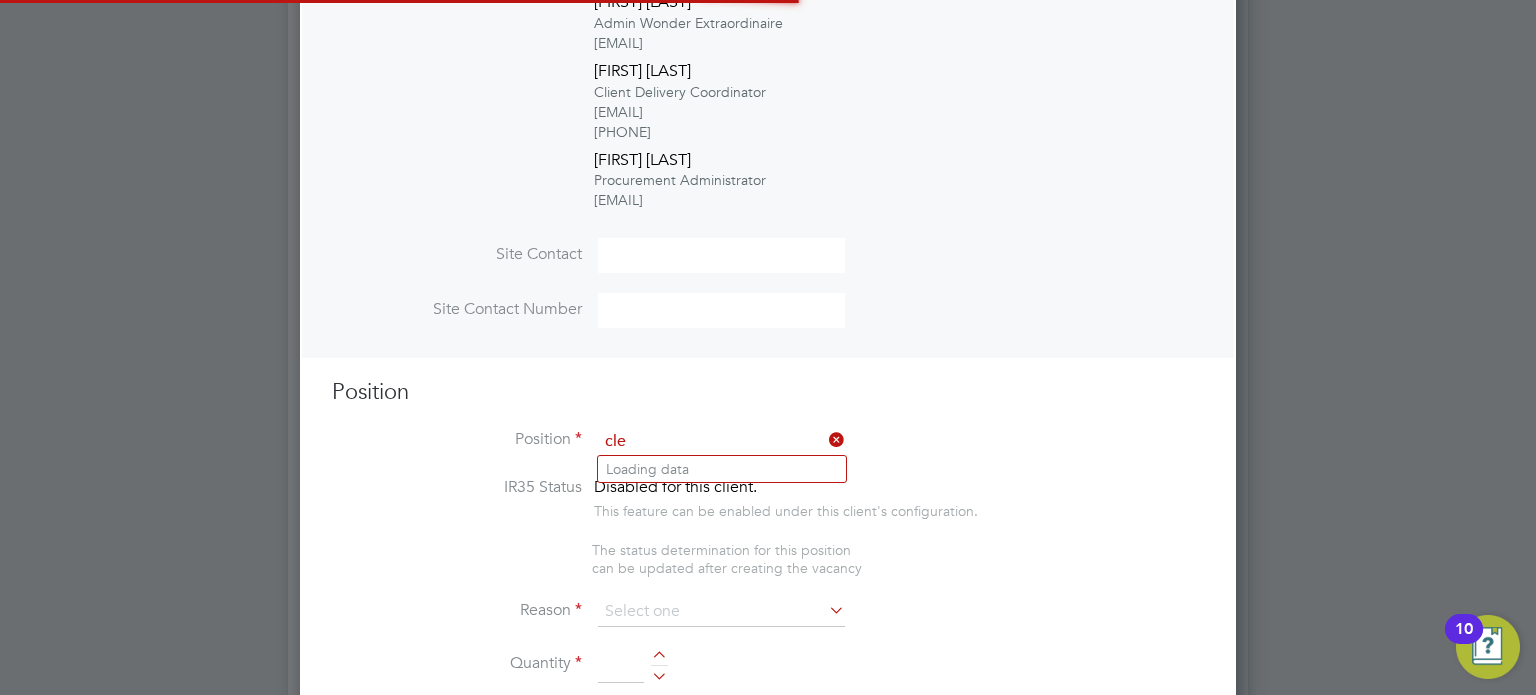 scroll, scrollTop: 9, scrollLeft: 10, axis: both 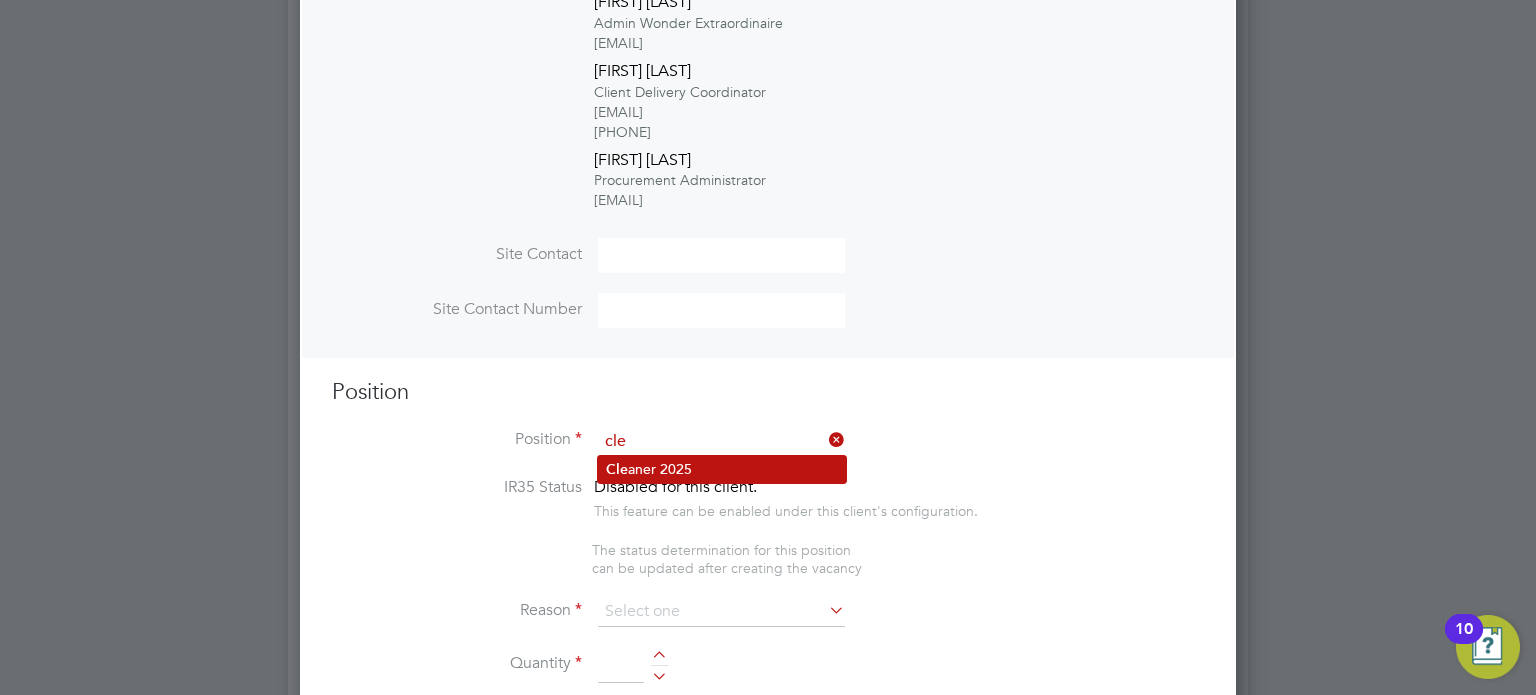 click on "Cle aner 2025" 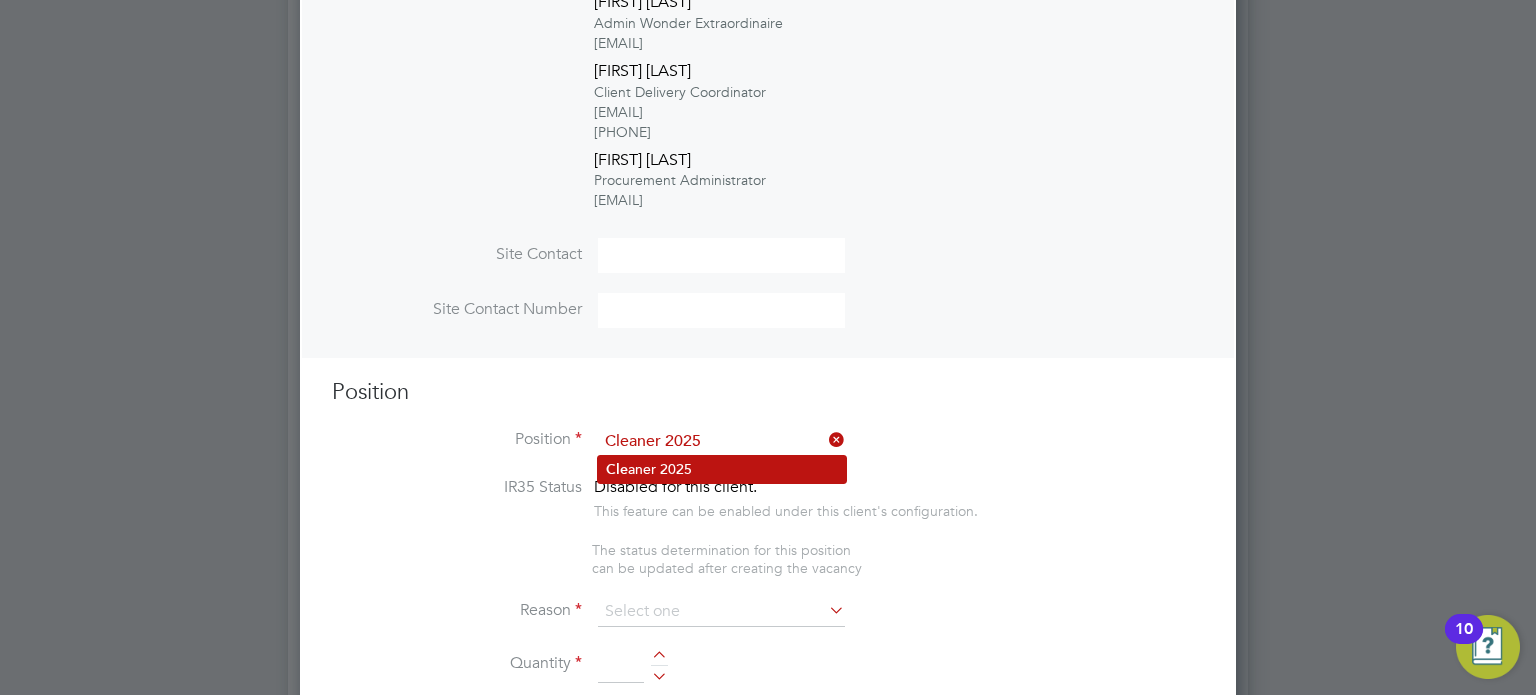 type on "." 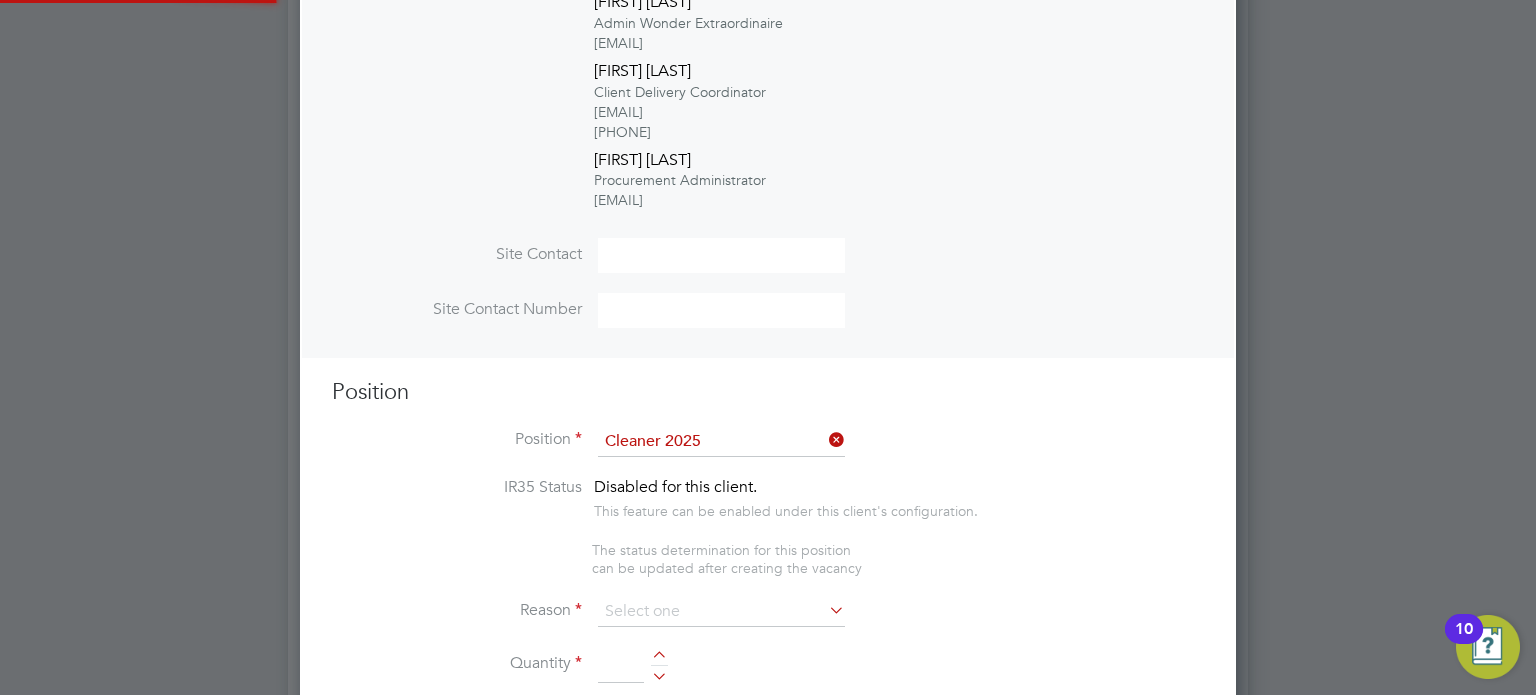 scroll, scrollTop: 9, scrollLeft: 10, axis: both 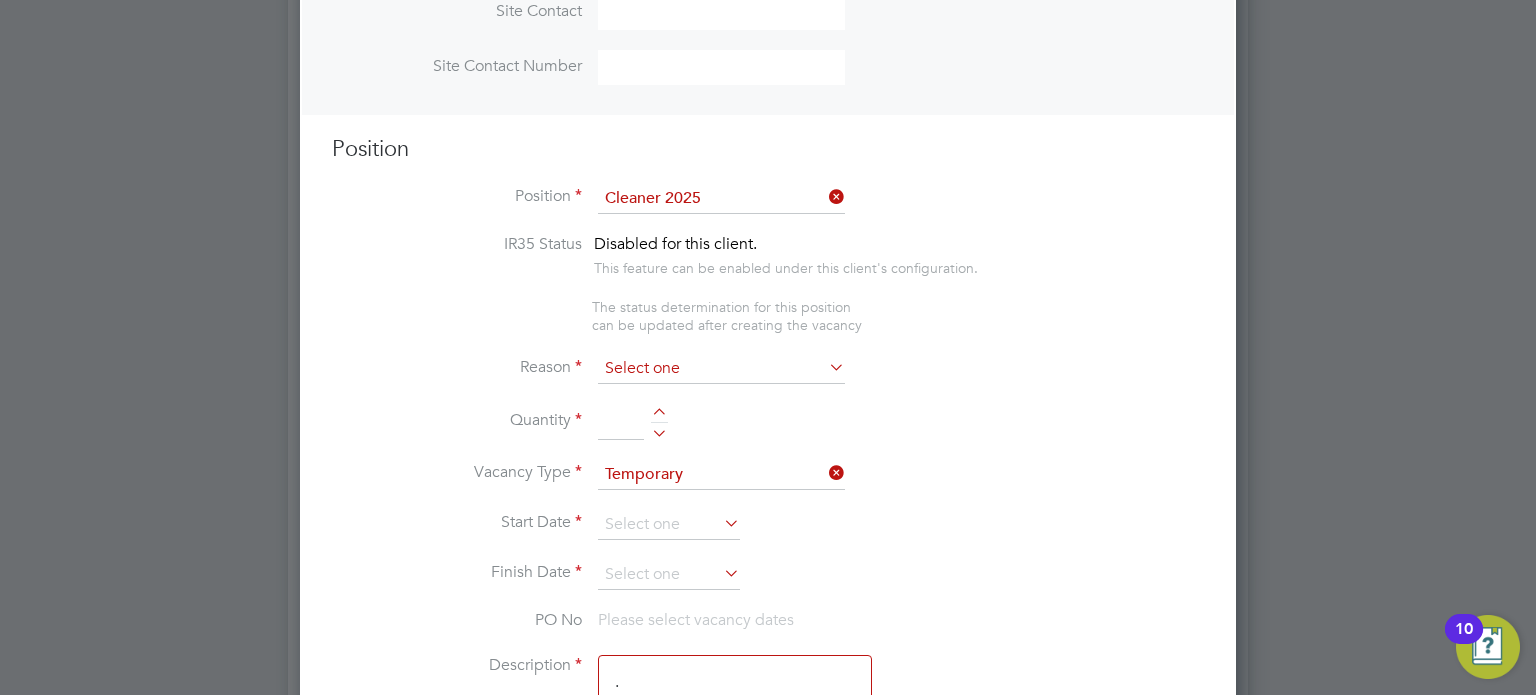 click at bounding box center (721, 369) 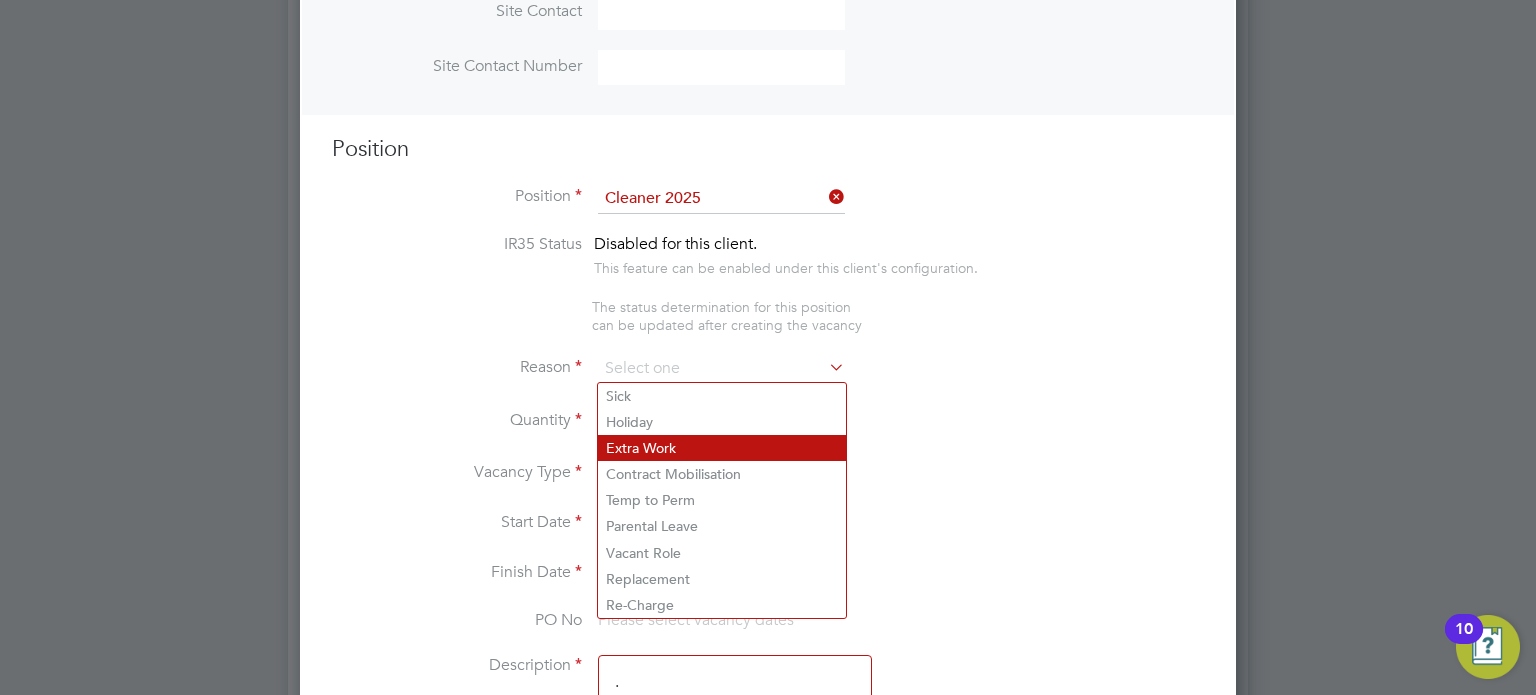 click on "Extra Work" 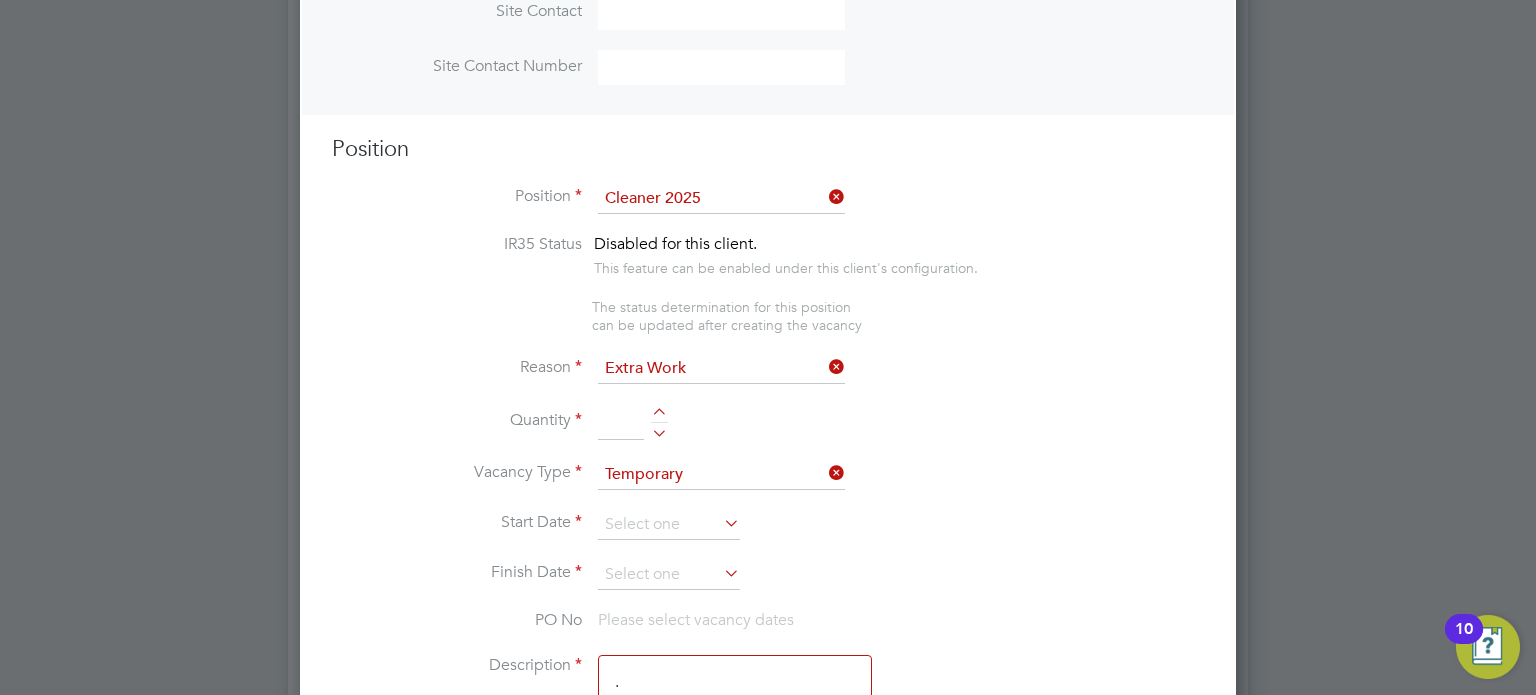 click at bounding box center [659, 430] 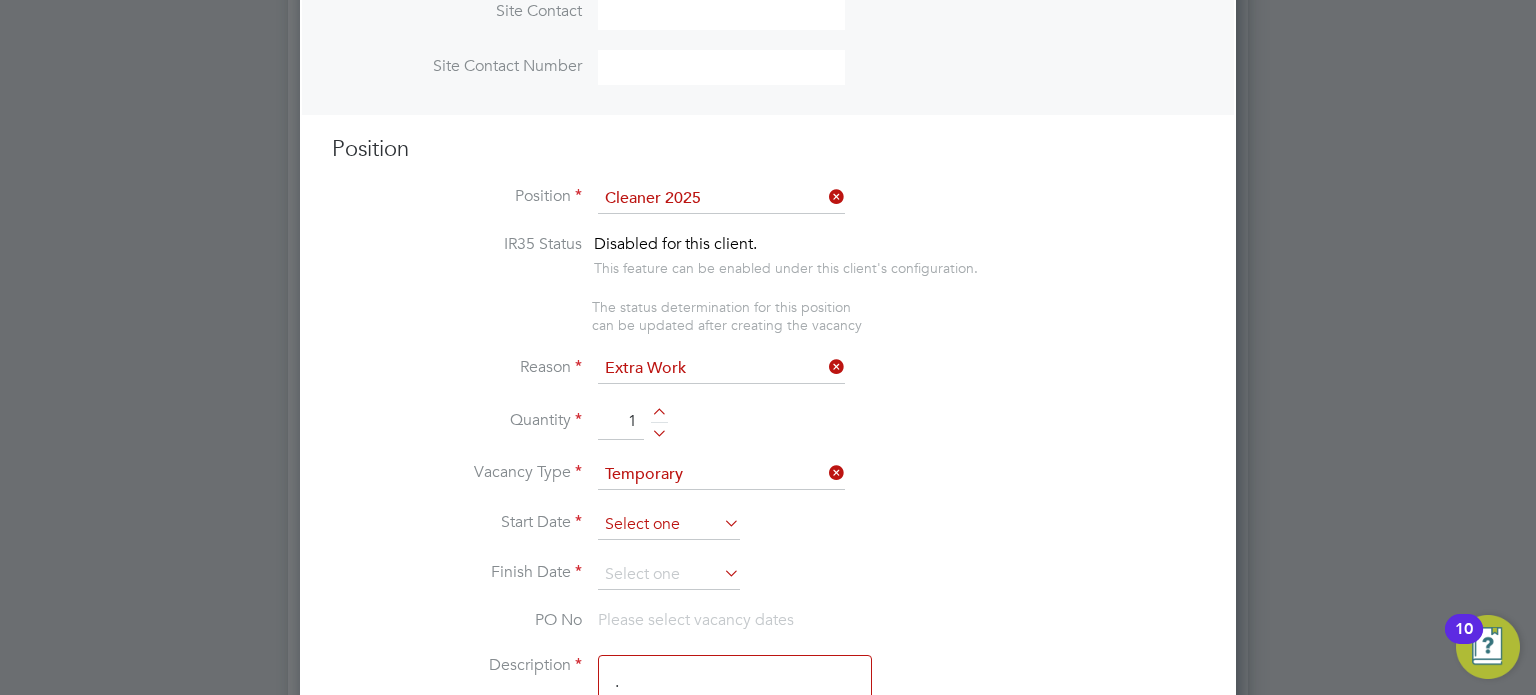 click at bounding box center [669, 525] 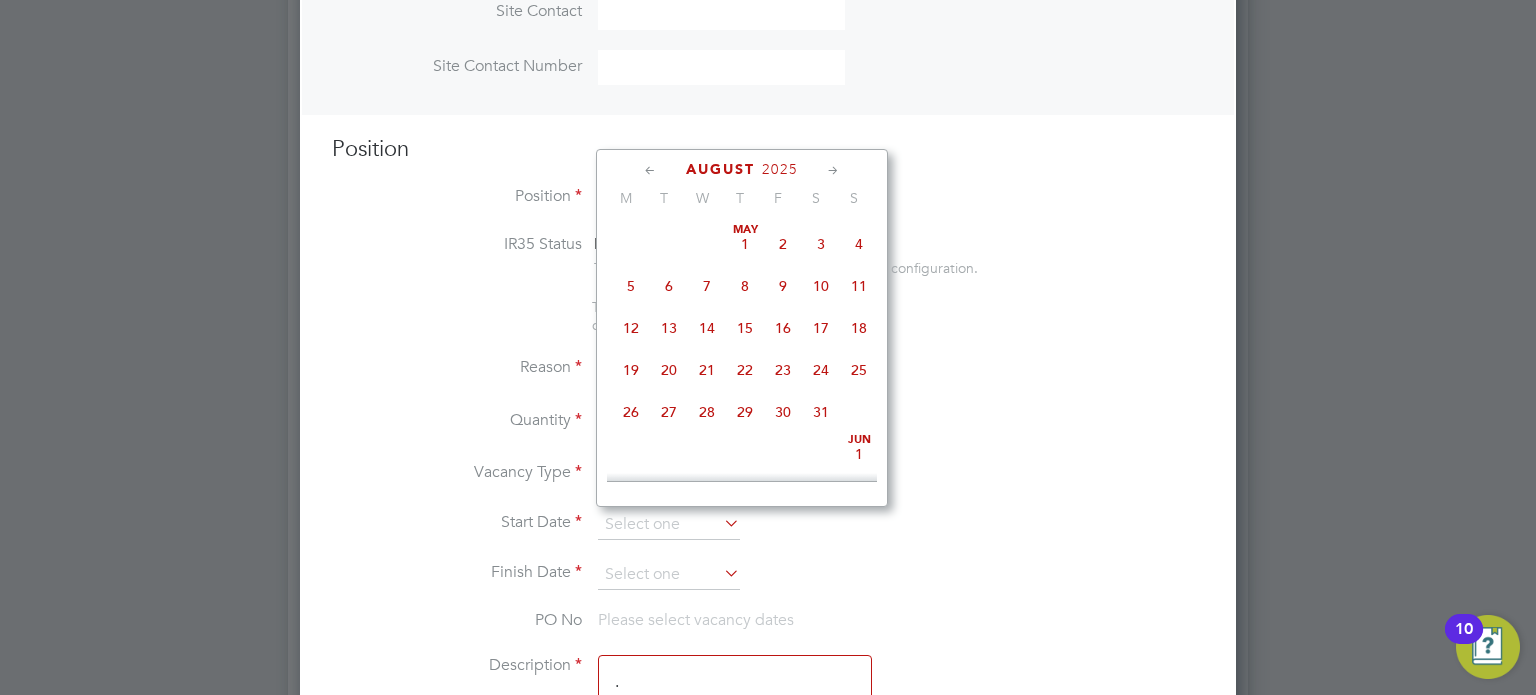 scroll, scrollTop: 666, scrollLeft: 0, axis: vertical 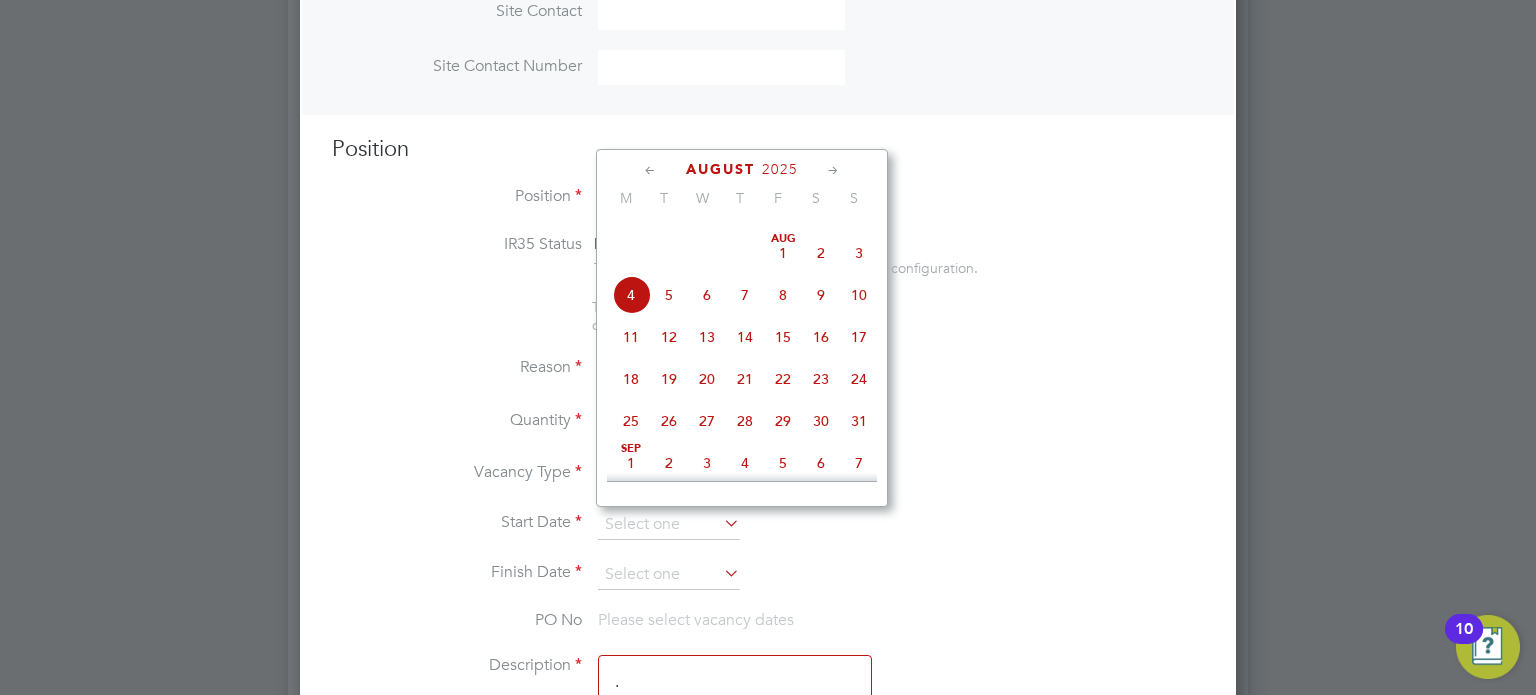 click on "4" 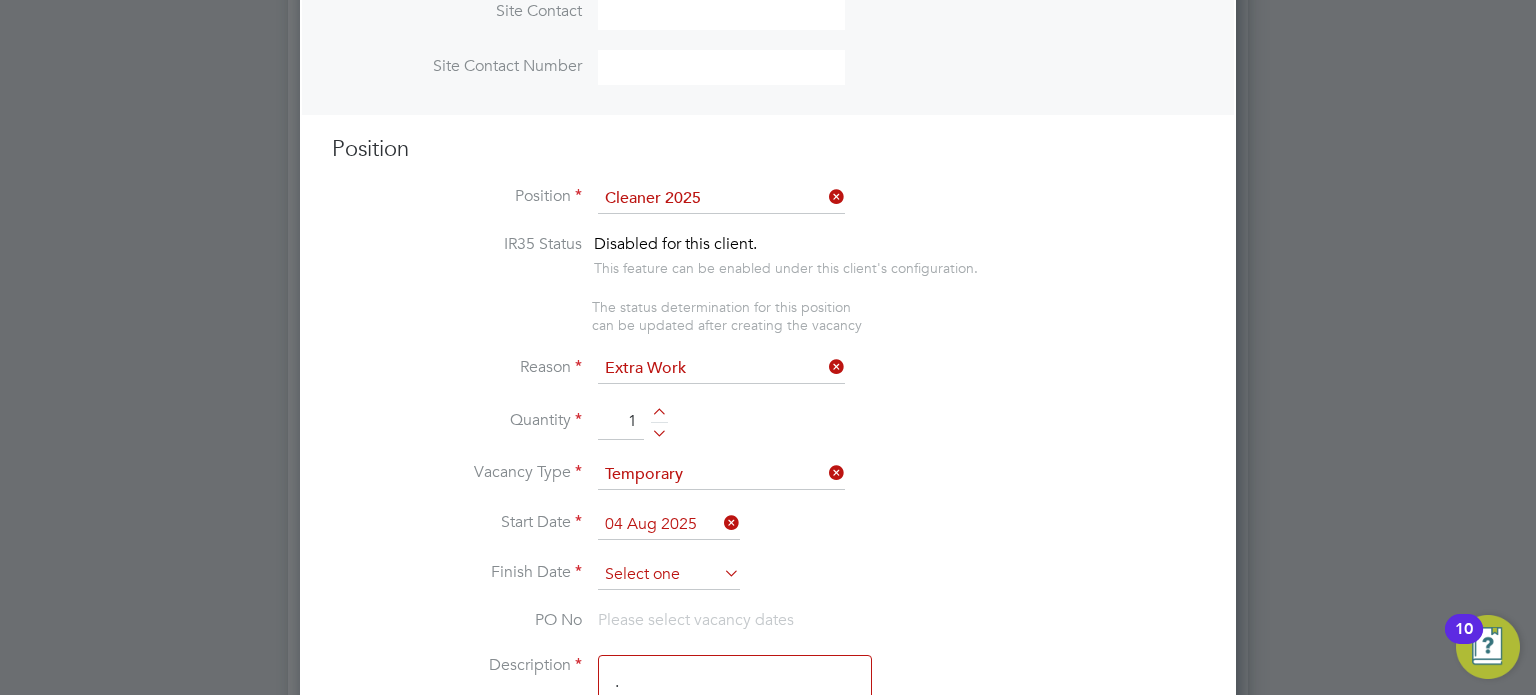 click at bounding box center (669, 575) 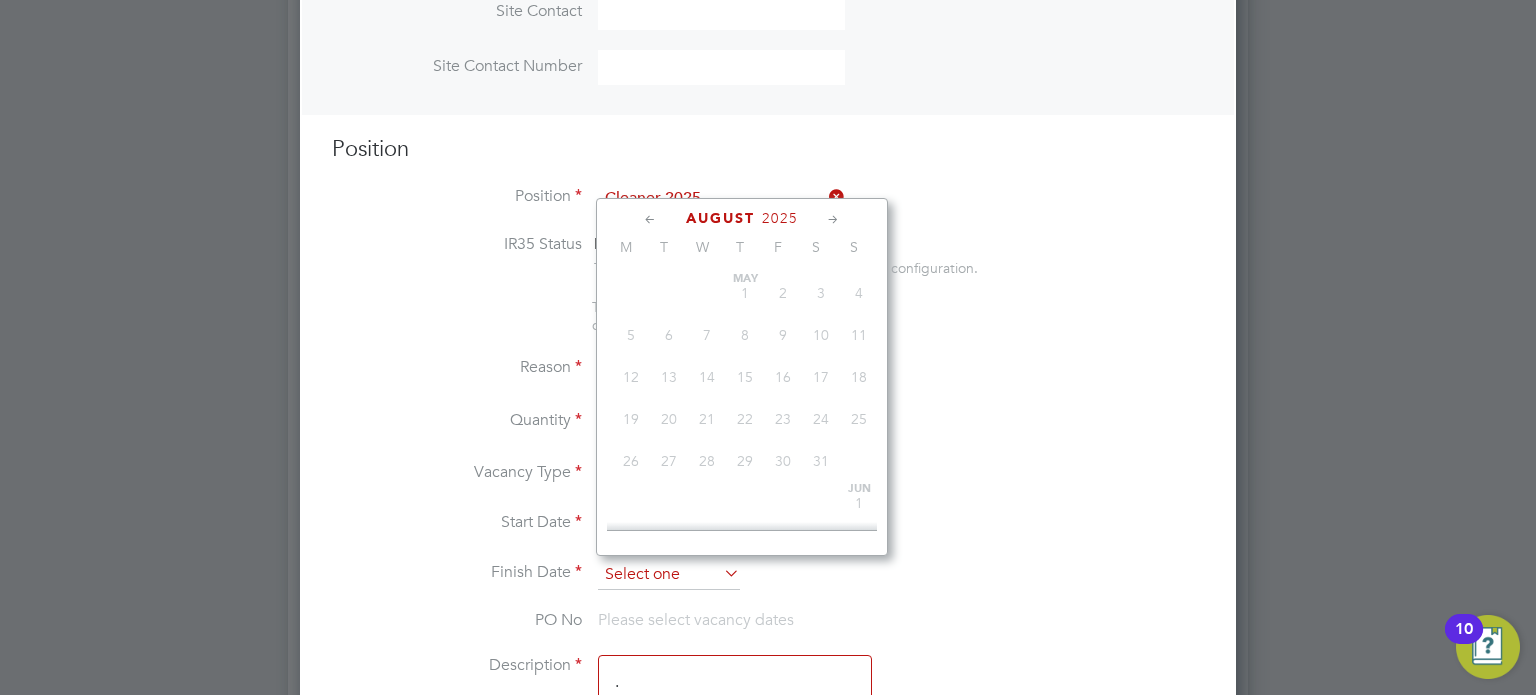 scroll, scrollTop: 666, scrollLeft: 0, axis: vertical 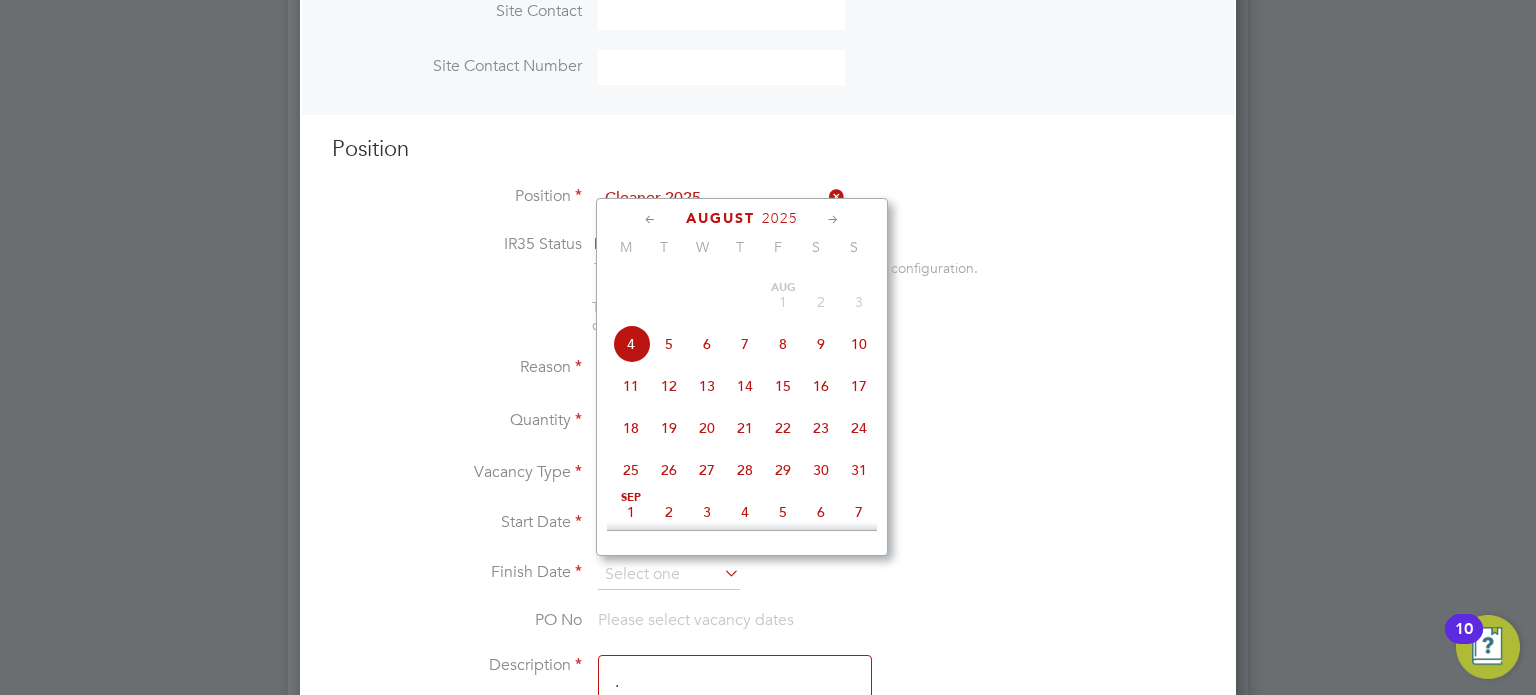 click on "29" 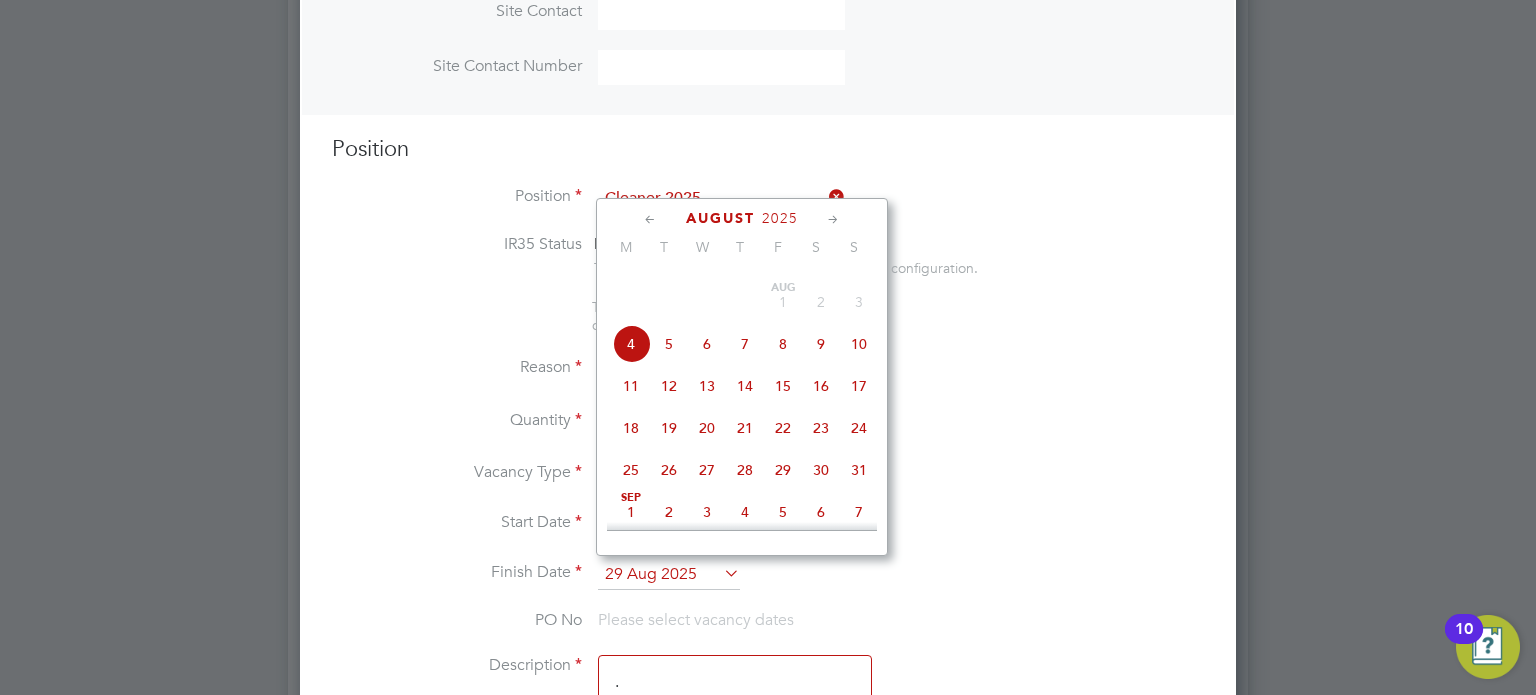 scroll, scrollTop: 10, scrollLeft: 10, axis: both 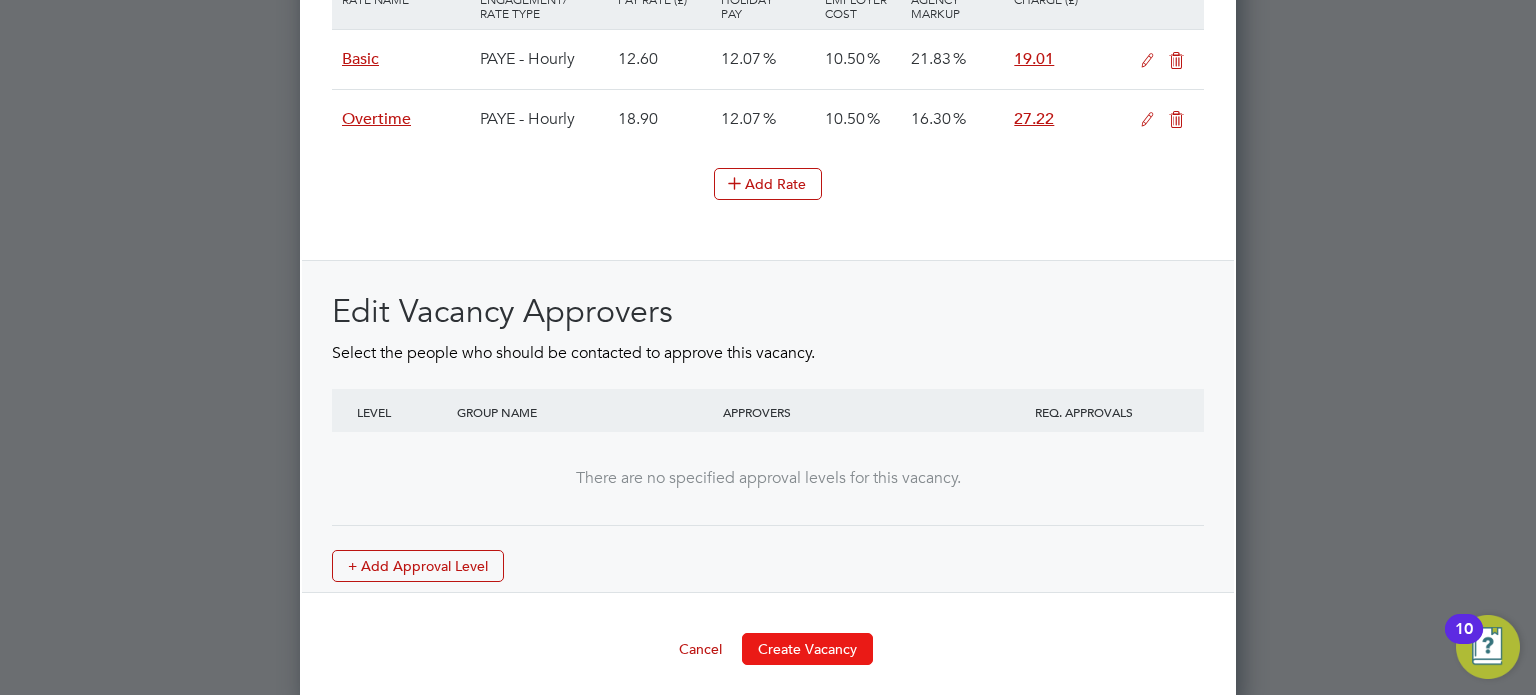 click on "Create Vacancy" at bounding box center (807, 649) 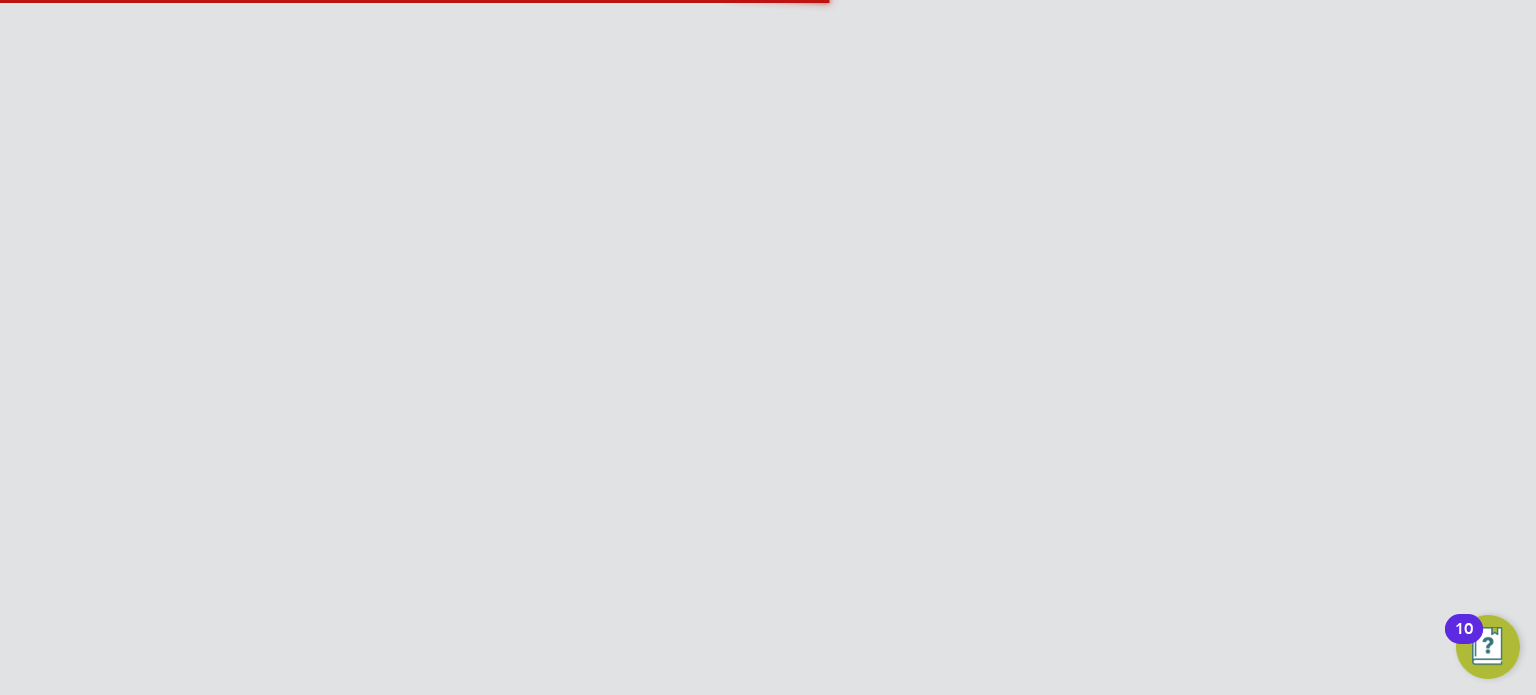 click on "Vacancy Saved Your vacancy has been saved. Cancel Okay" 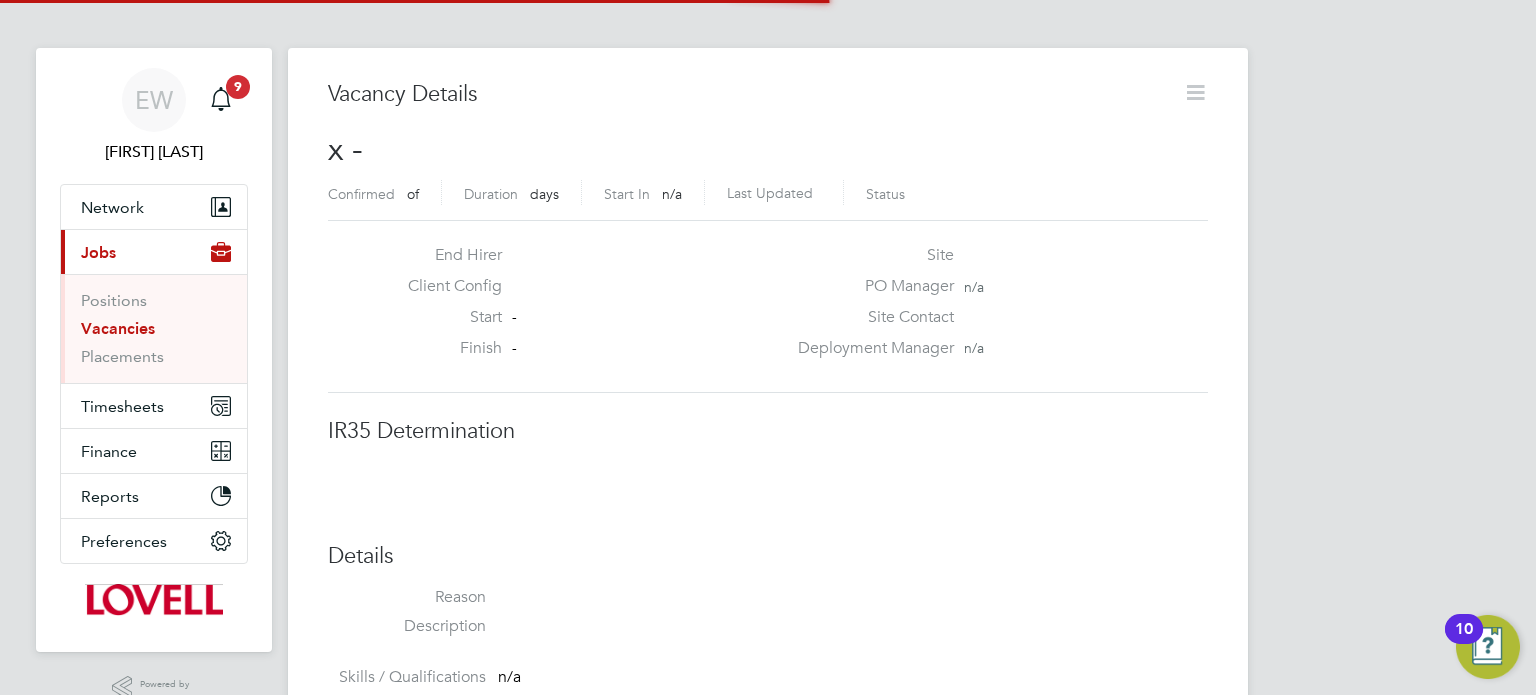 scroll, scrollTop: 10, scrollLeft: 9, axis: both 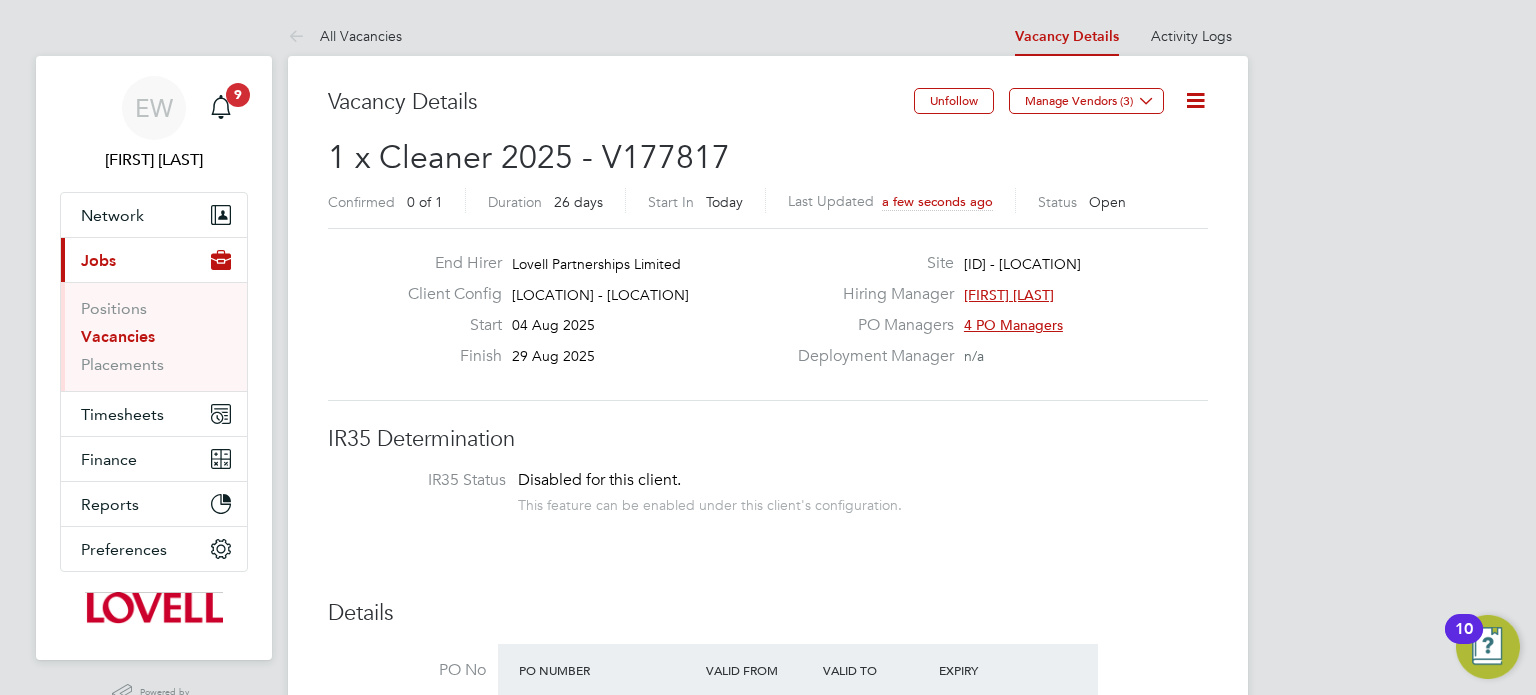 click on "Vacancies" at bounding box center [118, 336] 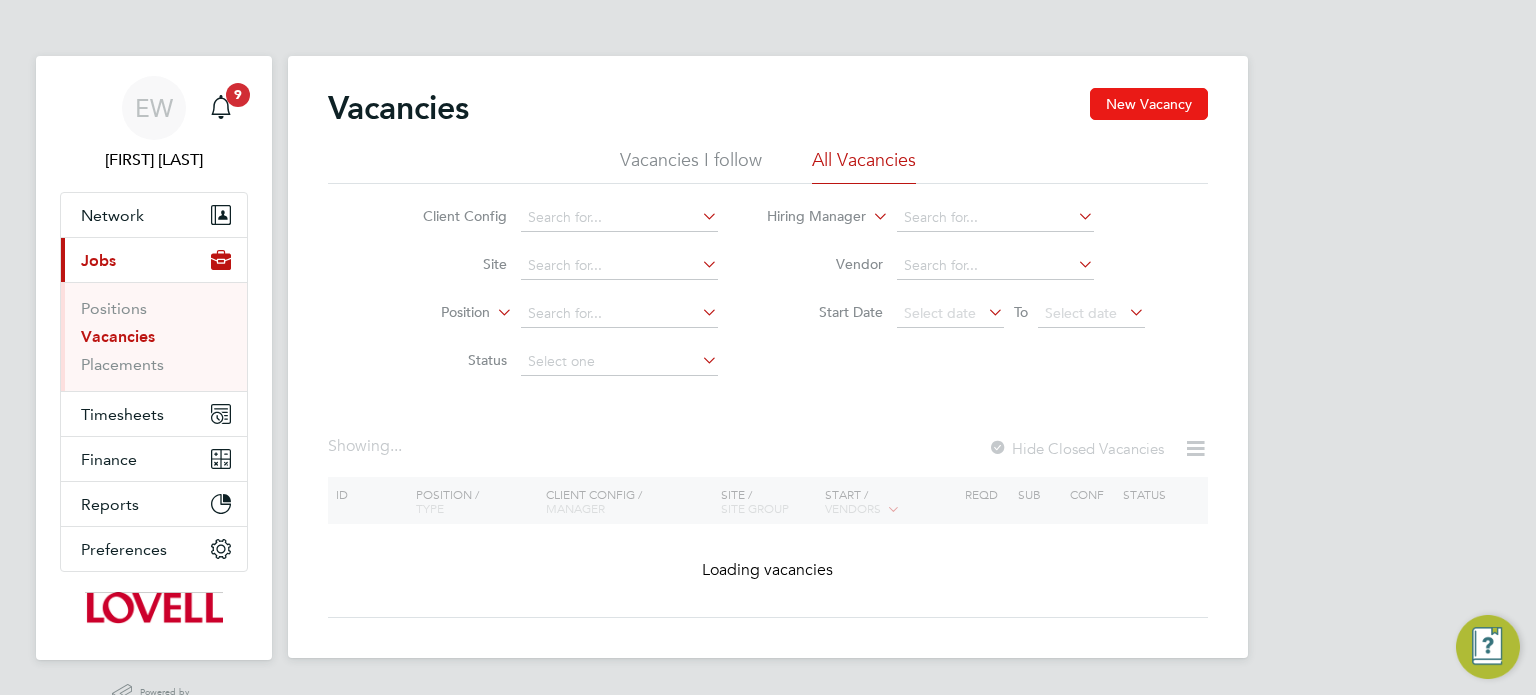 click on "New Vacancy" 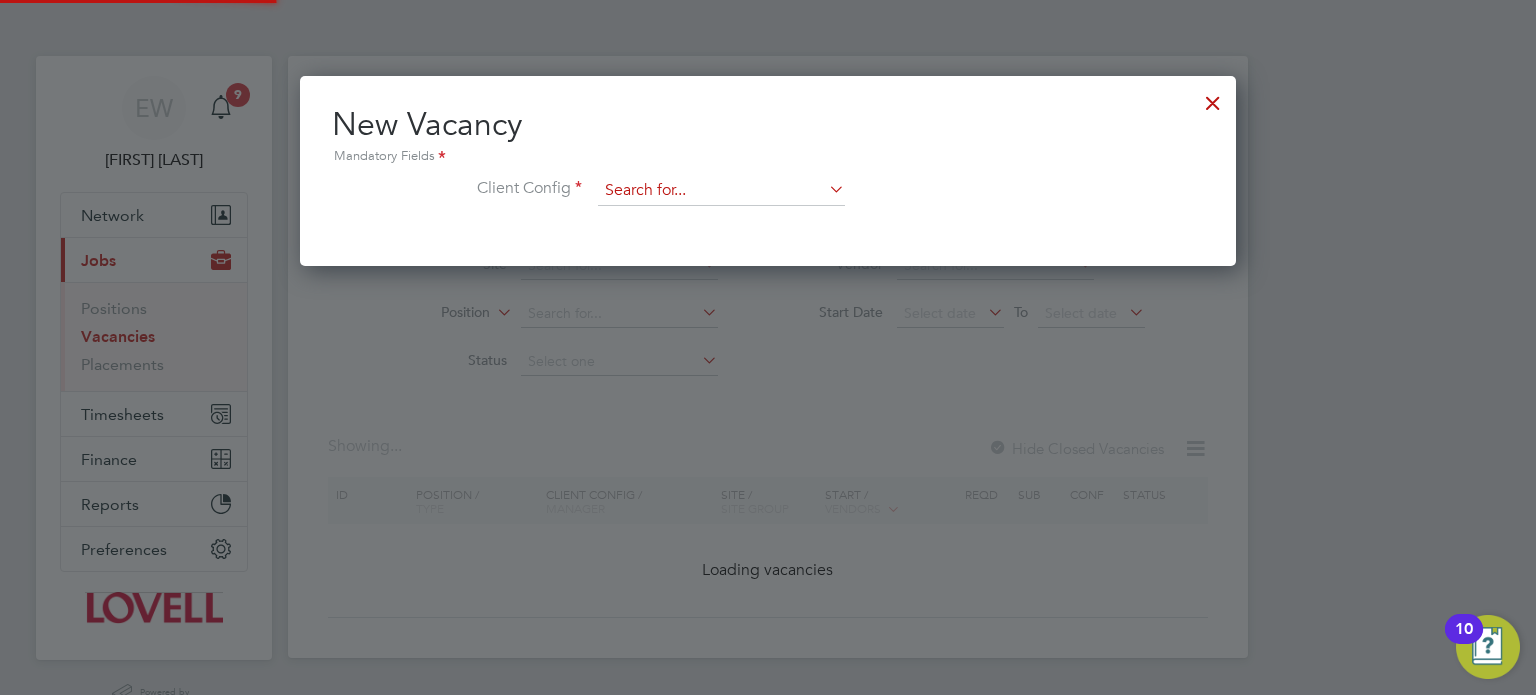 click at bounding box center [721, 191] 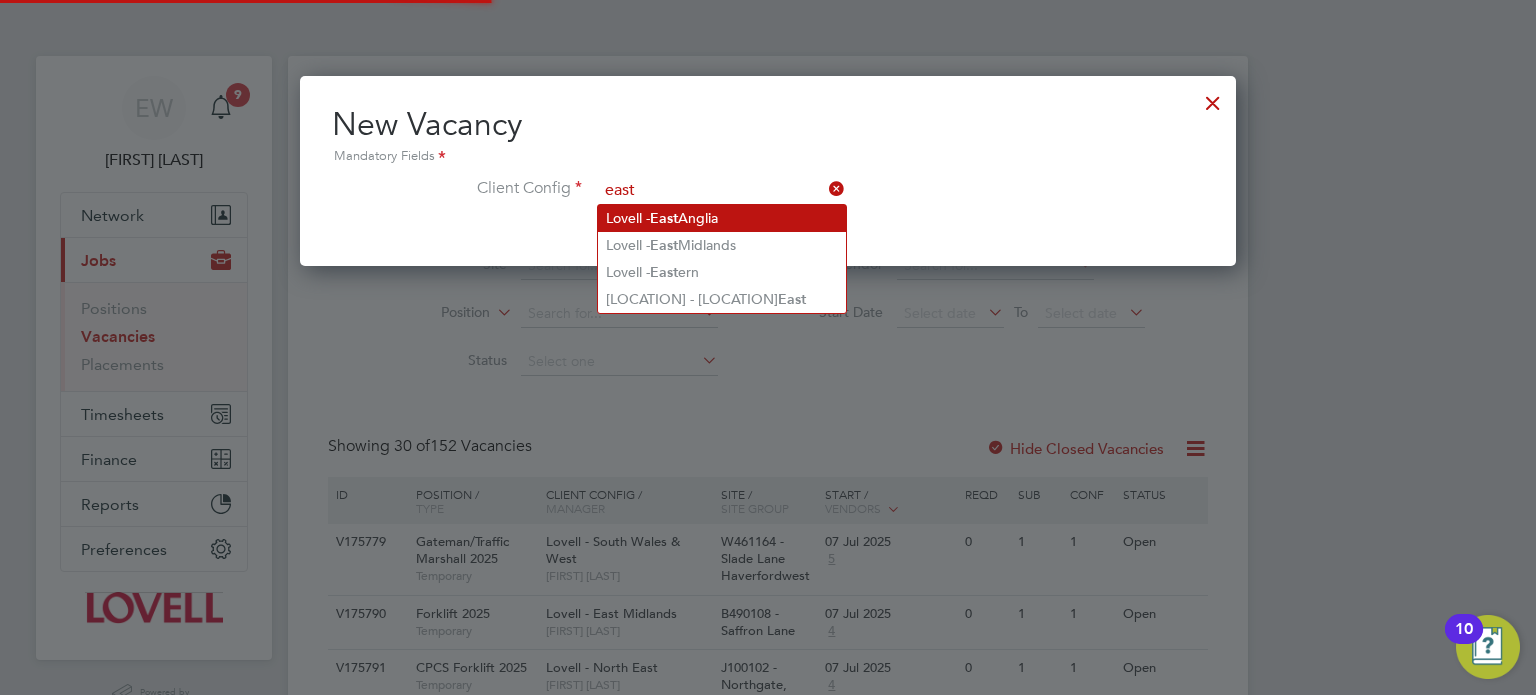 click on "[LOCATION] - [LOCATION] [LOCATION]" 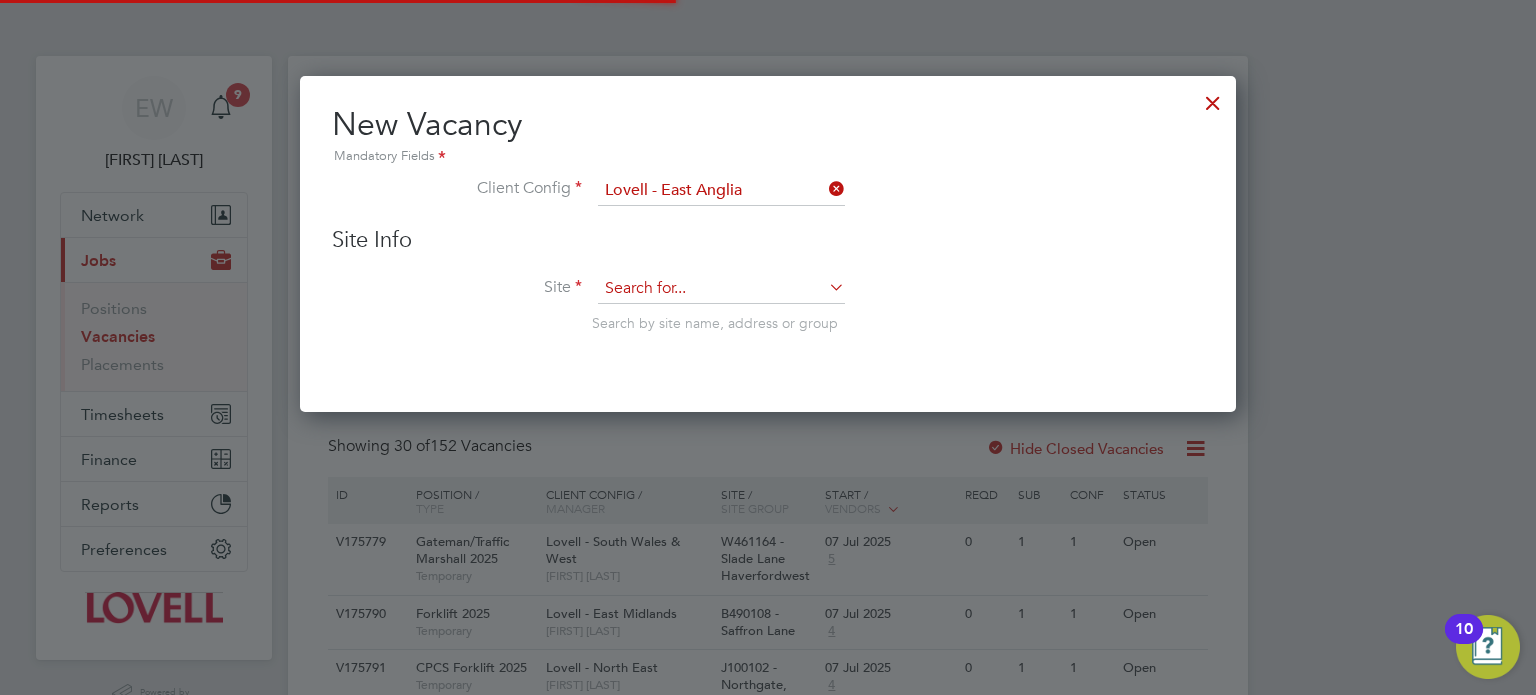 click at bounding box center (721, 289) 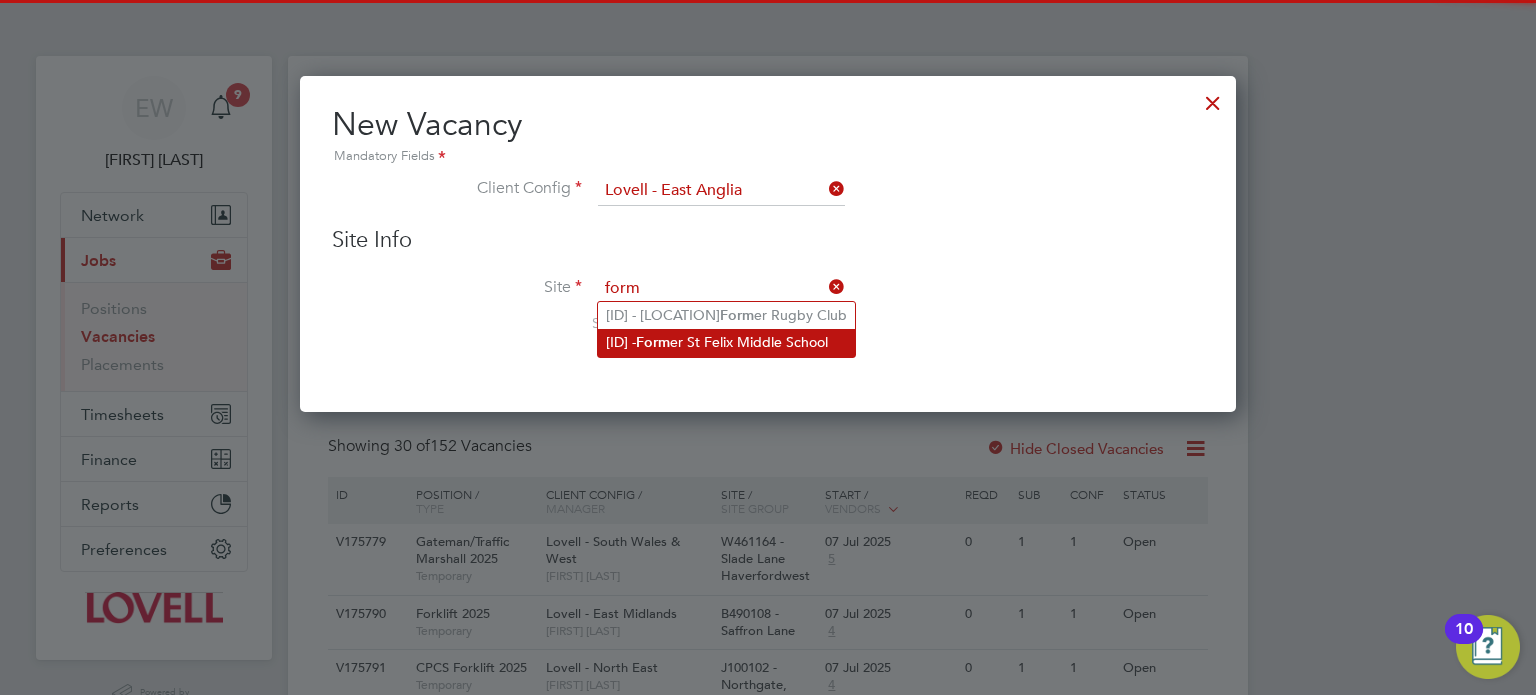 click on "[ID] - Form er [LOCATION] [LOCATION]" 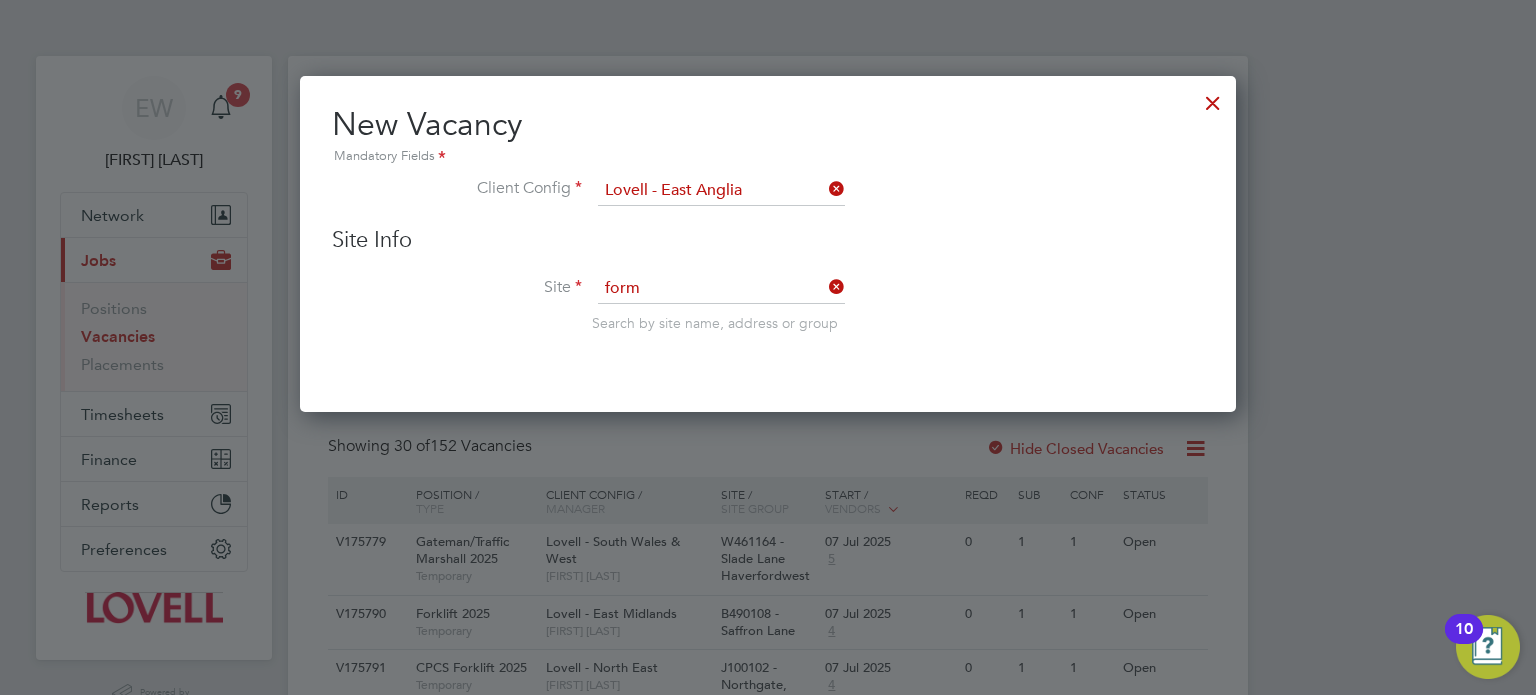 type on "[ID] - Former [LOCATION] [LOCATION]" 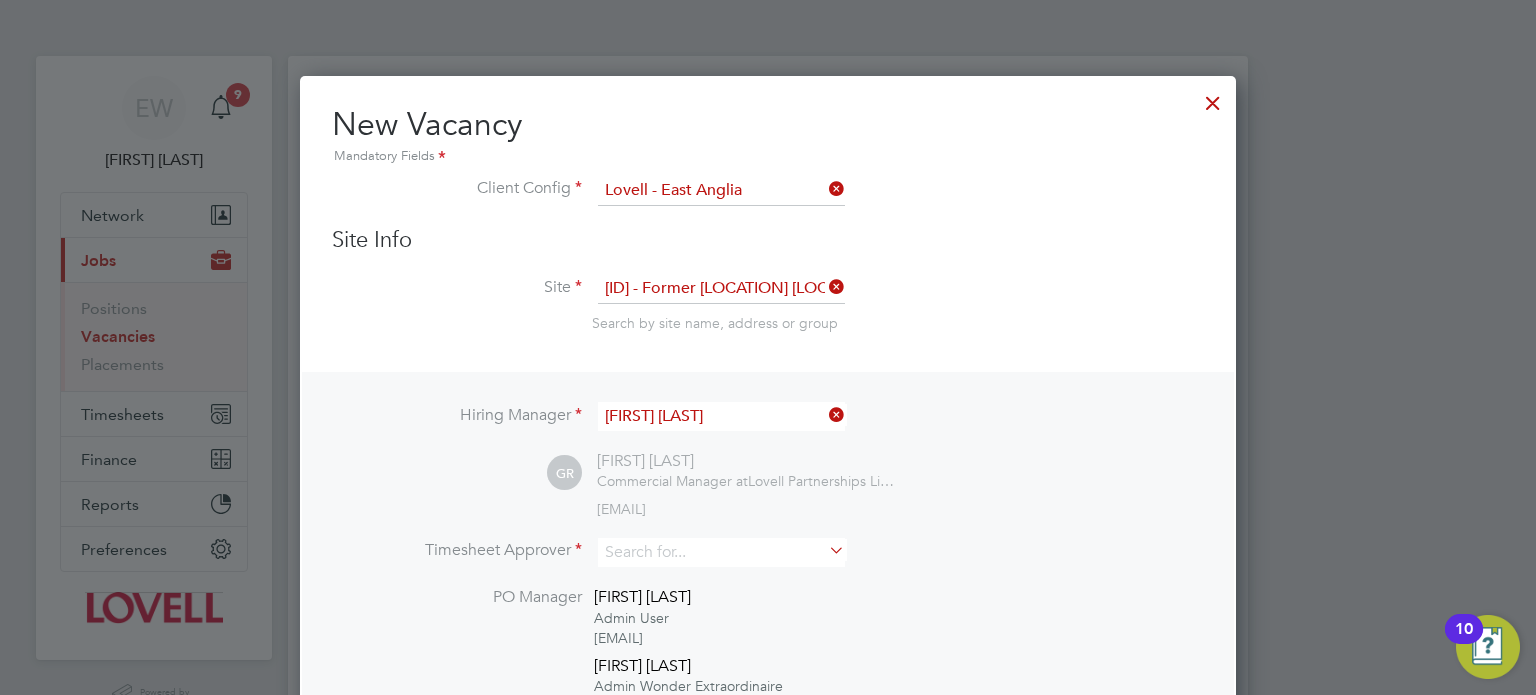 click on "[FIRST] [LAST]" at bounding box center (721, 416) 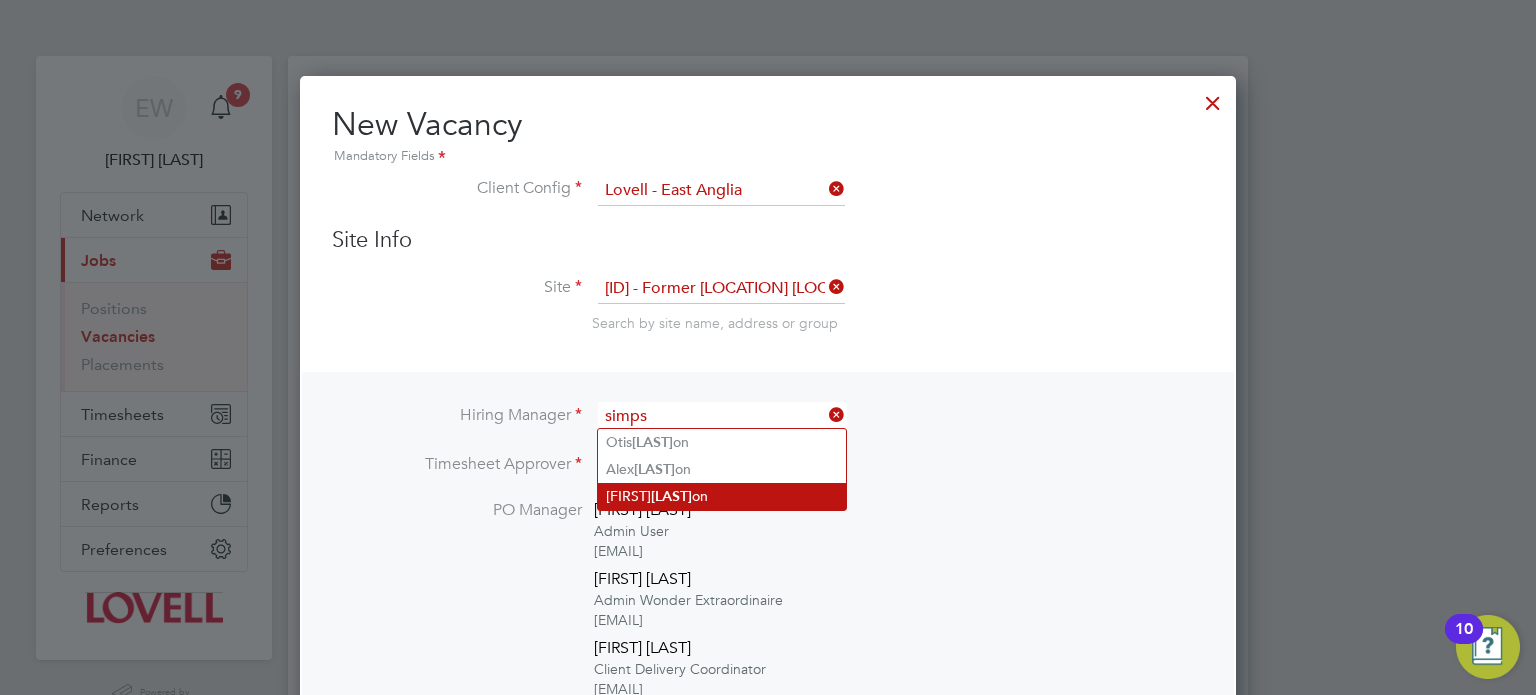 click on "[FIRST] [LAST]" 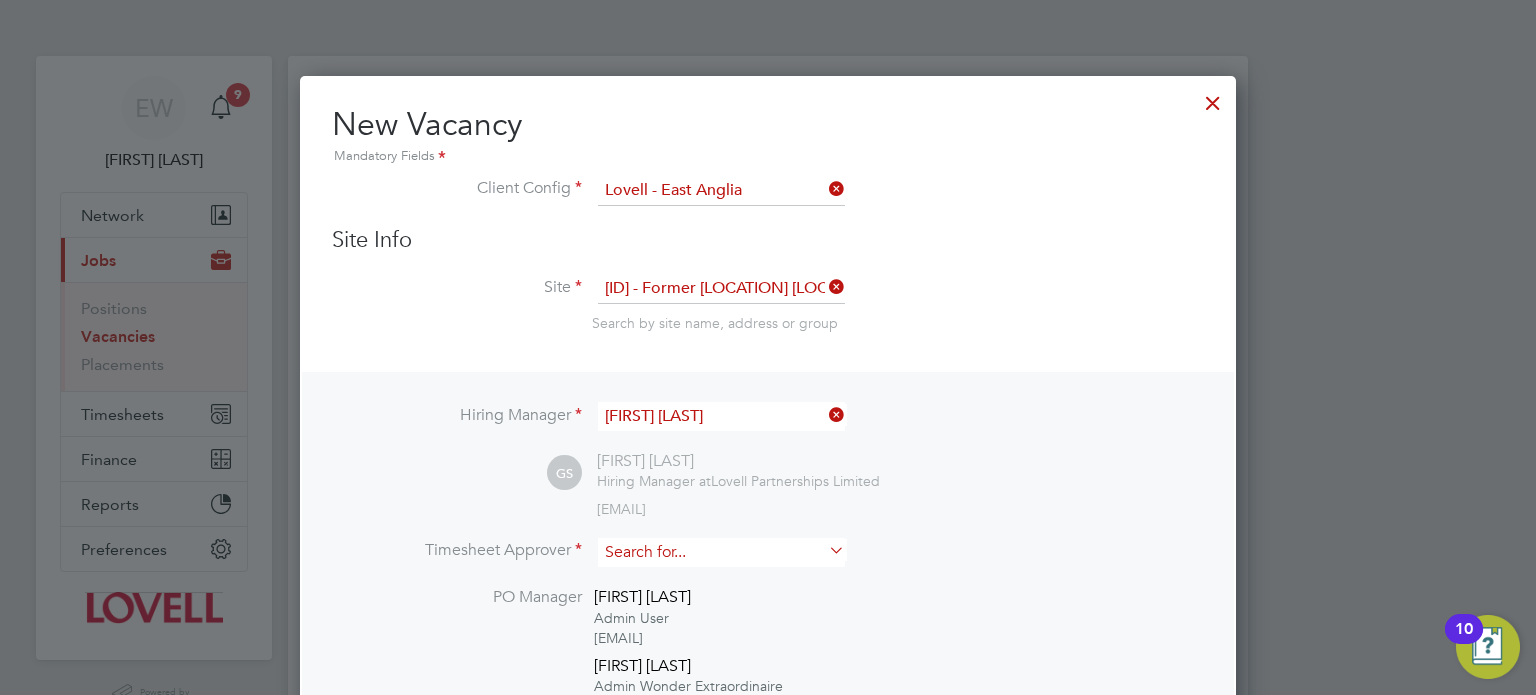 click at bounding box center (721, 552) 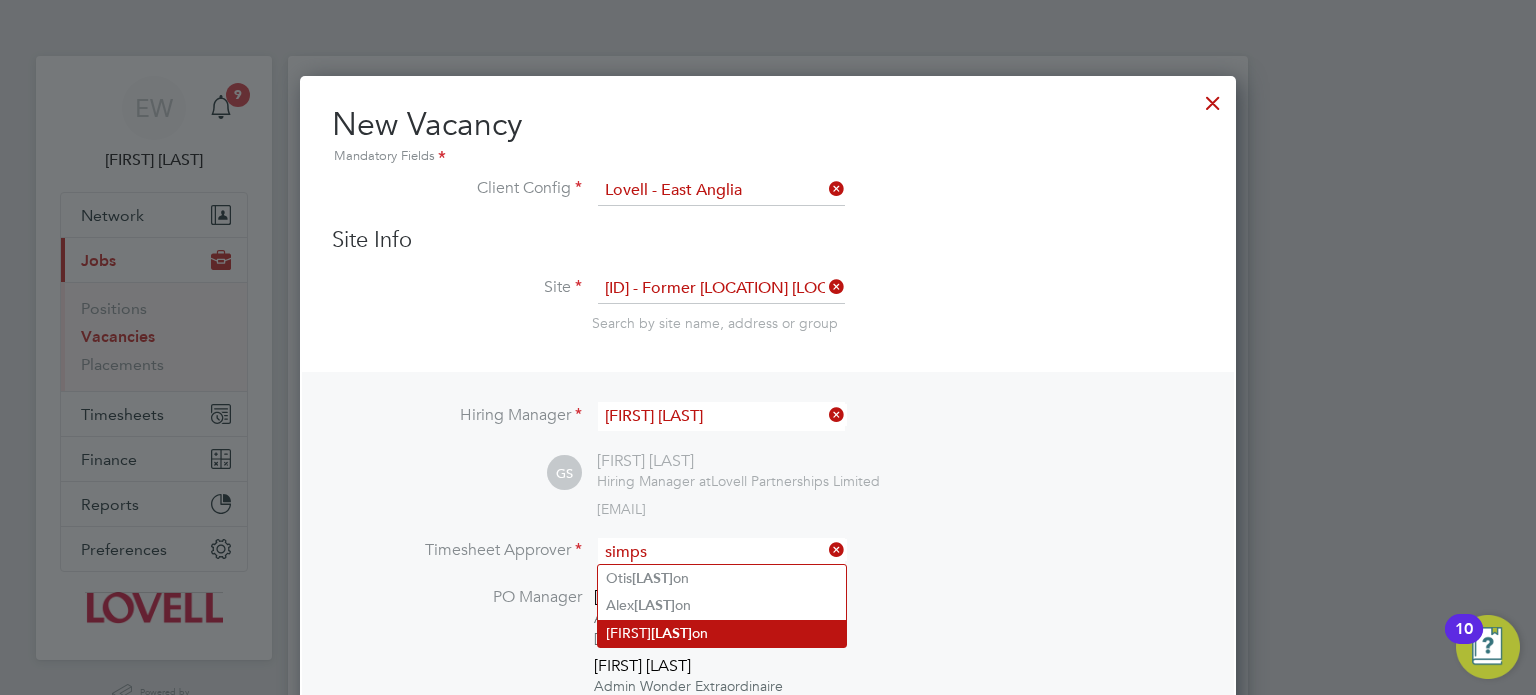 click on "[LAST]" 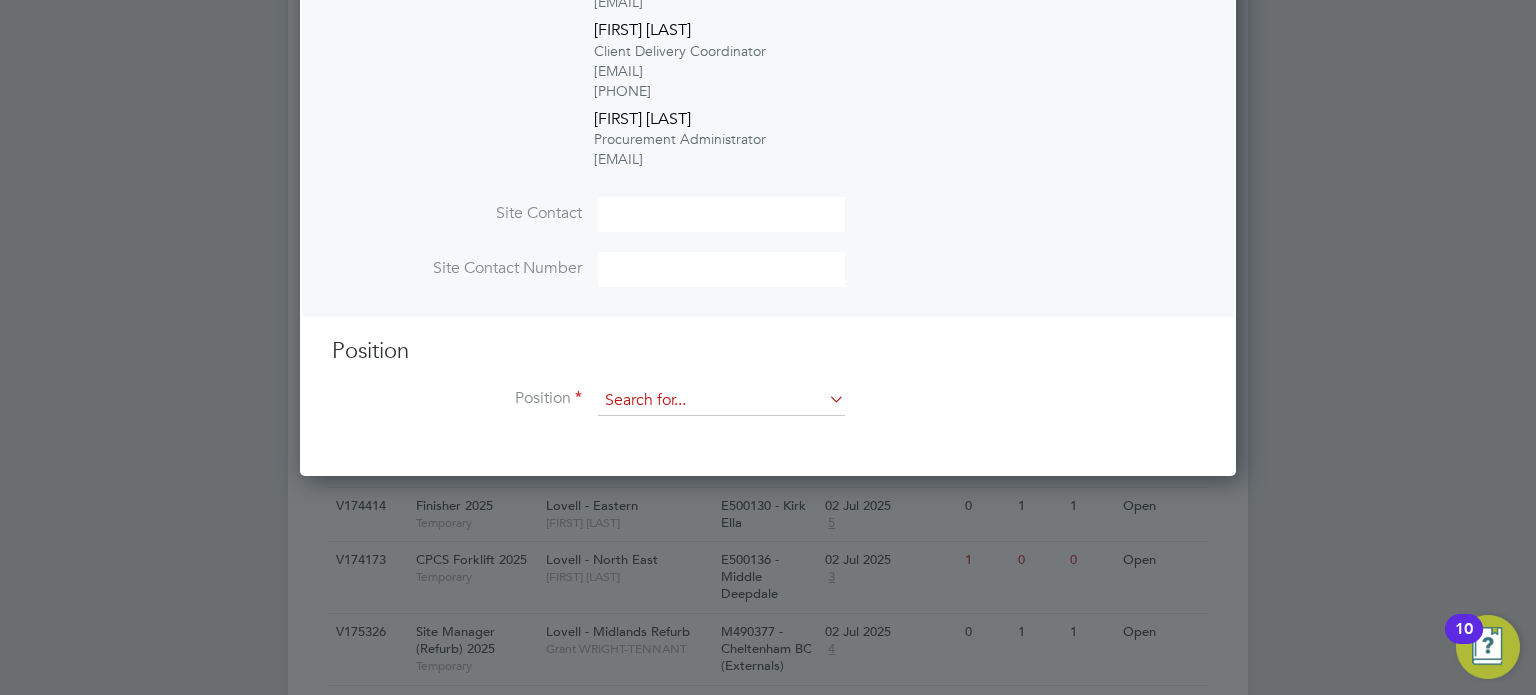 click at bounding box center [721, 401] 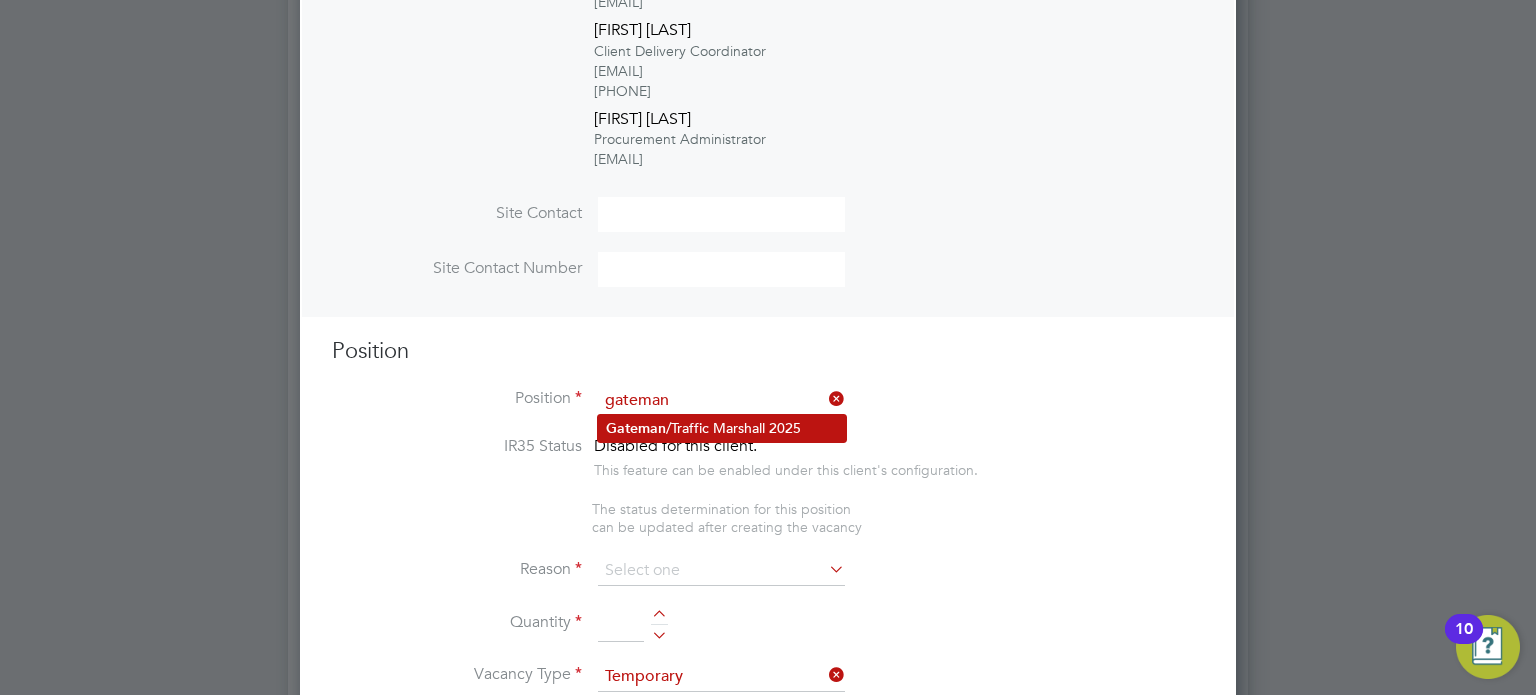 click on "Gateman /Traffic Marshall 2025" 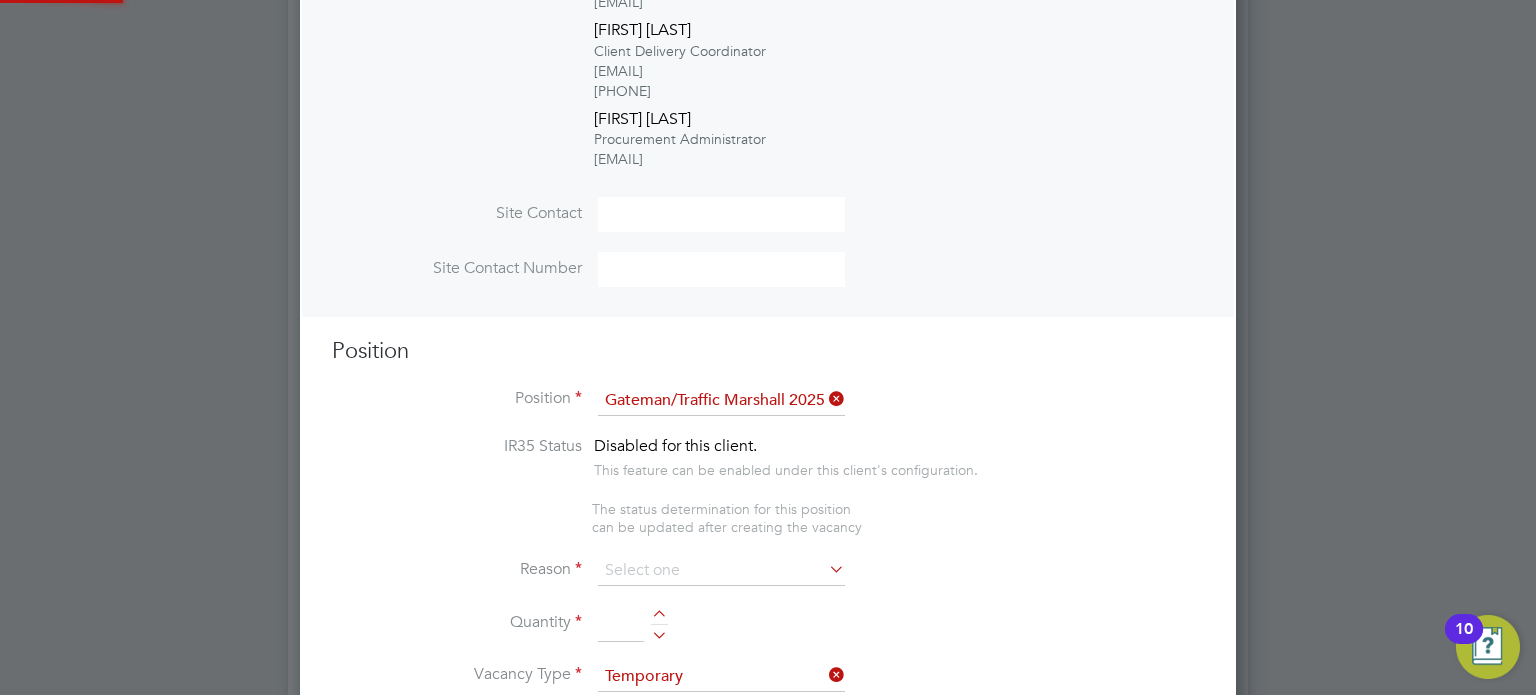 type on "Duties as general labourer, but will control access to site and sign vehicles in/out and accept and sign for deliveries." 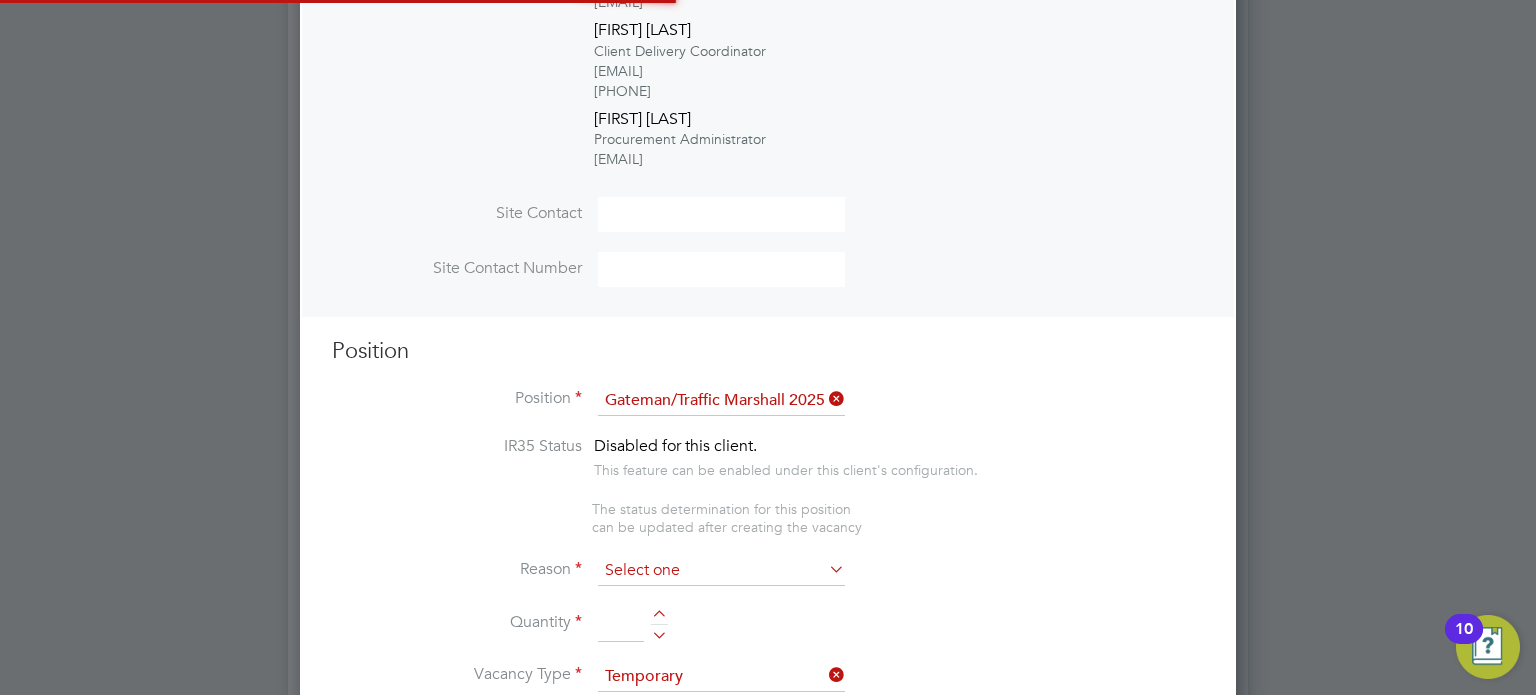 click at bounding box center (721, 571) 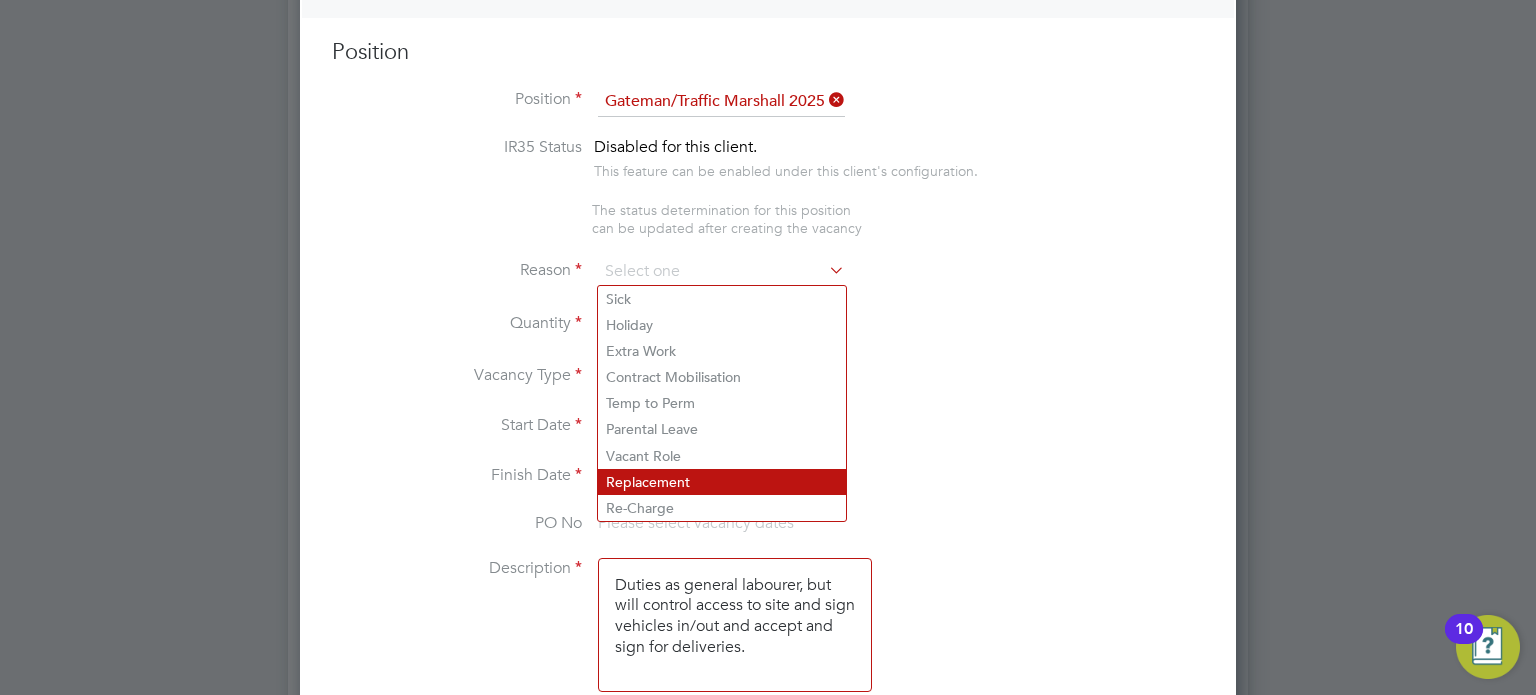 click on "Replacement" 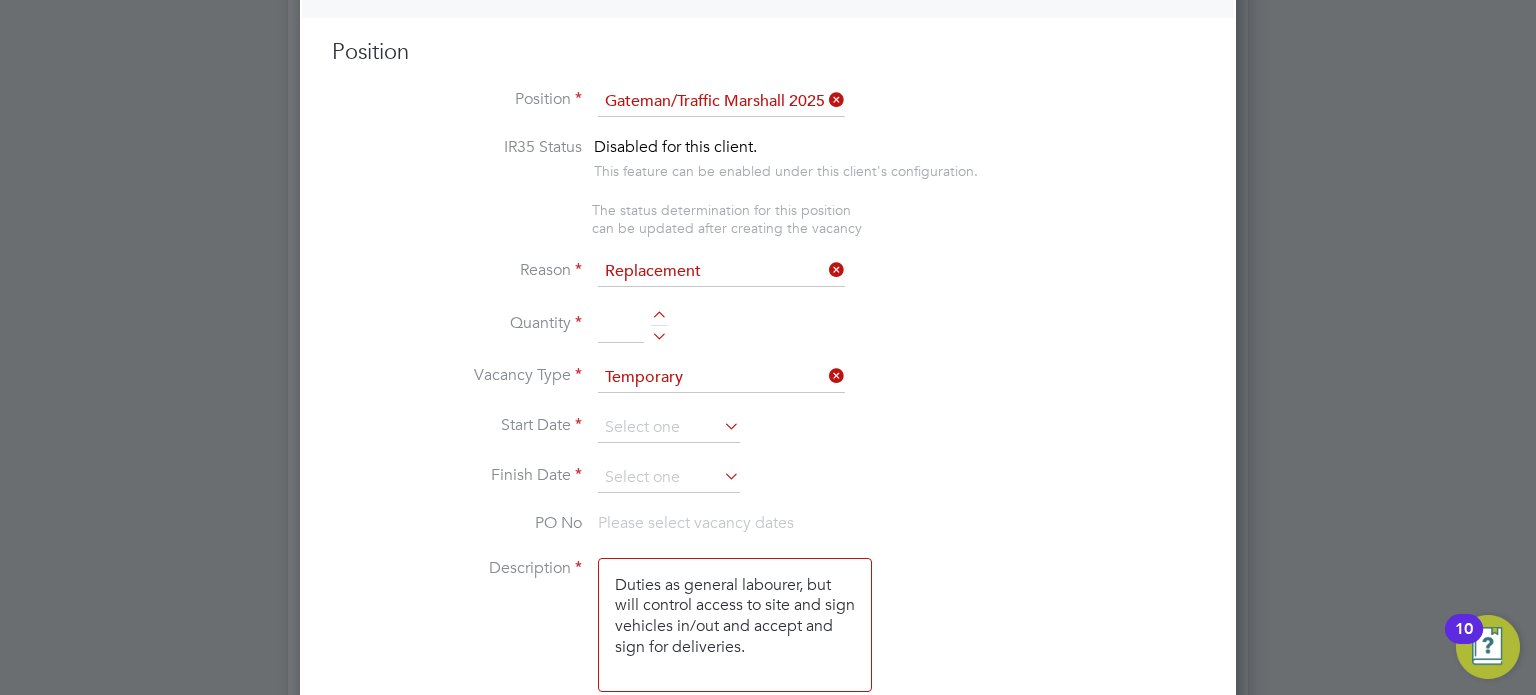 click at bounding box center [659, 333] 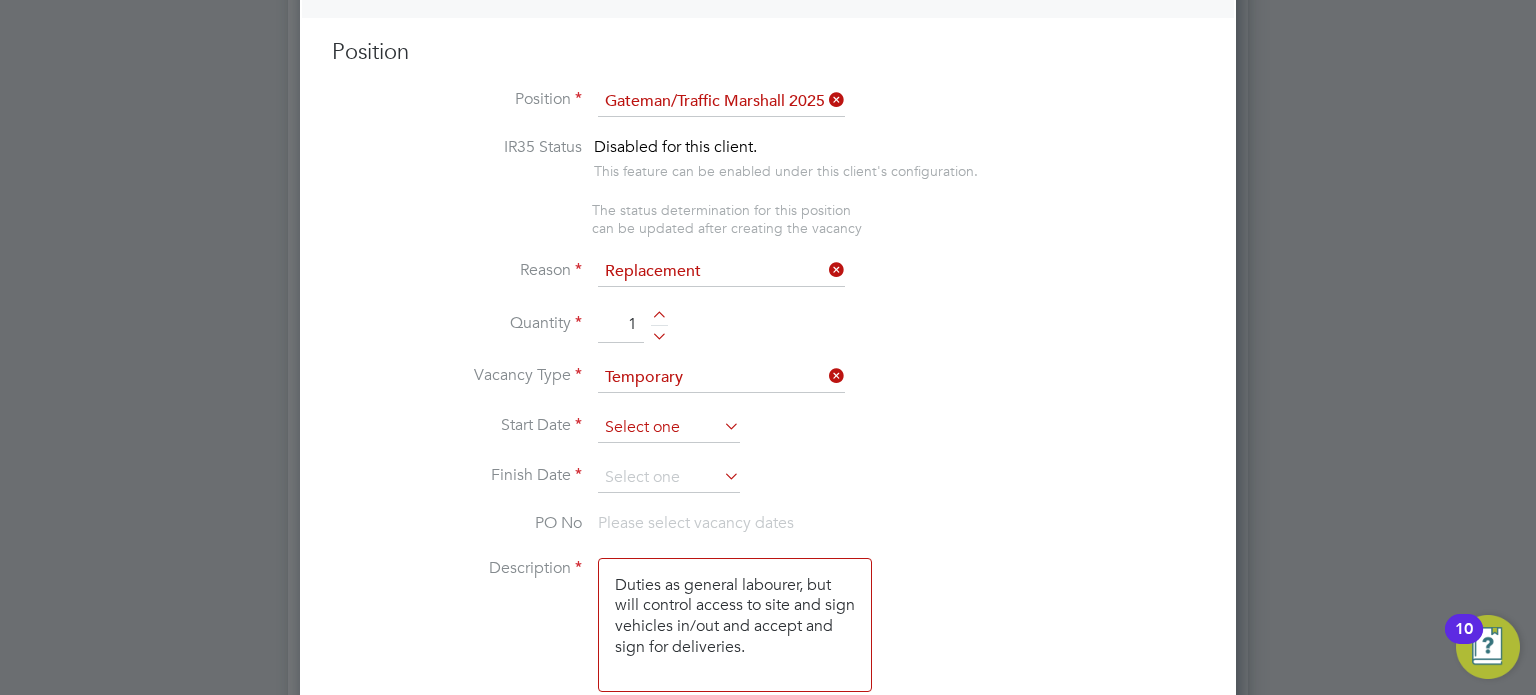 click at bounding box center [669, 428] 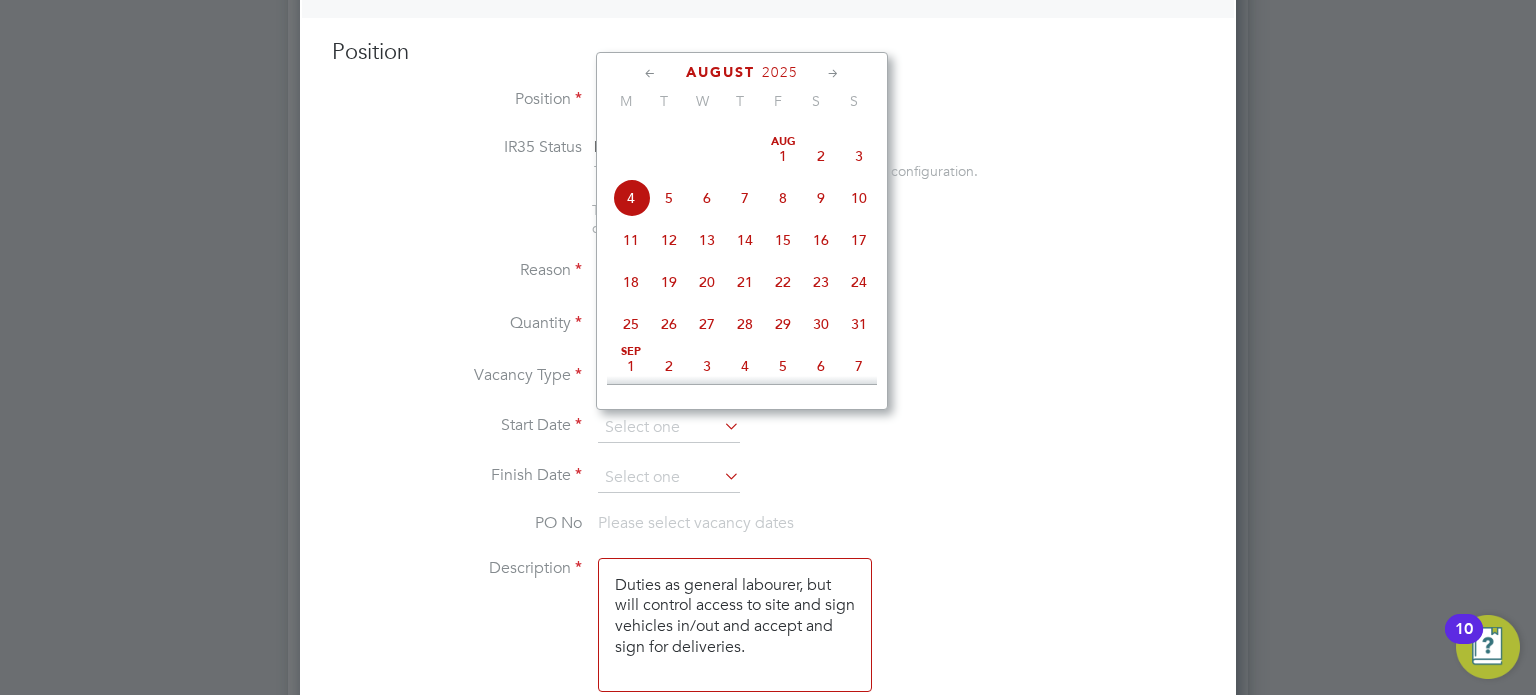 click on "4" 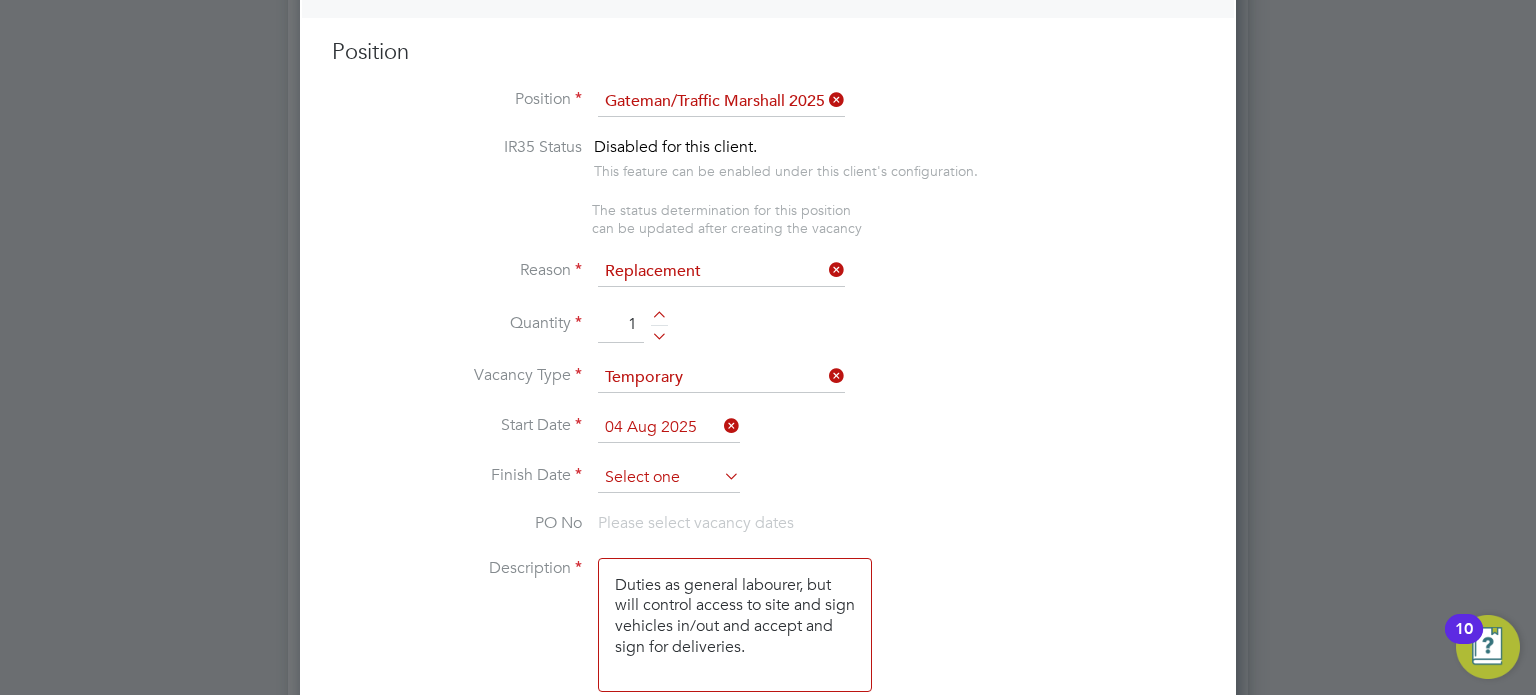 click at bounding box center (669, 478) 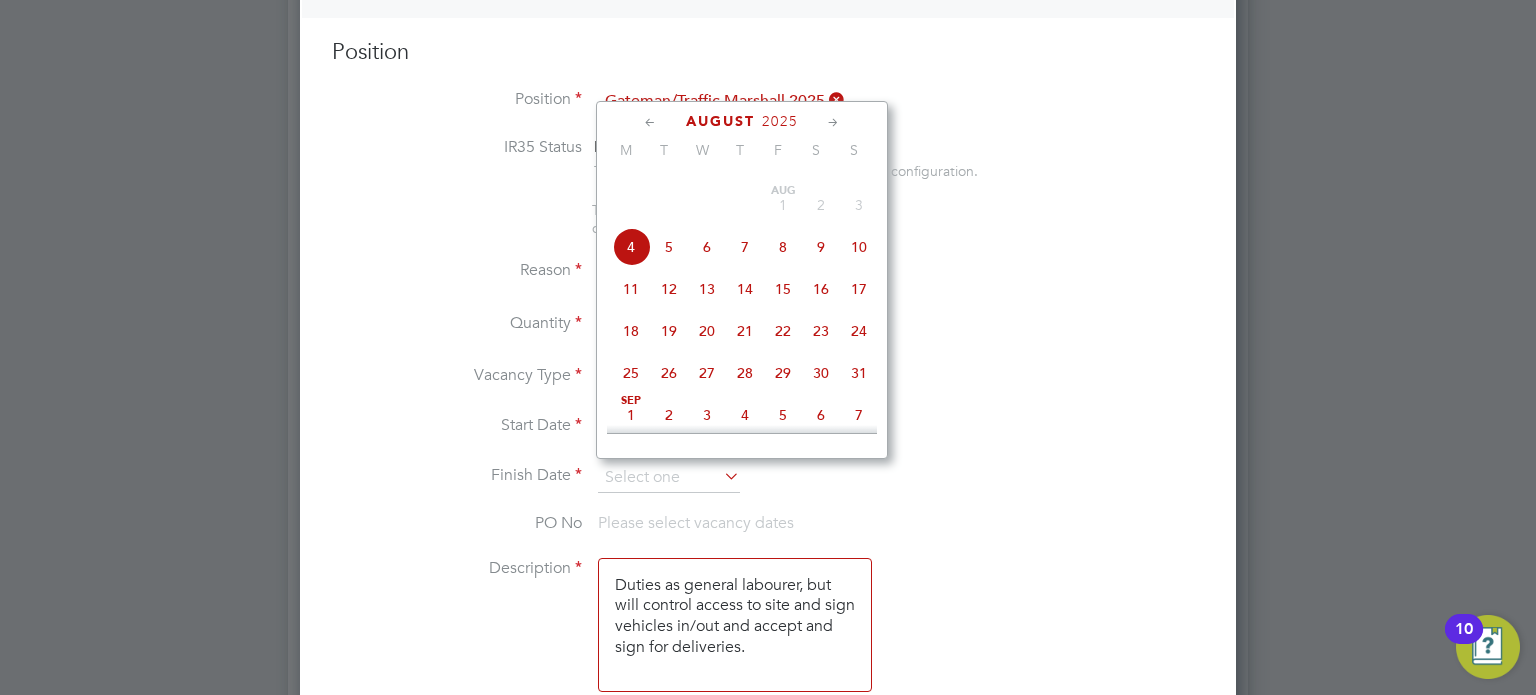 click 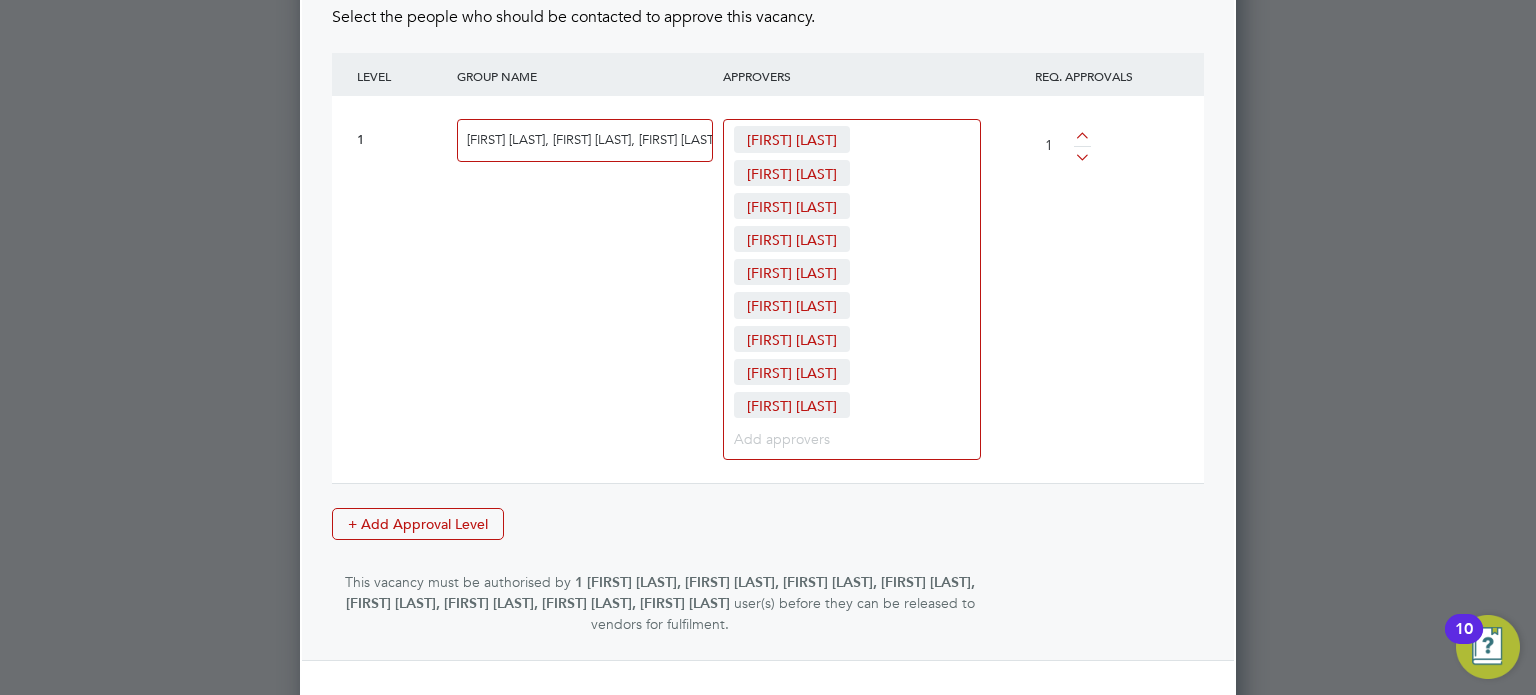 click on "Create Vacancy" at bounding box center [807, 717] 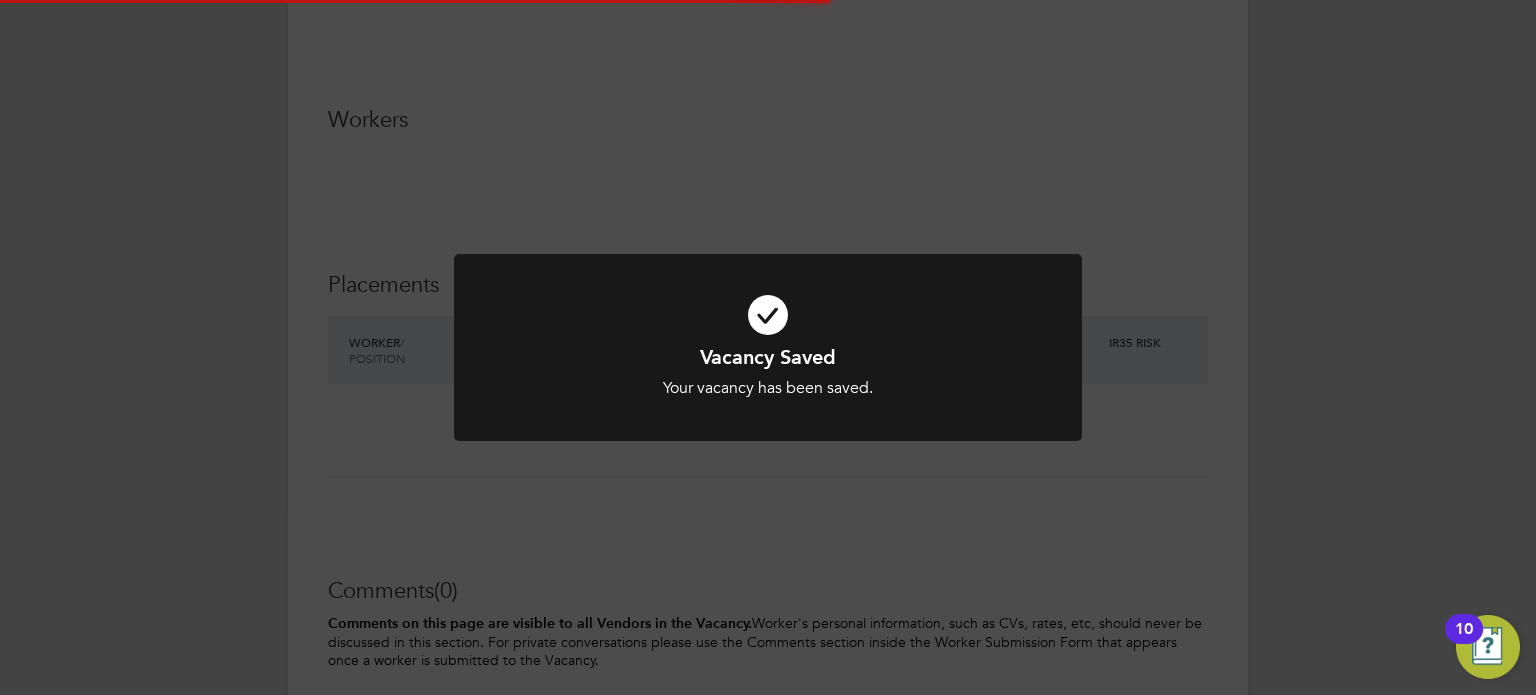 click on "Vacancy Saved Your vacancy has been saved. Cancel Okay" 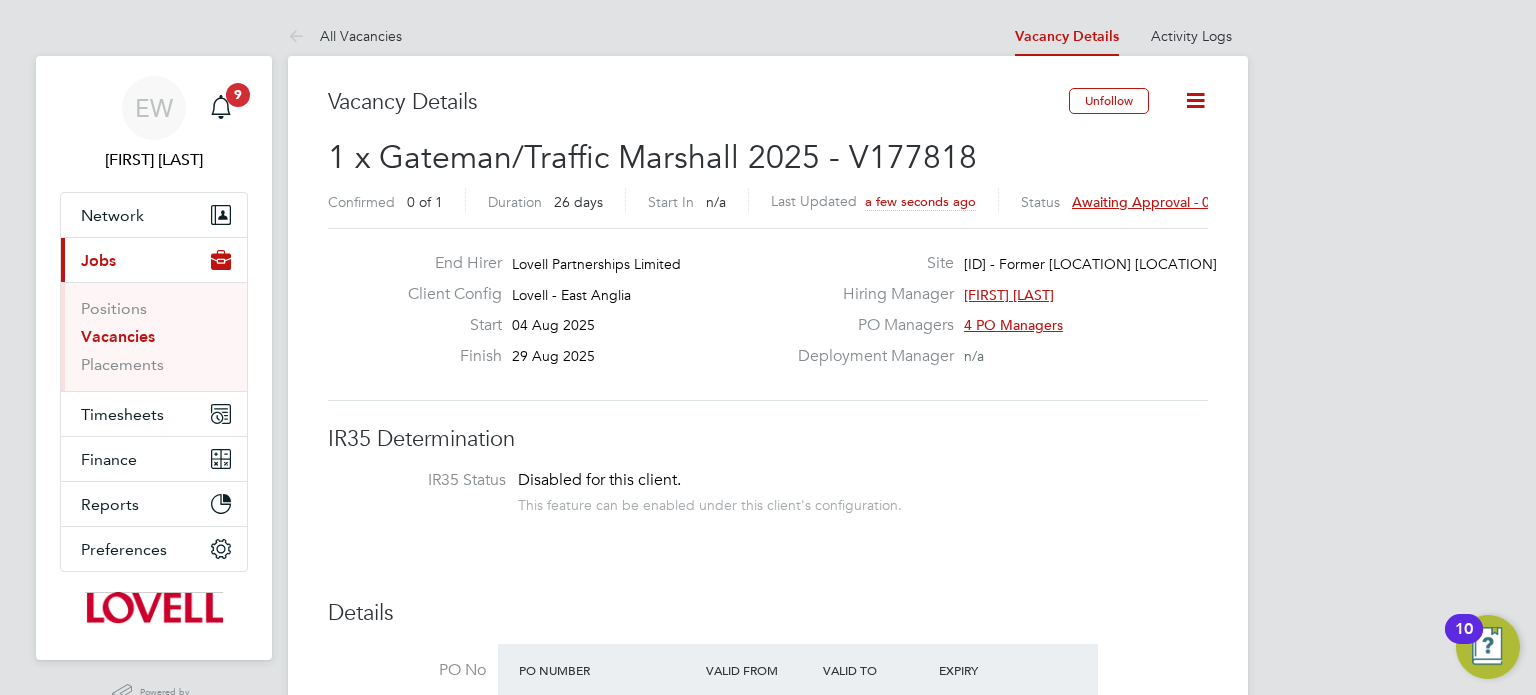 click on "Status     Awaiting approval - 0/1" 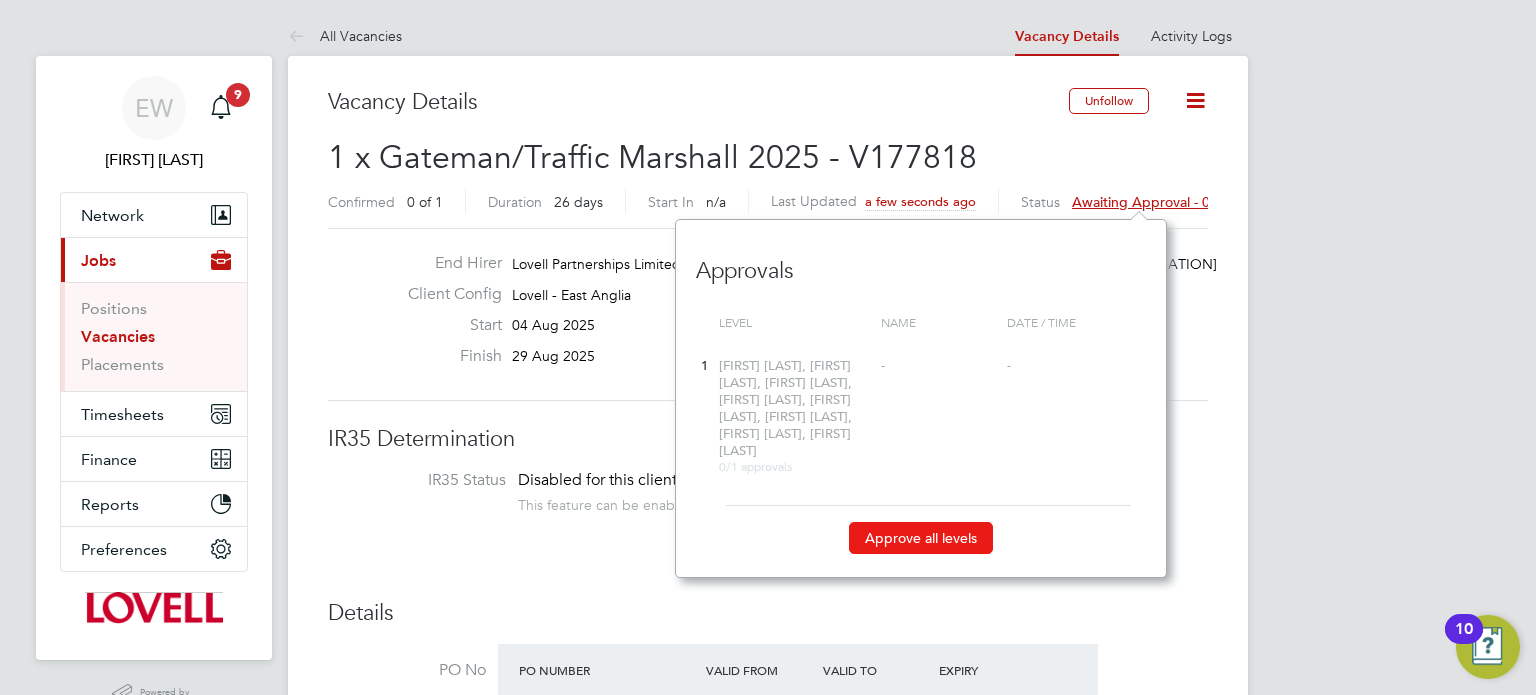 click on "Approve all levels" 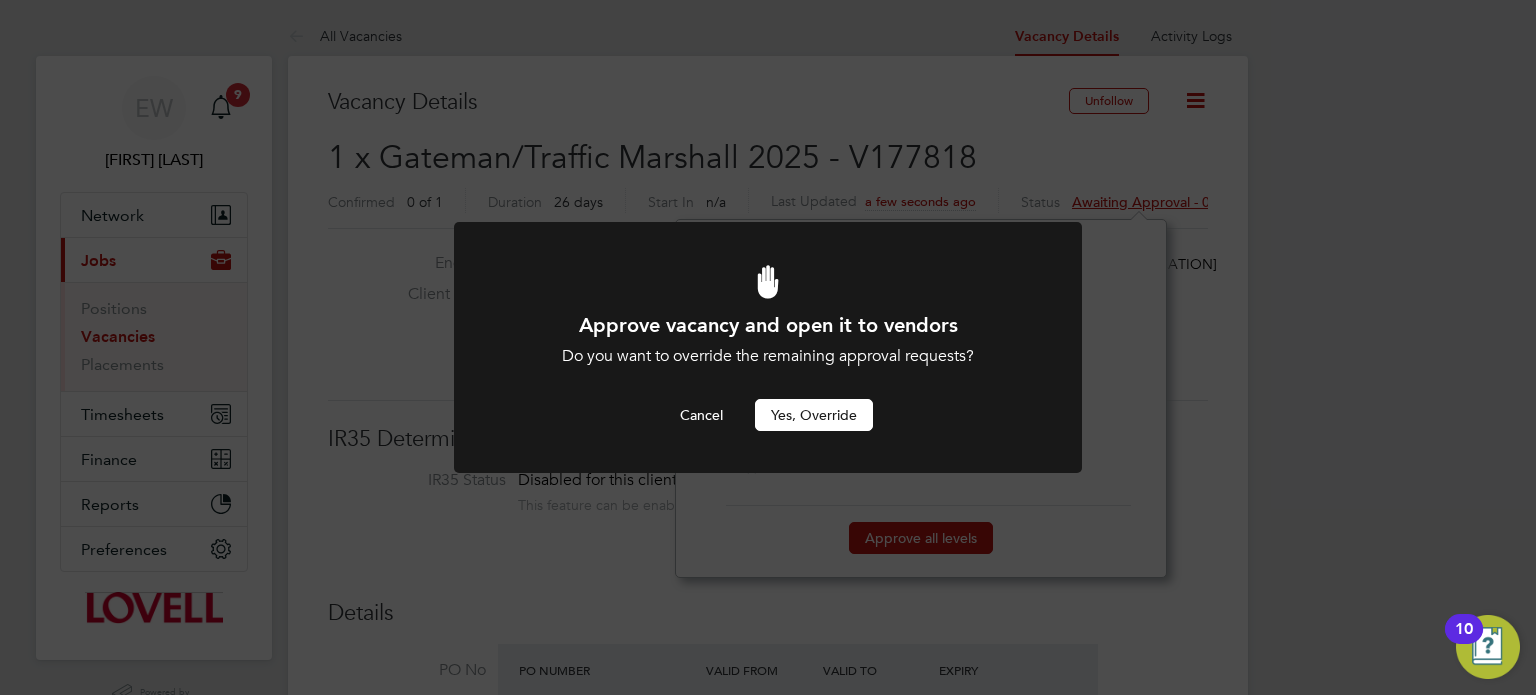 click on "Yes, Override" at bounding box center (814, 415) 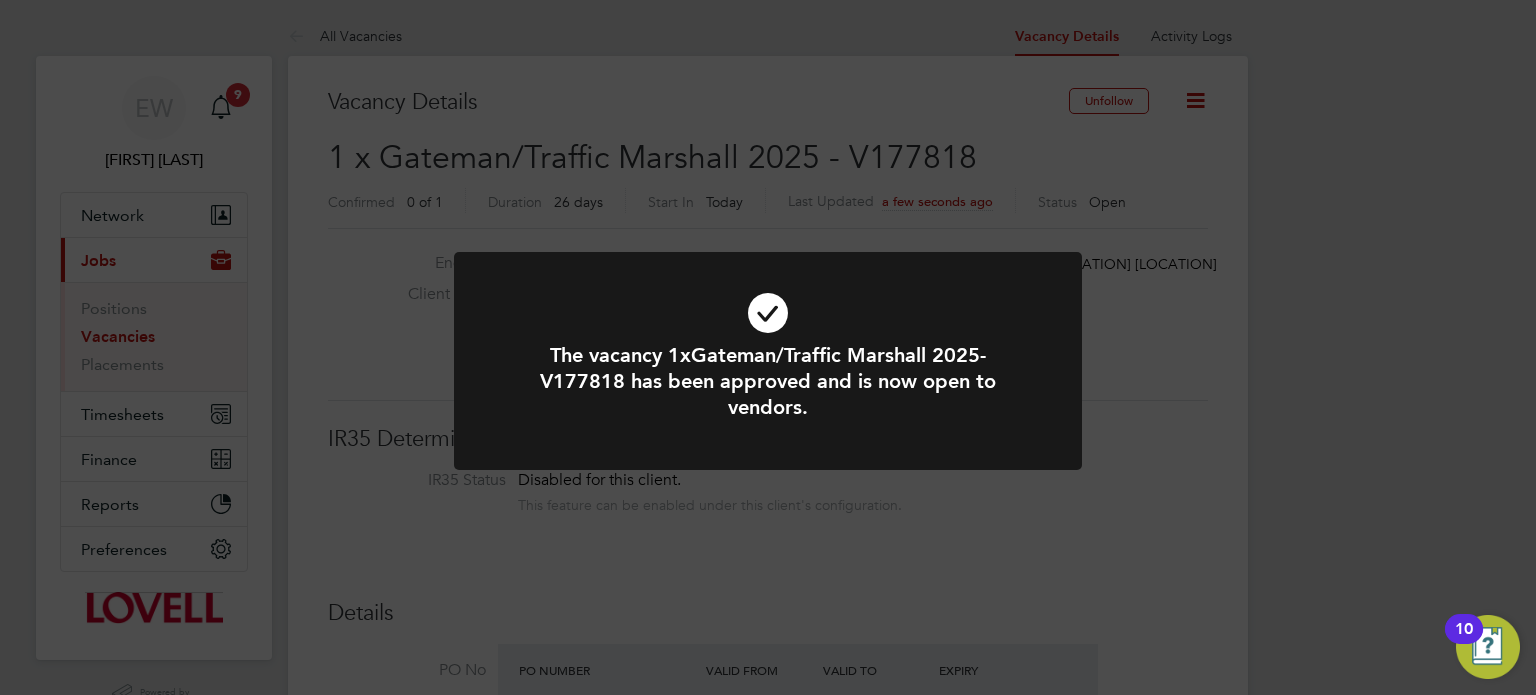 click on "The vacancy 1xGateman/Traffic Marshall 2025-V177818 has been approved and is now open to vendors. Cancel Okay" 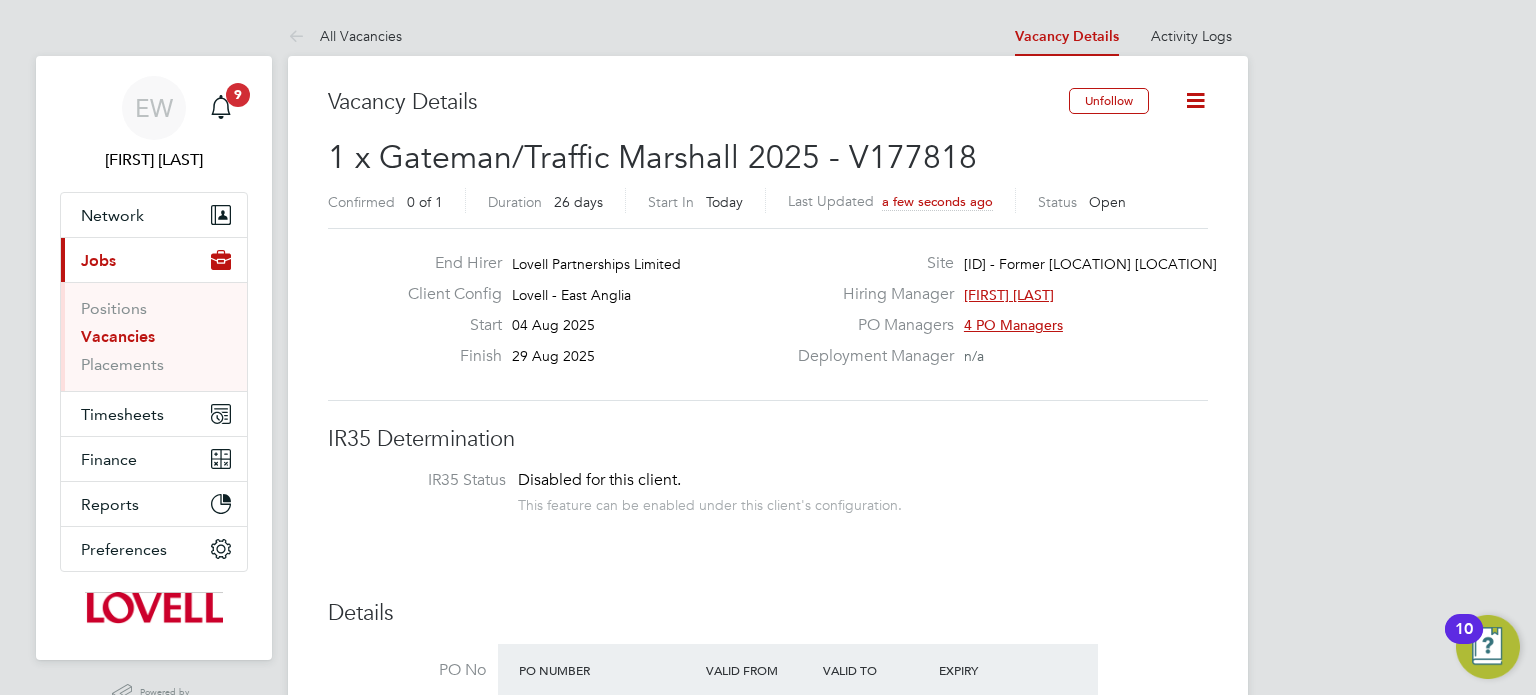 click on "Vacancies" at bounding box center (118, 336) 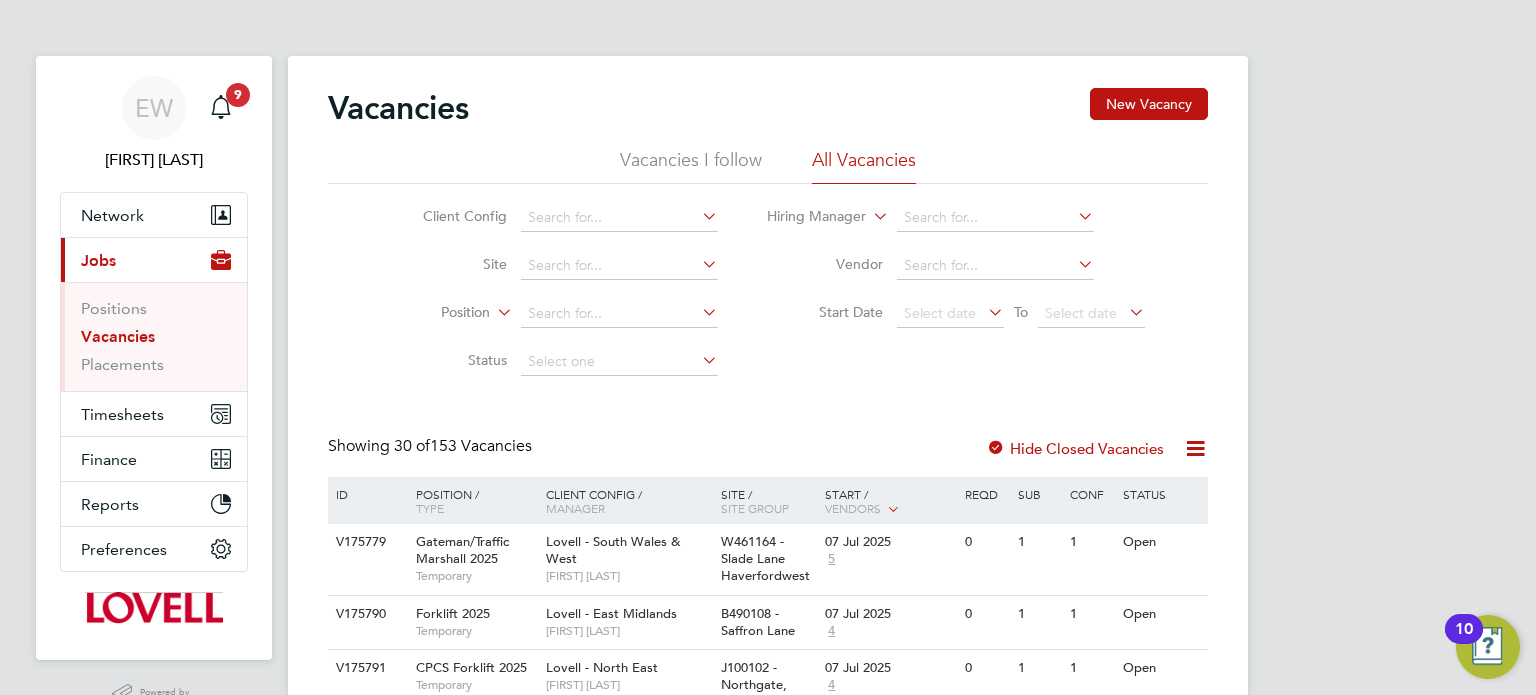 click on "Site" 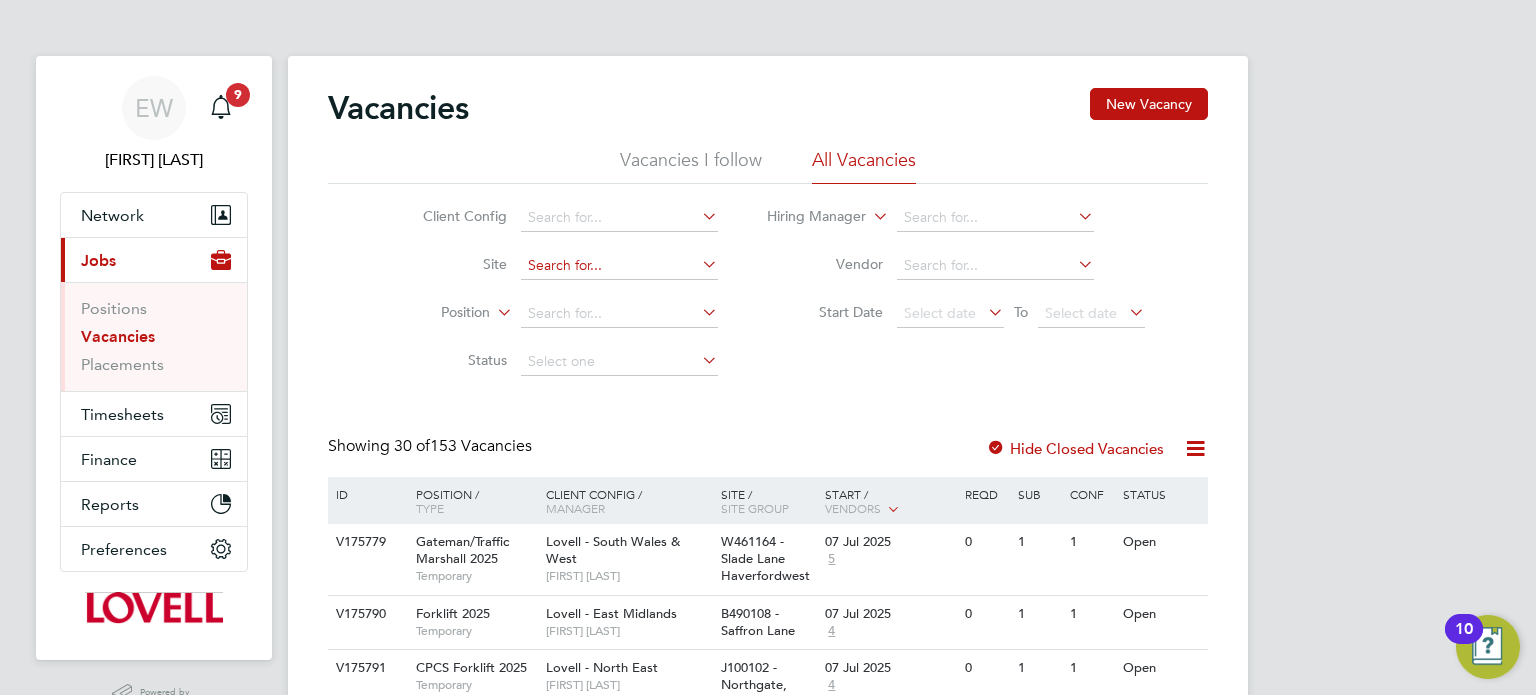 click 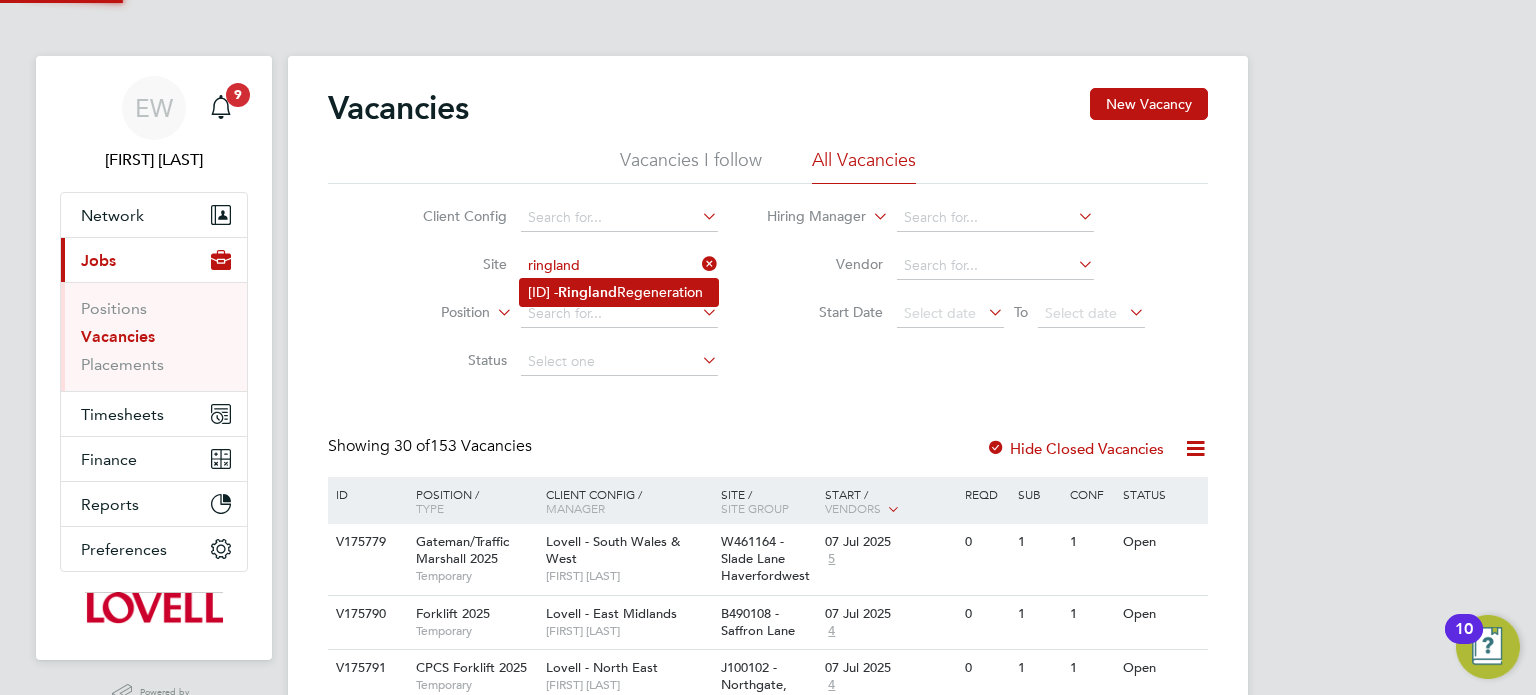 click on "Ringland" 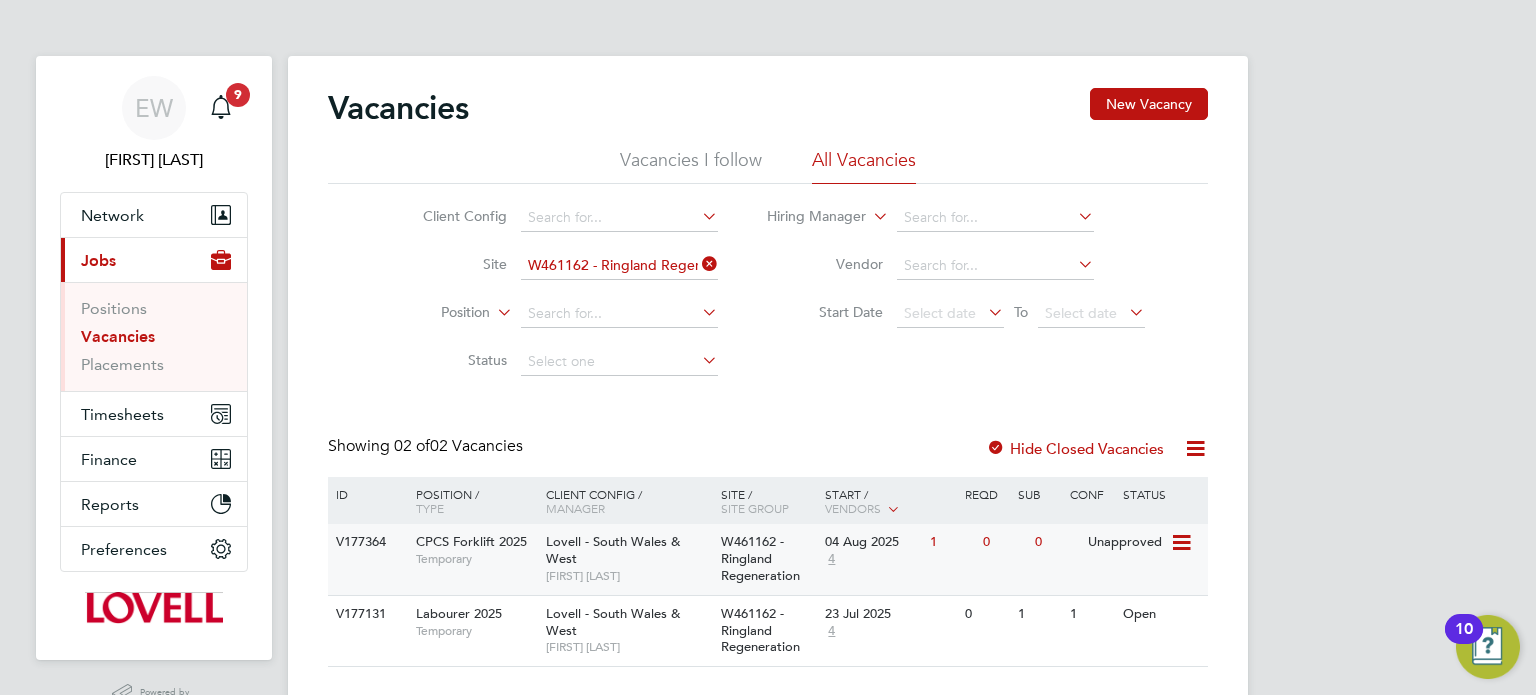 click on "V177364 CPCS Forklift 2025 Temporary [COMPANY] - [LOCATION] [LOCATION] [FIRST] [LAST] W461162 - Ringland Regeneration 04 Aug 2025 4 1 0 0 Unapproved" 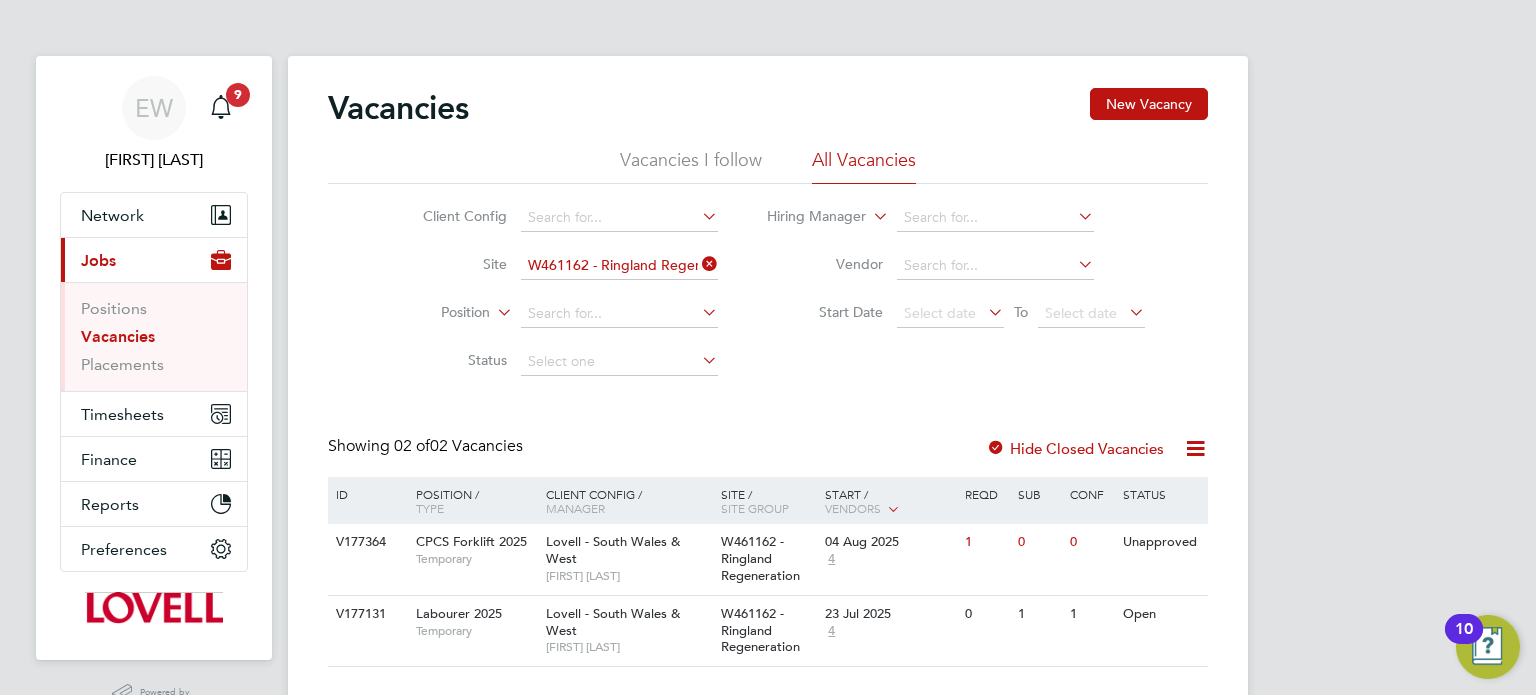 click on "W461162 - Ringland Regeneration" 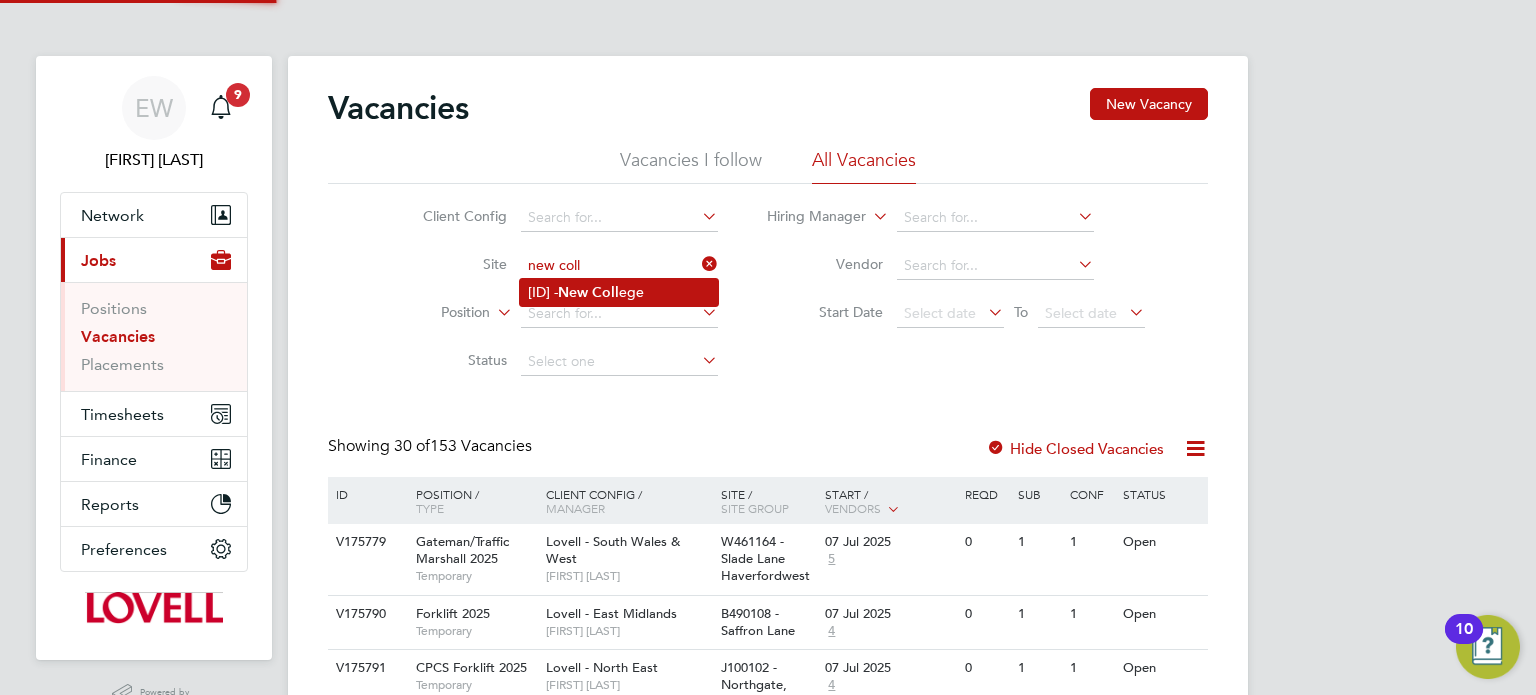click on "Coll" 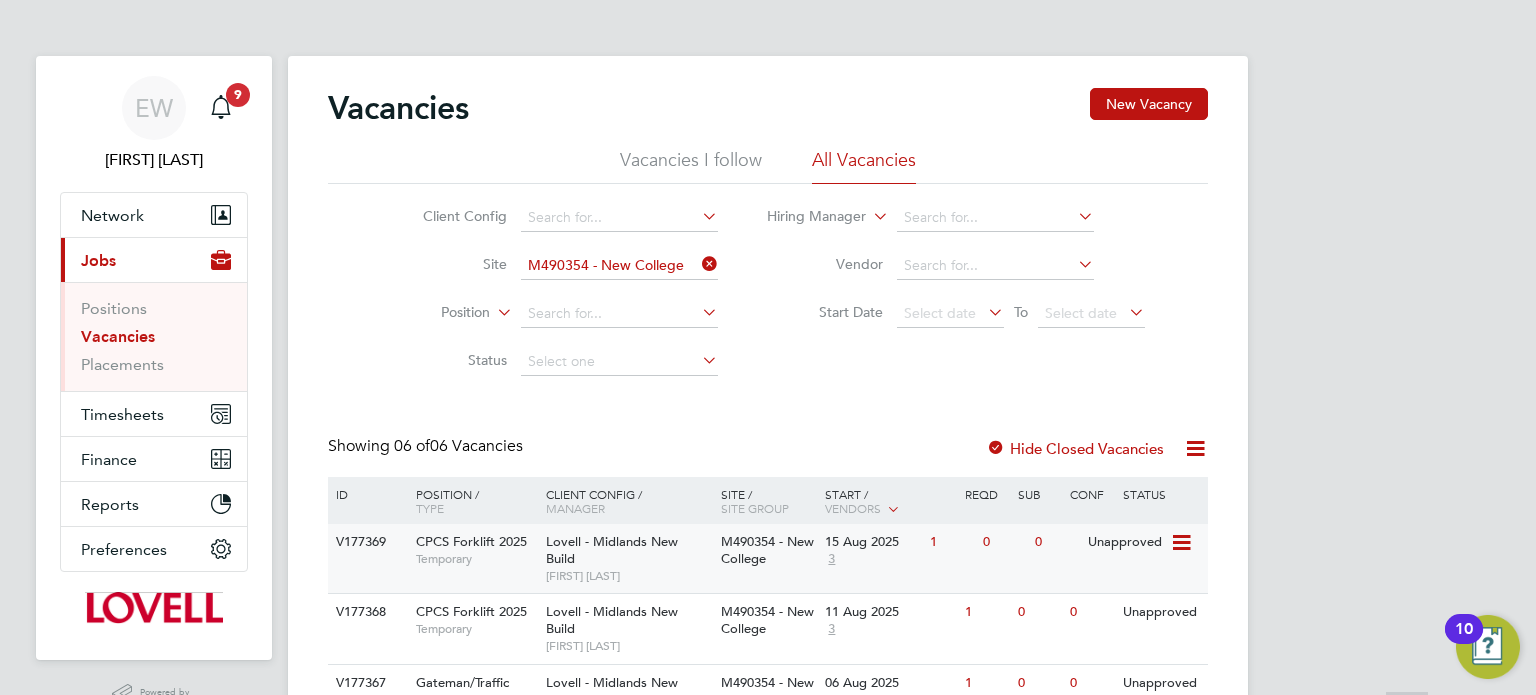 scroll, scrollTop: 206, scrollLeft: 0, axis: vertical 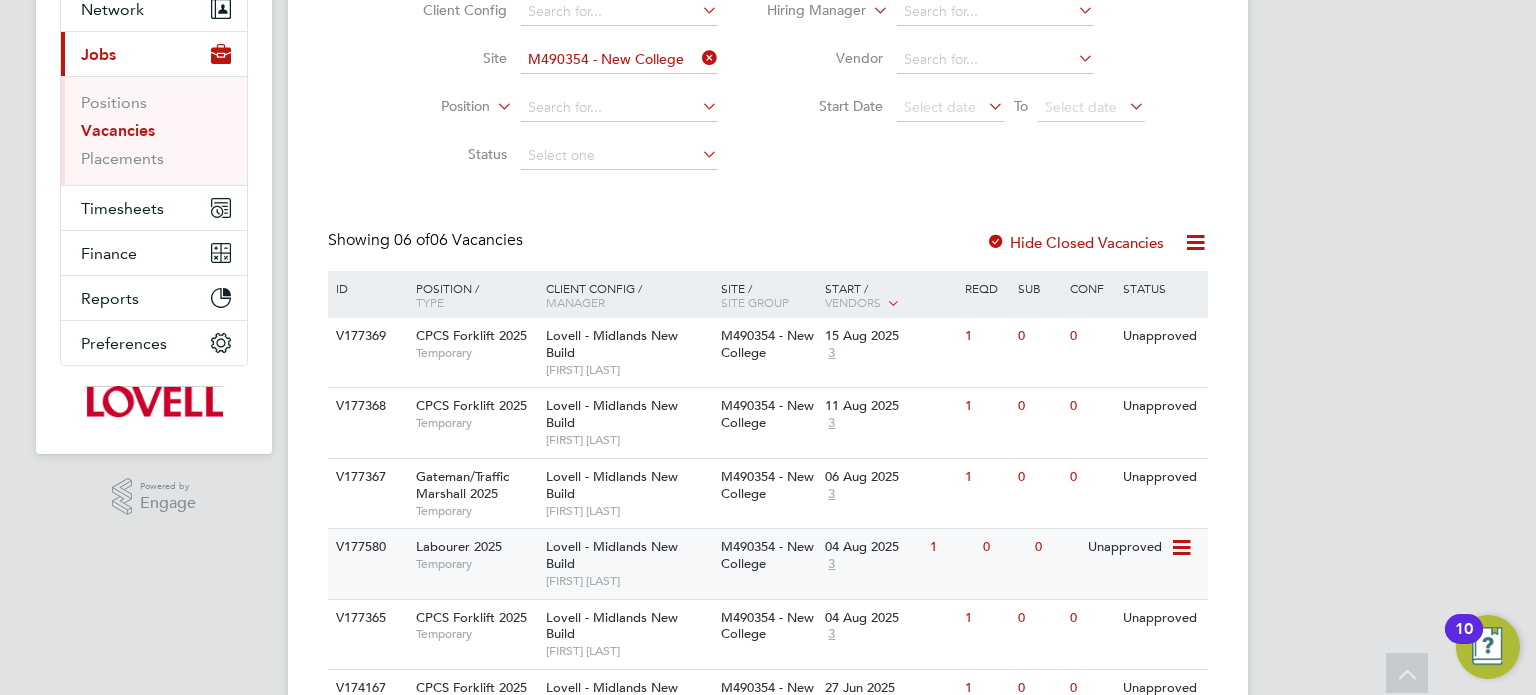 click on "0" 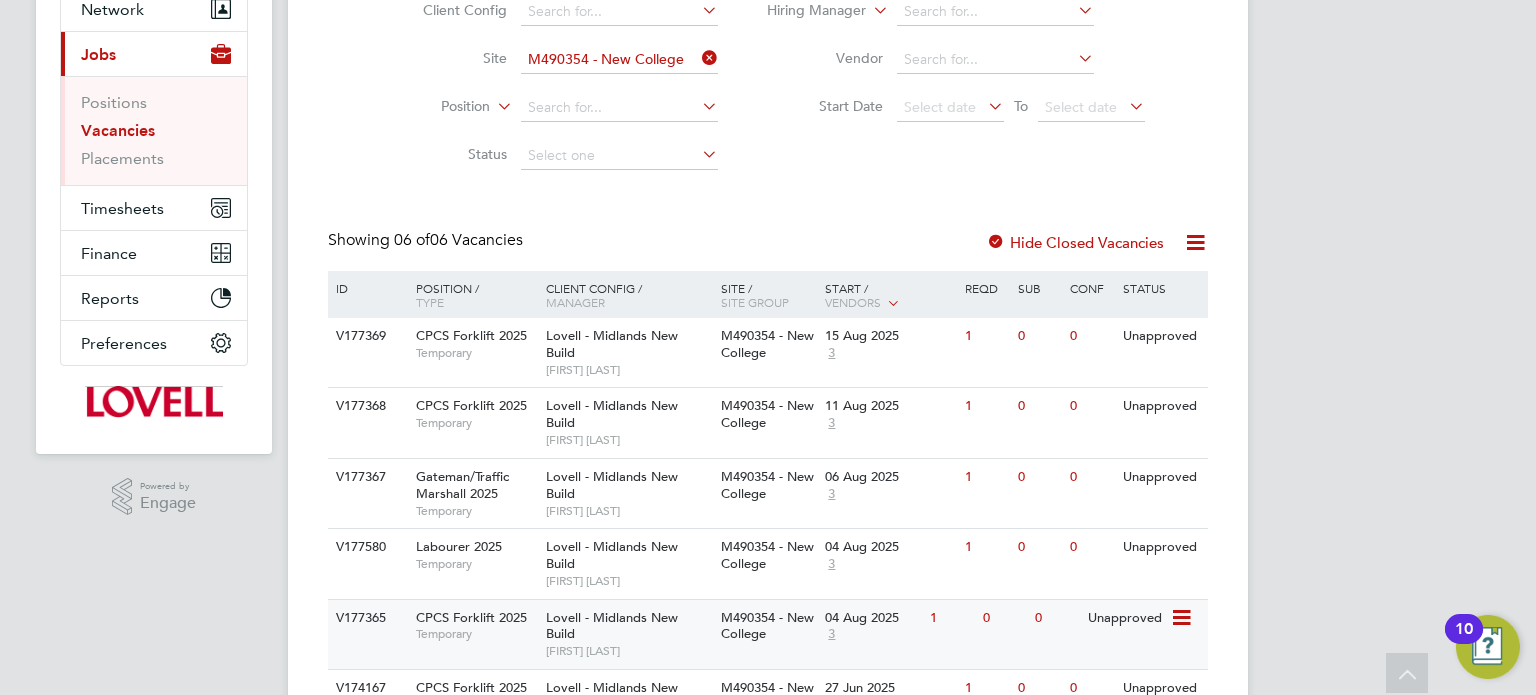 click on "0" 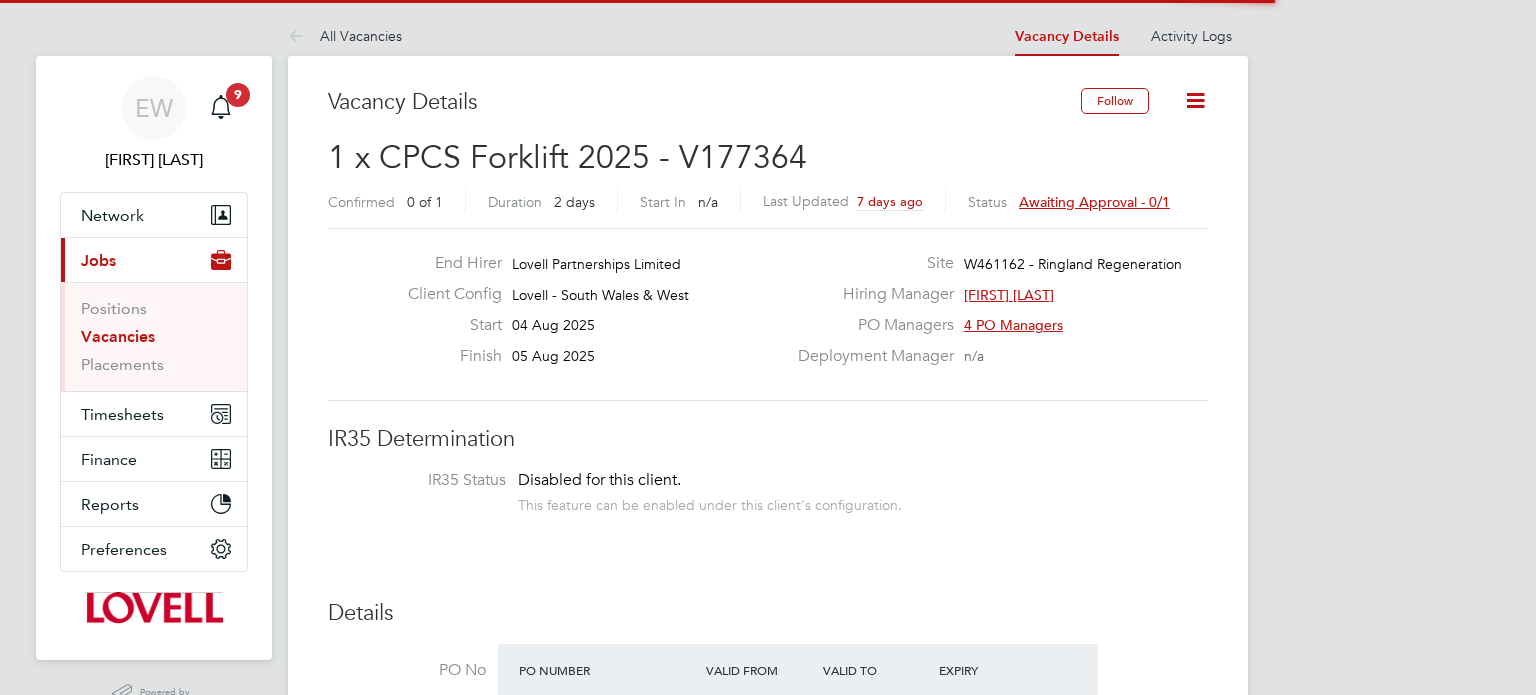 scroll, scrollTop: 0, scrollLeft: 0, axis: both 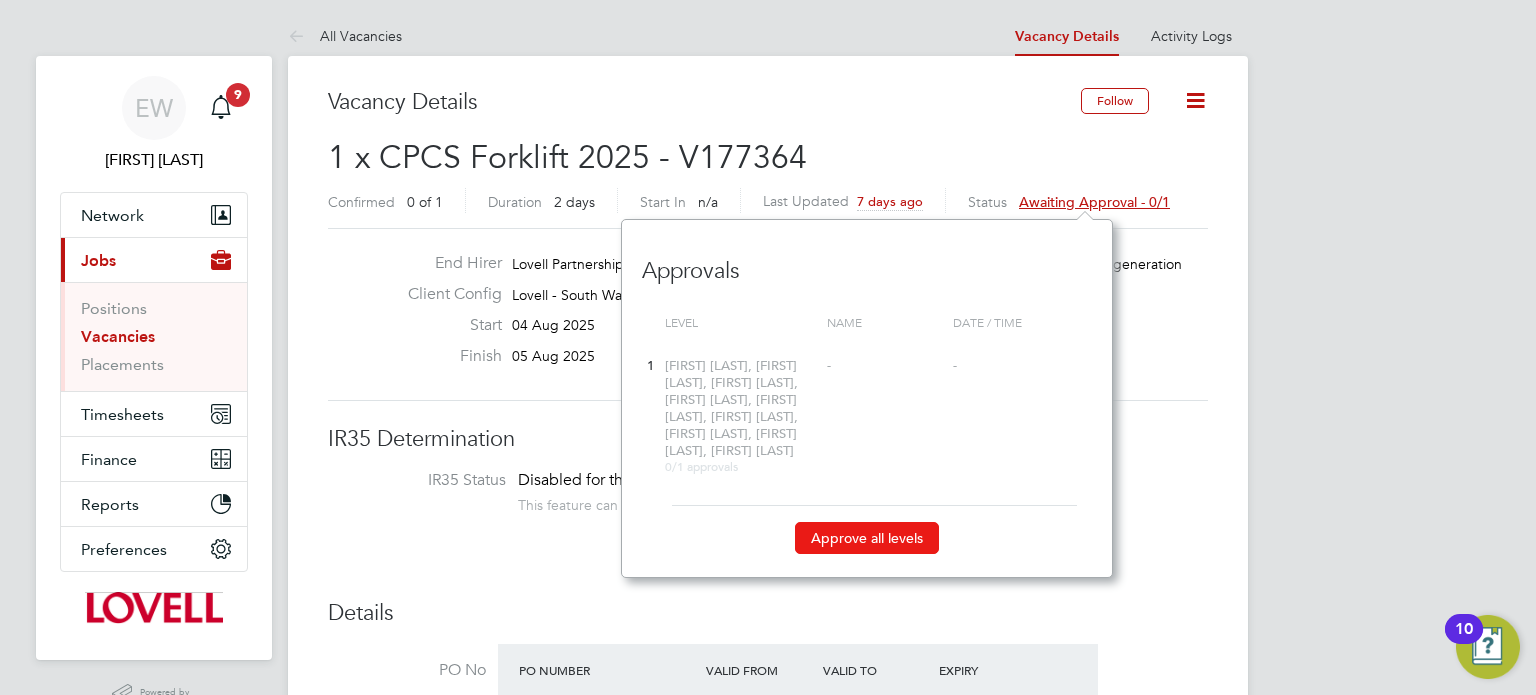 click on "Approve all levels" 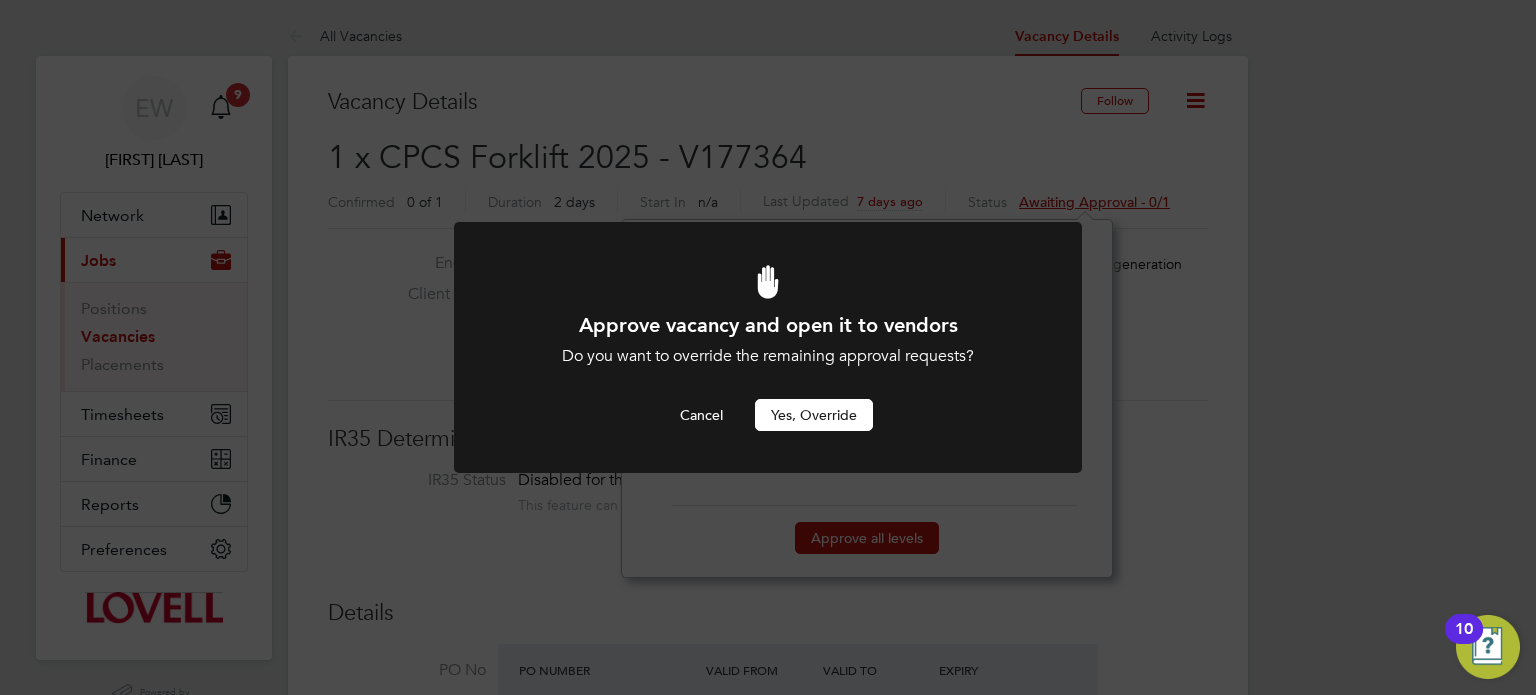 click on "Yes, Override" at bounding box center (814, 415) 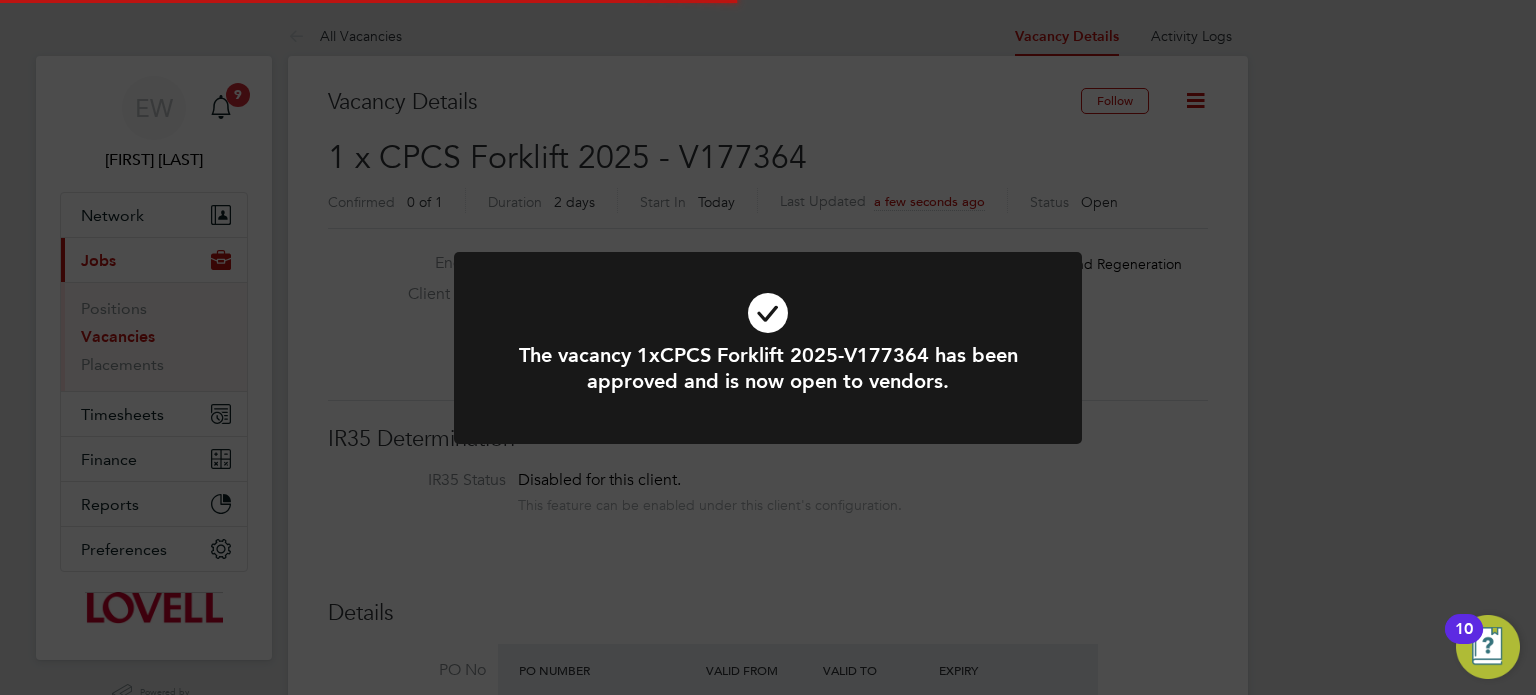 click on "The vacancy 1xCPCS Forklift 2025-V177364 has been approved and is now open to vendors. Cancel Okay" 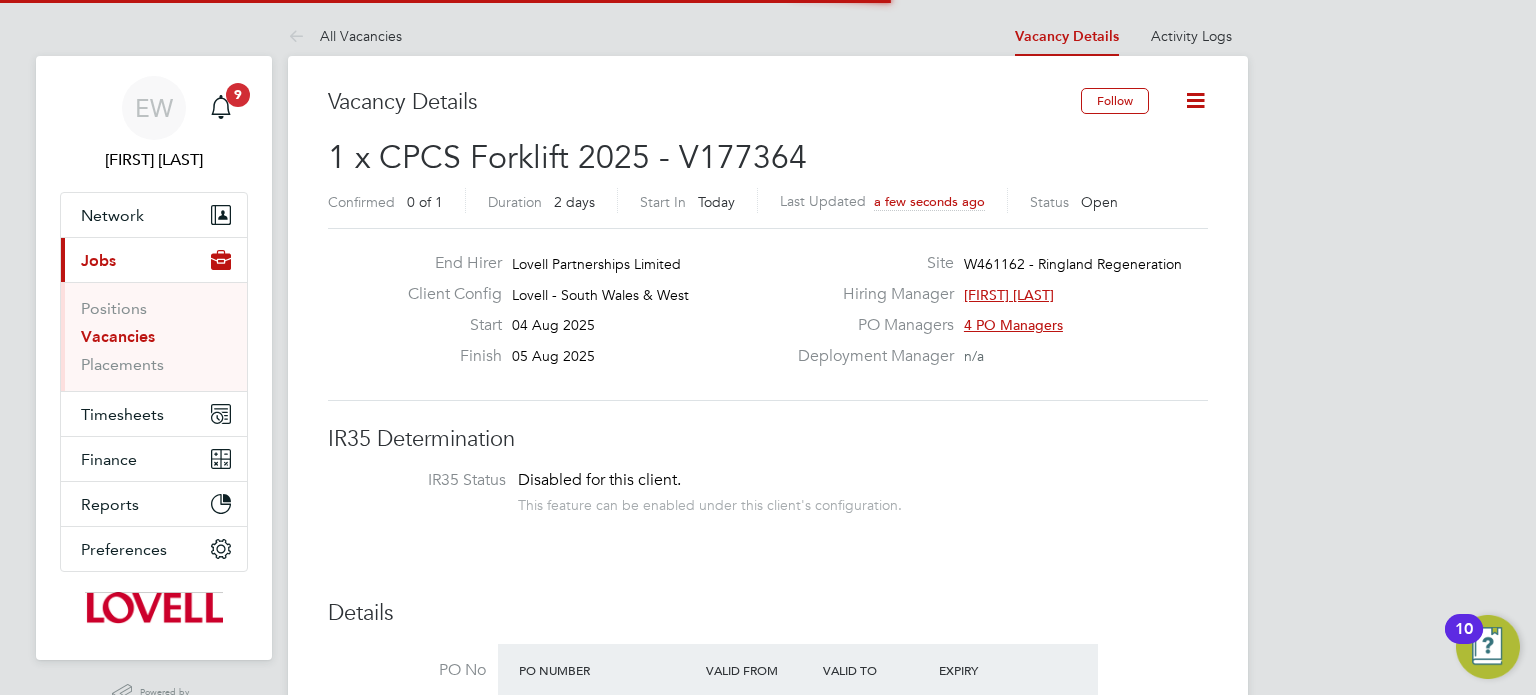 scroll, scrollTop: 9, scrollLeft: 9, axis: both 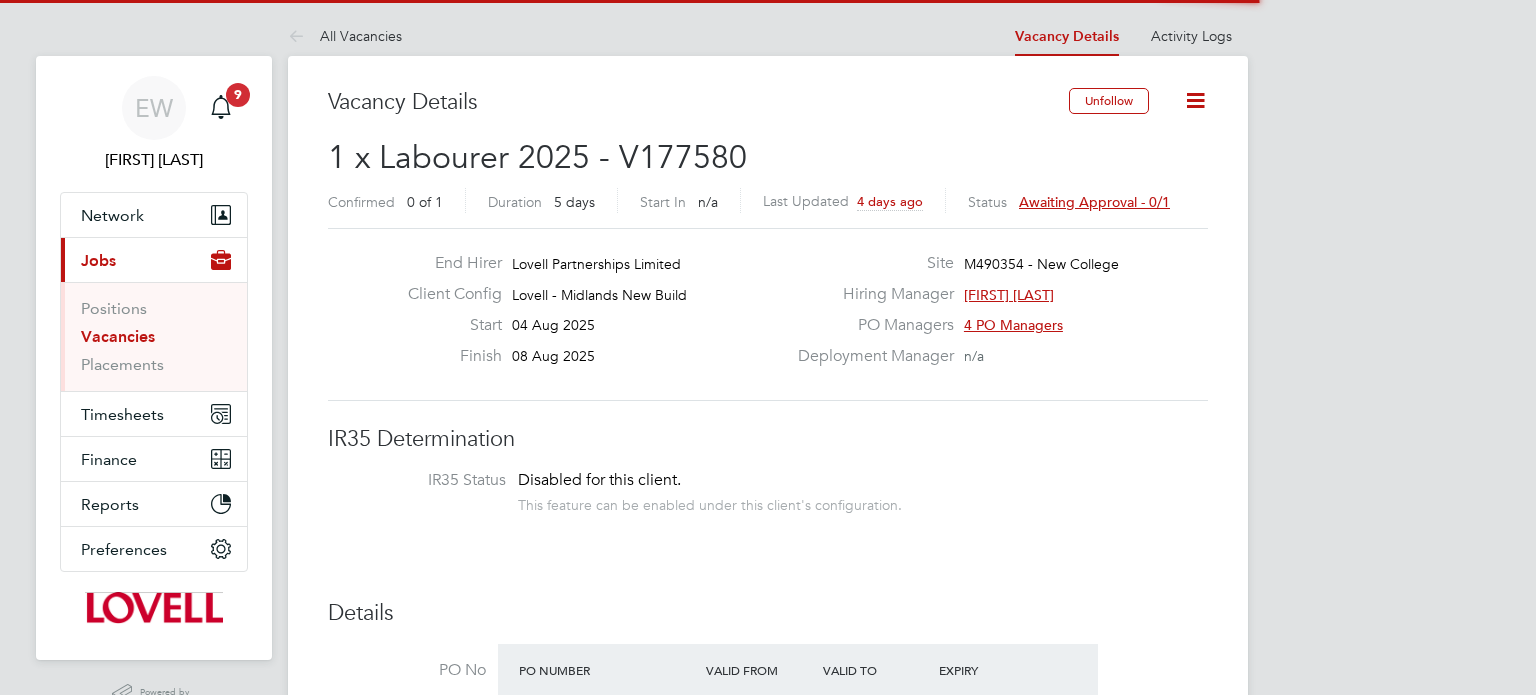 click on "Awaiting approval - 0/1" 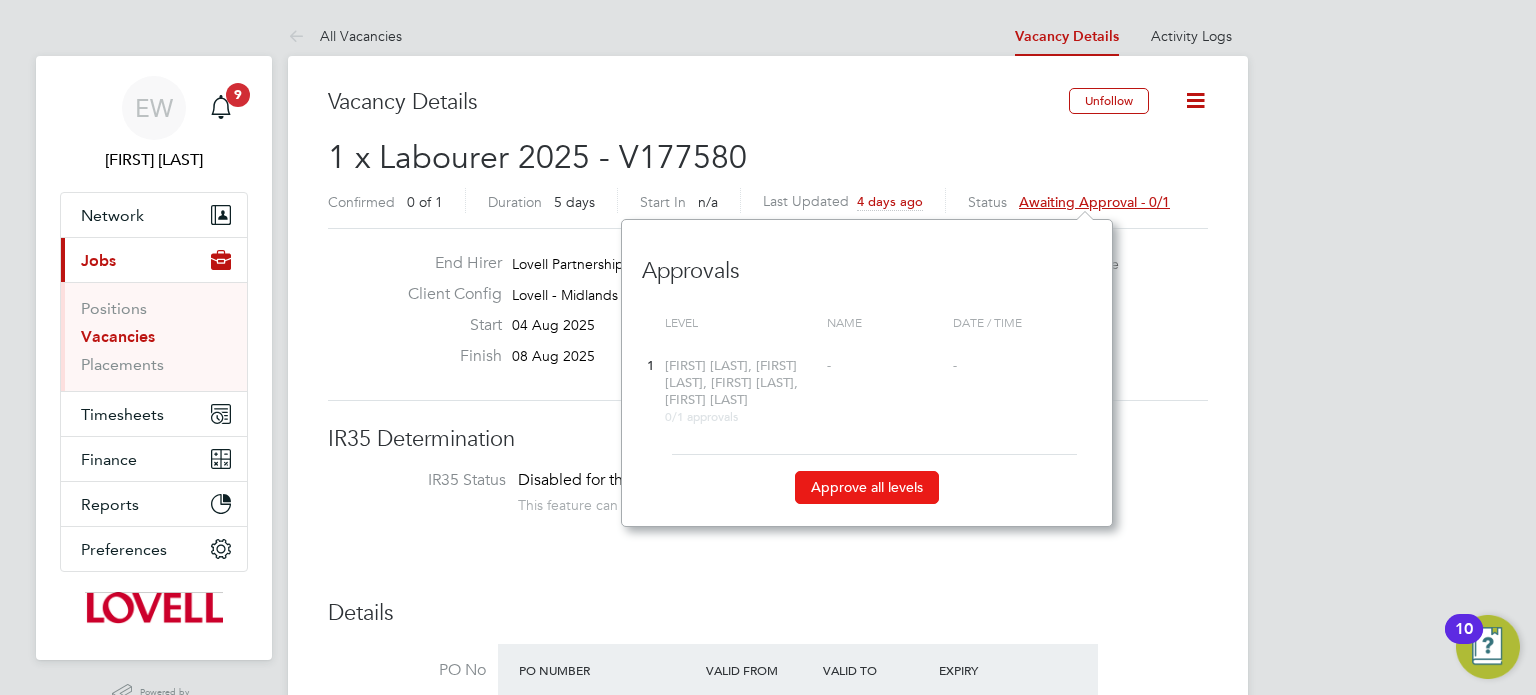 click on "Approve all levels" 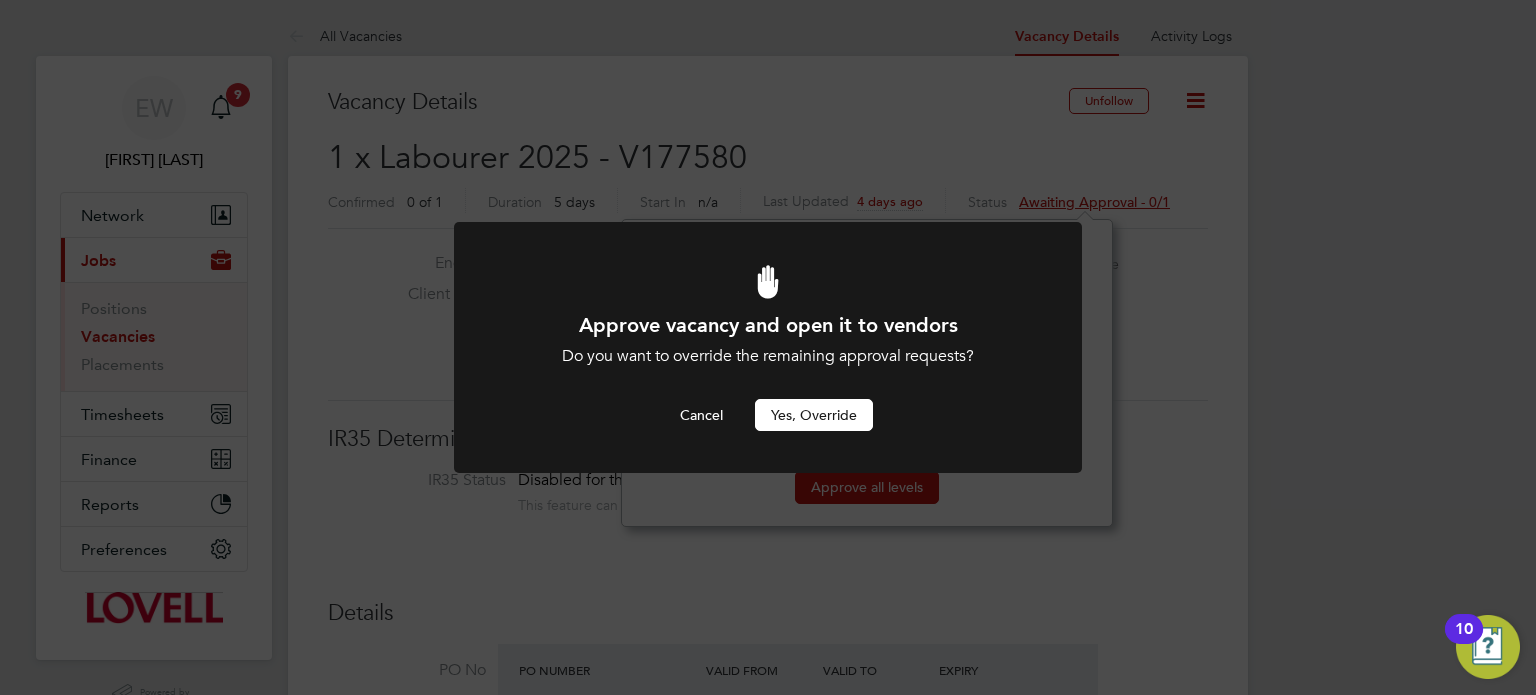 click on "Yes, Override" at bounding box center (814, 415) 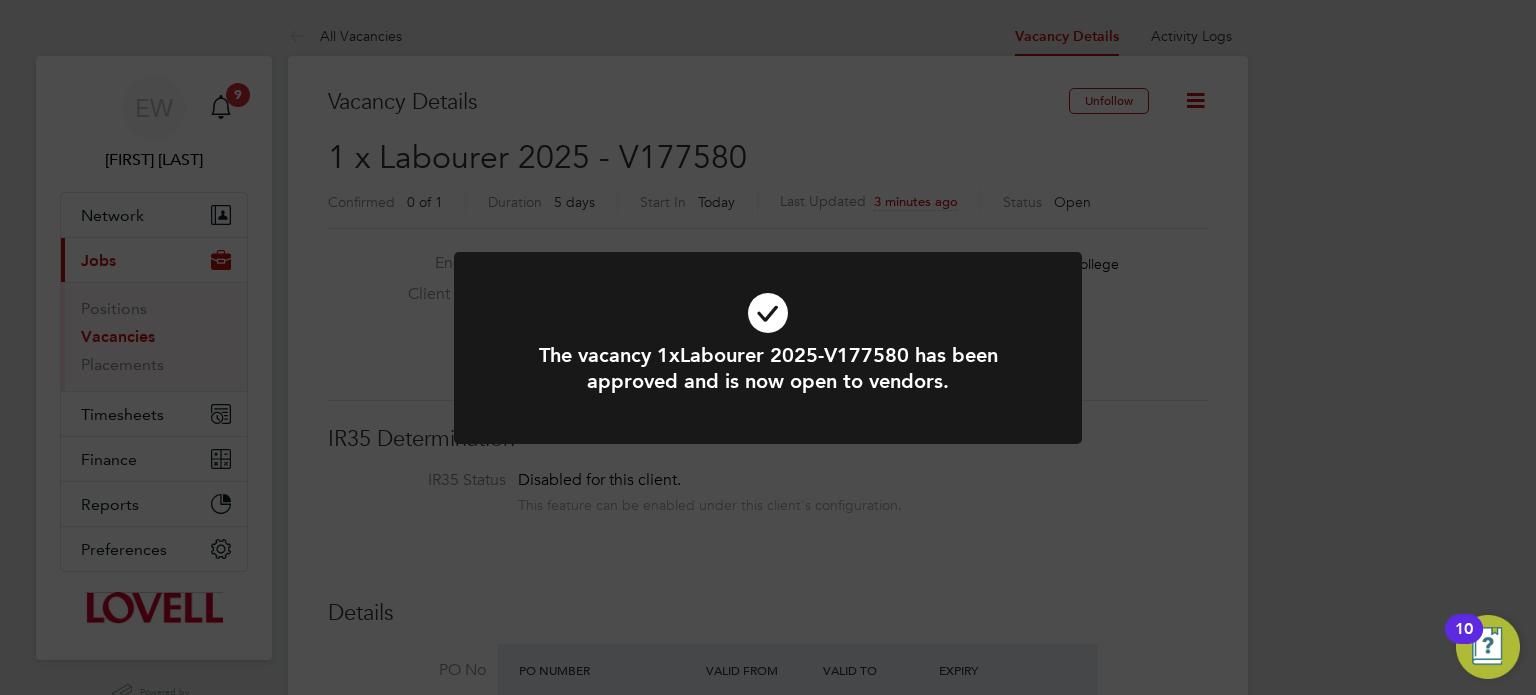 scroll, scrollTop: 9, scrollLeft: 9, axis: both 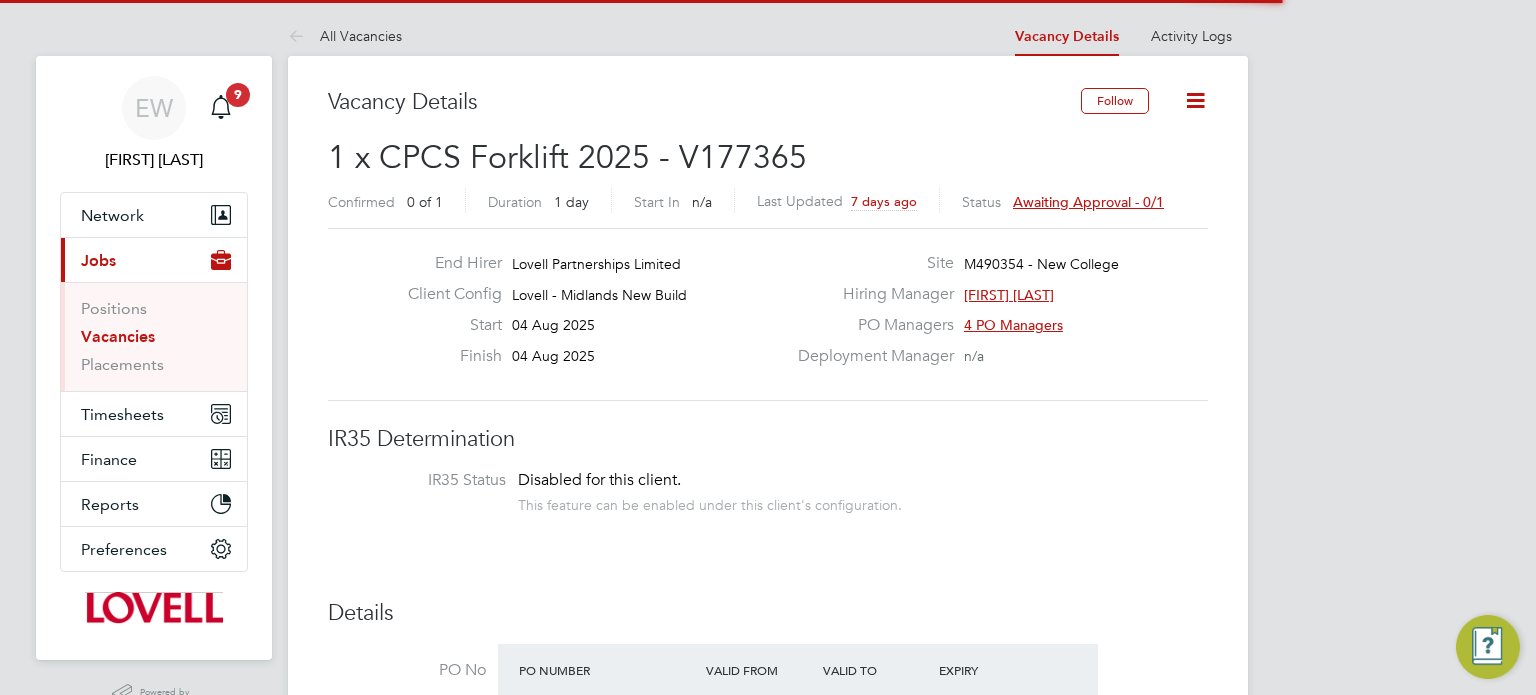 click on "Awaiting approval - 0/1" 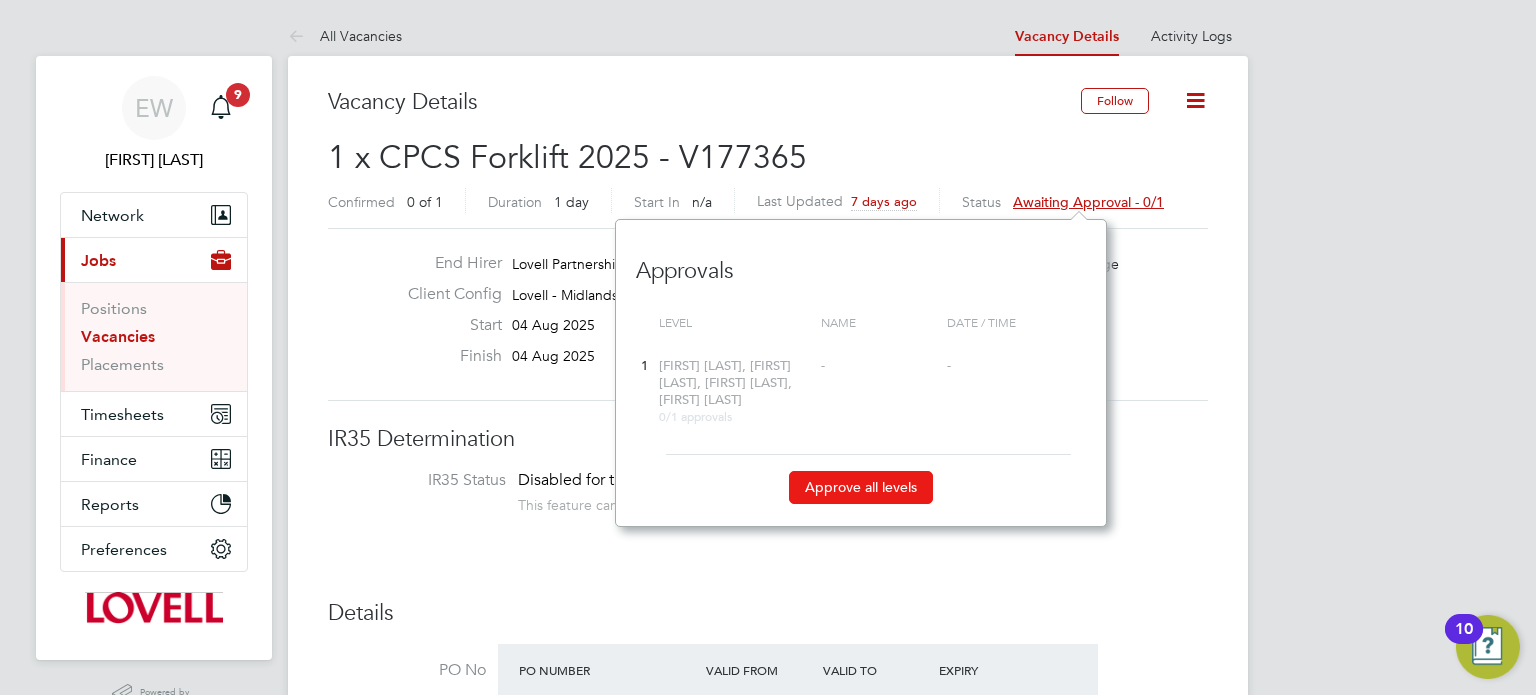 click on "Approve all levels" 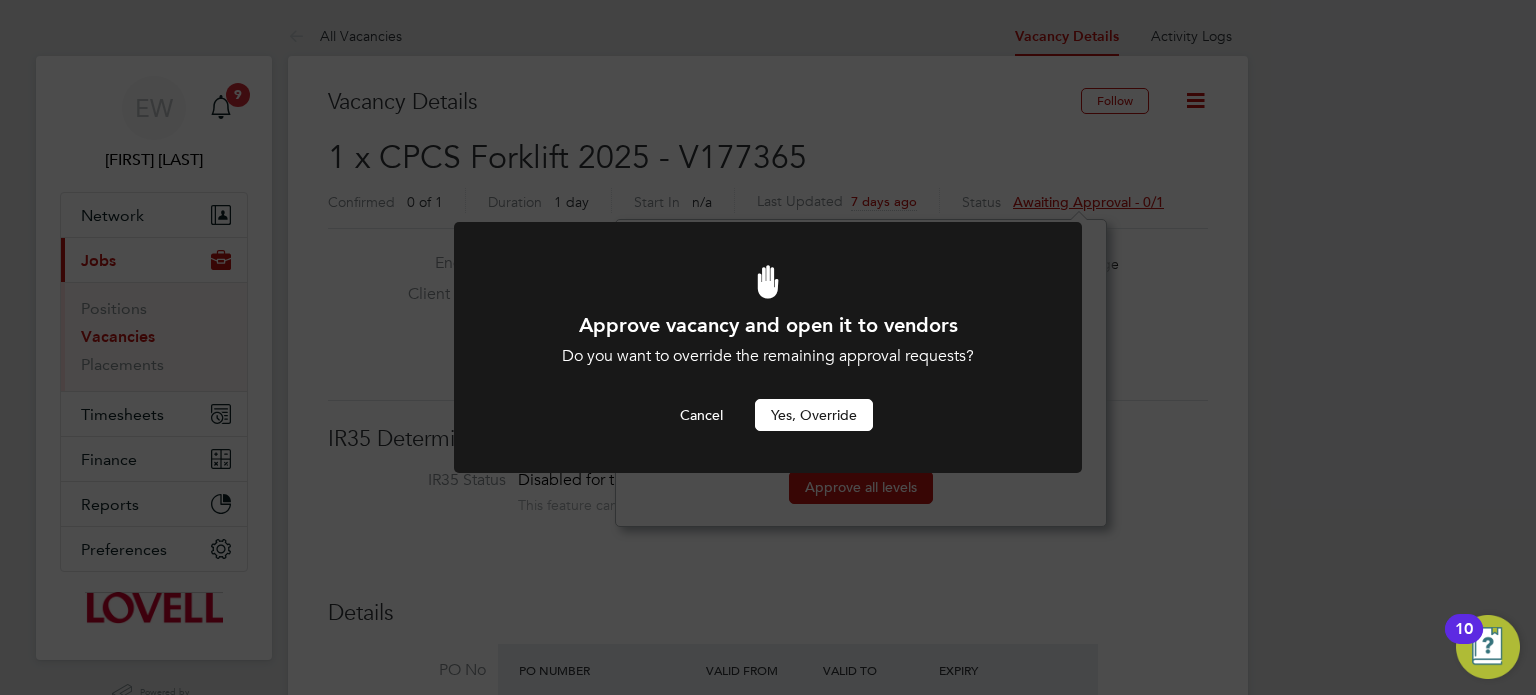 click on "Yes, Override" at bounding box center (814, 415) 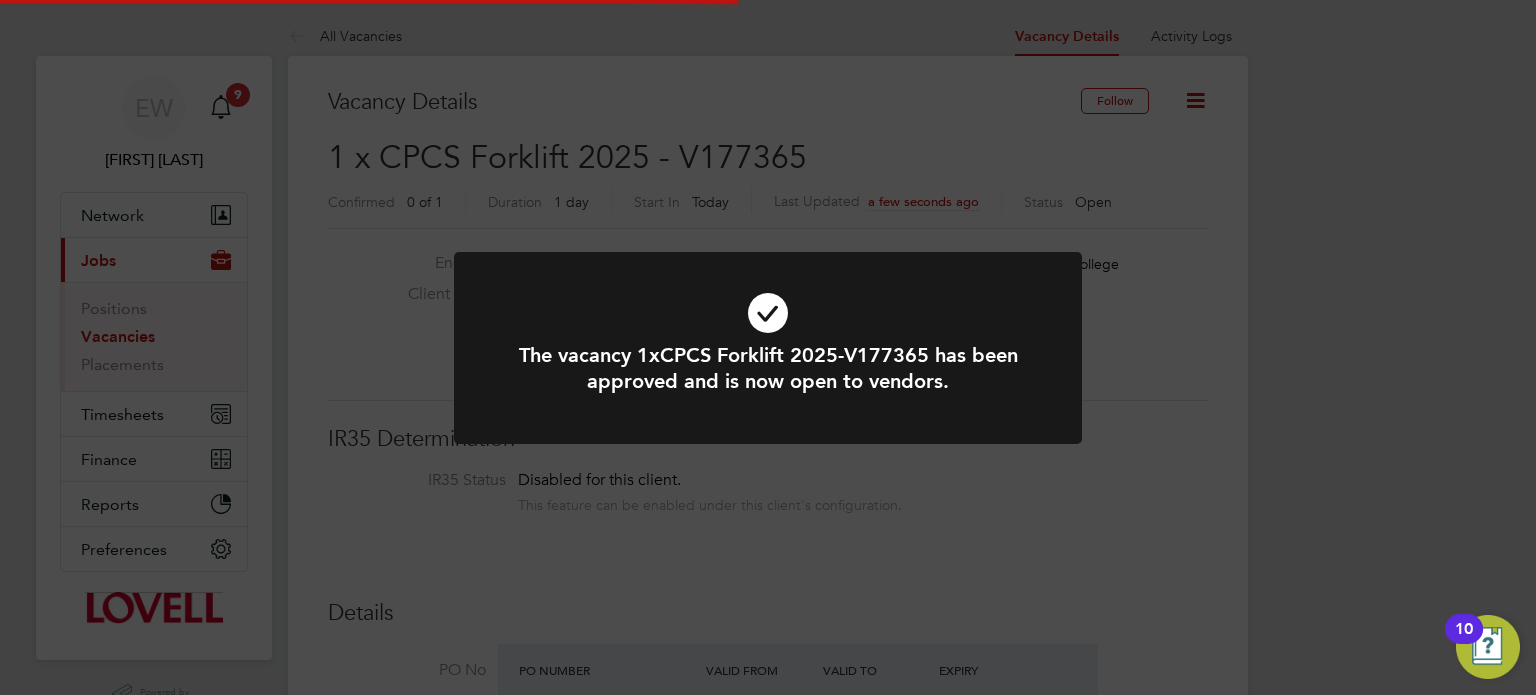 scroll, scrollTop: 9, scrollLeft: 9, axis: both 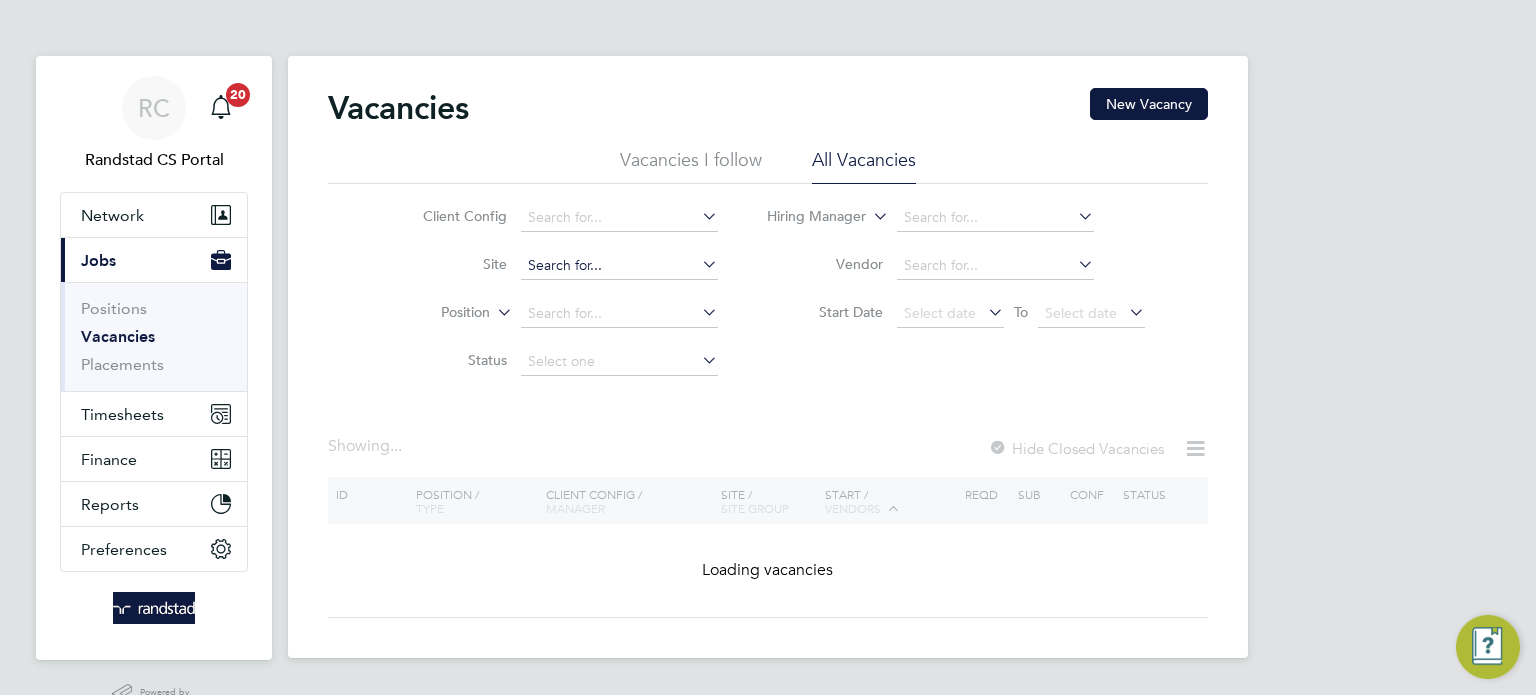 click 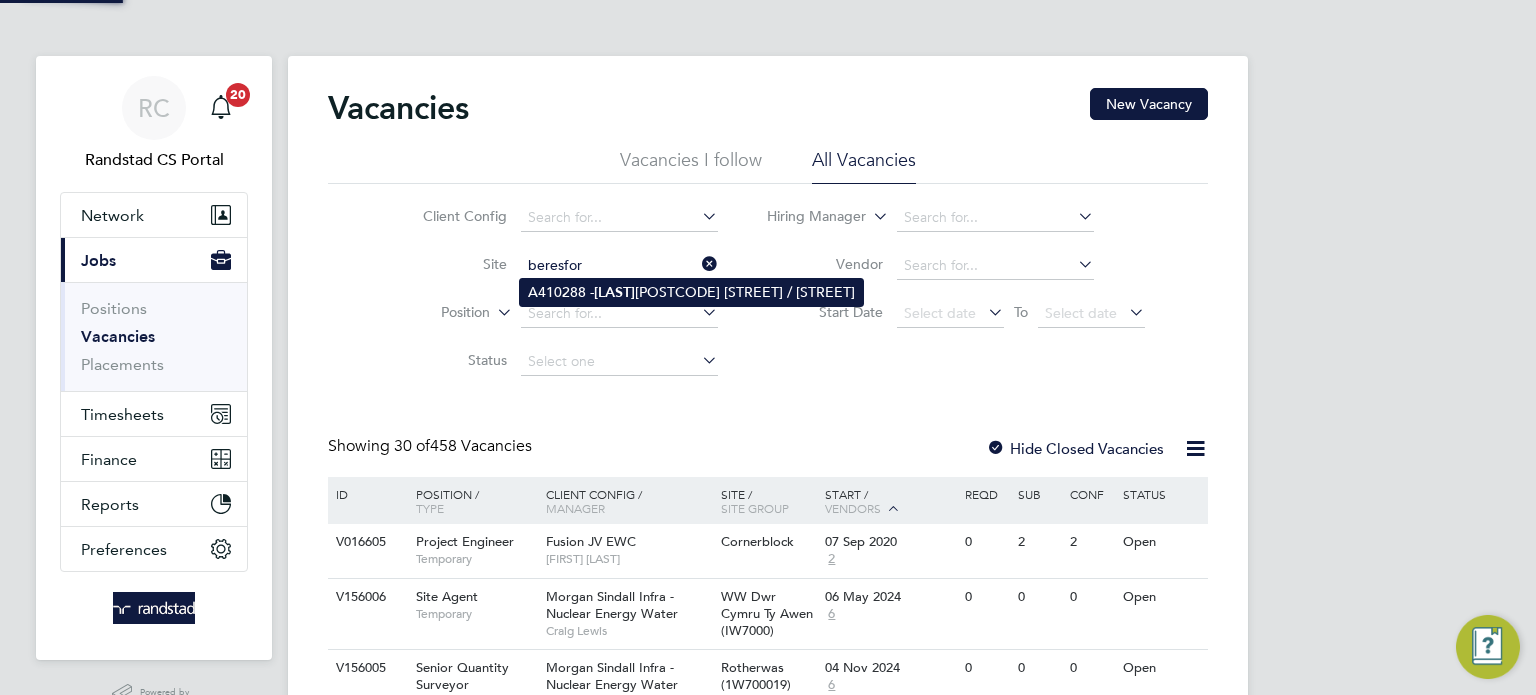click on "[LAST]" 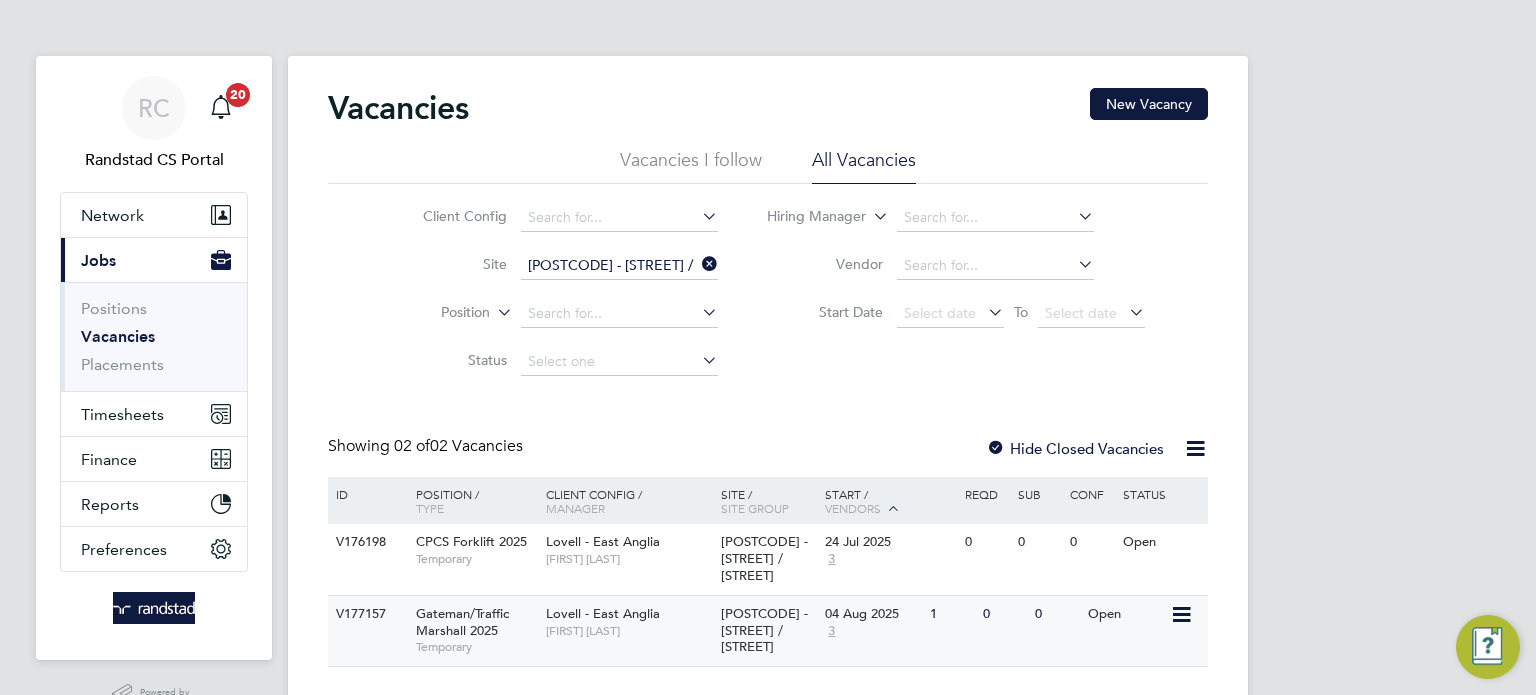 click on "Dave Betts" 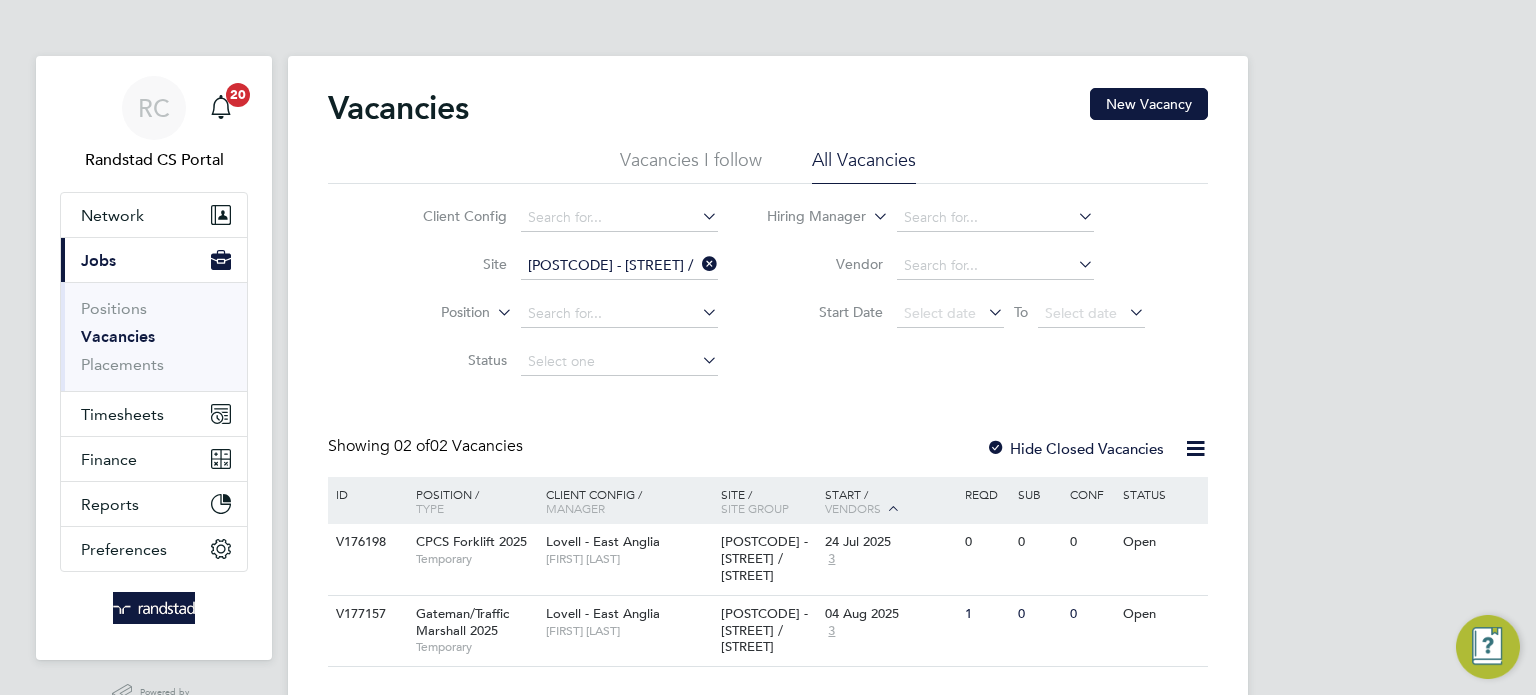 click on "A410288 - Beresford Road / Park View" 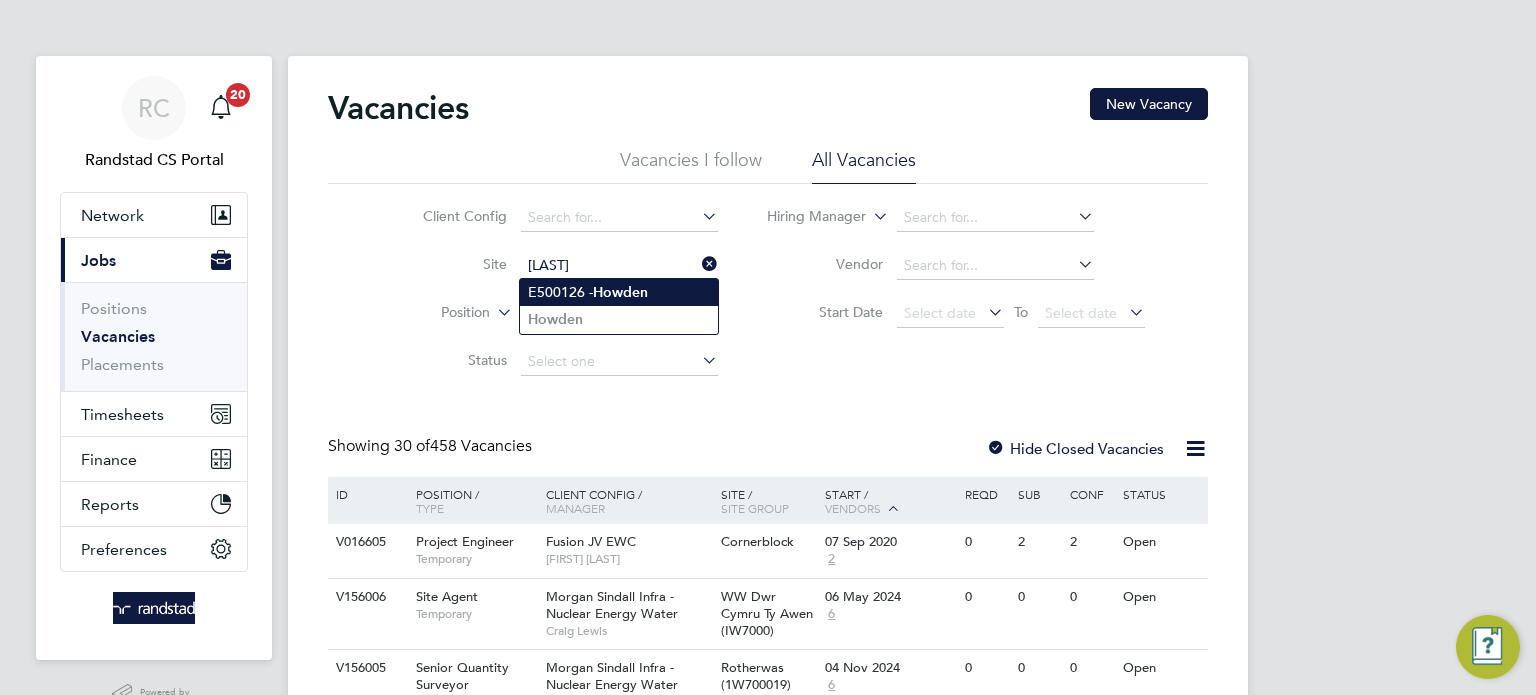 click on "Howden" 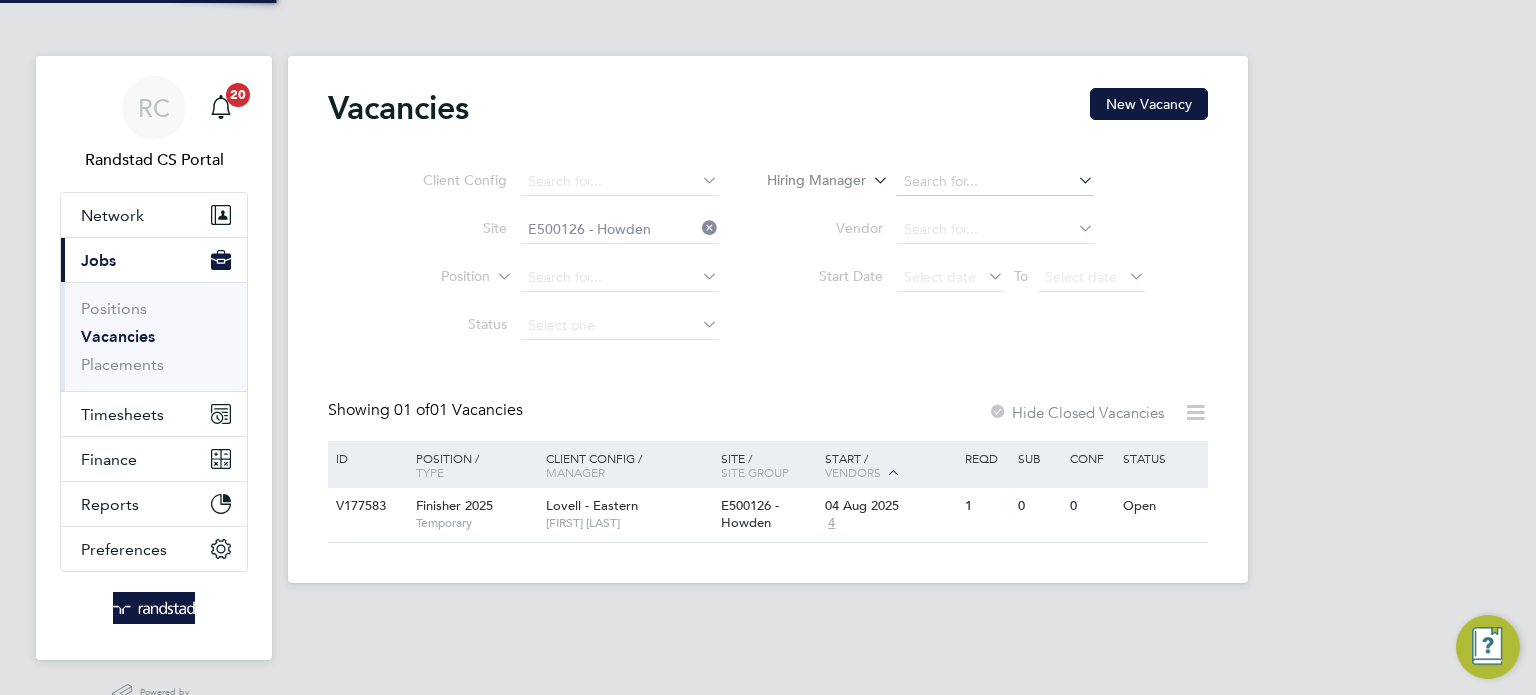 scroll, scrollTop: 48, scrollLeft: 0, axis: vertical 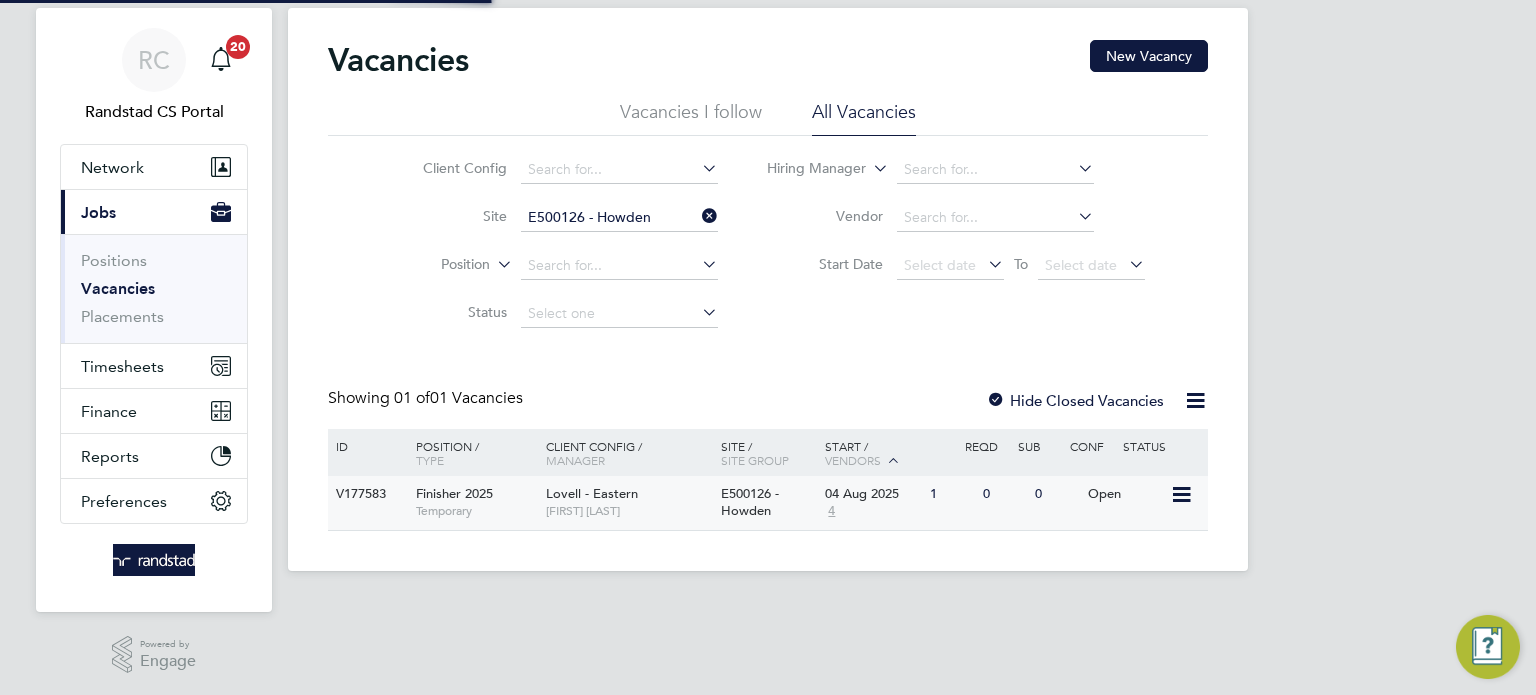 click on "[FIRST] [LAST]" 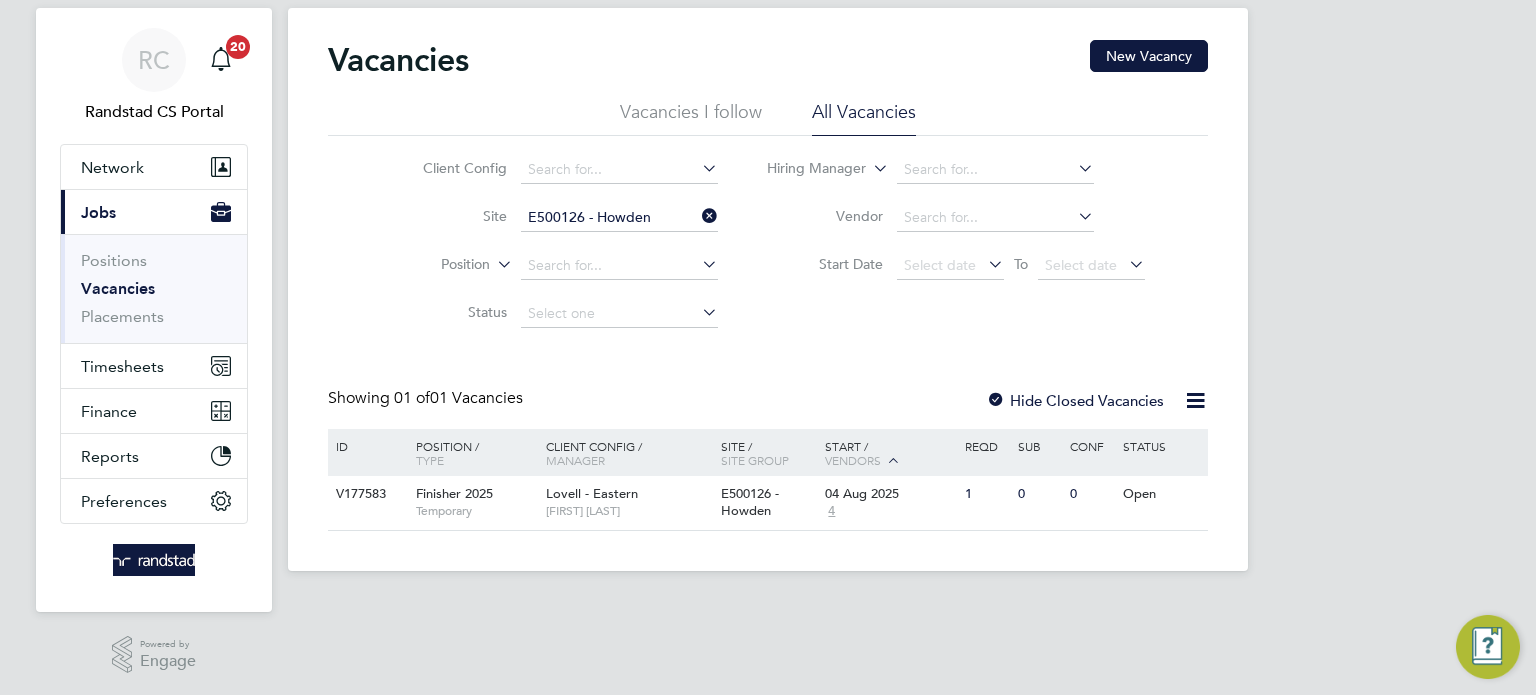 click on "E500126 - Howden" 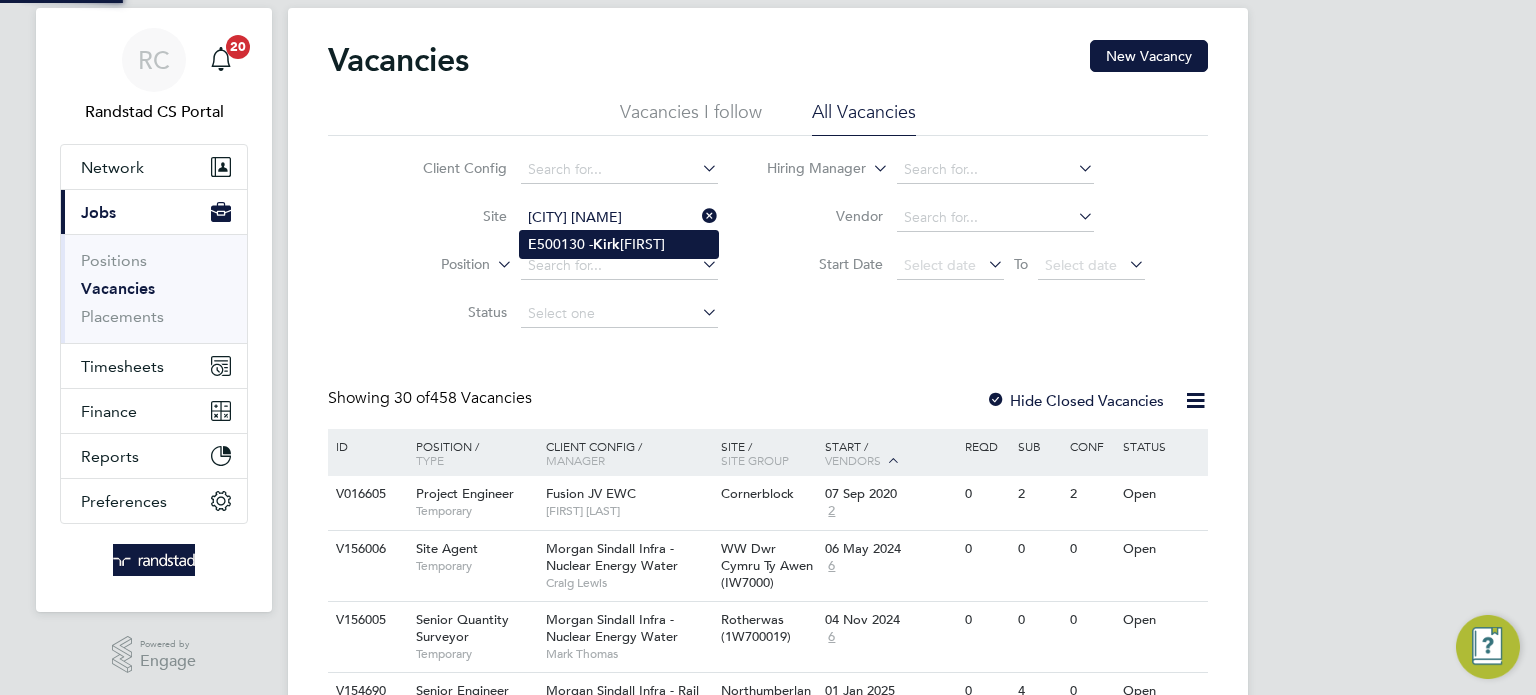 click on "Kirk" 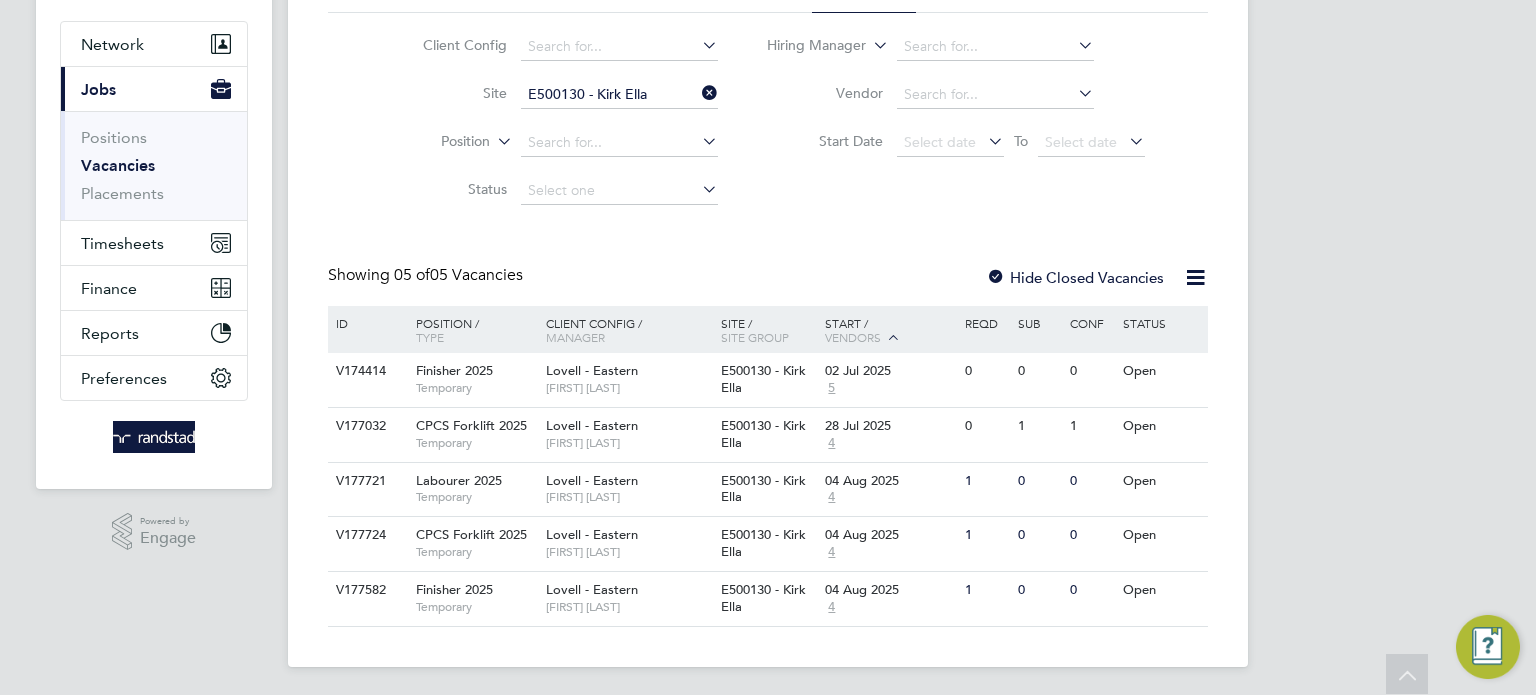 scroll, scrollTop: 173, scrollLeft: 0, axis: vertical 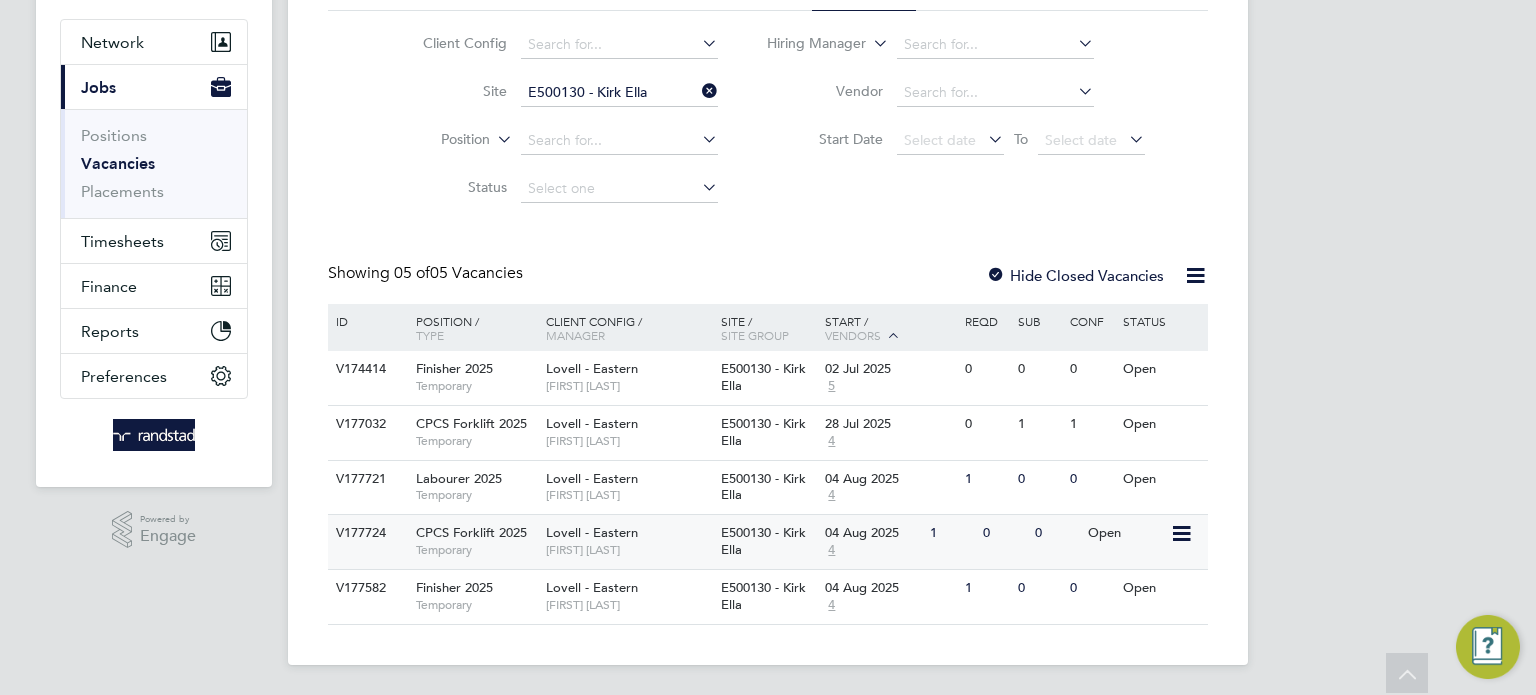 drag, startPoint x: 696, startPoint y: 437, endPoint x: 693, endPoint y: 560, distance: 123.03658 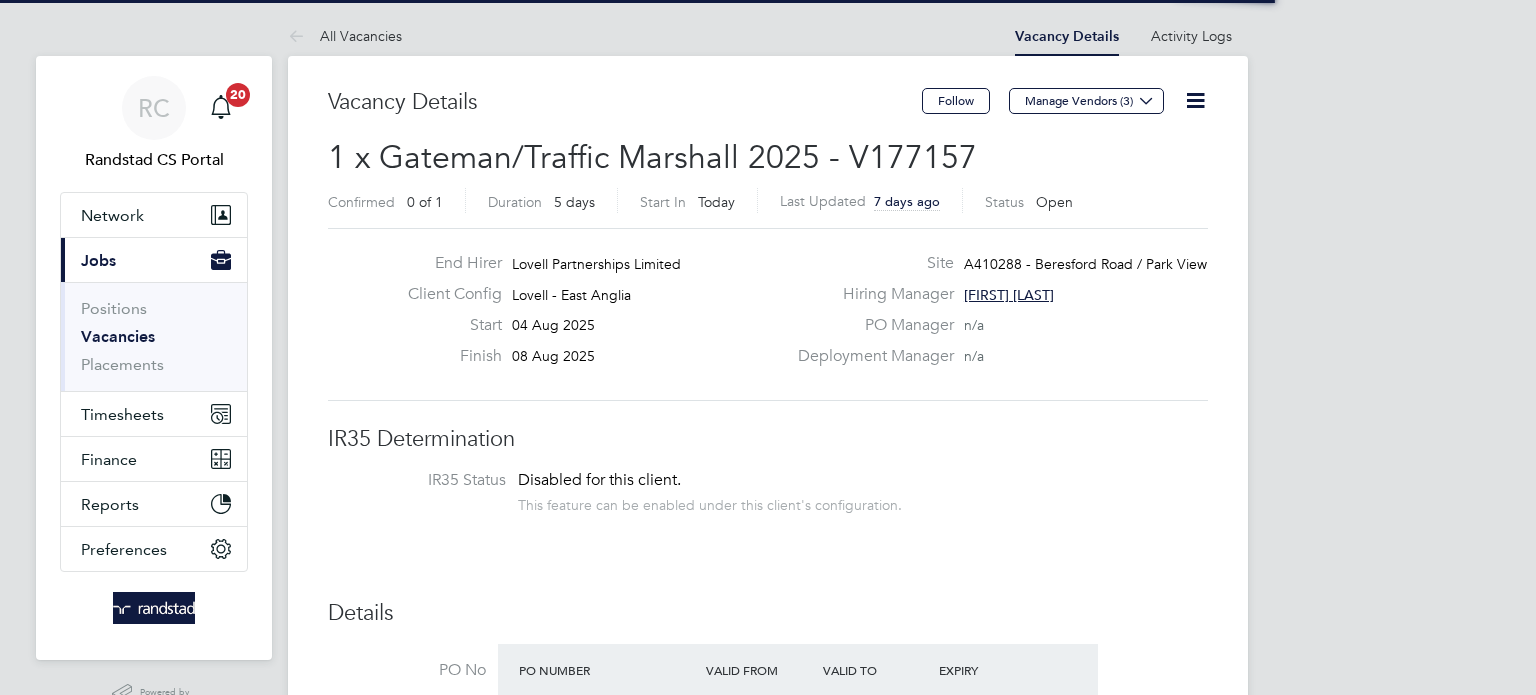 scroll, scrollTop: 0, scrollLeft: 0, axis: both 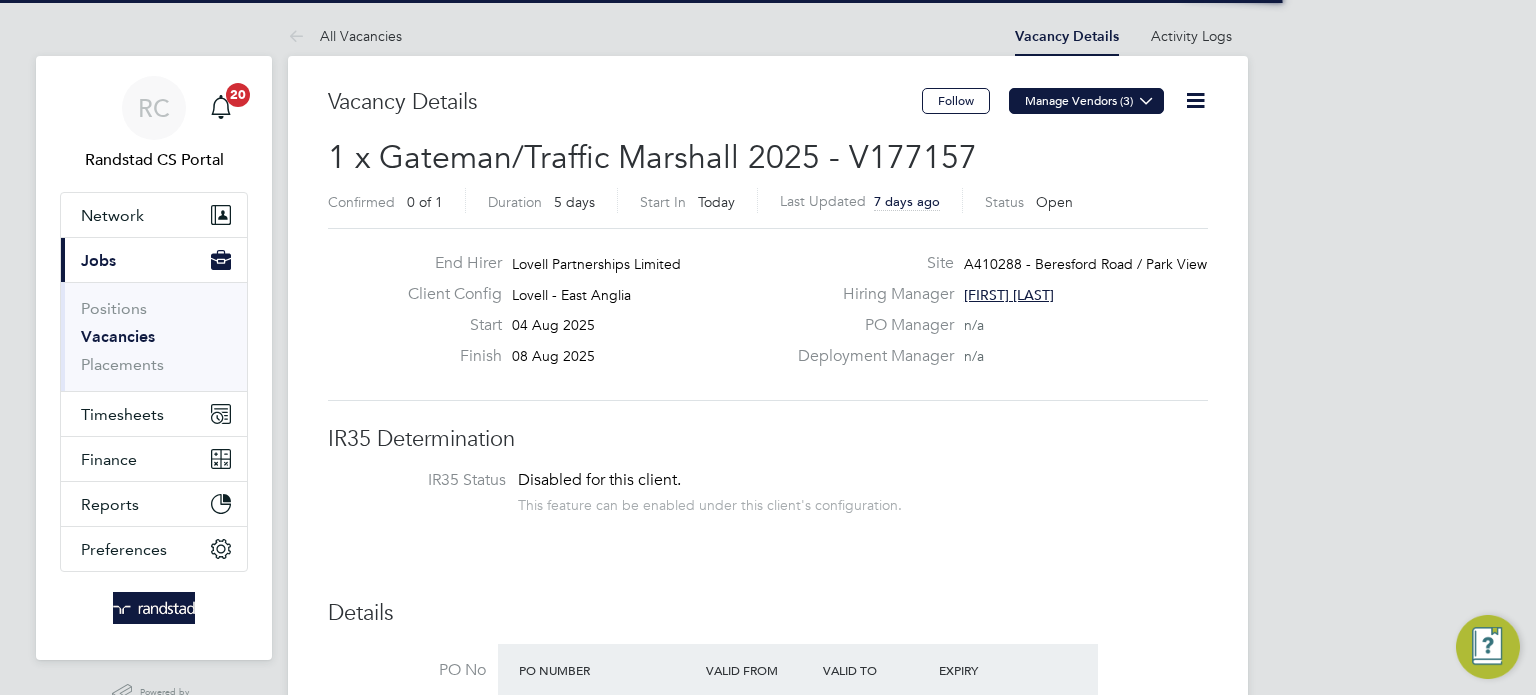 click on "Manage Vendors (3)" 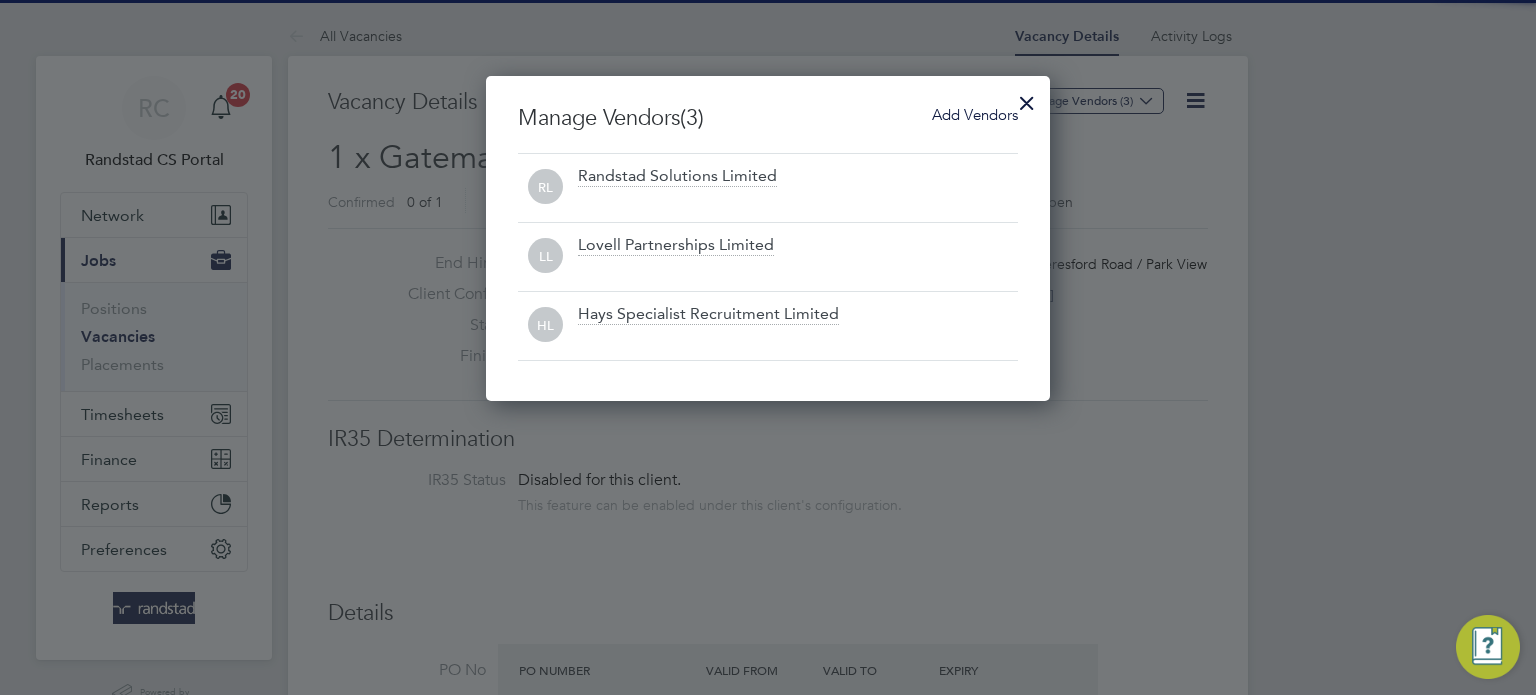 click on "Add Vendors" at bounding box center (975, 114) 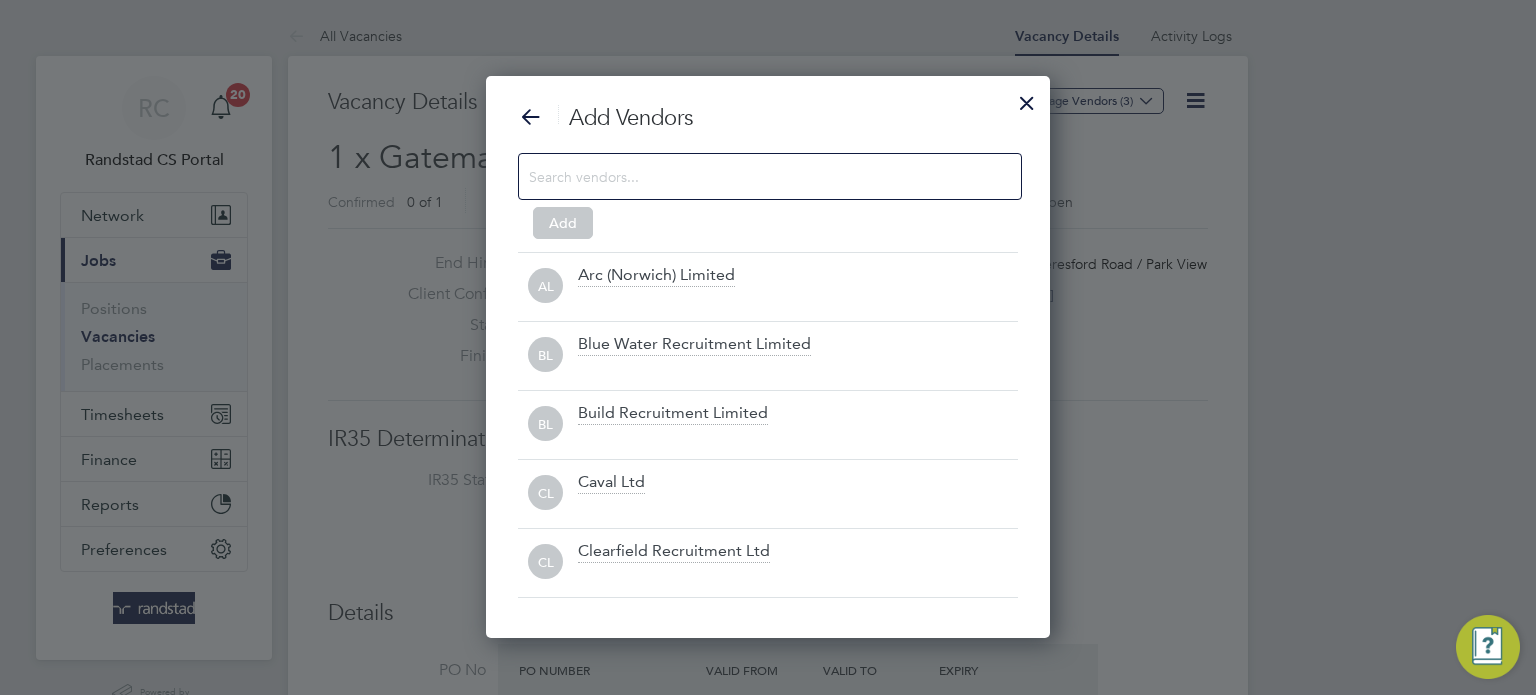 scroll, scrollTop: 10, scrollLeft: 10, axis: both 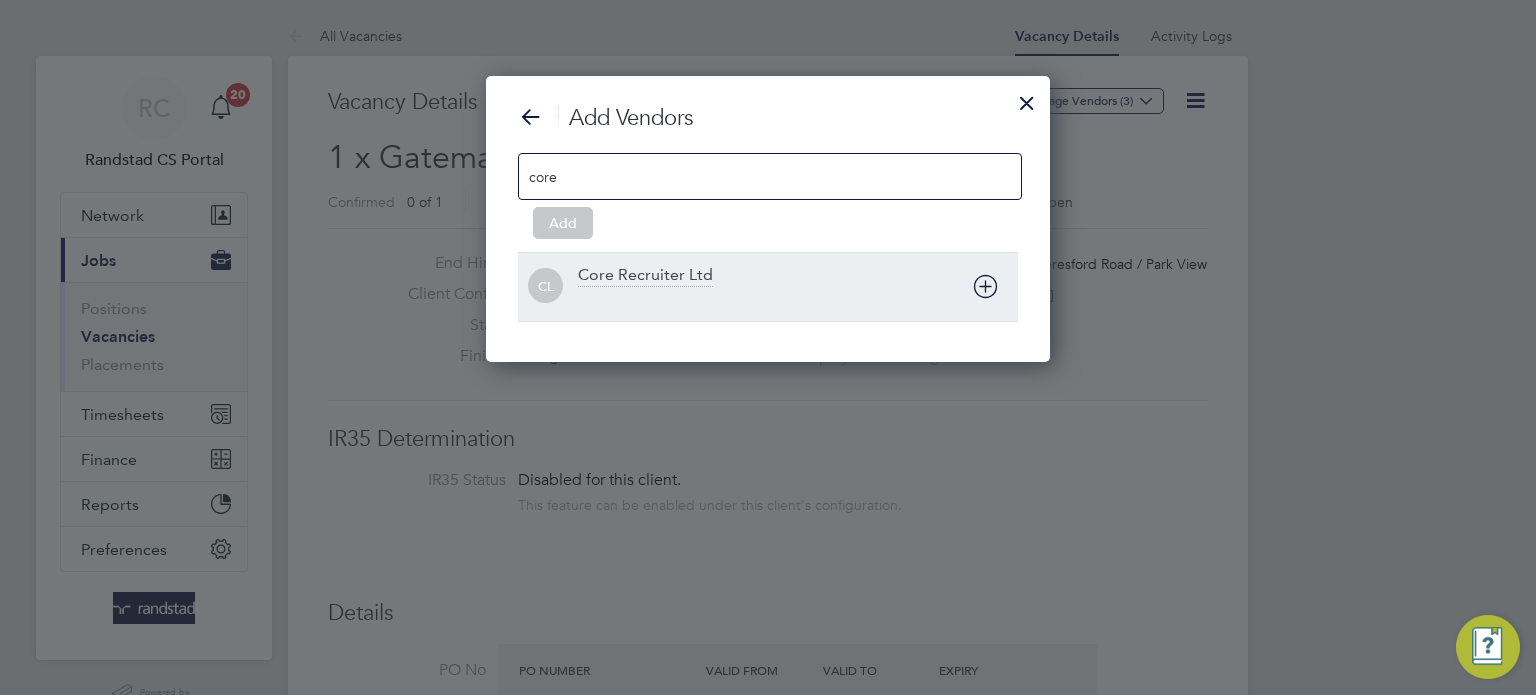 type on "core" 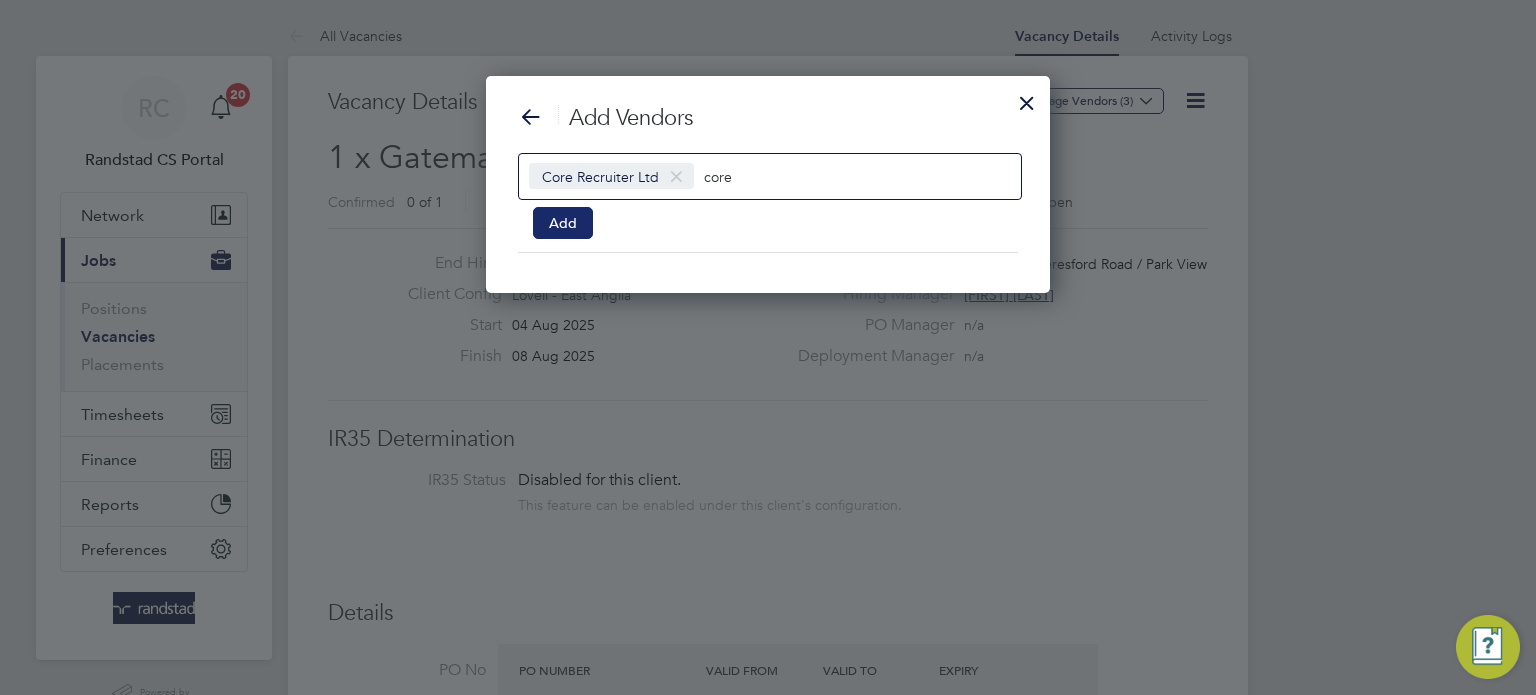 click on "Add" at bounding box center (563, 223) 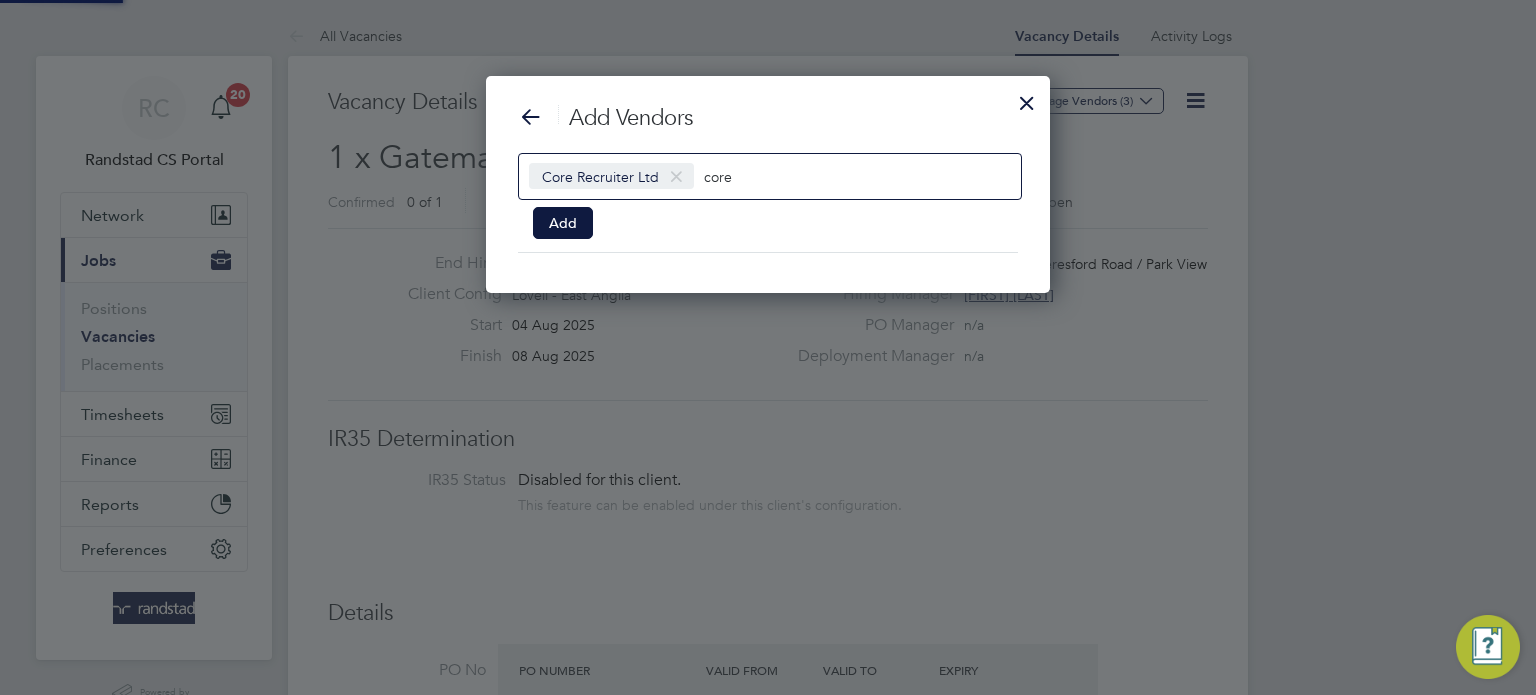 scroll, scrollTop: 10, scrollLeft: 10, axis: both 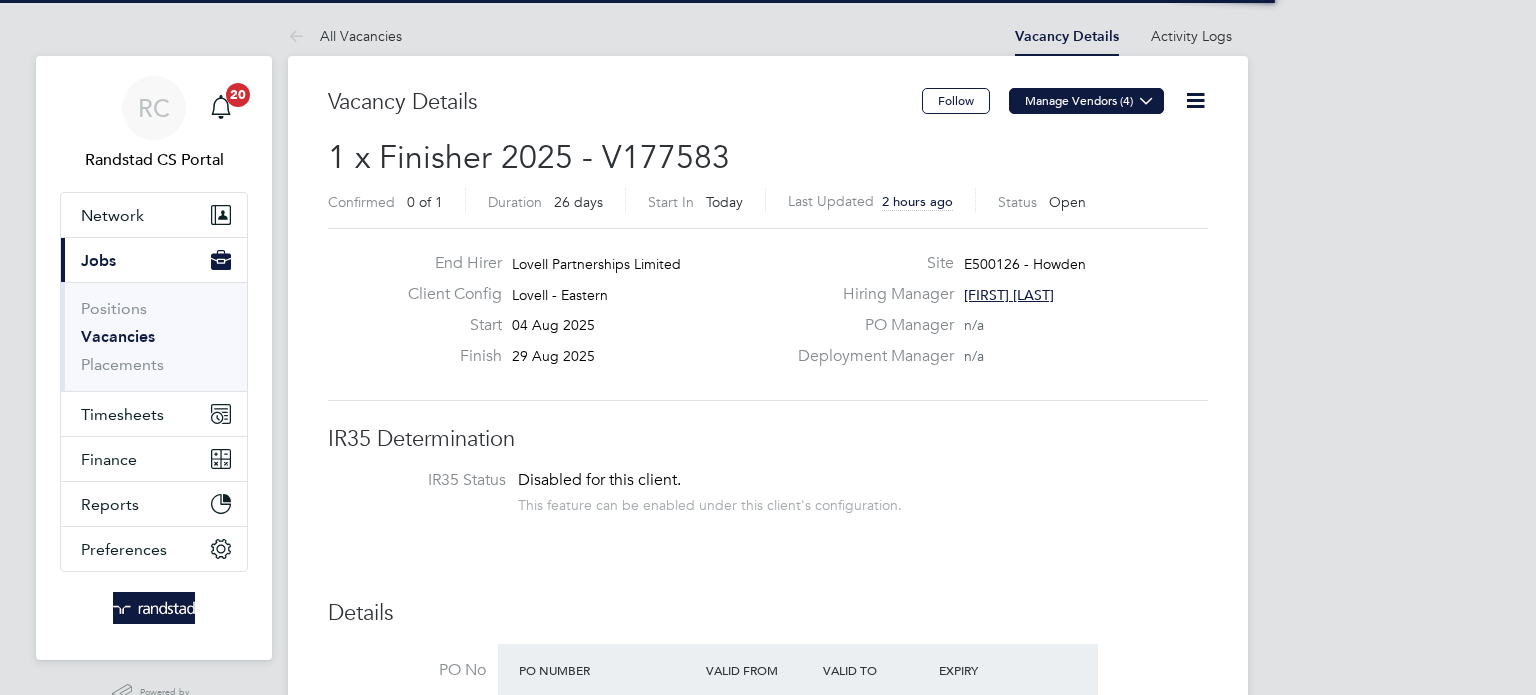 click on "Manage Vendors (4)" 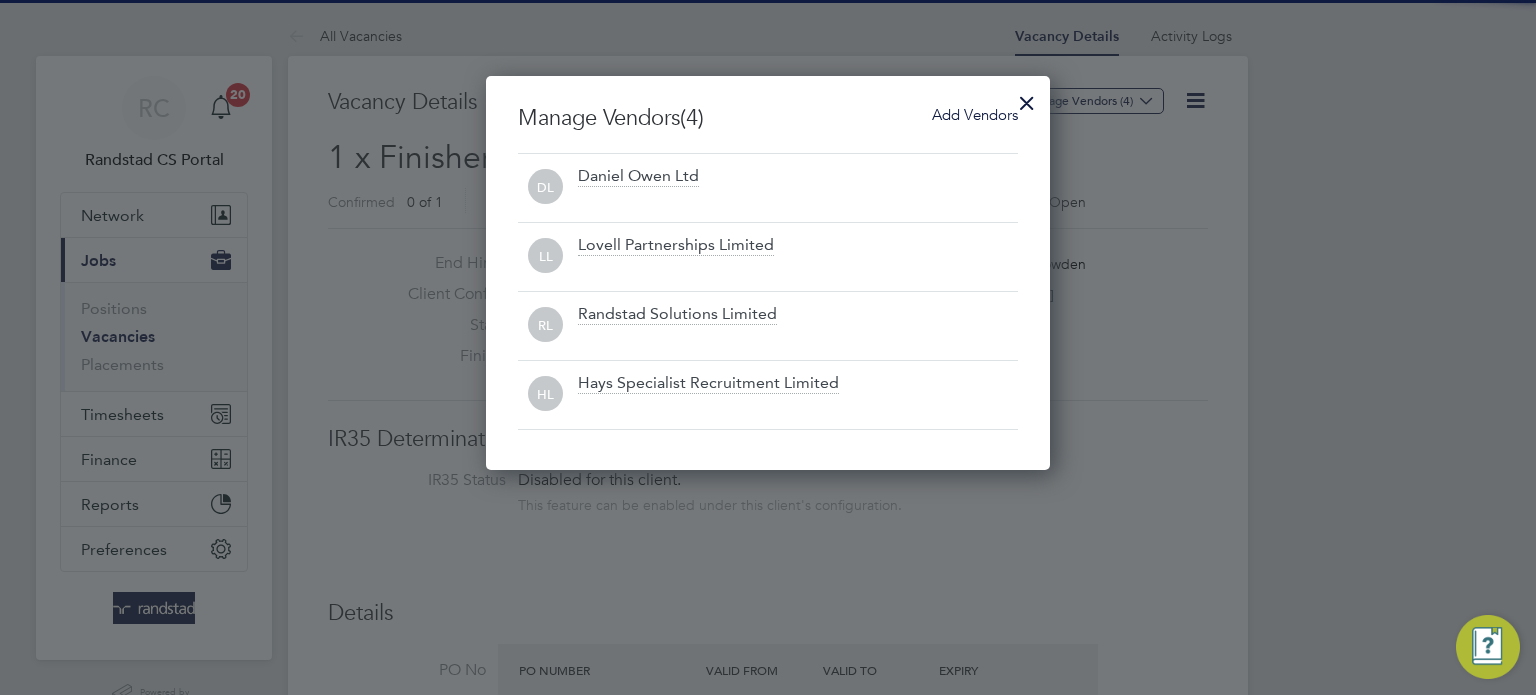 click on "Add Vendors" at bounding box center [975, 114] 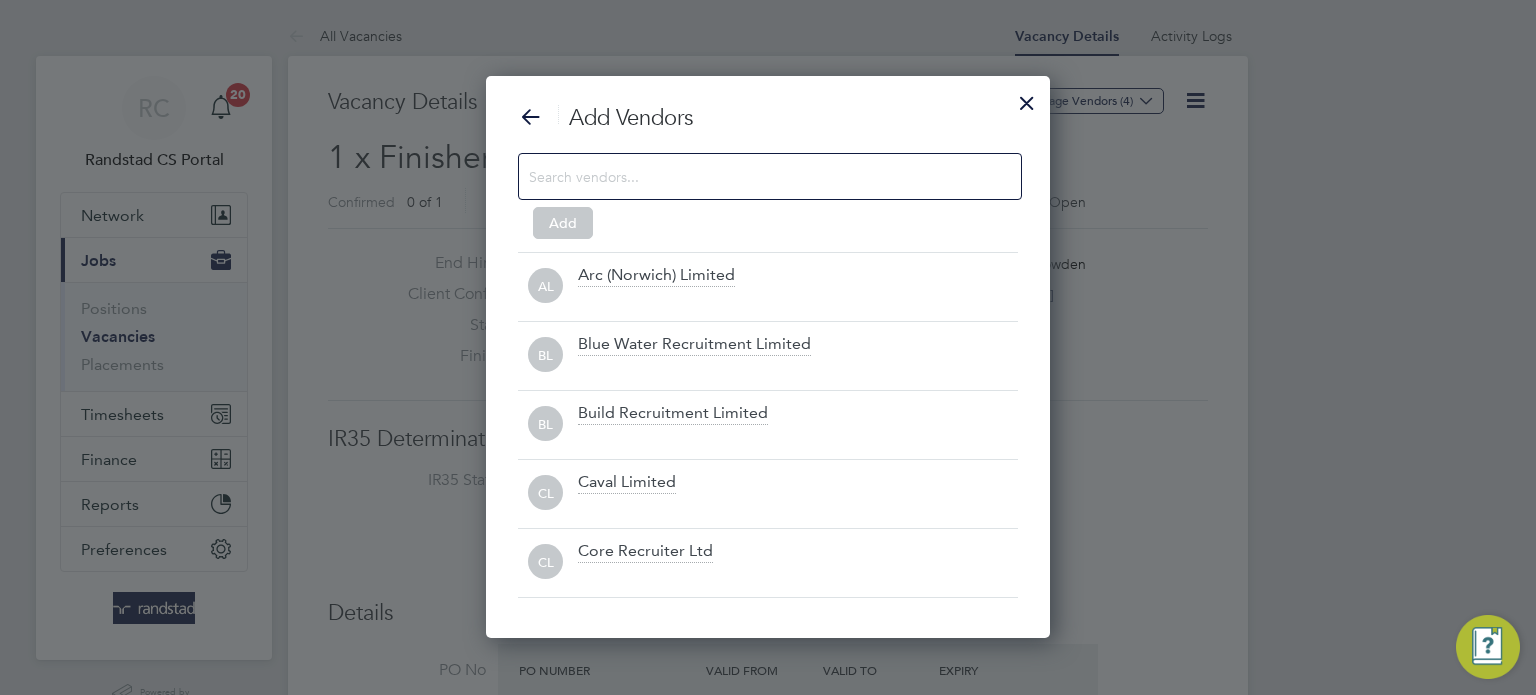 scroll, scrollTop: 10, scrollLeft: 10, axis: both 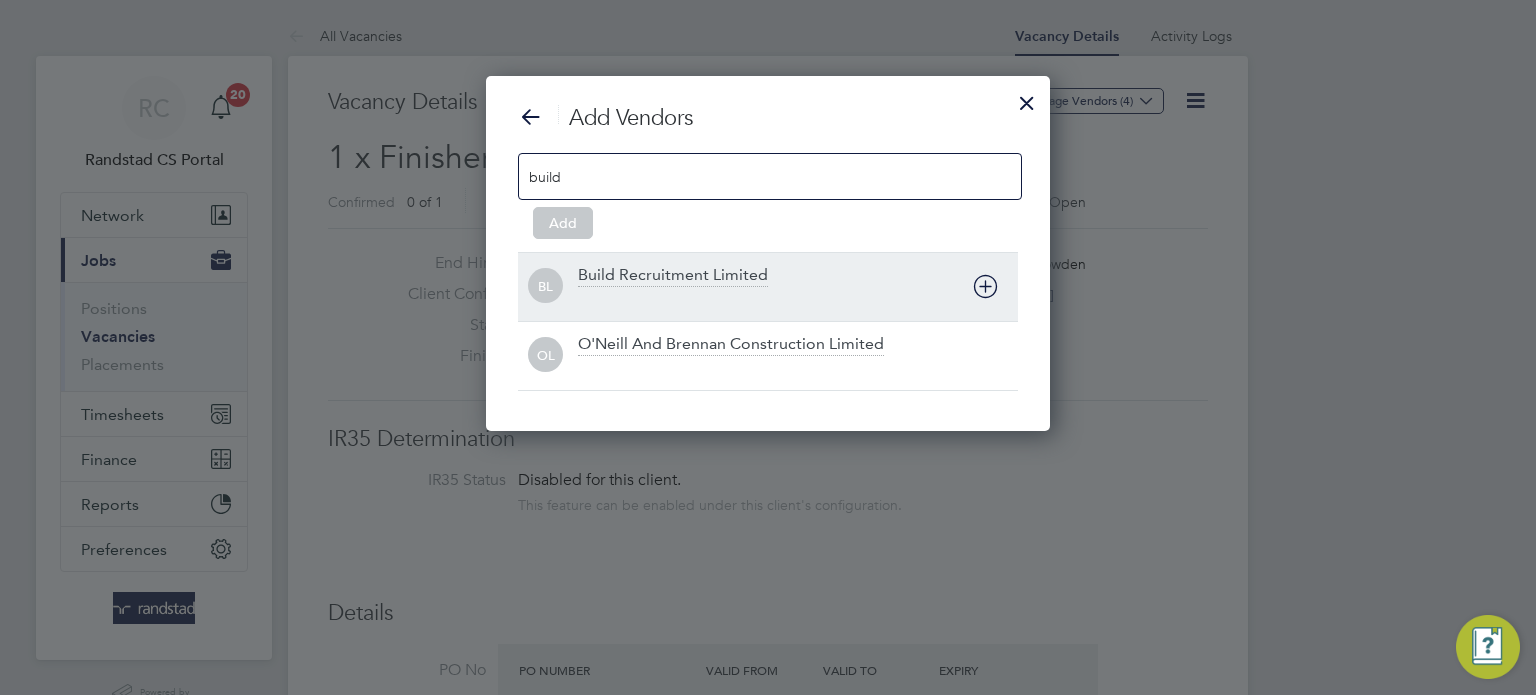 type on "build" 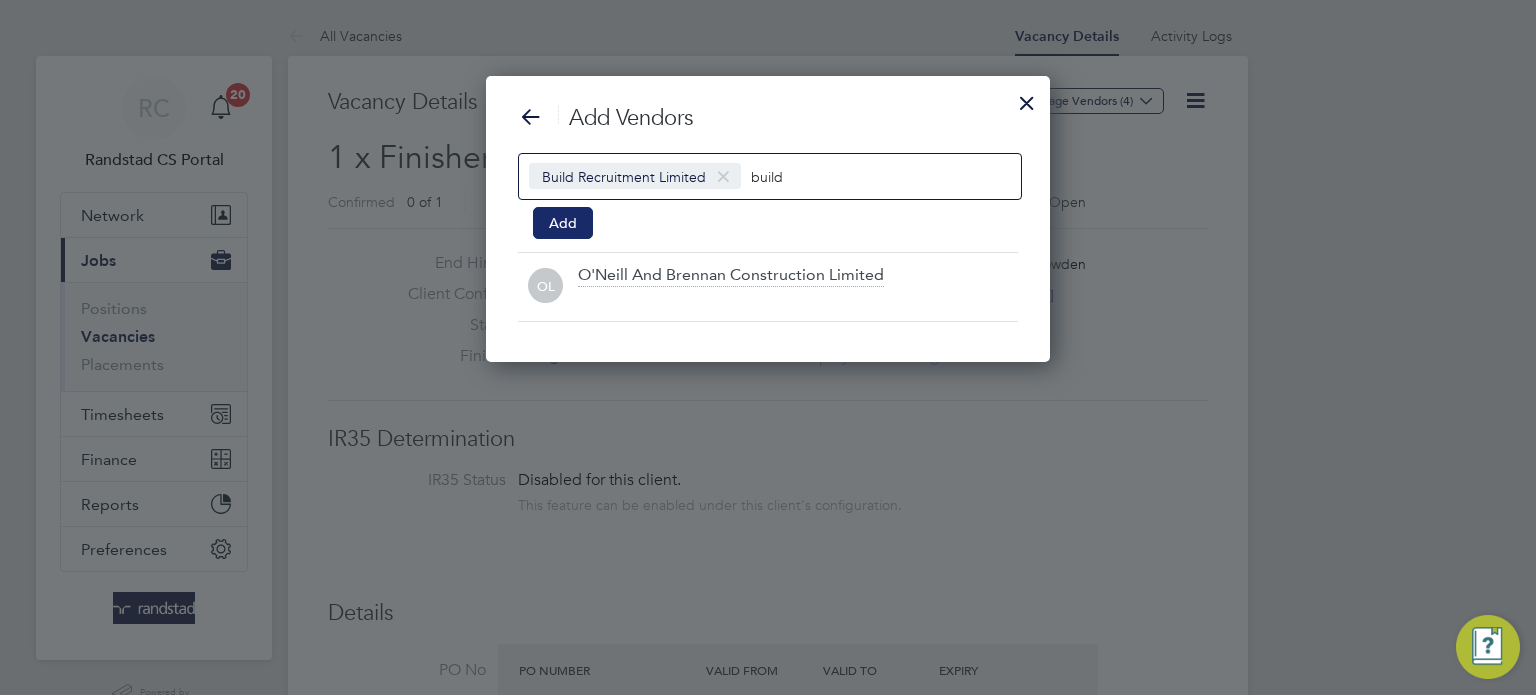 click on "Add" at bounding box center [563, 223] 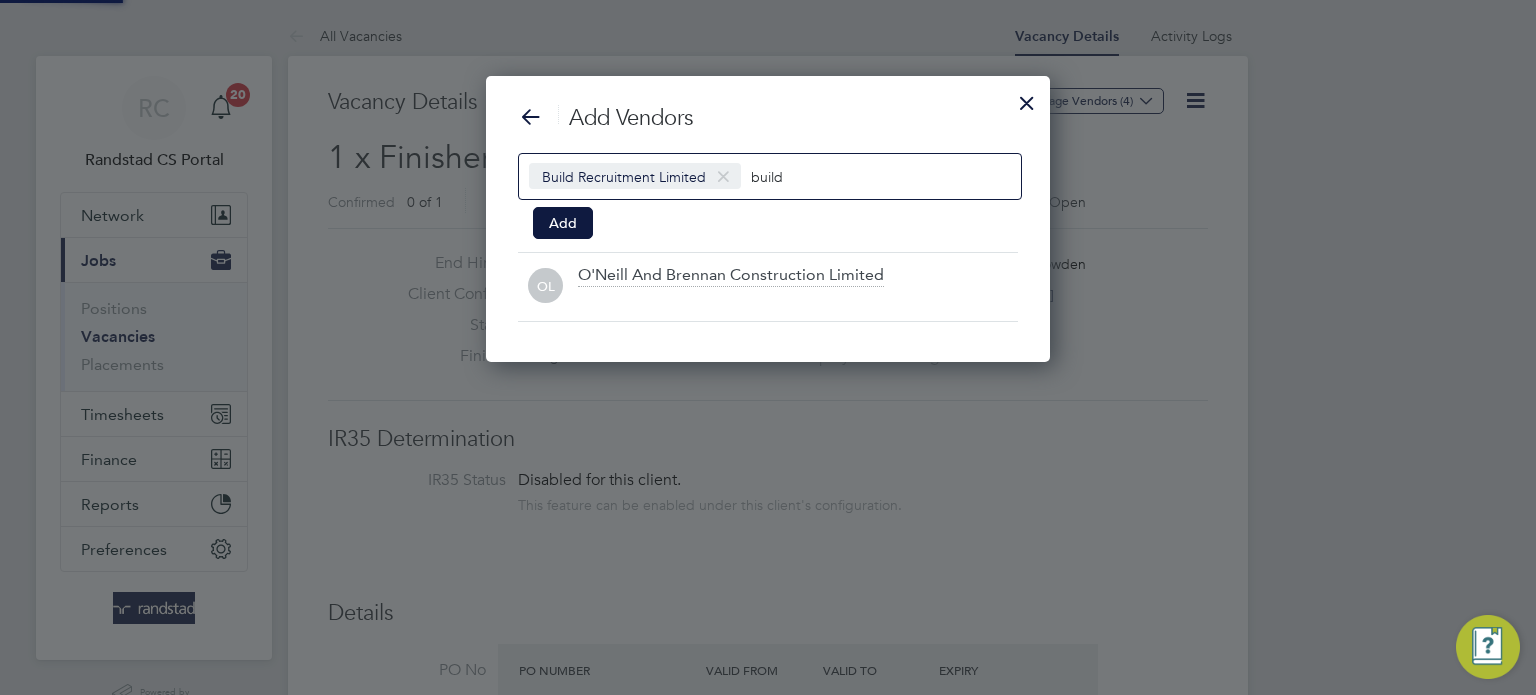 scroll, scrollTop: 9, scrollLeft: 10, axis: both 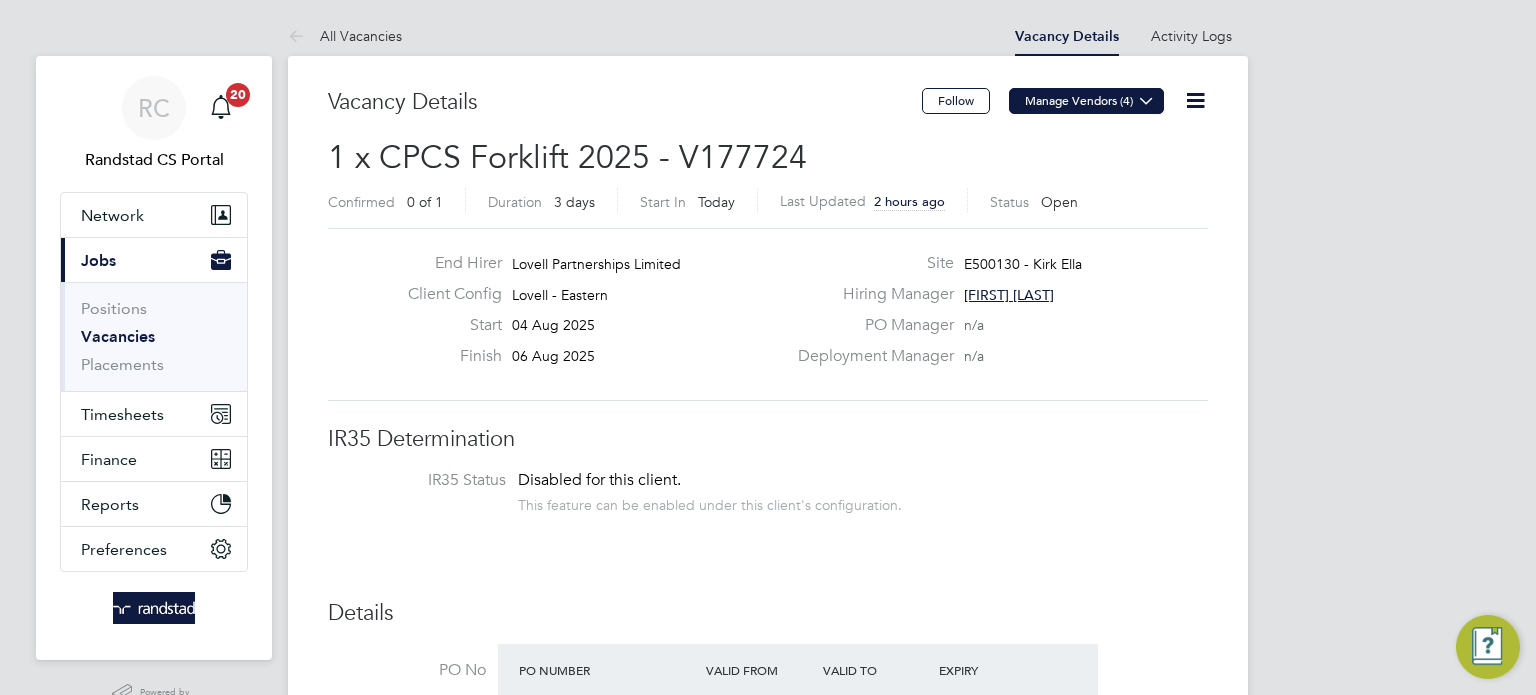 click on "Manage Vendors (4)" 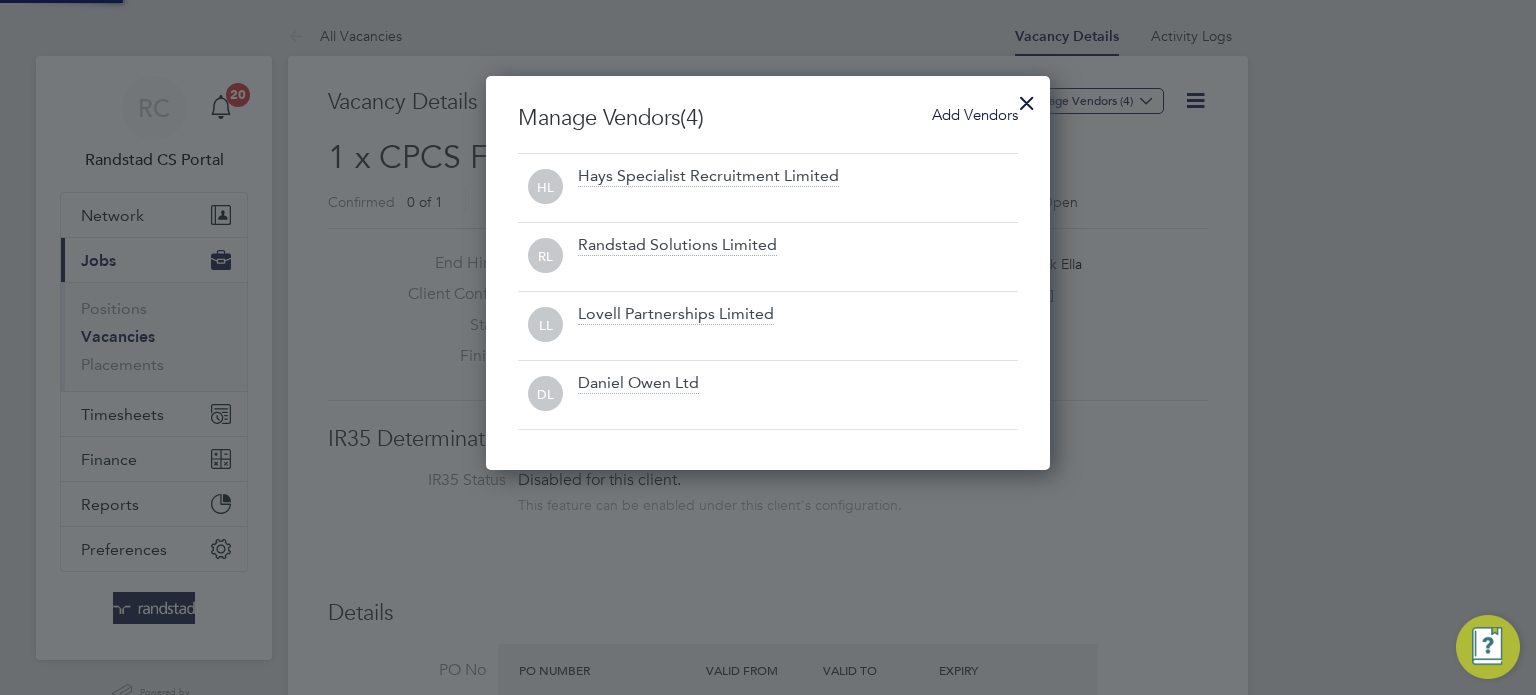 scroll, scrollTop: 10, scrollLeft: 10, axis: both 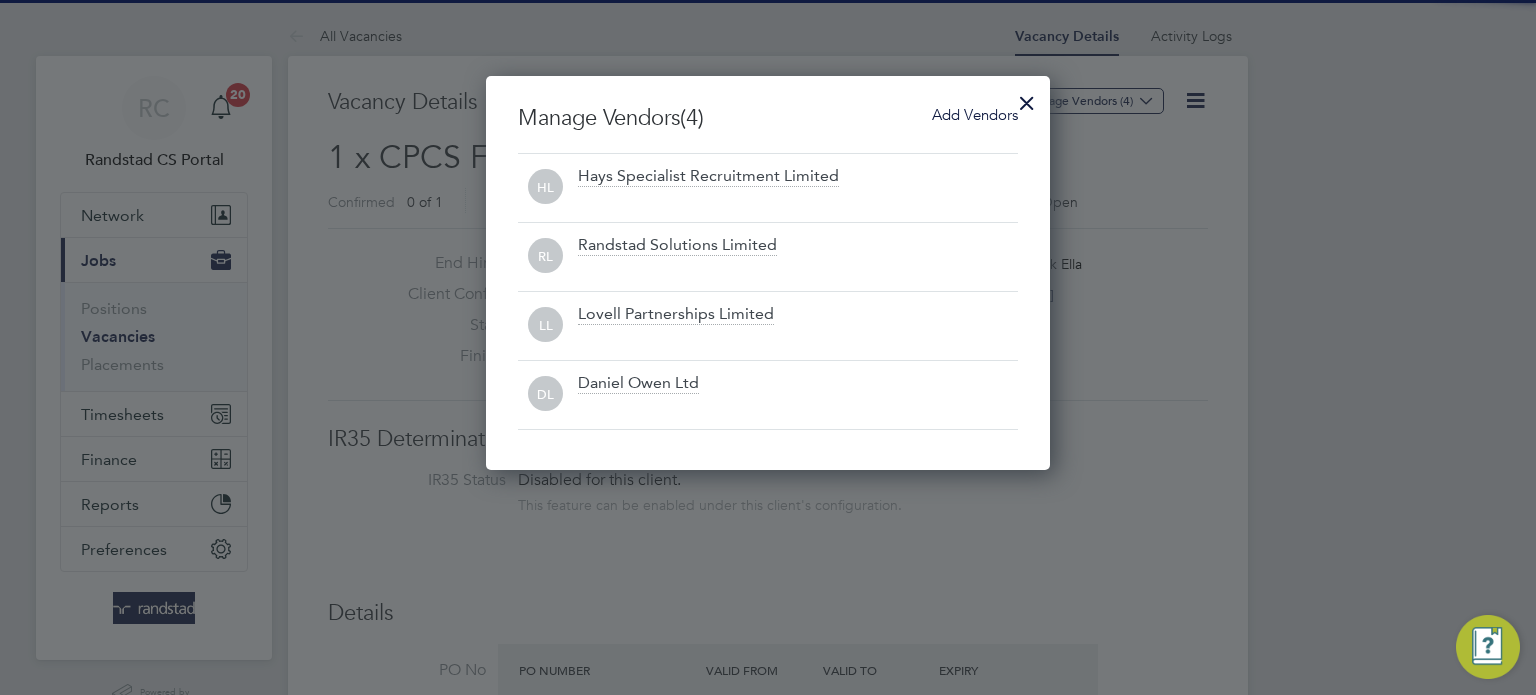 click on "Add Vendors" at bounding box center [975, 114] 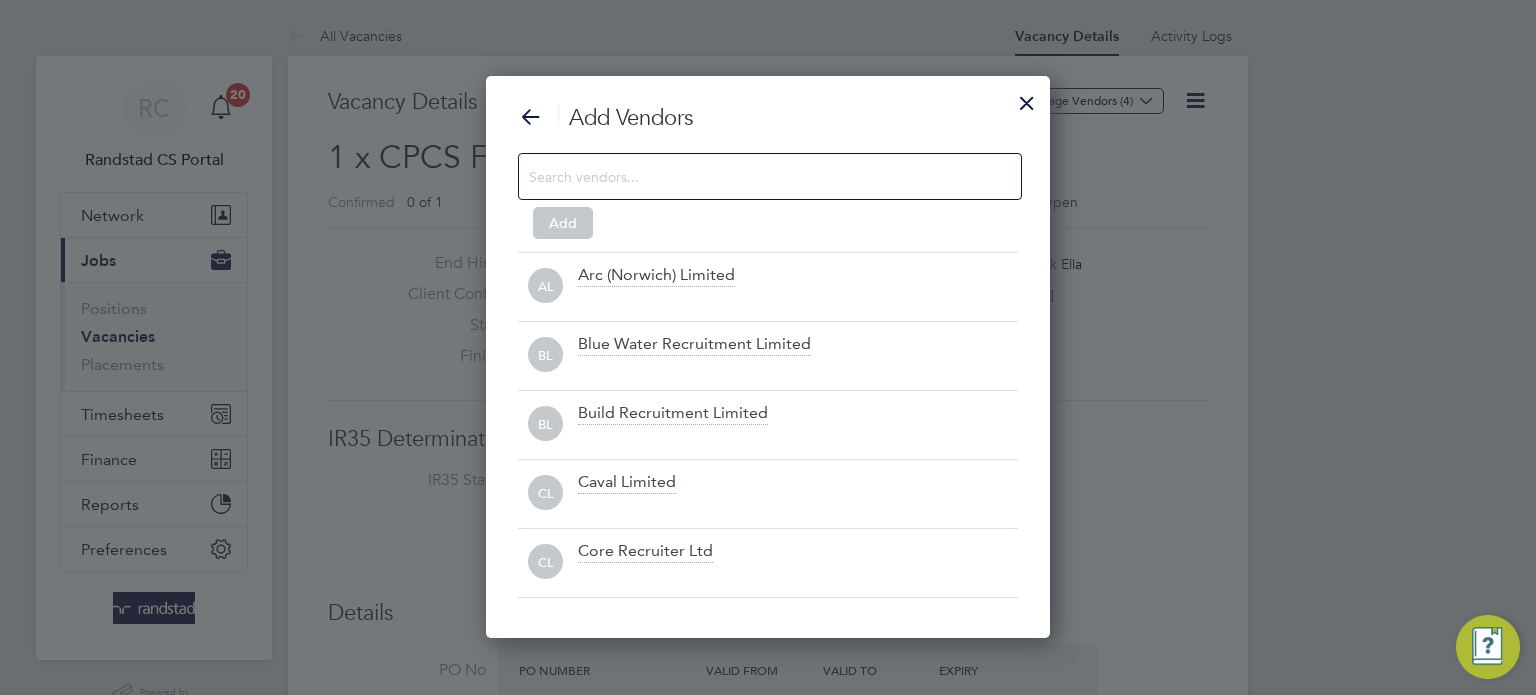 scroll, scrollTop: 10, scrollLeft: 10, axis: both 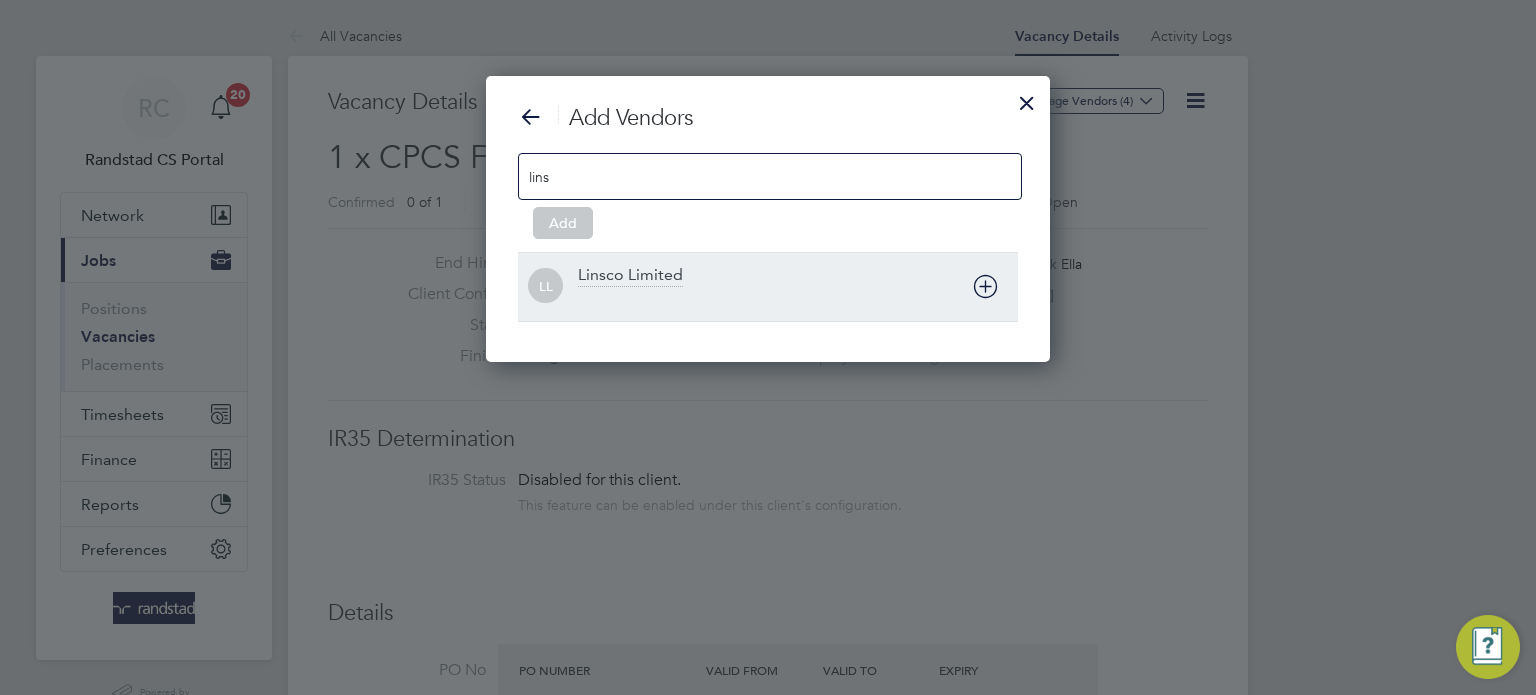 type on "lins" 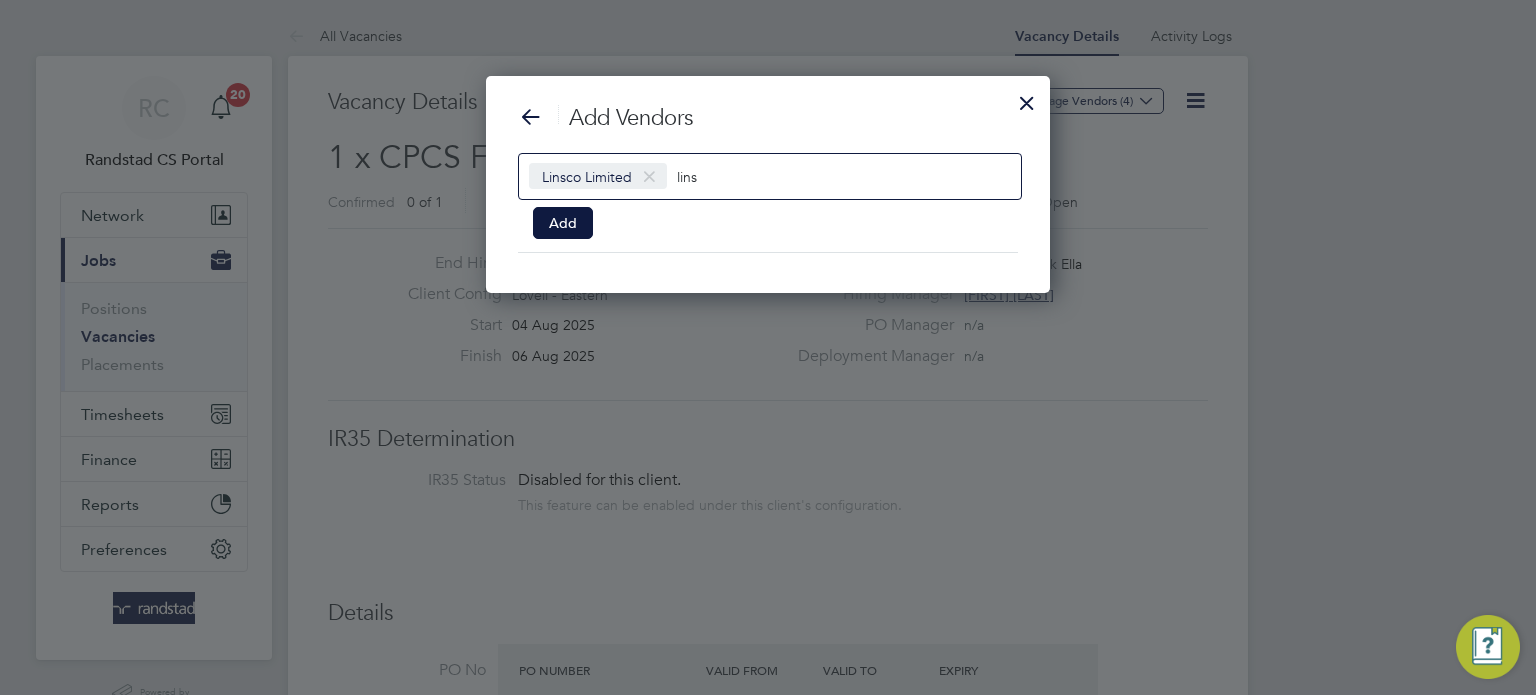 scroll, scrollTop: 217, scrollLeft: 565, axis: both 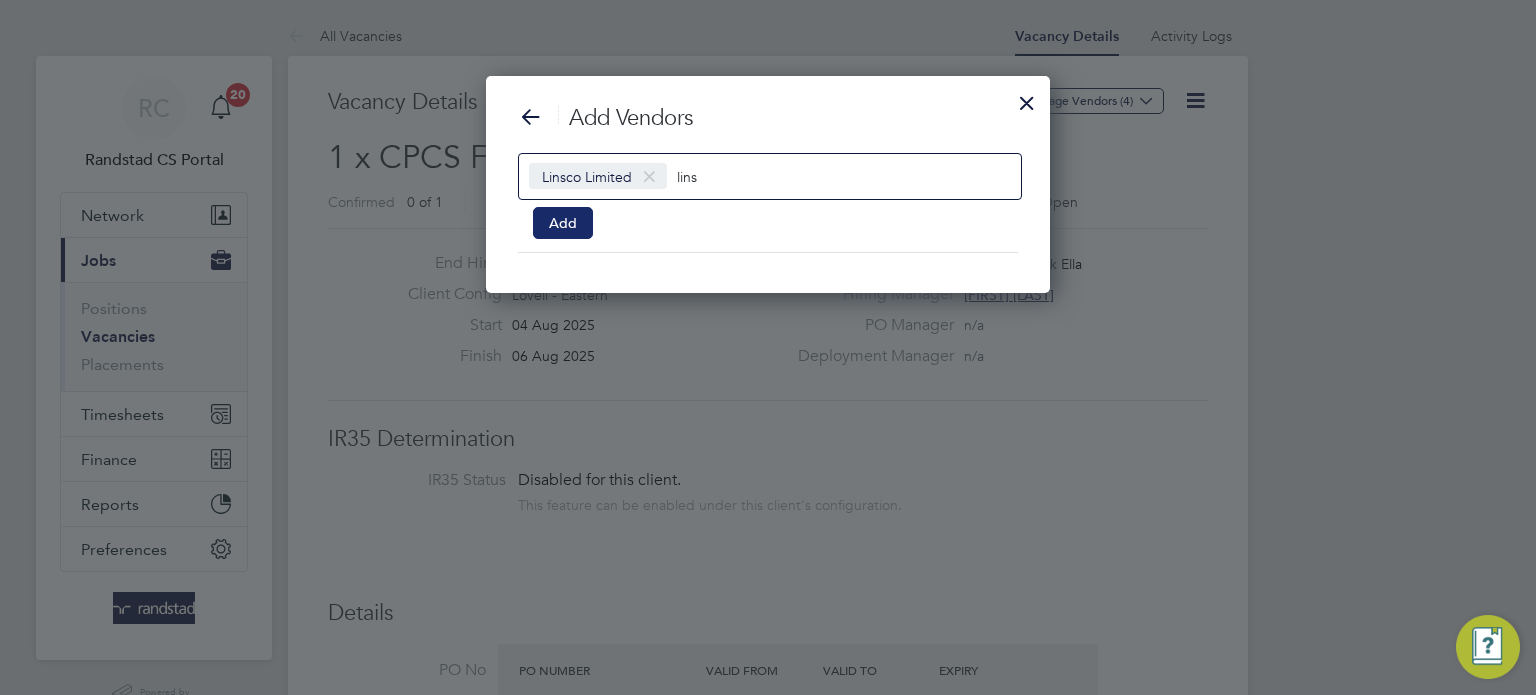 click on "Add" at bounding box center (563, 223) 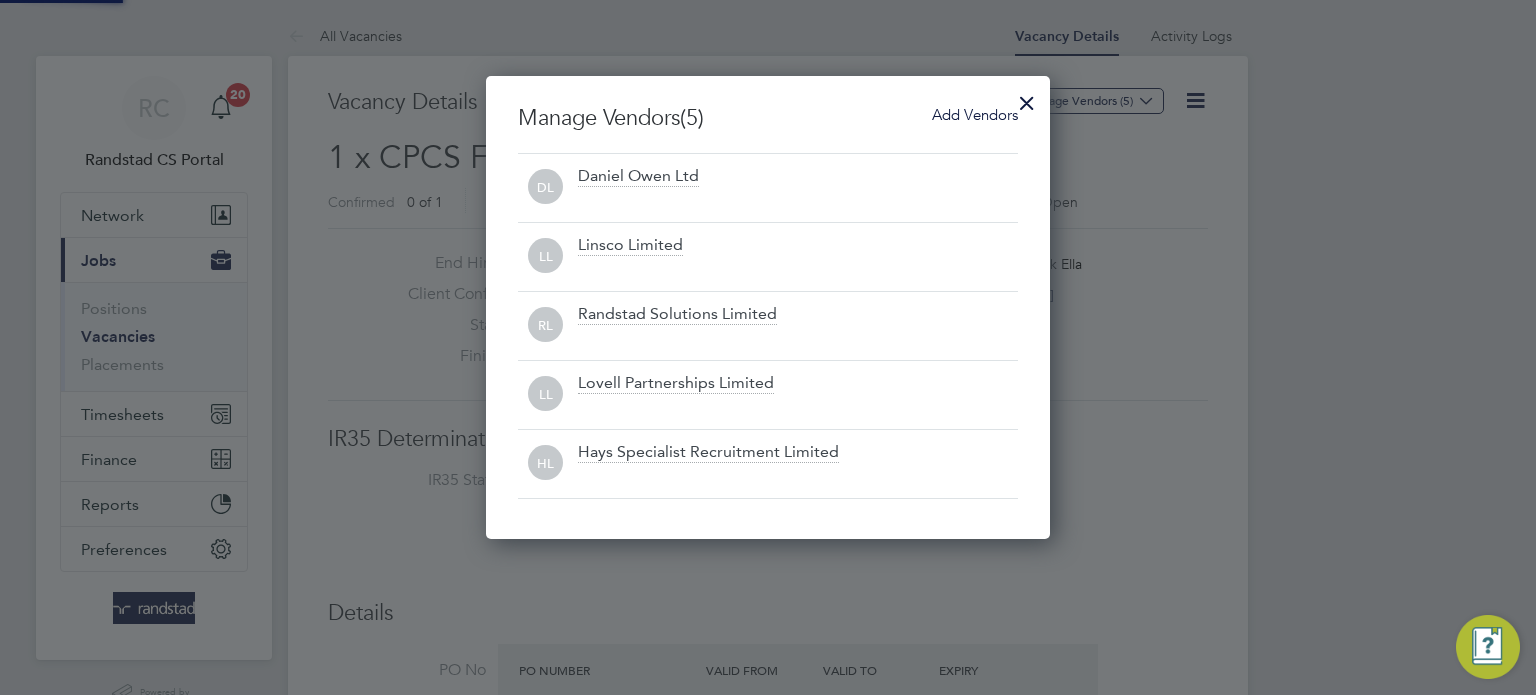 scroll, scrollTop: 9, scrollLeft: 10, axis: both 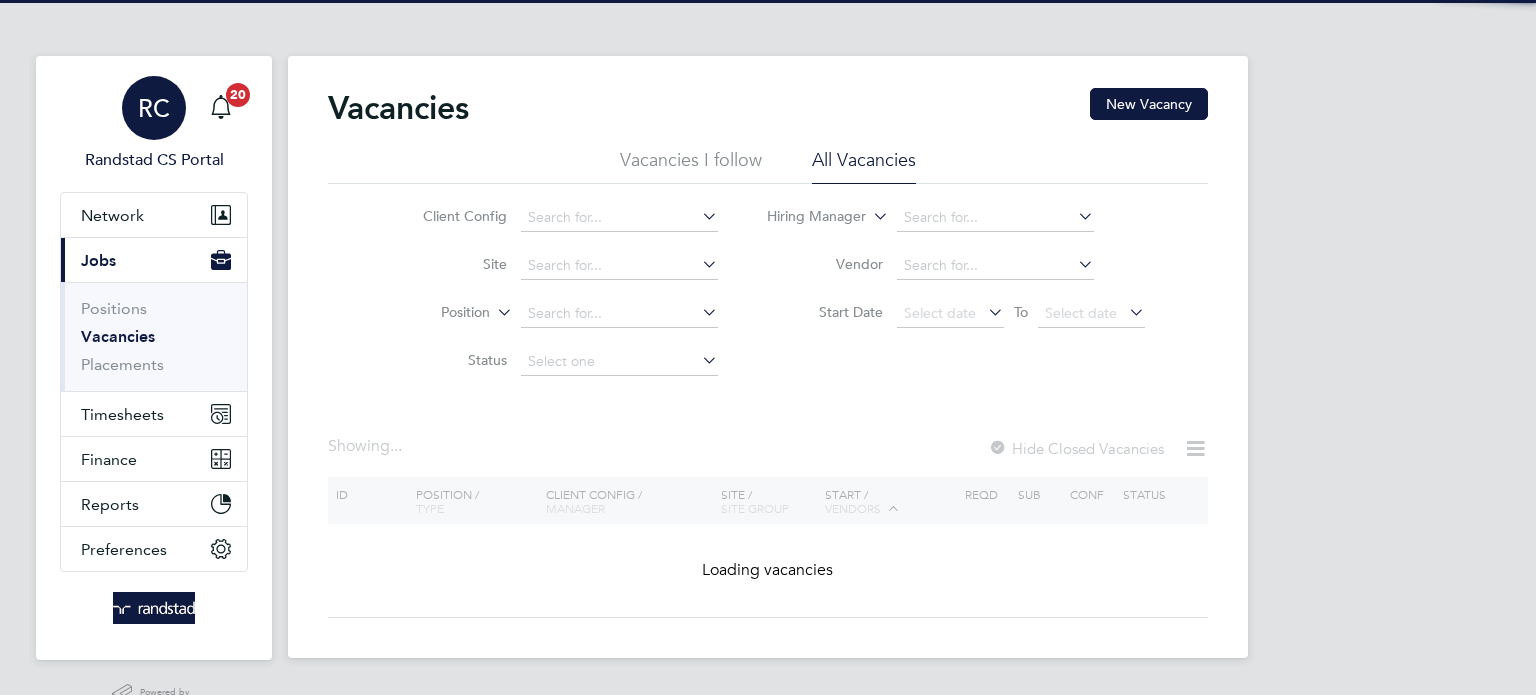 click on "RC" at bounding box center (154, 108) 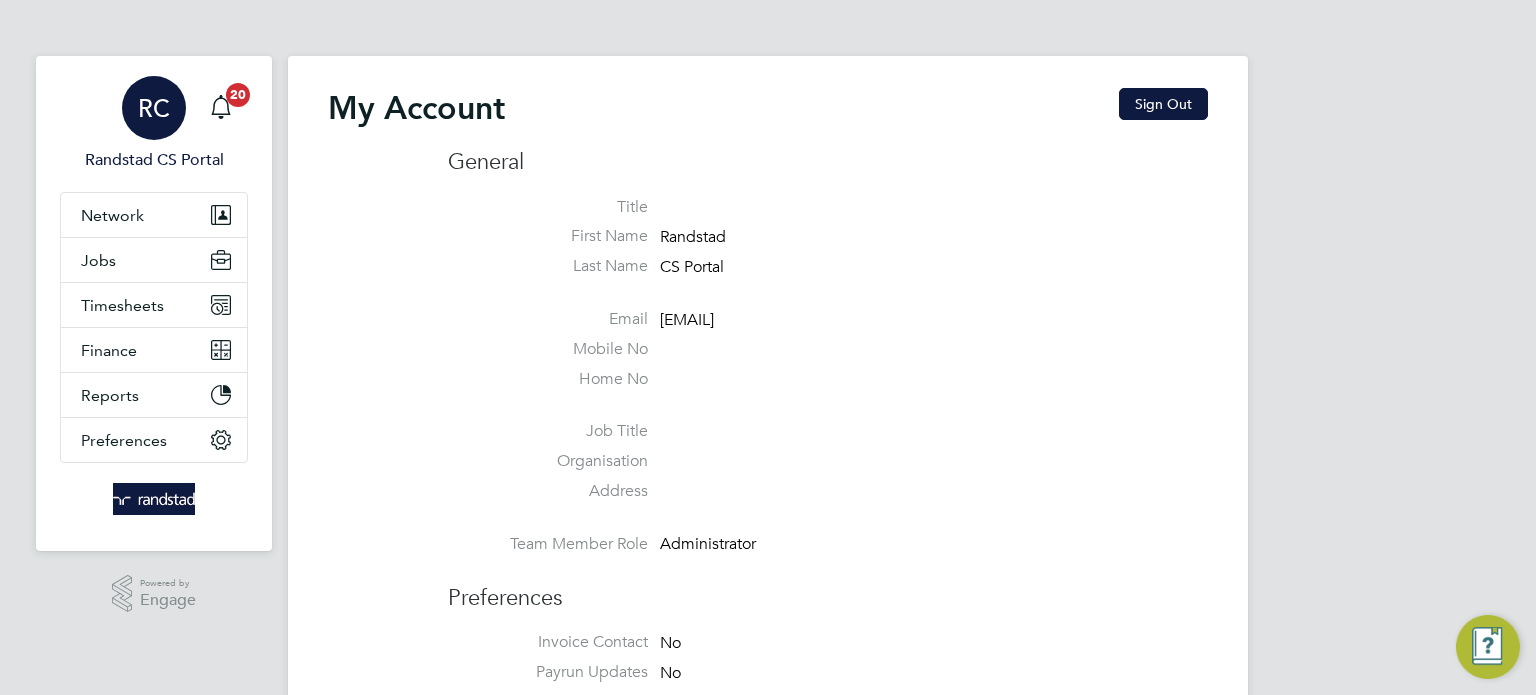 type on "cscportals@randstadcpe.com" 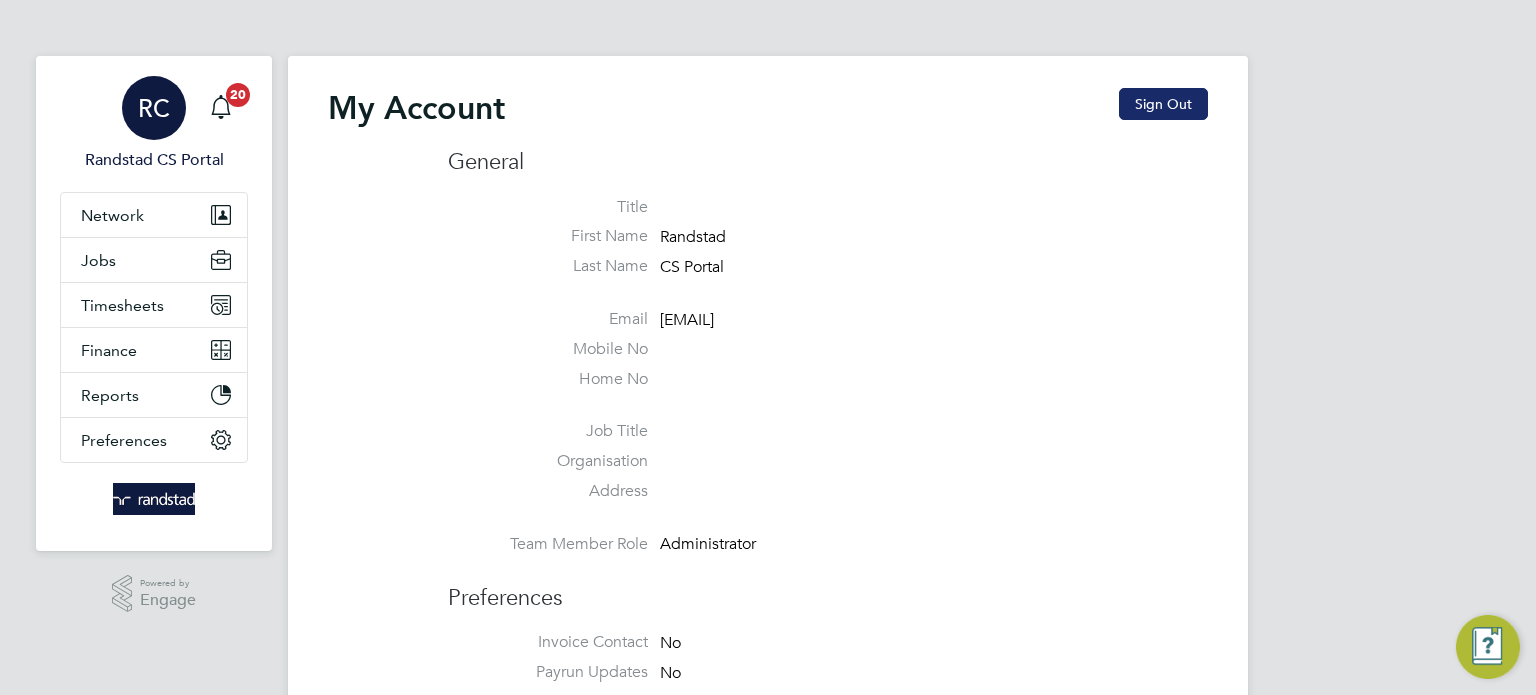 click on "Sign Out" at bounding box center (1163, 104) 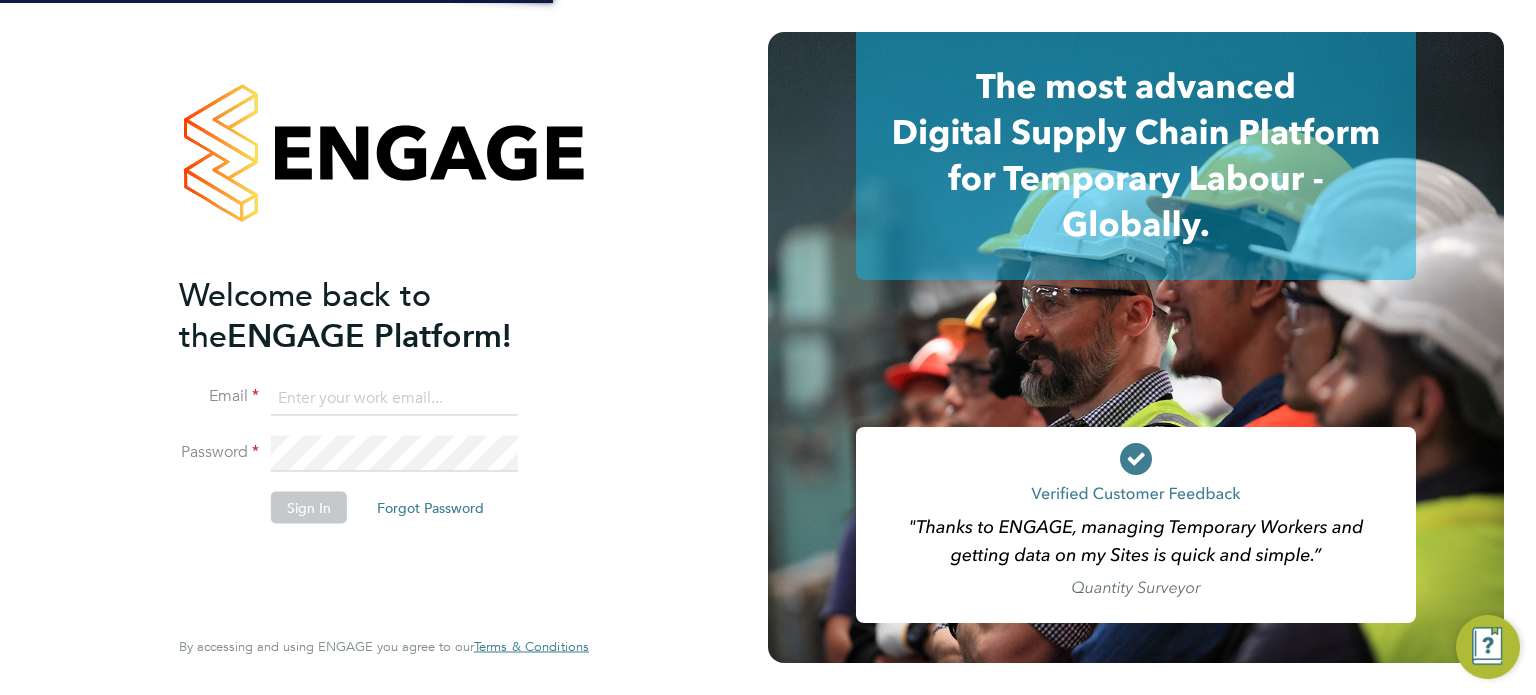 type on "cscportals@randstadcpe.com" 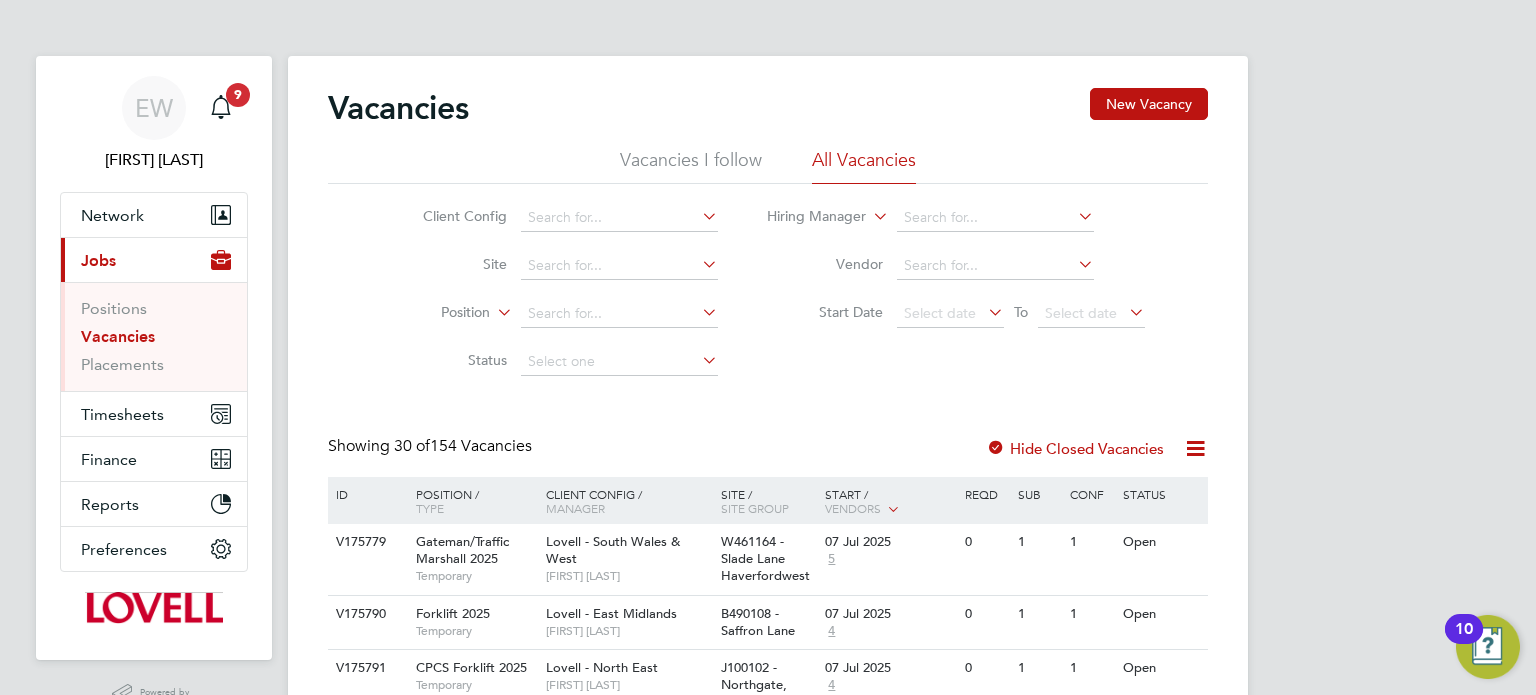 scroll, scrollTop: 0, scrollLeft: 0, axis: both 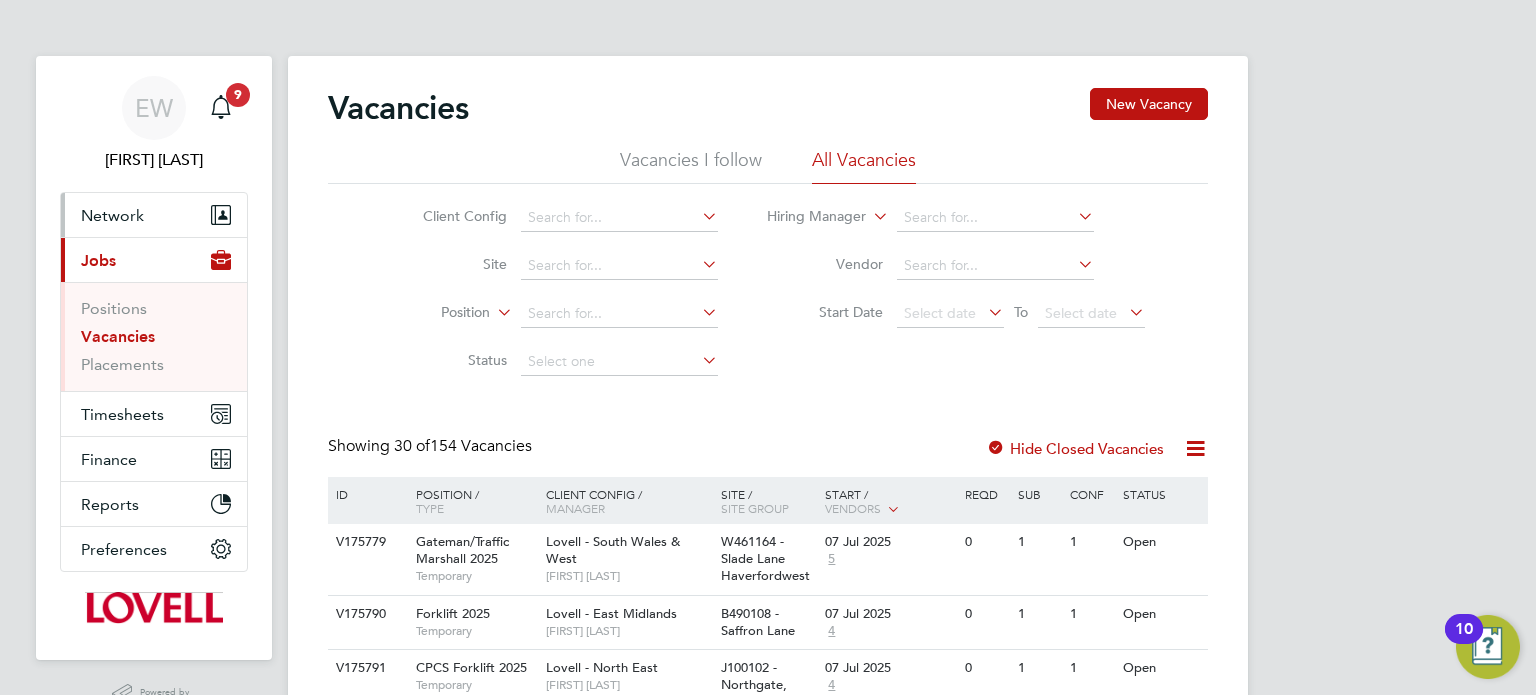 click on "Network" at bounding box center [154, 215] 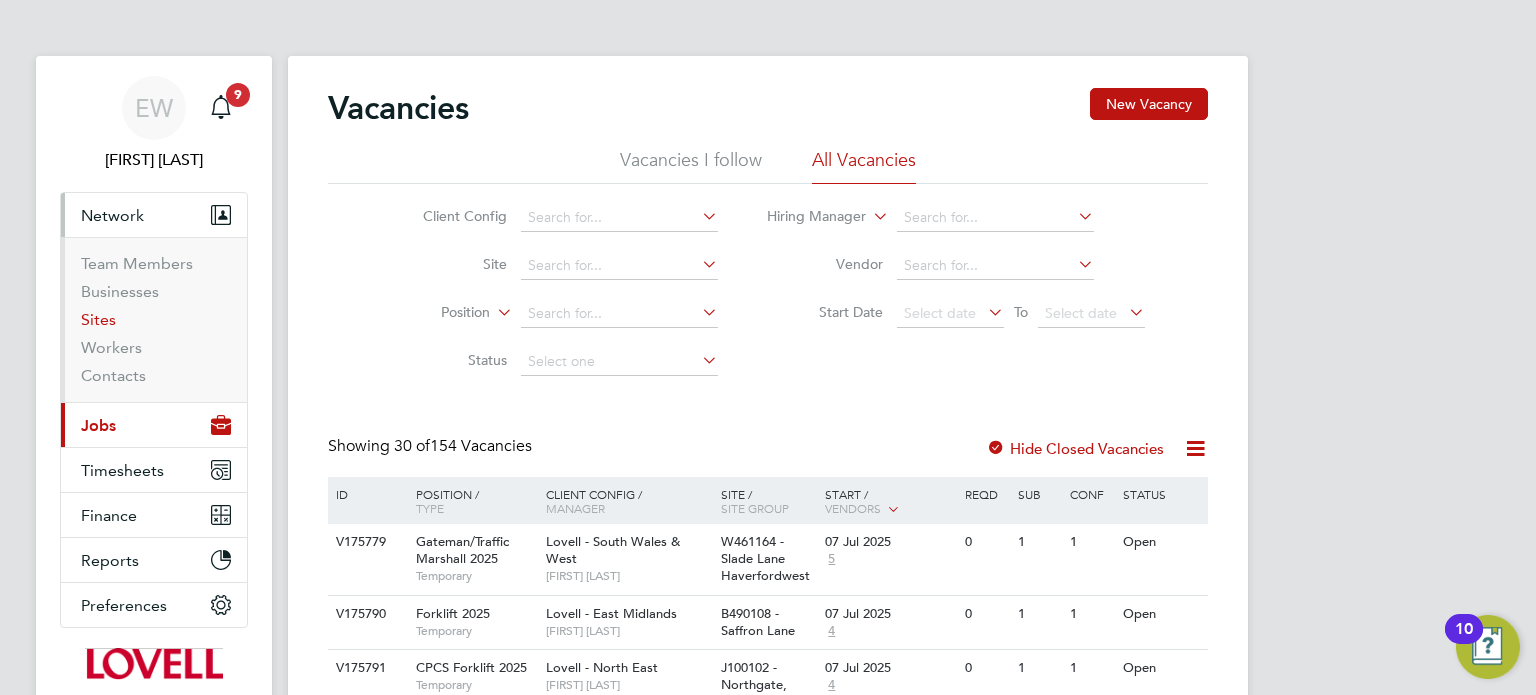click on "Sites" at bounding box center (98, 319) 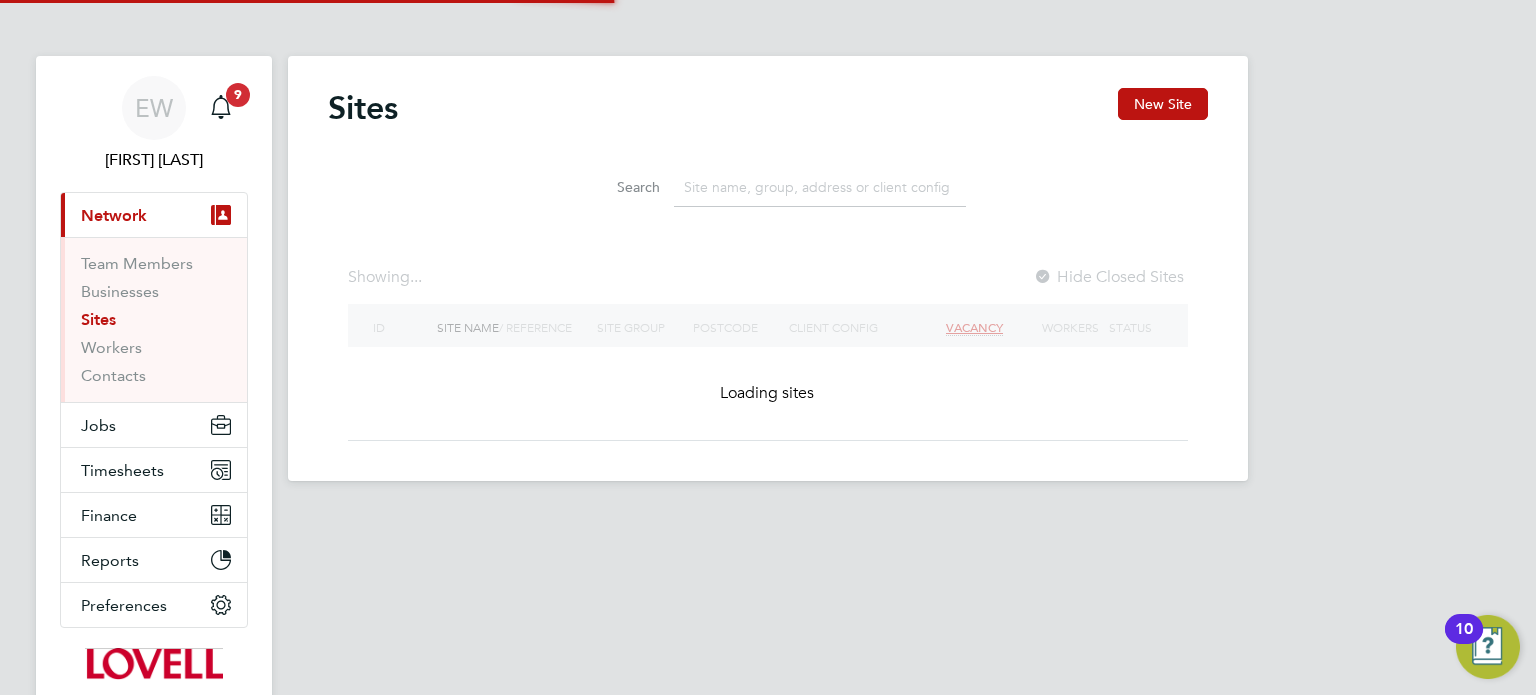 click on "Search" 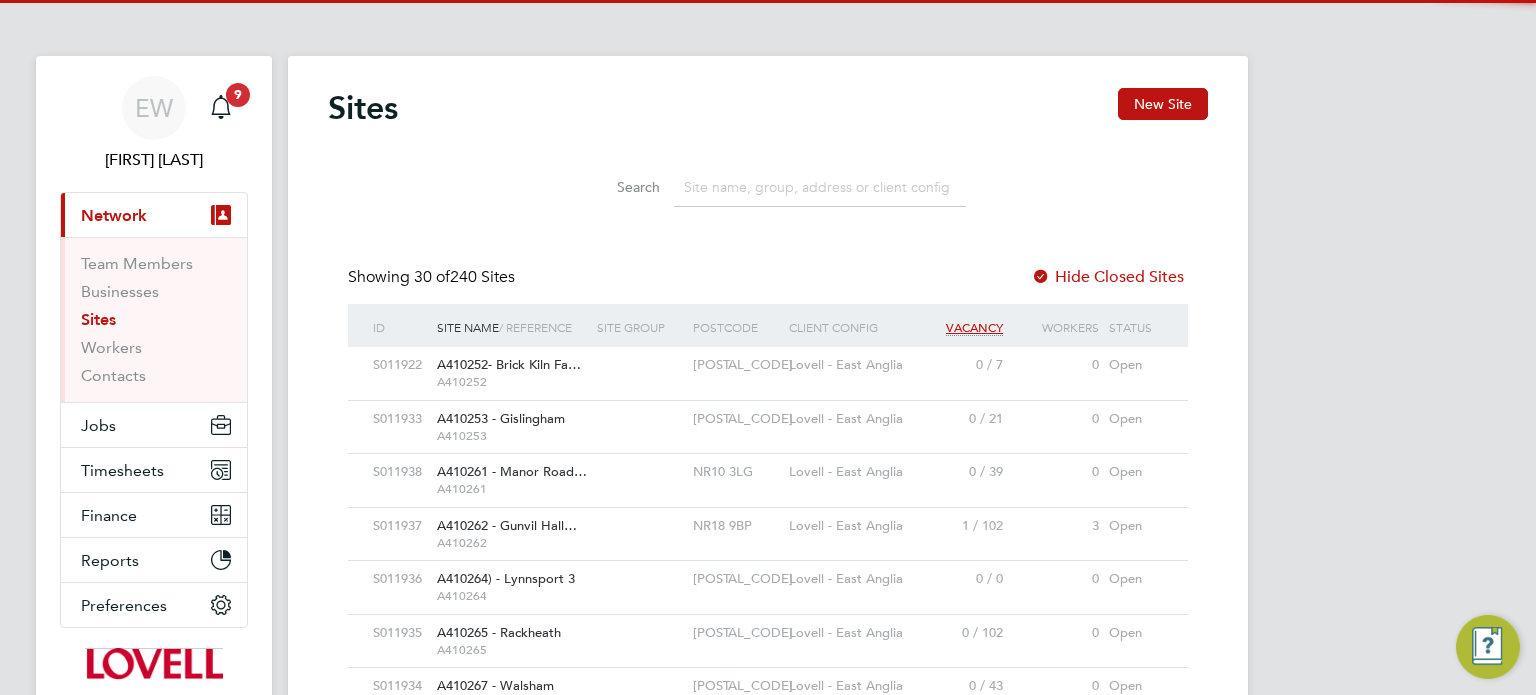click 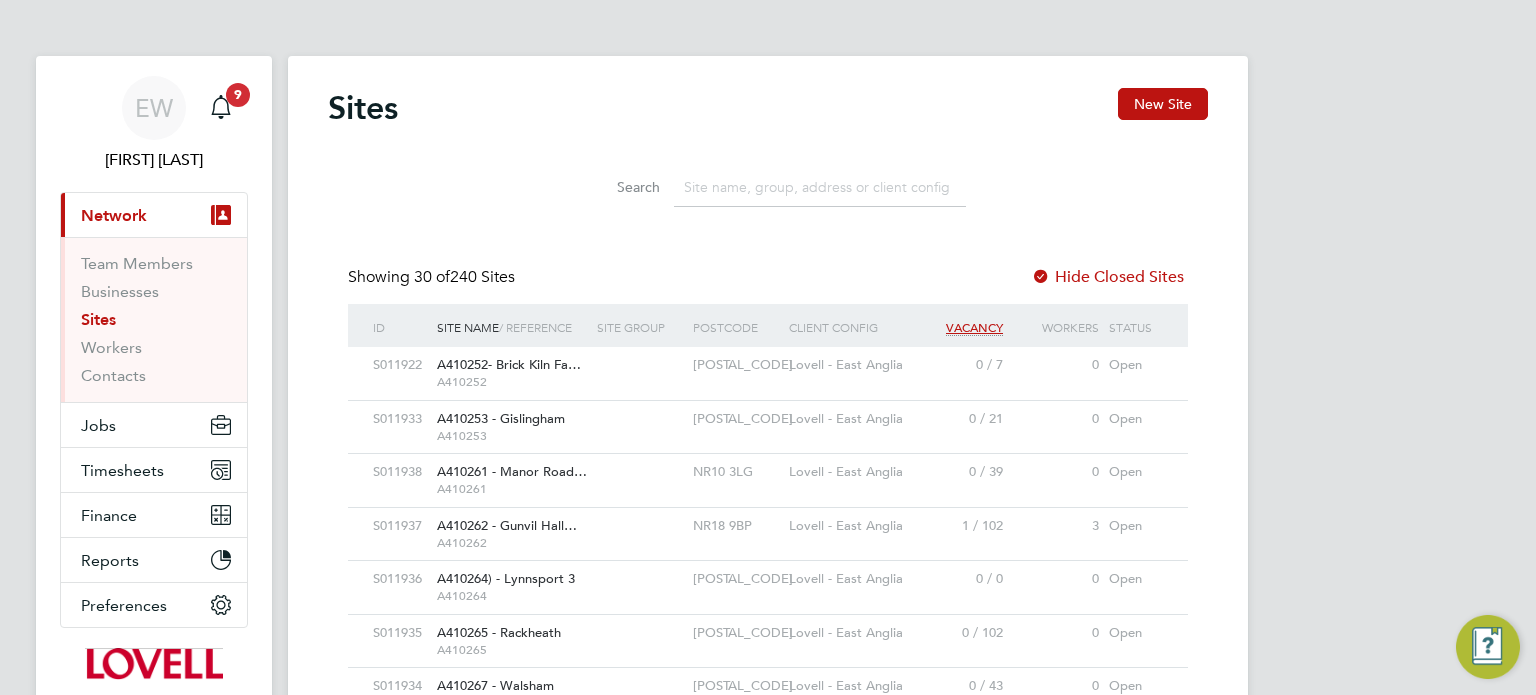 paste on "F470003" 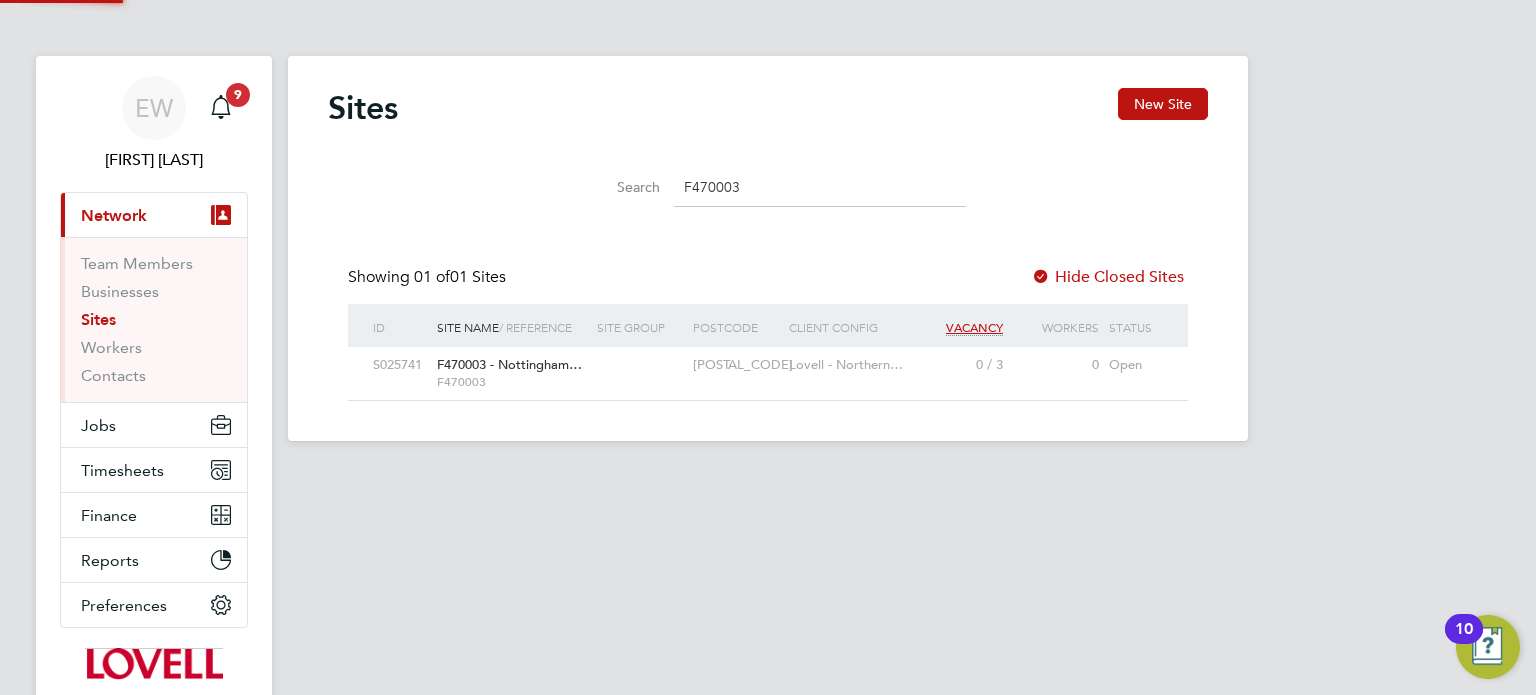 type on "F470003" 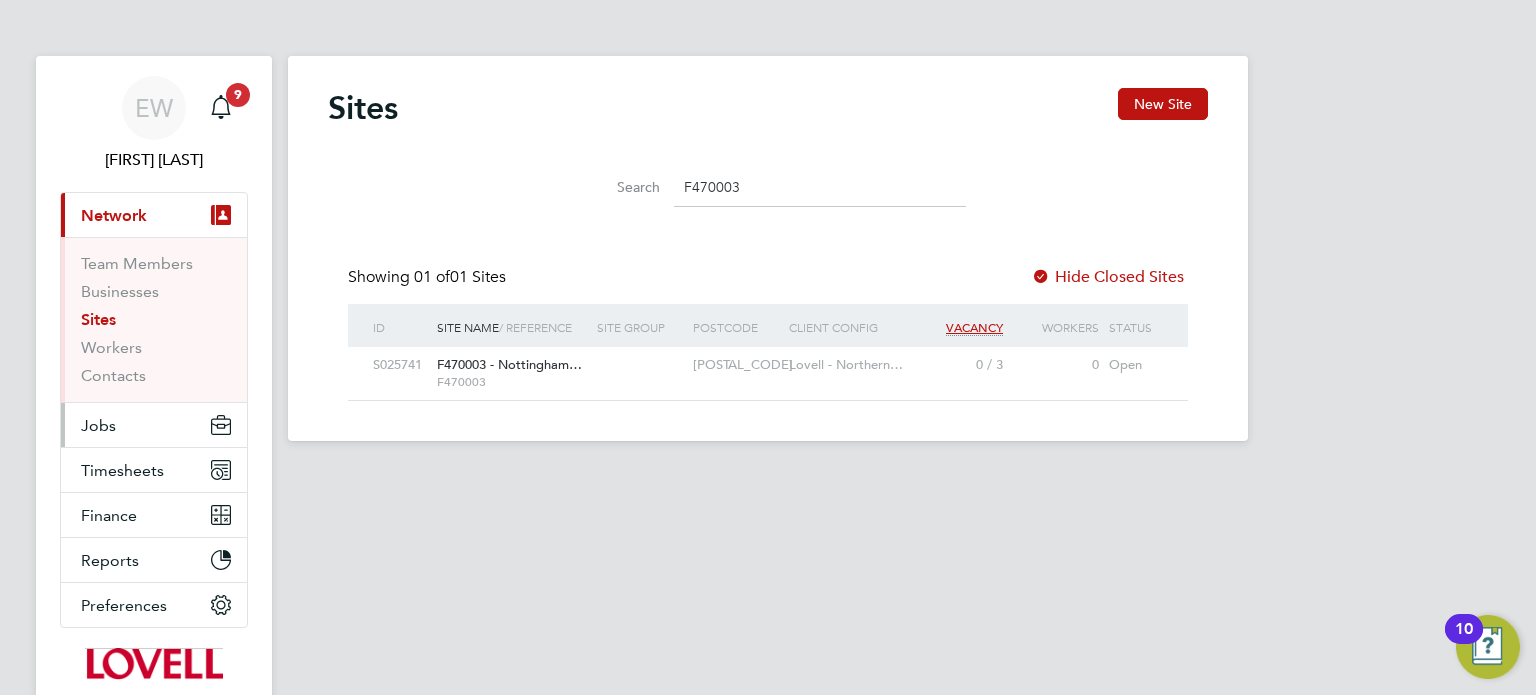 click on "Jobs" at bounding box center [154, 425] 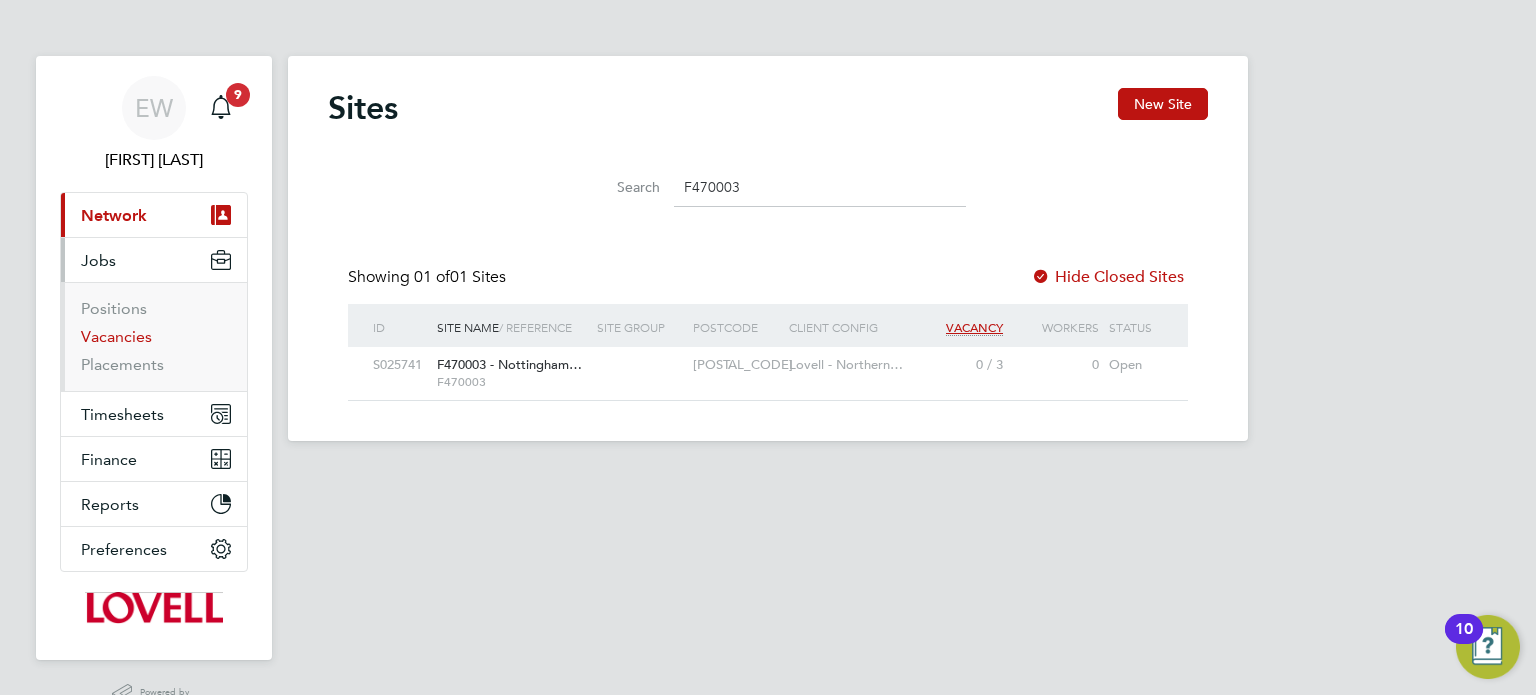 click on "Vacancies" at bounding box center [116, 336] 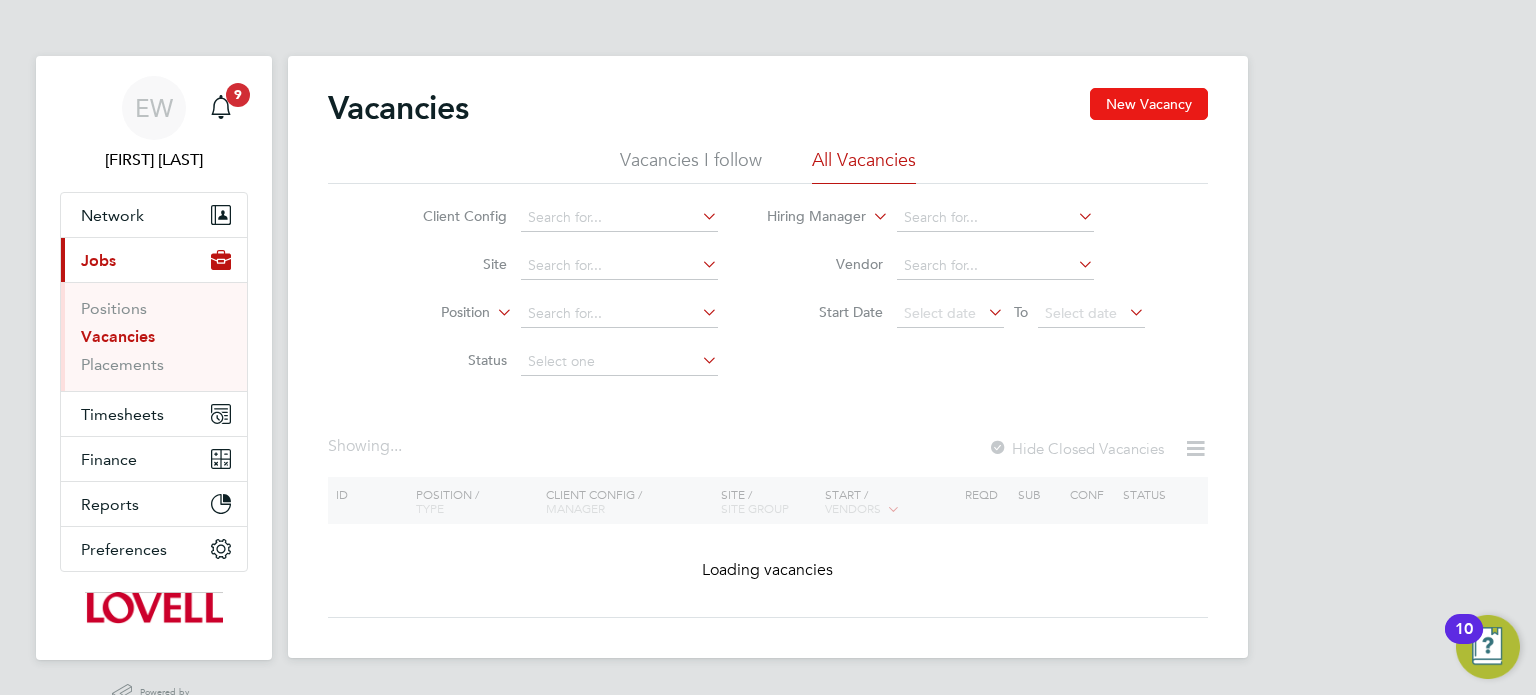 click on "New Vacancy" 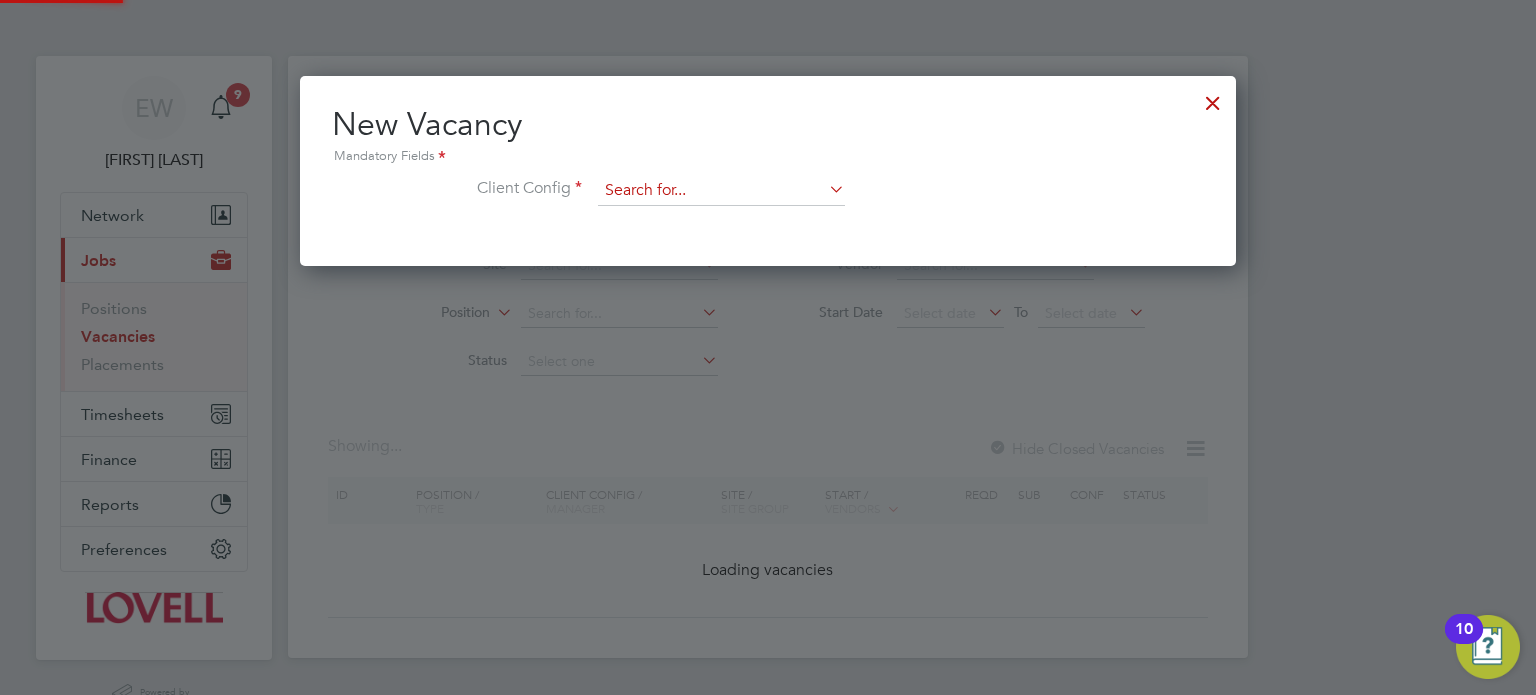 click at bounding box center (721, 191) 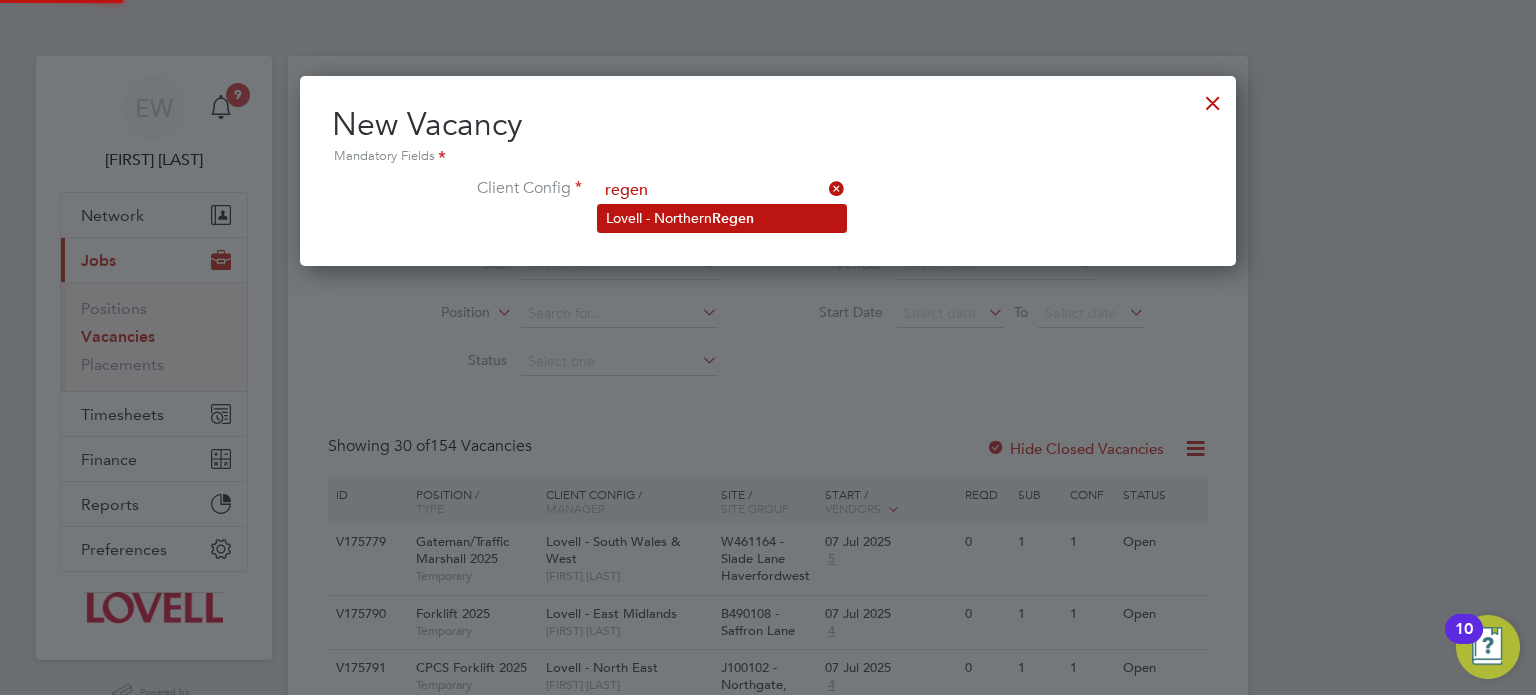 click on "[COMPANY] - [REGION] [SERVICE]" 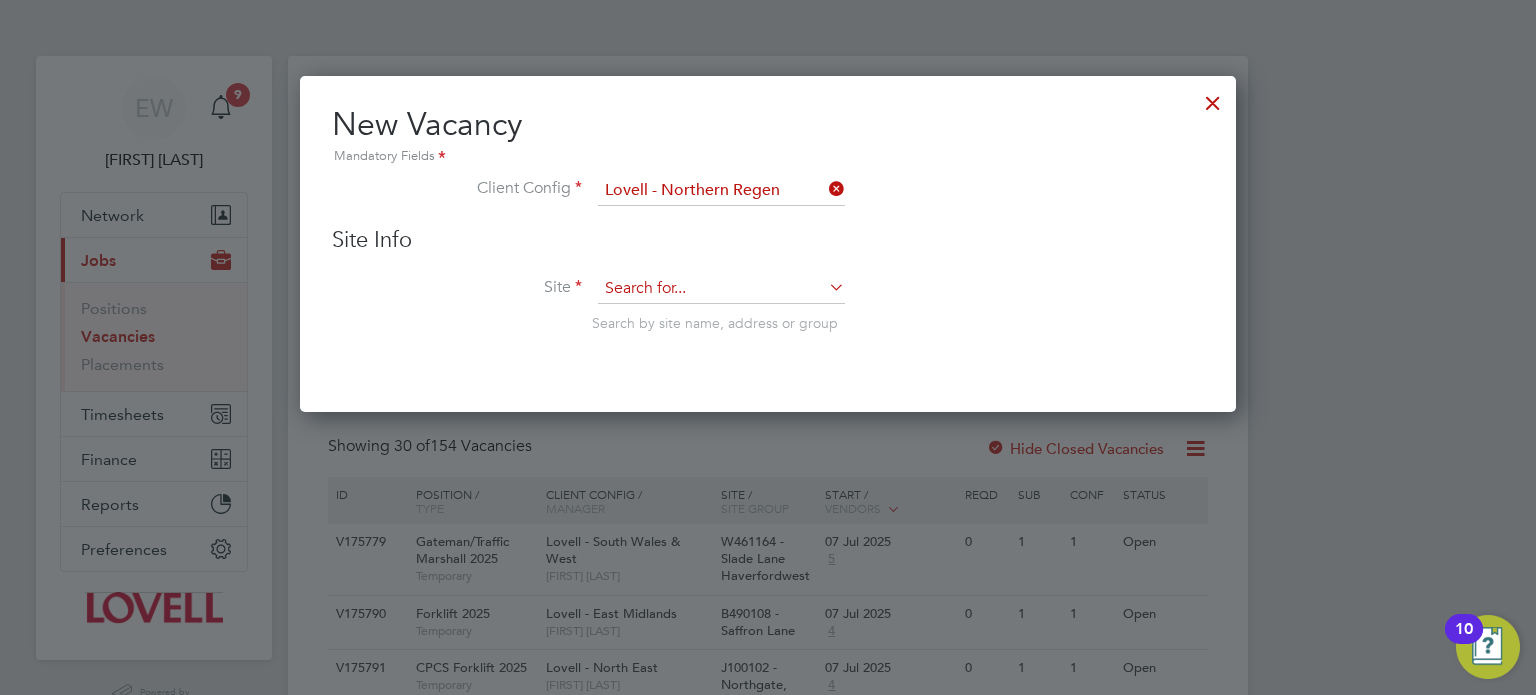 click at bounding box center (721, 289) 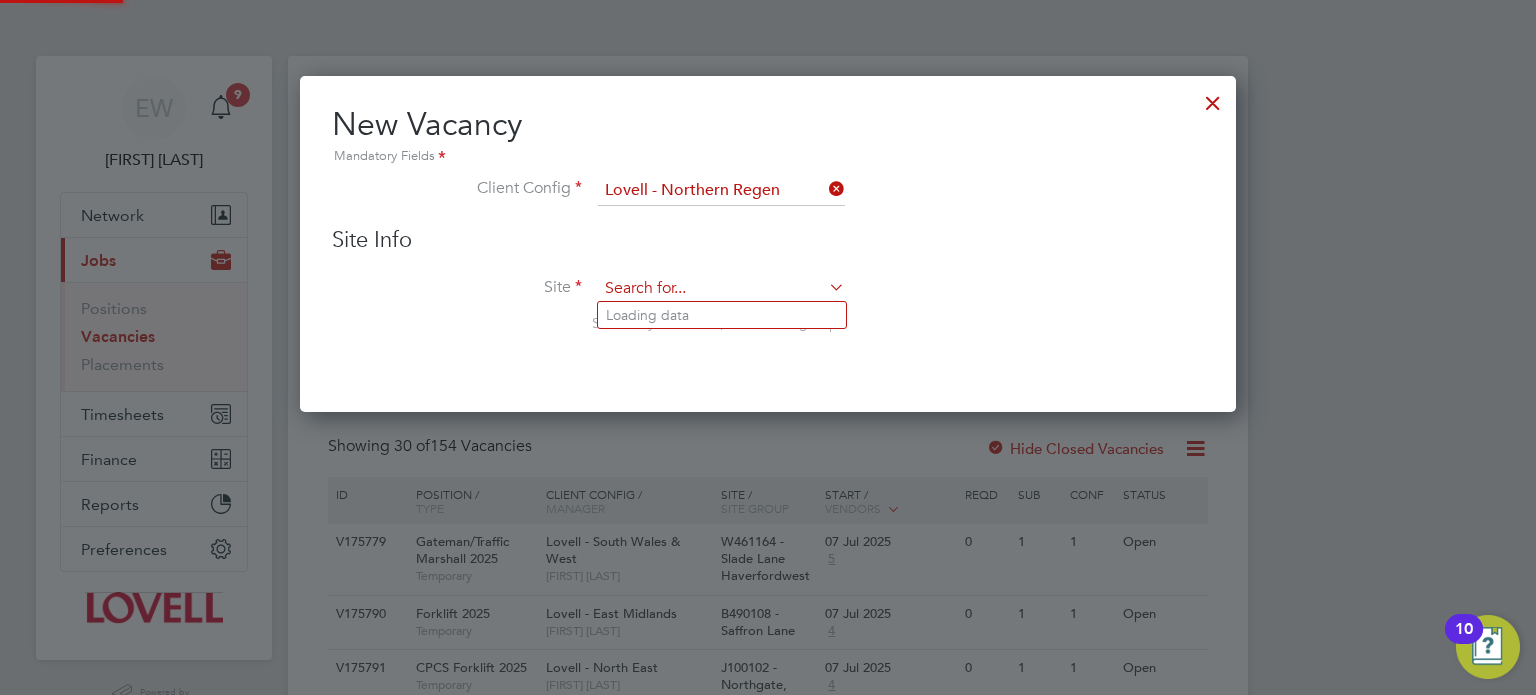 paste on "F470003" 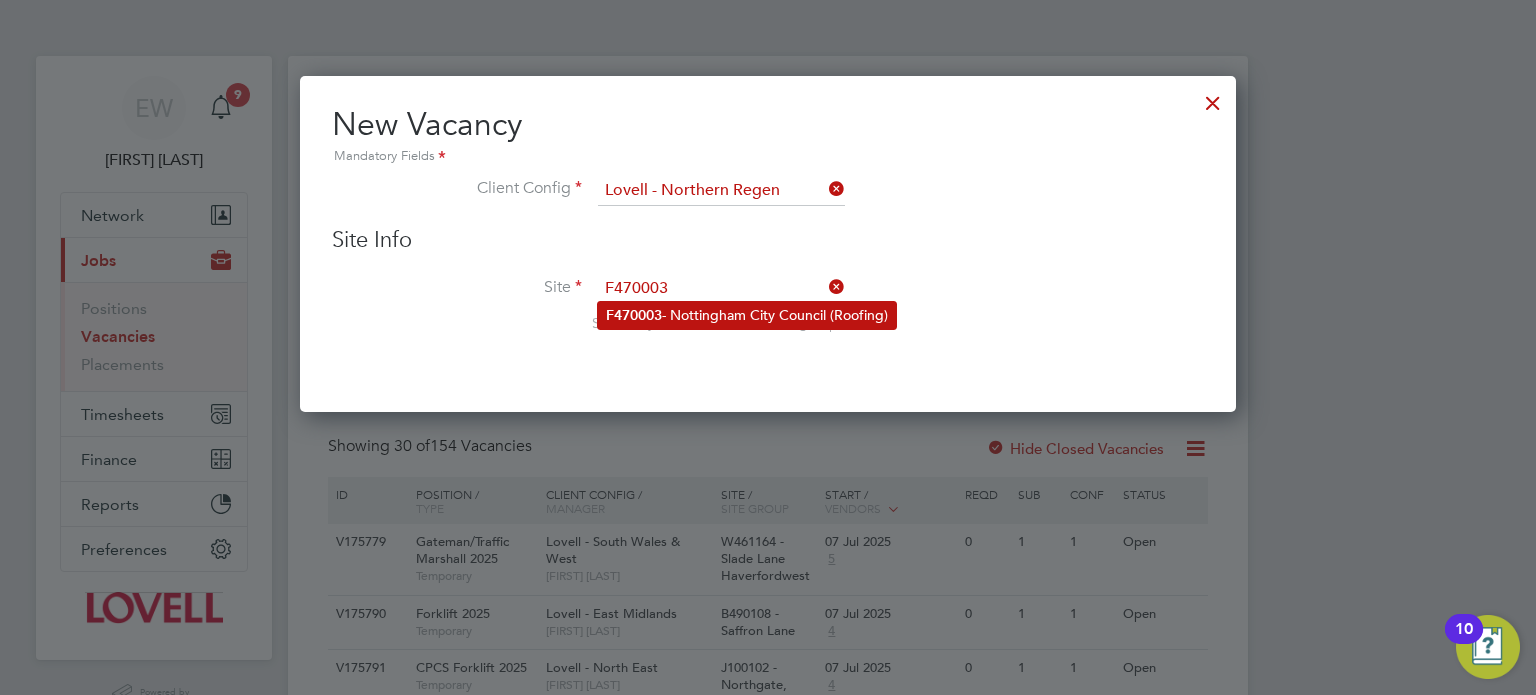 click on "[ADDRESS_PART] - [CITY] [COUNCIL] ([SERVICE])" 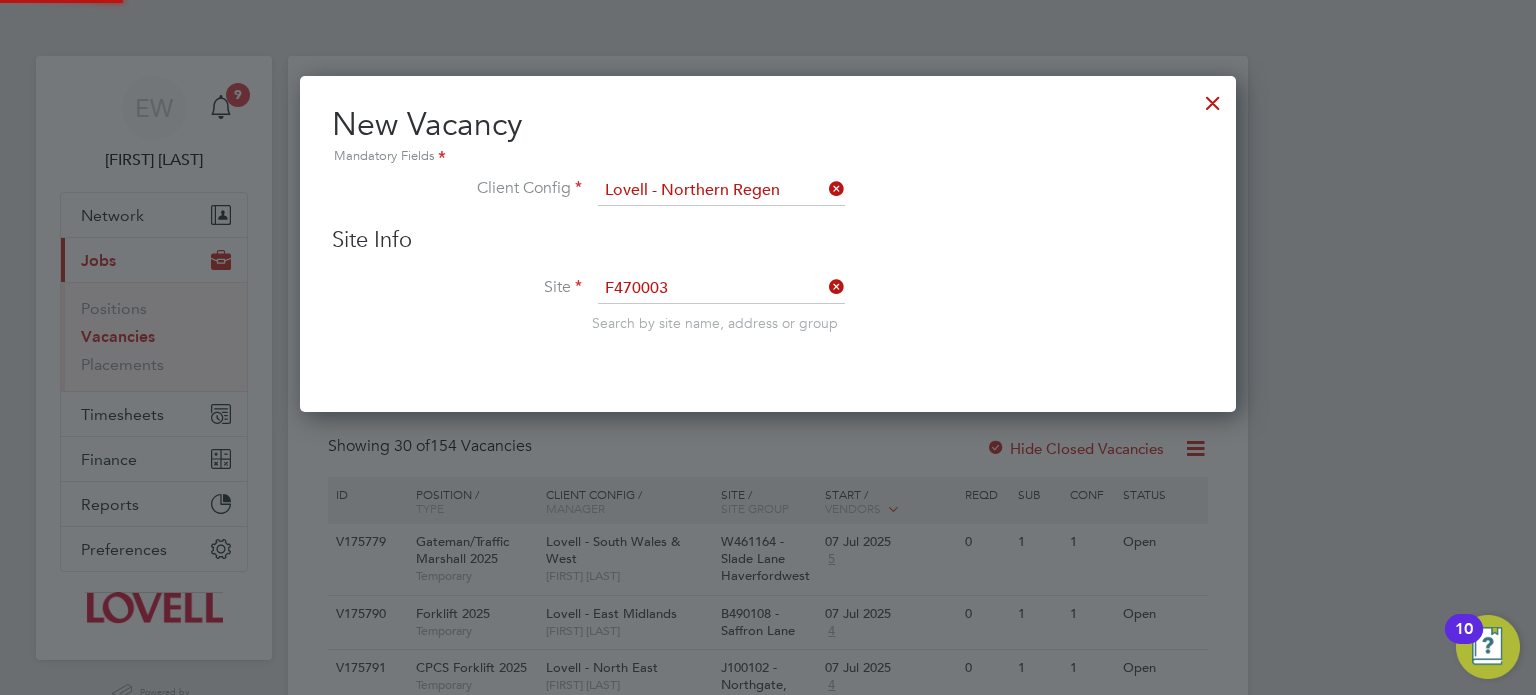 type on "F470003 - Nottingham City Council (Roofing)" 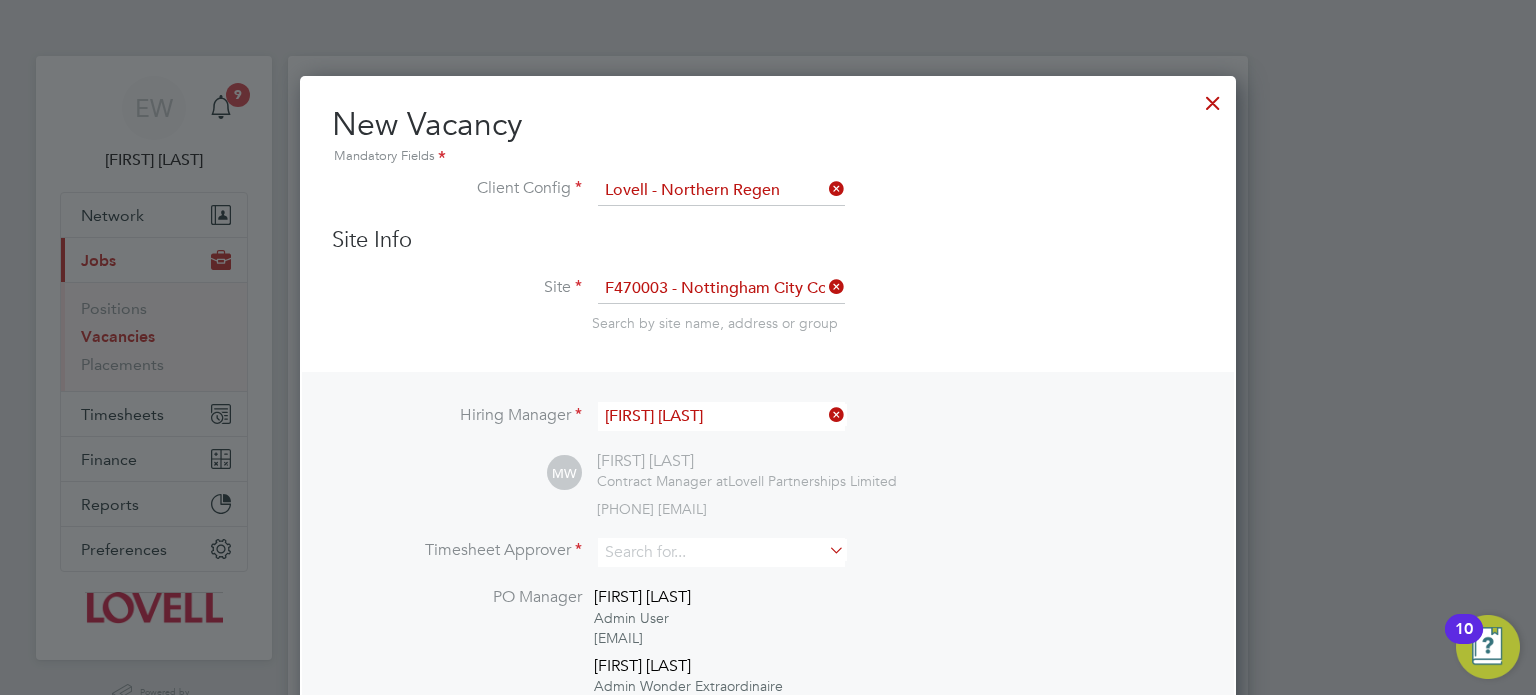 click on "[FIRST] [LAST]" at bounding box center [721, 416] 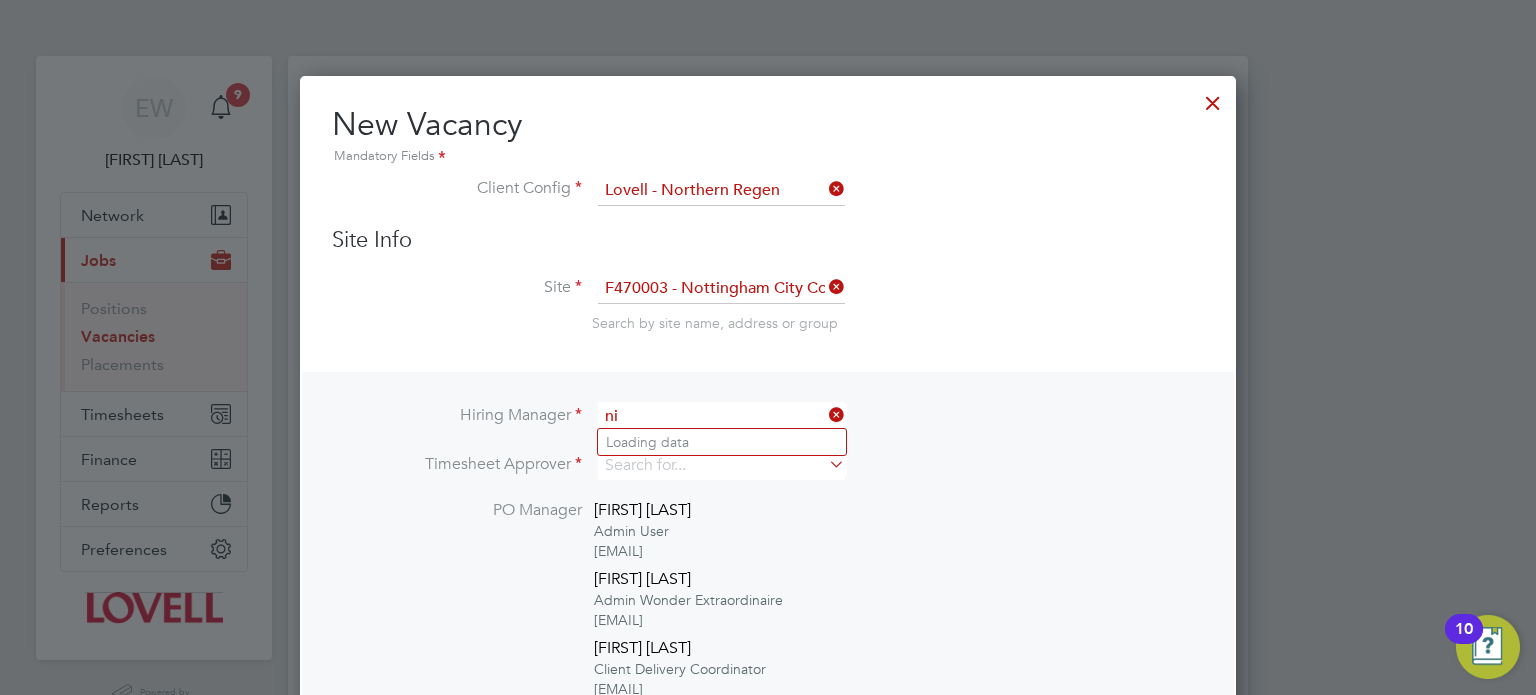 type on "n" 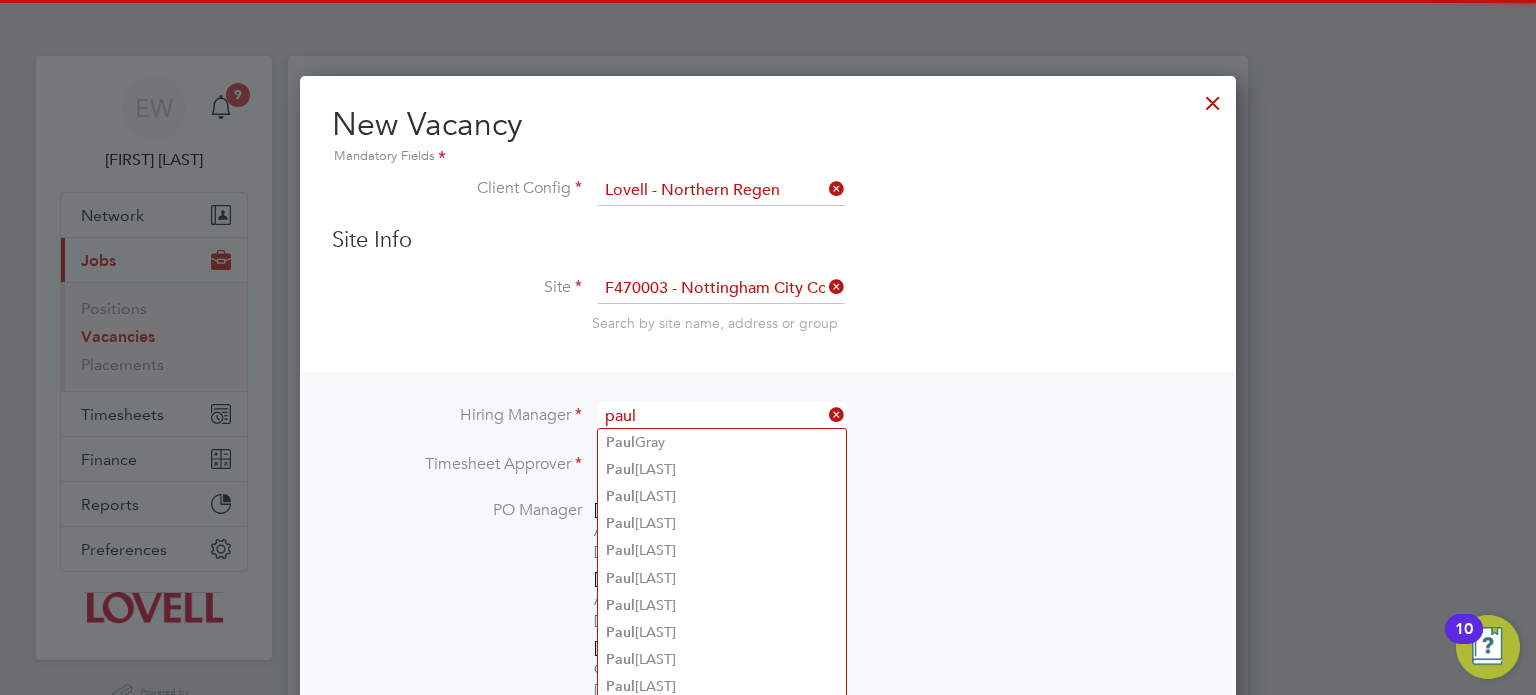 type on "paul" 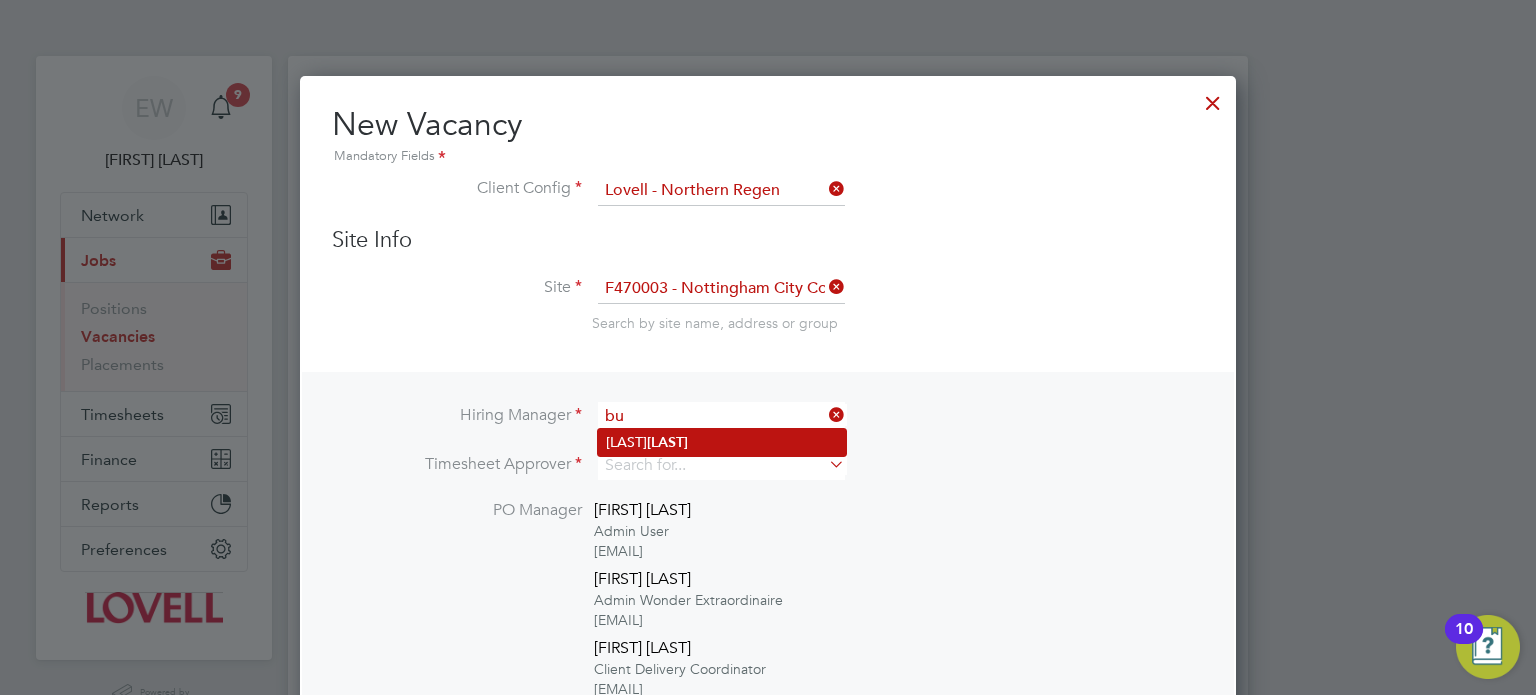 type on "b" 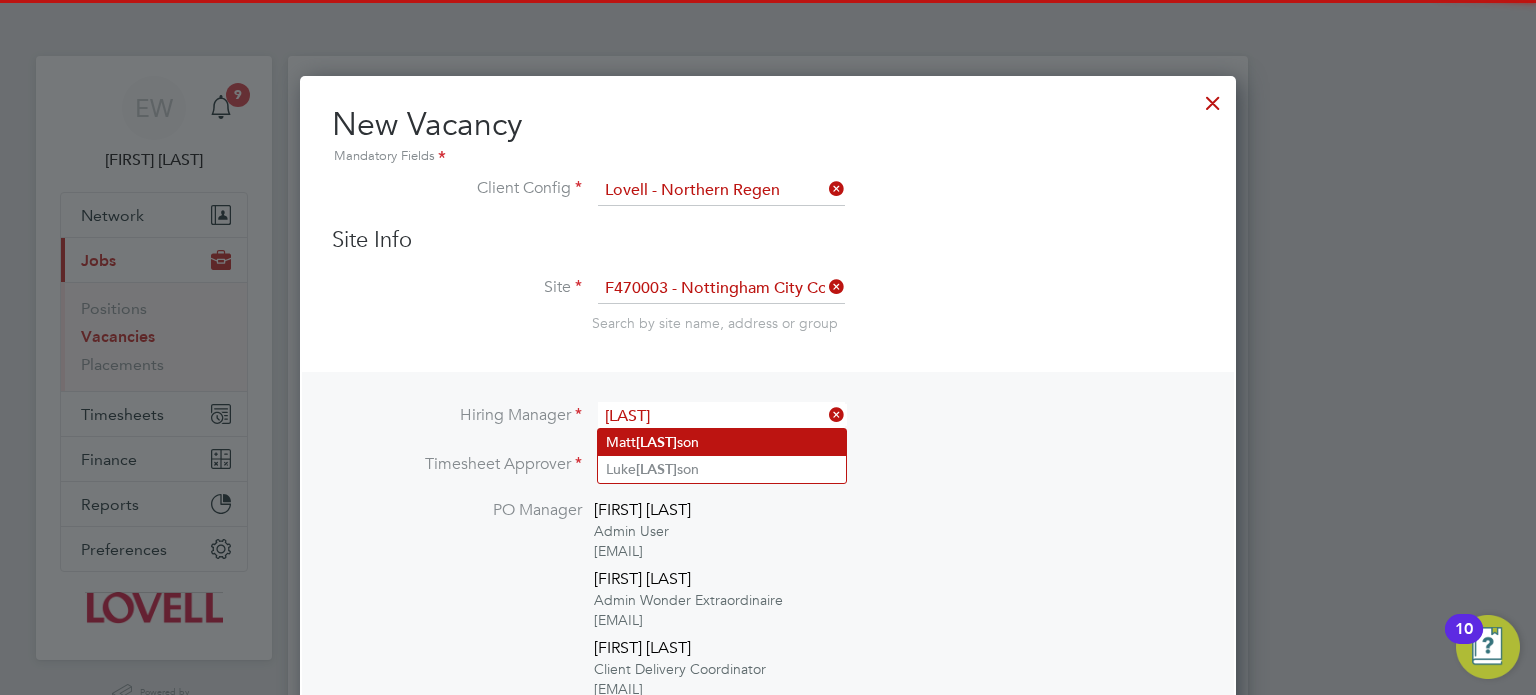 click on "[FIRST] [LAST]" 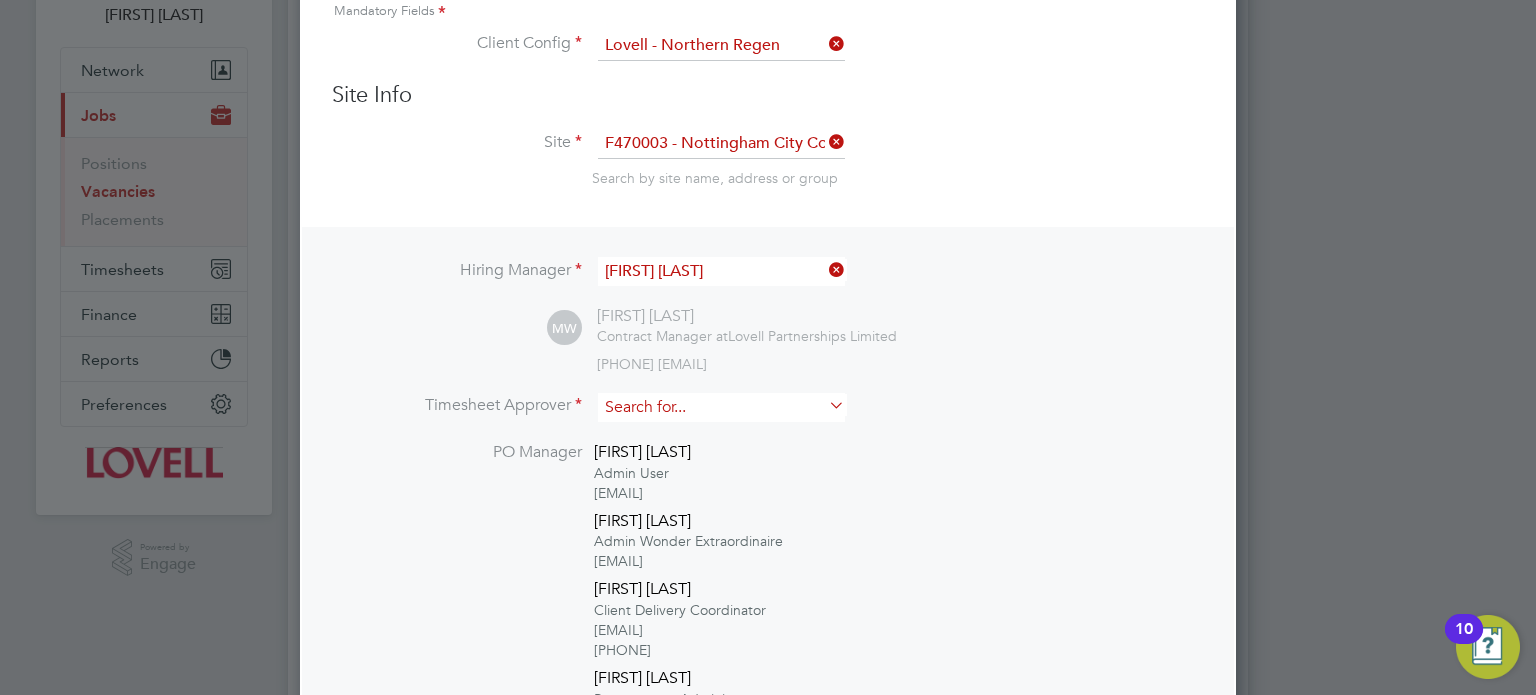 click at bounding box center (721, 407) 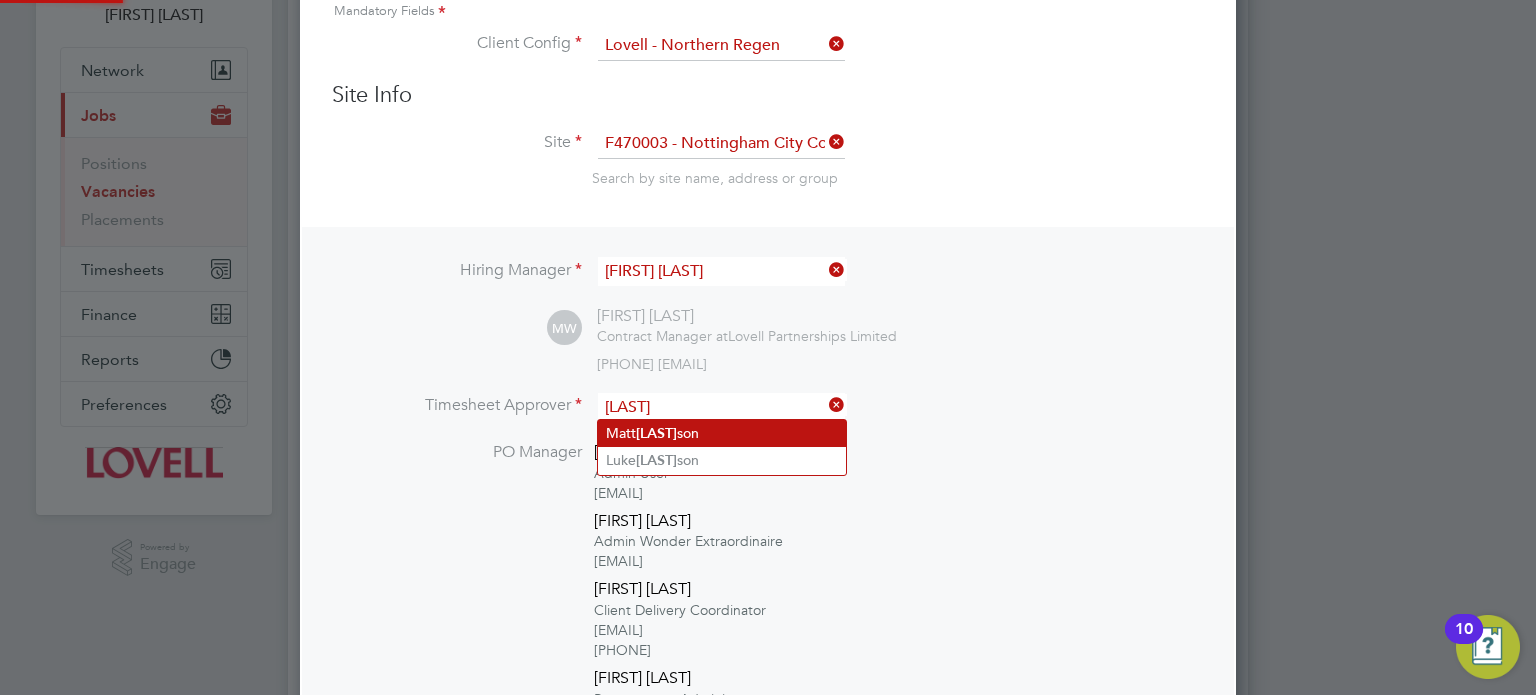 click on "[FIRST] [LAST]" 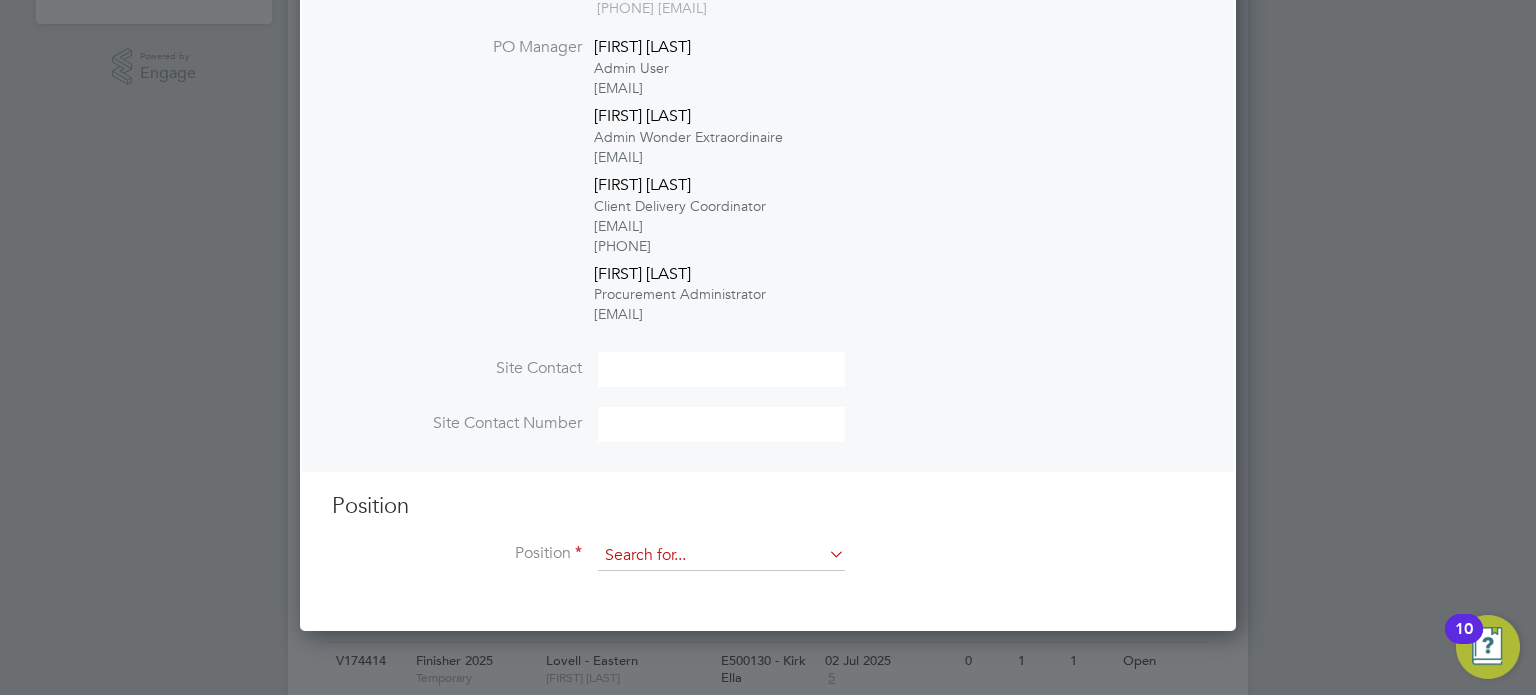 click at bounding box center (721, 556) 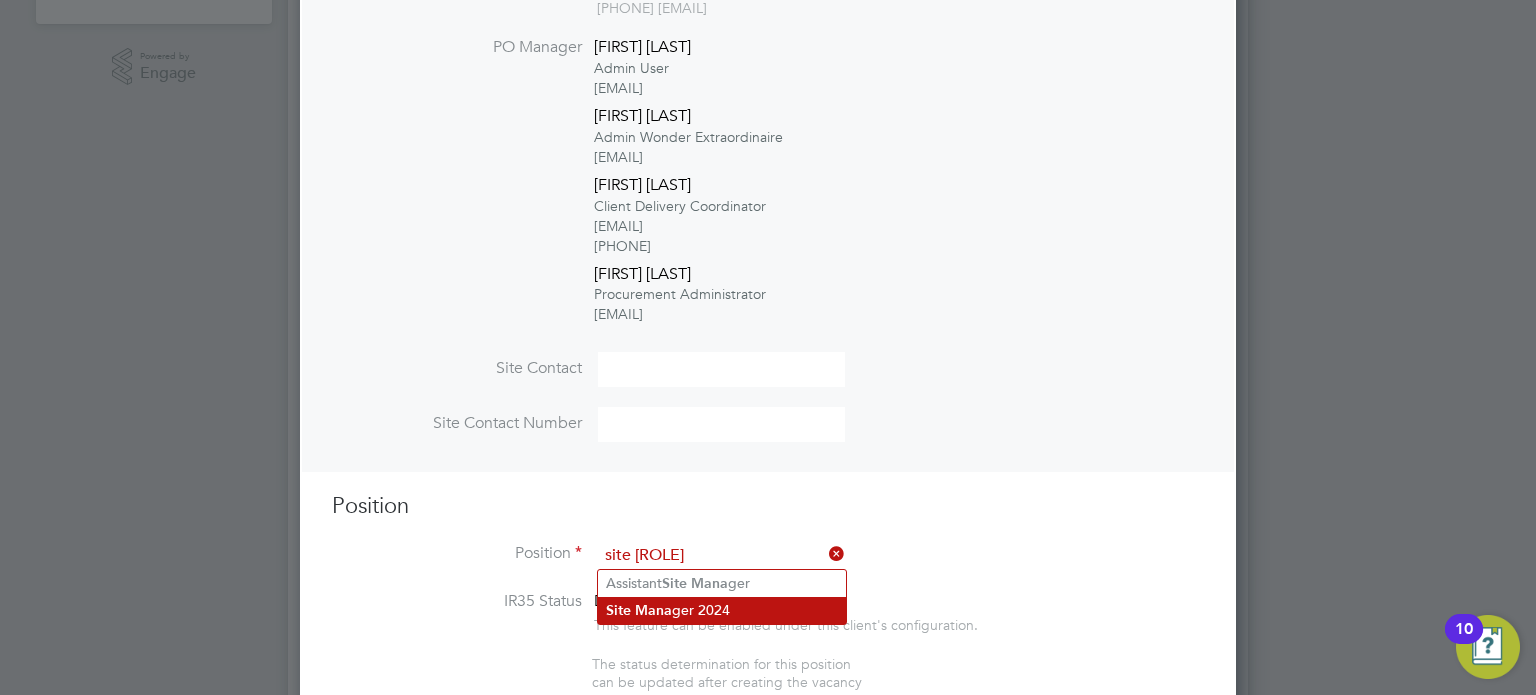 click on "Site [ROLE] [YEAR]" 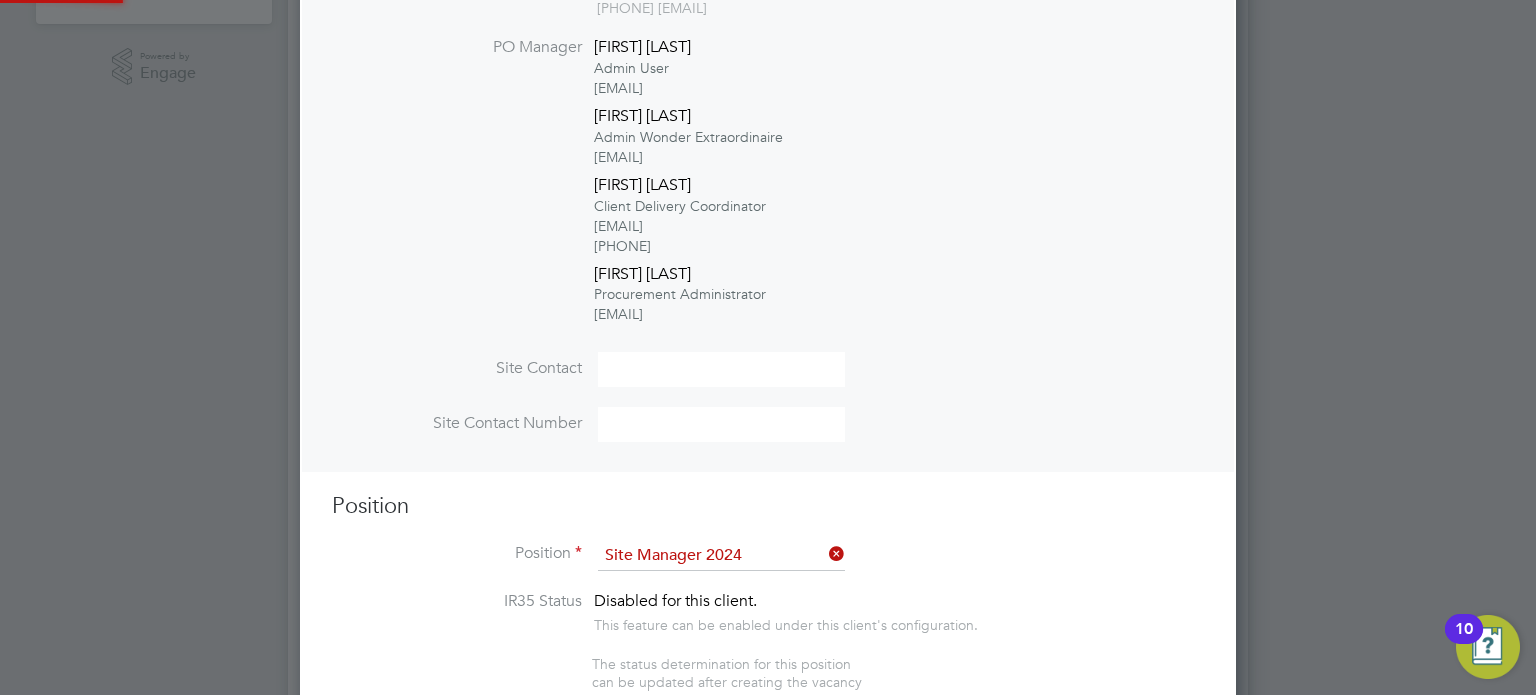type on "." 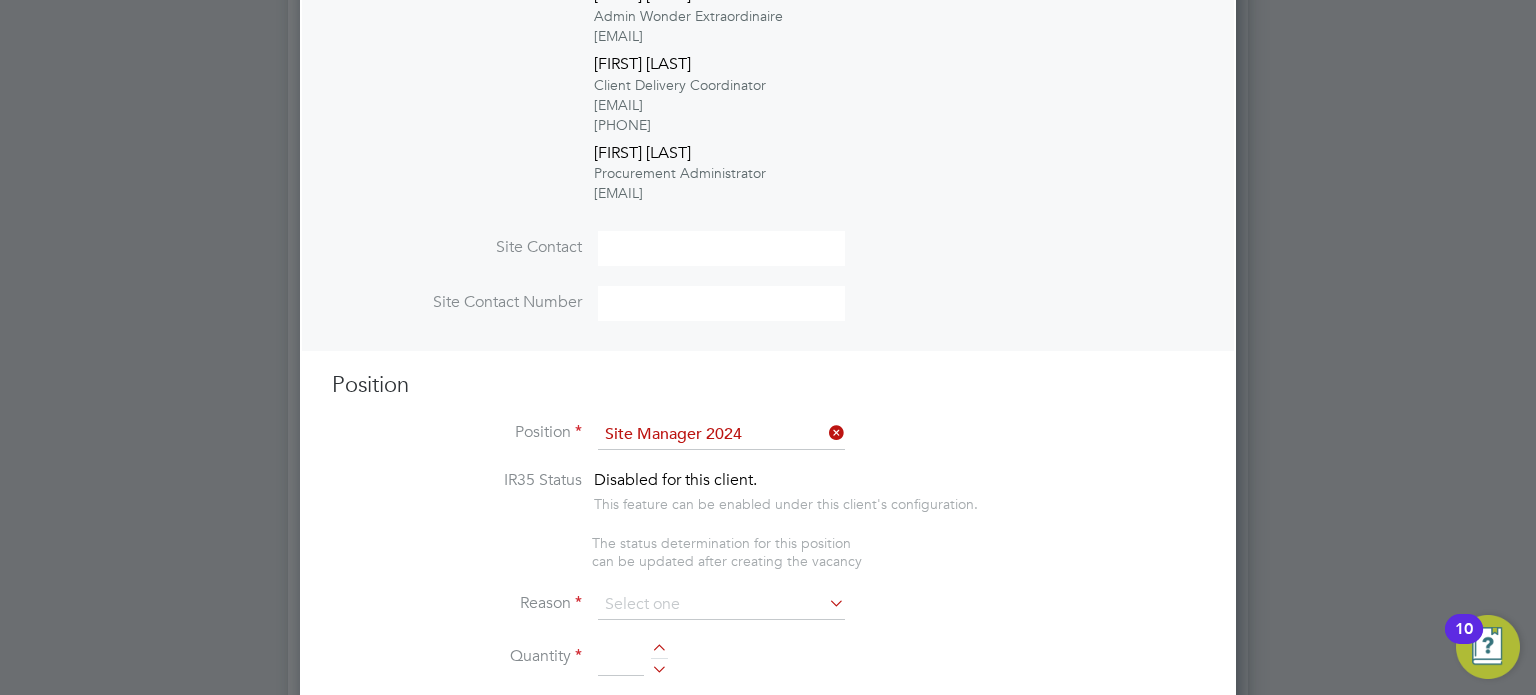 click on "Site Manager 2024" at bounding box center (721, 435) 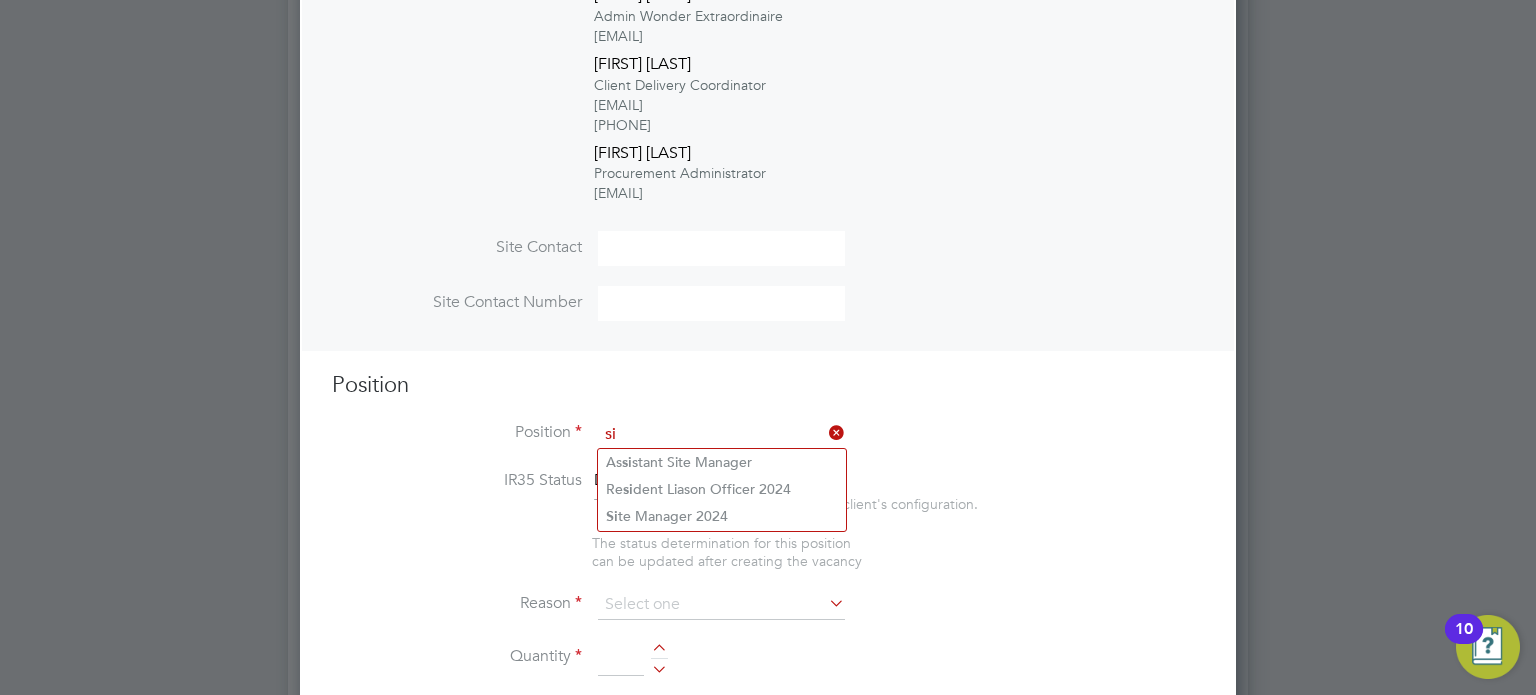 type on "s" 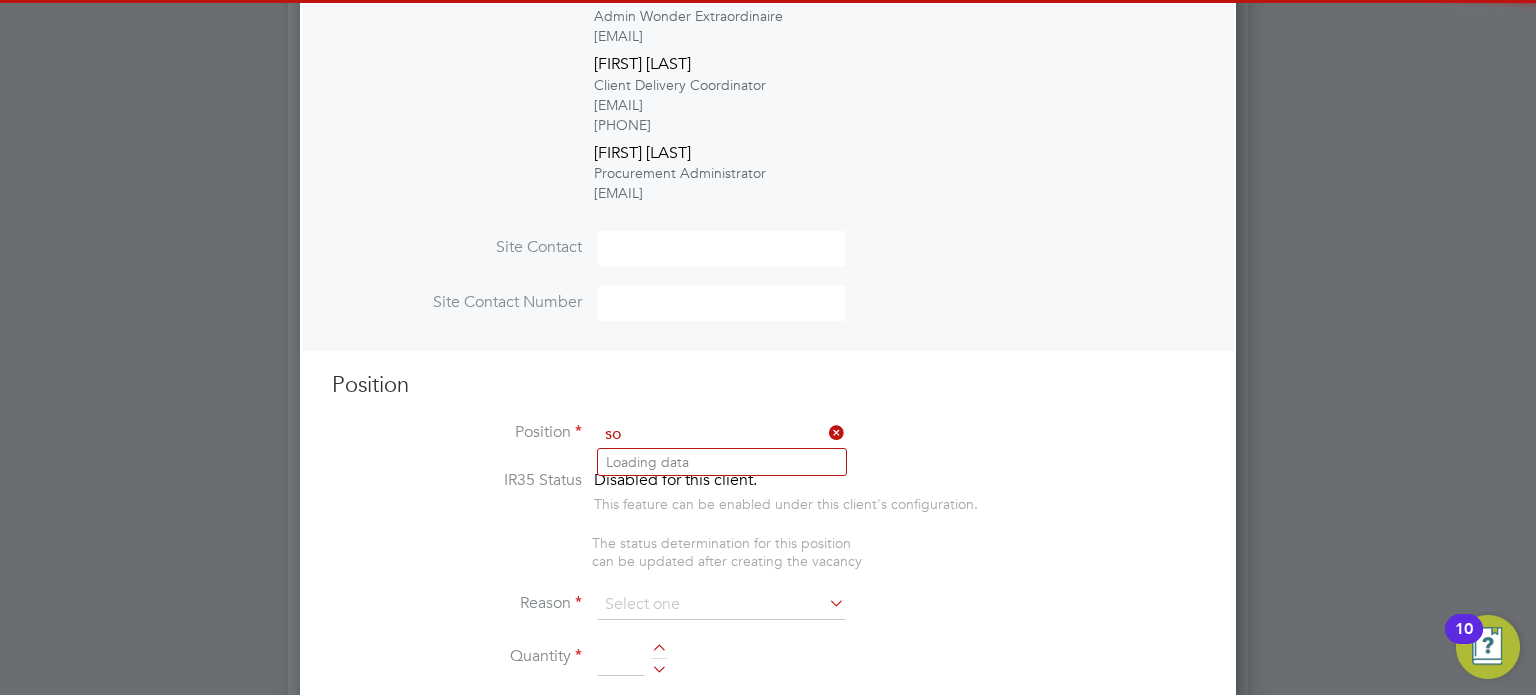 type on "s" 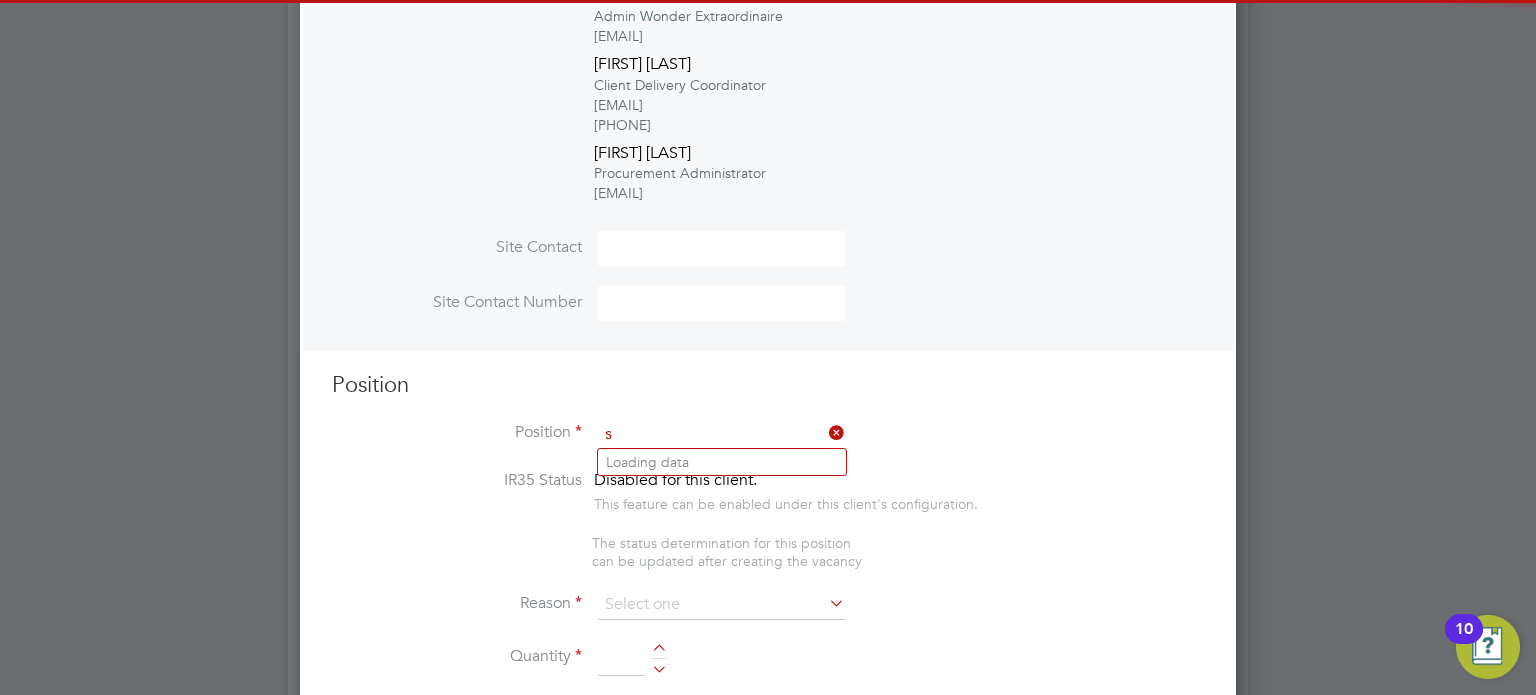 type 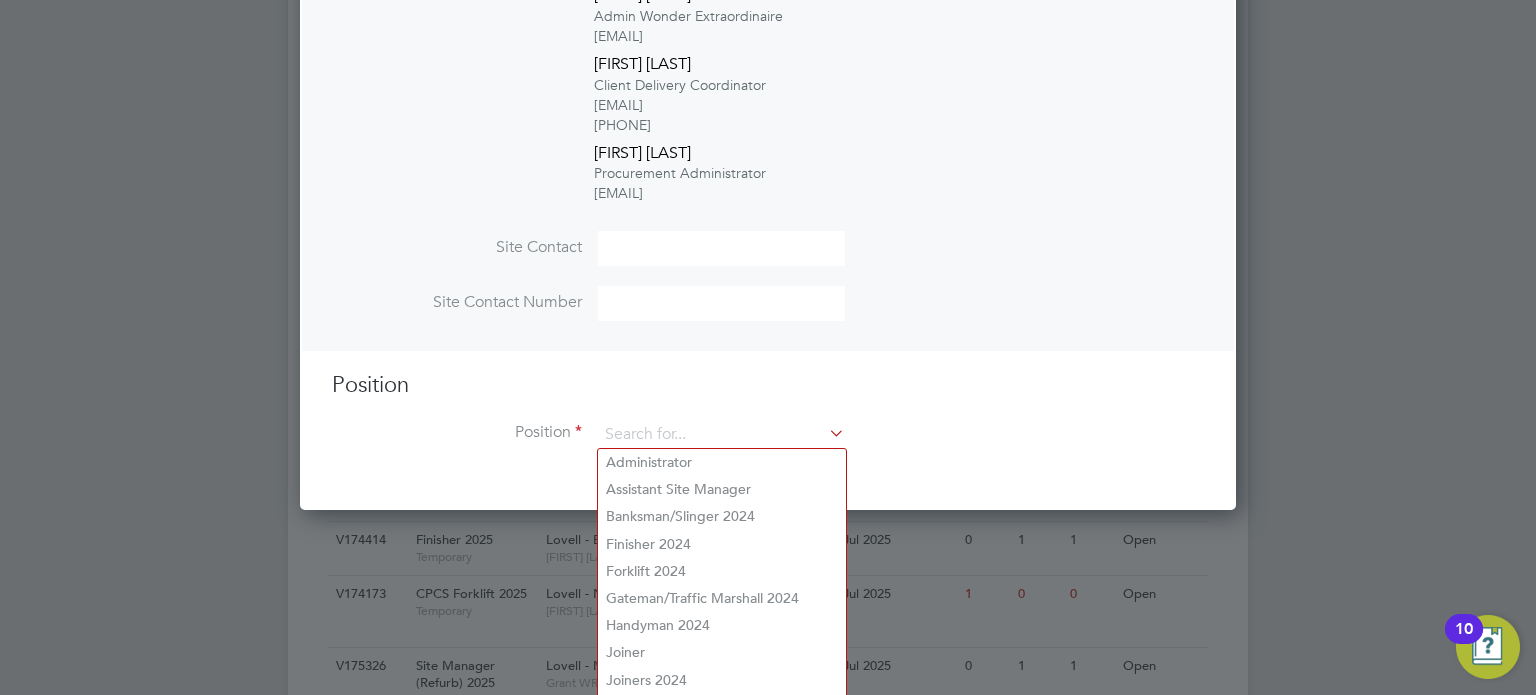 click on "Site Contact Number" at bounding box center (768, 313) 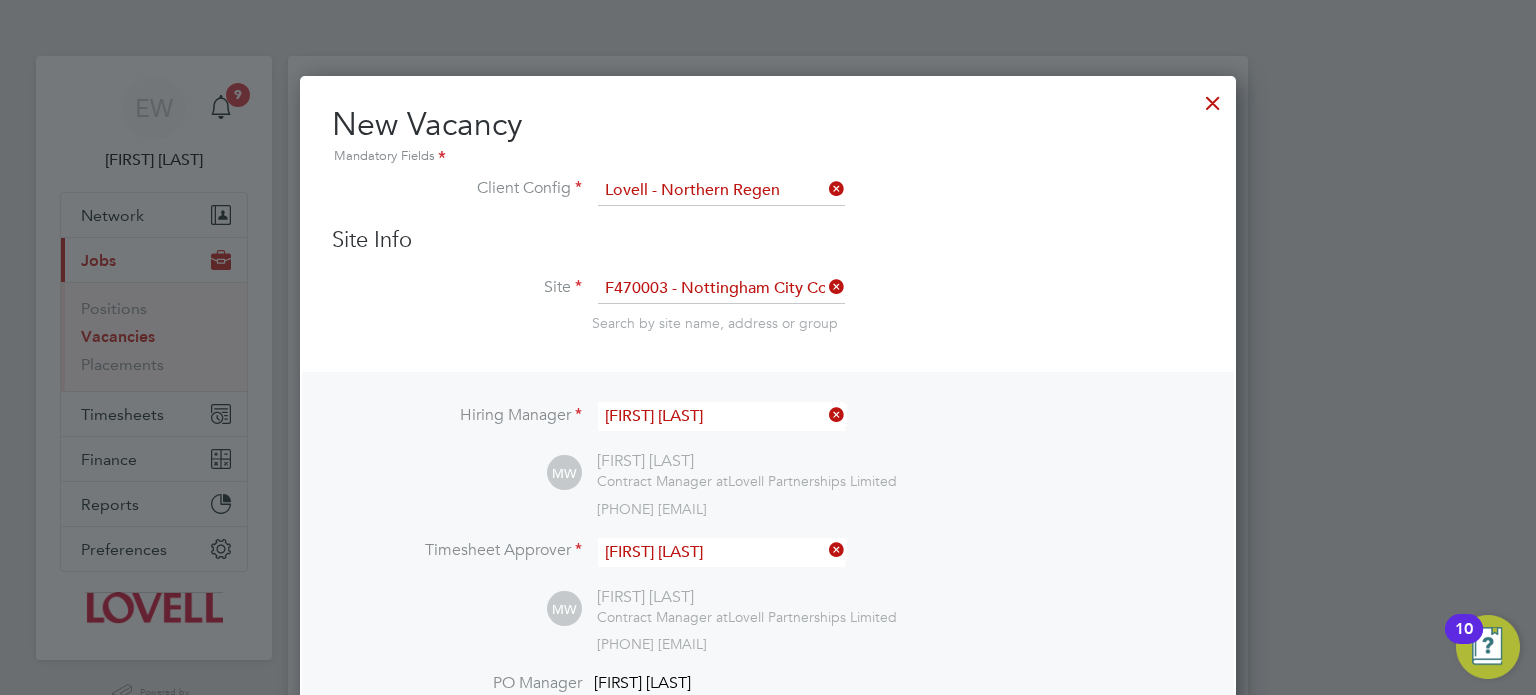 click at bounding box center [1213, 98] 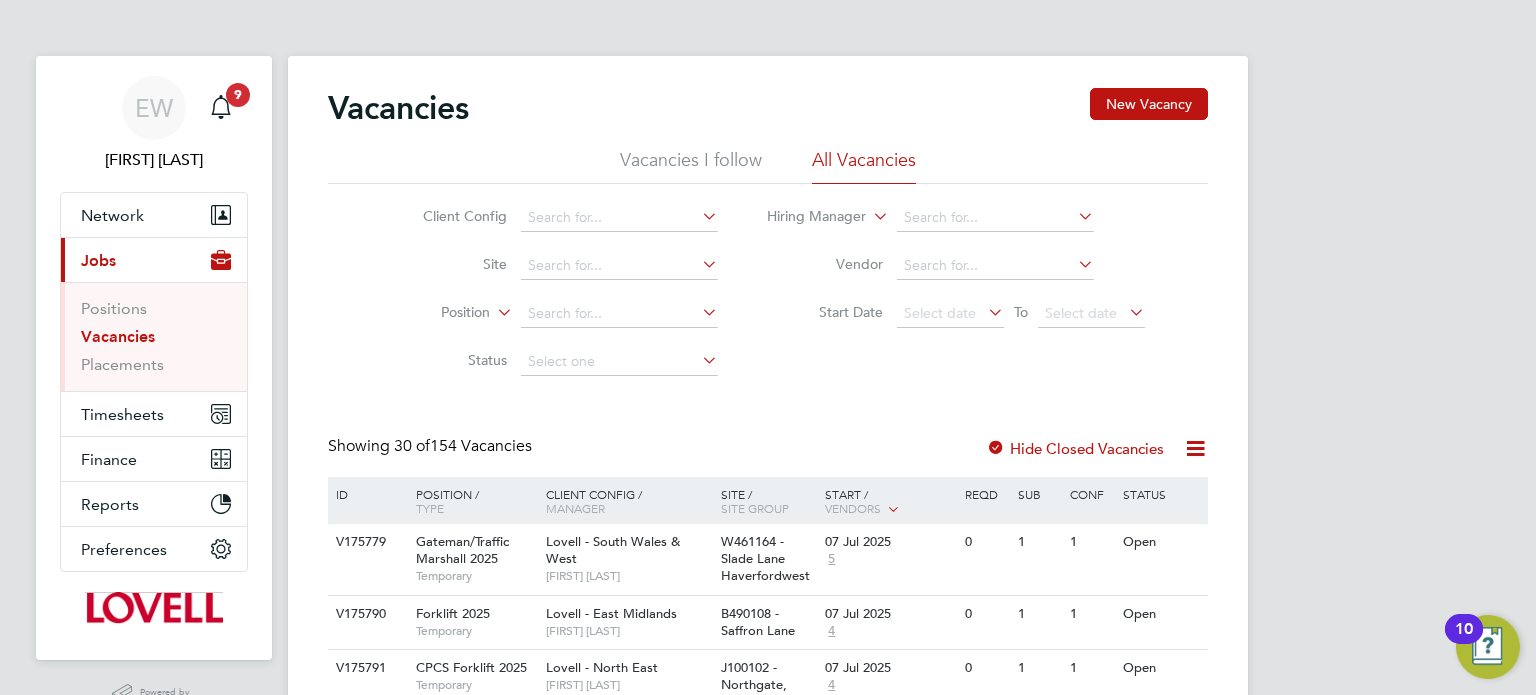 click on "Vacancies" at bounding box center [118, 336] 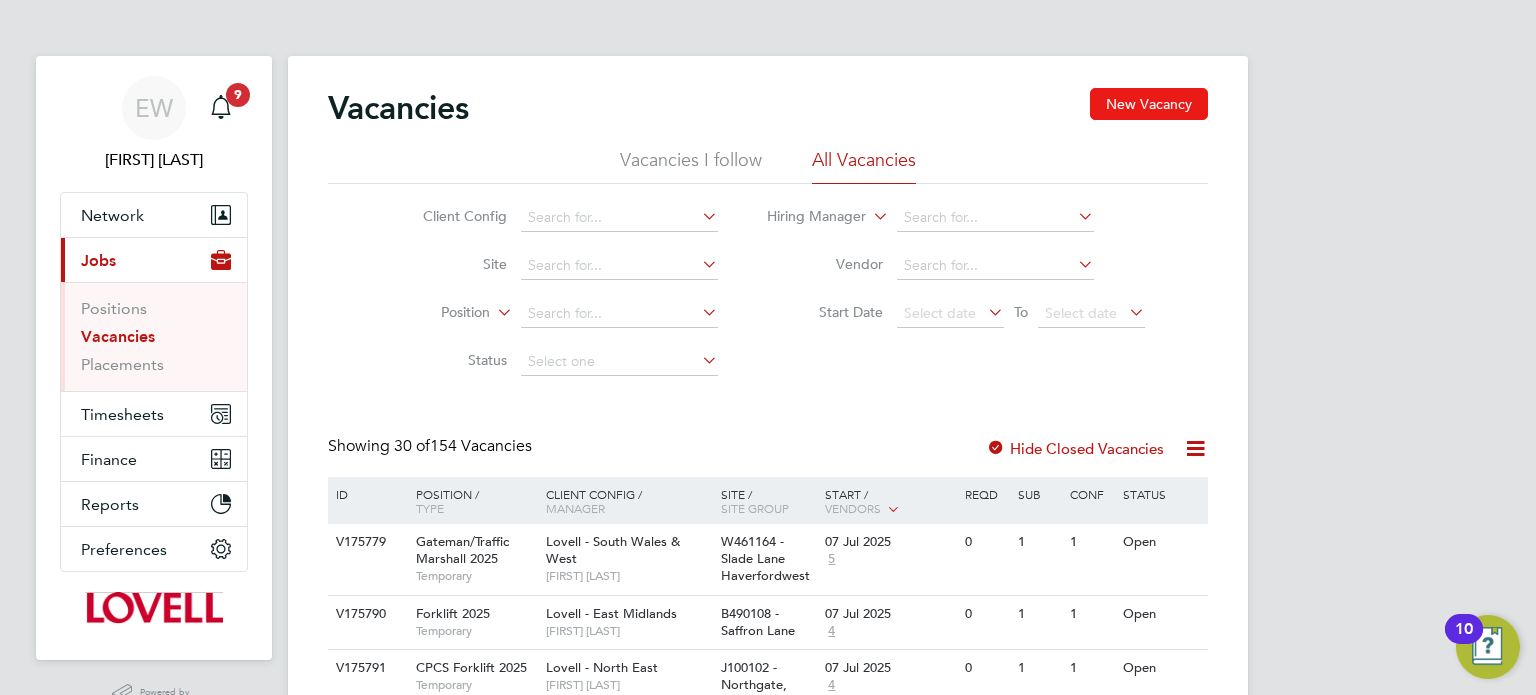 click on "New Vacancy" 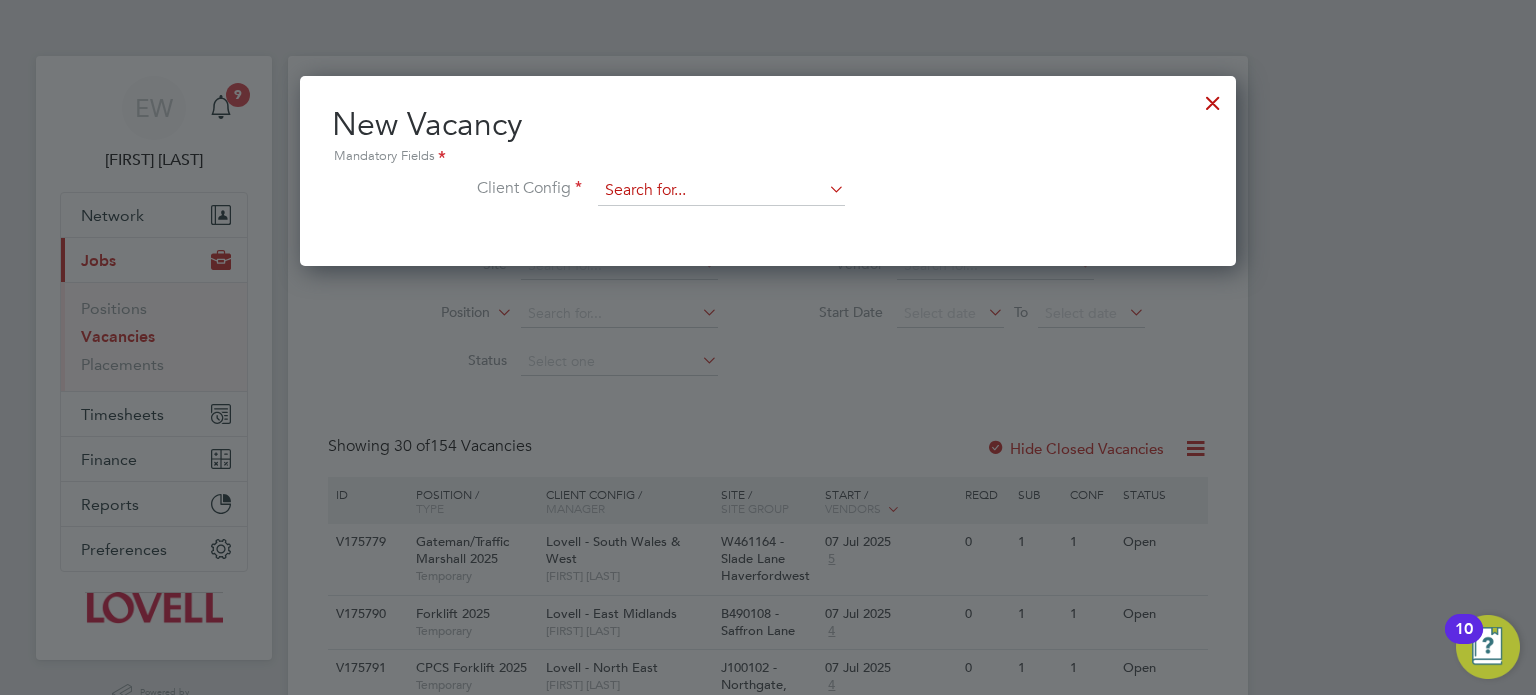 click at bounding box center [721, 191] 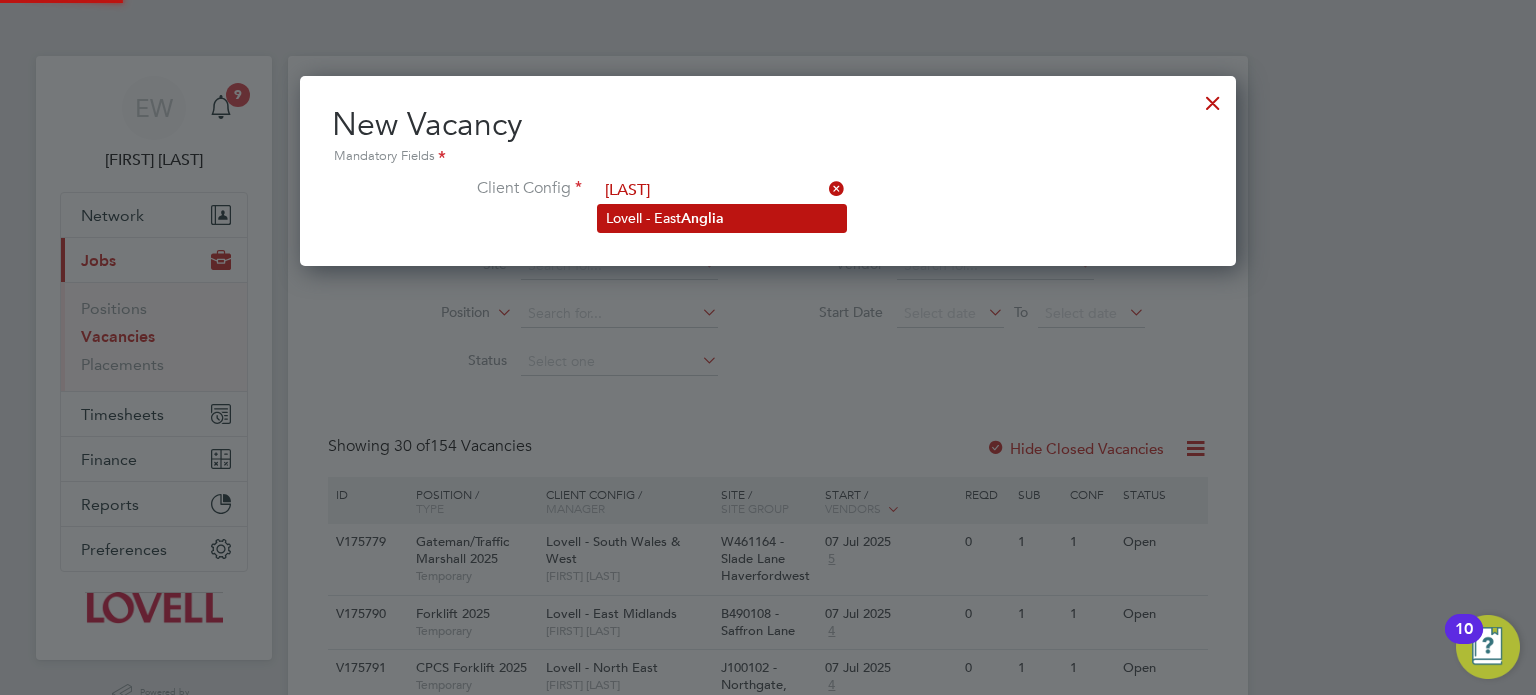 click on "[COMPANY] - [REGION]" 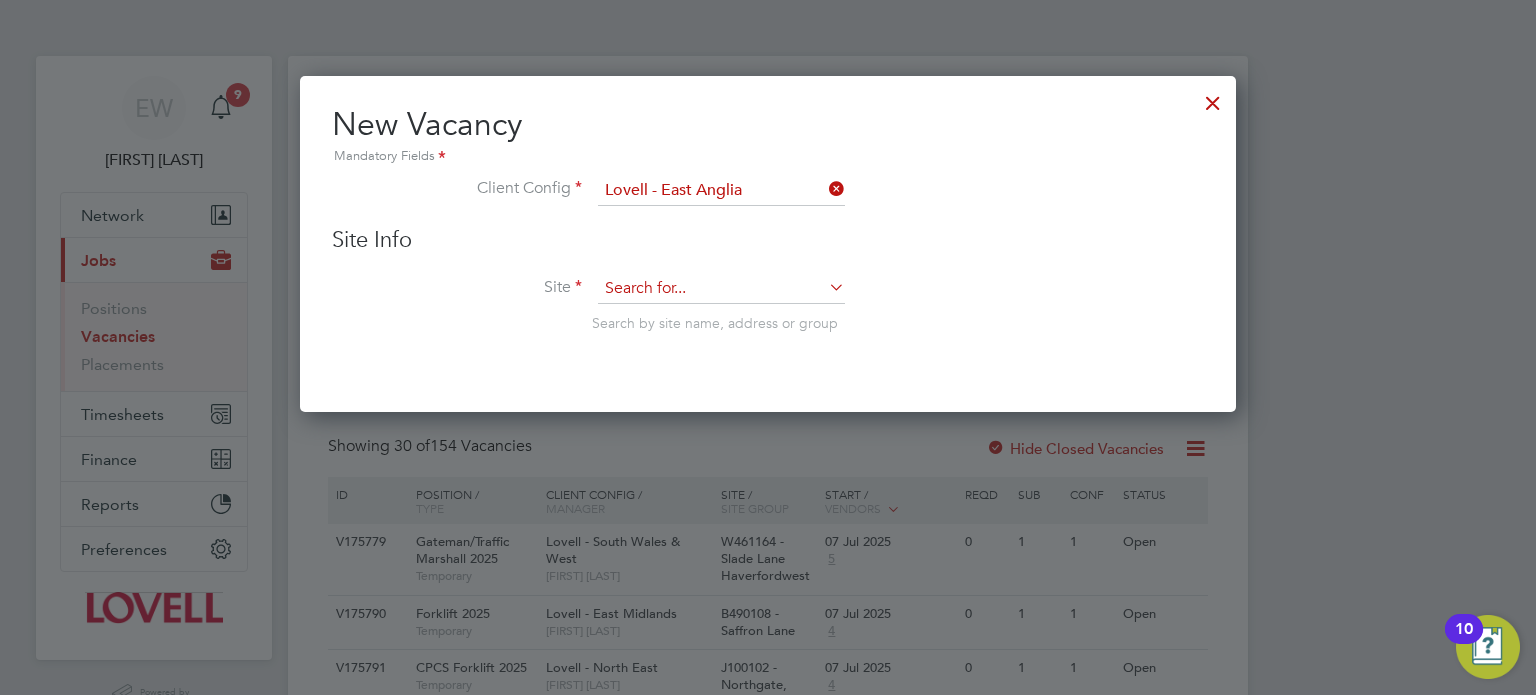 click at bounding box center (721, 289) 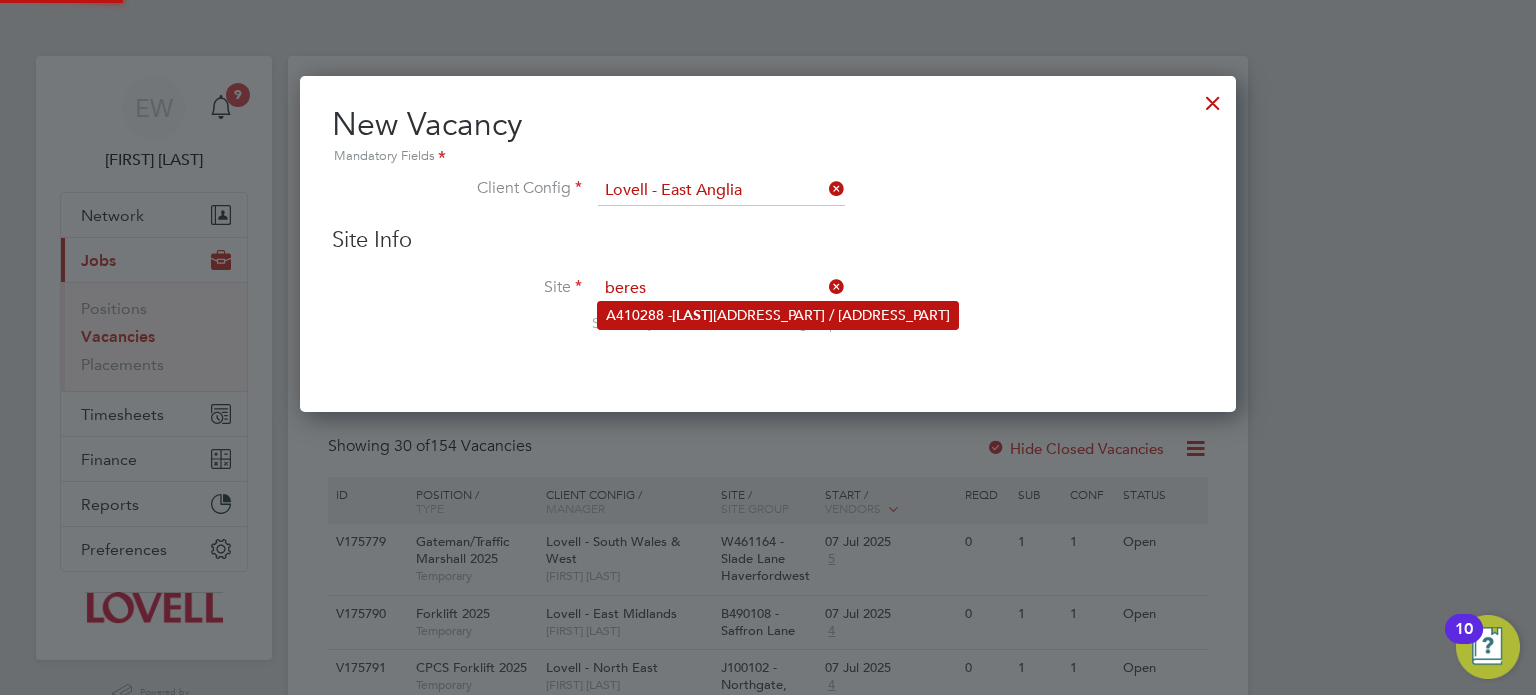 click on "[ADDRESS_PART] - [ADDRESS_PART] / [ADDRESS_PART]" 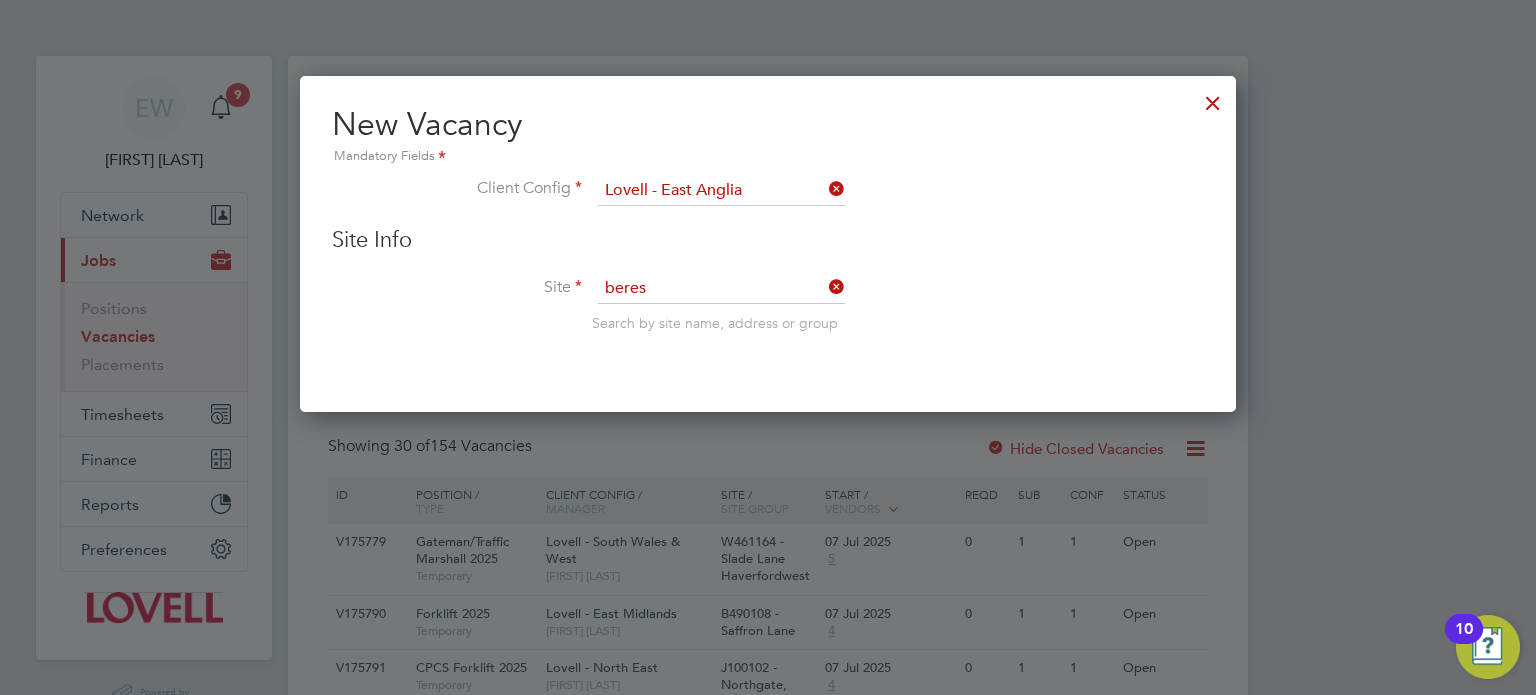 type on "A410288 - Beresford Road / Park View" 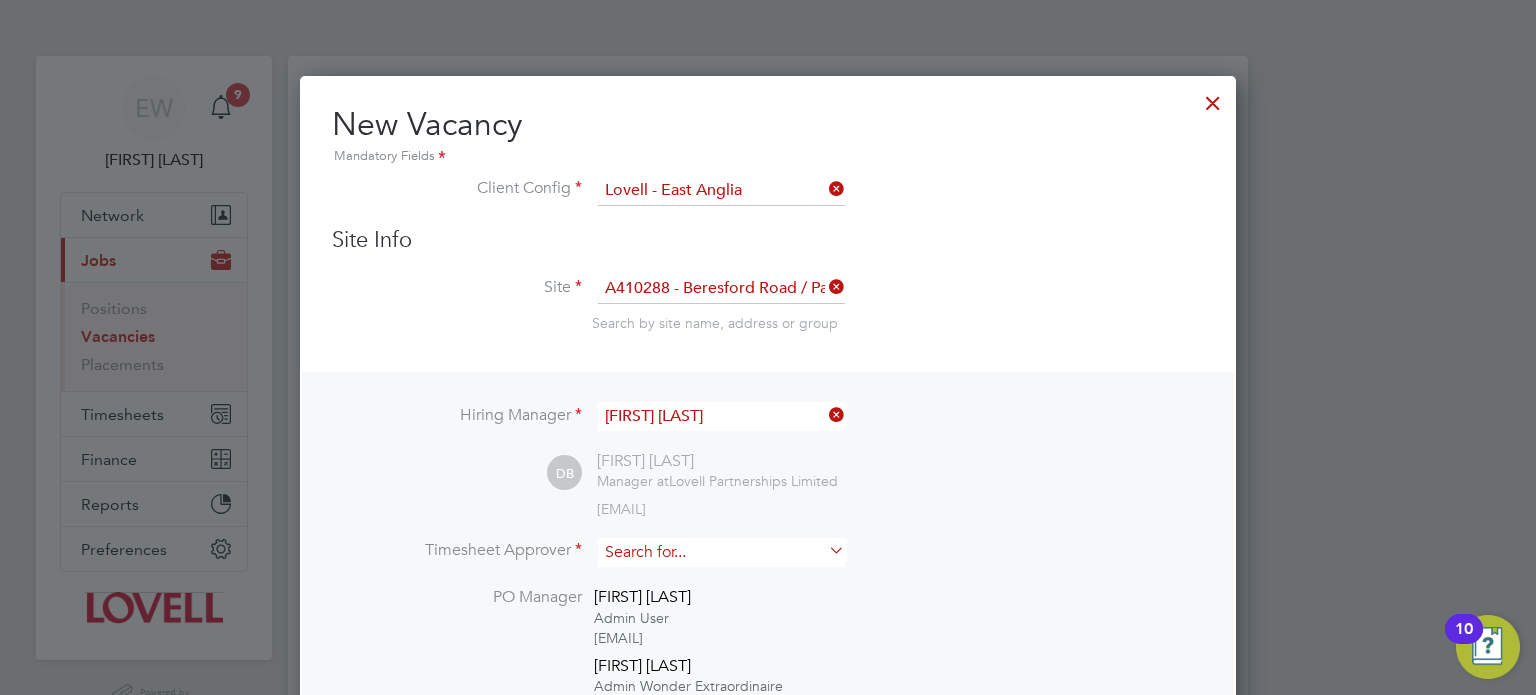click at bounding box center [721, 552] 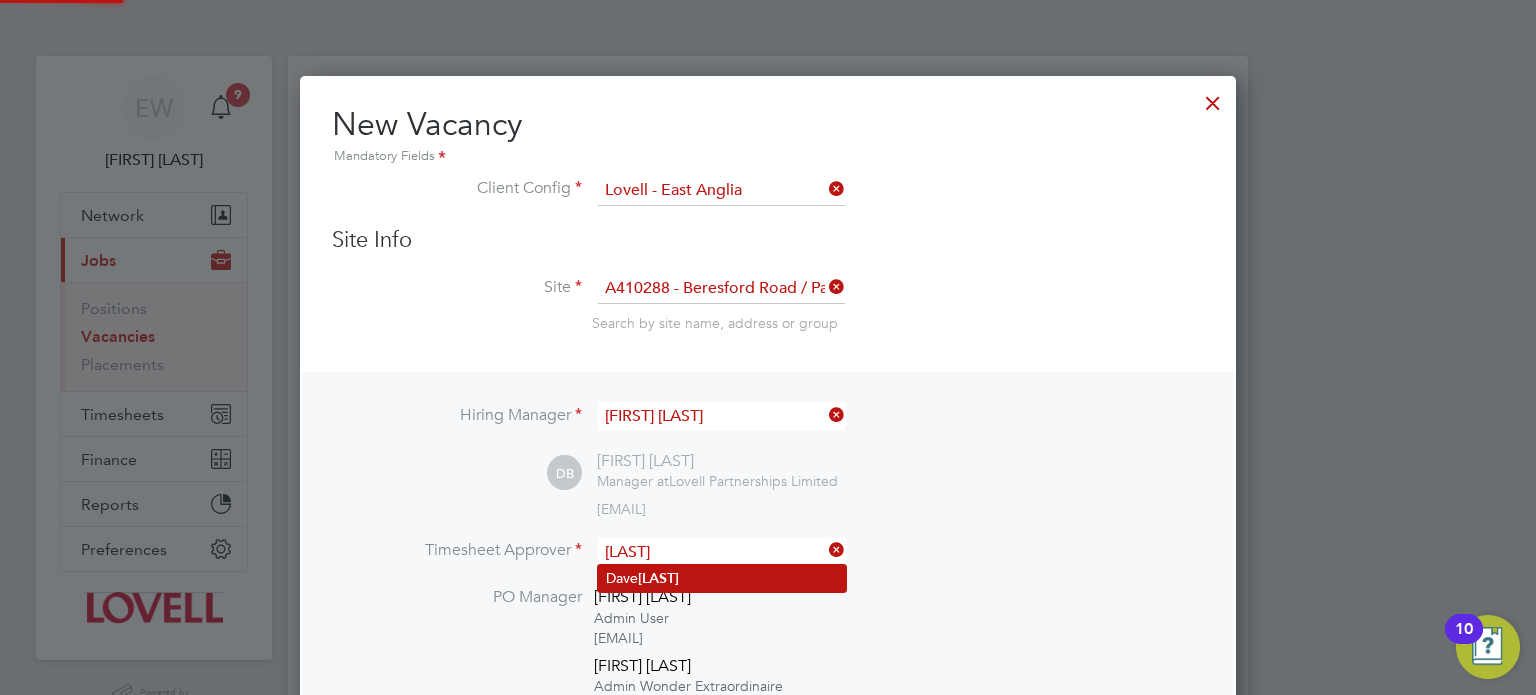 click on "[FIRST] [LAST]" 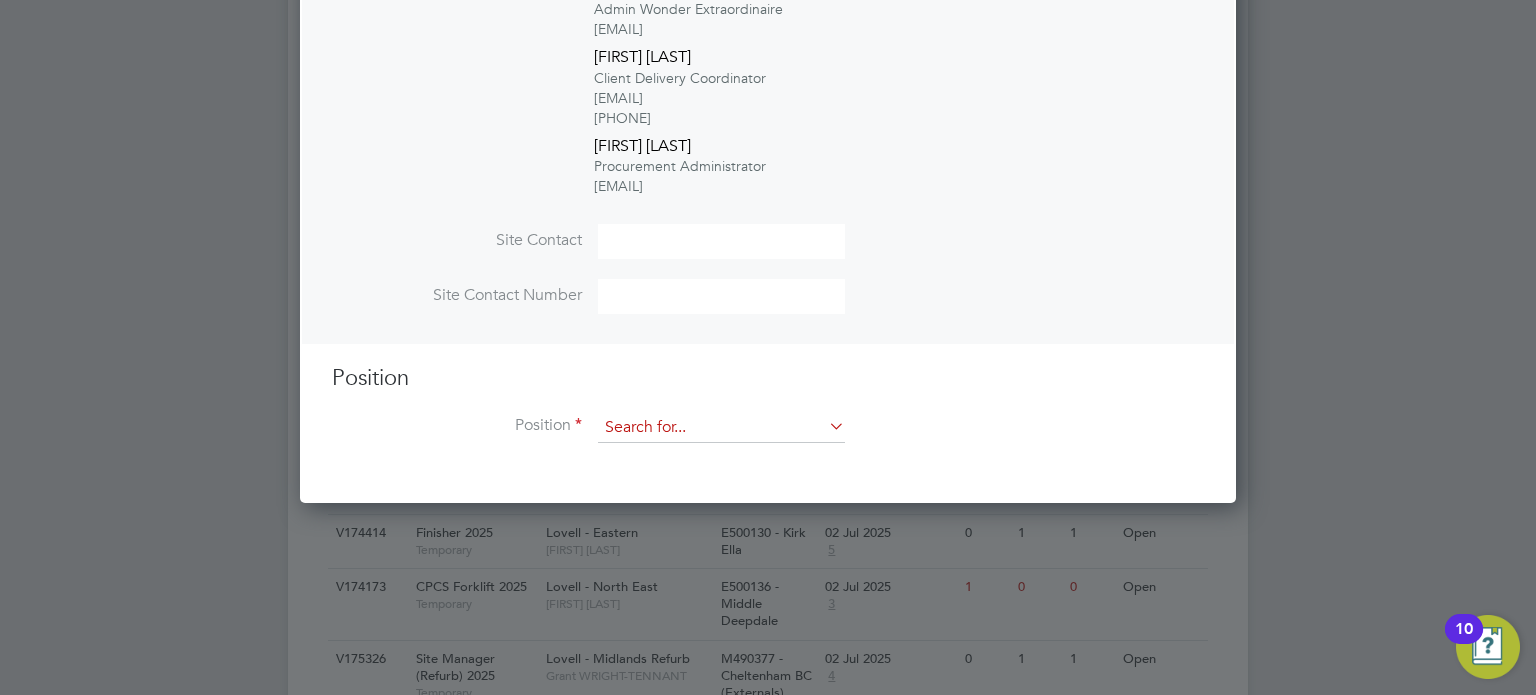 click at bounding box center [721, 428] 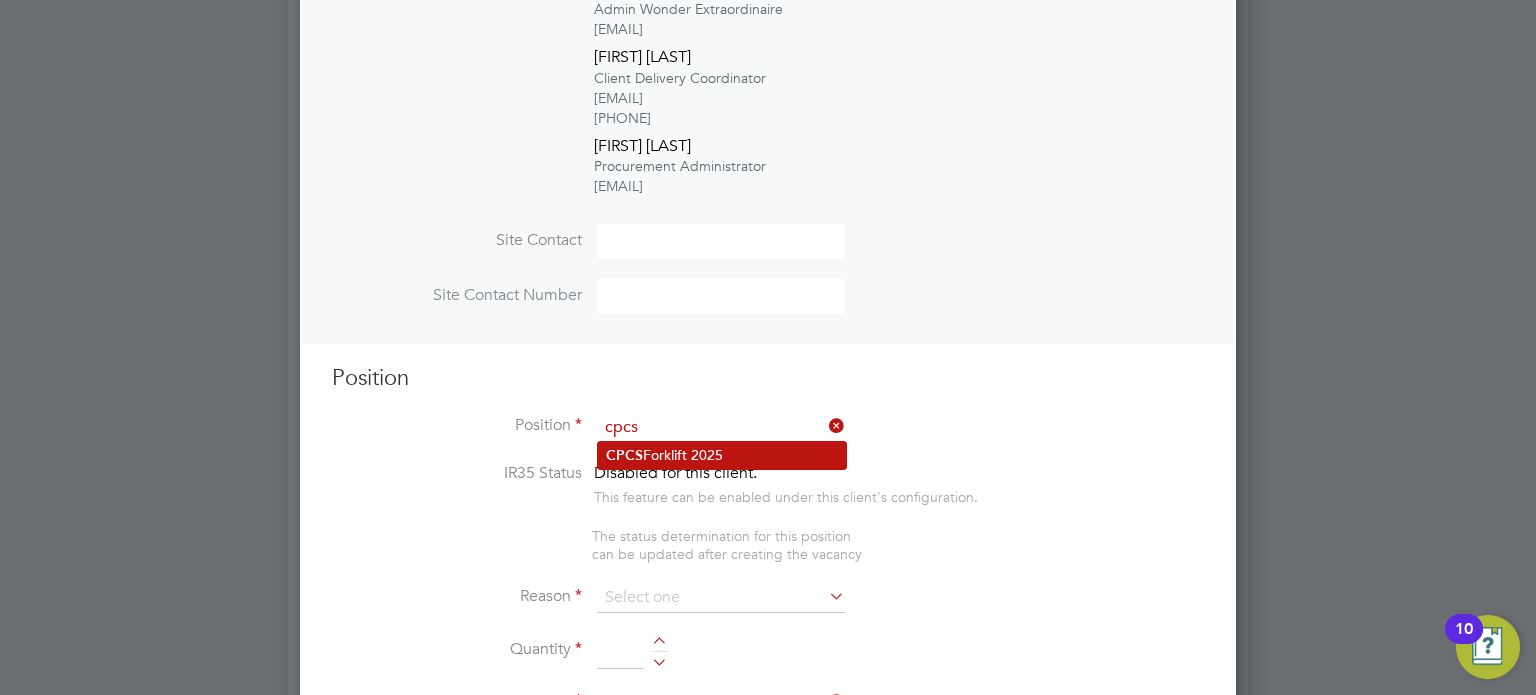 click on "CPCS  Forklift 2025" 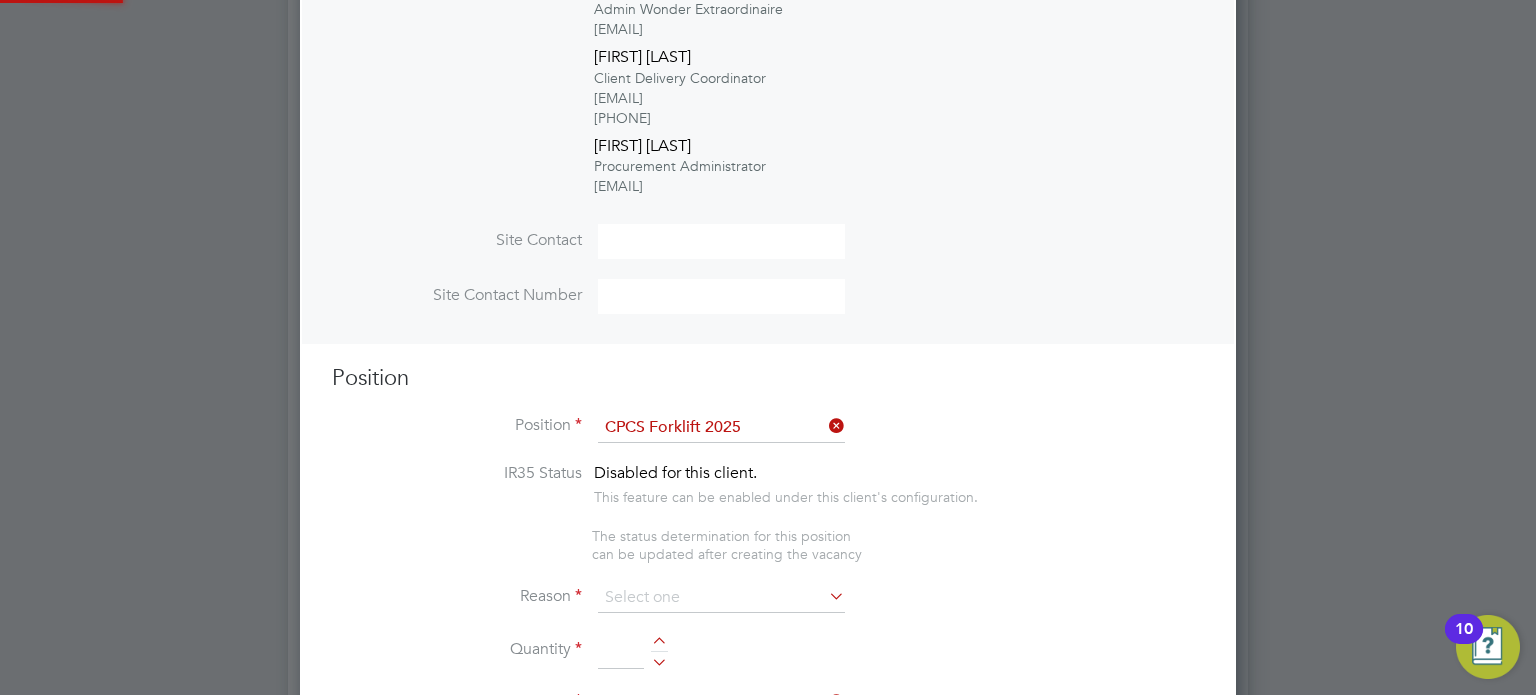 type on "Full understanding of all aspects and responsibilities associated with the operation of a telescopic handler.
Experienced and knowledgeable in the full operation of various types of telescopic handlers.
Knowledge of the safe operation of the telescopic handler including the ability to carry out visual checks and regular inspections.
Minimum 6 month documented (CPCS logbook) operating experience on housing sites using a 12m machine.
A review of the CPCS logbook to be undertaken prior to starting an assignment to validate experience.
Health & Safety awareness
Good understanding of English" 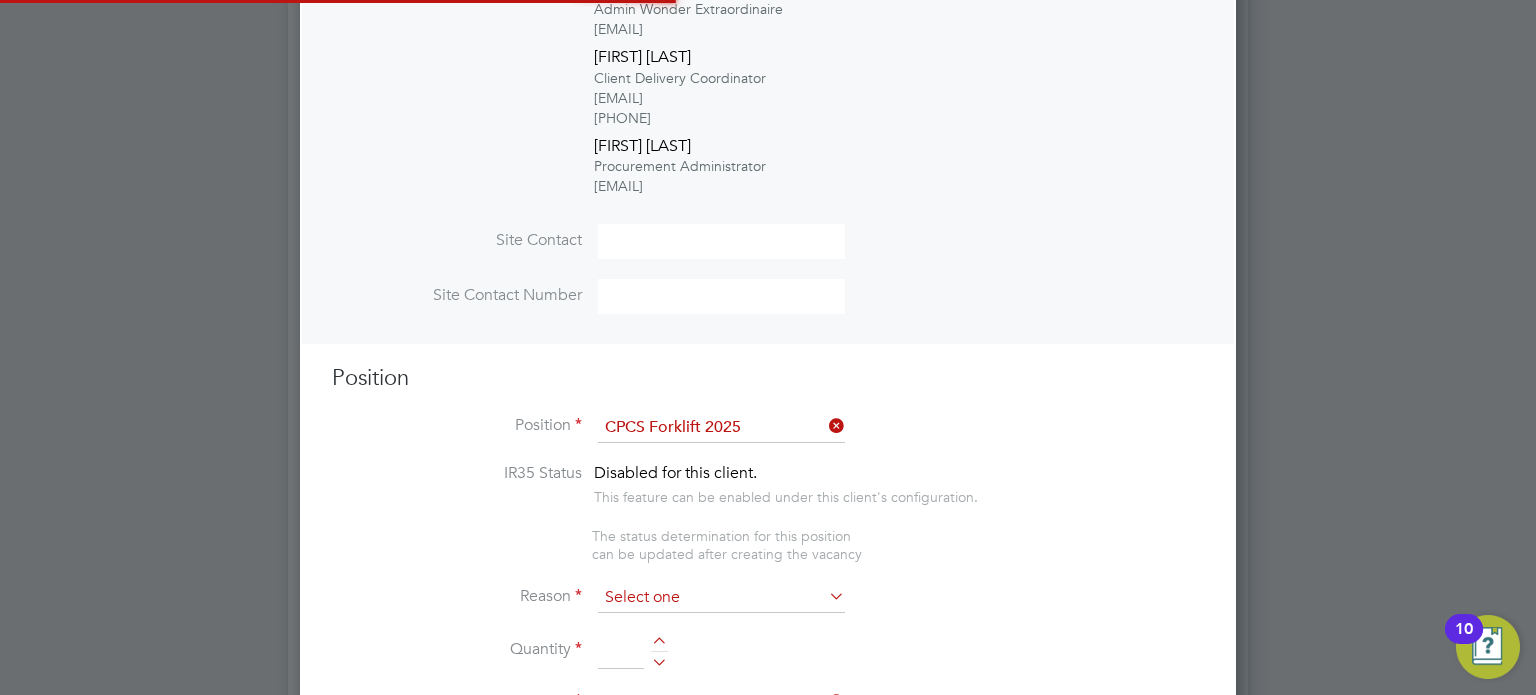 click at bounding box center (721, 598) 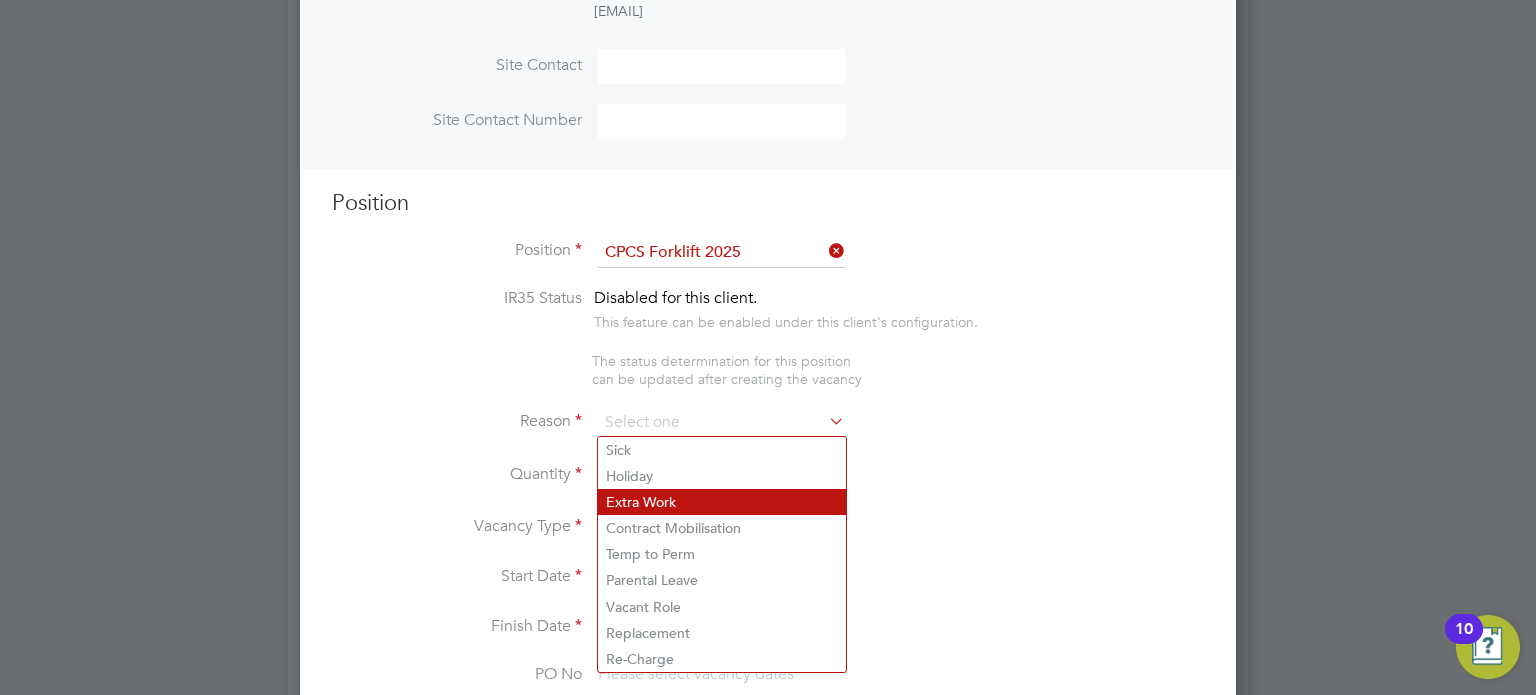 click on "Extra Work" 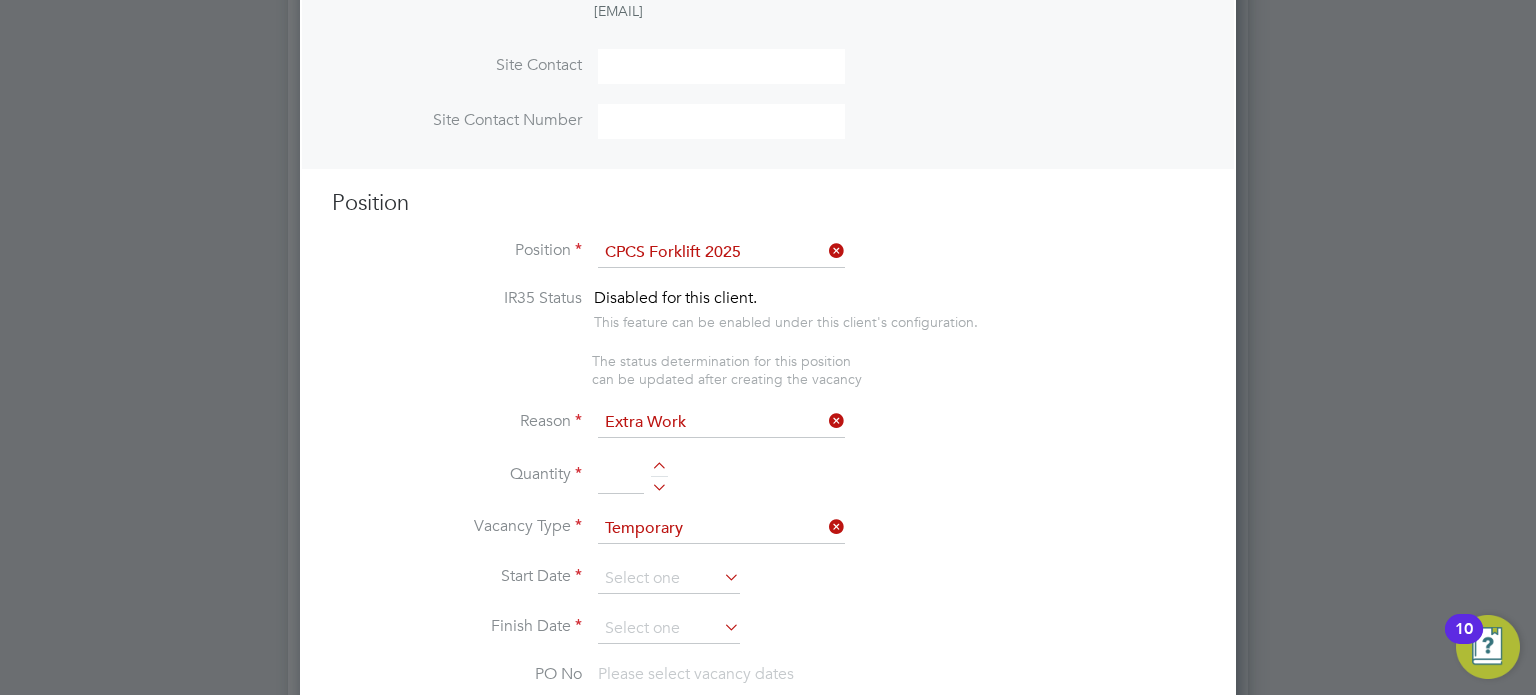 click on "Reason   Extra Work" at bounding box center [768, 433] 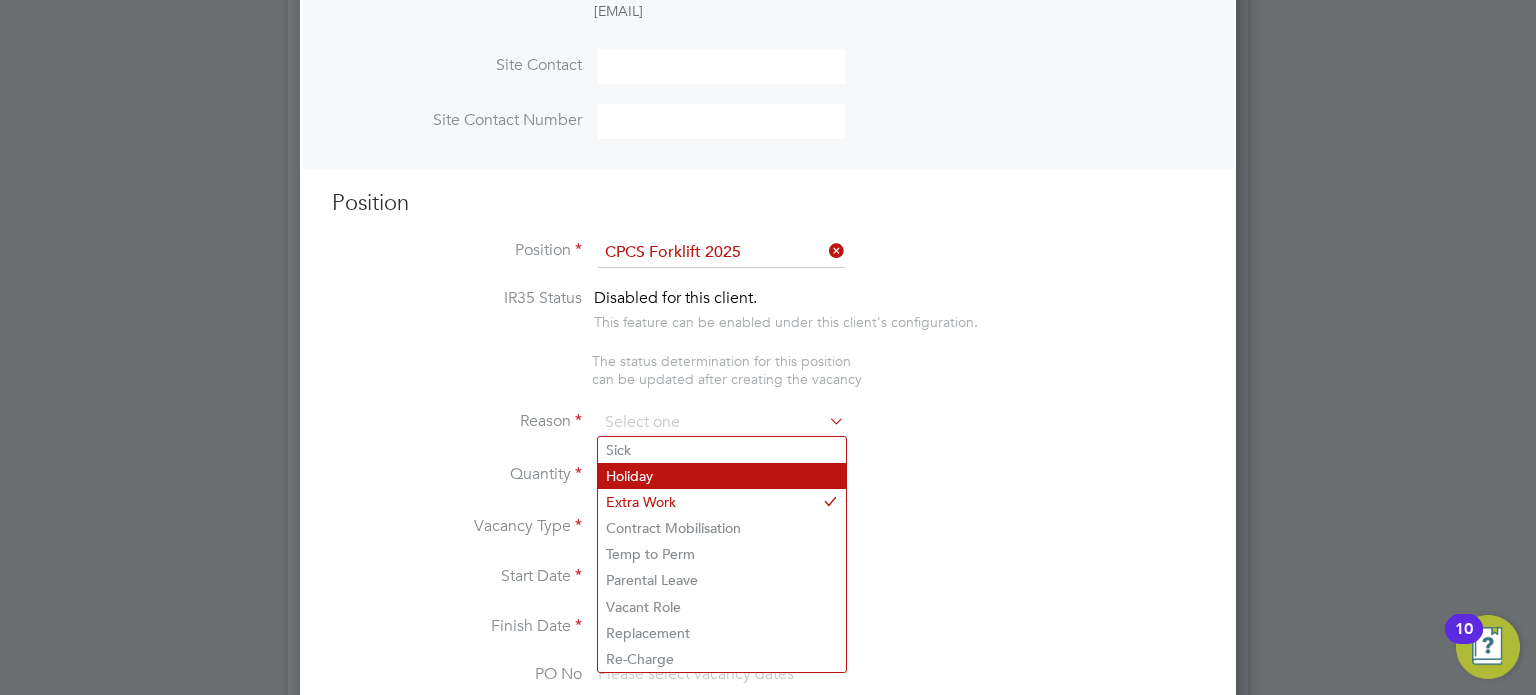 click on "Holiday" 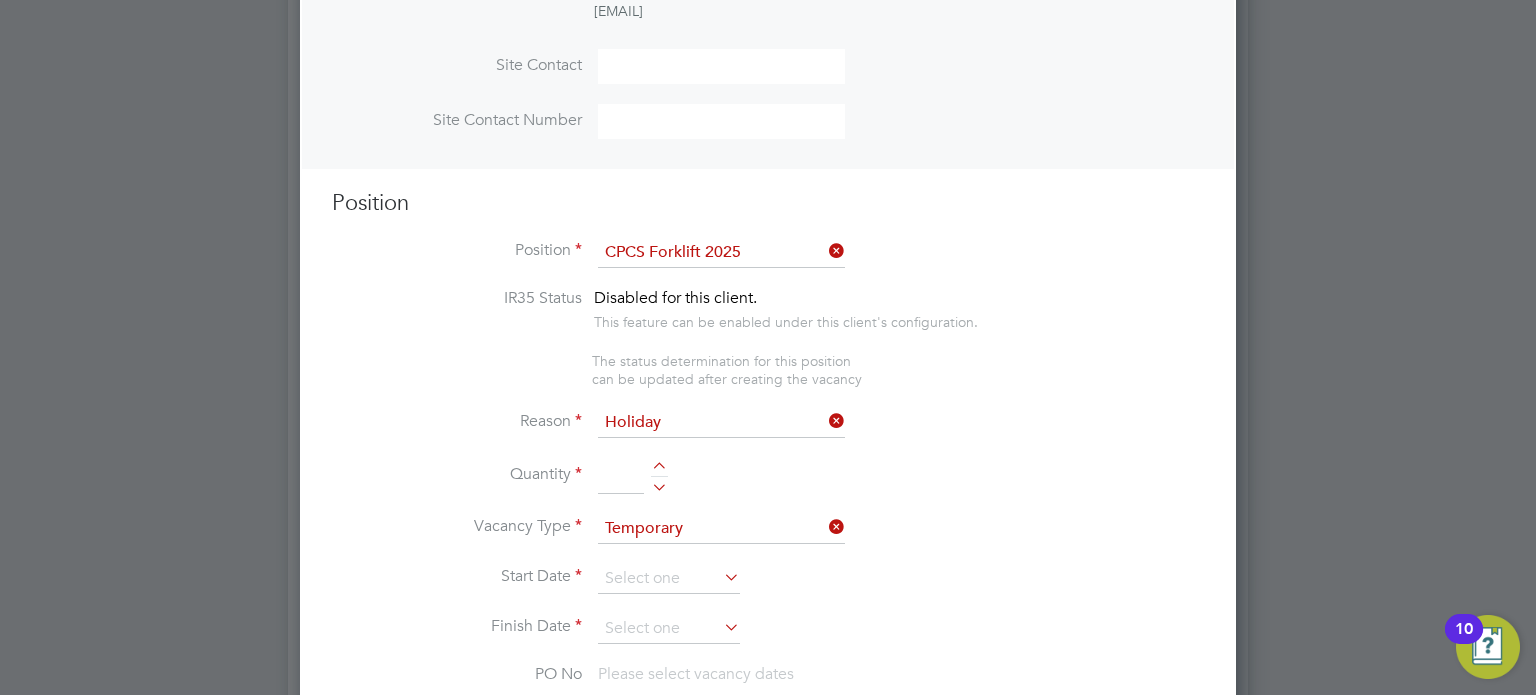 click on "Quantity" at bounding box center (768, 486) 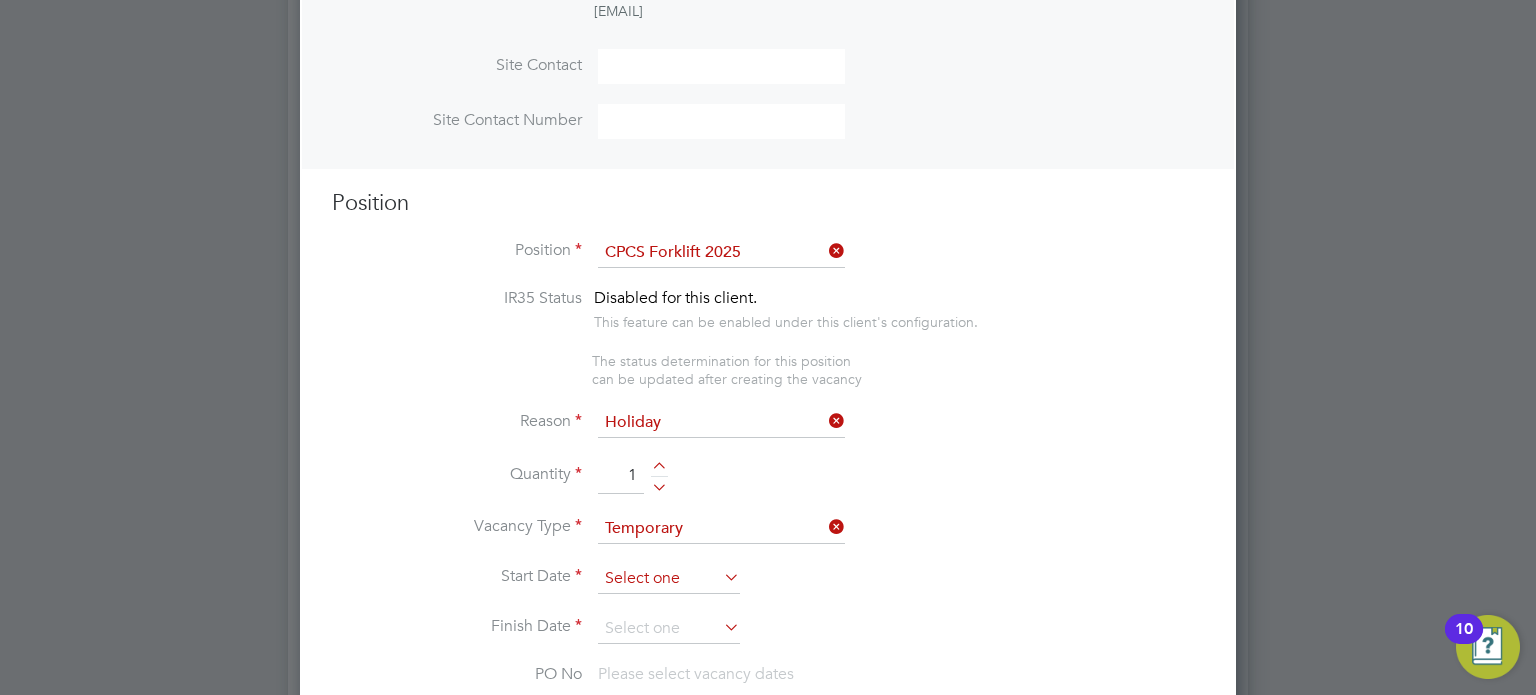click at bounding box center (669, 579) 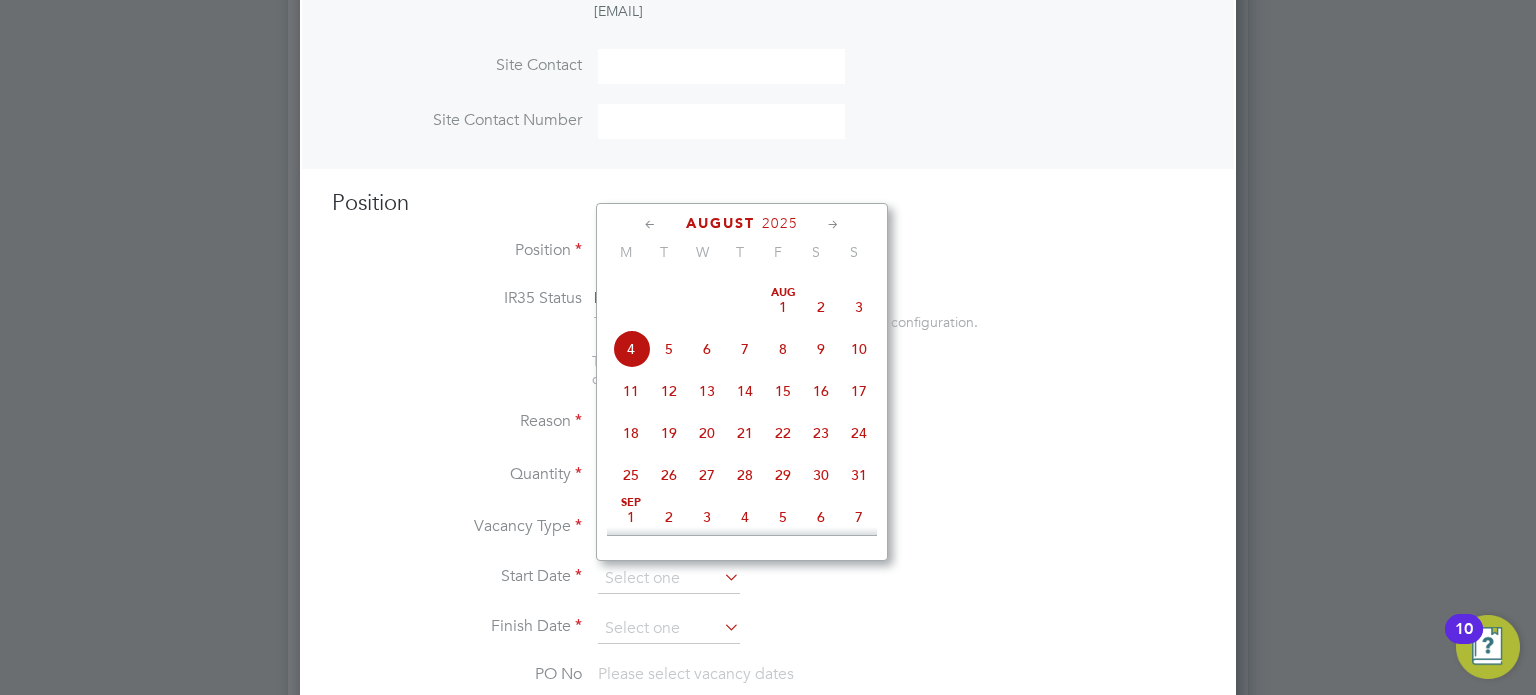 click on "8" 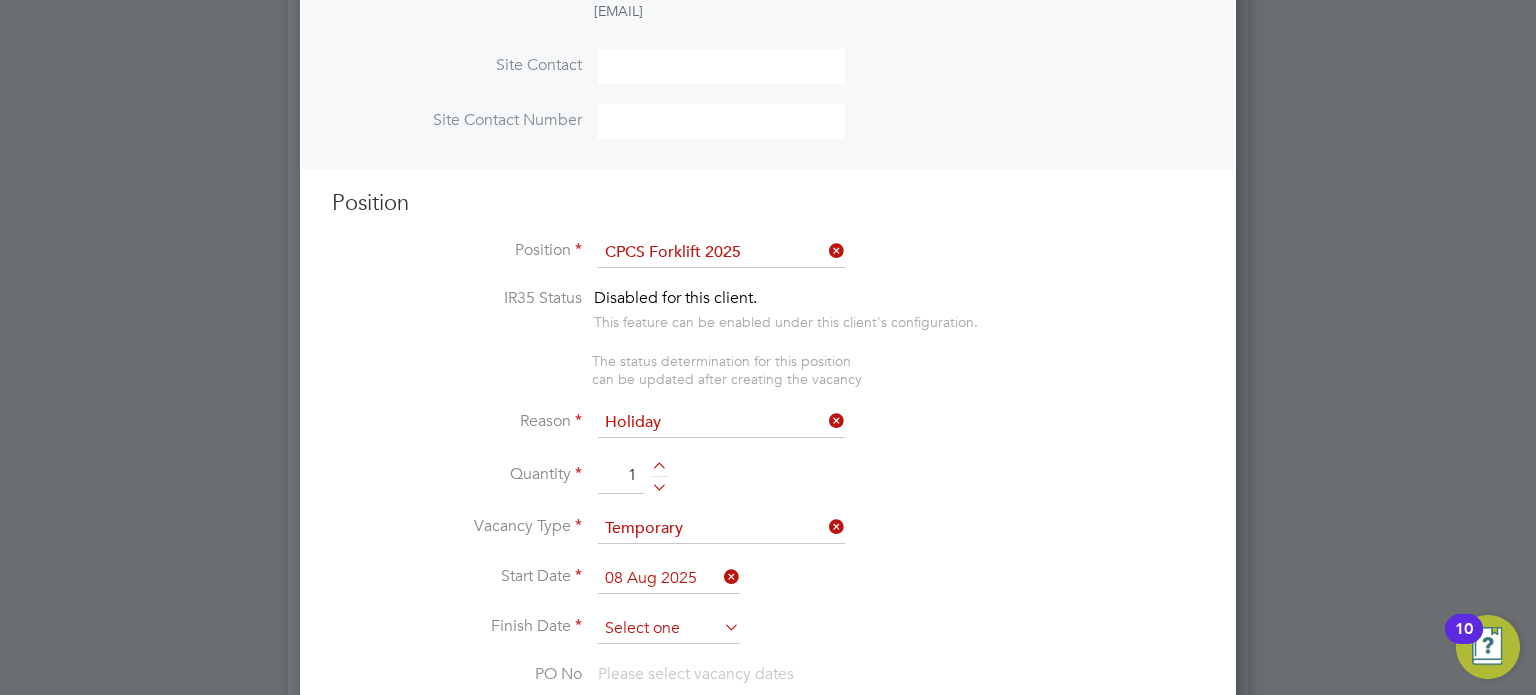 click at bounding box center (669, 629) 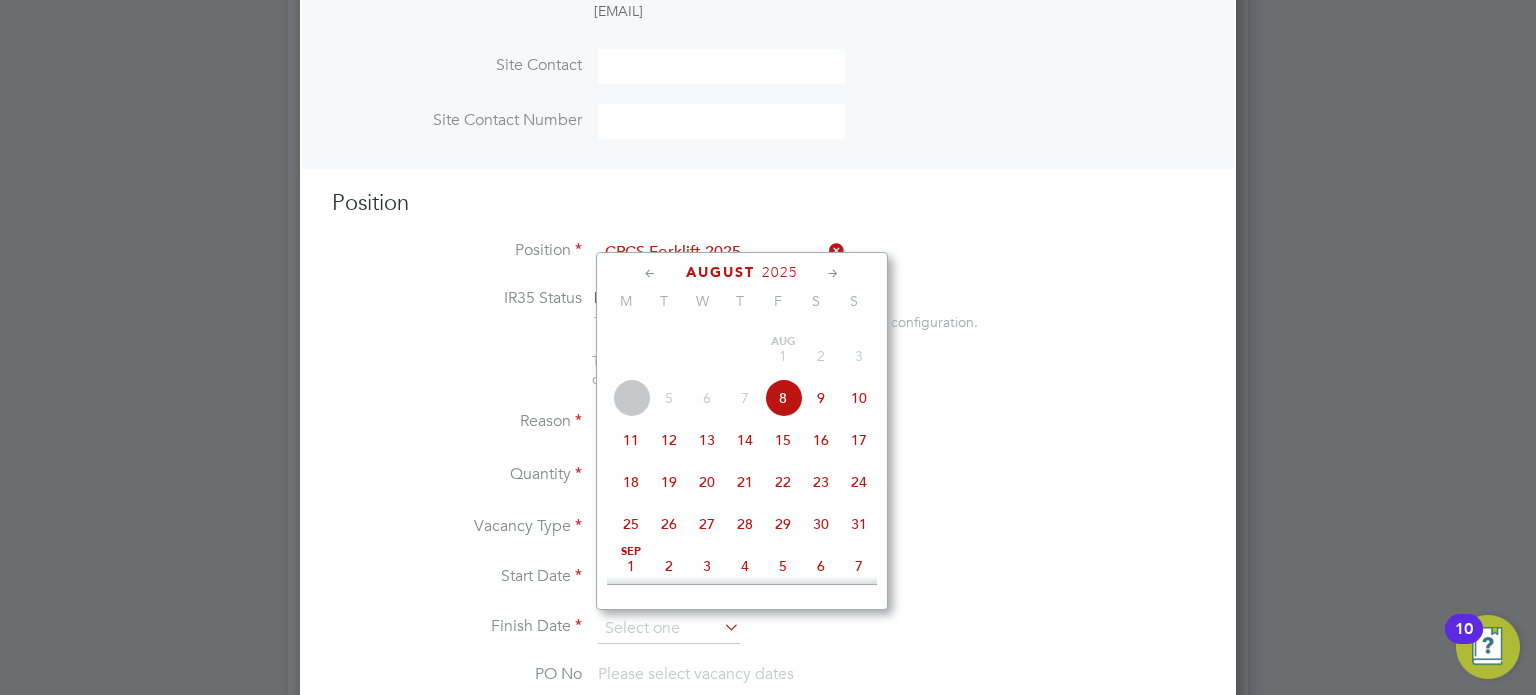 click on "8" 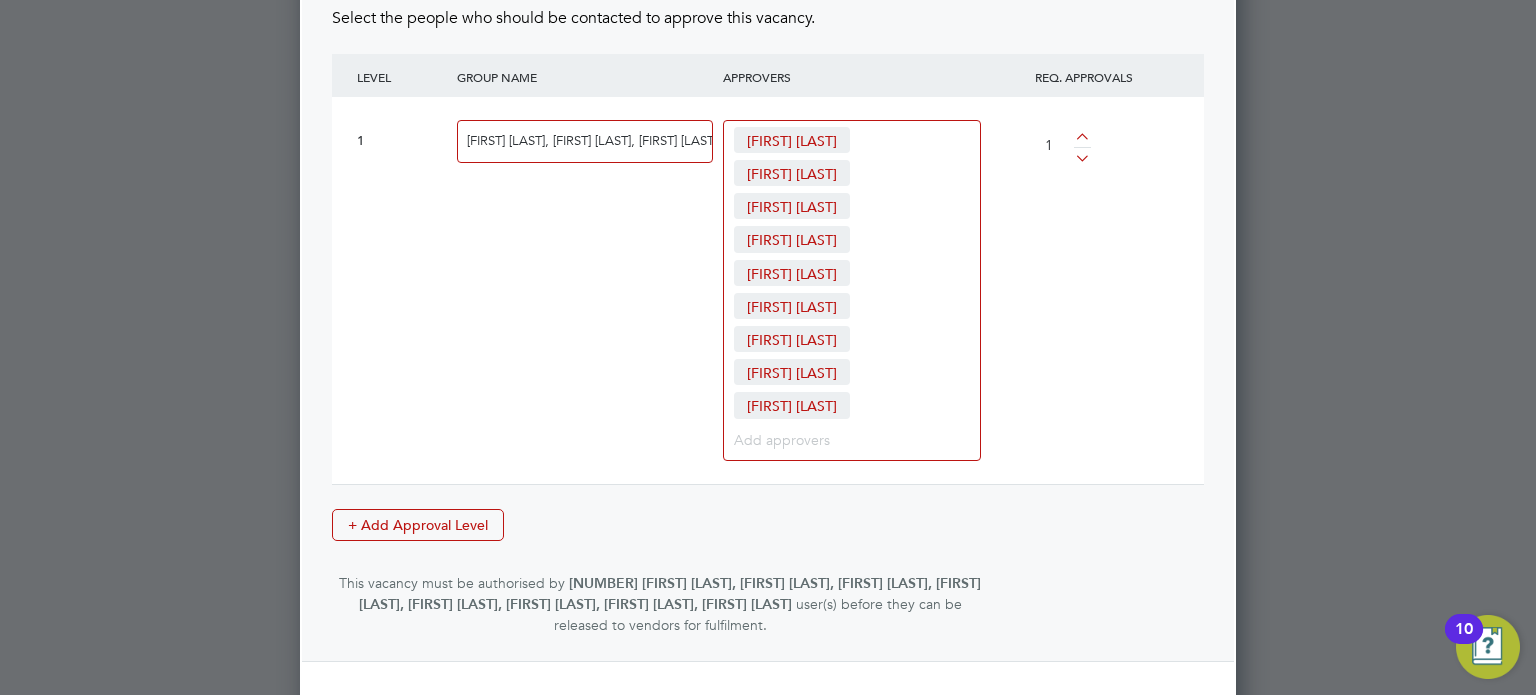 click on "Create Vacancy" at bounding box center [807, 718] 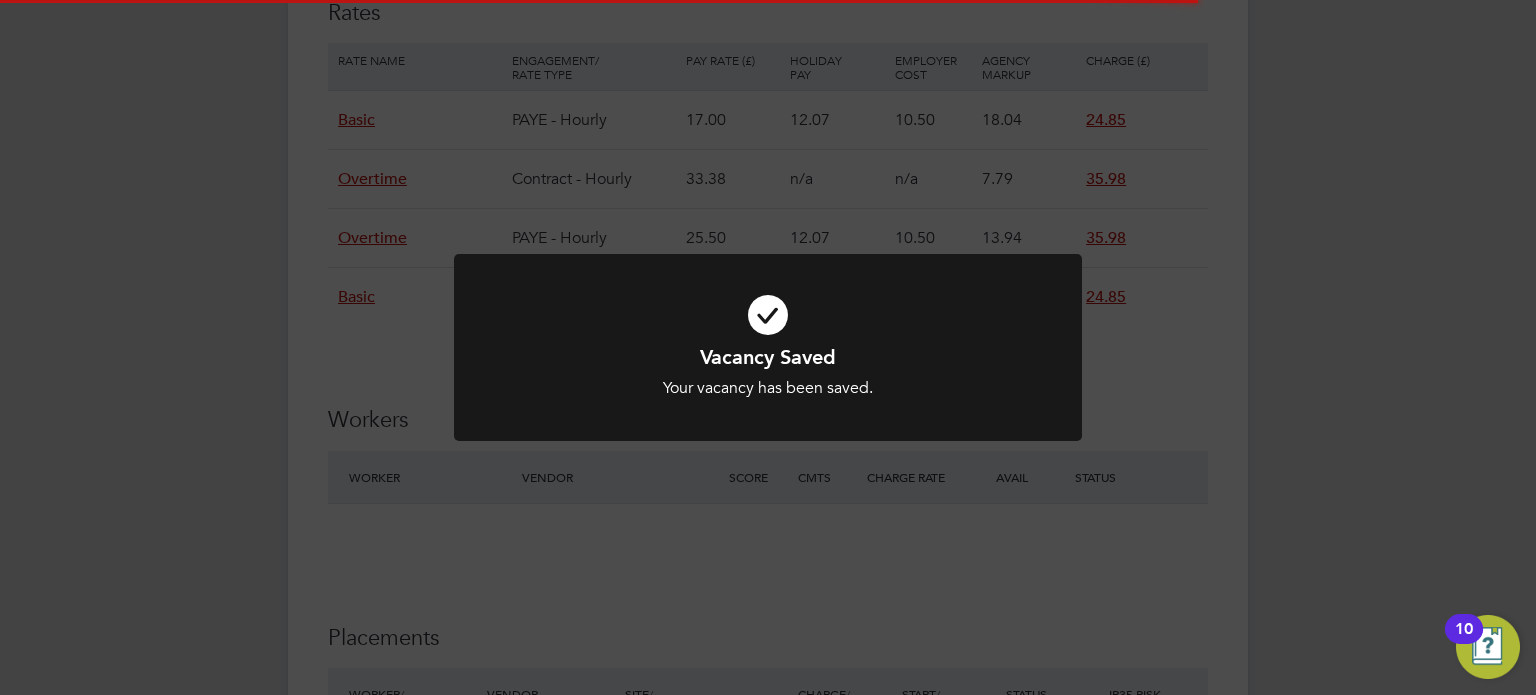 click on "Vacancy Saved Your vacancy has been saved. Cancel Okay" 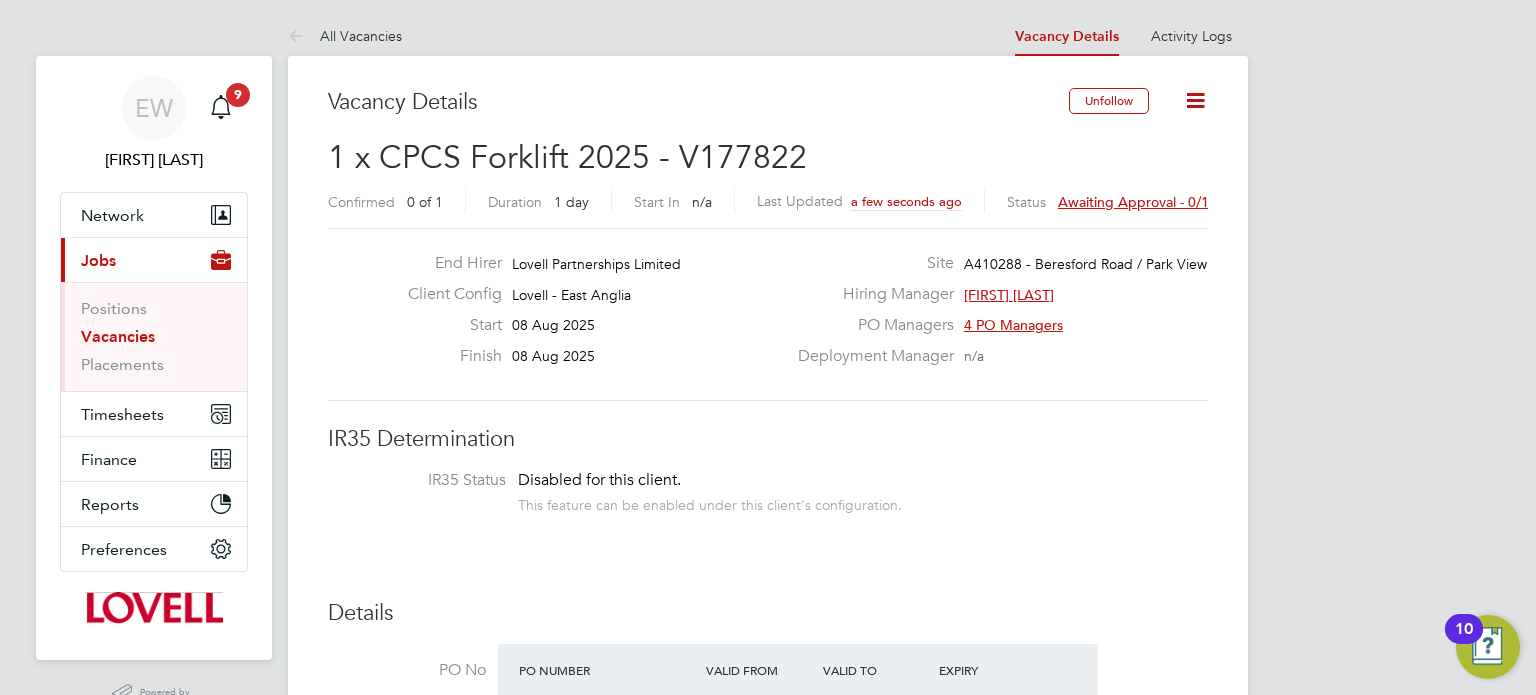 click on "Vacancies" at bounding box center (118, 336) 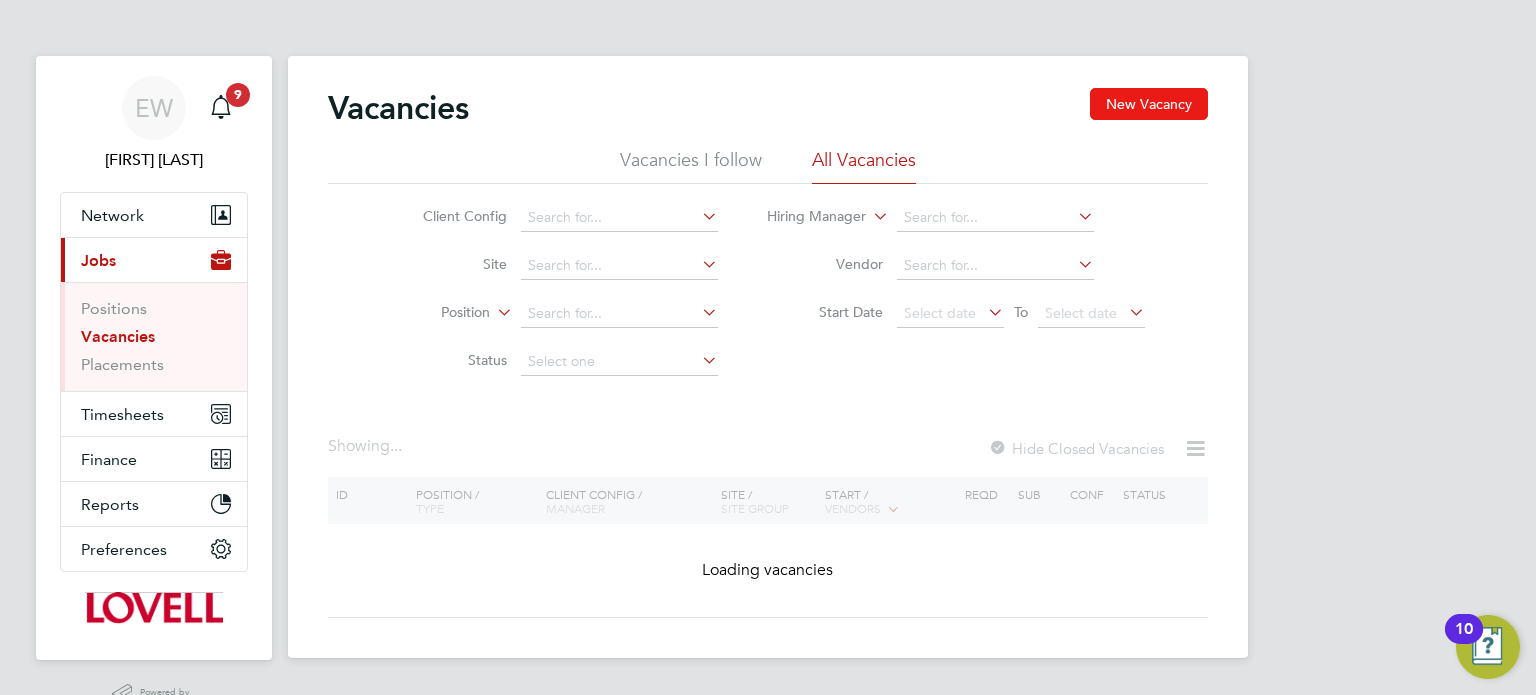 click on "New Vacancy" 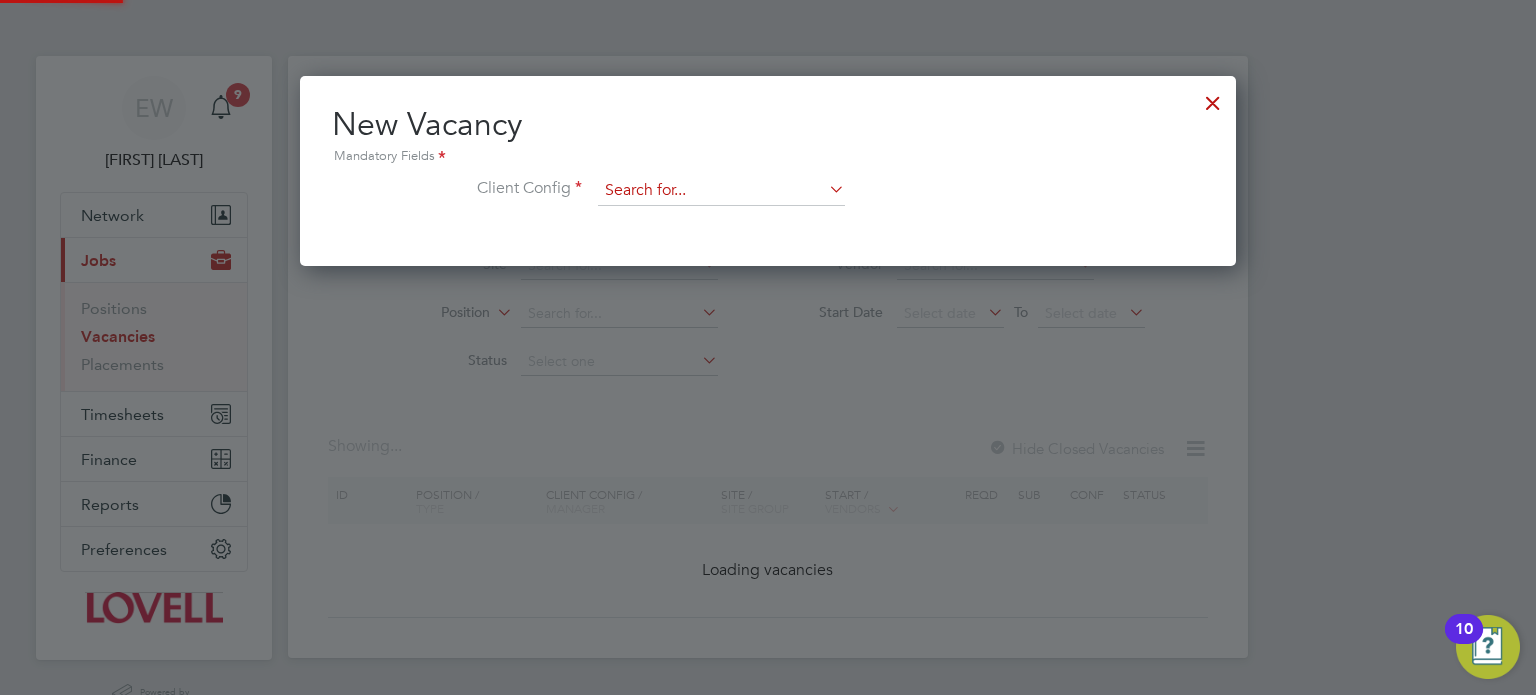 click at bounding box center (721, 191) 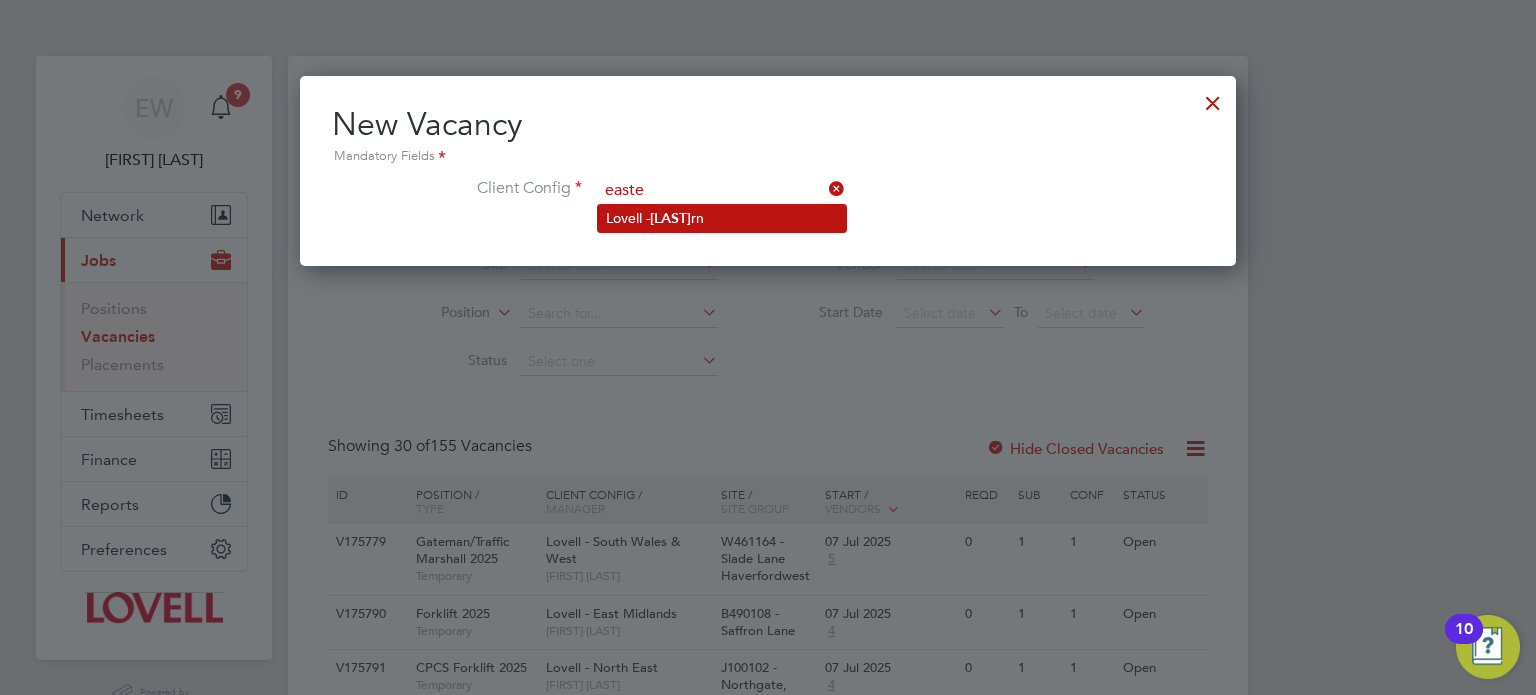 click on "[COMPANY] - [REGION]" 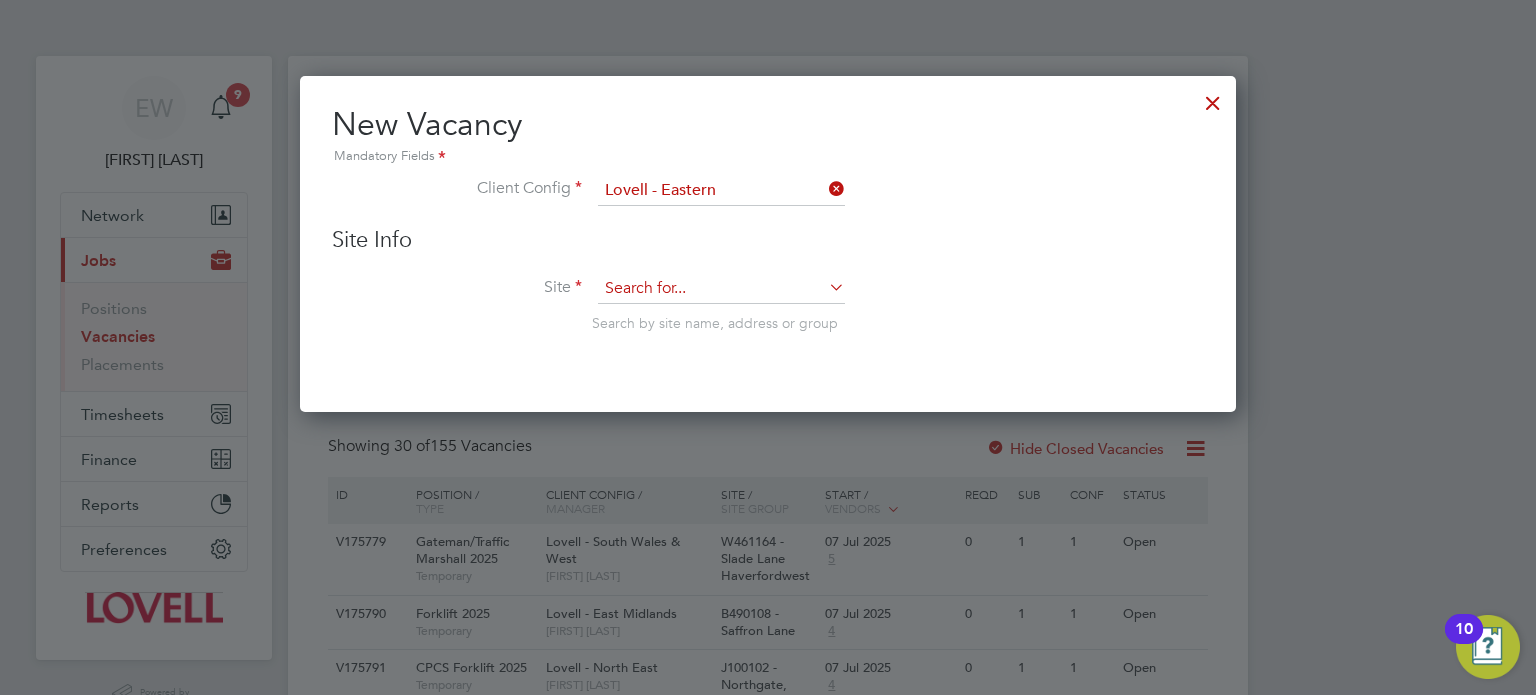 click at bounding box center [721, 289] 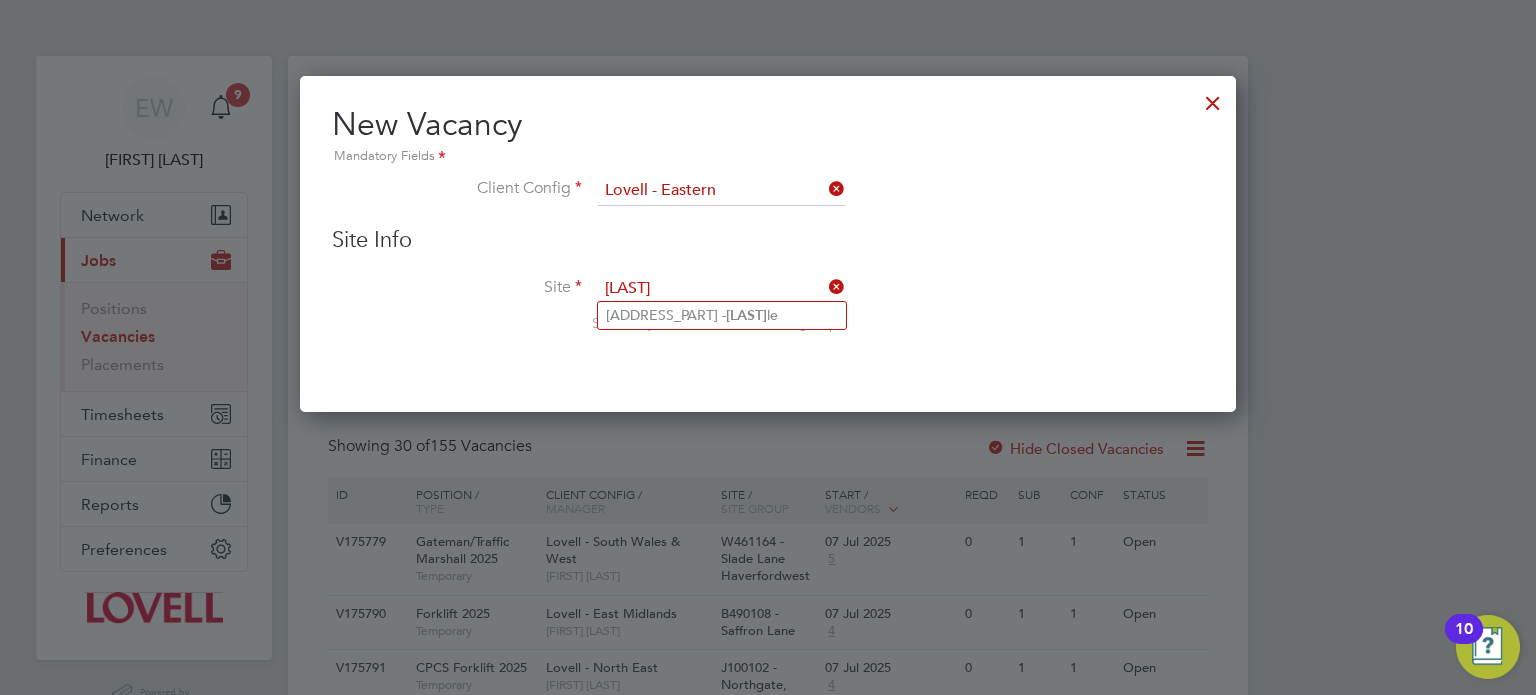 click on "[ADDRESS_PART] - [LAST]" 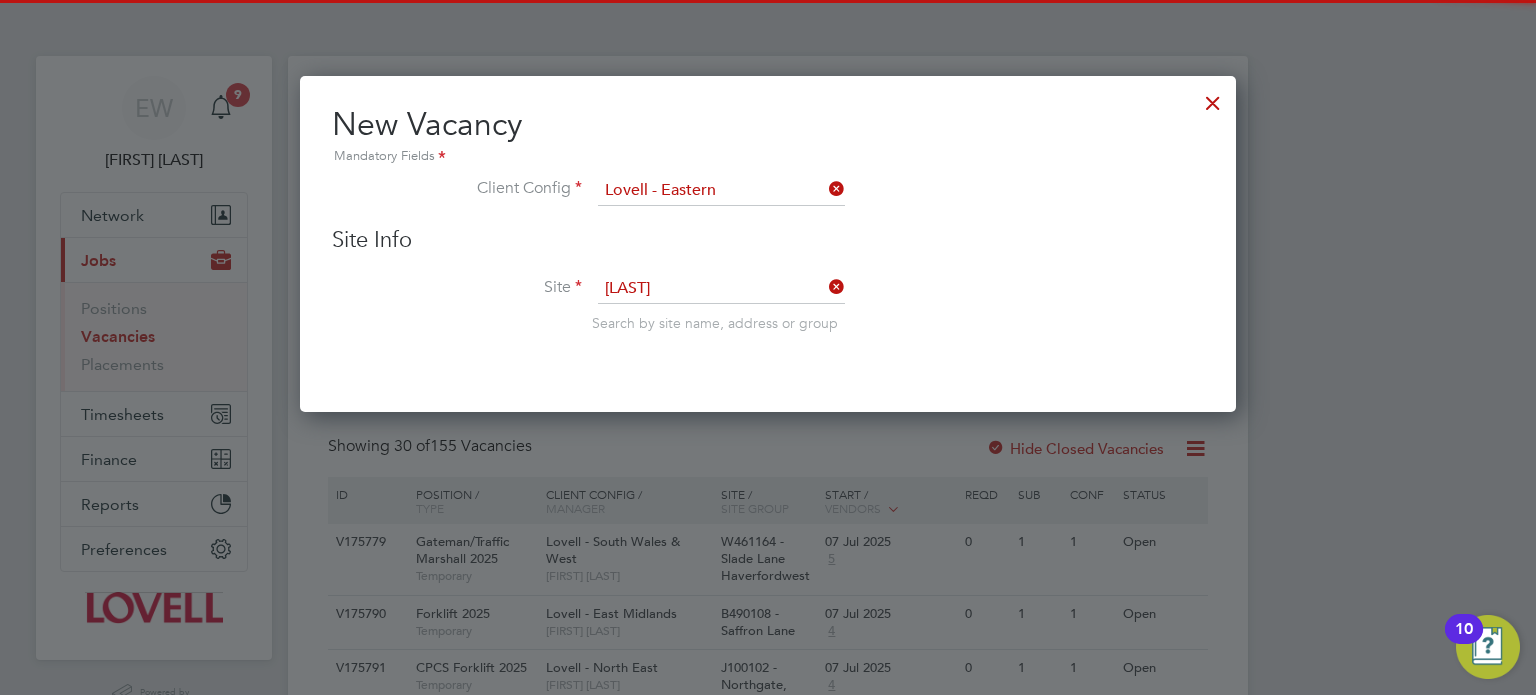 type on "E500143 - Hessle" 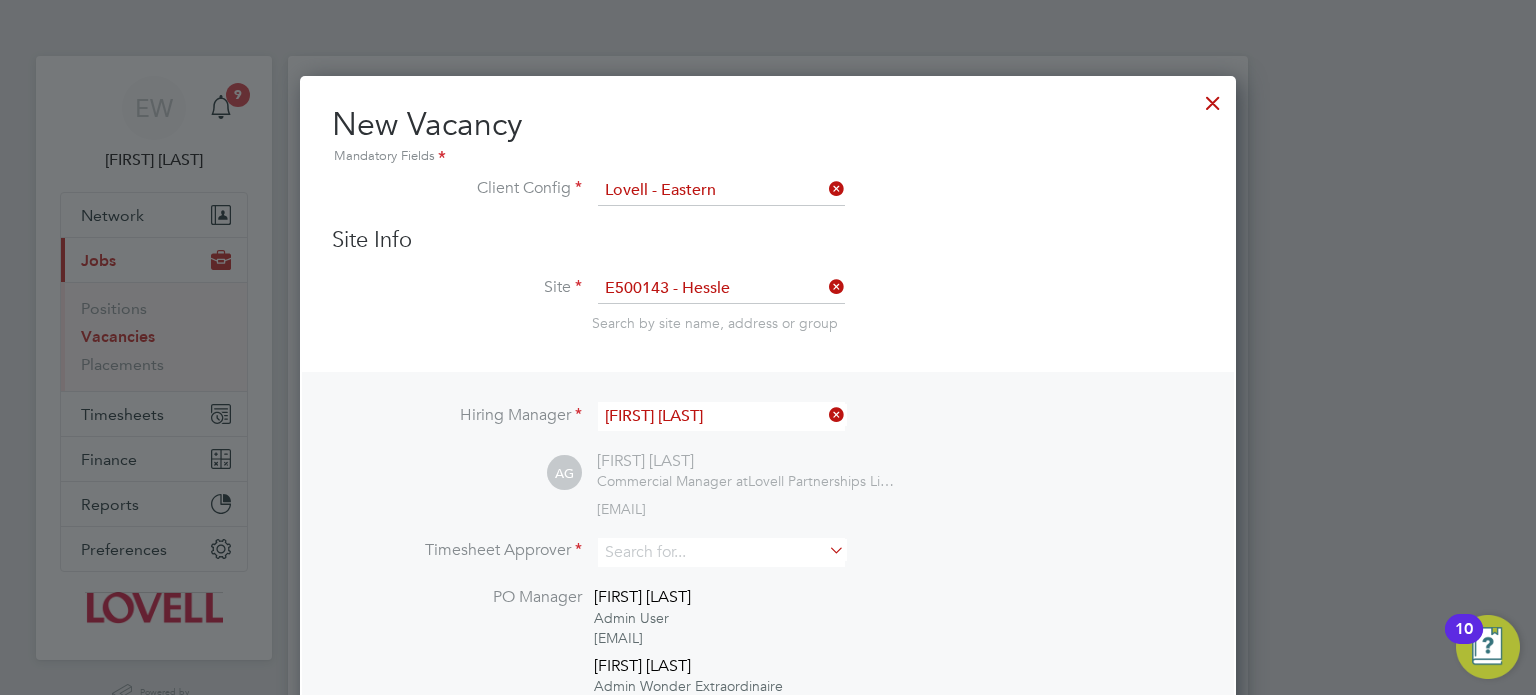 click on "[FIRST] [LAST]" at bounding box center (721, 416) 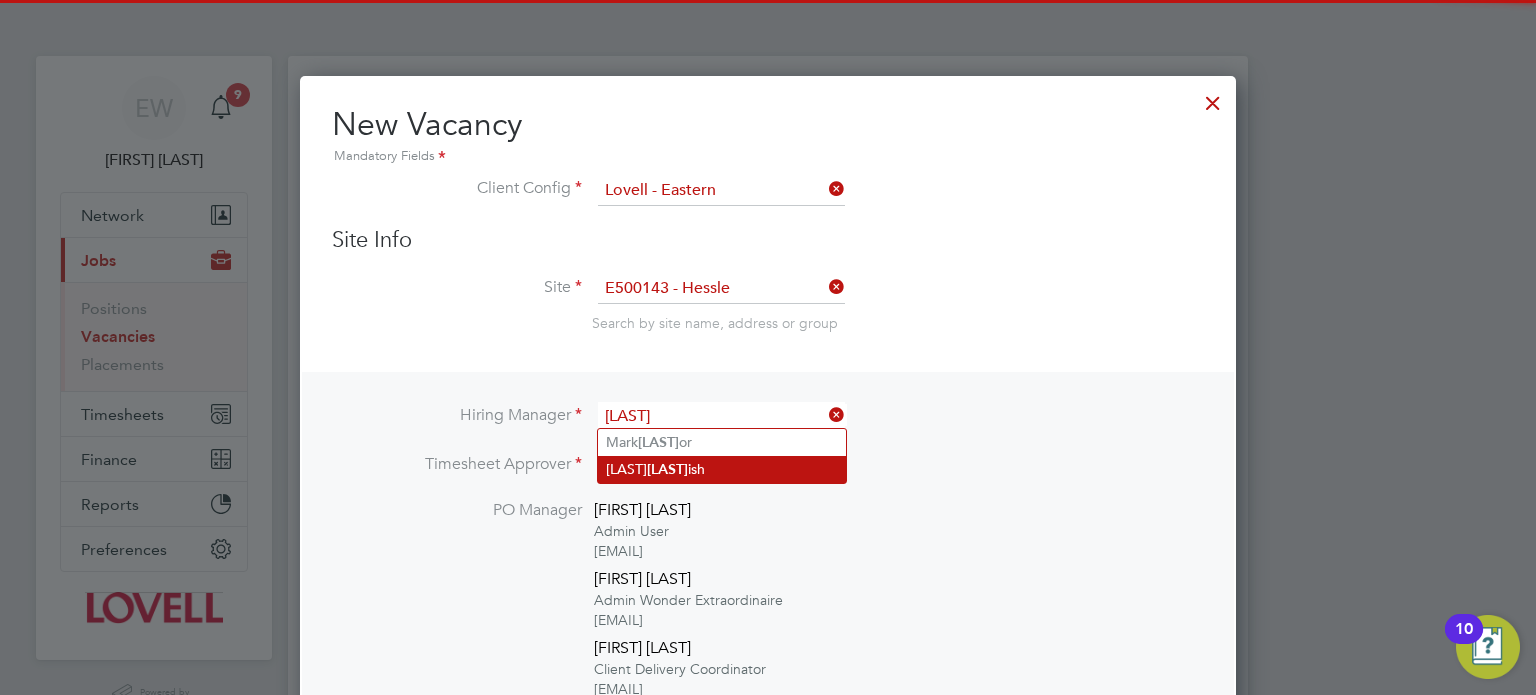 click on "[LAST]" 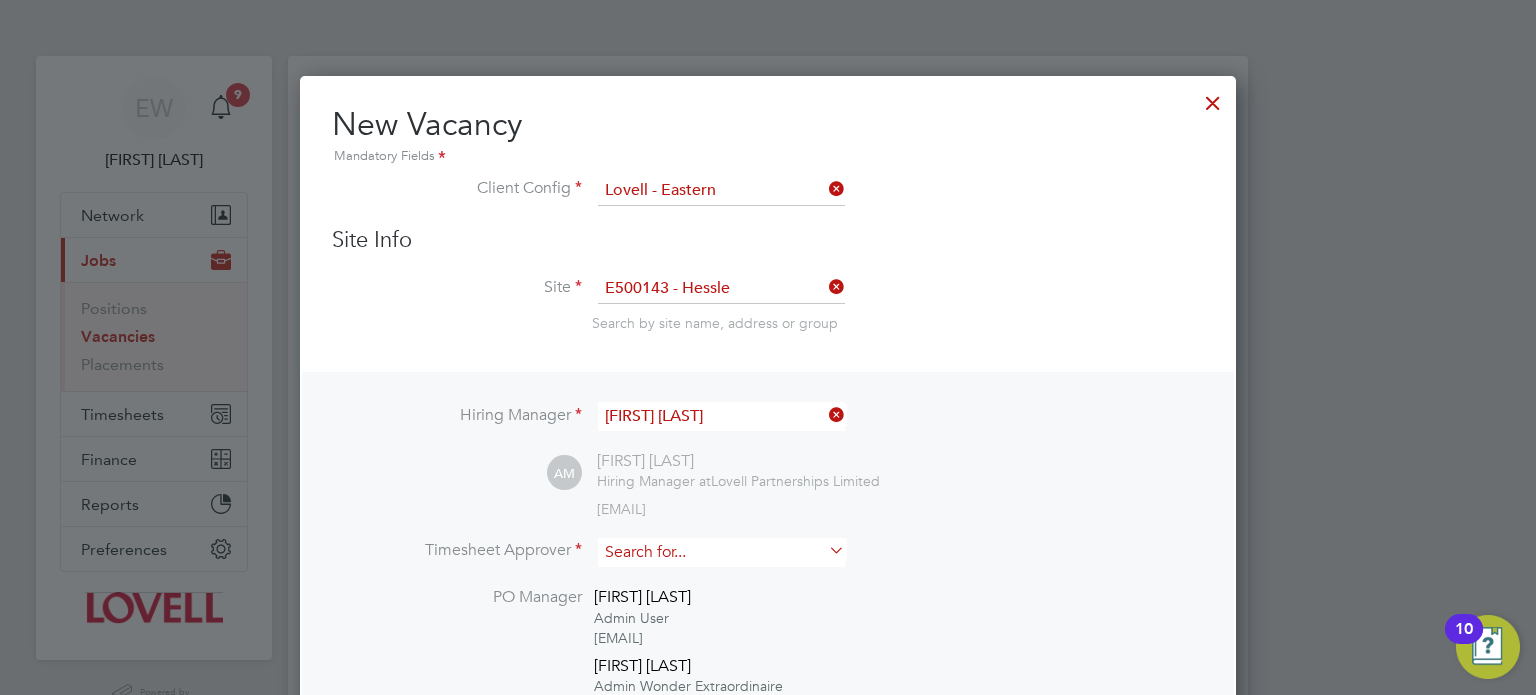 click at bounding box center (721, 552) 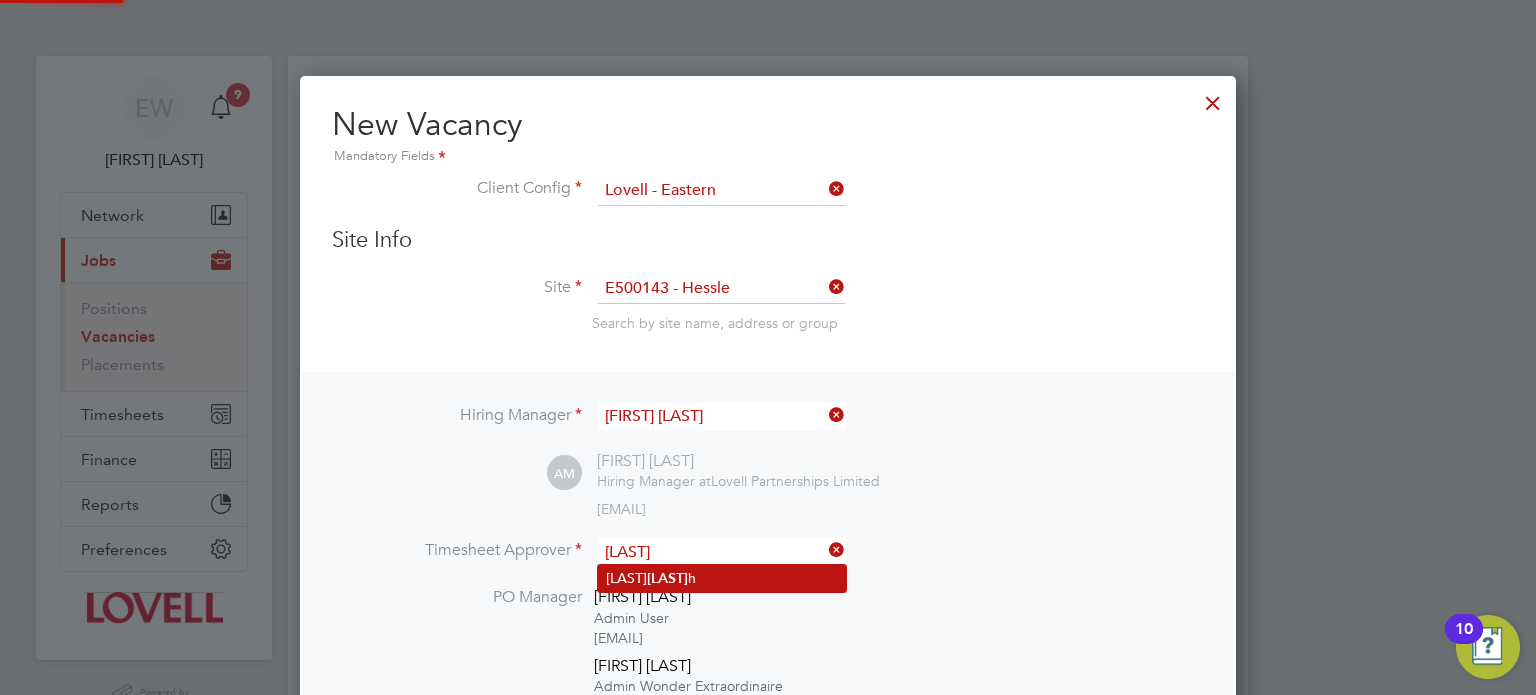 click on "[FIRST] [LAST]" 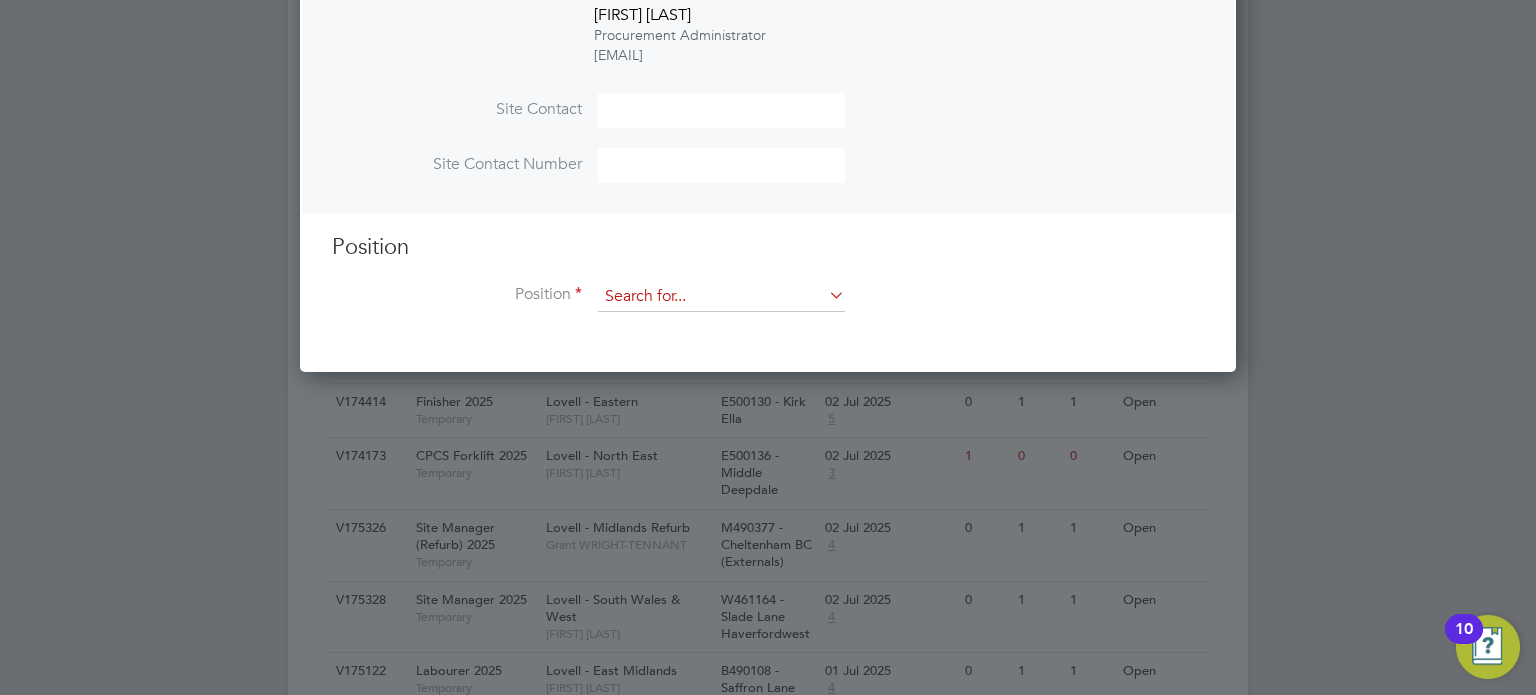 click at bounding box center (721, 297) 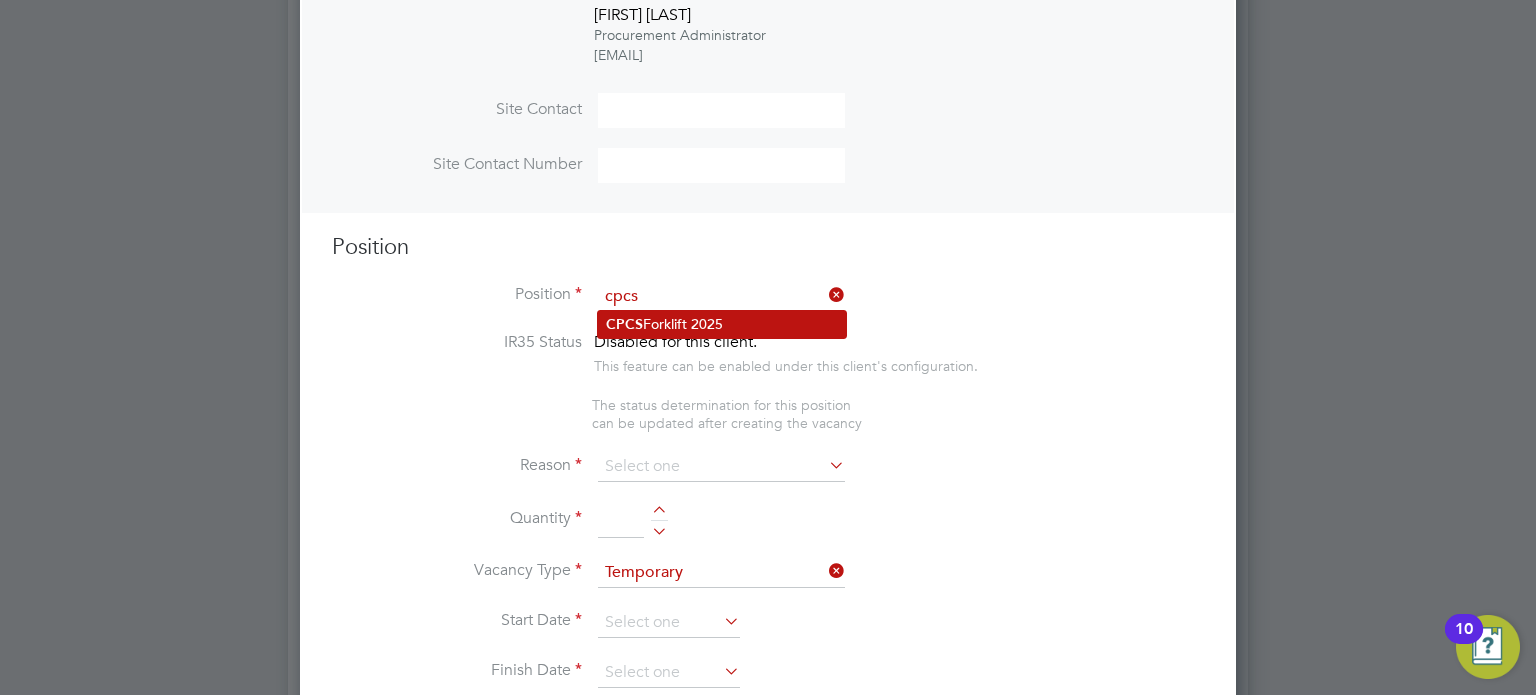 click on "CPCS  Forklift 2025" 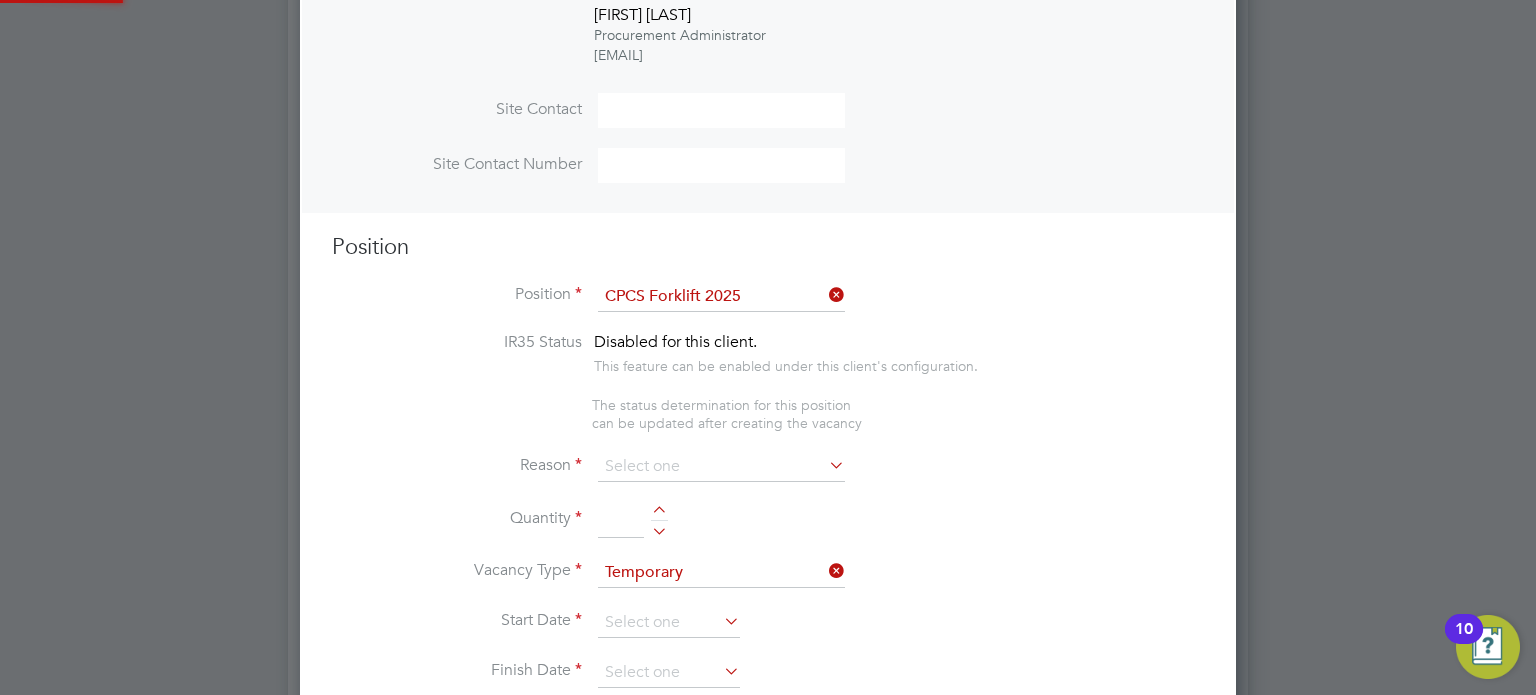 type on "Full understanding of all aspects and responsibilities associated with the operation of a telescopic handler.
Experienced and knowledgeable in the full operation of various types of telescopic handlers.
Knowledge of the safe operation of the telescopic handler including the ability to carry out visual checks and regular inspections.
Minimum 6 month documented (CPCS logbook) operating experience on housing sites using a 12m machine.
A review of the CPCS logbook to be undertaken prior to starting an assignment to validate experience.
Health & Safety awareness
Good understanding of English" 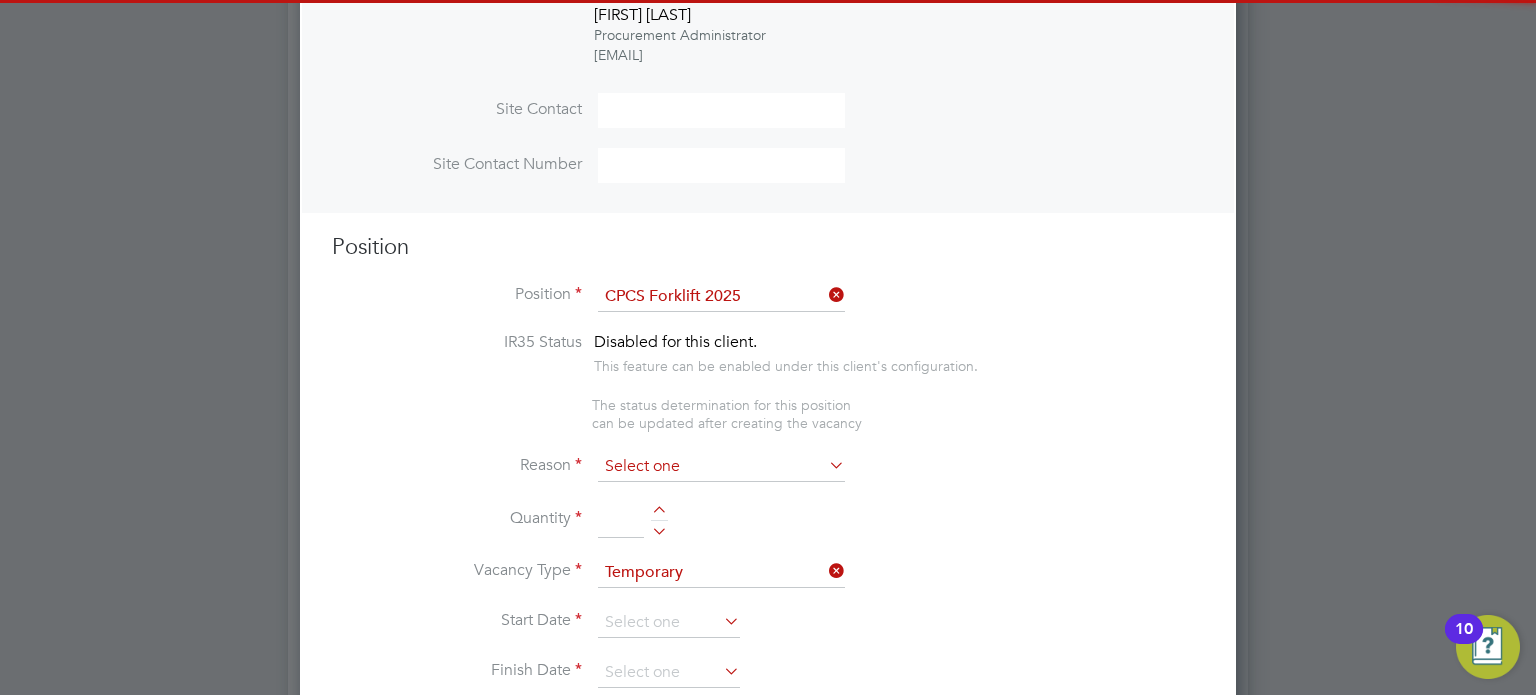 click at bounding box center [721, 467] 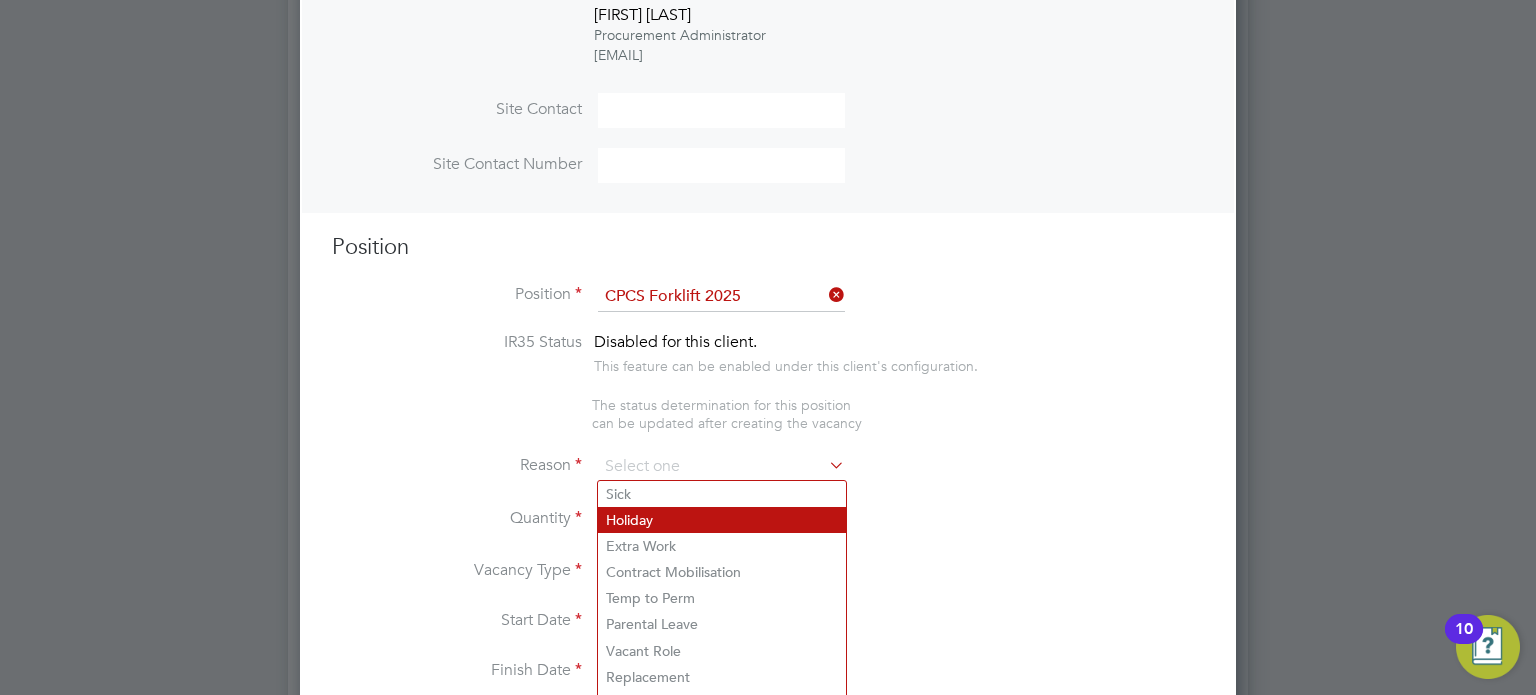 click on "Holiday" 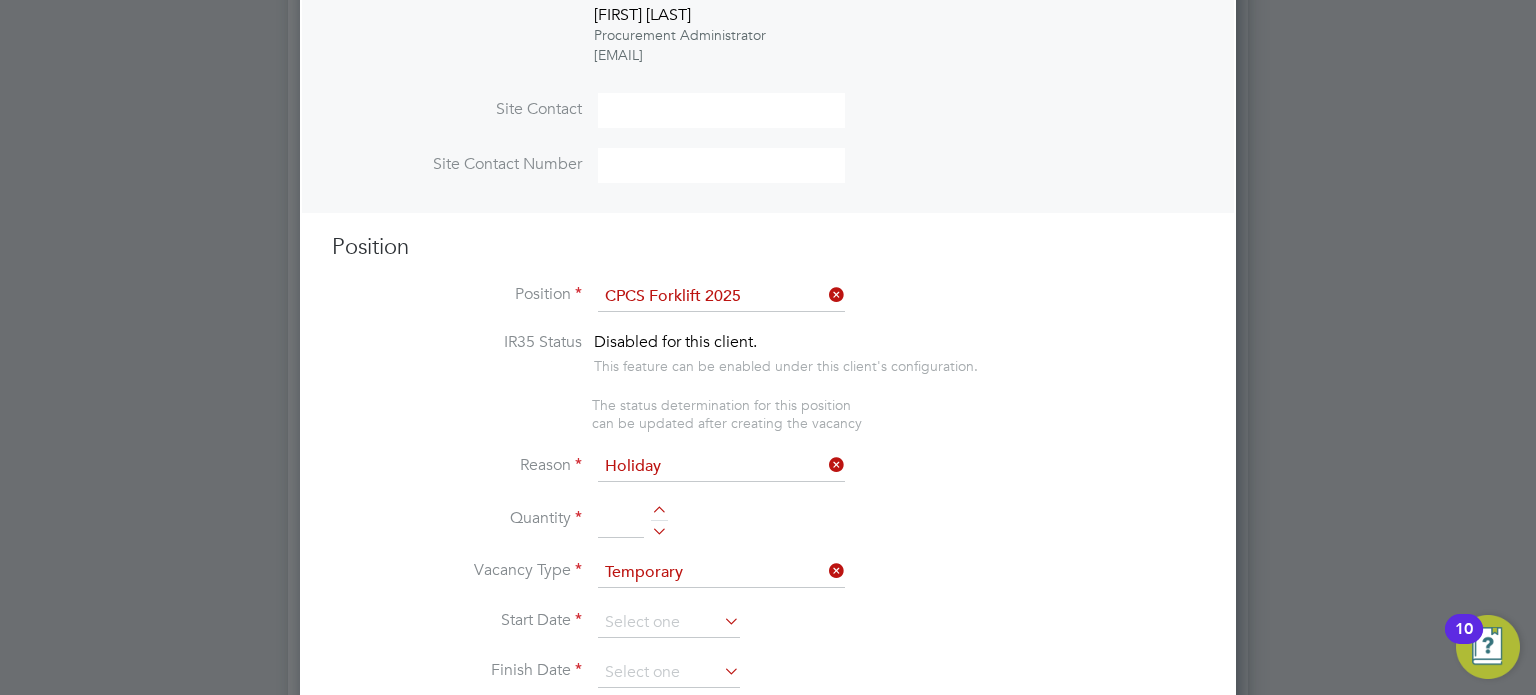 click at bounding box center [659, 528] 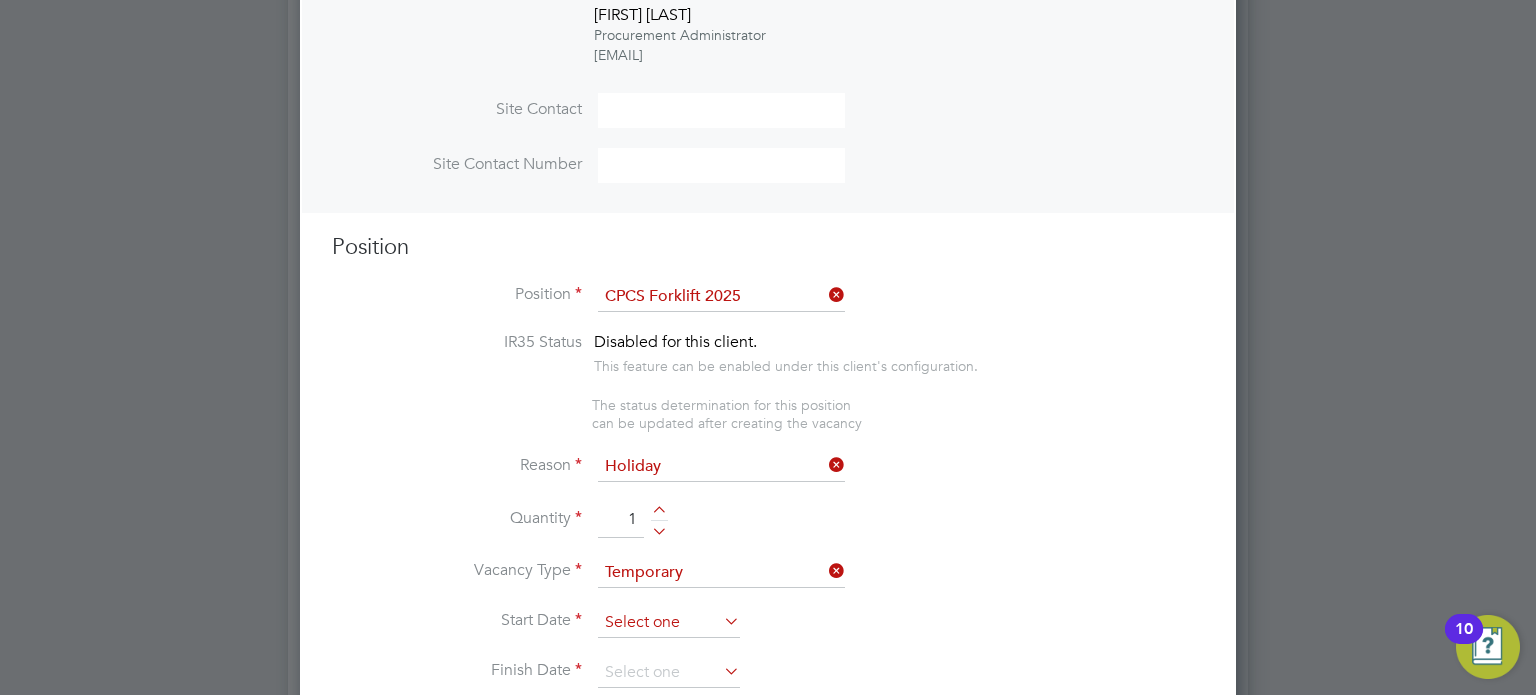 click at bounding box center (669, 623) 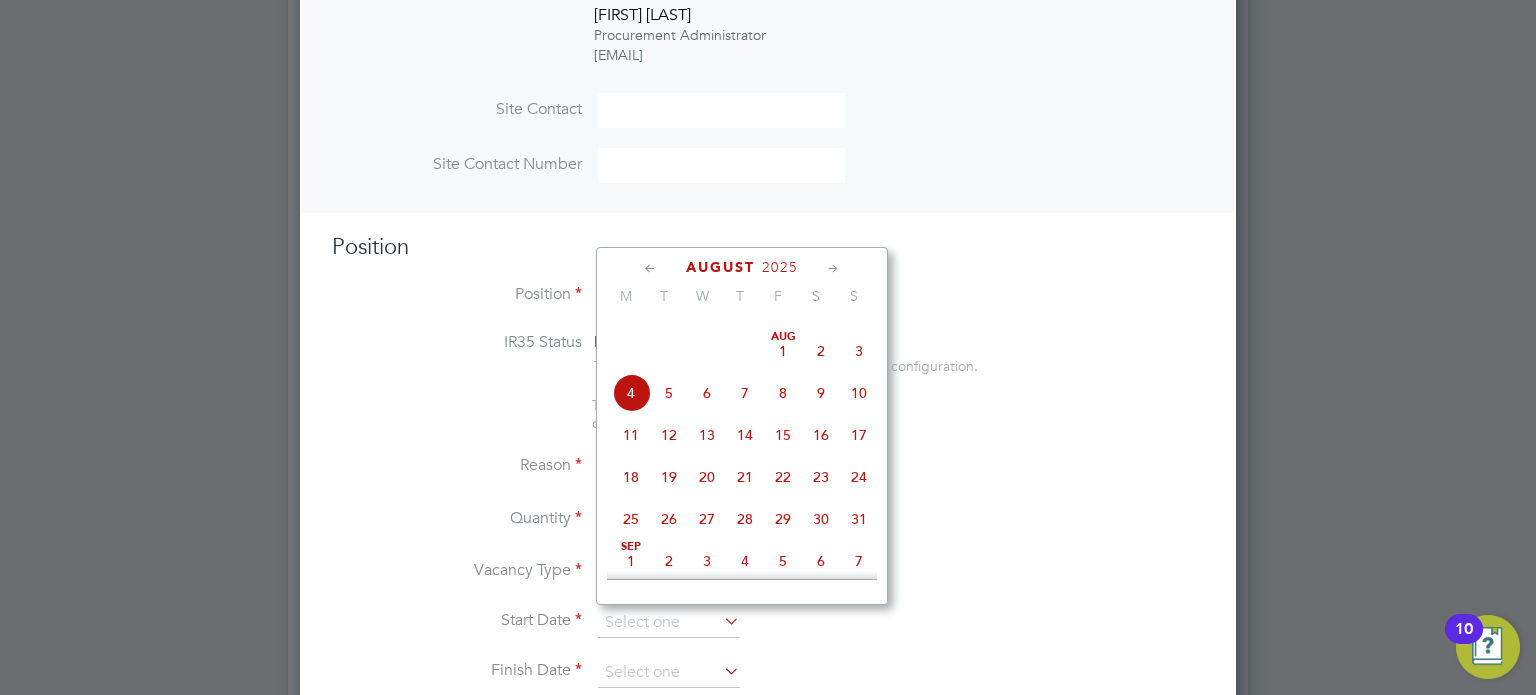 click on "11" 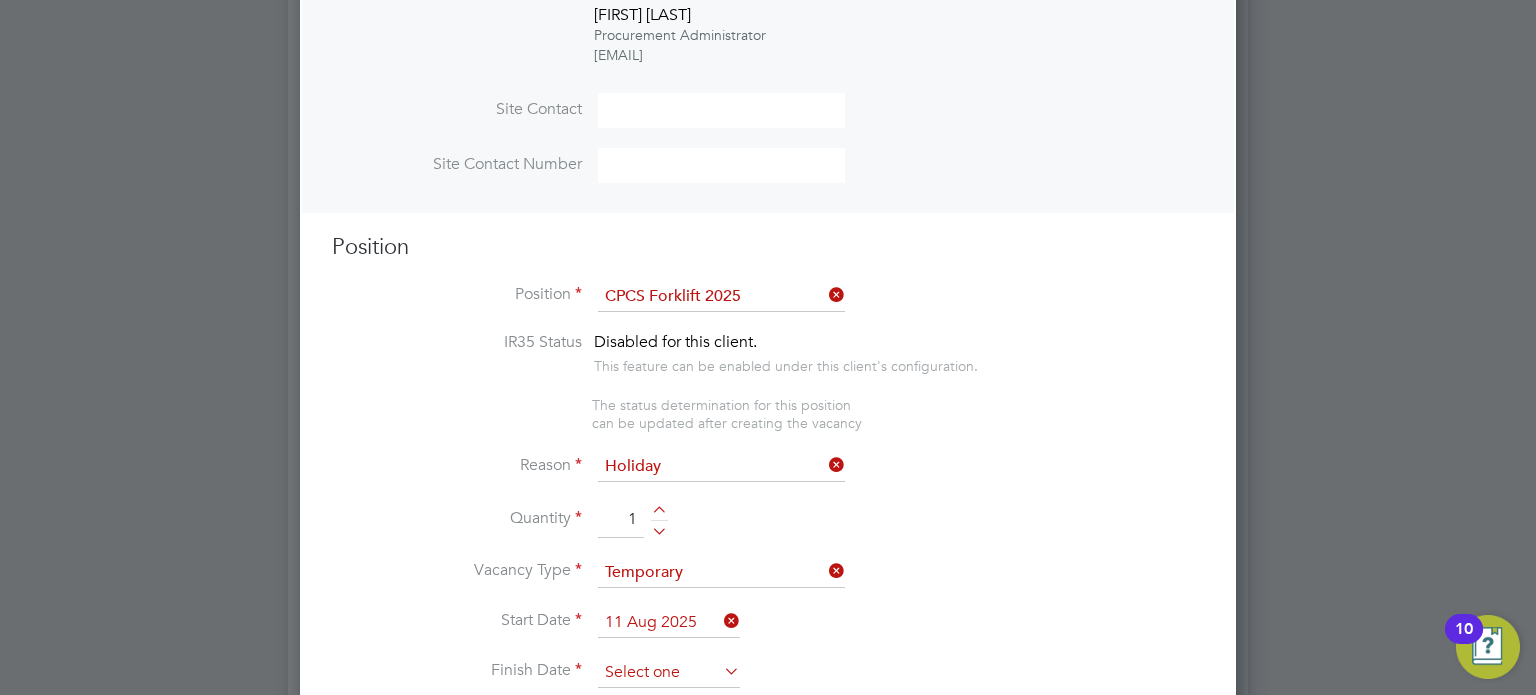 click at bounding box center (669, 673) 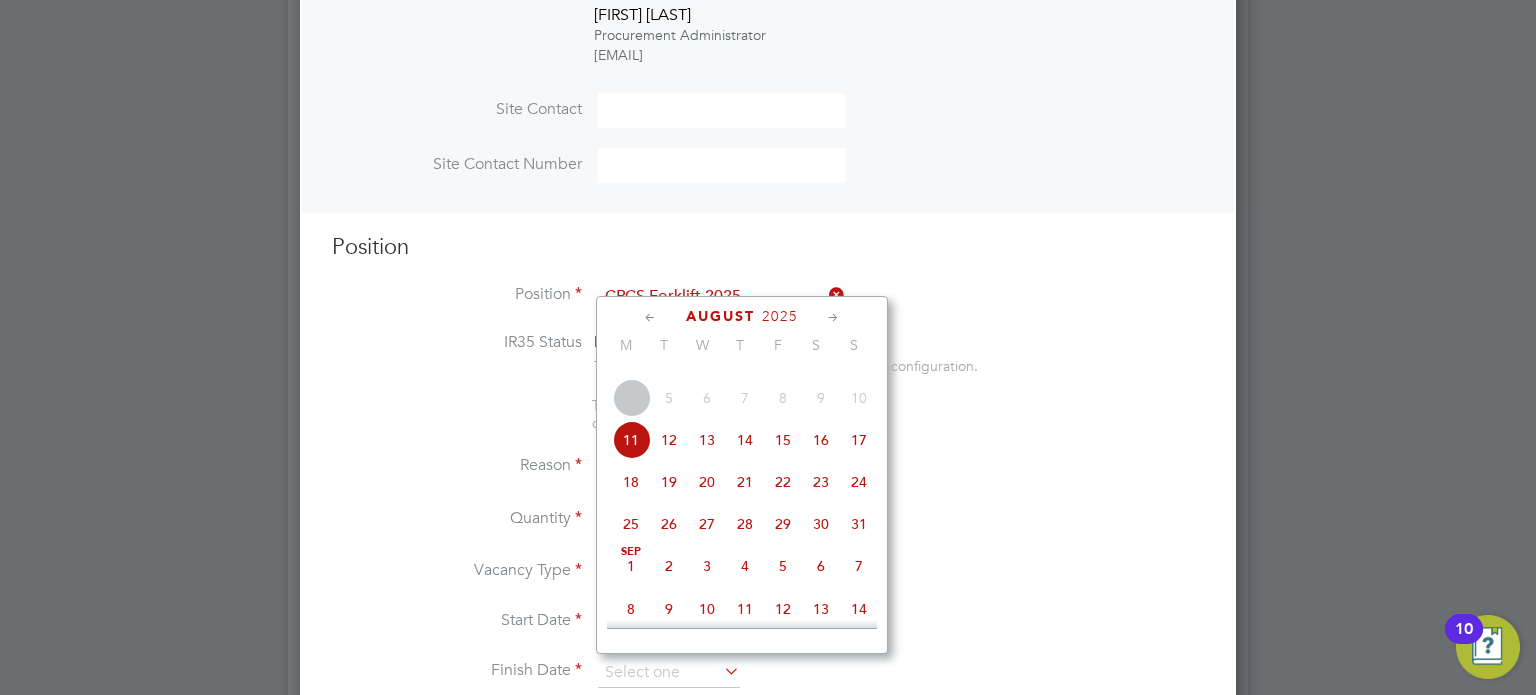 click on "11" 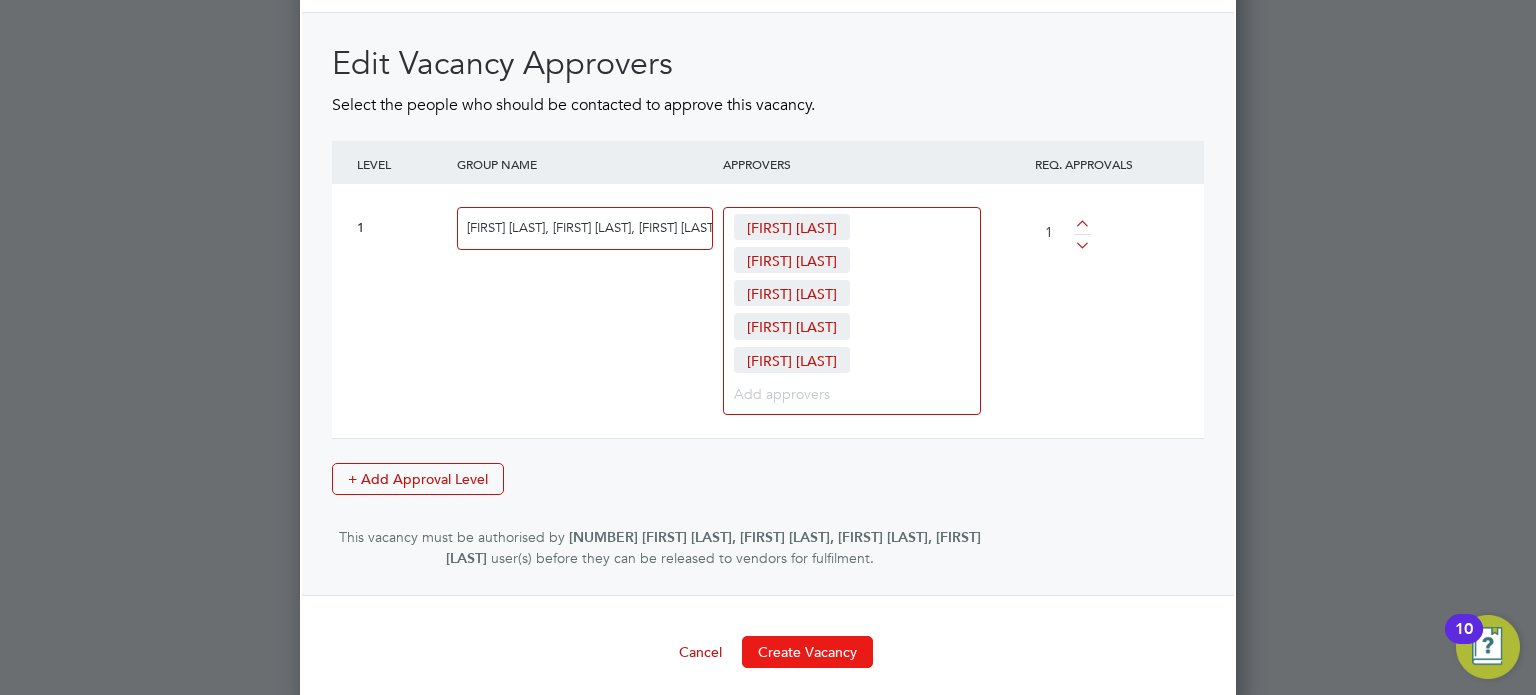 click on "Create Vacancy" at bounding box center (807, 652) 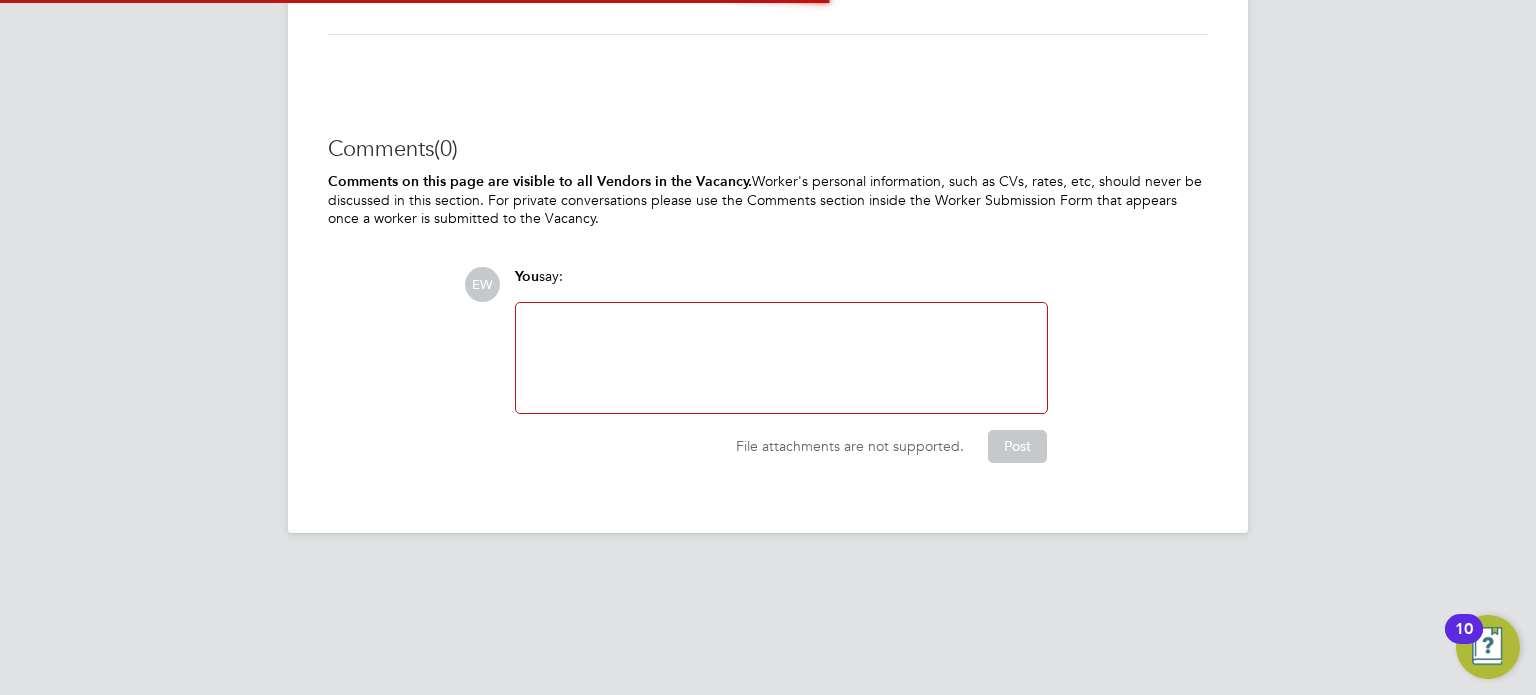 click on "Vacancy Saved Your vacancy has been saved. Cancel Okay" 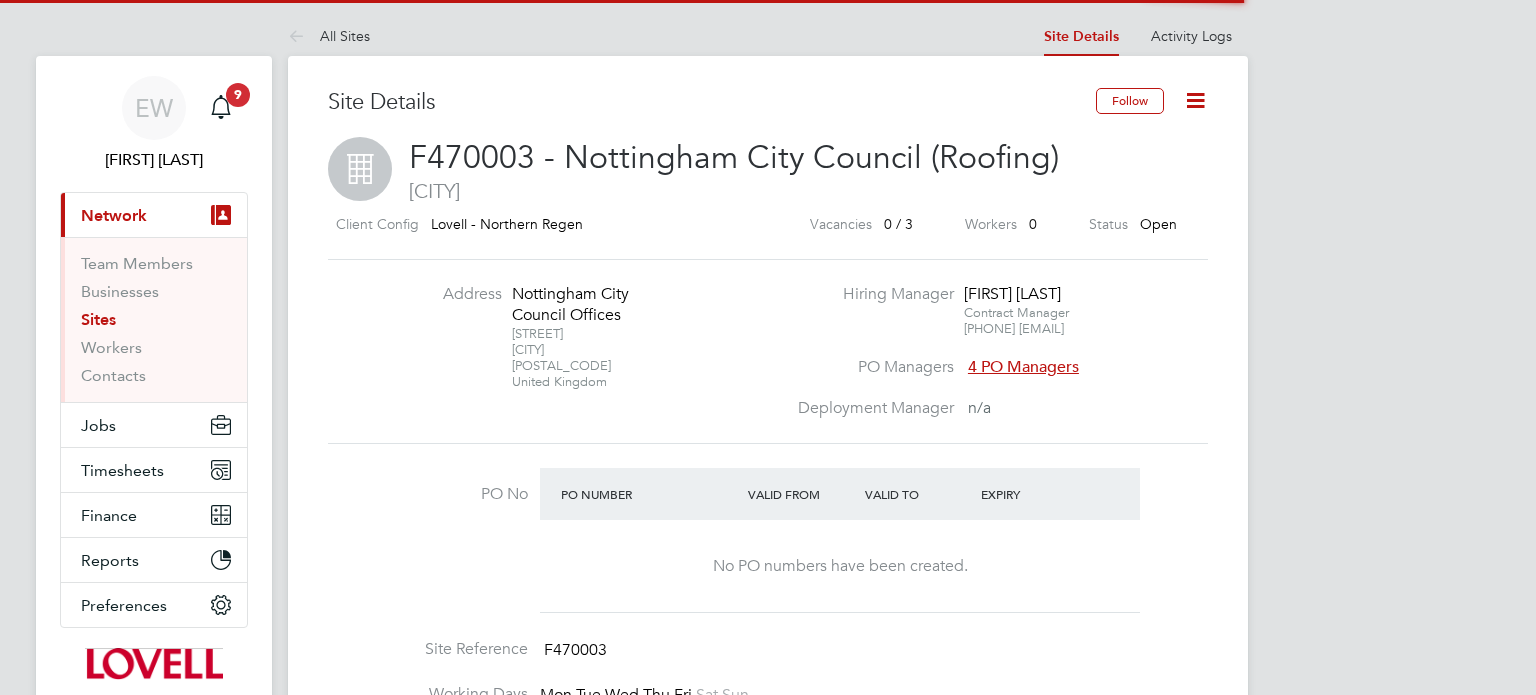 scroll, scrollTop: 0, scrollLeft: 0, axis: both 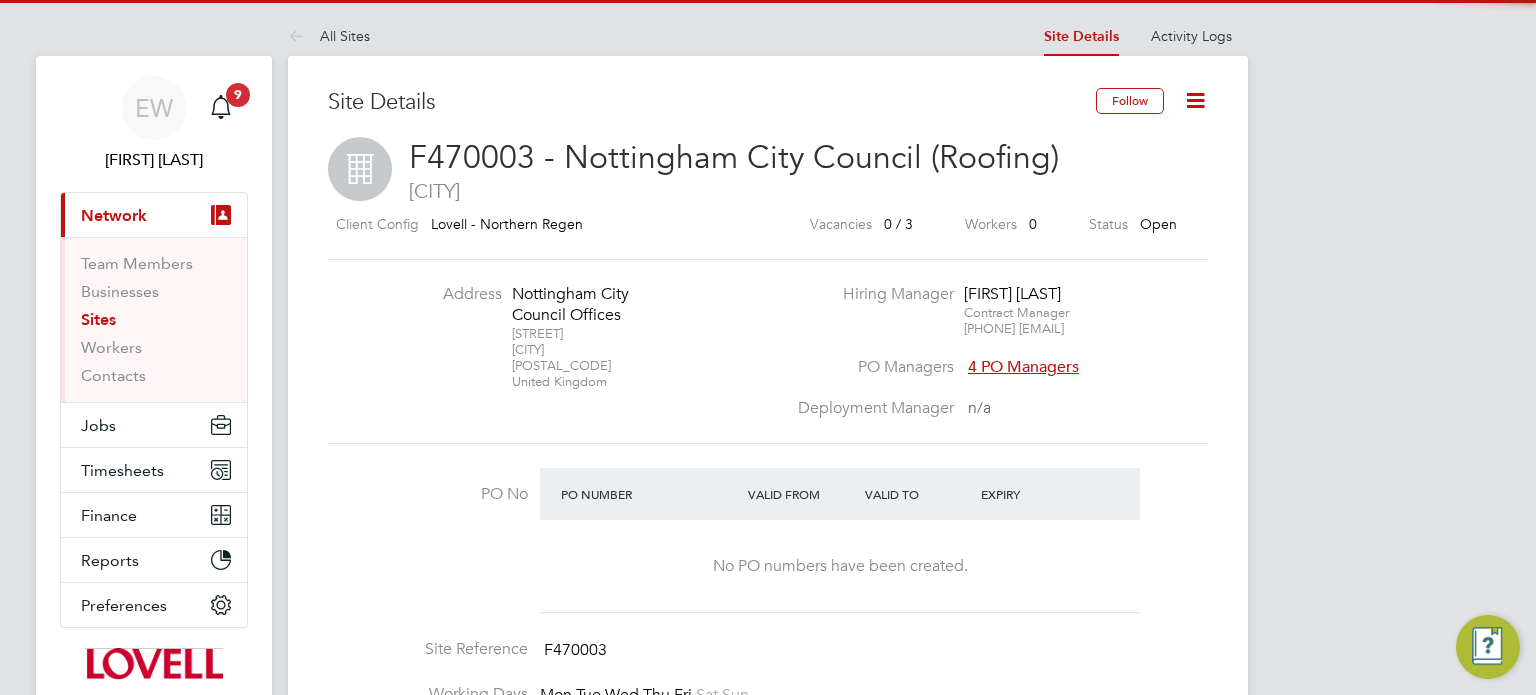 click 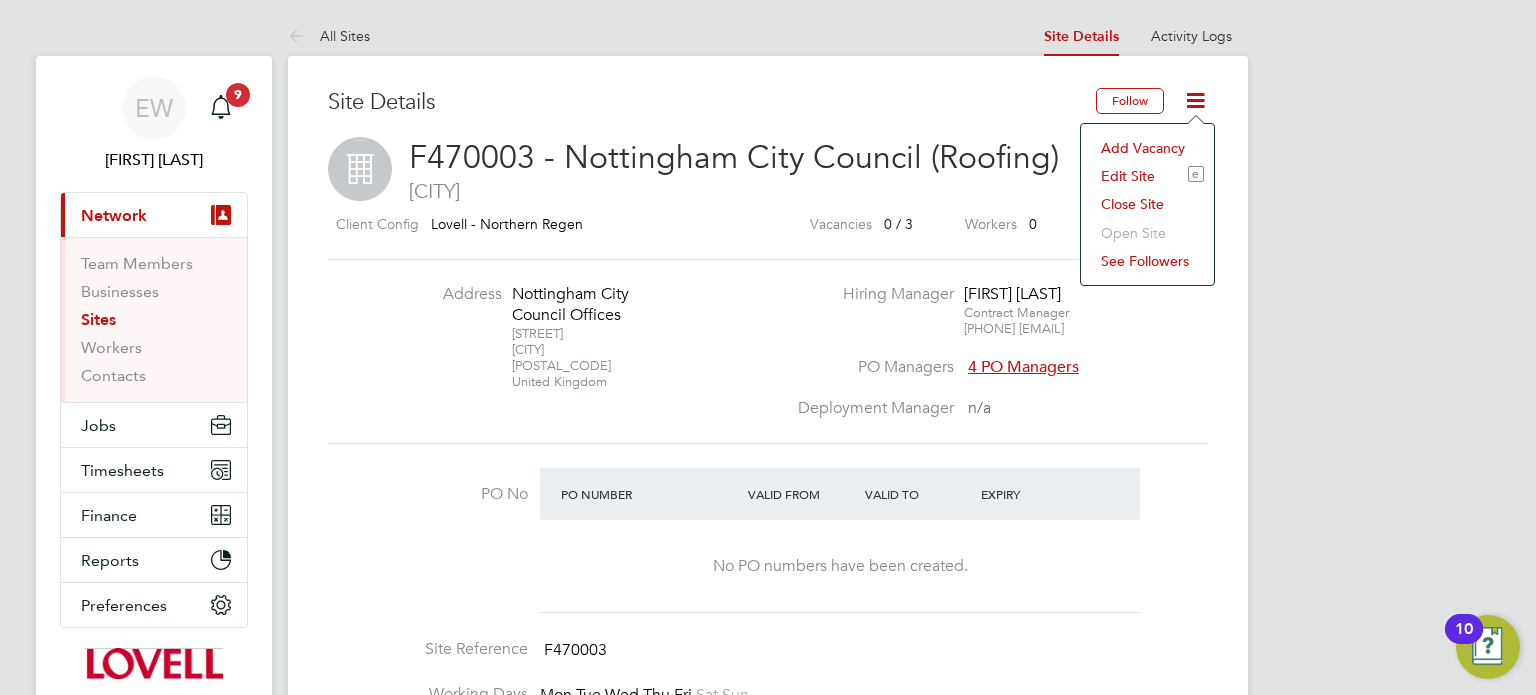 click on "Edit Site e" 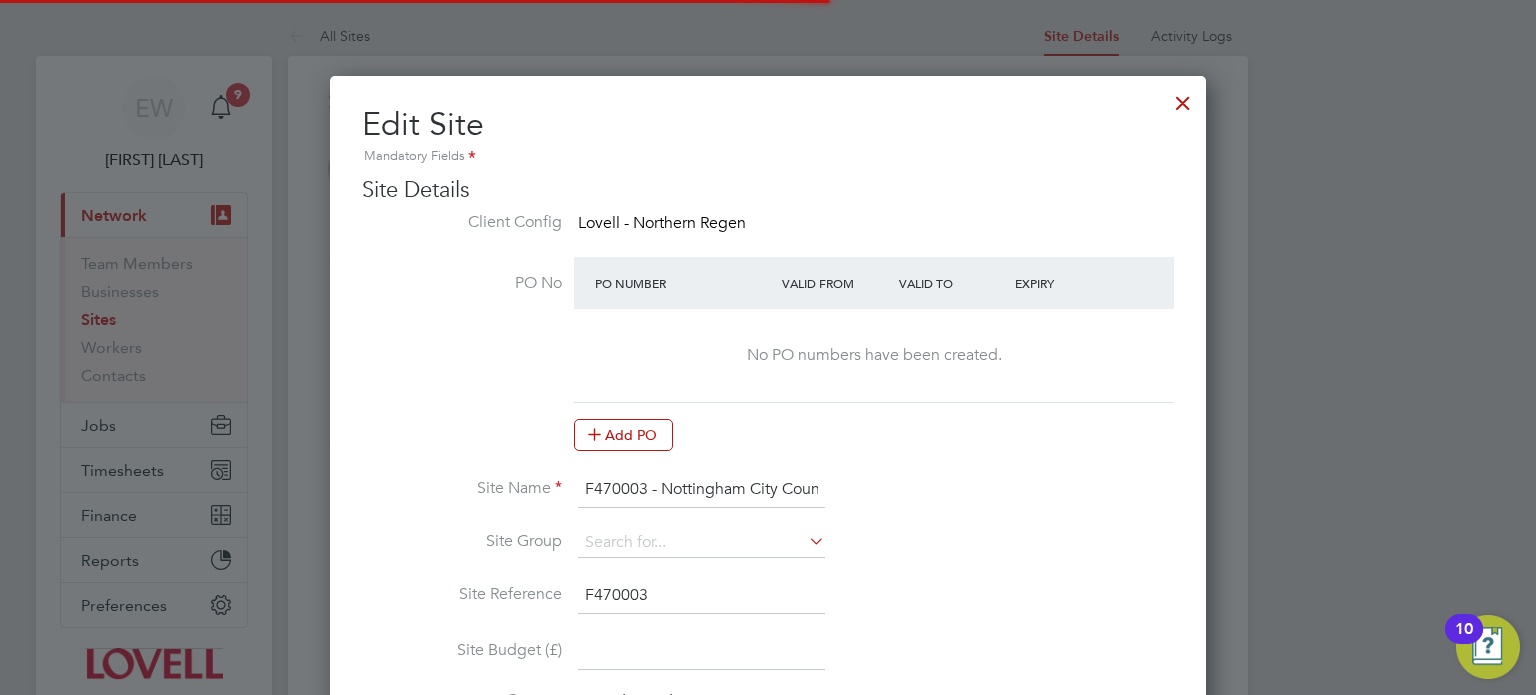 scroll, scrollTop: 10, scrollLeft: 10, axis: both 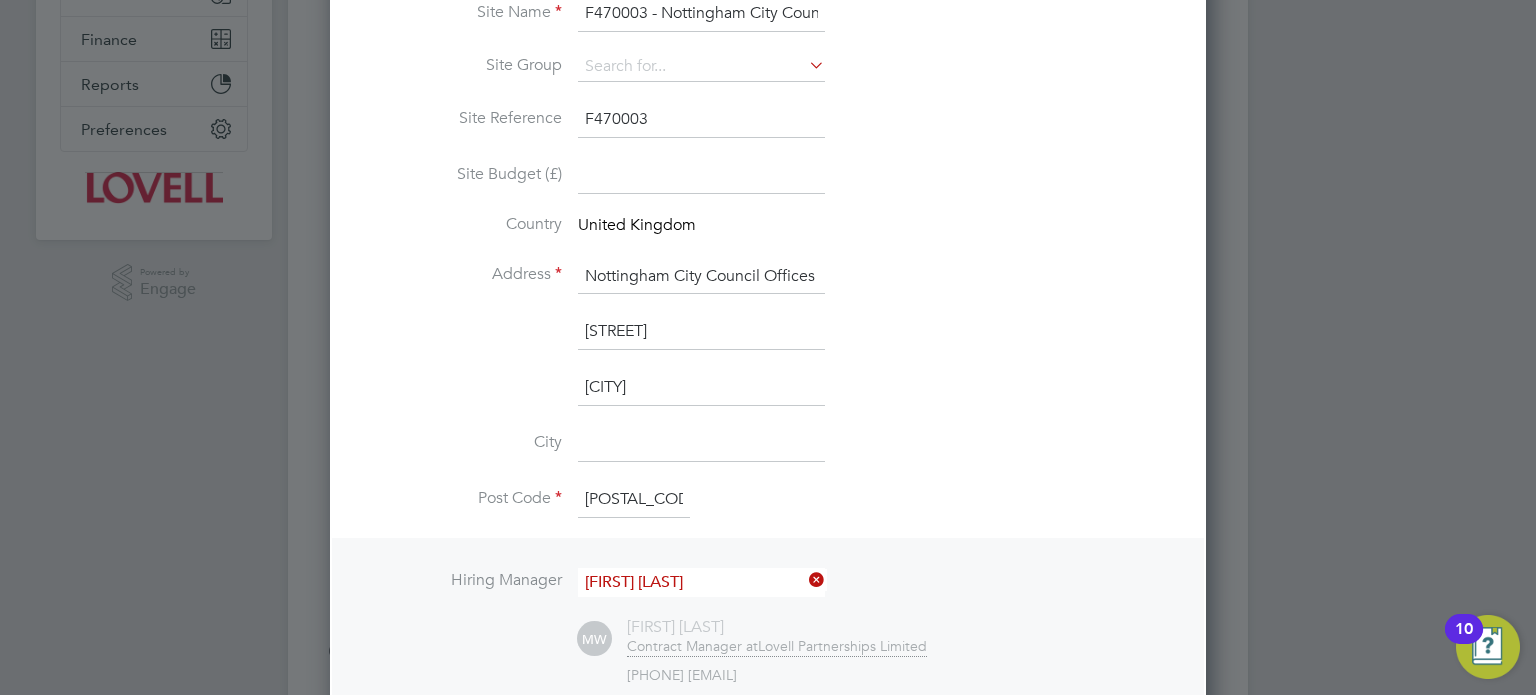 drag, startPoint x: 657, startPoint y: 491, endPoint x: 499, endPoint y: 503, distance: 158.45505 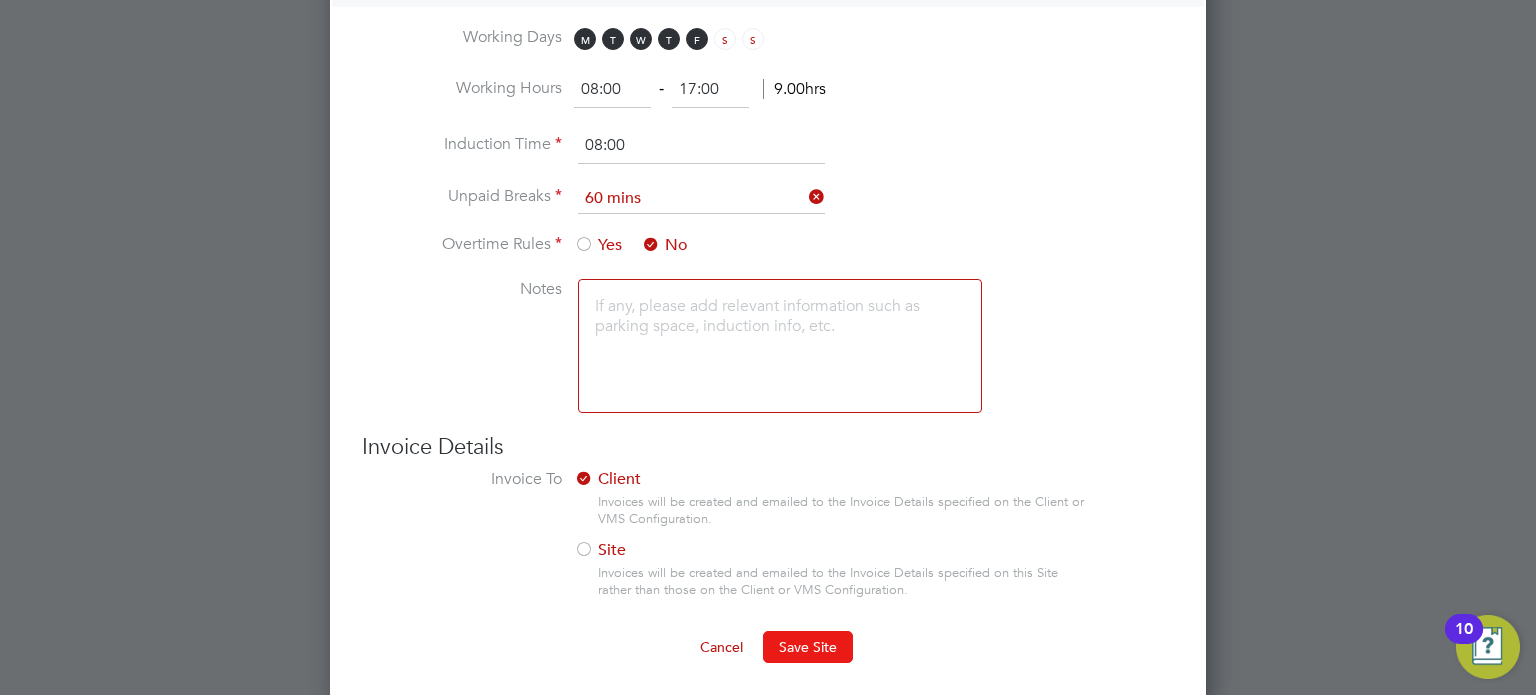 type on "NG5 5GW" 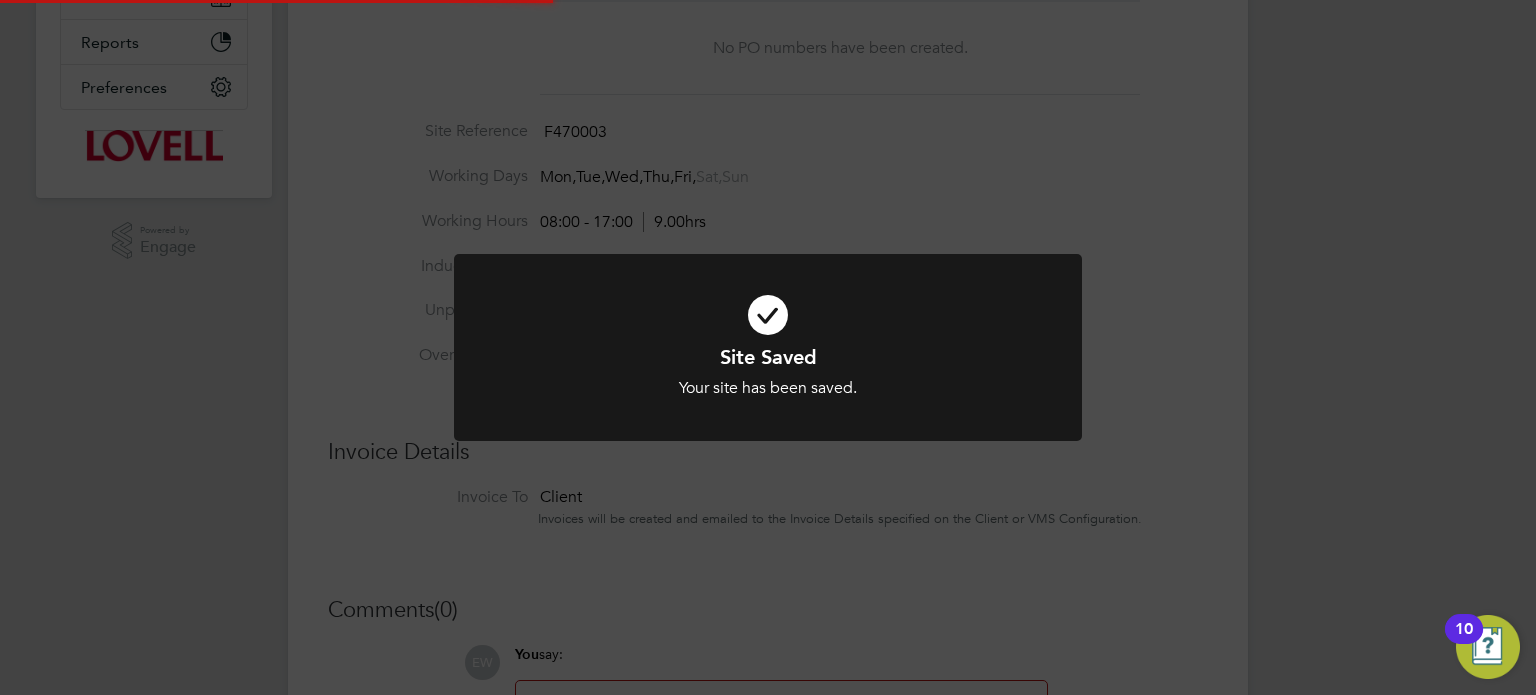 scroll, scrollTop: 0, scrollLeft: 0, axis: both 